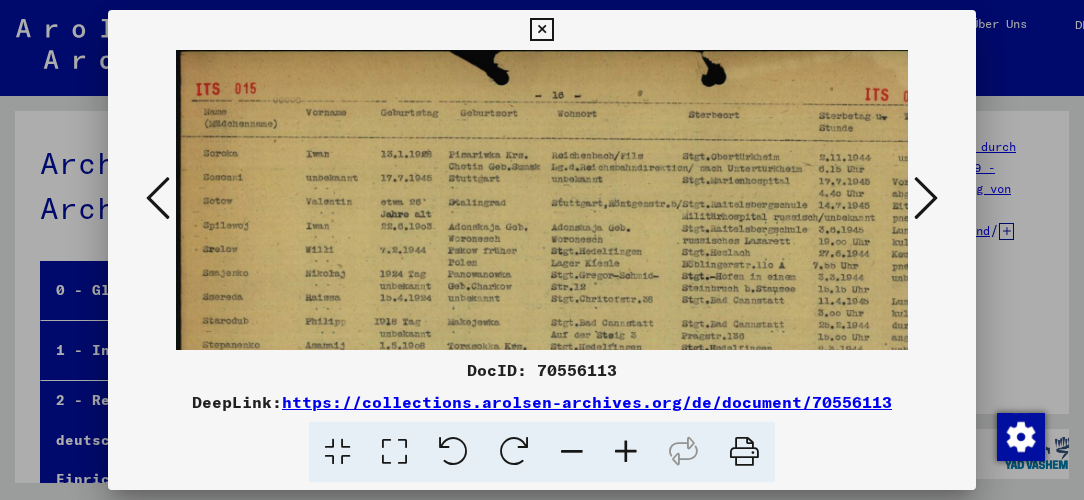 scroll, scrollTop: 0, scrollLeft: 0, axis: both 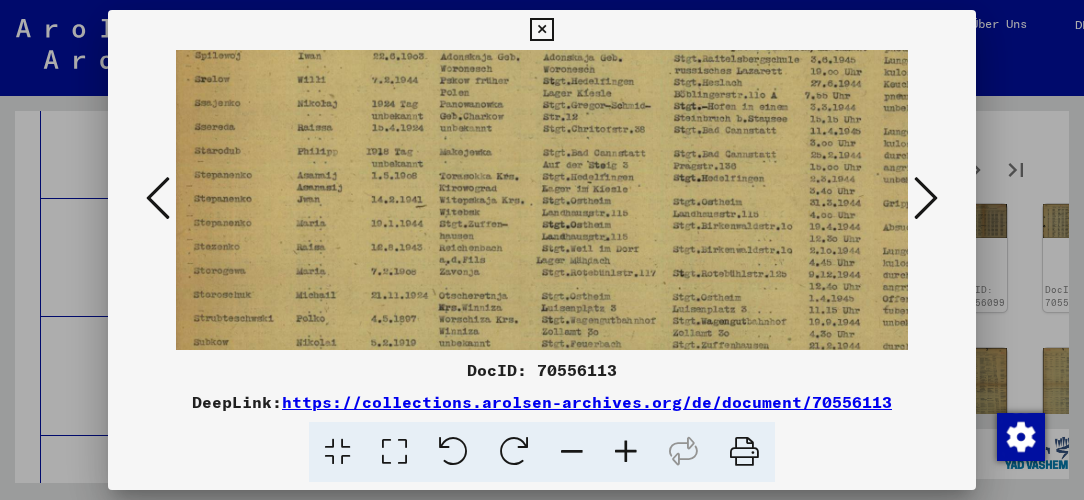 drag, startPoint x: 629, startPoint y: 165, endPoint x: 628, endPoint y: 132, distance: 33.01515 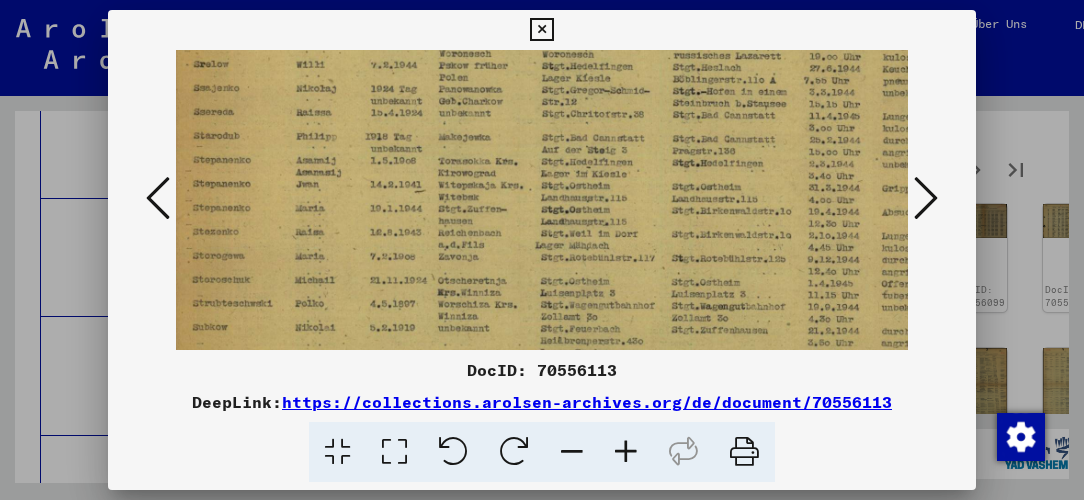 scroll, scrollTop: 187, scrollLeft: 10, axis: both 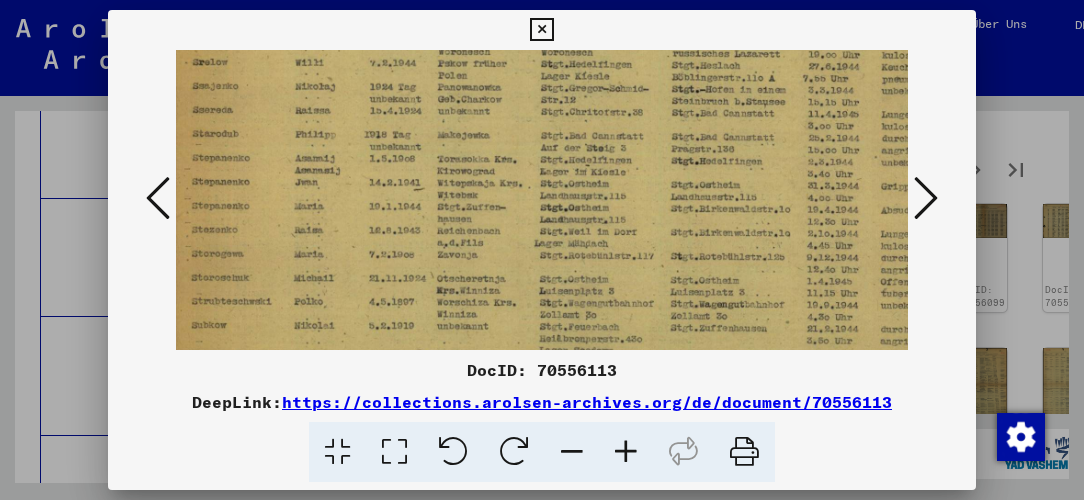 drag, startPoint x: 640, startPoint y: 189, endPoint x: 638, endPoint y: 174, distance: 15.132746 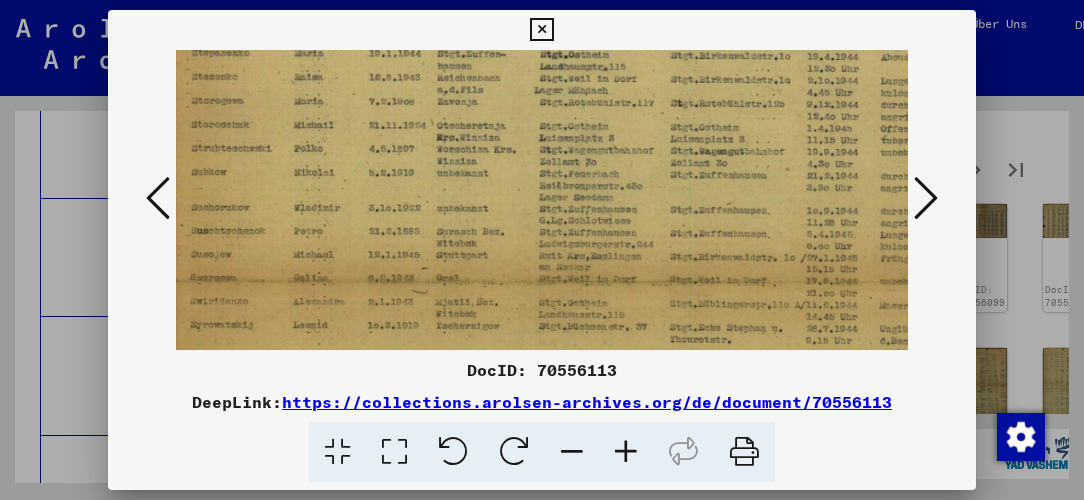 scroll, scrollTop: 342, scrollLeft: 10, axis: both 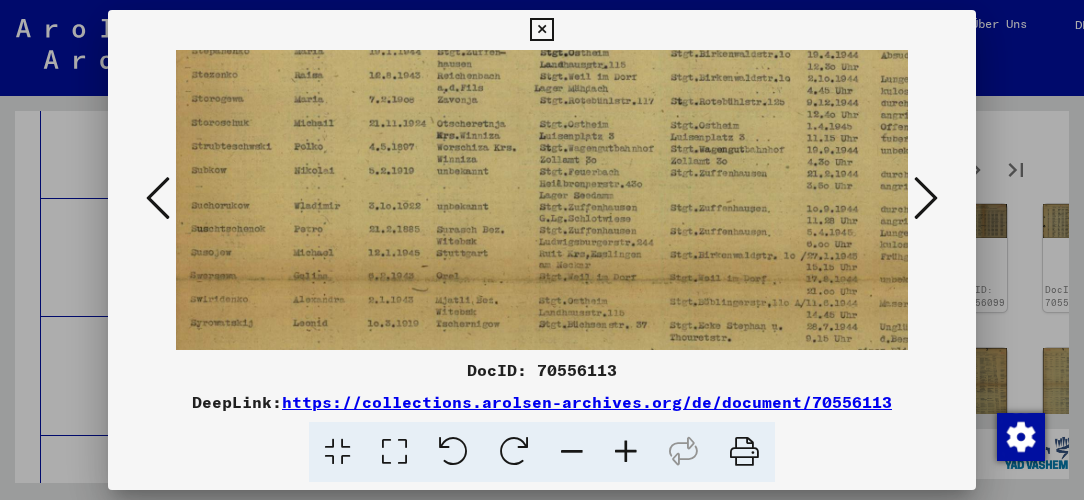 drag, startPoint x: 649, startPoint y: 235, endPoint x: 649, endPoint y: 94, distance: 141 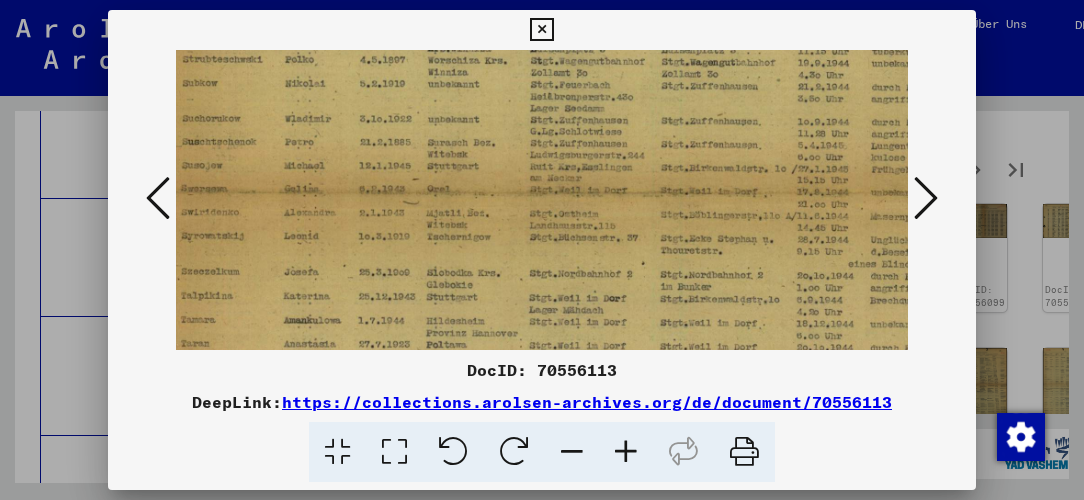 scroll, scrollTop: 434, scrollLeft: 19, axis: both 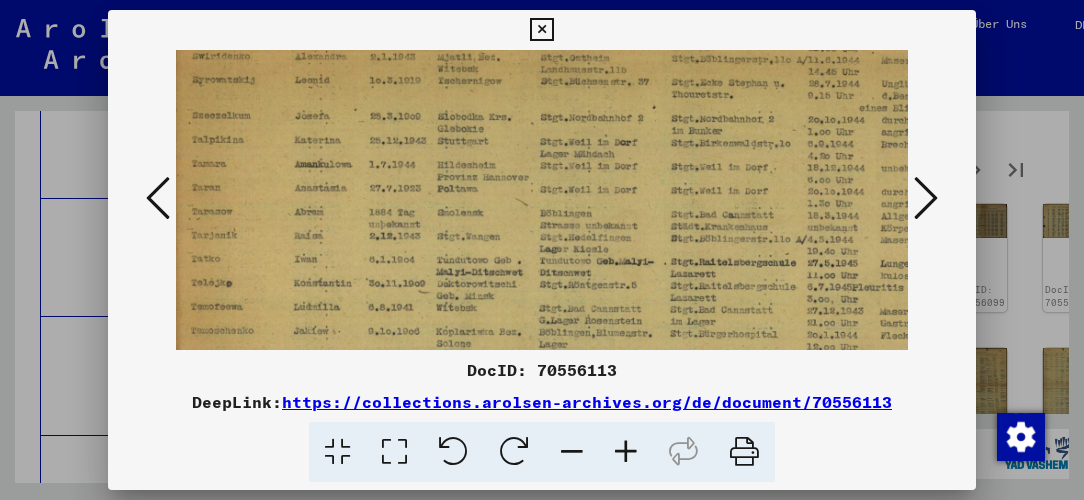 drag, startPoint x: 610, startPoint y: 316, endPoint x: 606, endPoint y: 89, distance: 227.03523 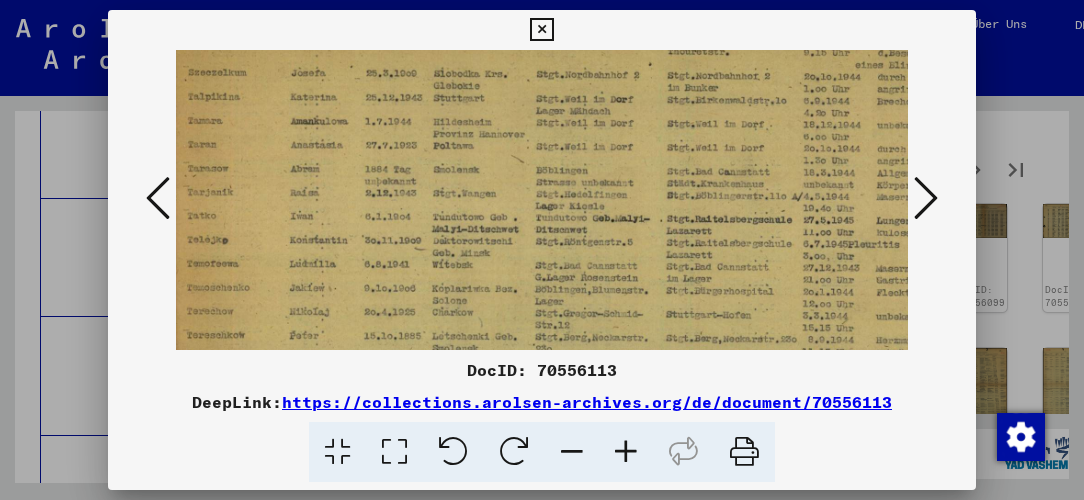 scroll, scrollTop: 632, scrollLeft: 12, axis: both 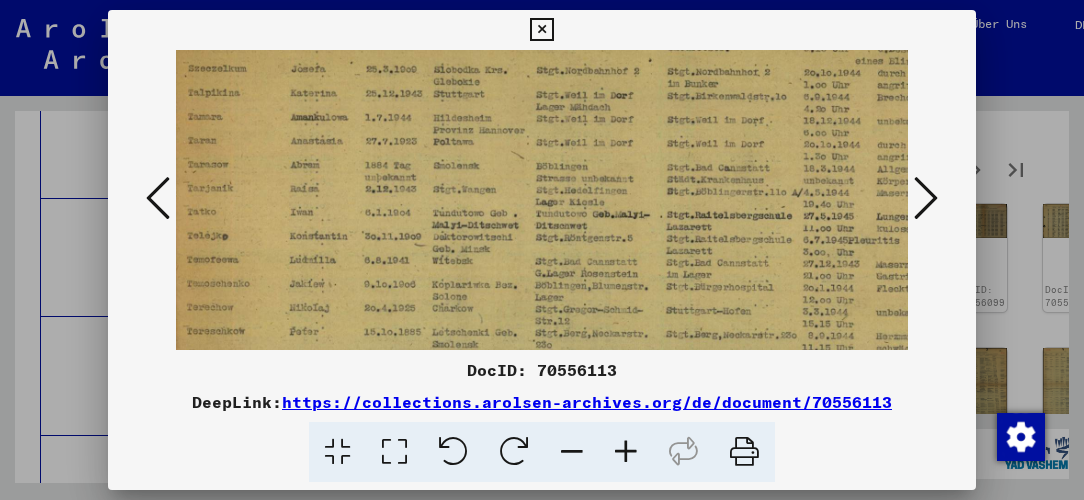 drag, startPoint x: 619, startPoint y: 143, endPoint x: 621, endPoint y: 101, distance: 42.047592 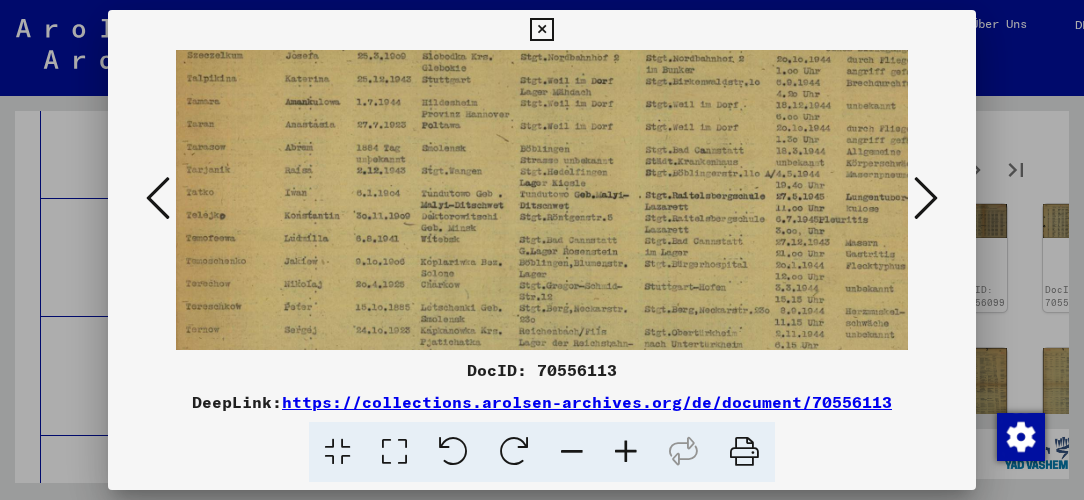 scroll, scrollTop: 619, scrollLeft: 12, axis: both 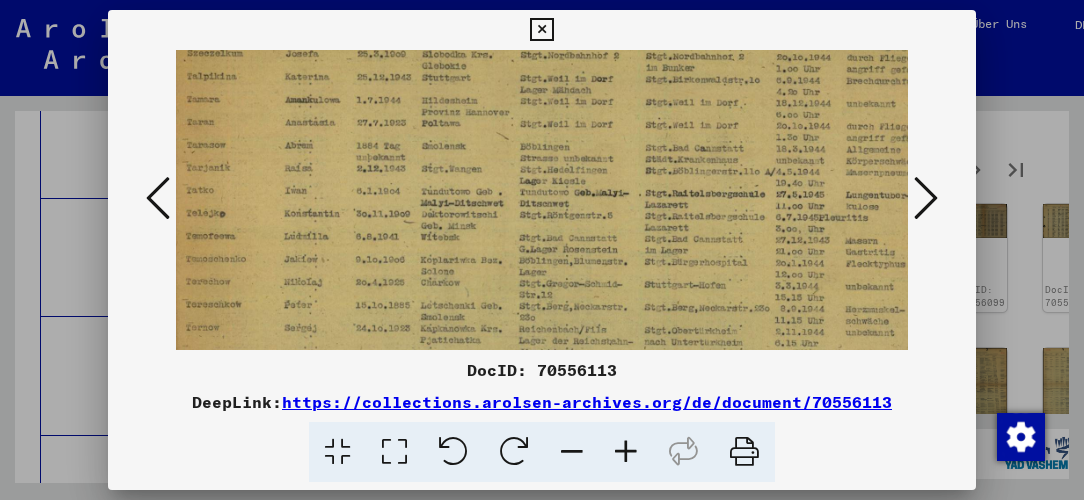 drag, startPoint x: 598, startPoint y: 204, endPoint x: 601, endPoint y: 228, distance: 24.186773 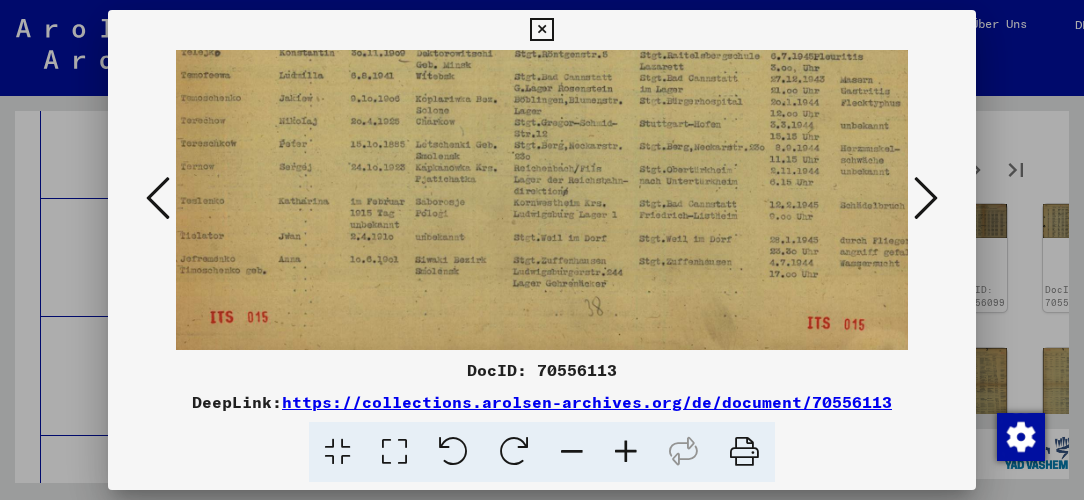 scroll, scrollTop: 794, scrollLeft: 17, axis: both 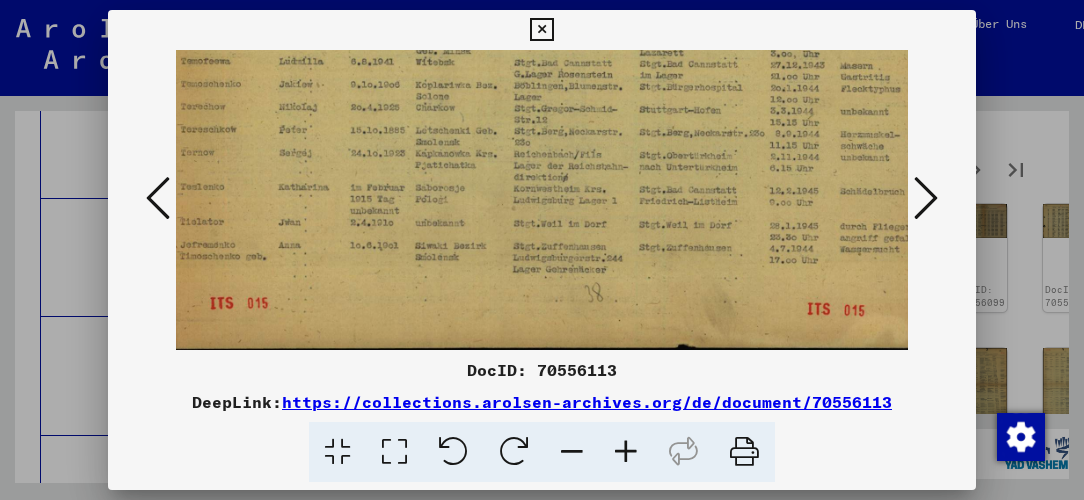 drag, startPoint x: 594, startPoint y: 306, endPoint x: 590, endPoint y: 135, distance: 171.04678 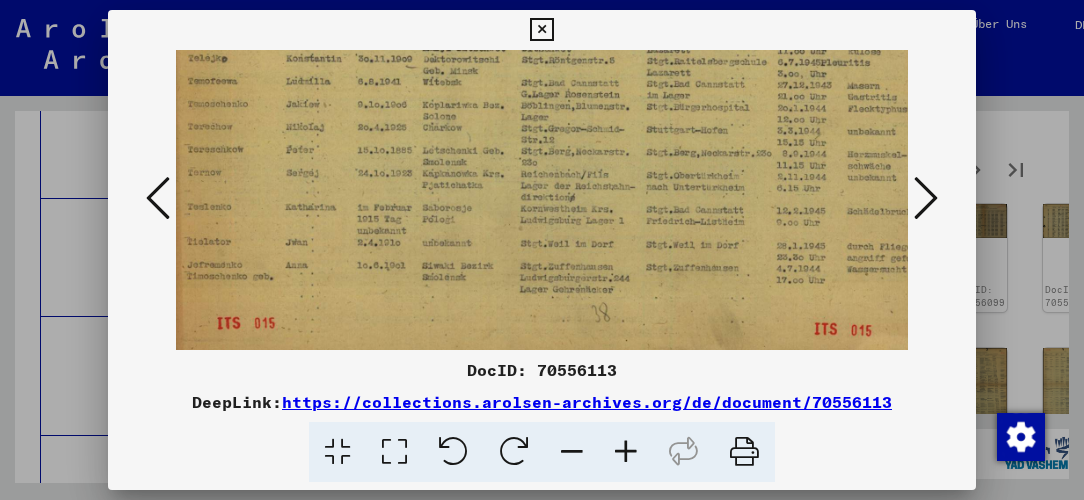 scroll, scrollTop: 766, scrollLeft: 10, axis: both 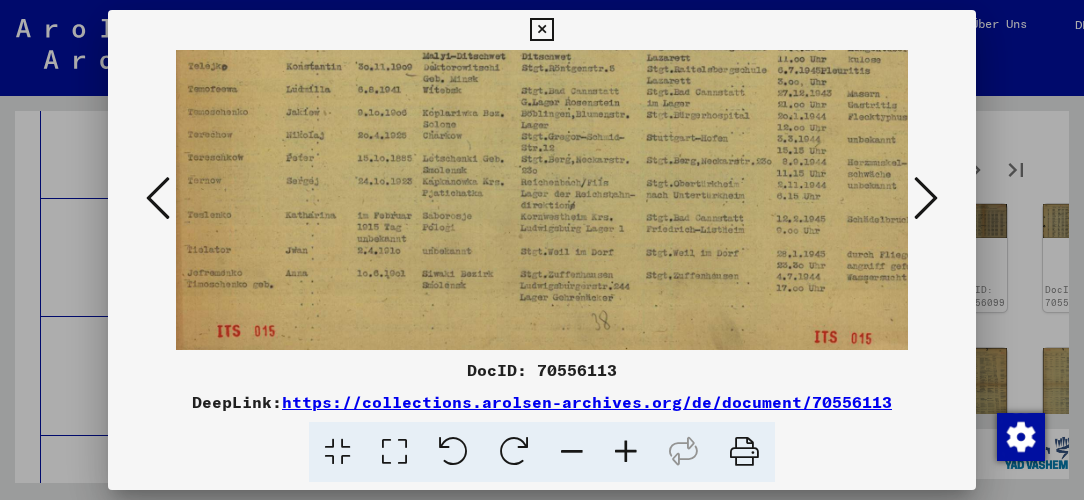 drag, startPoint x: 621, startPoint y: 178, endPoint x: 593, endPoint y: 118, distance: 66.211784 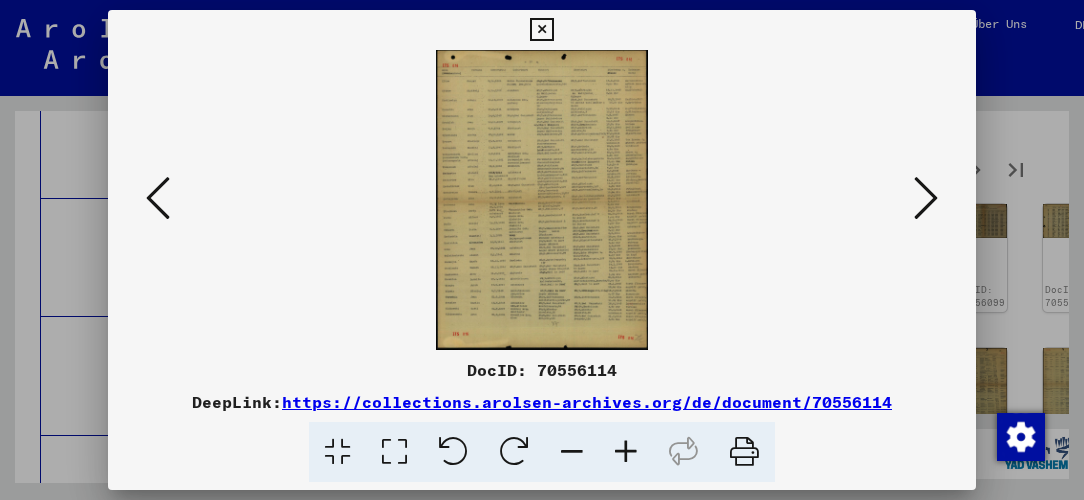 click at bounding box center (626, 452) 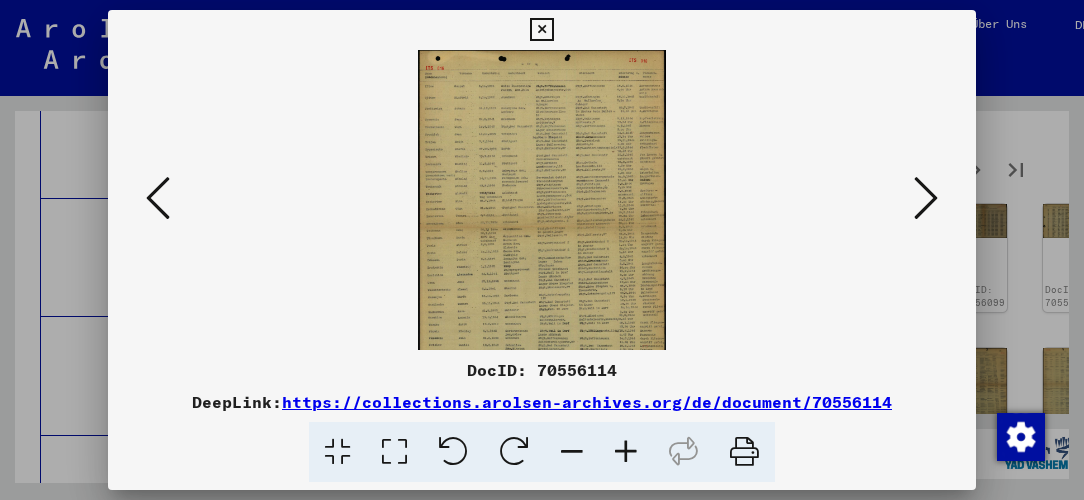 click at bounding box center [626, 452] 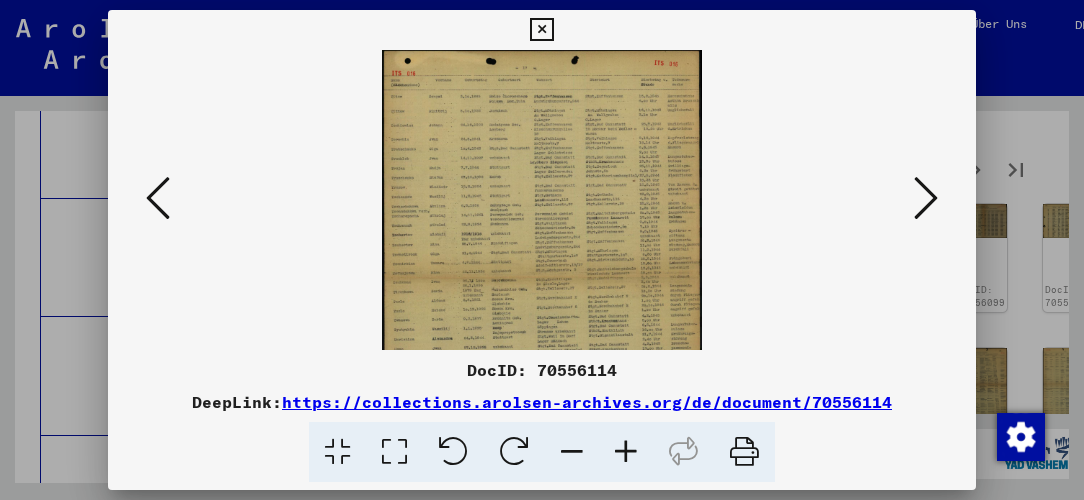 click at bounding box center (626, 452) 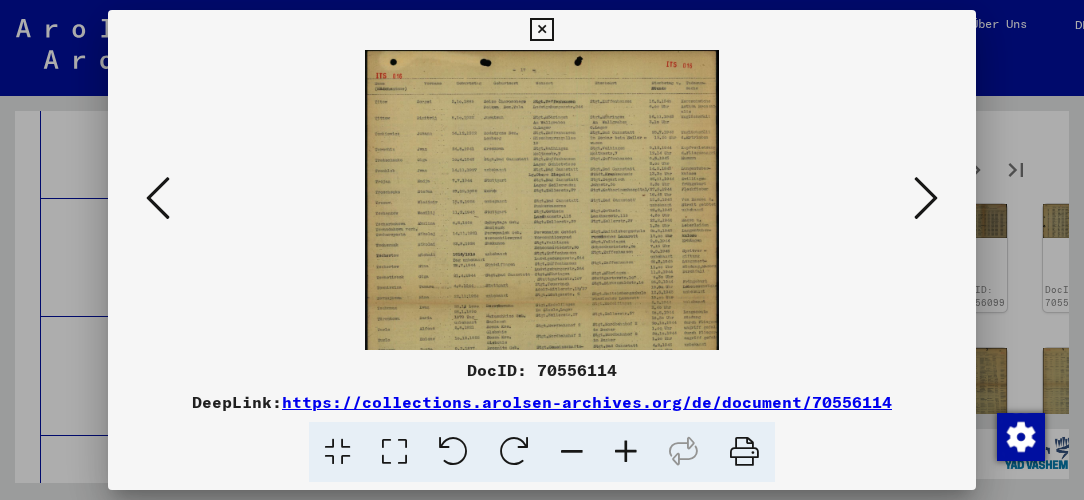 click at bounding box center (626, 452) 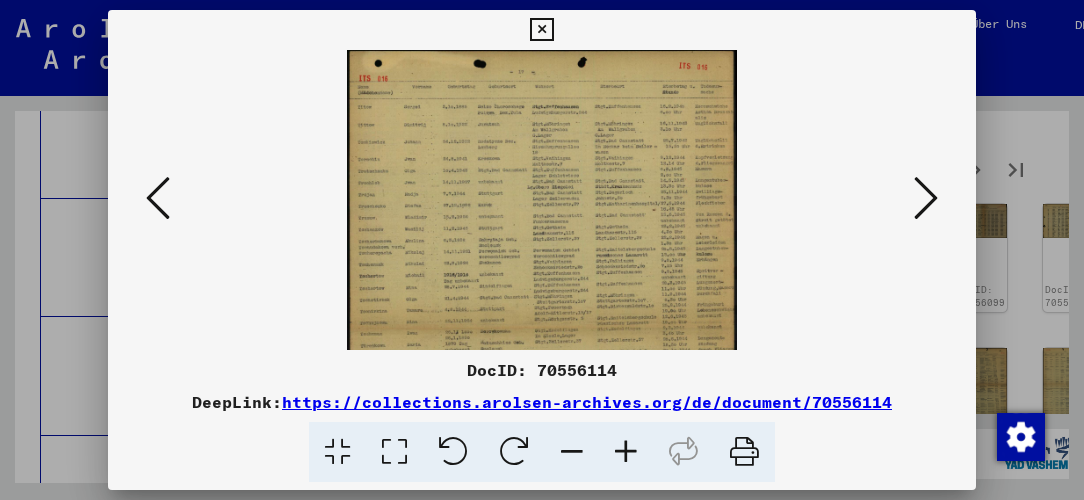 click at bounding box center [626, 452] 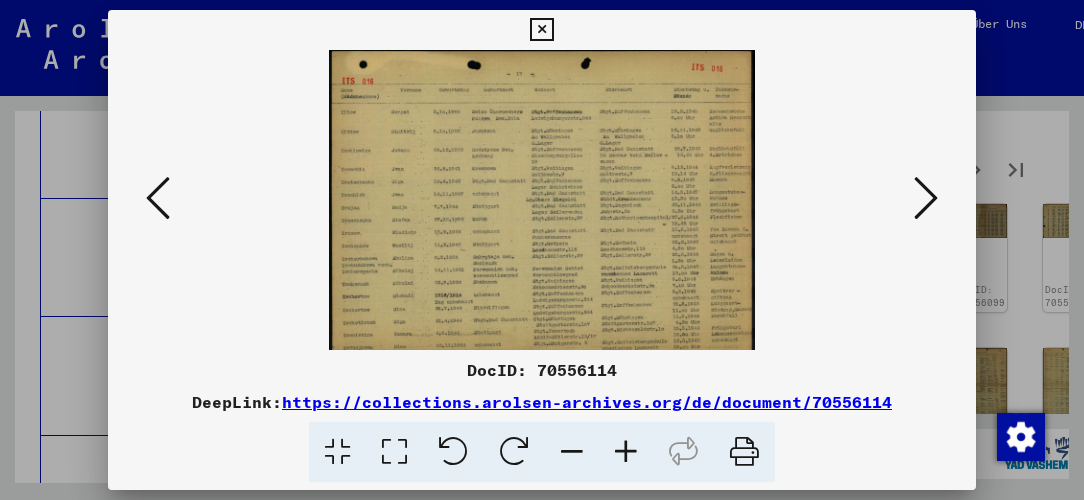 click at bounding box center [626, 452] 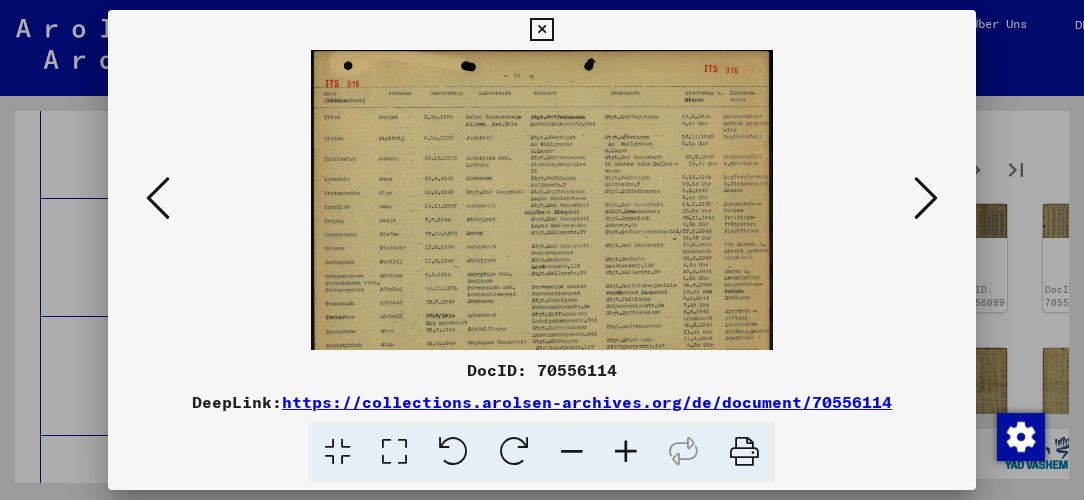 click at bounding box center (626, 452) 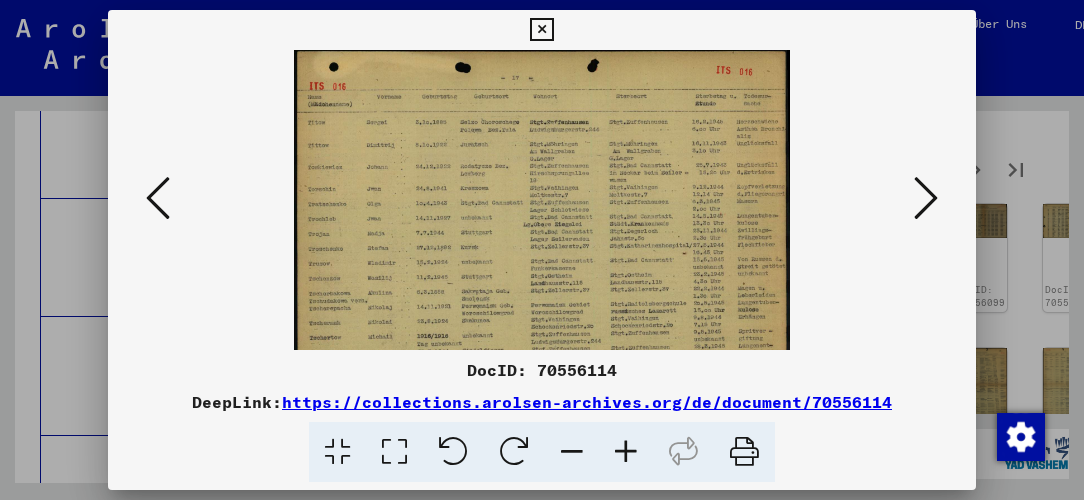 click at bounding box center (626, 452) 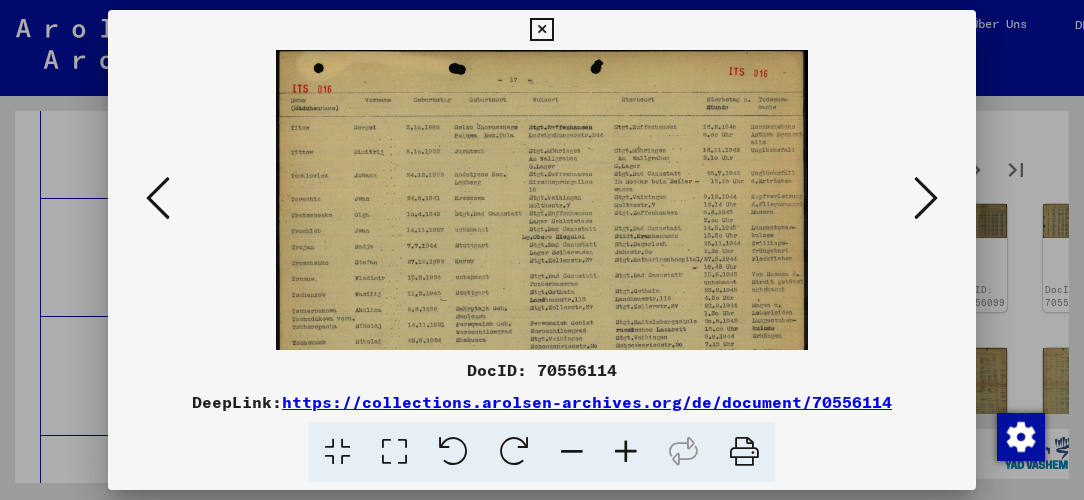 click at bounding box center [626, 452] 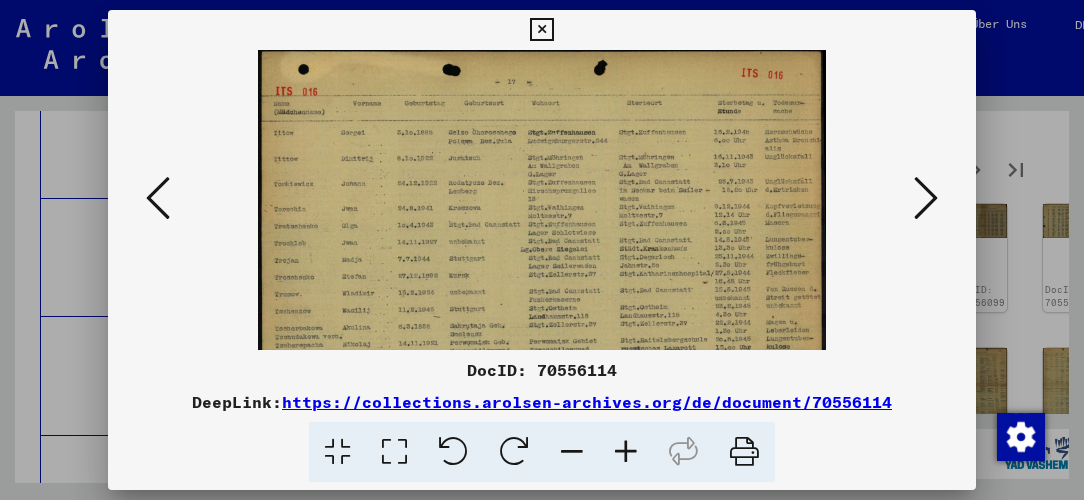 click at bounding box center [626, 452] 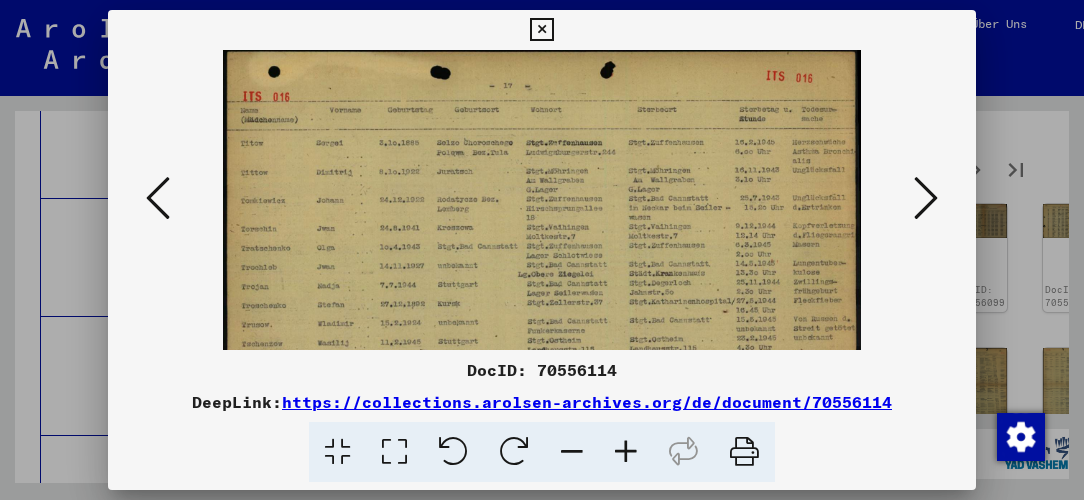 click at bounding box center [626, 452] 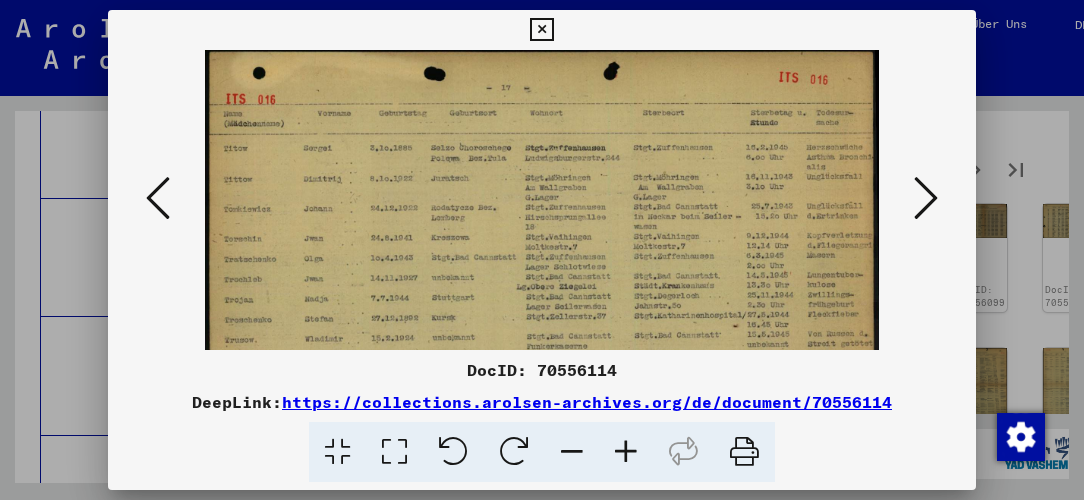click at bounding box center [626, 452] 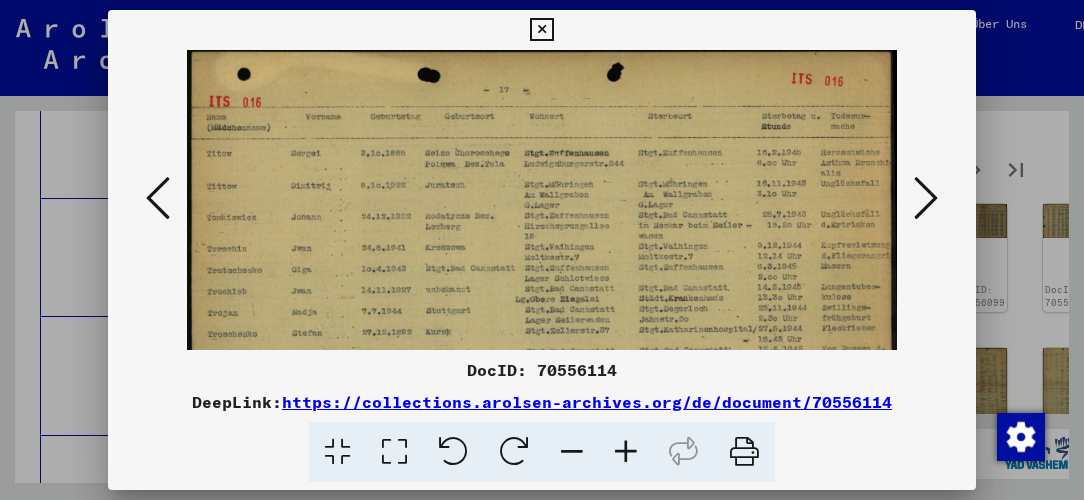 click at bounding box center (626, 452) 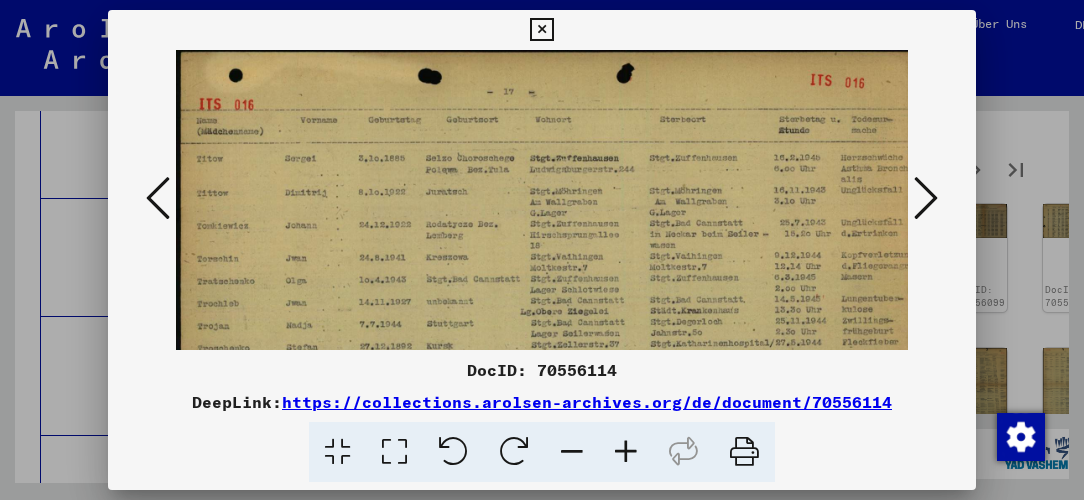 click at bounding box center (626, 452) 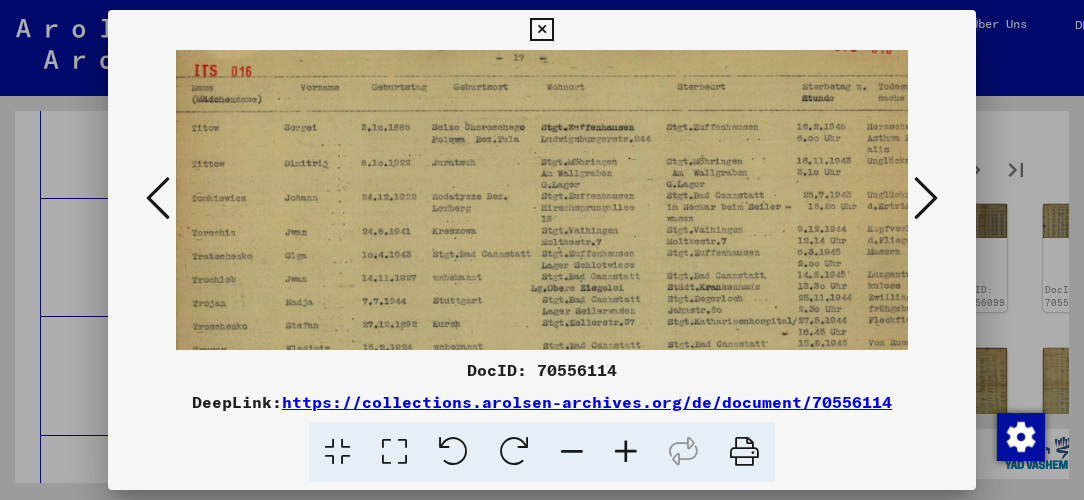 scroll, scrollTop: 53, scrollLeft: 9, axis: both 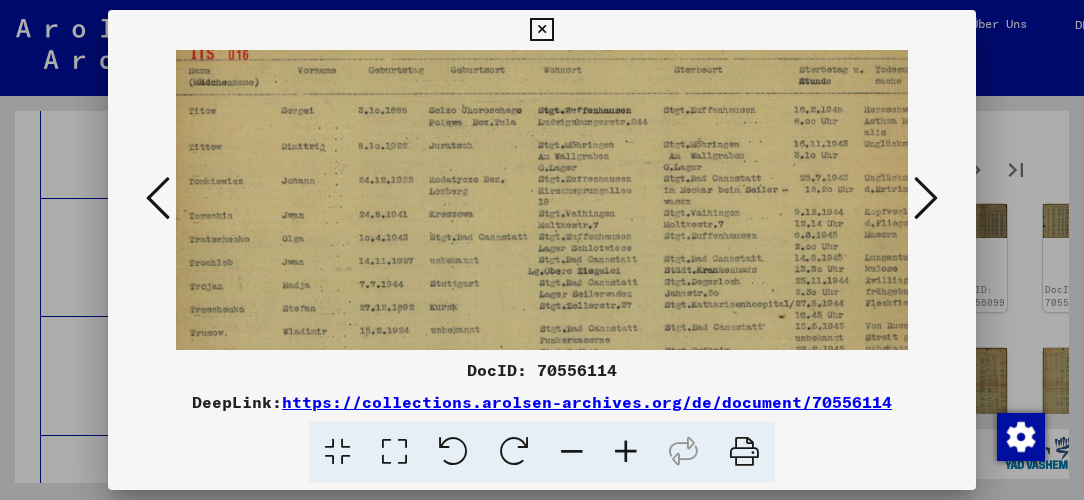 drag, startPoint x: 596, startPoint y: 308, endPoint x: 588, endPoint y: 256, distance: 52.611786 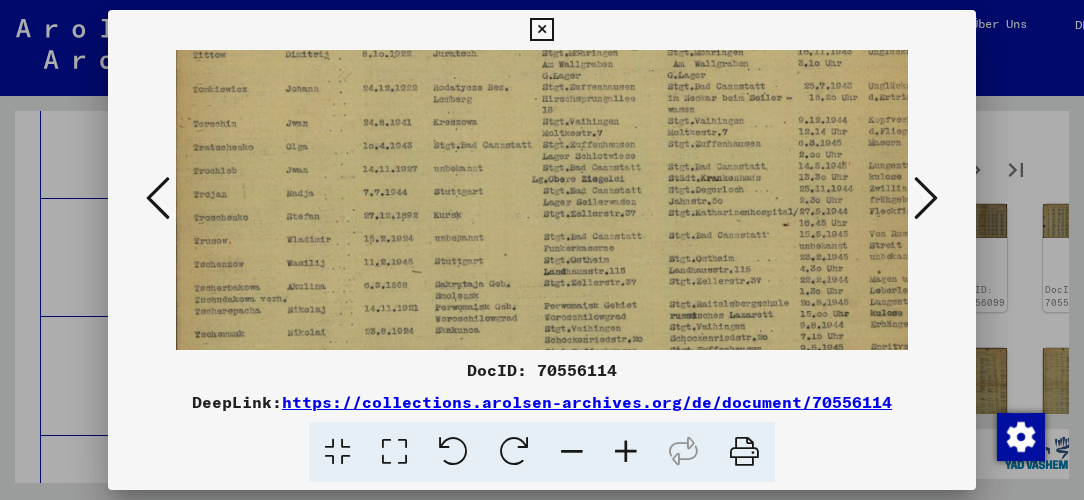 scroll, scrollTop: 153, scrollLeft: 5, axis: both 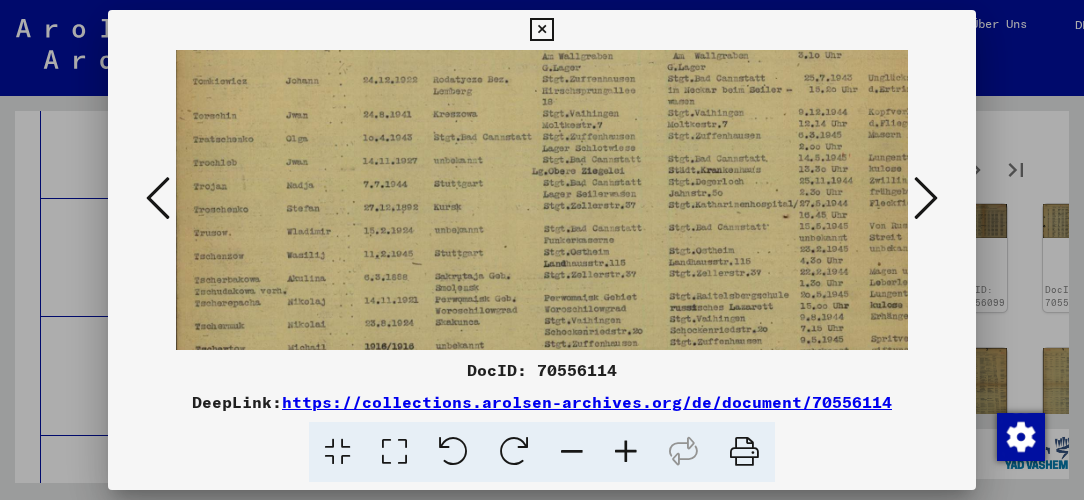drag, startPoint x: 645, startPoint y: 302, endPoint x: 648, endPoint y: 210, distance: 92.0489 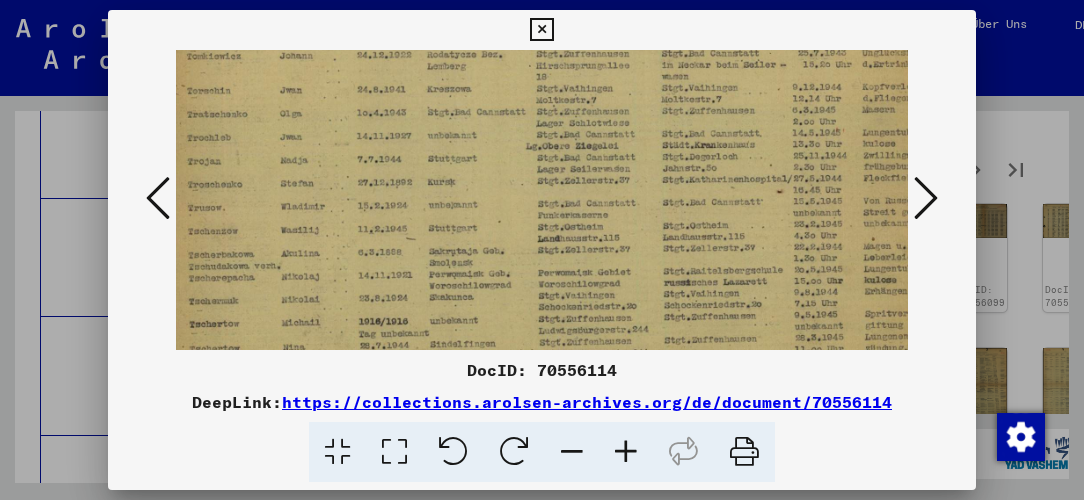 scroll, scrollTop: 179, scrollLeft: 11, axis: both 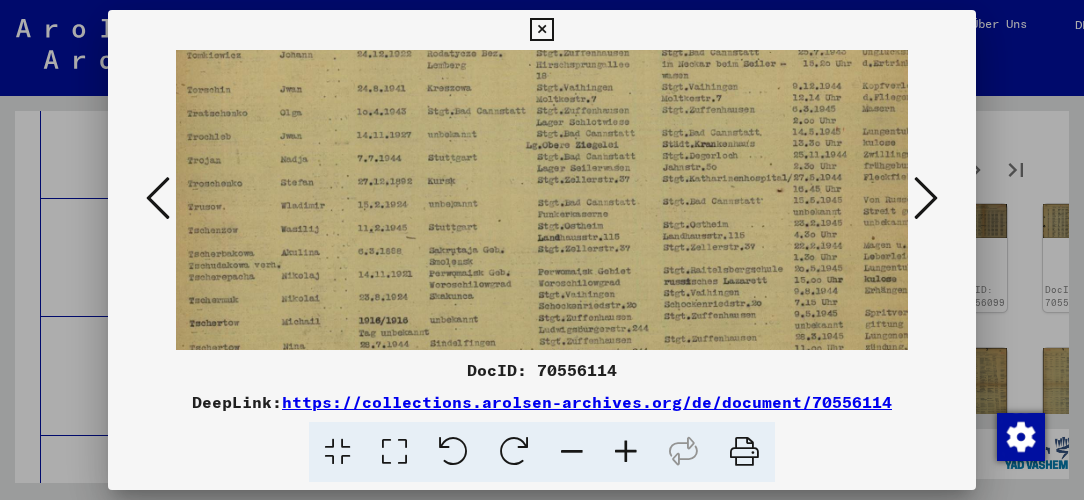 drag, startPoint x: 642, startPoint y: 116, endPoint x: 637, endPoint y: 93, distance: 23.537205 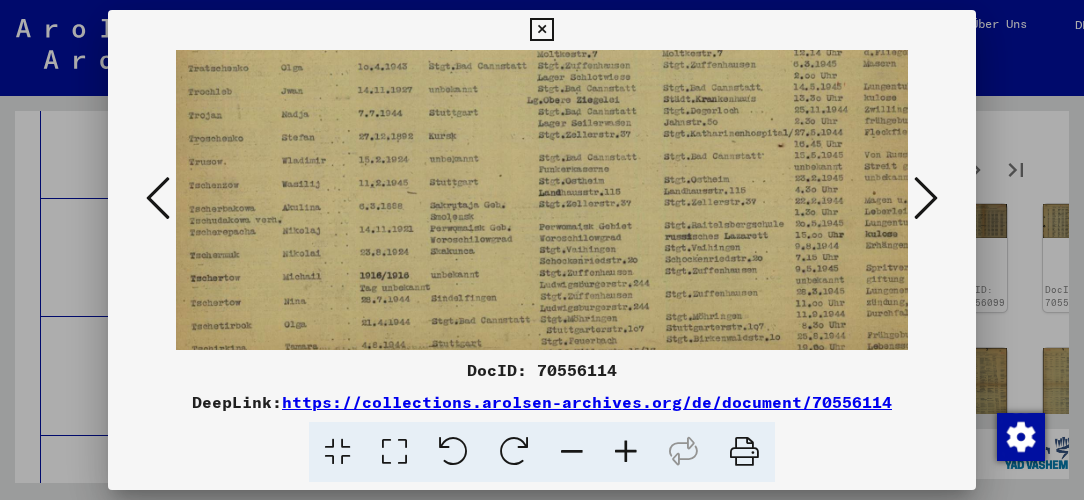scroll, scrollTop: 236, scrollLeft: 9, axis: both 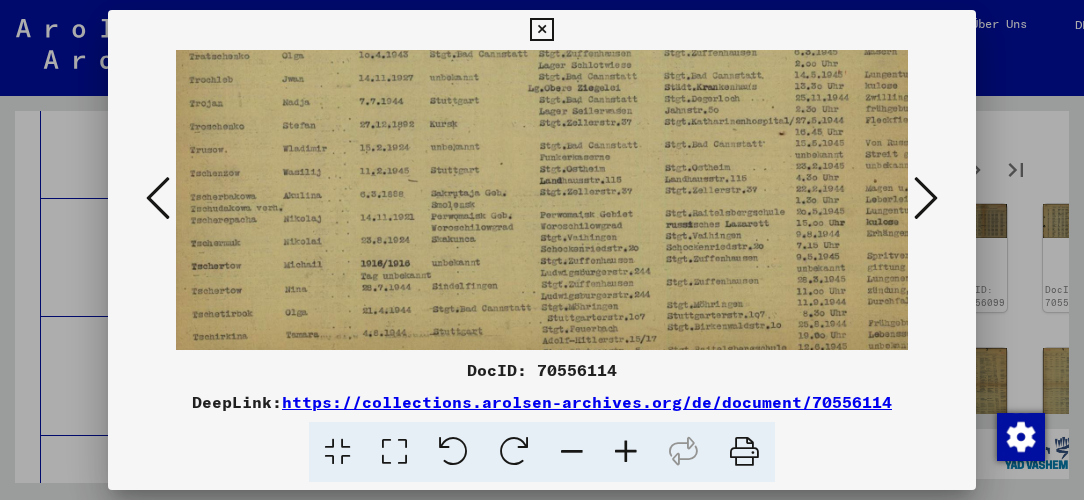drag, startPoint x: 637, startPoint y: 209, endPoint x: 639, endPoint y: 157, distance: 52.03845 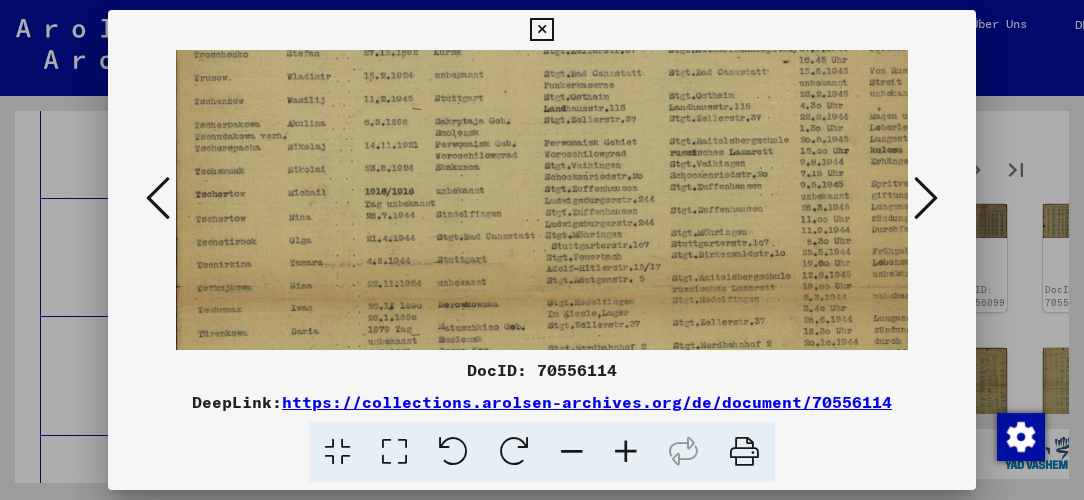 scroll, scrollTop: 309, scrollLeft: 5, axis: both 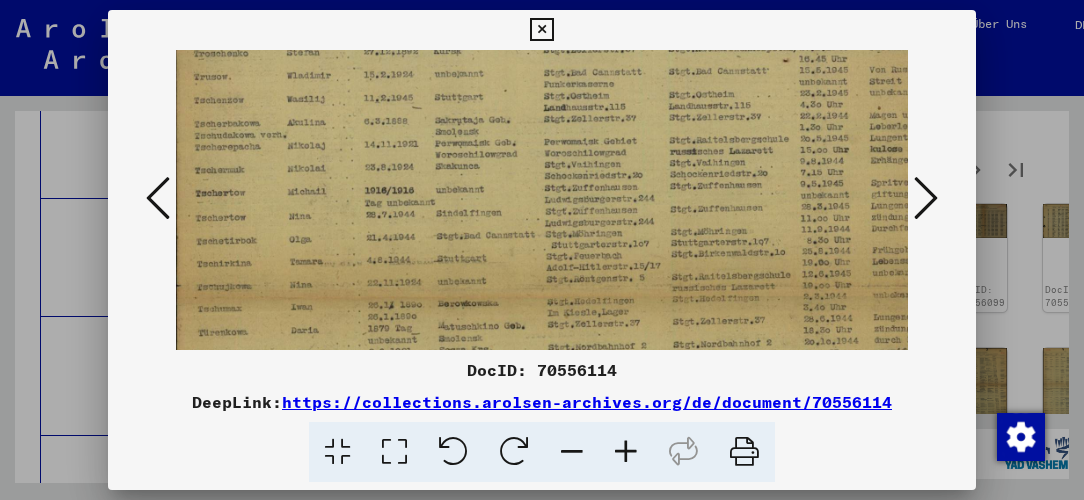 drag, startPoint x: 637, startPoint y: 223, endPoint x: 640, endPoint y: 153, distance: 70.064255 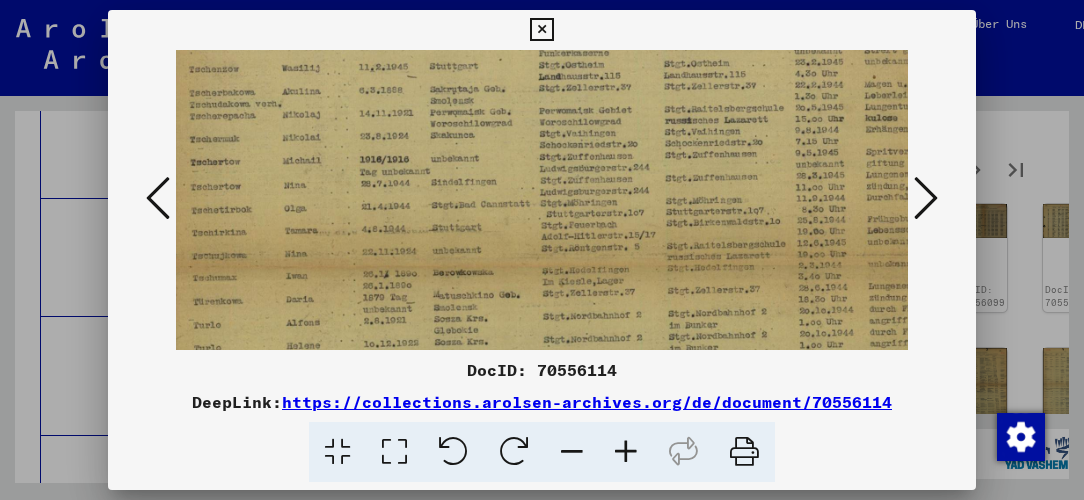 scroll, scrollTop: 369, scrollLeft: 10, axis: both 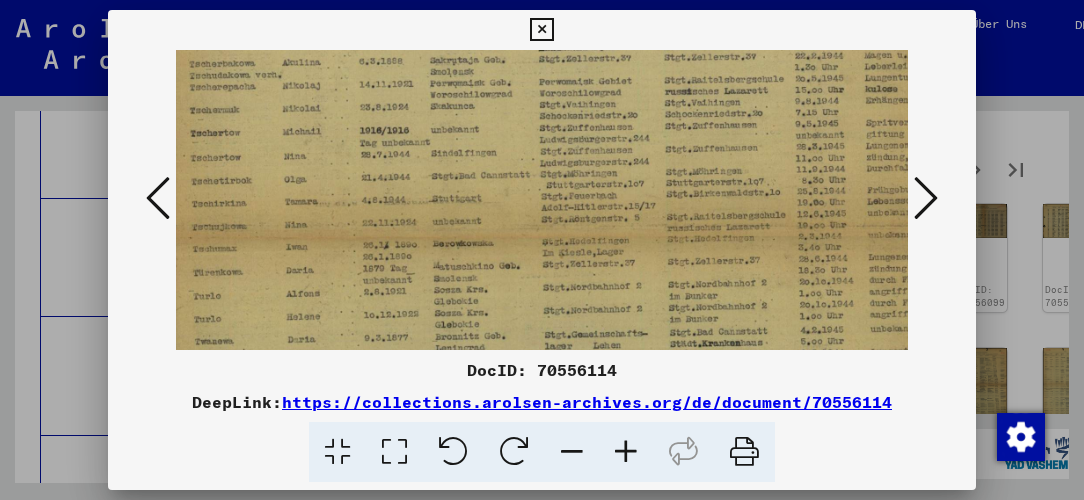 drag, startPoint x: 654, startPoint y: 216, endPoint x: 650, endPoint y: 160, distance: 56.142673 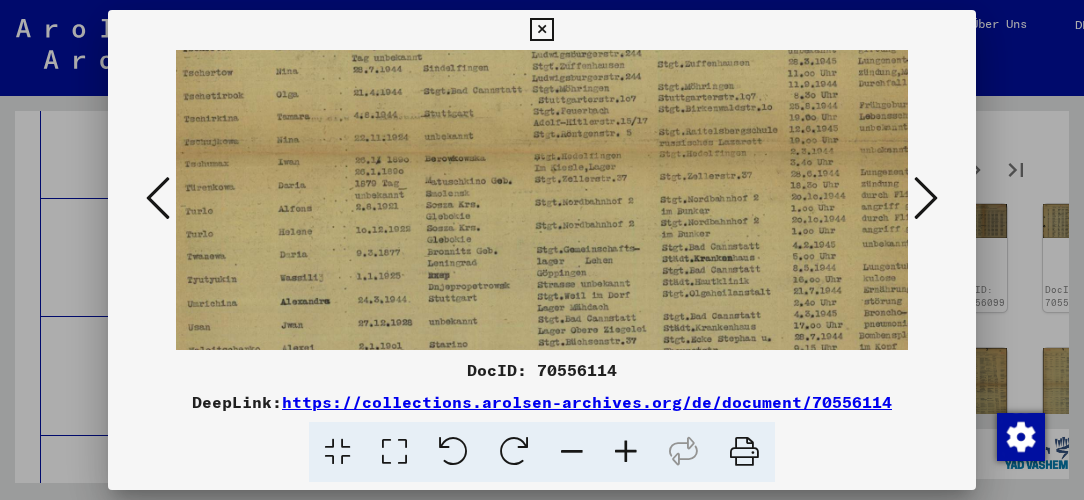 scroll, scrollTop: 458, scrollLeft: 18, axis: both 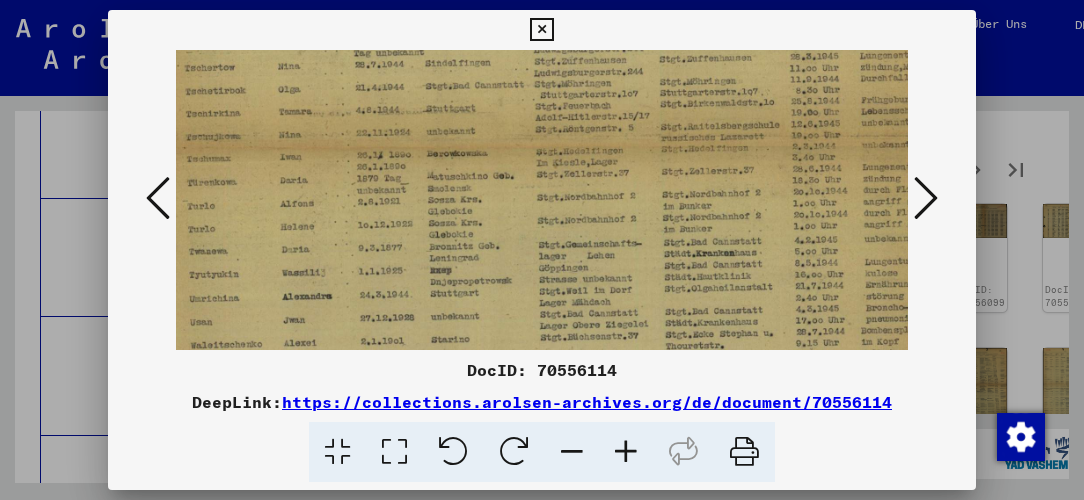 drag, startPoint x: 646, startPoint y: 247, endPoint x: 642, endPoint y: 177, distance: 70.11419 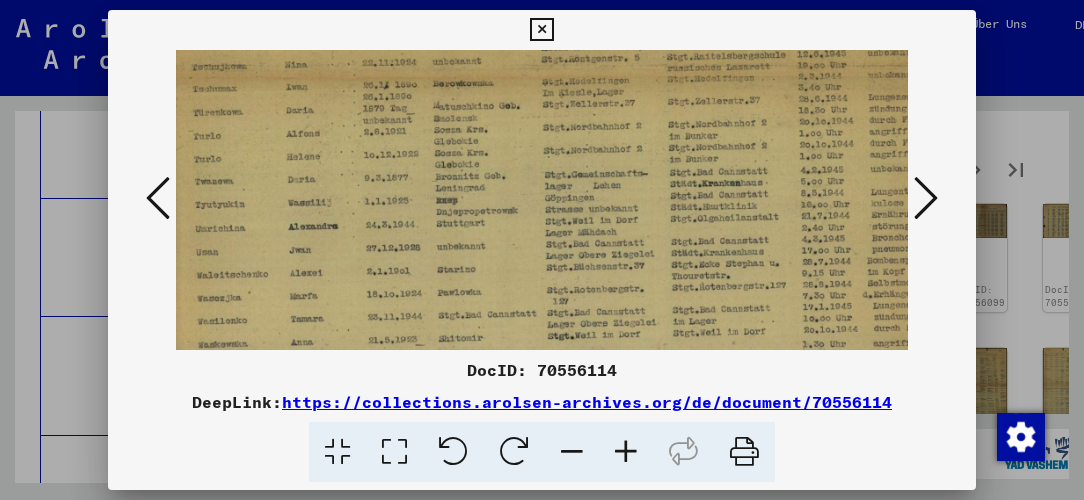 scroll, scrollTop: 536, scrollLeft: 9, axis: both 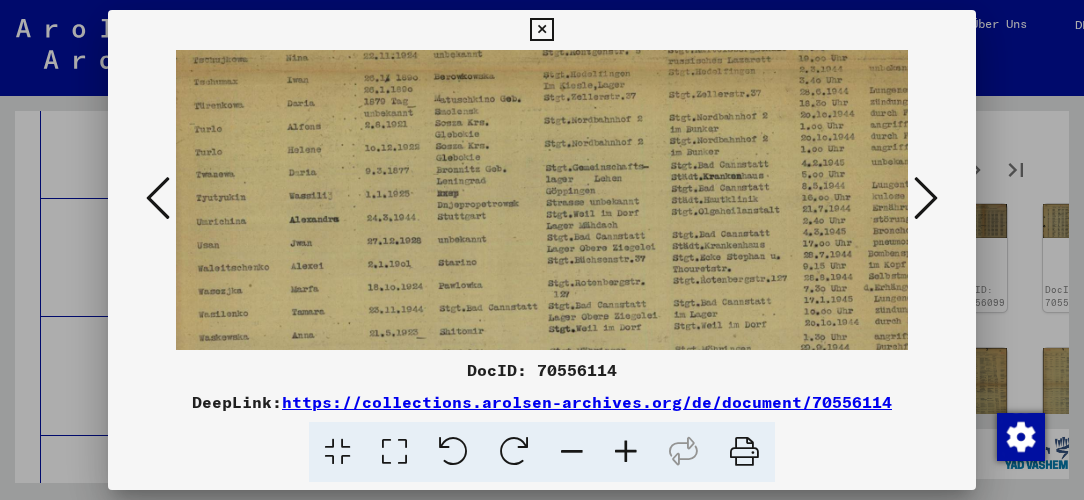 drag, startPoint x: 646, startPoint y: 257, endPoint x: 652, endPoint y: 184, distance: 73.24616 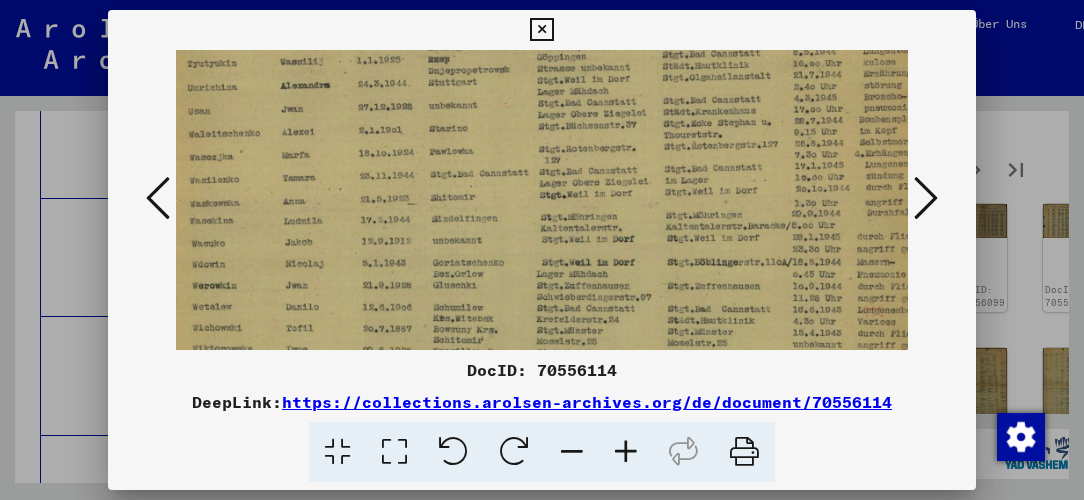 scroll, scrollTop: 669, scrollLeft: 20, axis: both 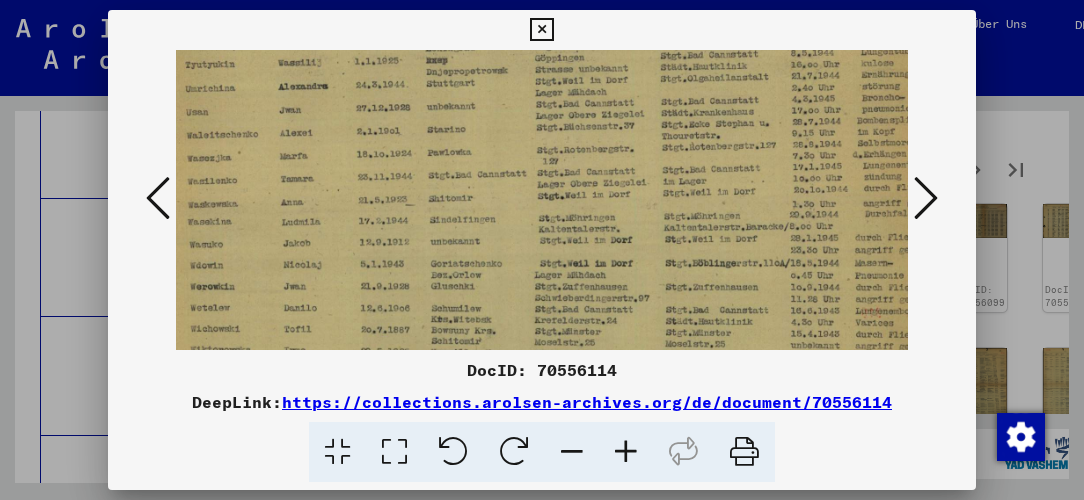 drag, startPoint x: 651, startPoint y: 240, endPoint x: 641, endPoint y: 110, distance: 130.38405 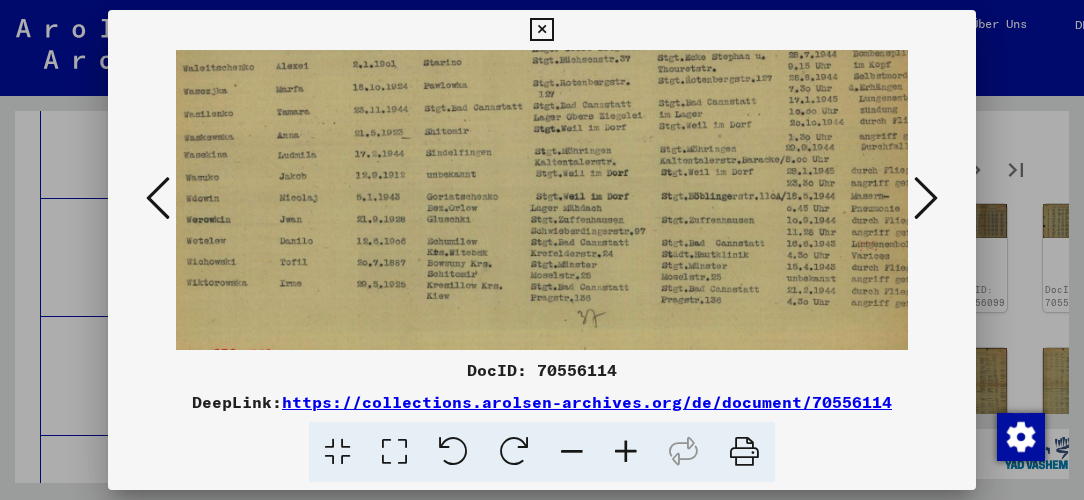 scroll, scrollTop: 729, scrollLeft: 24, axis: both 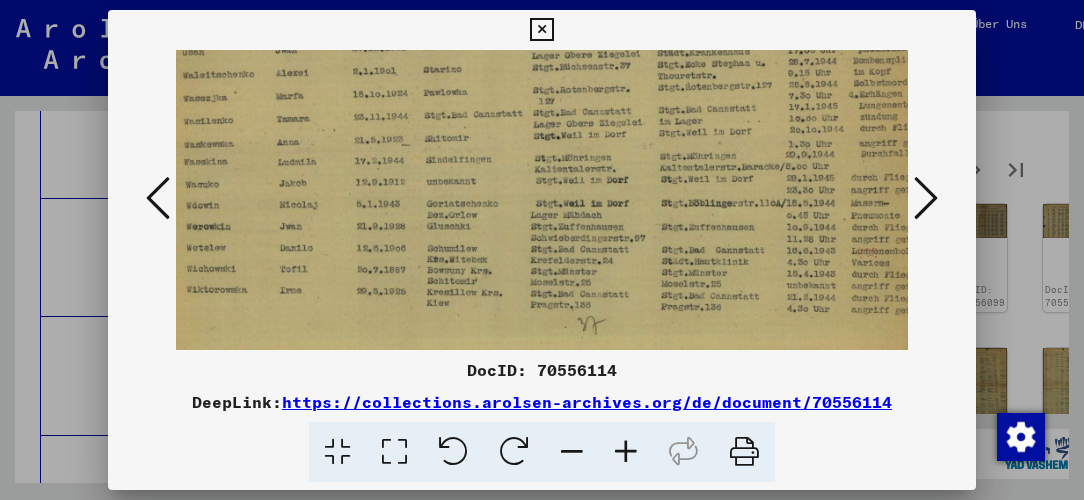 drag, startPoint x: 608, startPoint y: 321, endPoint x: 606, endPoint y: 260, distance: 61.03278 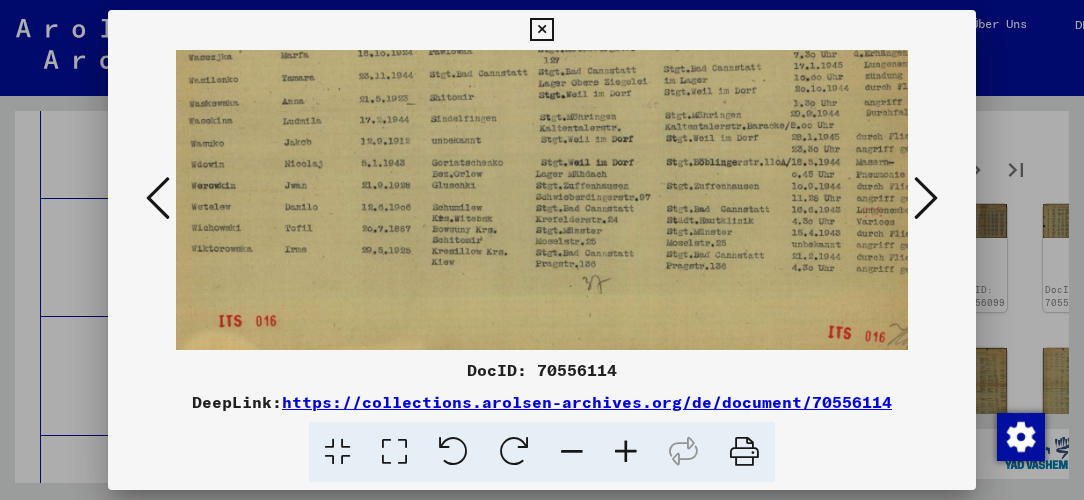scroll, scrollTop: 800, scrollLeft: 19, axis: both 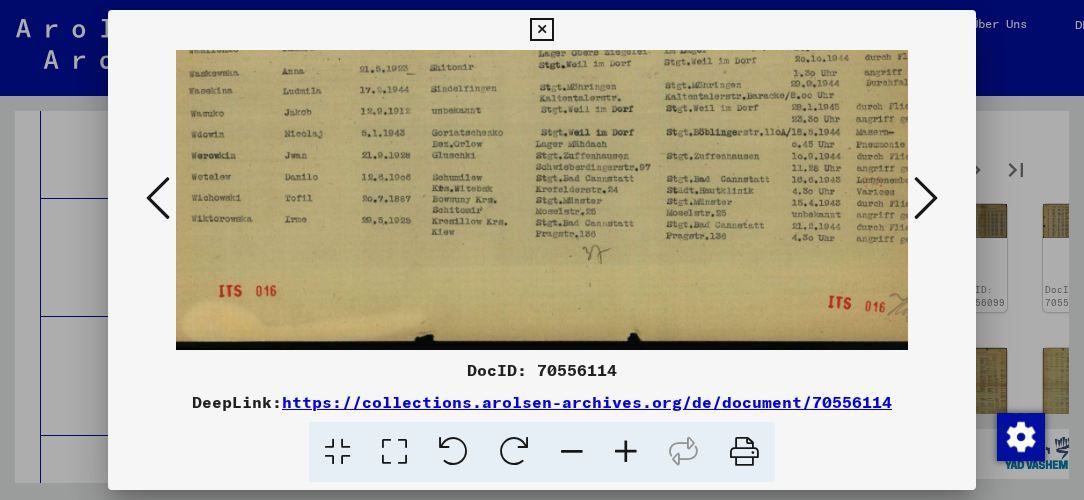 drag, startPoint x: 641, startPoint y: 209, endPoint x: 647, endPoint y: 89, distance: 120.14991 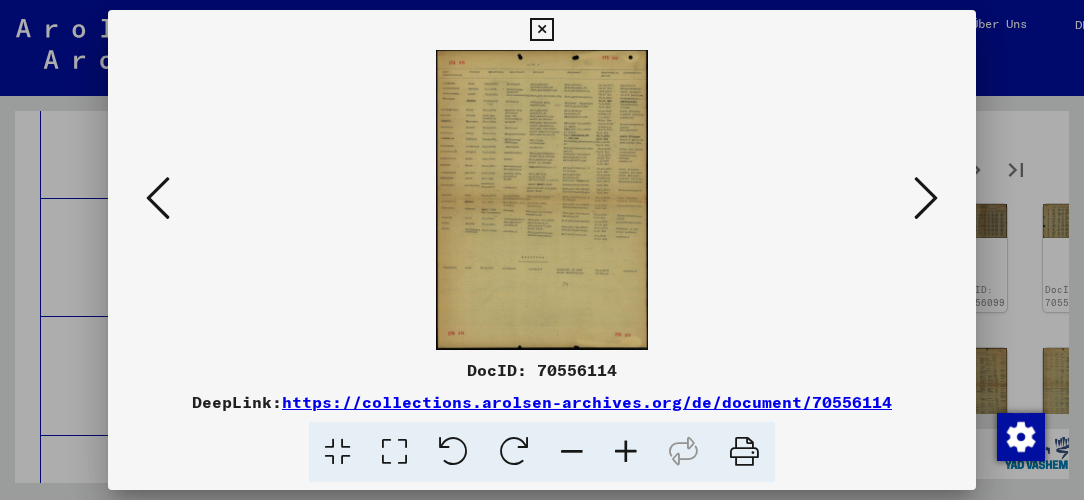 scroll, scrollTop: 0, scrollLeft: 0, axis: both 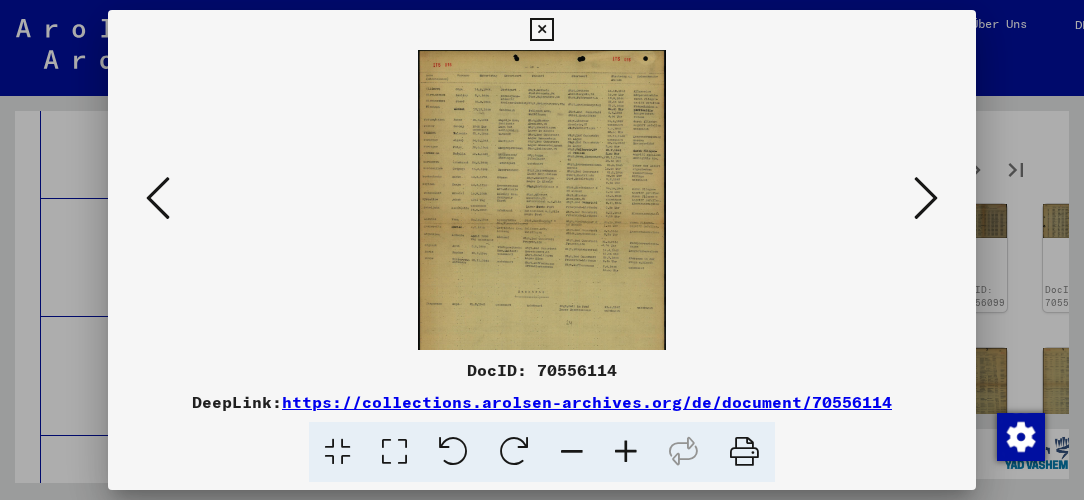 click at bounding box center (626, 452) 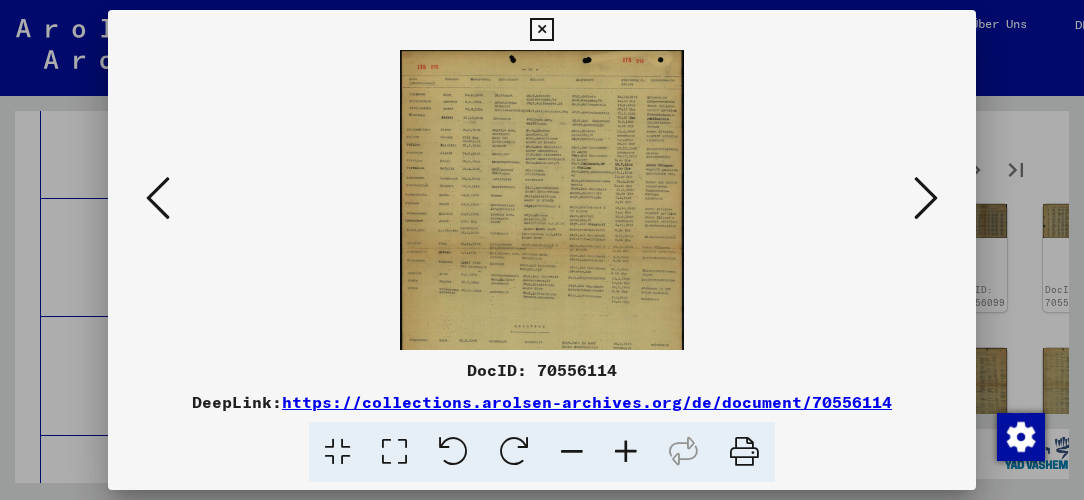 click at bounding box center (626, 452) 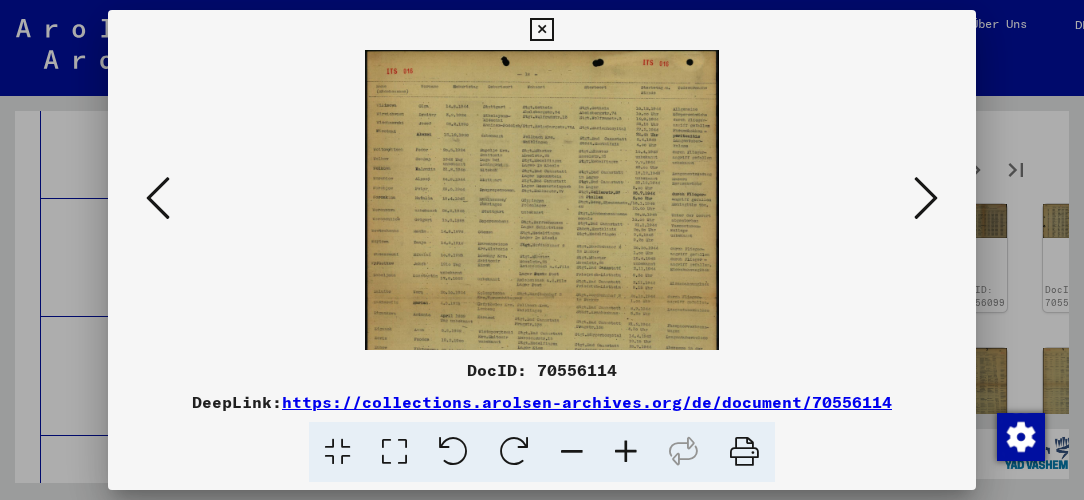 click at bounding box center (626, 452) 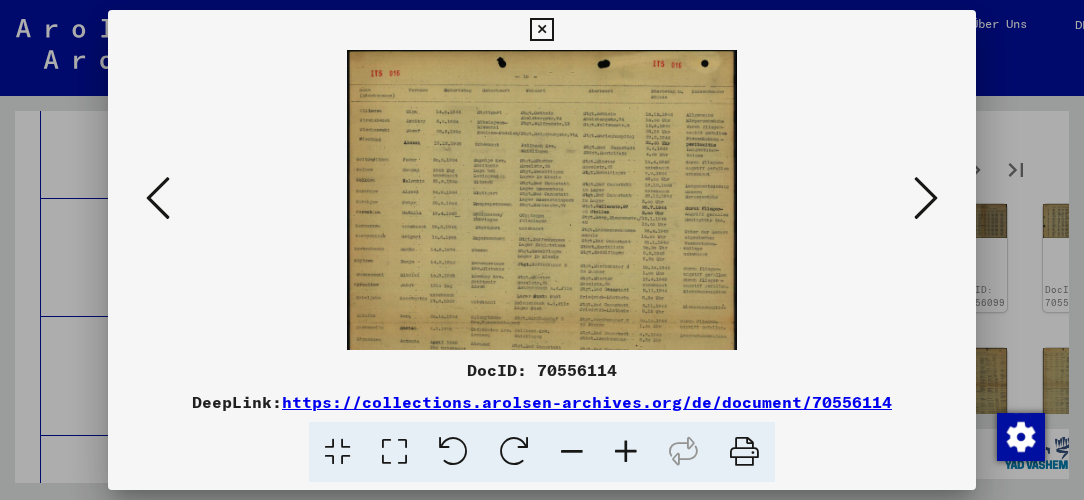 click at bounding box center [626, 452] 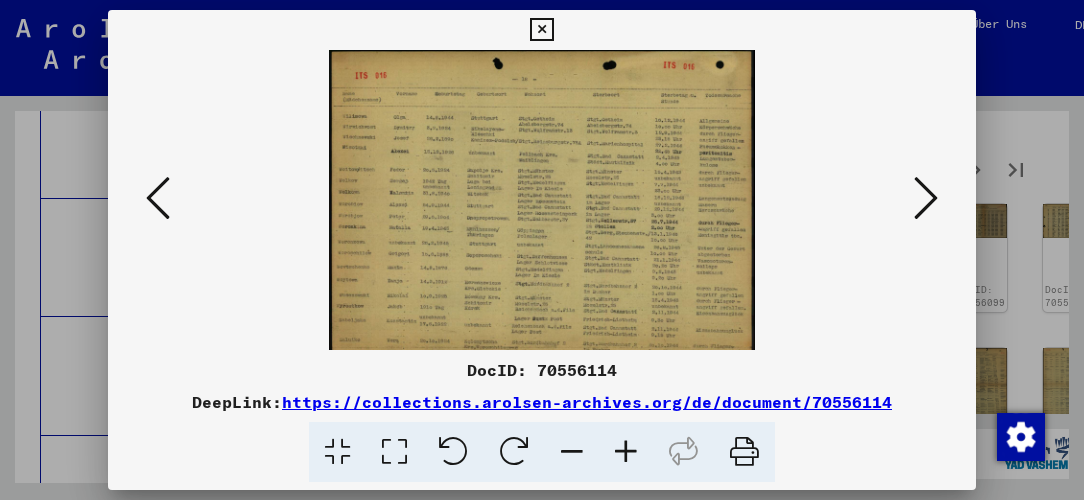 click at bounding box center (626, 452) 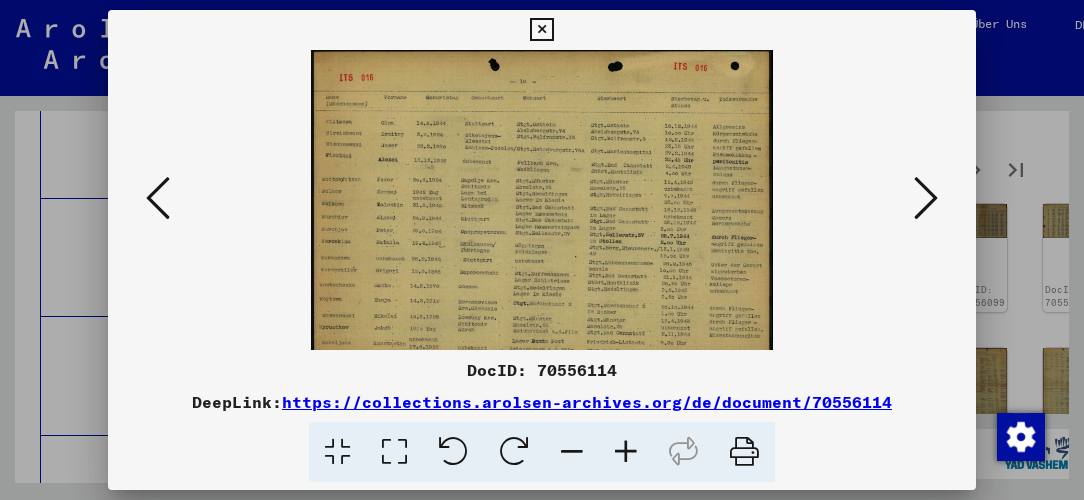 click at bounding box center [626, 452] 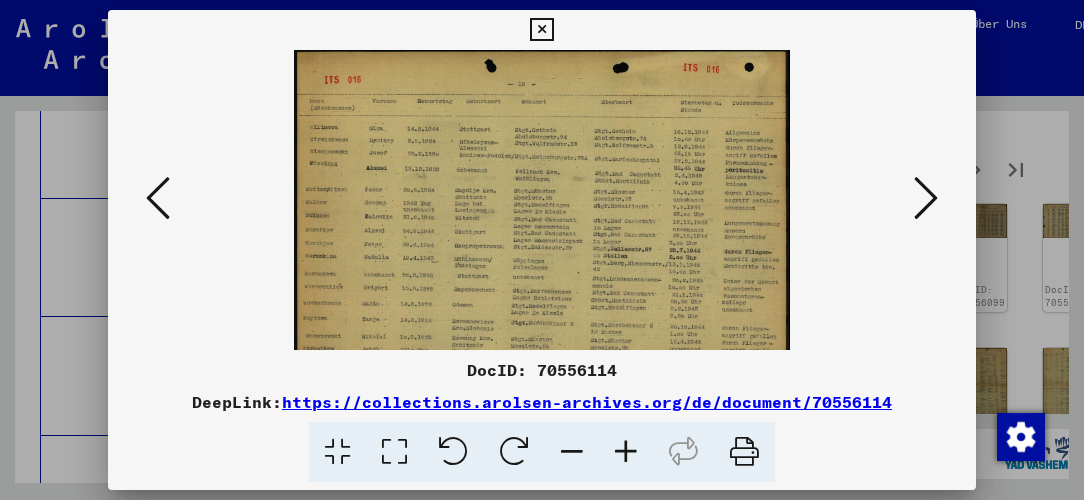 click at bounding box center [626, 452] 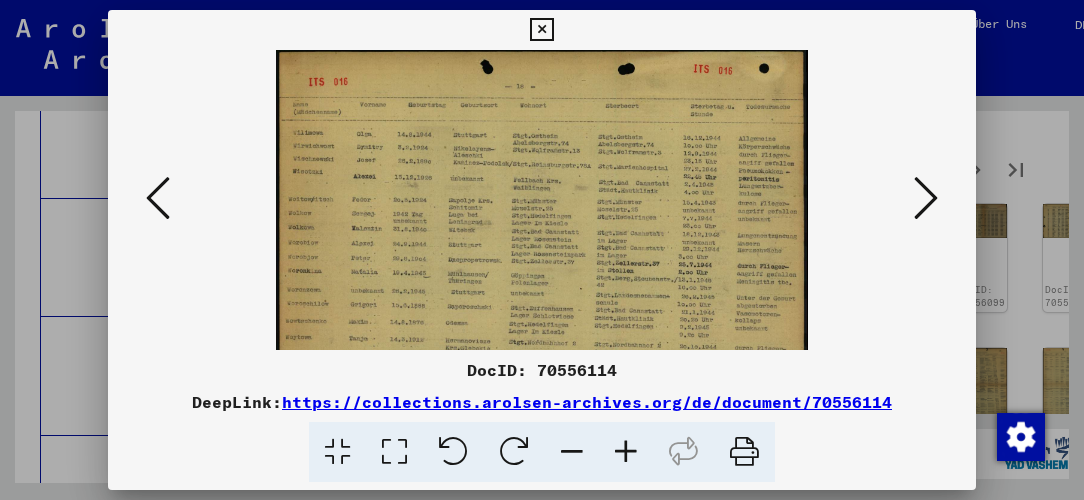 click at bounding box center (626, 452) 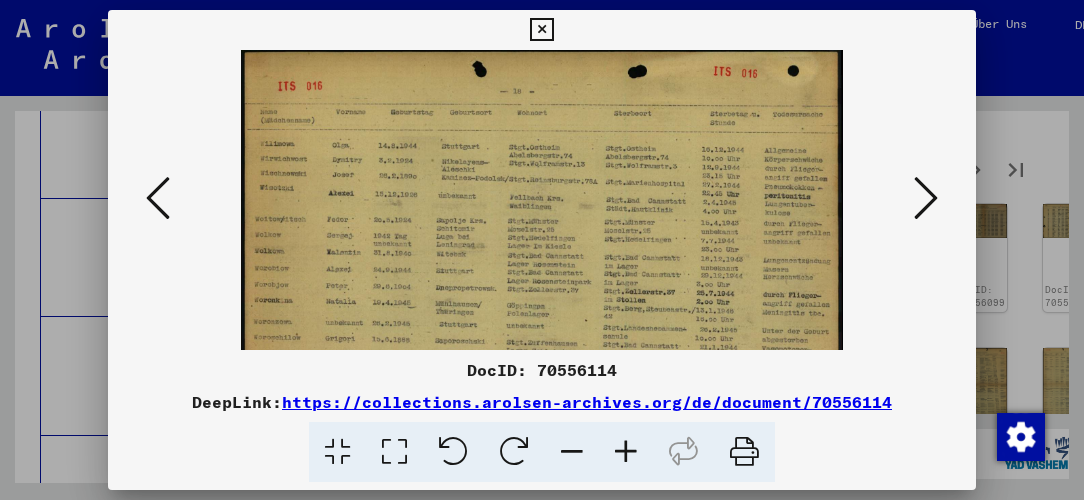click at bounding box center (626, 452) 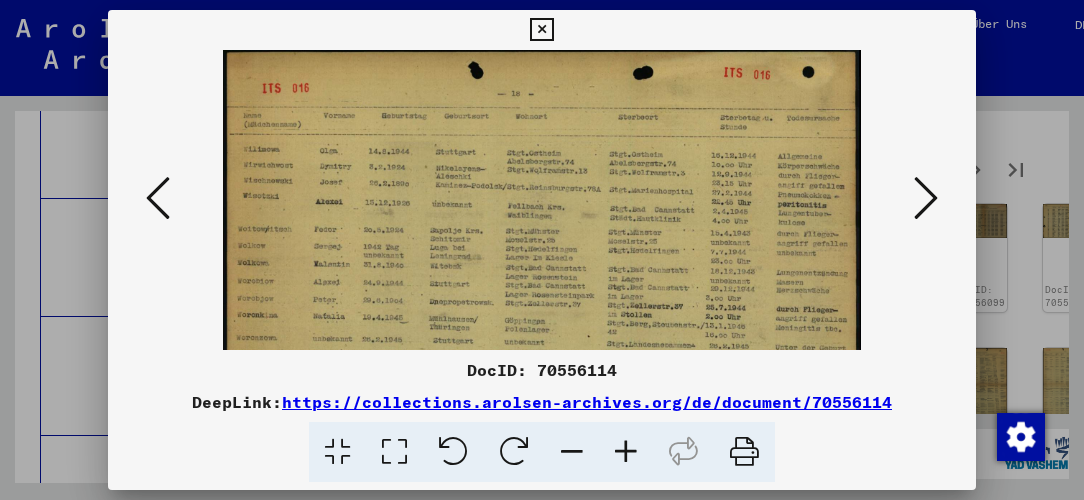 click at bounding box center [626, 452] 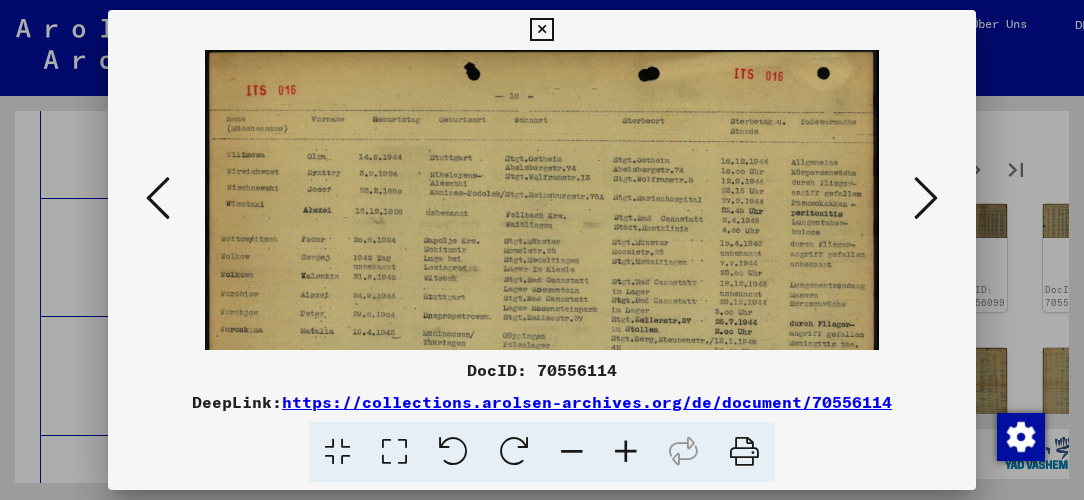 click at bounding box center [626, 452] 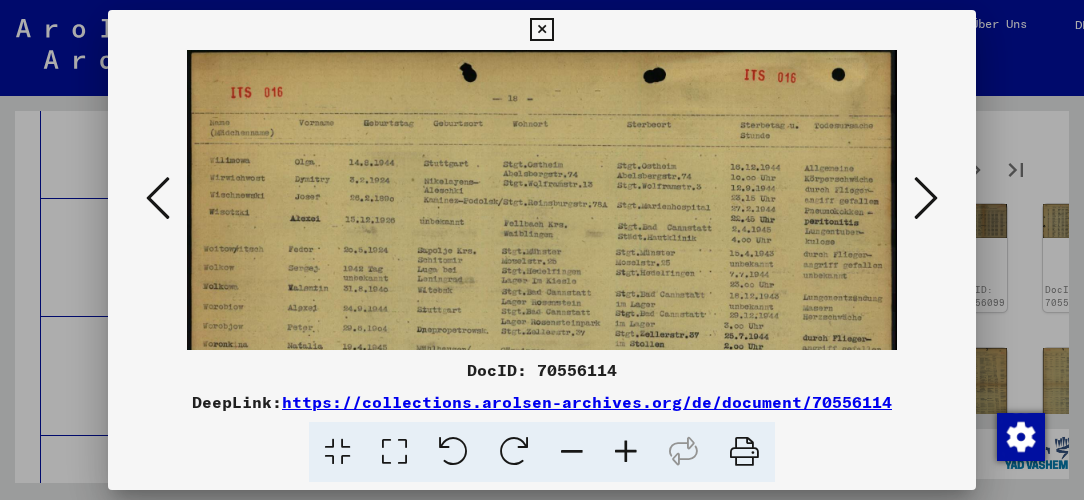 click at bounding box center (626, 452) 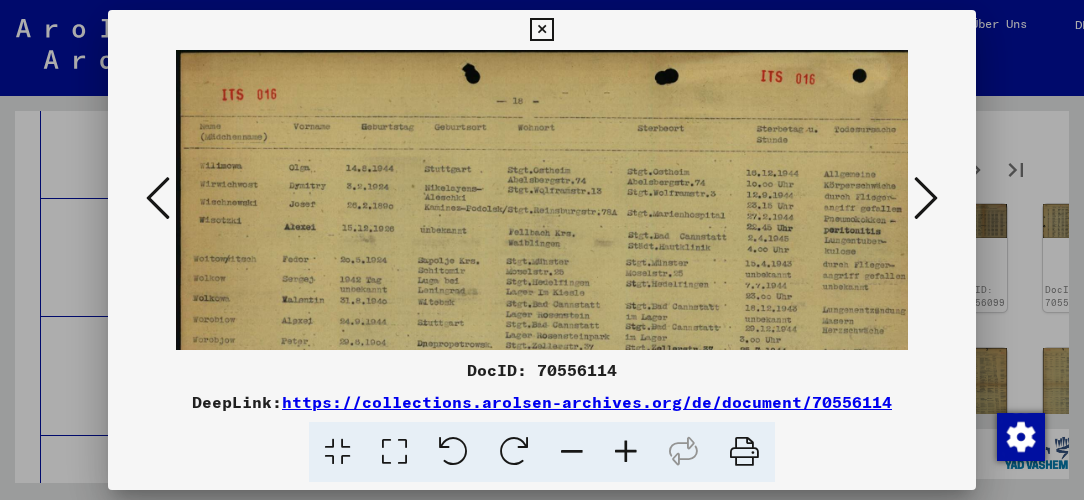 click at bounding box center (626, 452) 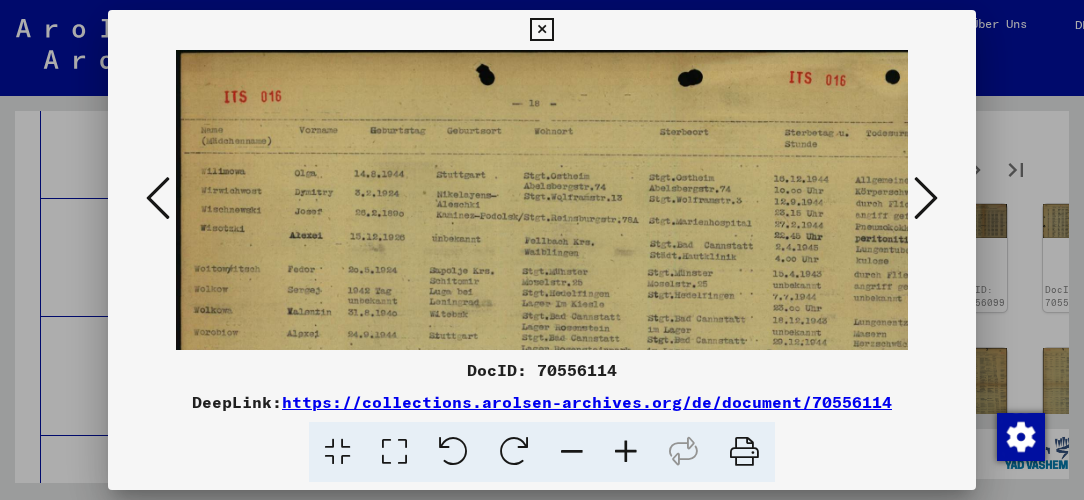click at bounding box center (626, 452) 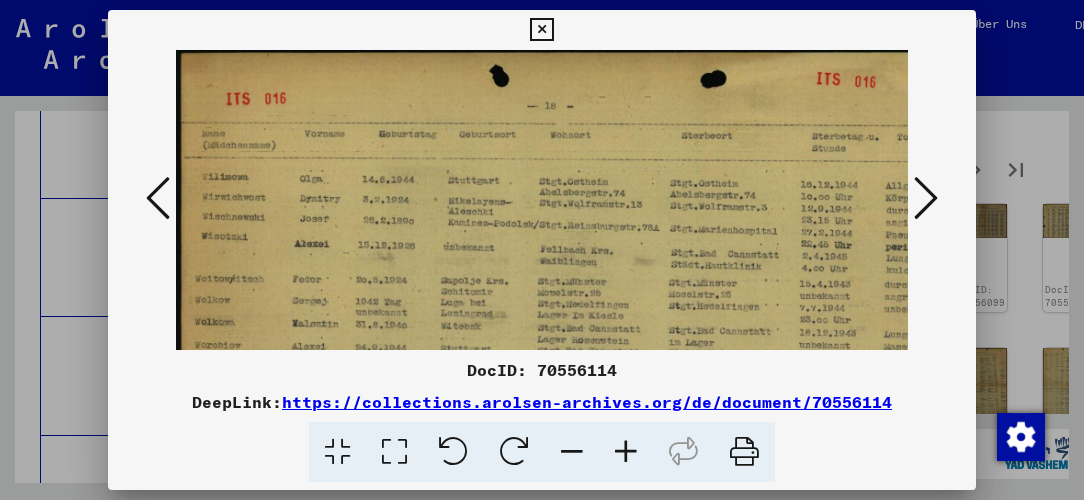 click at bounding box center (572, 452) 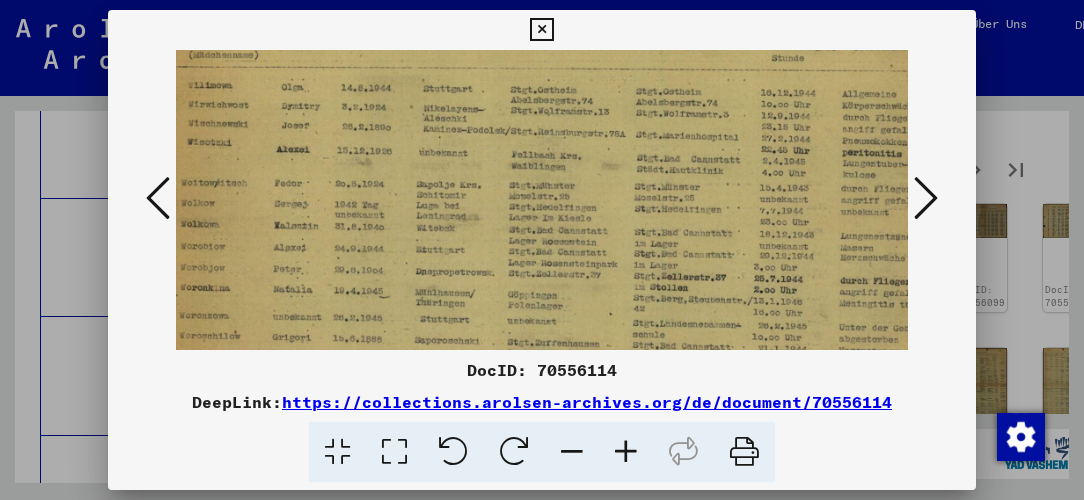 scroll, scrollTop: 108, scrollLeft: 13, axis: both 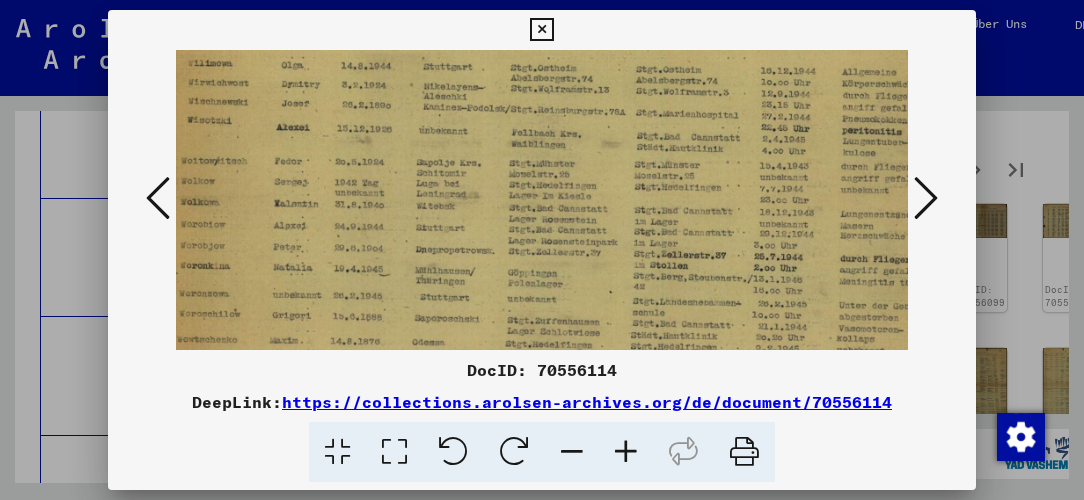 drag, startPoint x: 569, startPoint y: 305, endPoint x: 557, endPoint y: 203, distance: 102.70345 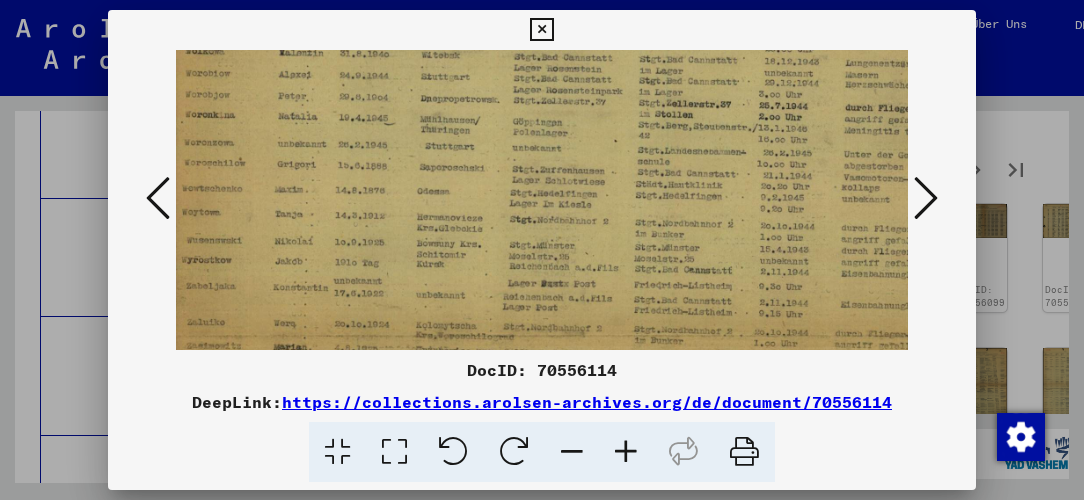 scroll, scrollTop: 264, scrollLeft: 8, axis: both 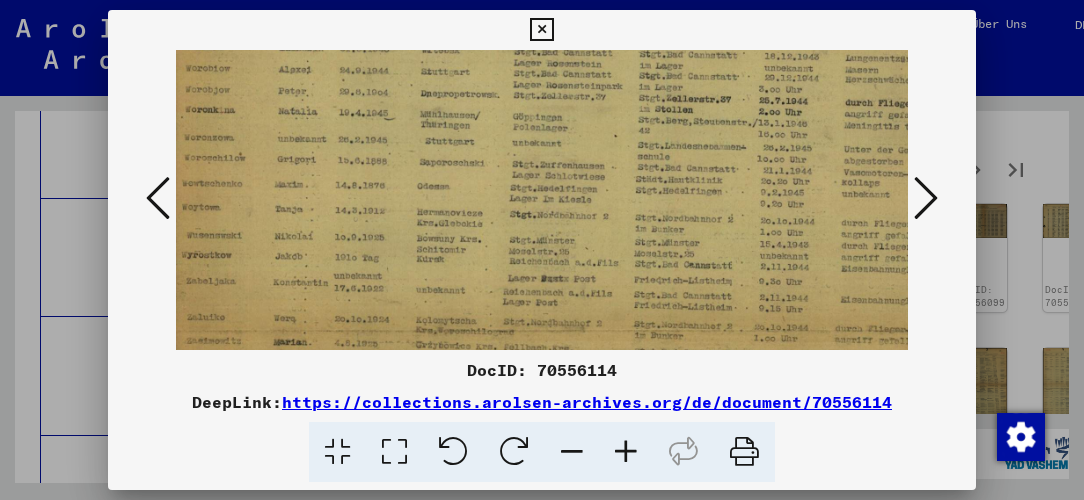 drag, startPoint x: 596, startPoint y: 268, endPoint x: 601, endPoint y: 117, distance: 151.08276 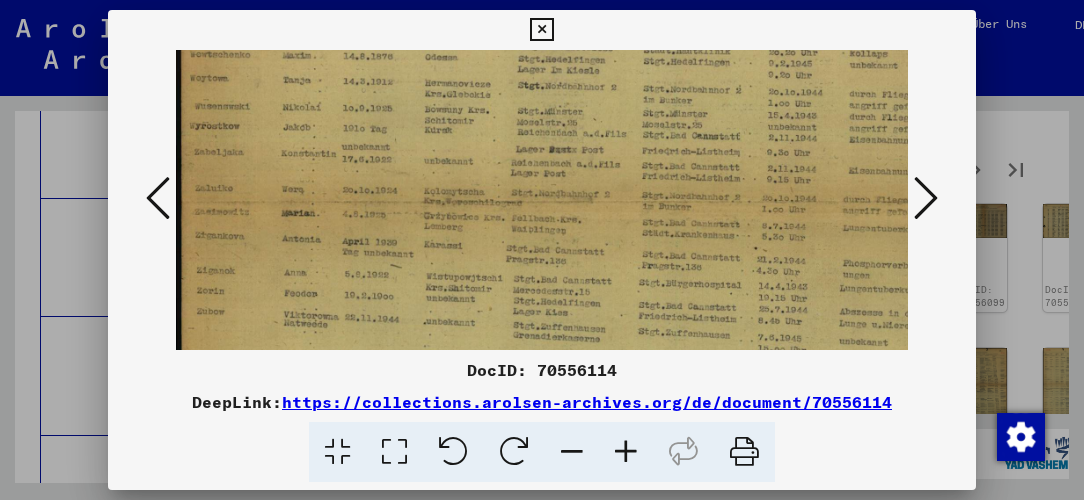 scroll, scrollTop: 397, scrollLeft: 0, axis: vertical 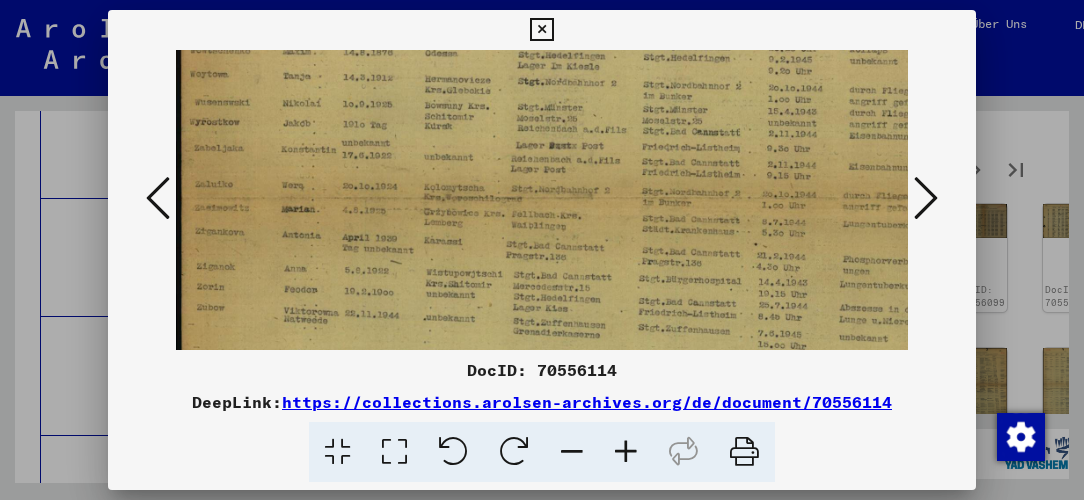 drag, startPoint x: 612, startPoint y: 246, endPoint x: 622, endPoint y: 118, distance: 128.39003 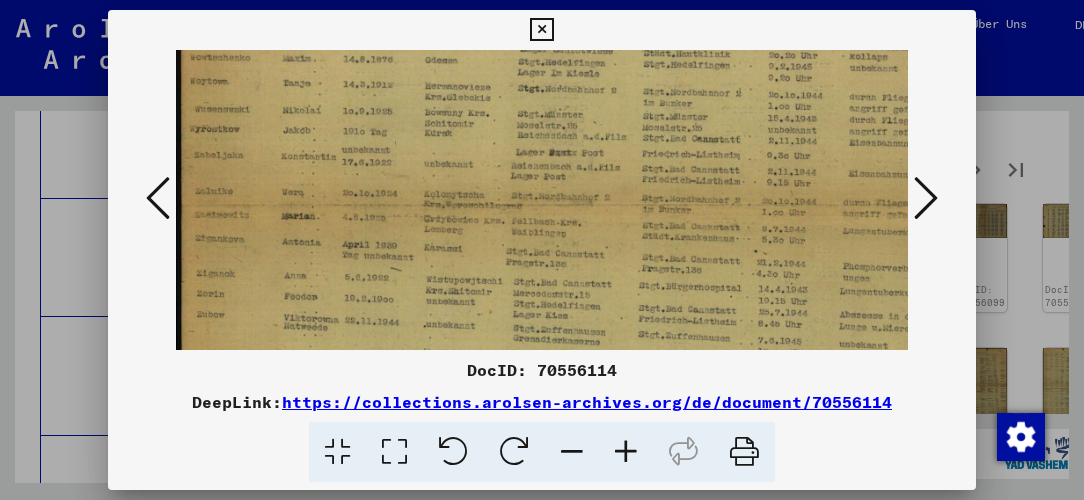 scroll, scrollTop: 392, scrollLeft: 1, axis: both 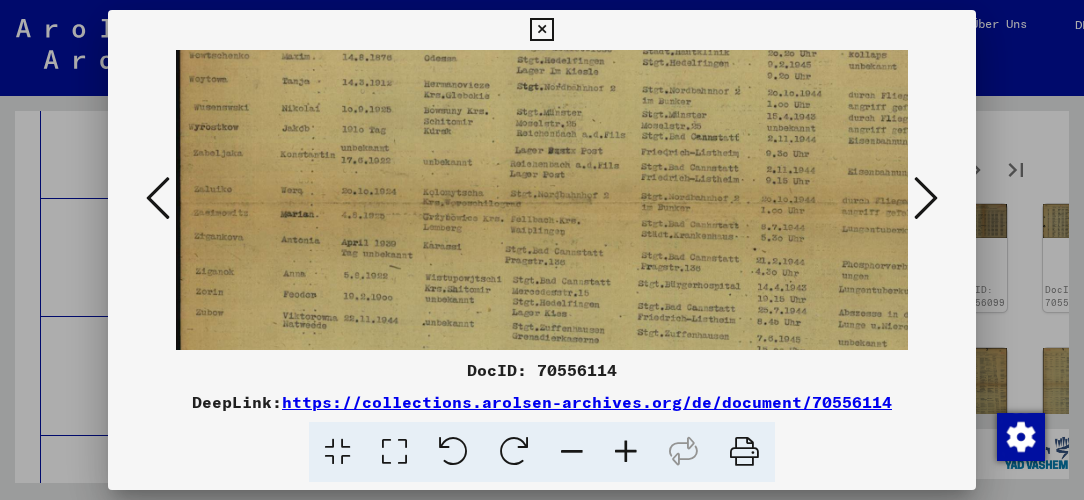drag, startPoint x: 612, startPoint y: 84, endPoint x: 623, endPoint y: 93, distance: 14.21267 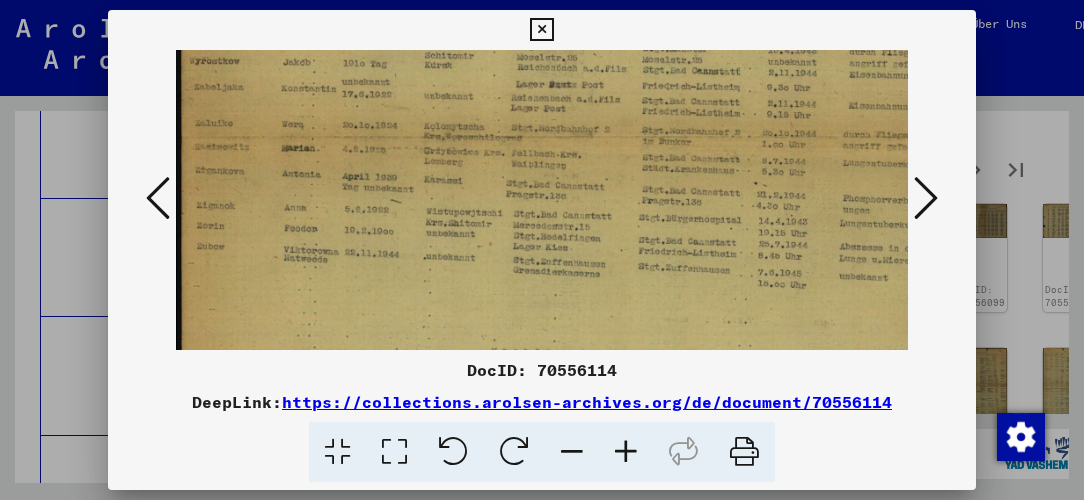 scroll, scrollTop: 460, scrollLeft: 0, axis: vertical 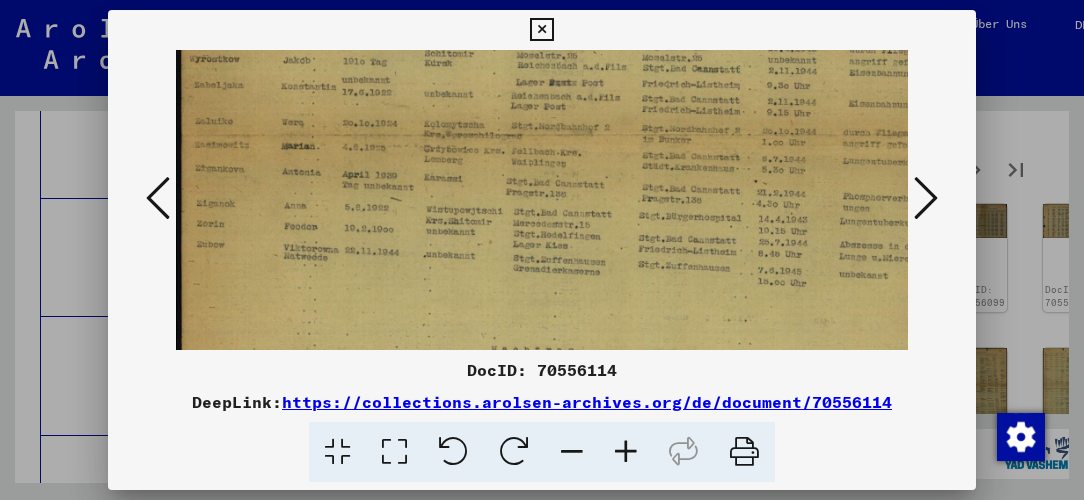 drag, startPoint x: 618, startPoint y: 190, endPoint x: 622, endPoint y: 125, distance: 65.12296 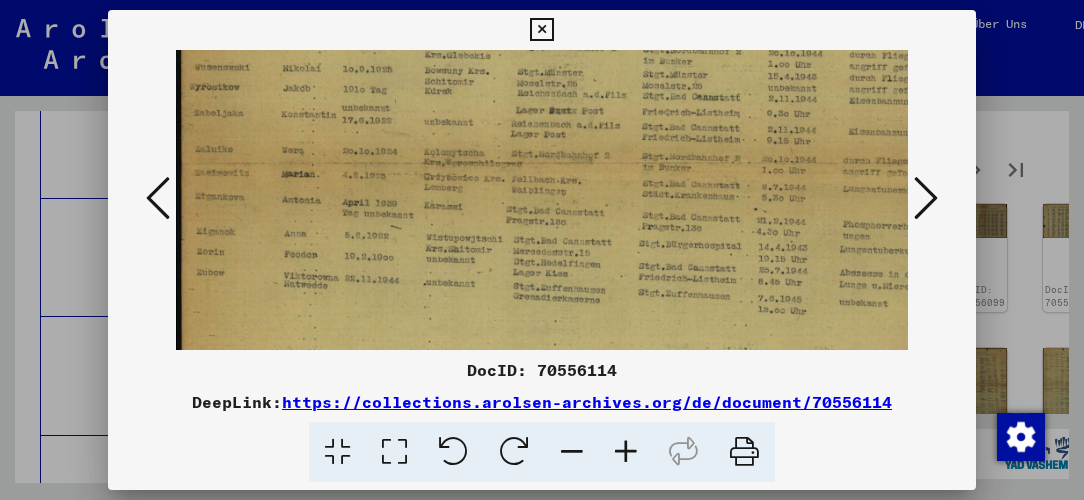 scroll, scrollTop: 405, scrollLeft: 0, axis: vertical 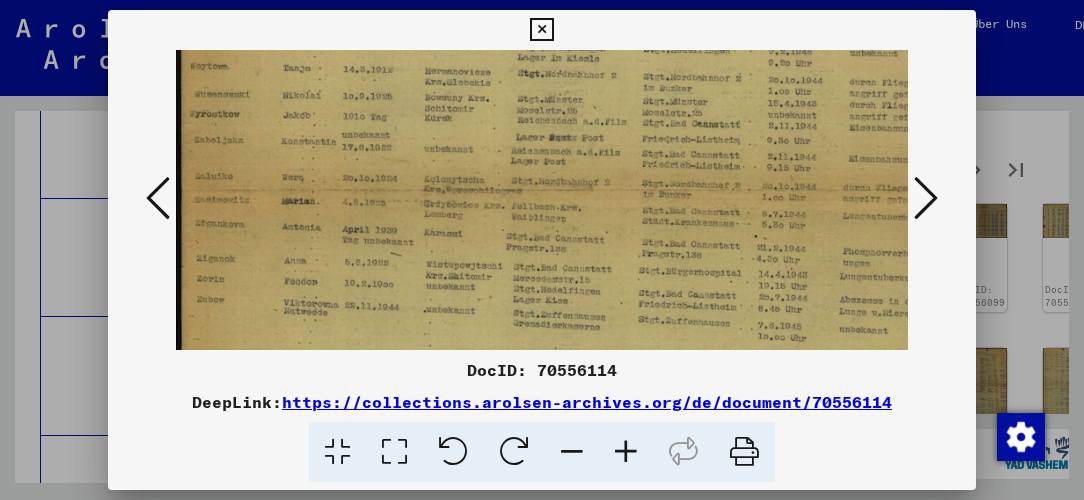 drag, startPoint x: 610, startPoint y: 142, endPoint x: 619, endPoint y: 198, distance: 56.718605 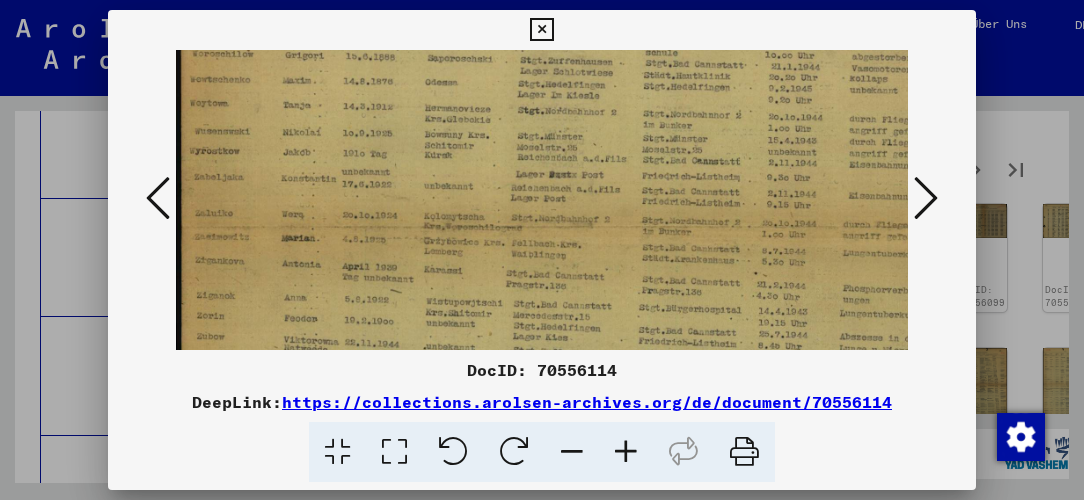scroll, scrollTop: 346, scrollLeft: 0, axis: vertical 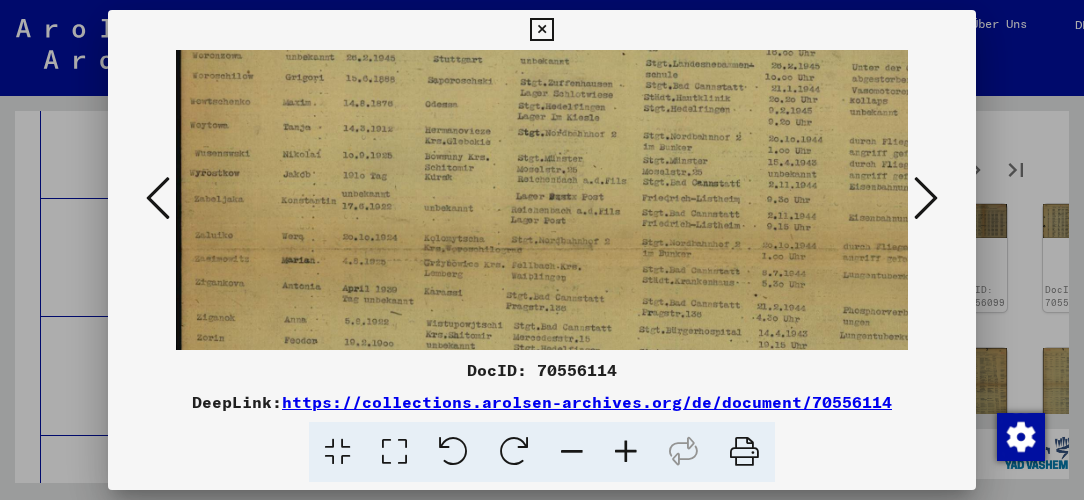 drag, startPoint x: 624, startPoint y: 106, endPoint x: 630, endPoint y: 167, distance: 61.294373 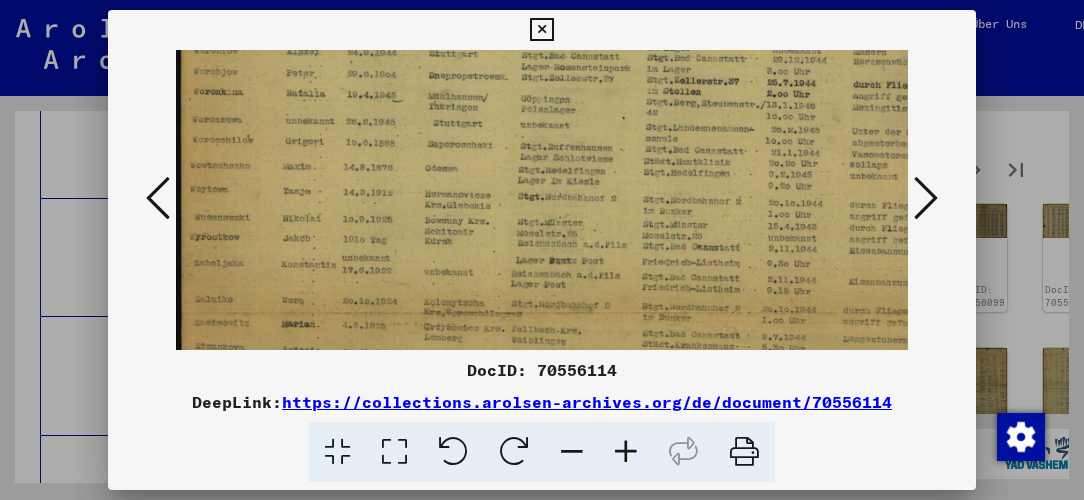 scroll, scrollTop: 281, scrollLeft: 0, axis: vertical 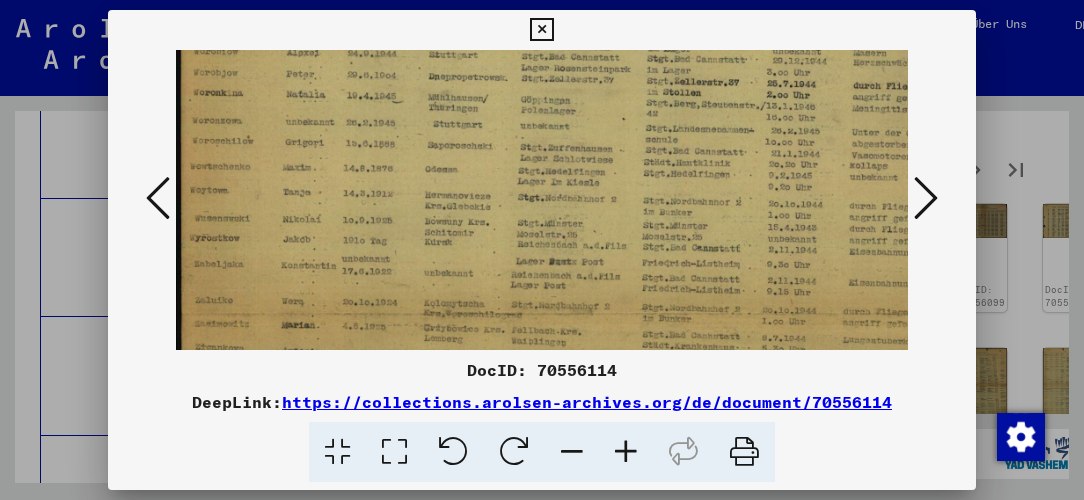 drag, startPoint x: 621, startPoint y: 116, endPoint x: 621, endPoint y: 183, distance: 67 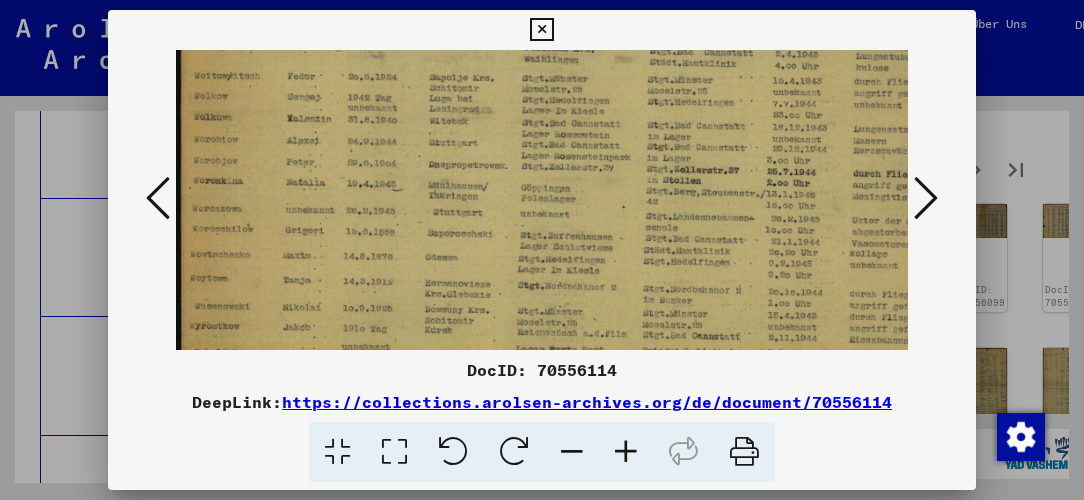 scroll, scrollTop: 191, scrollLeft: 0, axis: vertical 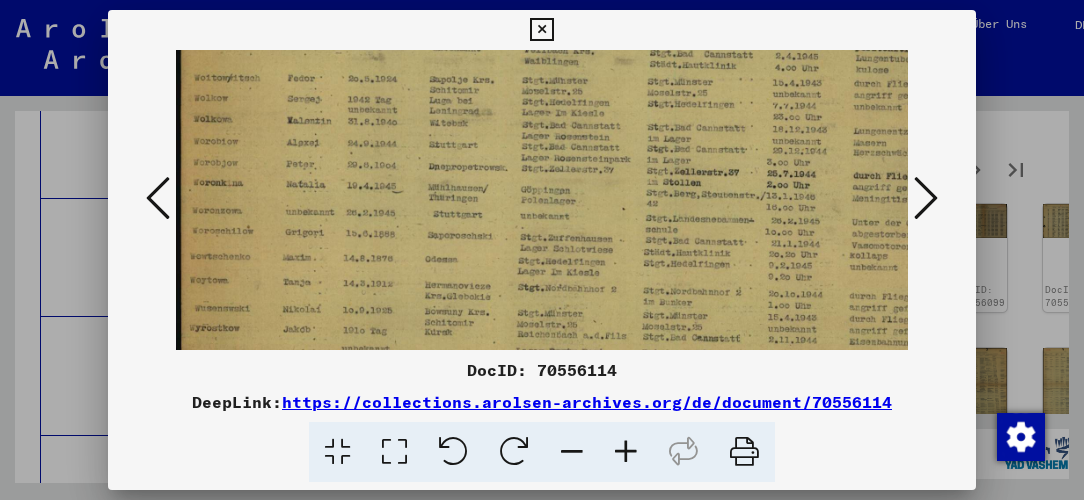 drag, startPoint x: 627, startPoint y: 108, endPoint x: 642, endPoint y: 198, distance: 91.24144 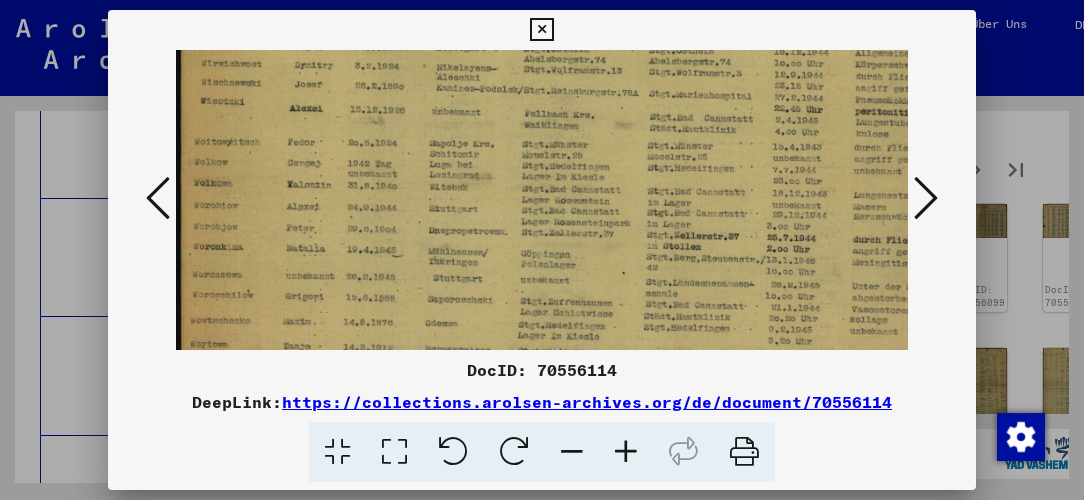 scroll, scrollTop: 113, scrollLeft: 0, axis: vertical 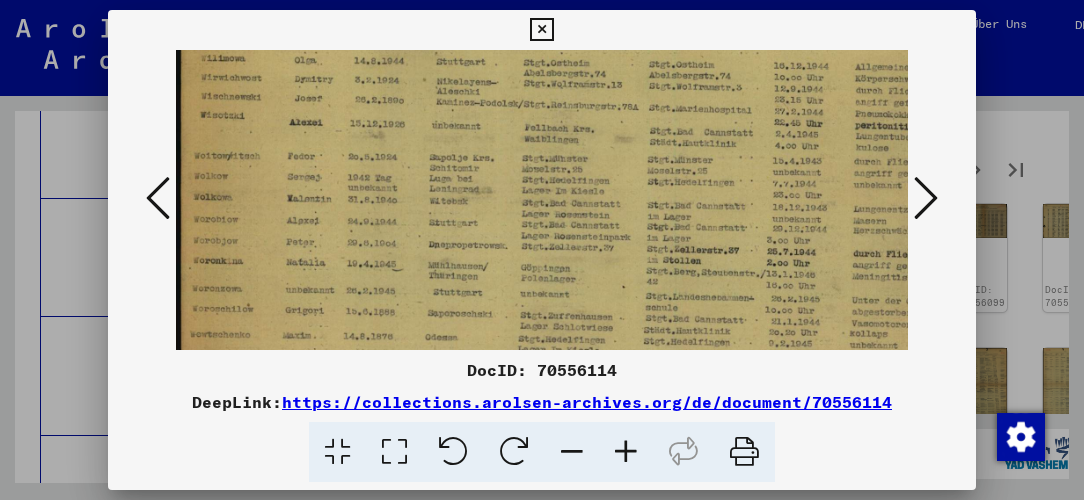 drag, startPoint x: 636, startPoint y: 145, endPoint x: 648, endPoint y: 225, distance: 80.895 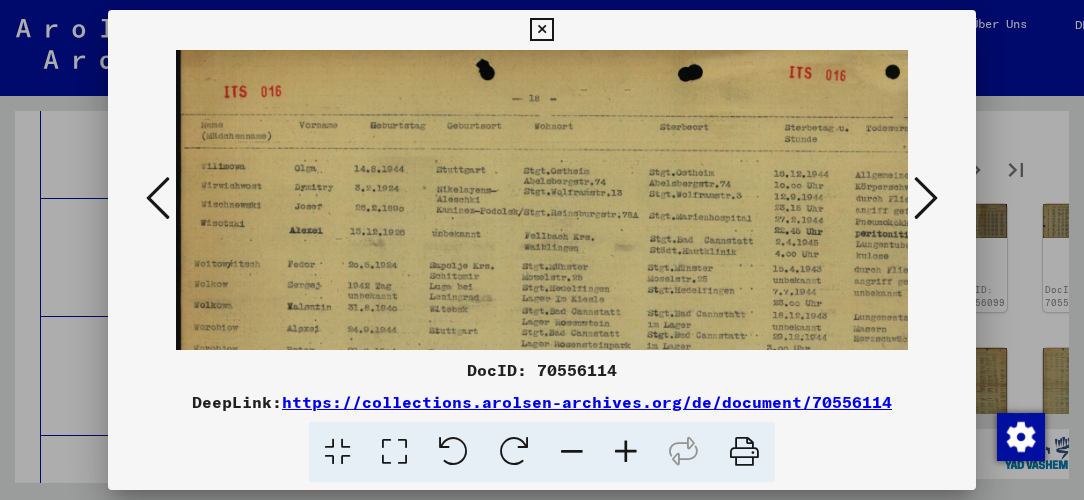 scroll, scrollTop: 0, scrollLeft: 0, axis: both 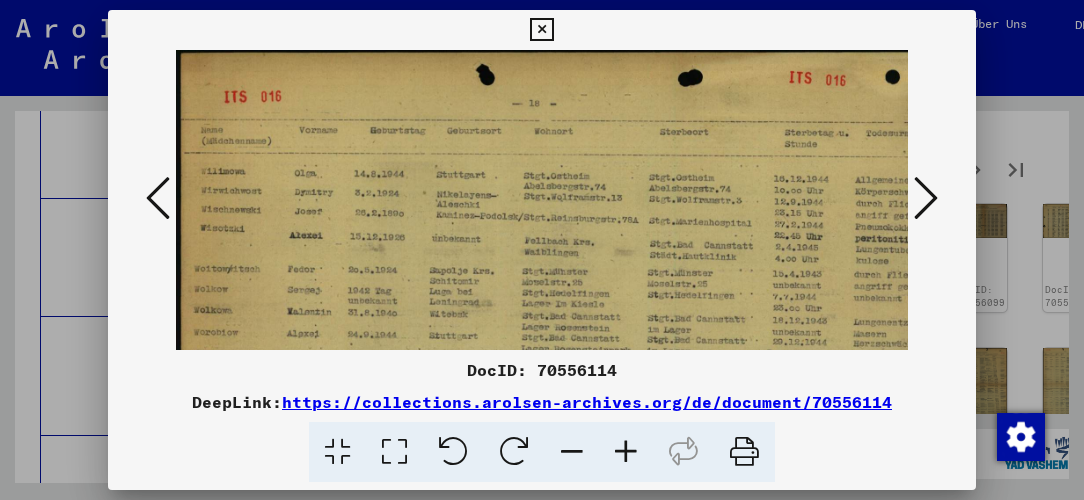 drag, startPoint x: 608, startPoint y: 144, endPoint x: 632, endPoint y: 253, distance: 111.61093 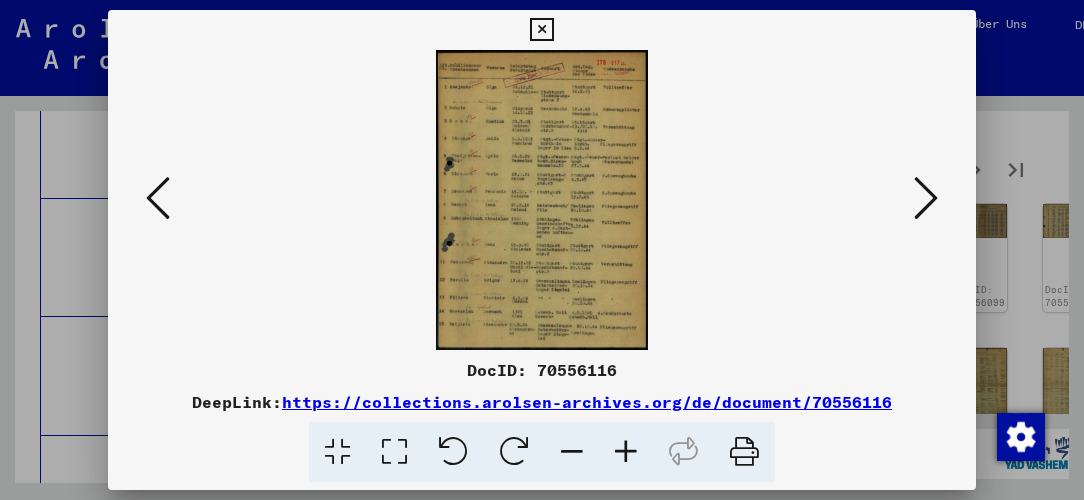 click at bounding box center [626, 452] 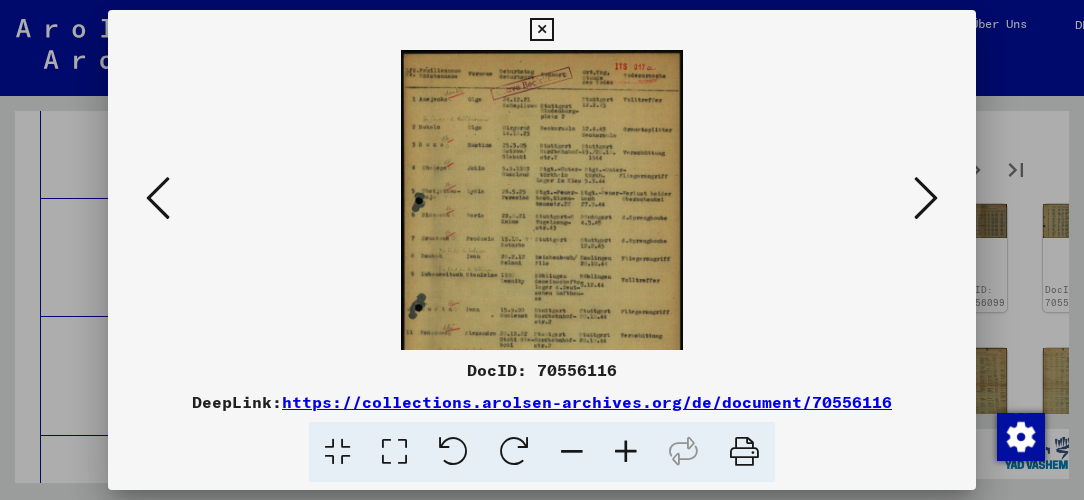 click at bounding box center [626, 452] 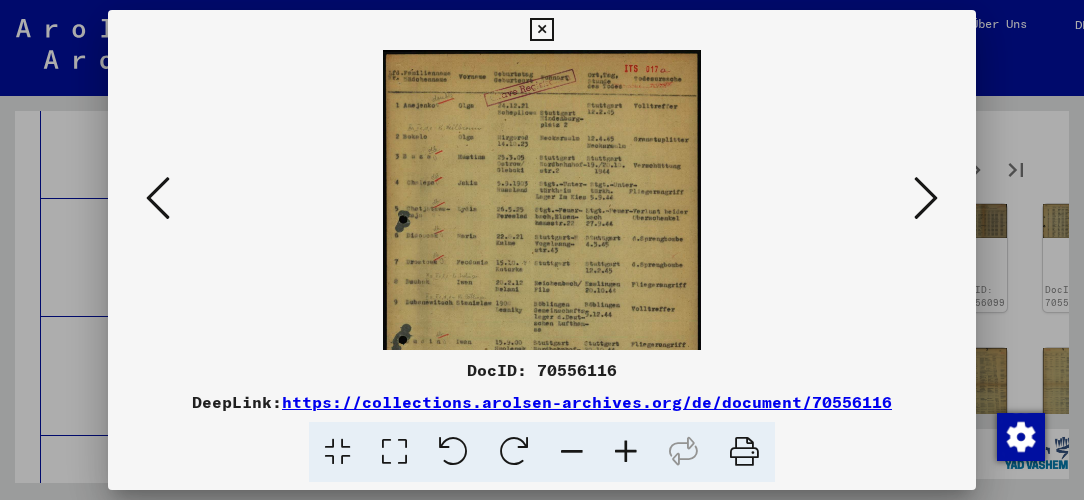 click at bounding box center [626, 452] 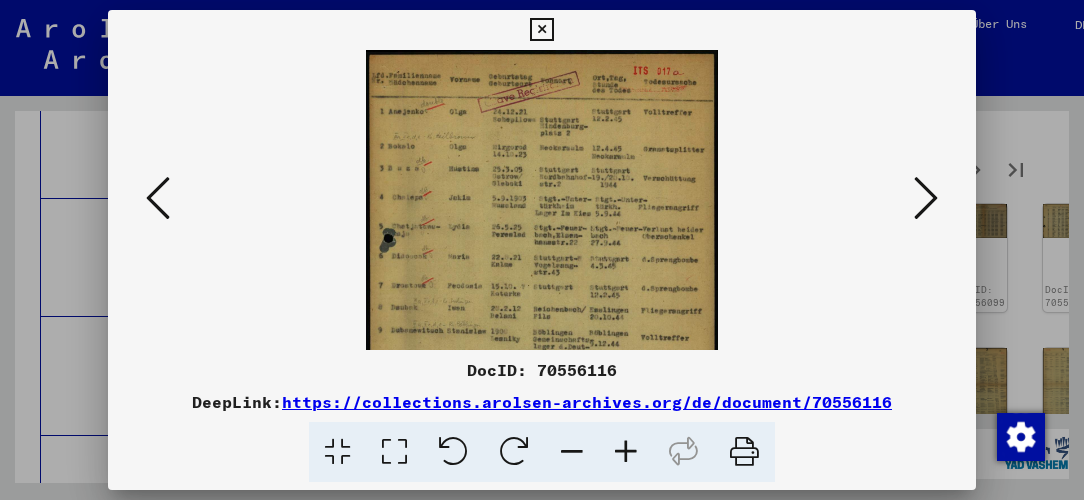 click at bounding box center [626, 452] 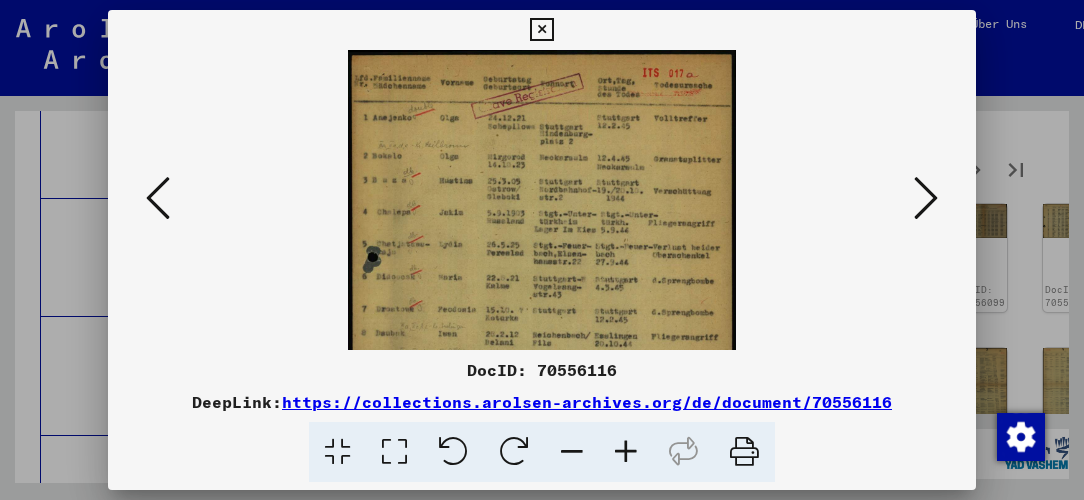 click at bounding box center [626, 452] 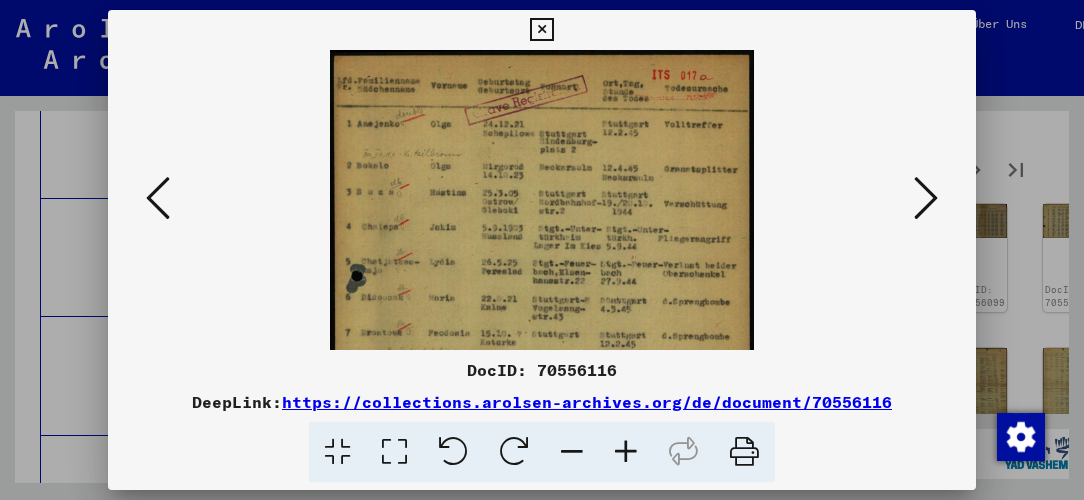 click at bounding box center [626, 452] 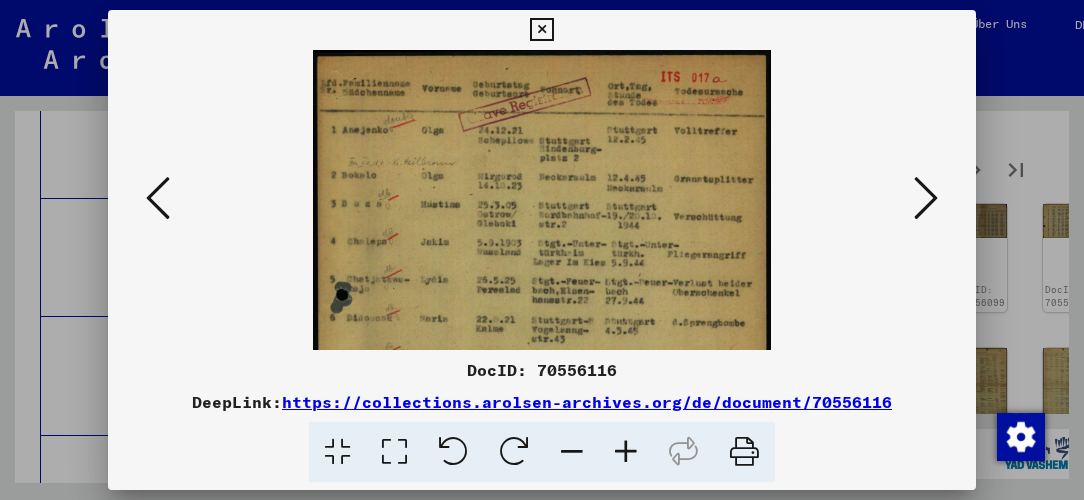 click at bounding box center [626, 452] 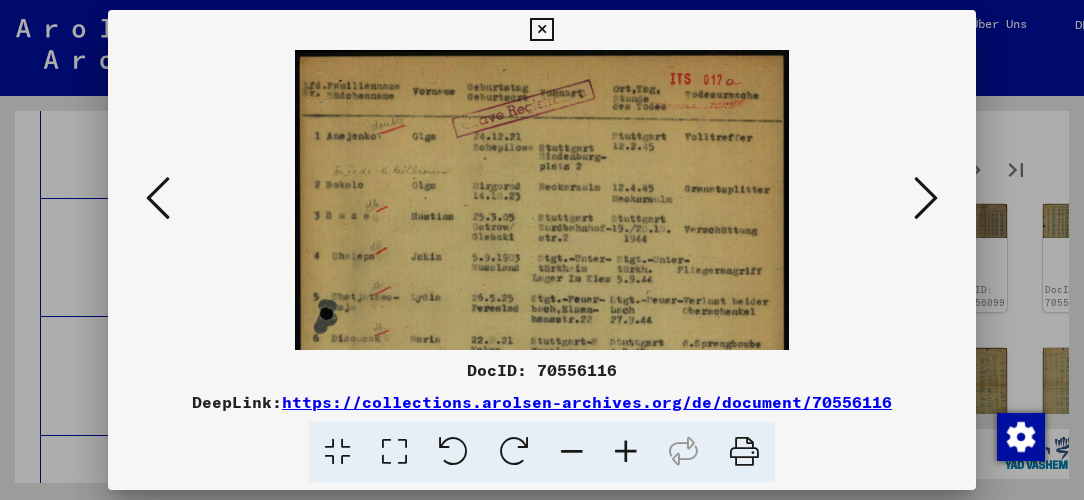 click at bounding box center (626, 452) 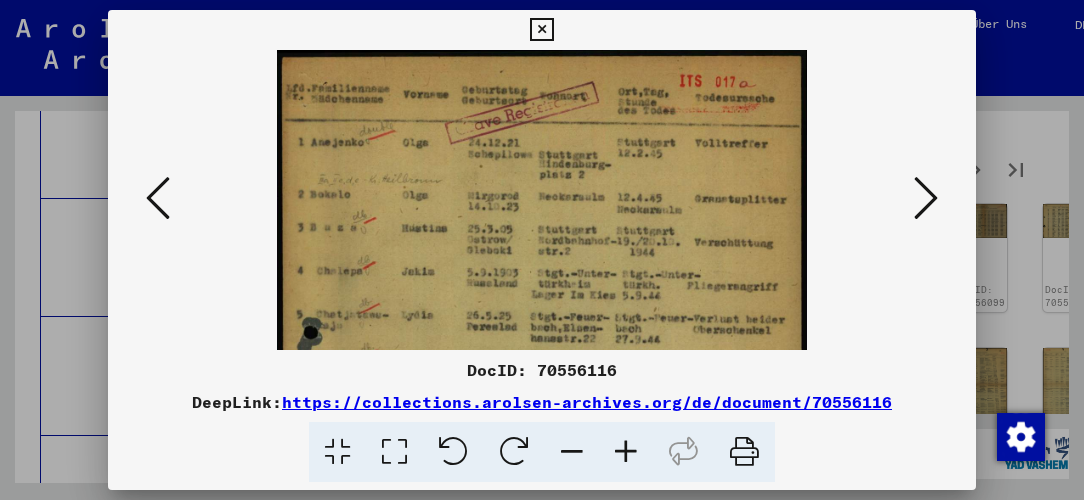 click at bounding box center [626, 452] 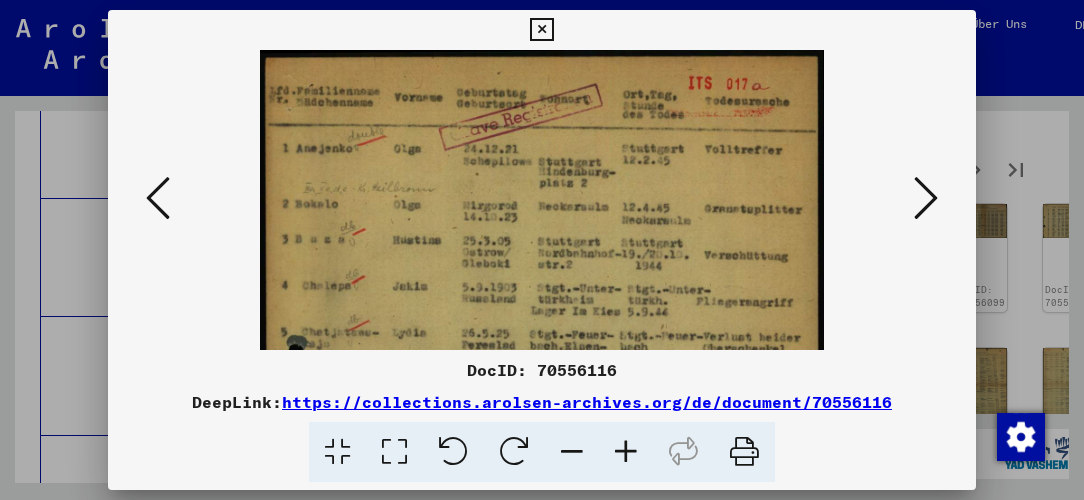 click at bounding box center [626, 452] 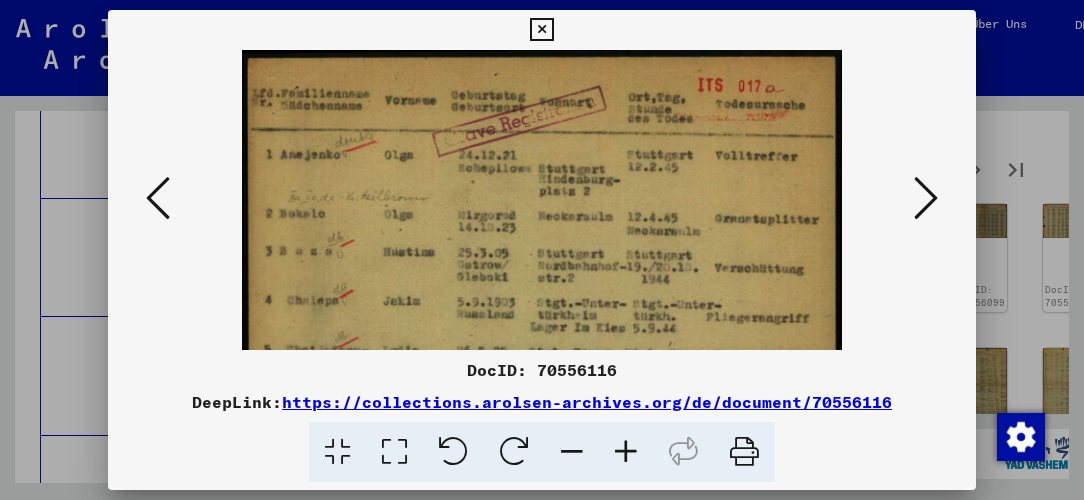 click at bounding box center [626, 452] 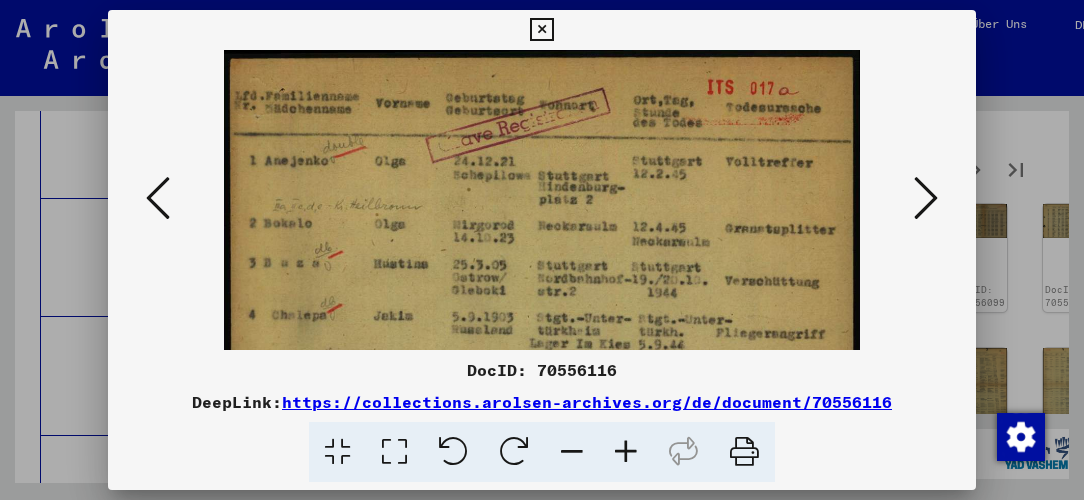 click at bounding box center [626, 452] 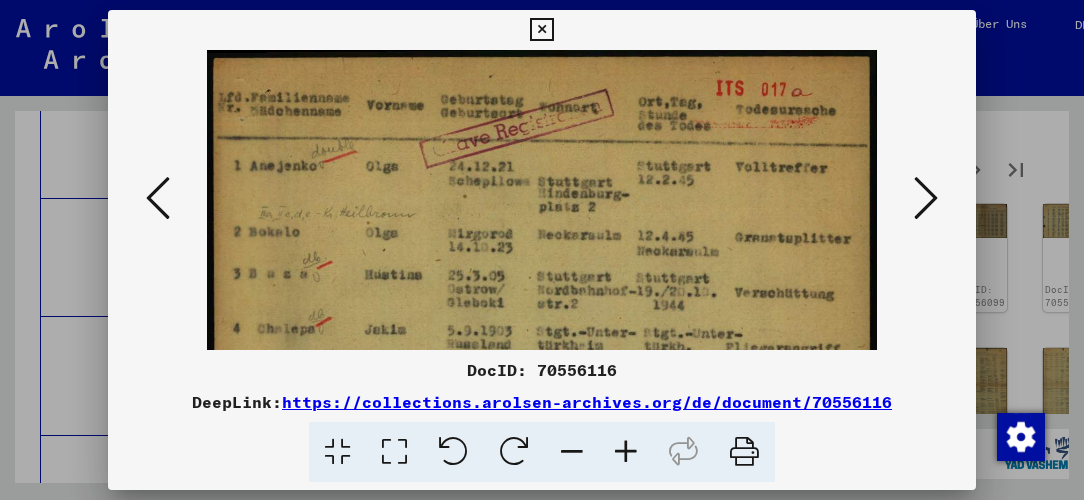 scroll, scrollTop: 0, scrollLeft: 0, axis: both 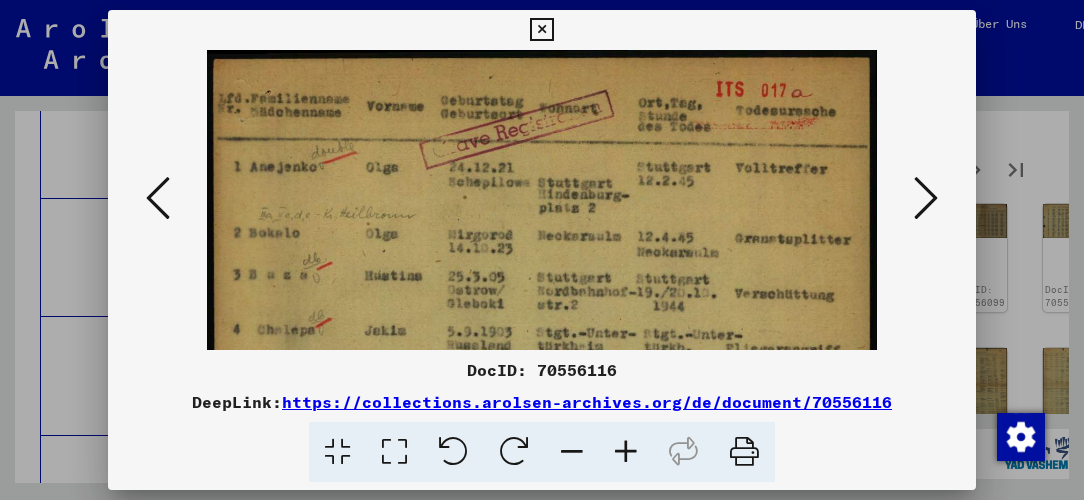 drag, startPoint x: 668, startPoint y: 316, endPoint x: 568, endPoint y: 372, distance: 114.61239 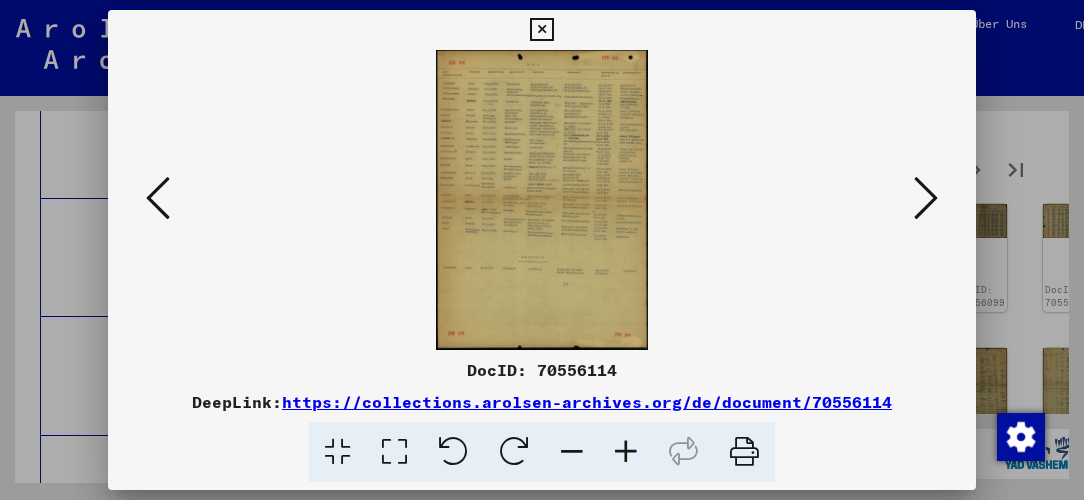 click at bounding box center (626, 452) 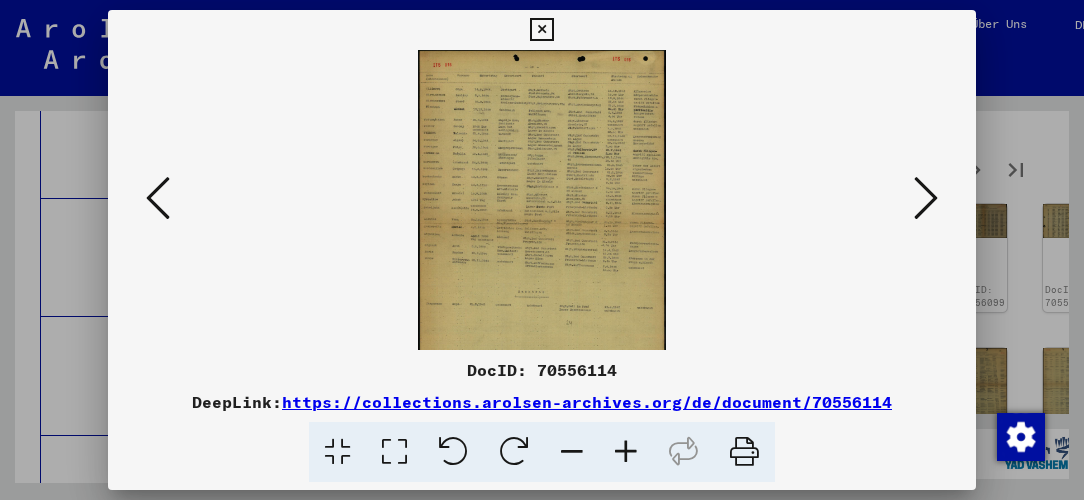 click at bounding box center (626, 452) 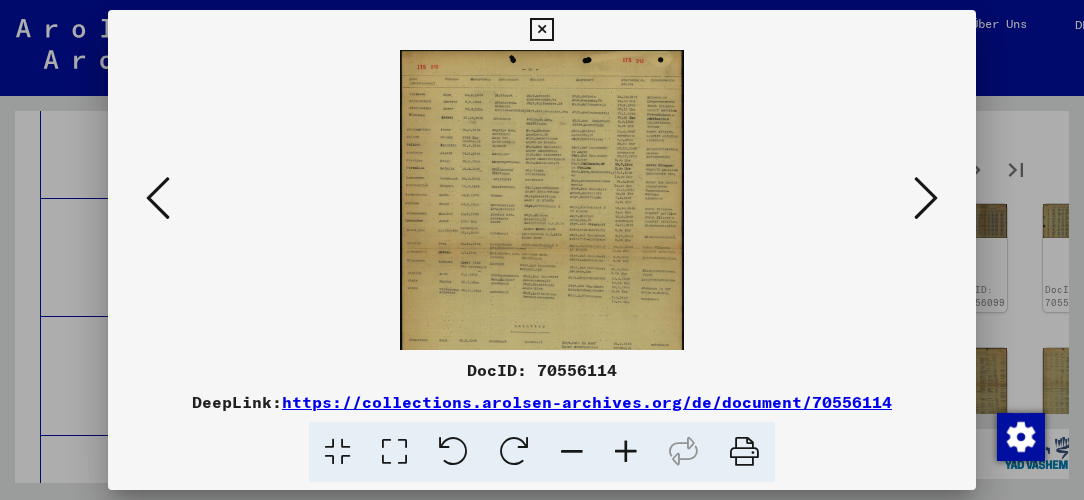 click at bounding box center [626, 452] 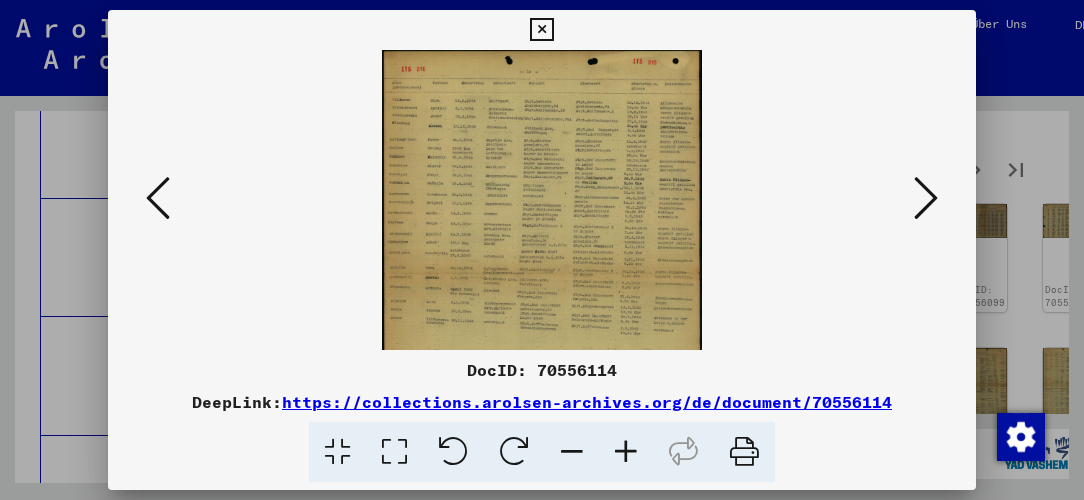 click at bounding box center (626, 452) 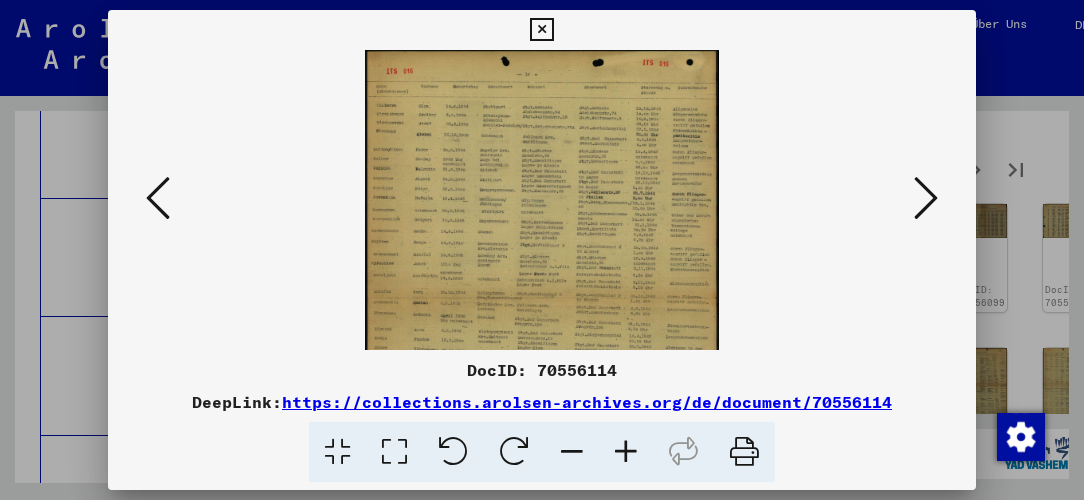 click at bounding box center (626, 452) 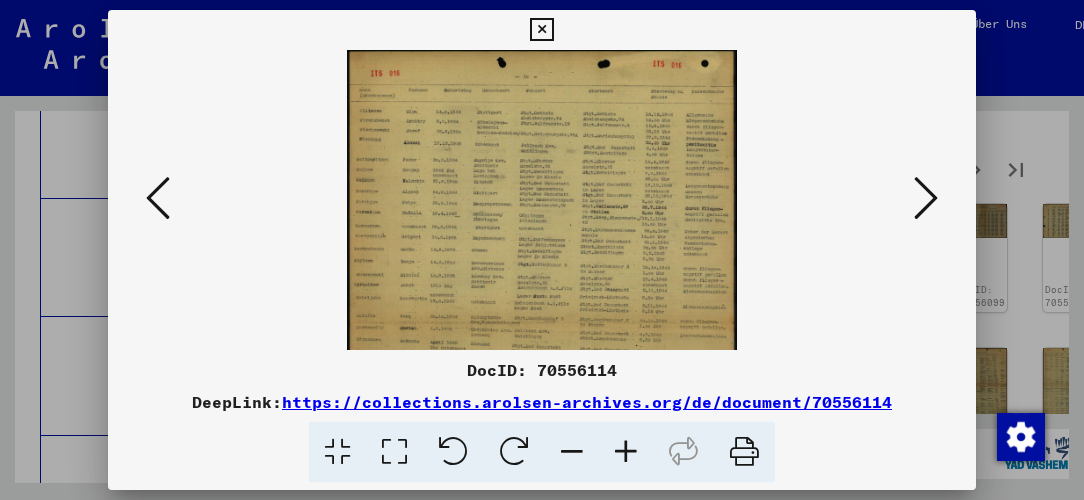 click at bounding box center [626, 452] 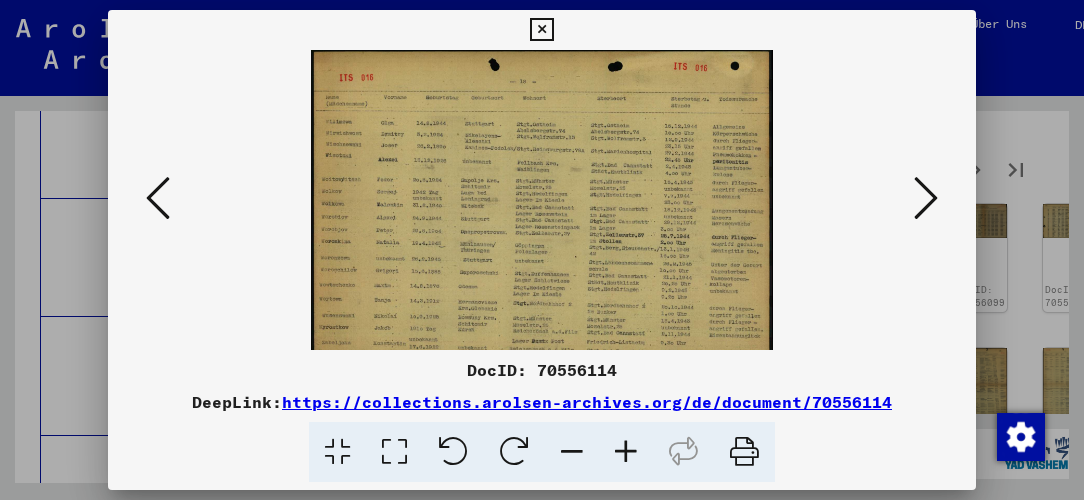 click at bounding box center (626, 452) 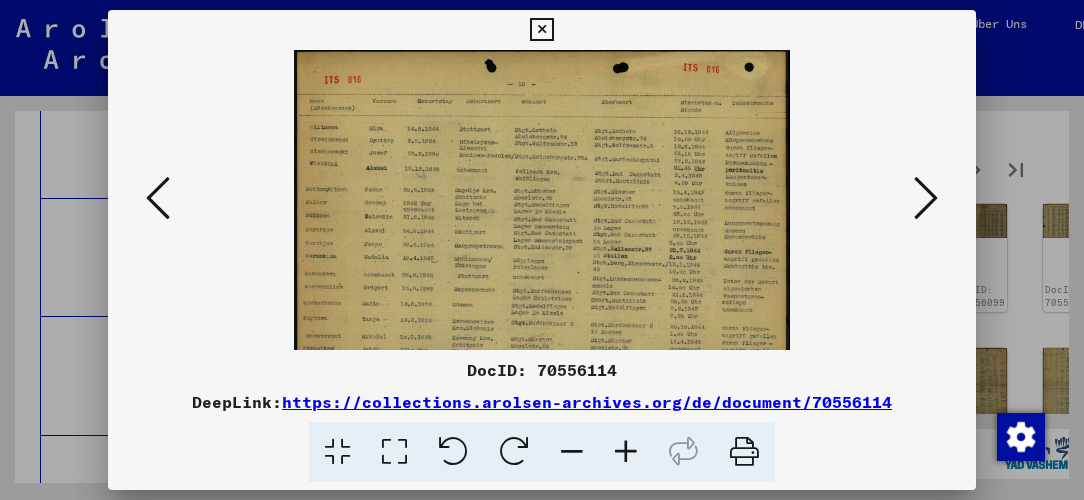 click at bounding box center (626, 452) 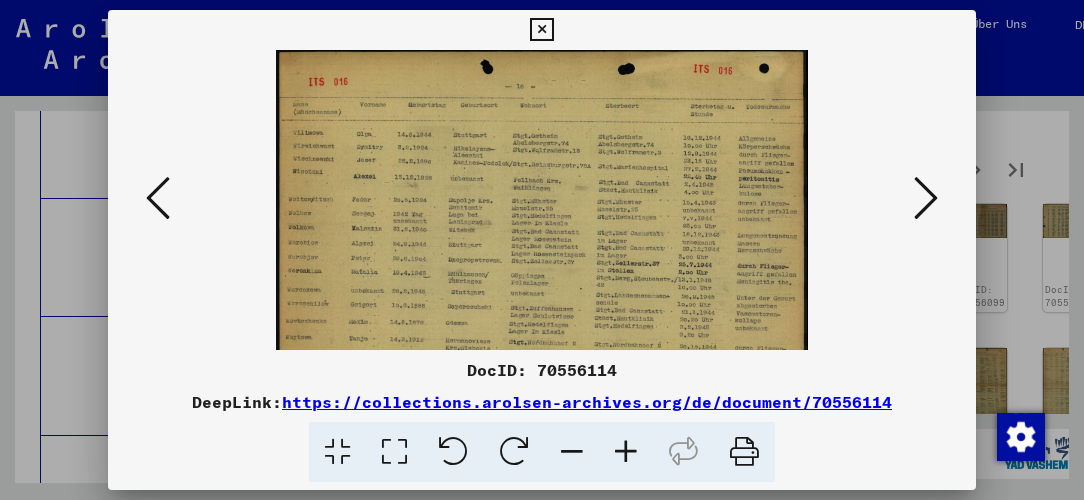 click at bounding box center (626, 452) 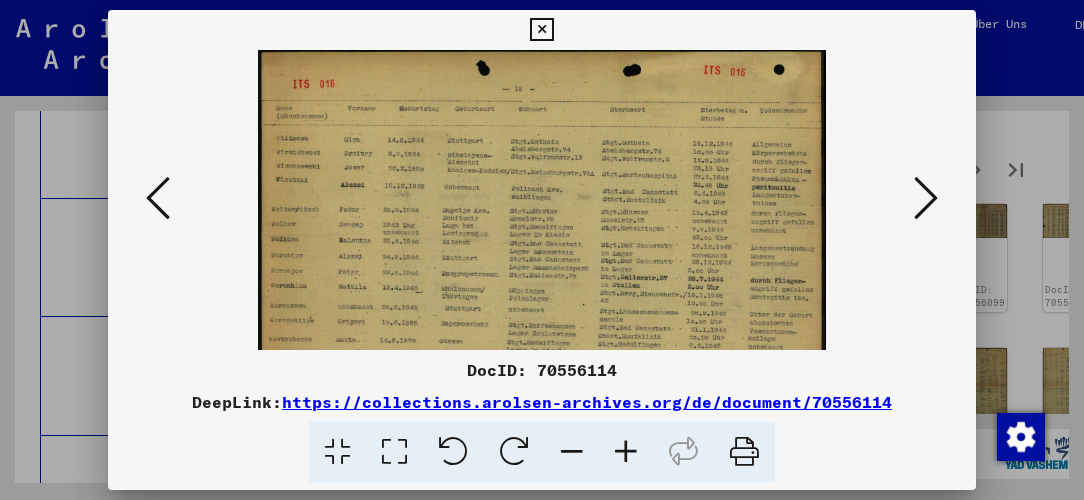 click at bounding box center [626, 452] 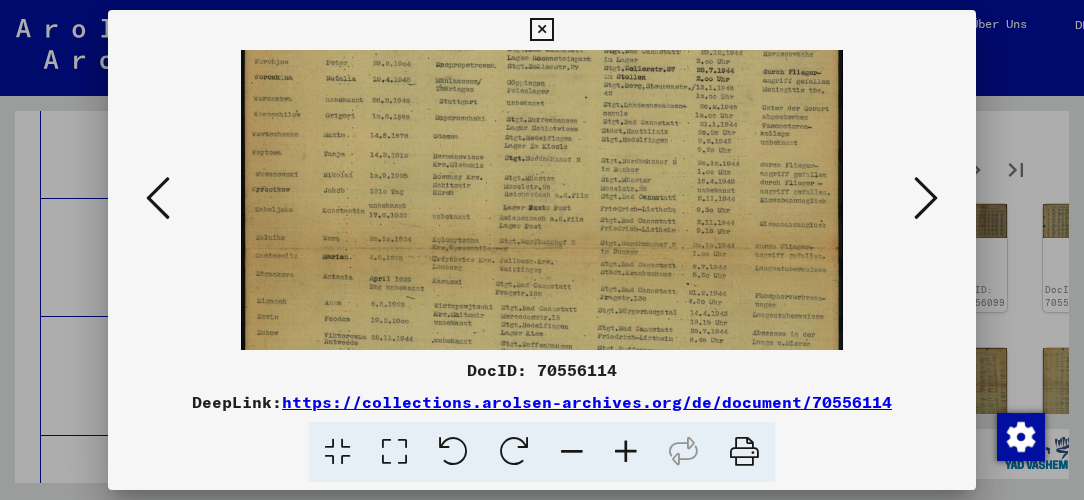 drag, startPoint x: 510, startPoint y: 276, endPoint x: 478, endPoint y: 54, distance: 224.29445 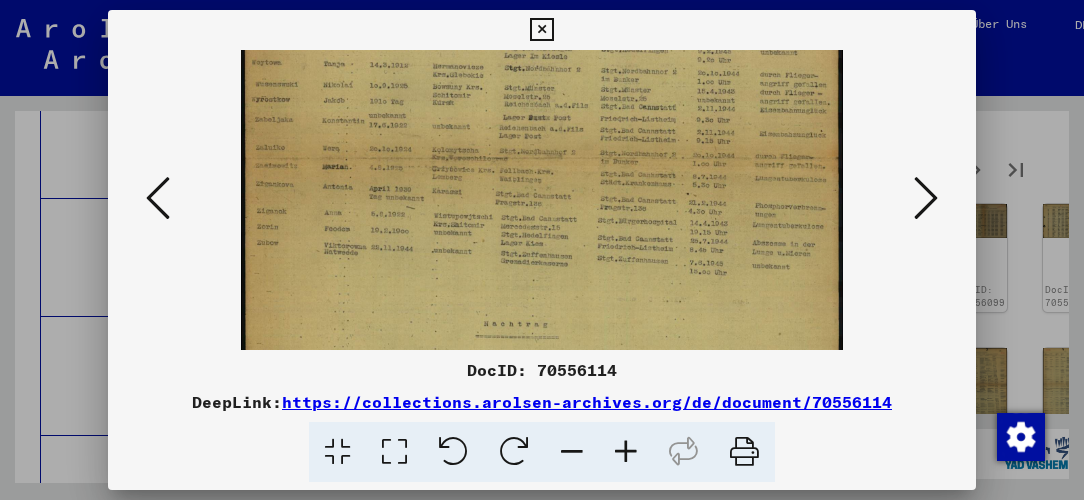 scroll, scrollTop: 398, scrollLeft: 0, axis: vertical 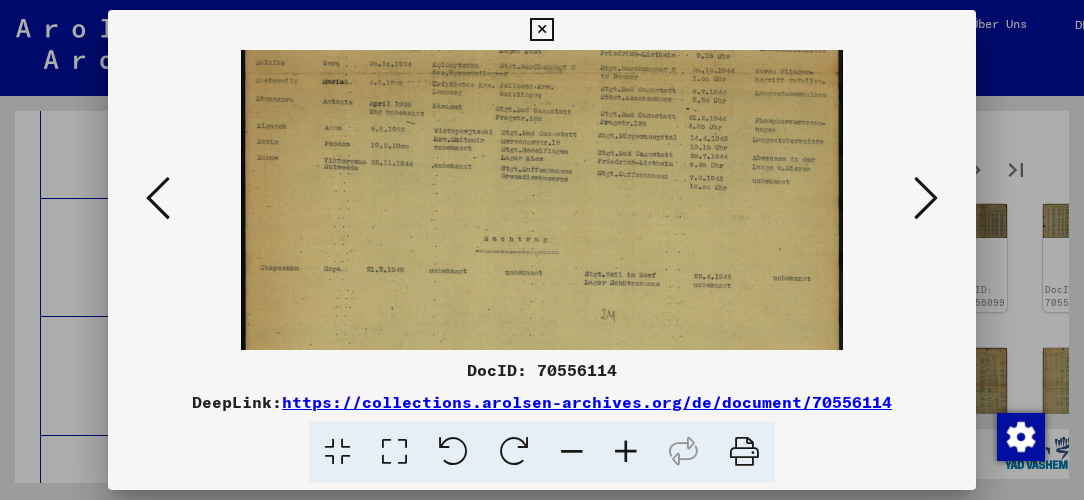 drag, startPoint x: 451, startPoint y: 223, endPoint x: 452, endPoint y: 64, distance: 159.00314 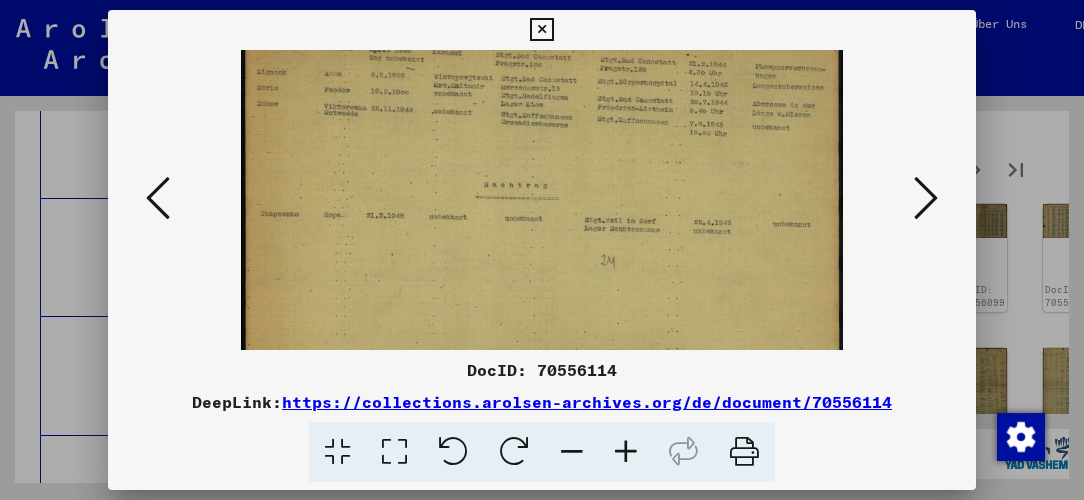 scroll, scrollTop: 448, scrollLeft: 0, axis: vertical 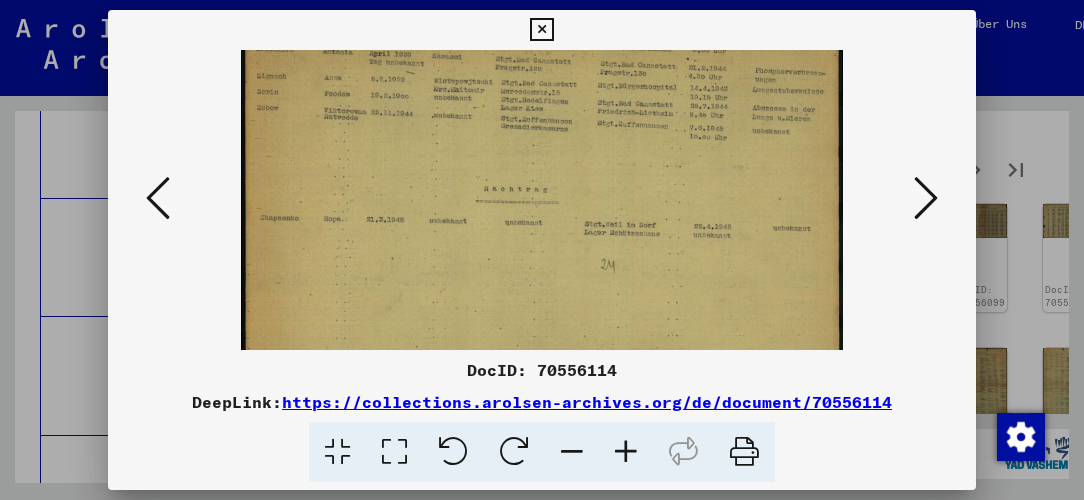 drag, startPoint x: 594, startPoint y: 292, endPoint x: 570, endPoint y: 241, distance: 56.364883 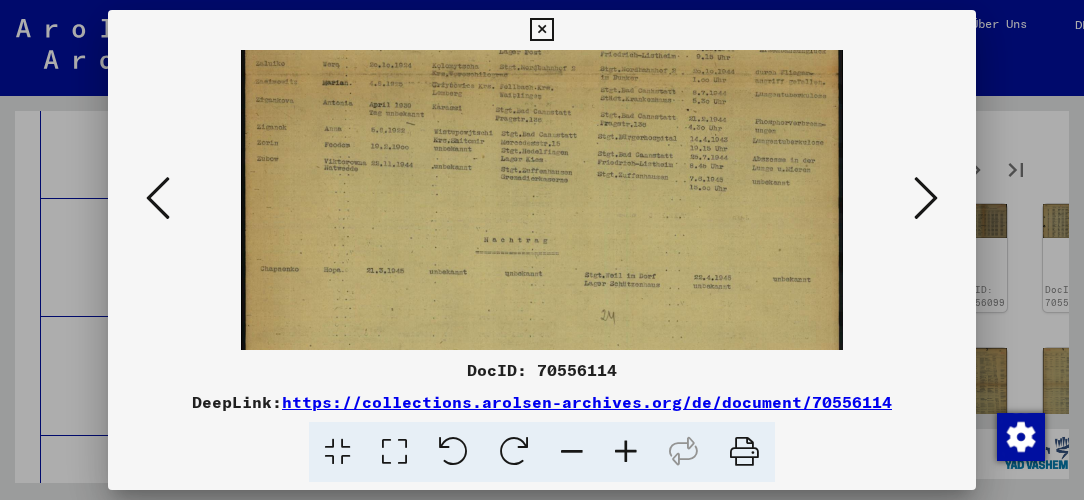 scroll, scrollTop: 410, scrollLeft: 0, axis: vertical 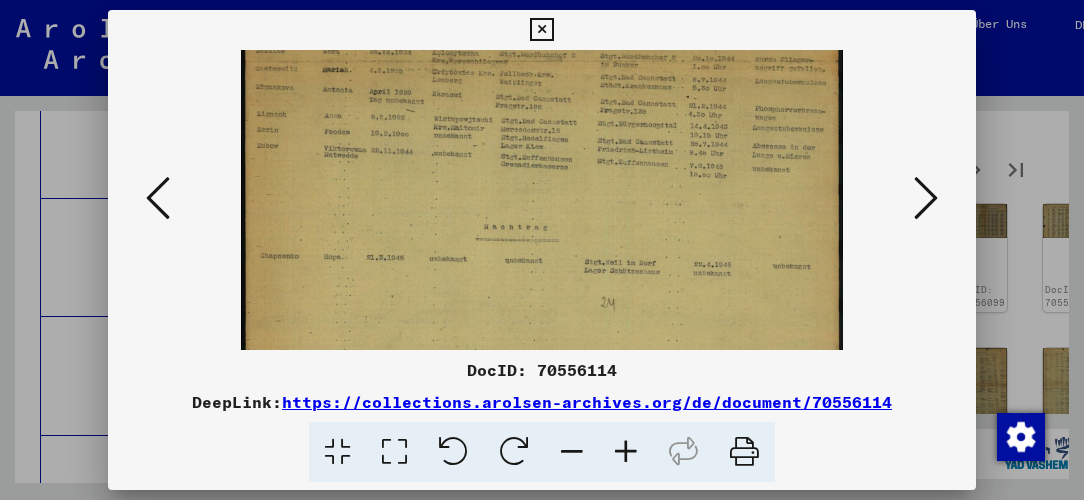 drag, startPoint x: 597, startPoint y: 173, endPoint x: 564, endPoint y: 213, distance: 51.855568 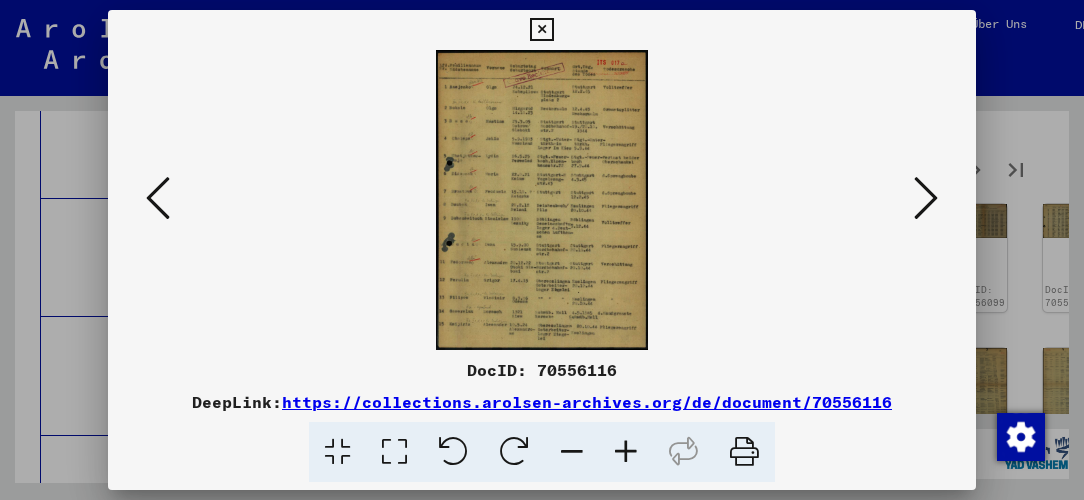 scroll, scrollTop: 0, scrollLeft: 0, axis: both 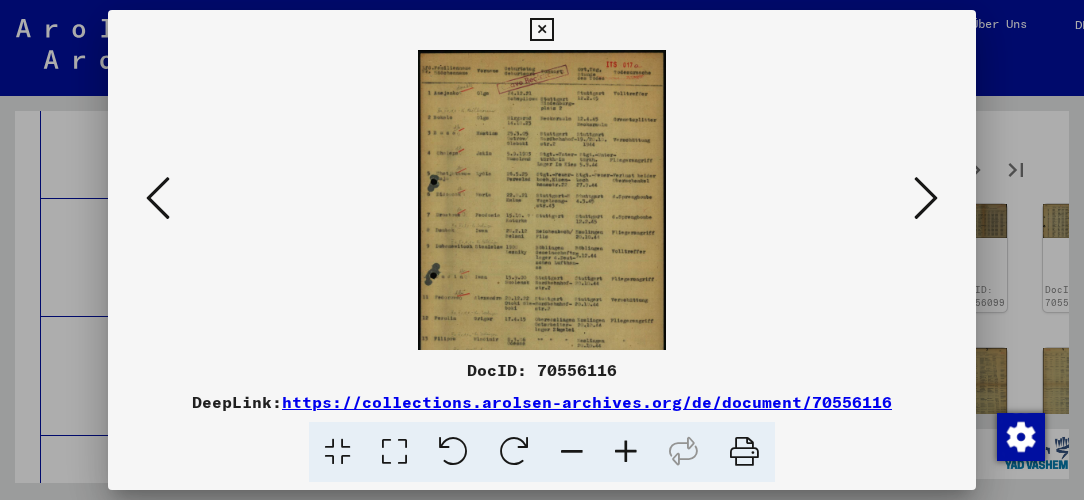 click at bounding box center [626, 452] 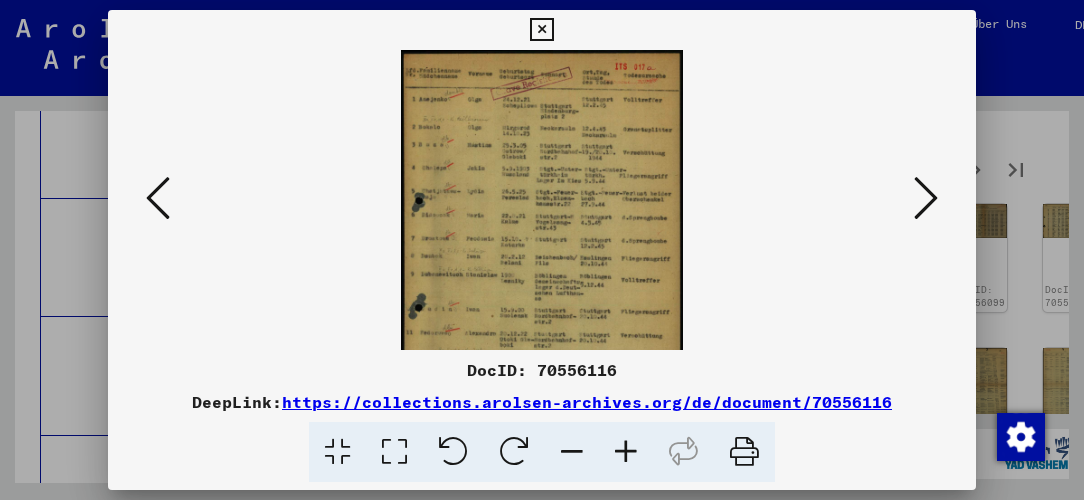 click at bounding box center (626, 452) 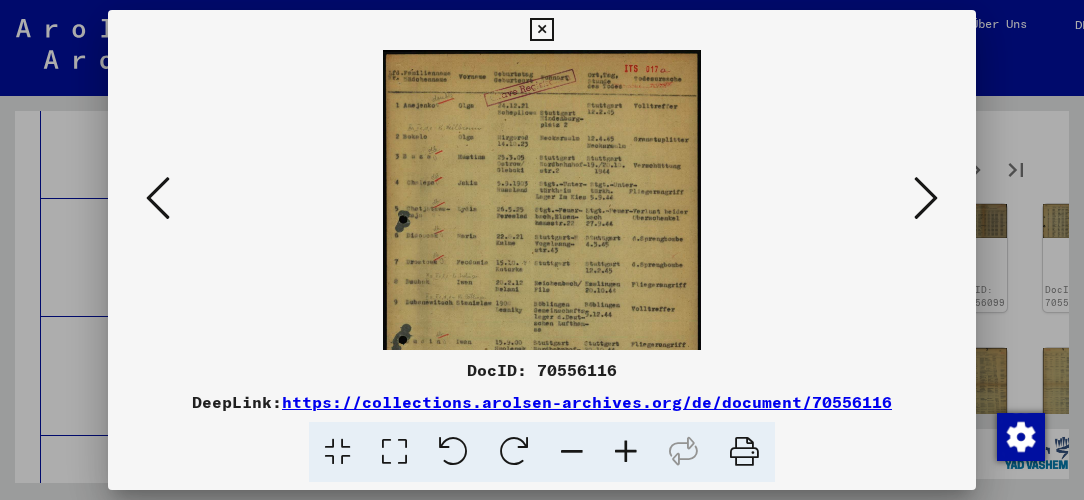 click at bounding box center (626, 452) 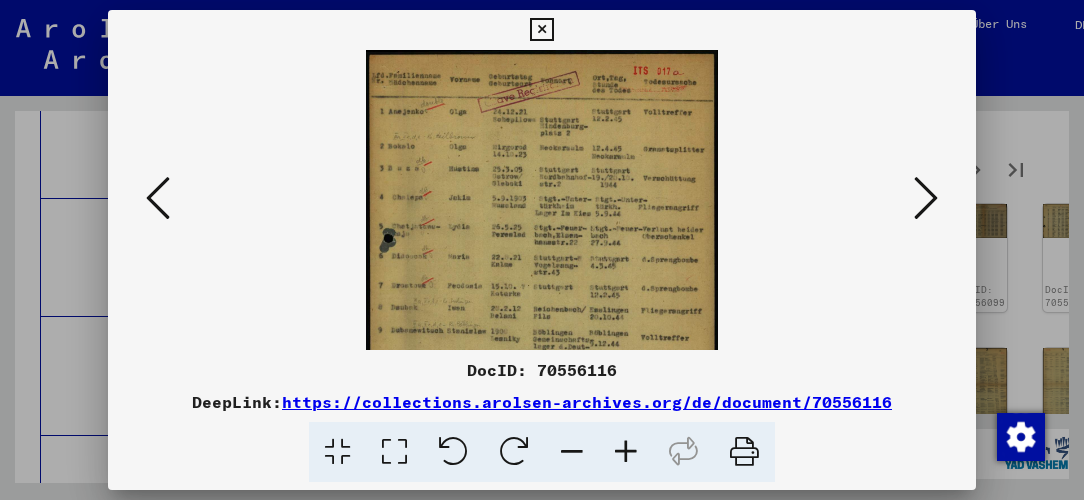 click at bounding box center (626, 452) 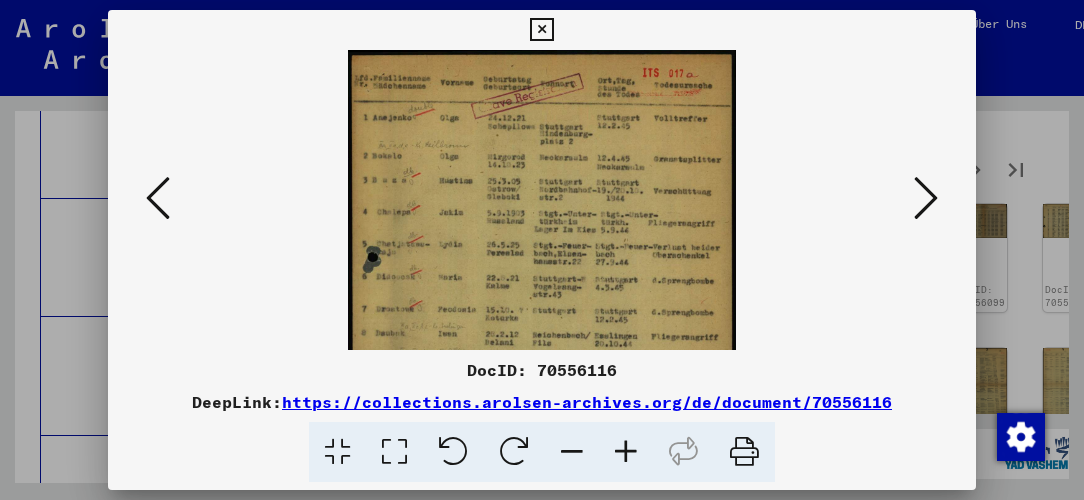 click at bounding box center (626, 452) 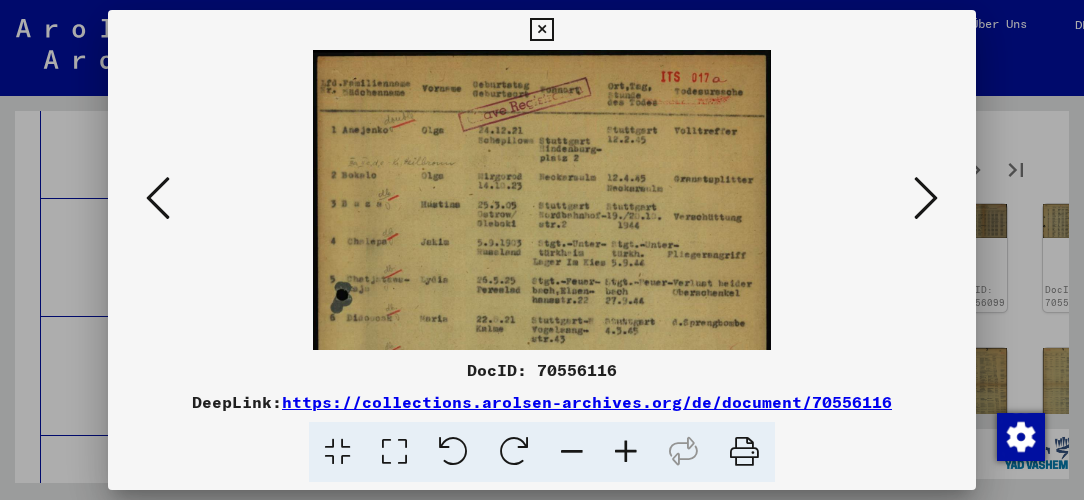 click at bounding box center (626, 452) 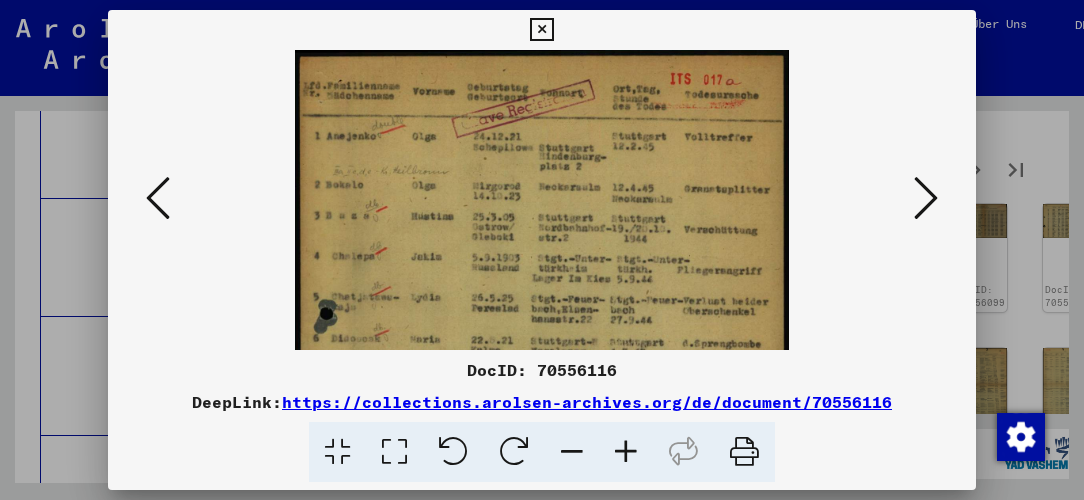 click at bounding box center (626, 452) 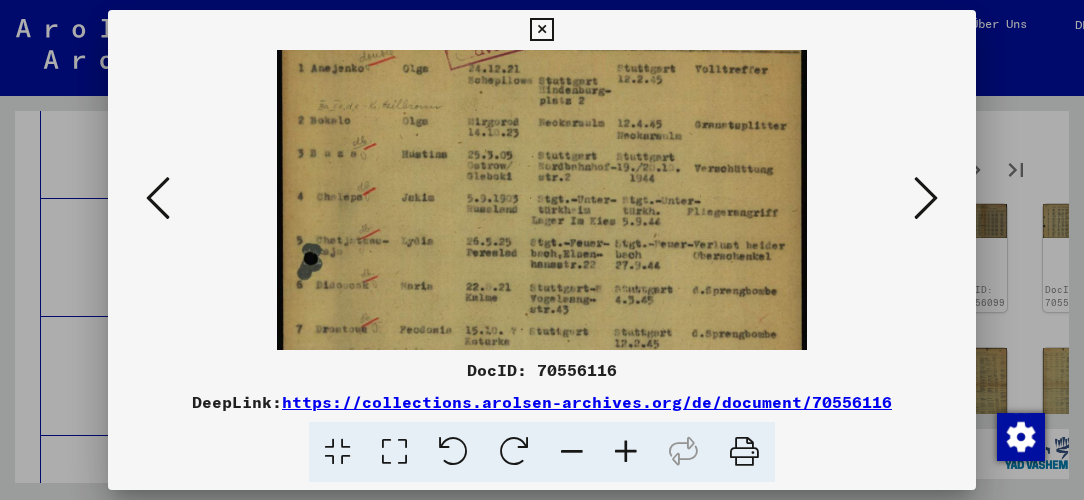 scroll, scrollTop: 140, scrollLeft: 0, axis: vertical 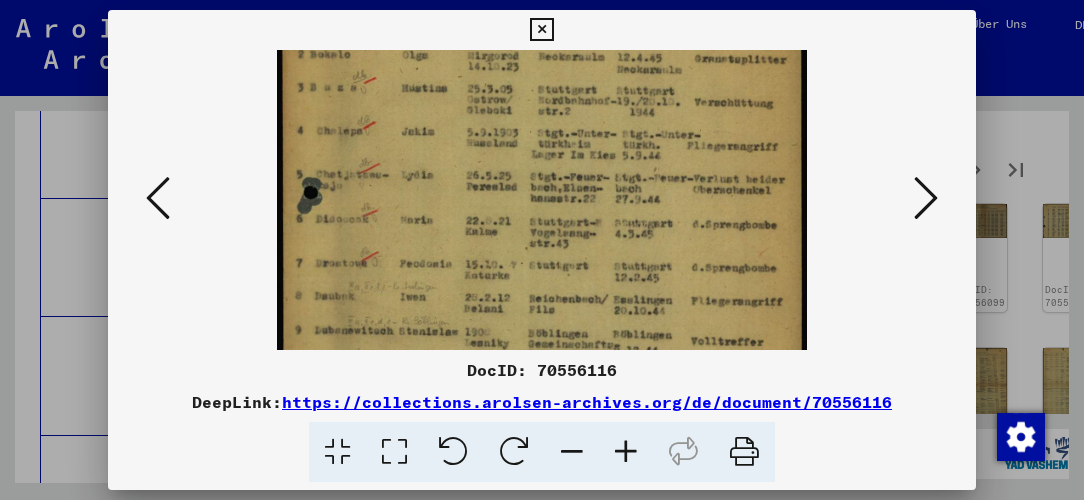 drag, startPoint x: 570, startPoint y: 294, endPoint x: 570, endPoint y: 197, distance: 97 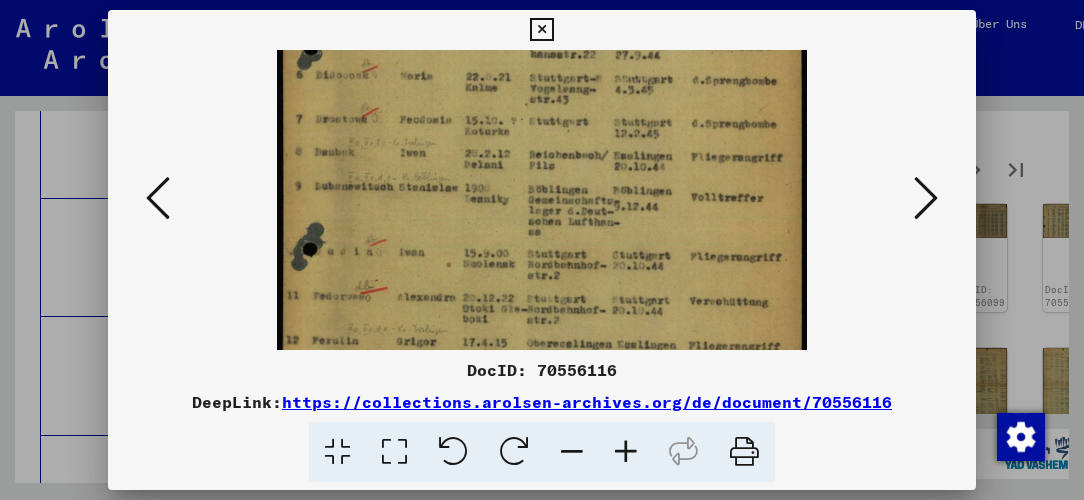 scroll, scrollTop: 325, scrollLeft: 0, axis: vertical 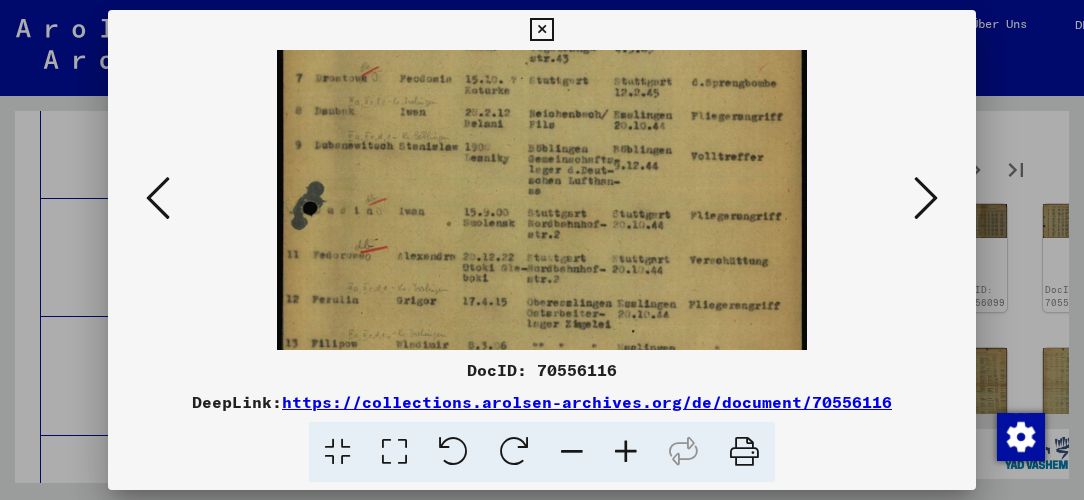 drag, startPoint x: 617, startPoint y: 307, endPoint x: 614, endPoint y: 128, distance: 179.02513 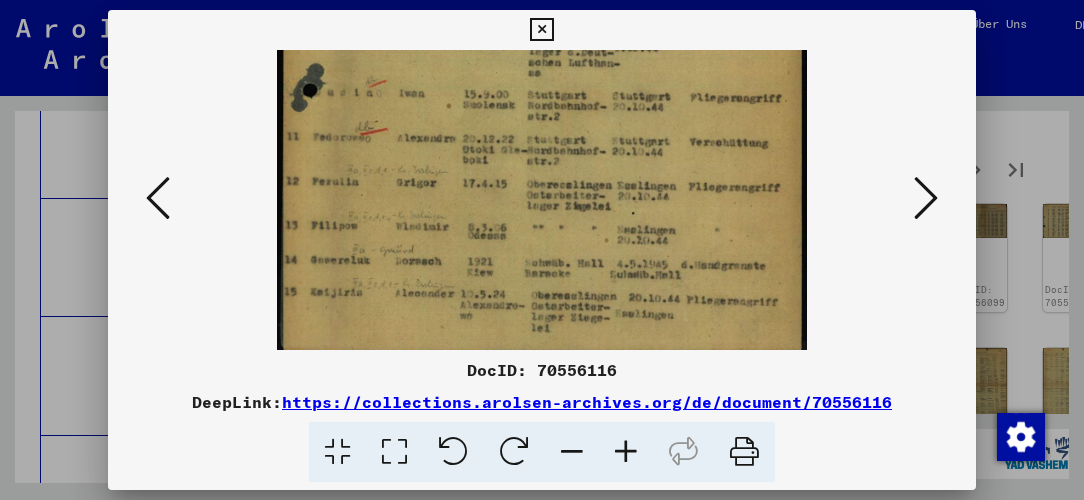 scroll, scrollTop: 450, scrollLeft: 0, axis: vertical 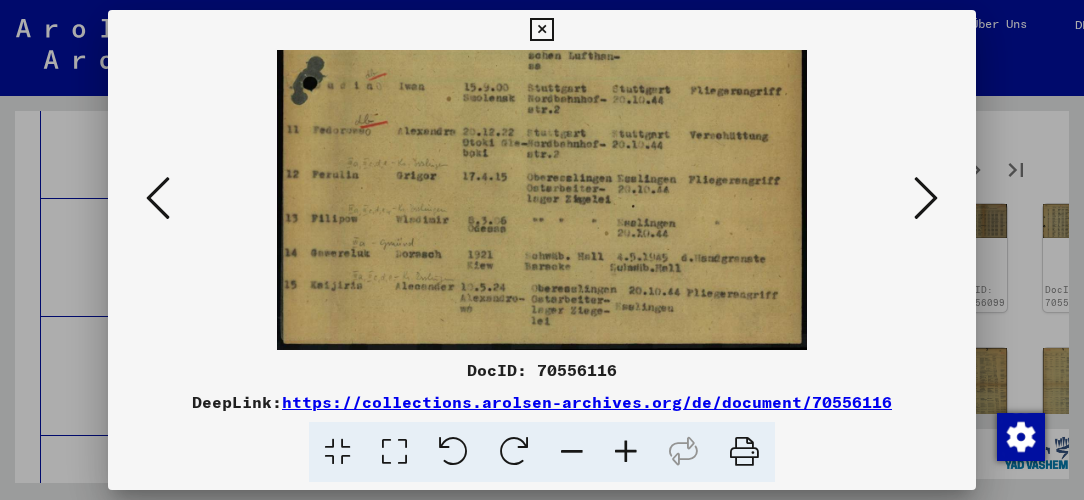 drag, startPoint x: 628, startPoint y: 253, endPoint x: 629, endPoint y: 120, distance: 133.00375 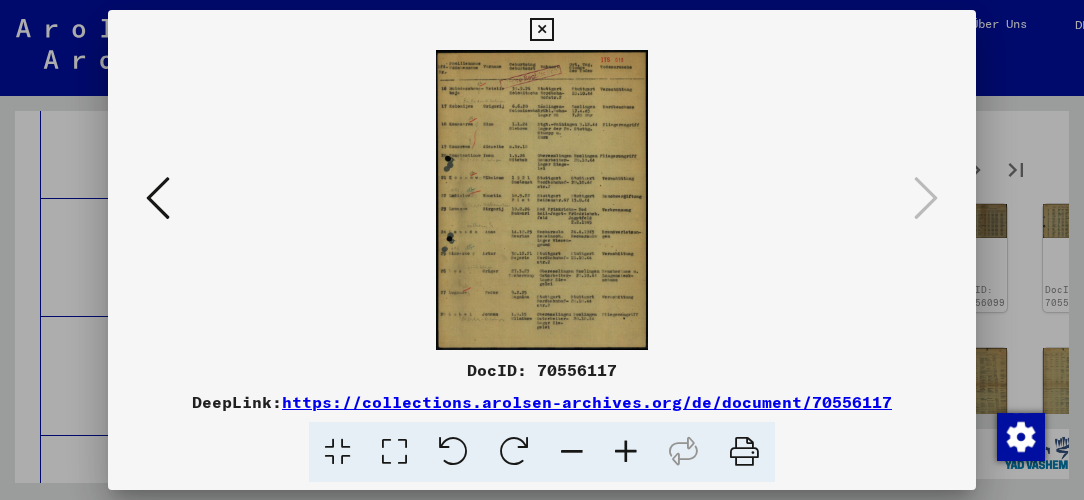 click at bounding box center [626, 452] 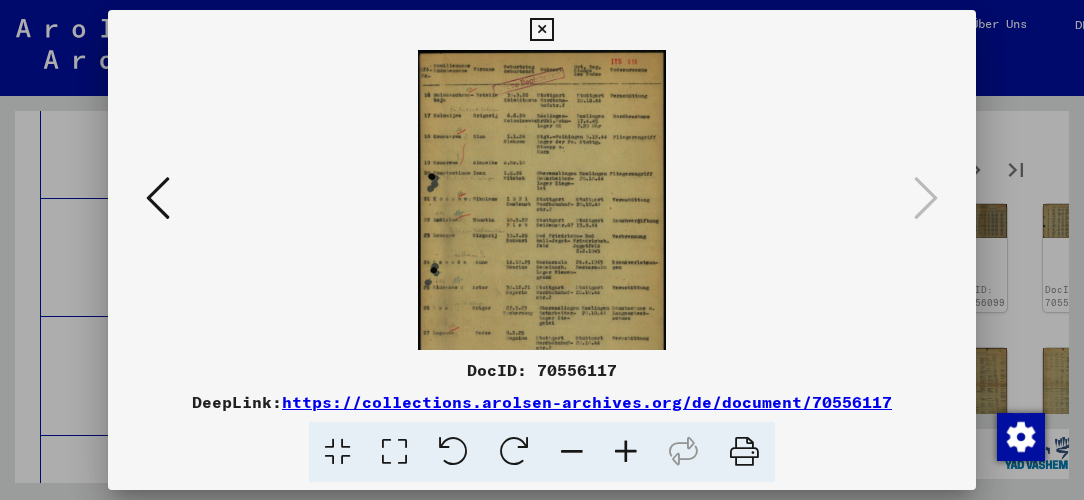 click at bounding box center [626, 452] 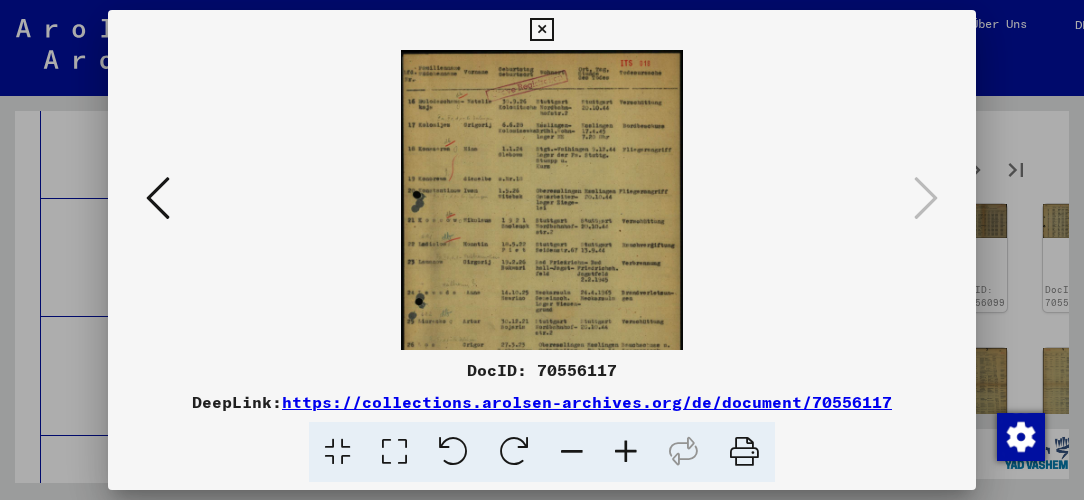 click at bounding box center (626, 452) 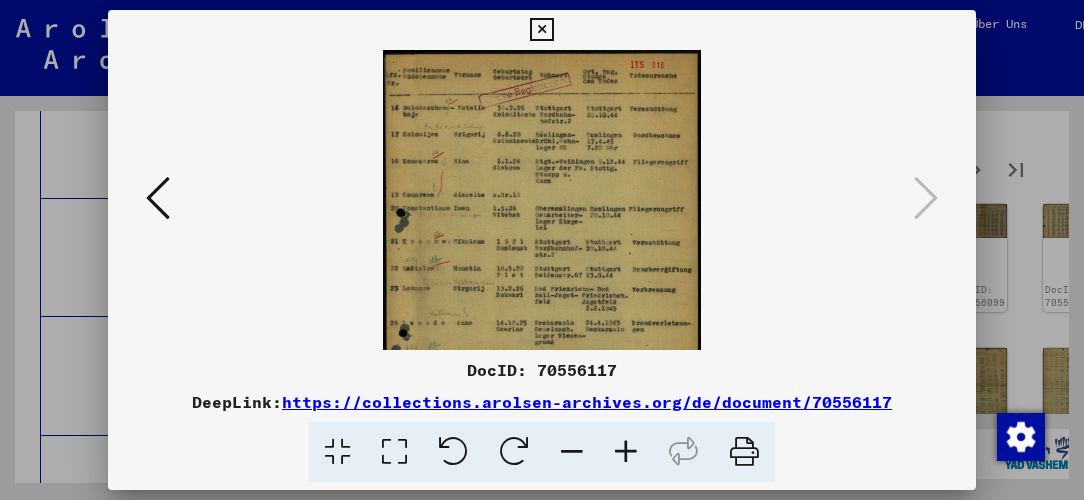 click at bounding box center [626, 452] 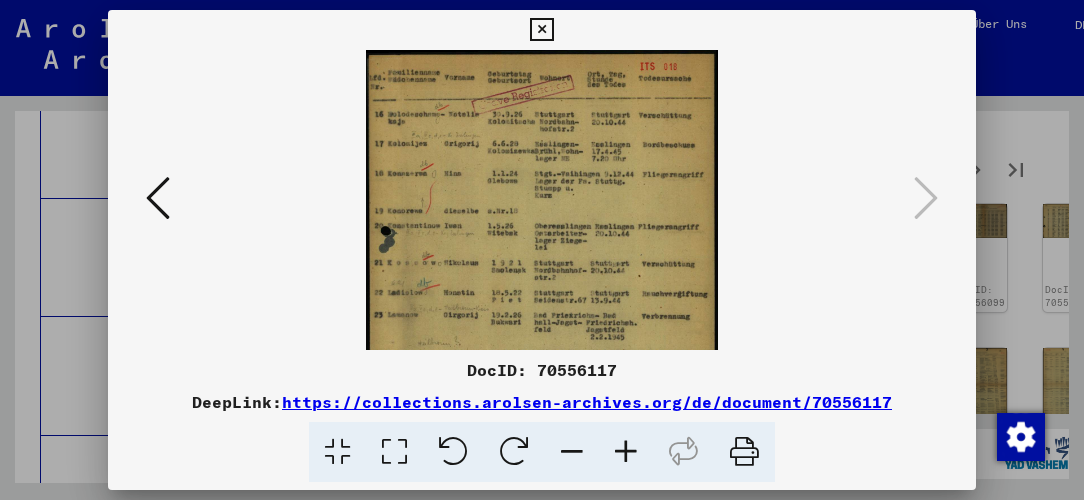 click at bounding box center (626, 452) 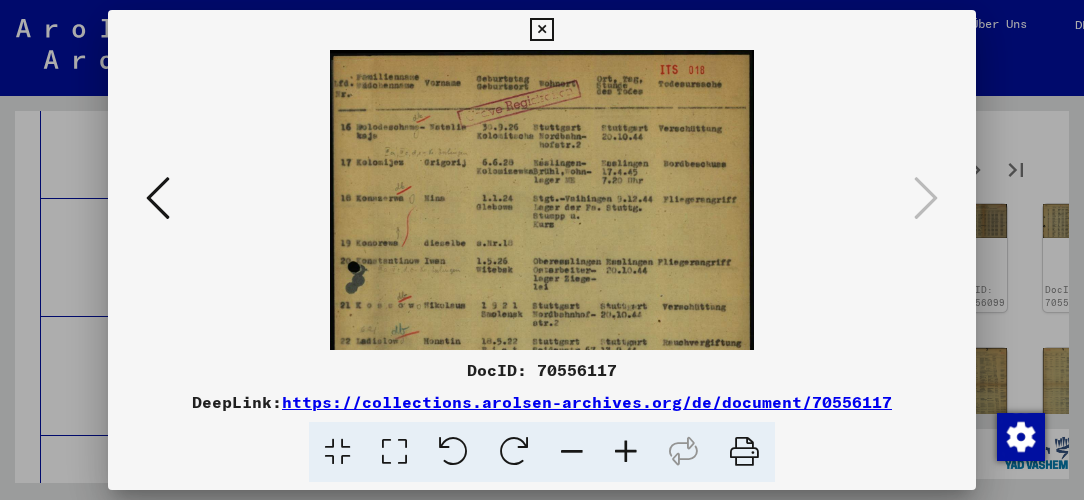click at bounding box center (626, 452) 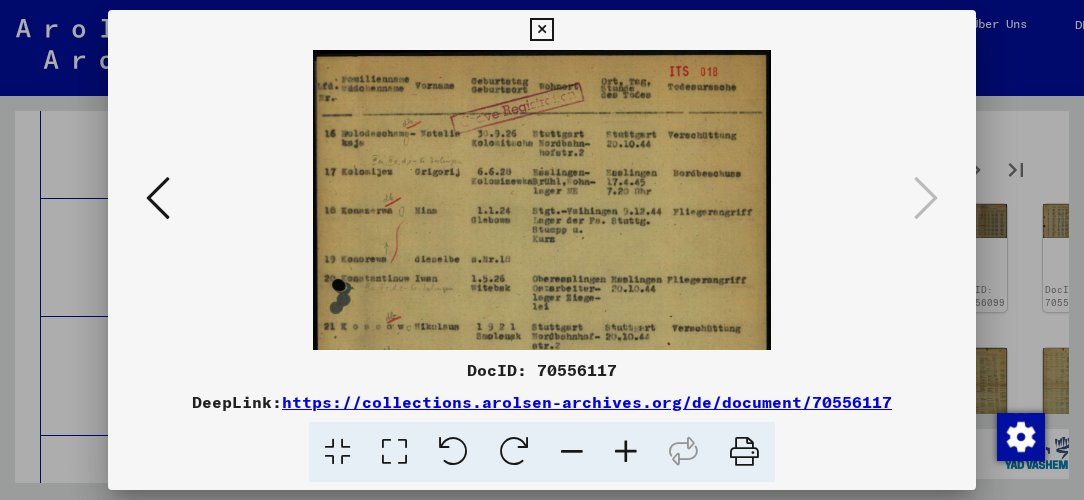 click at bounding box center [626, 452] 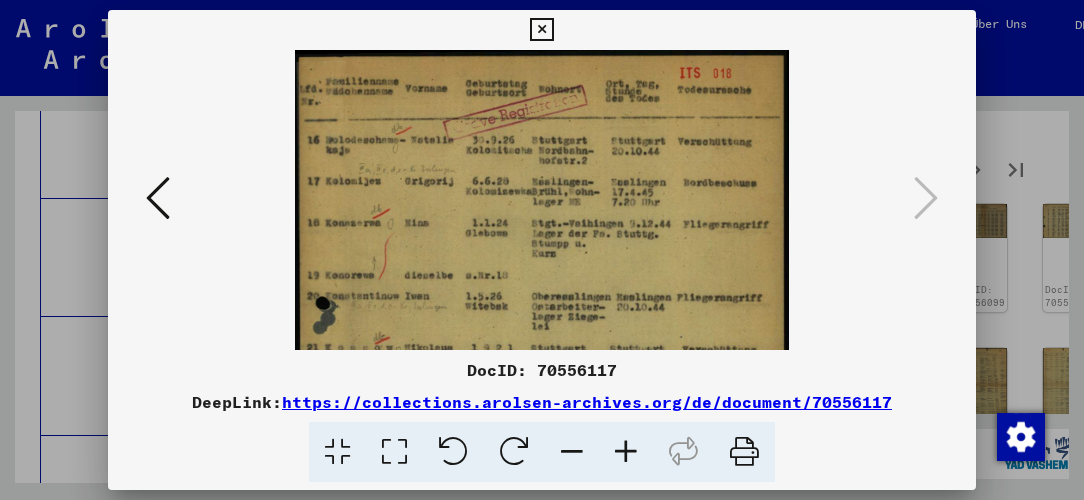 click at bounding box center [626, 452] 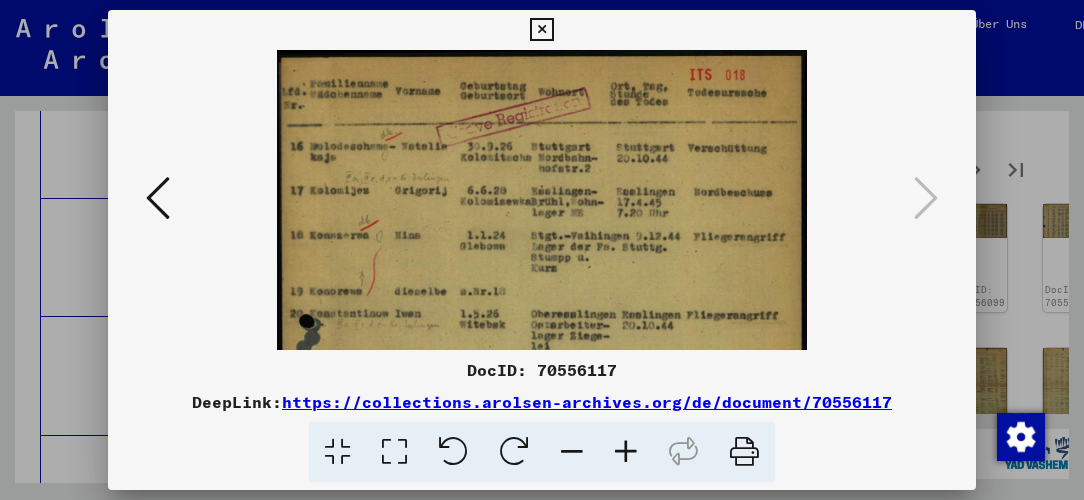 click at bounding box center (626, 452) 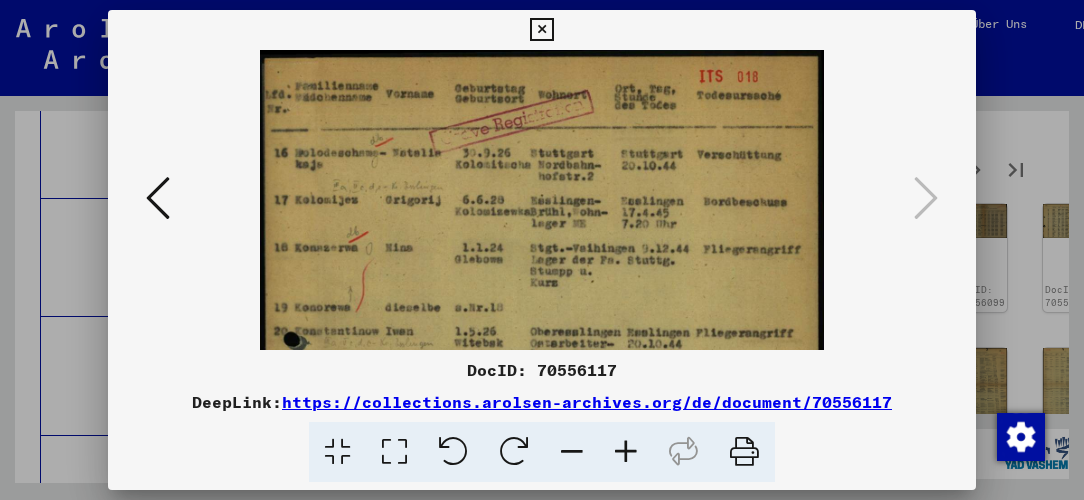 click at bounding box center [626, 452] 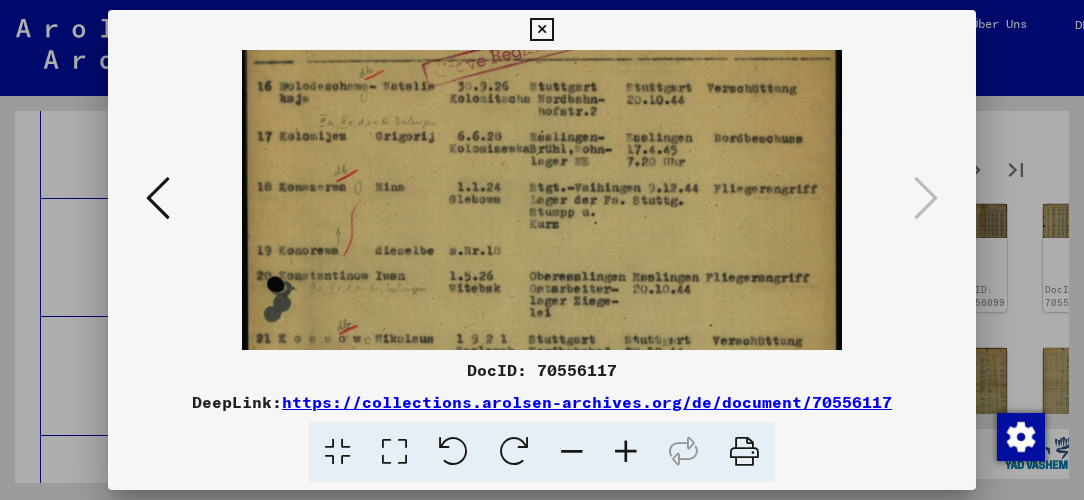 scroll, scrollTop: 89, scrollLeft: 0, axis: vertical 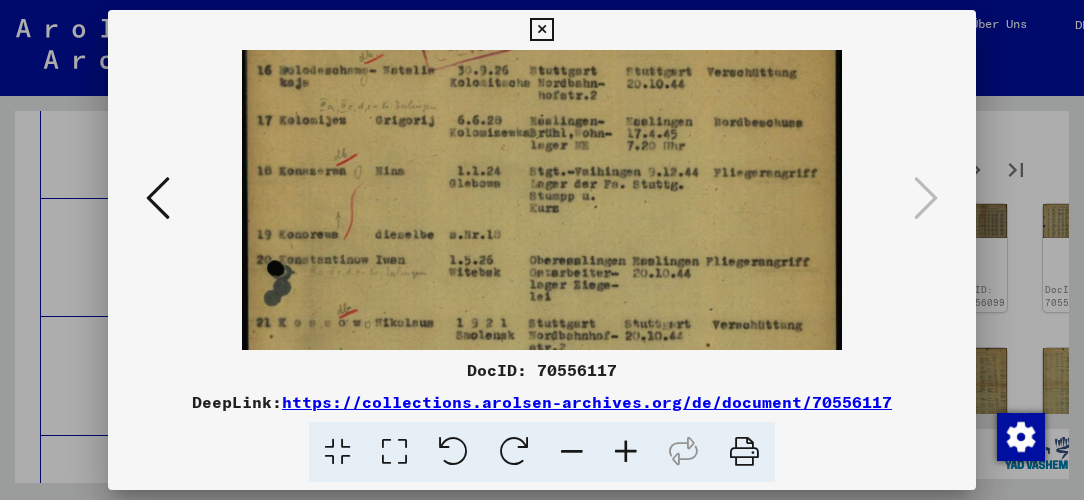 drag, startPoint x: 562, startPoint y: 253, endPoint x: 562, endPoint y: 165, distance: 88 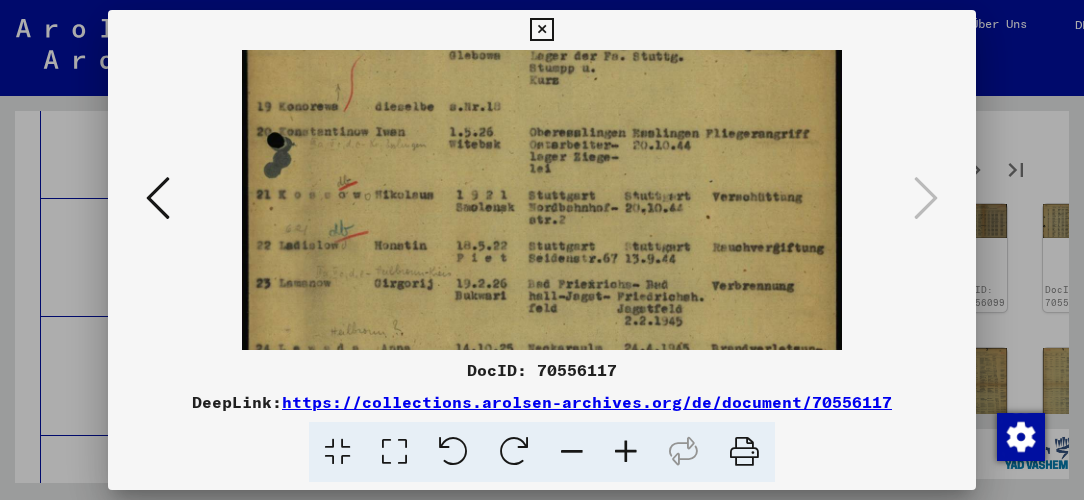 scroll, scrollTop: 219, scrollLeft: 0, axis: vertical 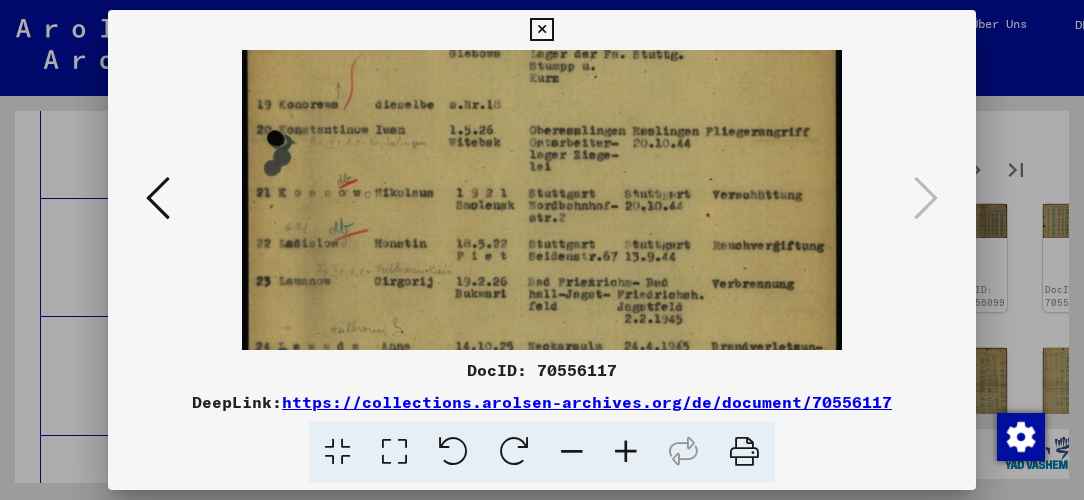 drag, startPoint x: 576, startPoint y: 296, endPoint x: 574, endPoint y: 169, distance: 127.01575 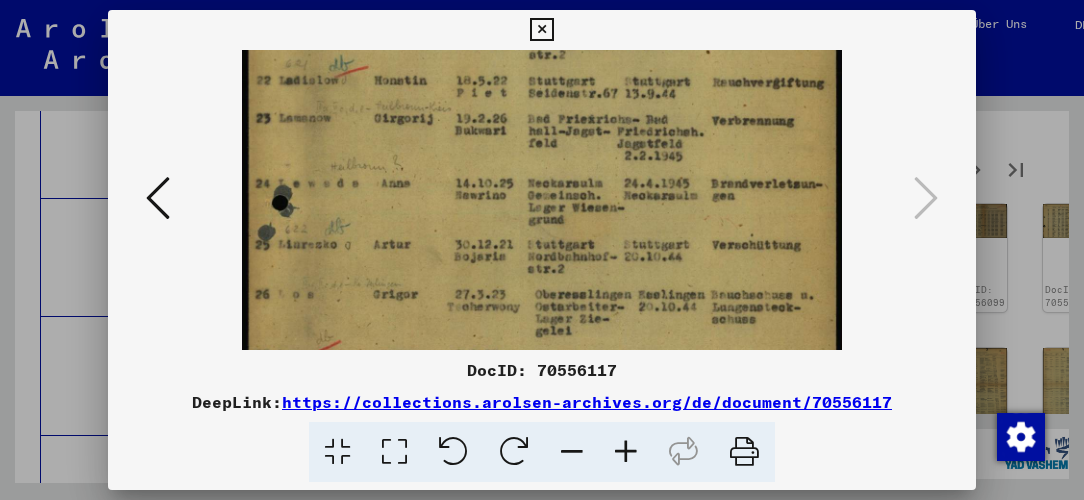 scroll, scrollTop: 385, scrollLeft: 0, axis: vertical 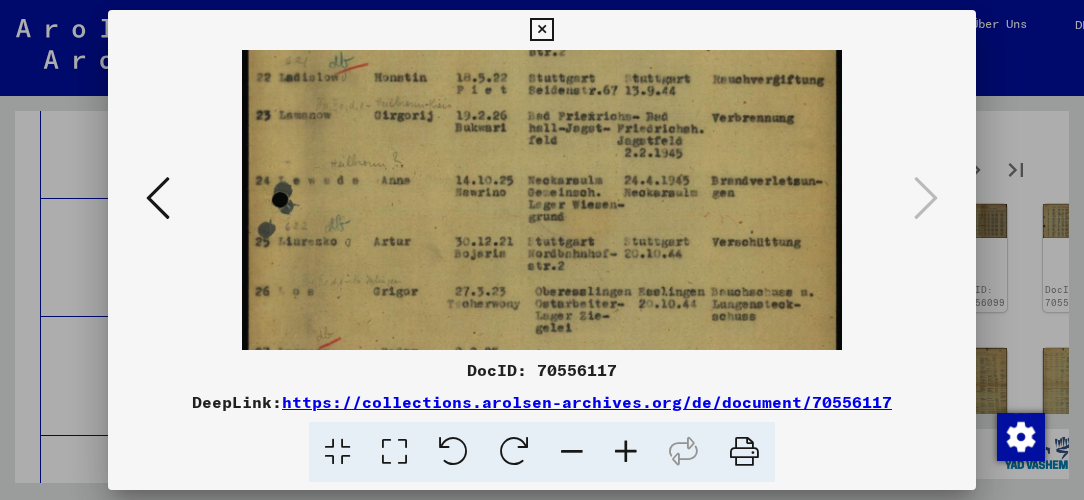 drag, startPoint x: 576, startPoint y: 269, endPoint x: 568, endPoint y: 105, distance: 164.195 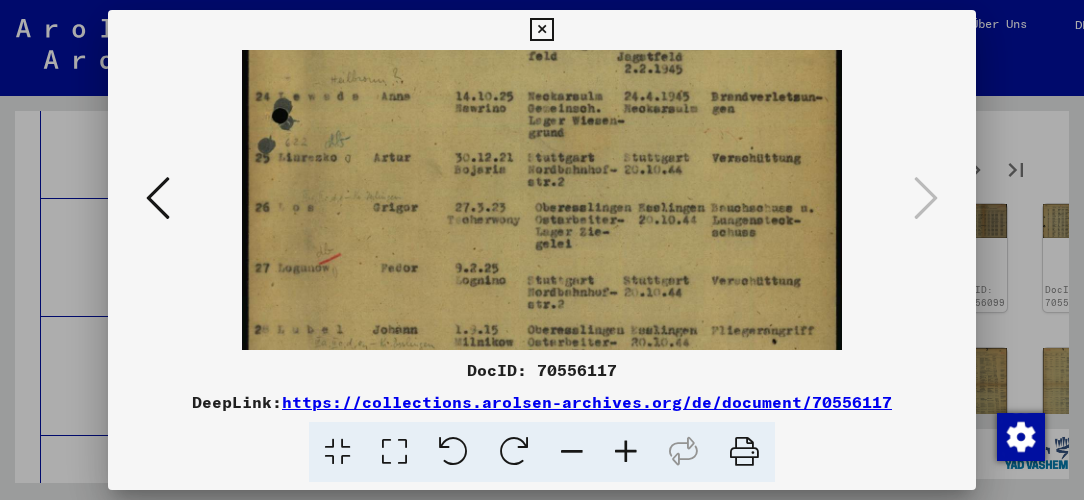 scroll, scrollTop: 485, scrollLeft: 0, axis: vertical 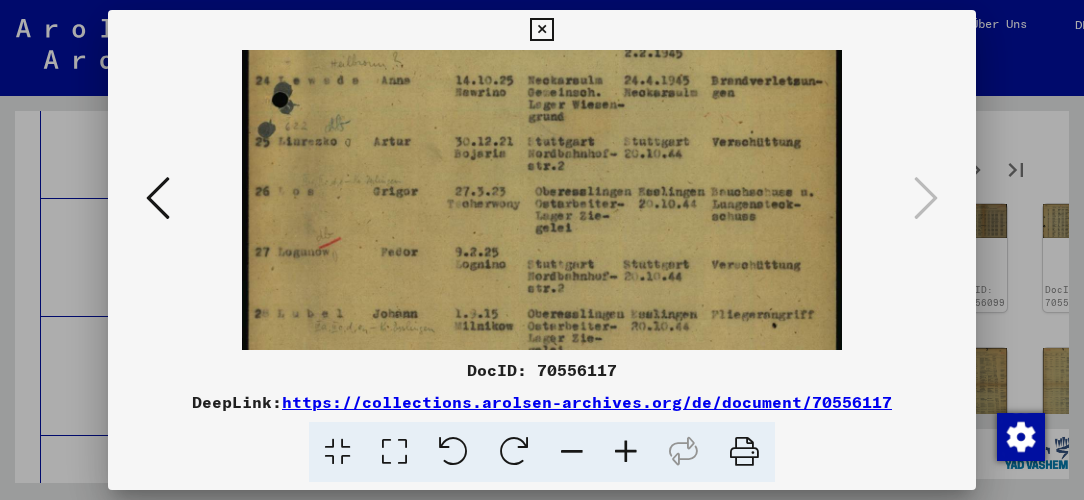 drag, startPoint x: 584, startPoint y: 245, endPoint x: 576, endPoint y: 148, distance: 97.32934 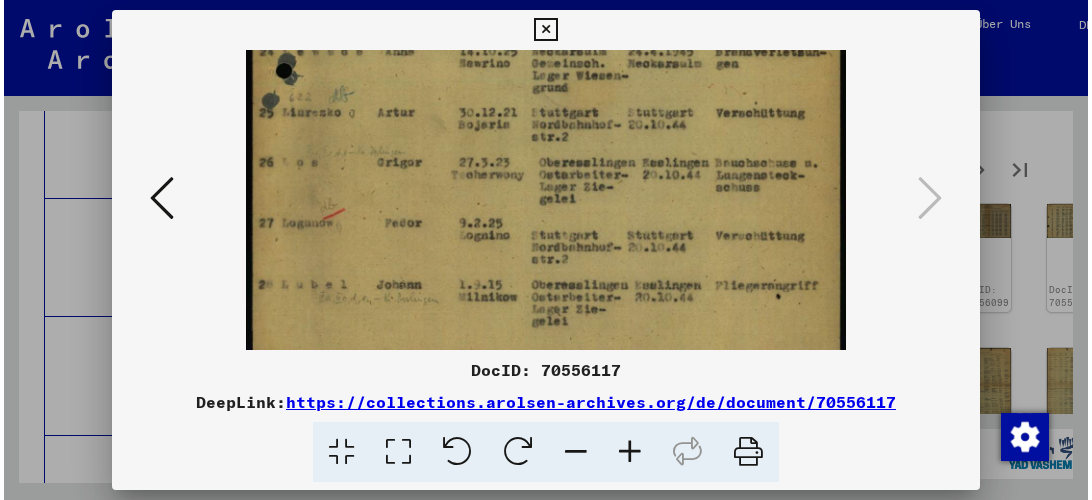 scroll, scrollTop: 550, scrollLeft: 0, axis: vertical 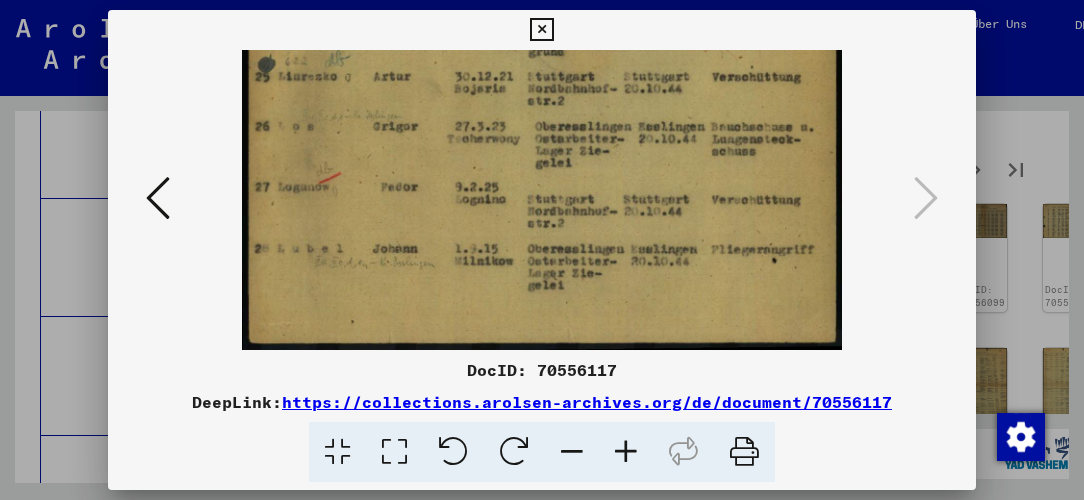 drag, startPoint x: 597, startPoint y: 253, endPoint x: 596, endPoint y: 95, distance: 158.00316 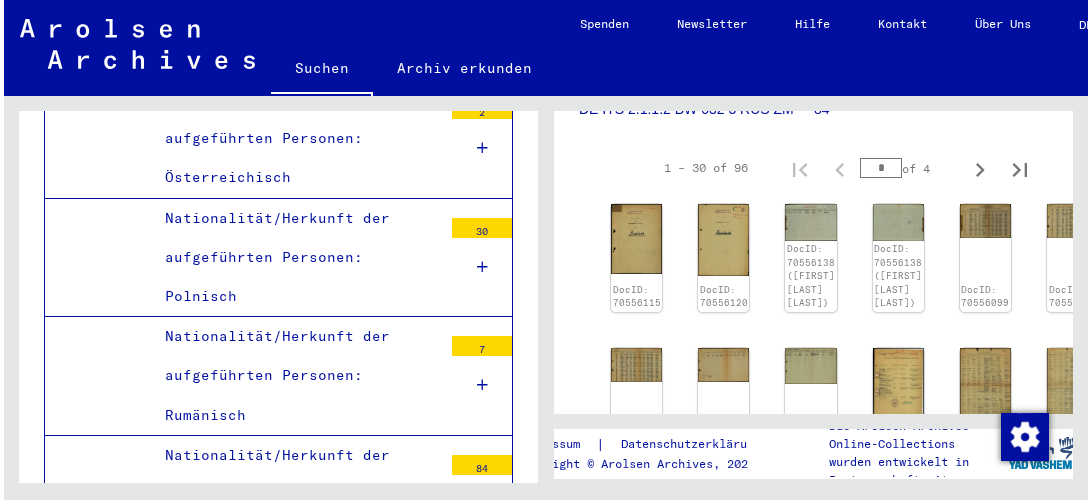 scroll, scrollTop: 6469, scrollLeft: 0, axis: vertical 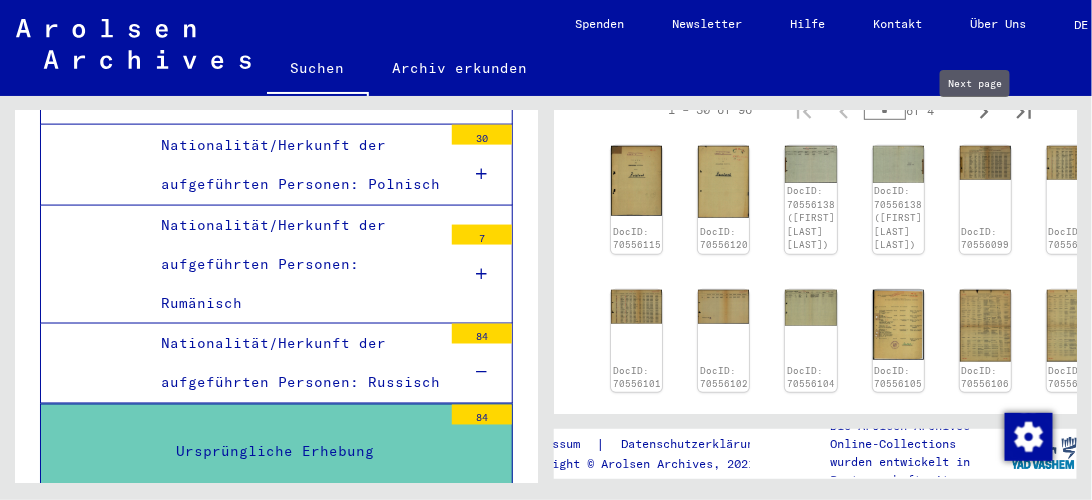 click 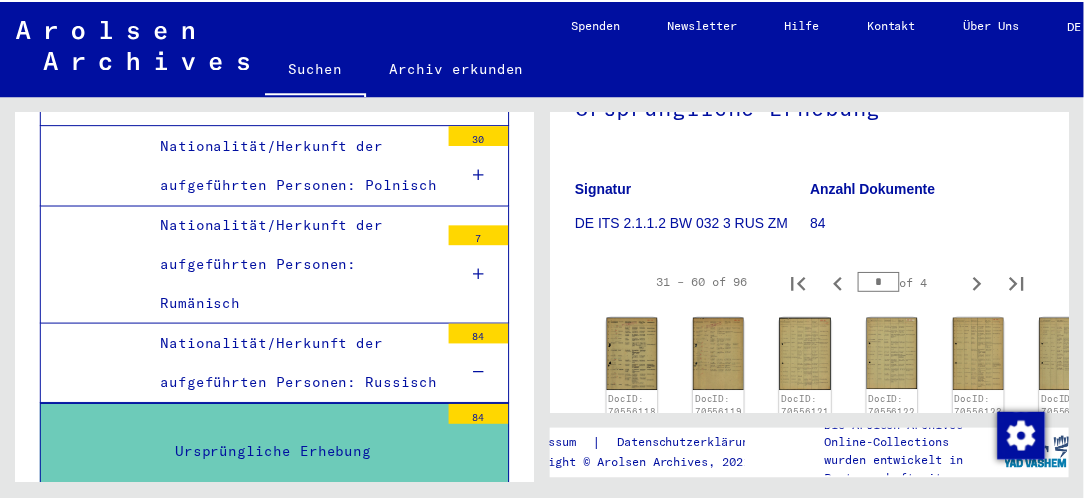 scroll, scrollTop: 342, scrollLeft: 0, axis: vertical 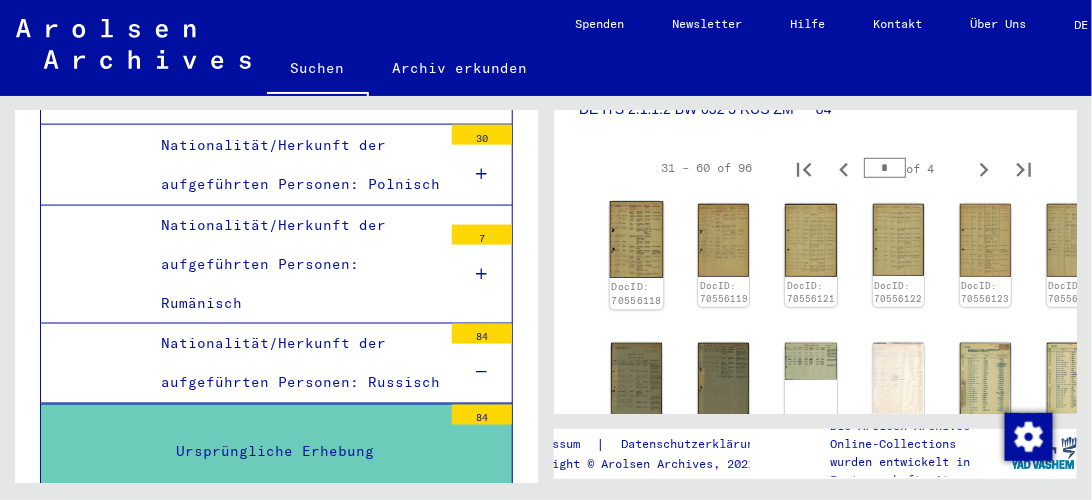 click 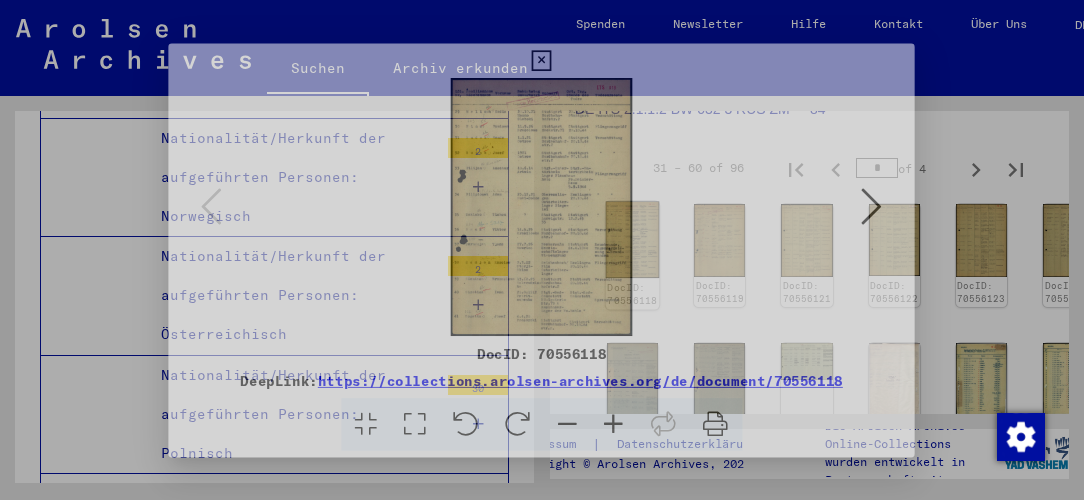 scroll, scrollTop: 6626, scrollLeft: 0, axis: vertical 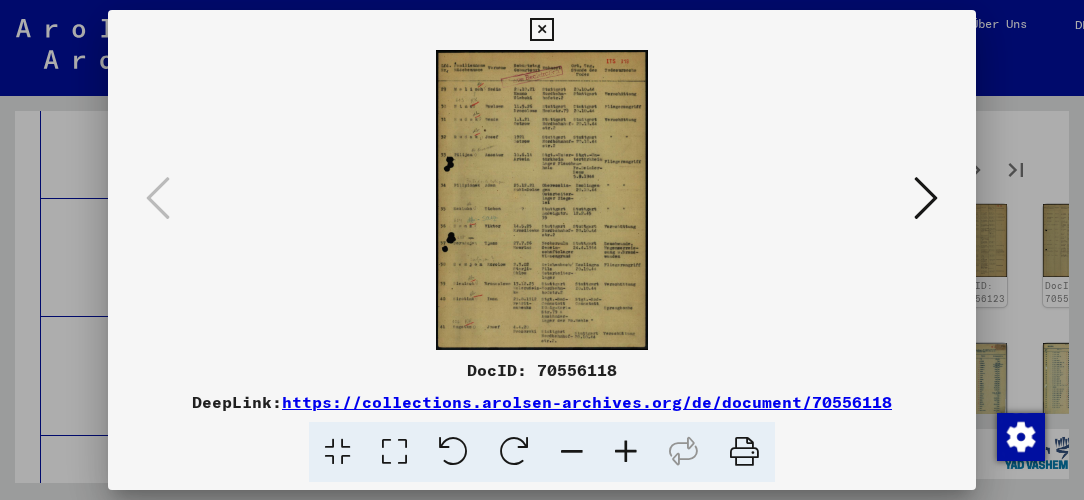 click at bounding box center [626, 452] 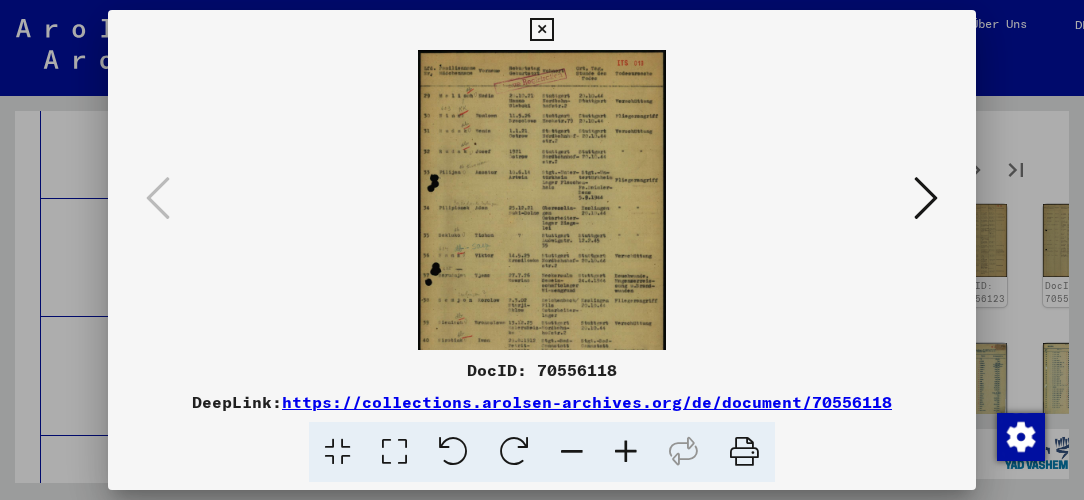 click at bounding box center (626, 452) 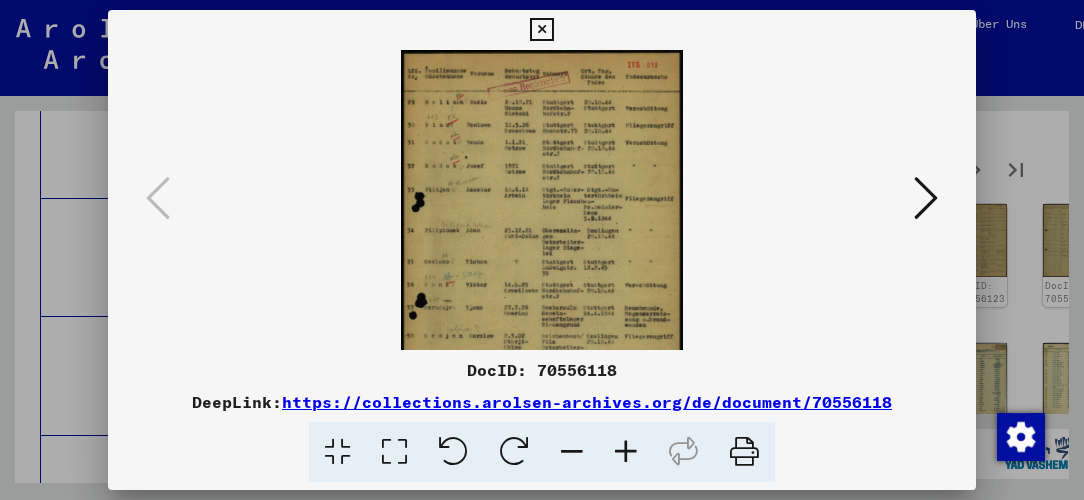 click at bounding box center (626, 452) 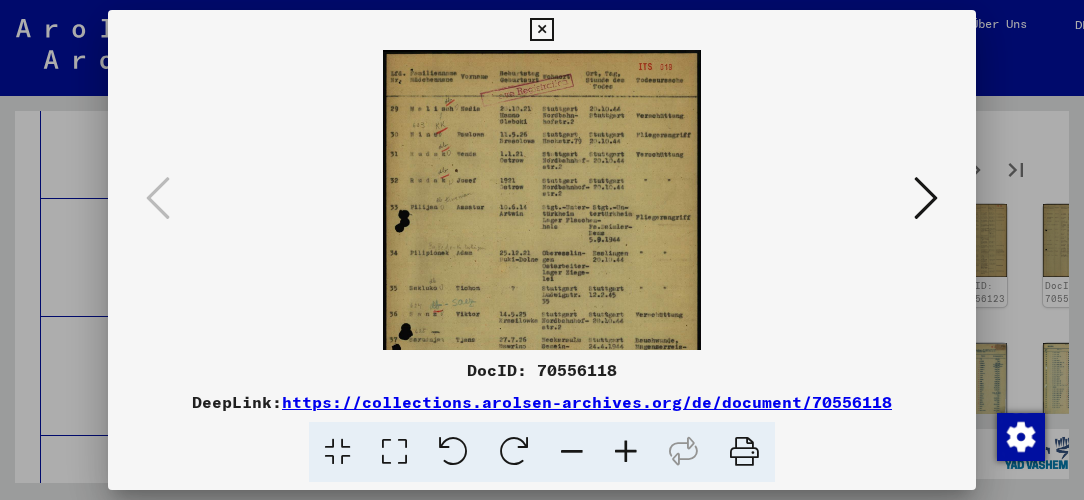 click at bounding box center [626, 452] 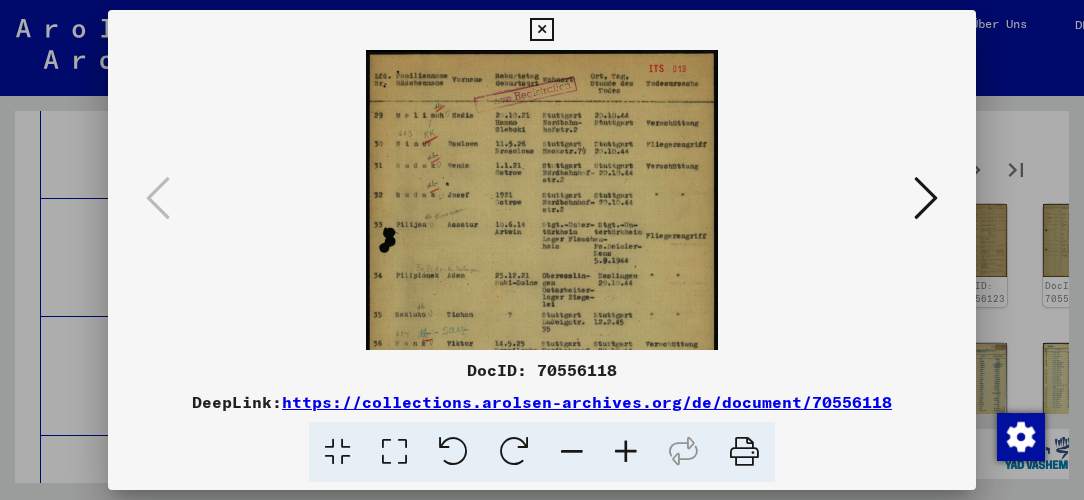 click at bounding box center (626, 452) 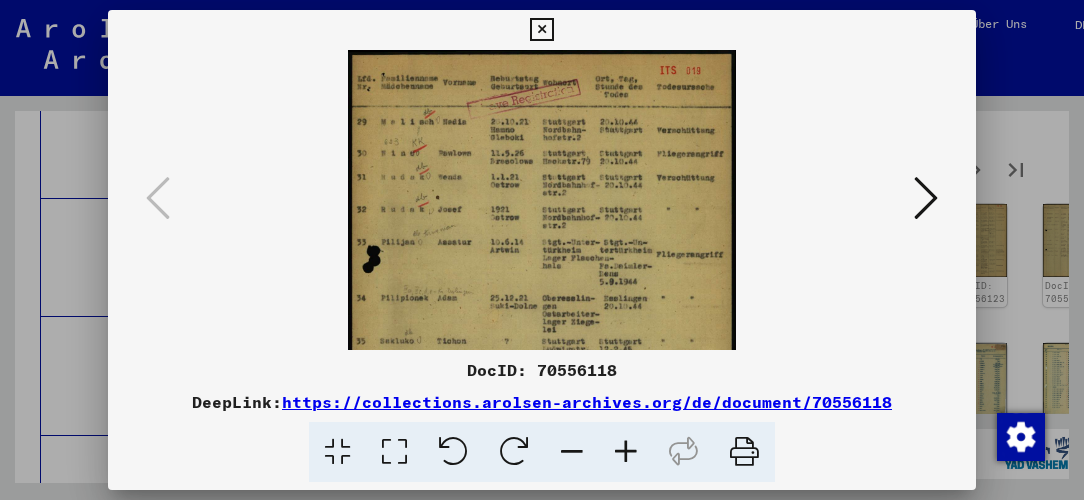 click at bounding box center [626, 452] 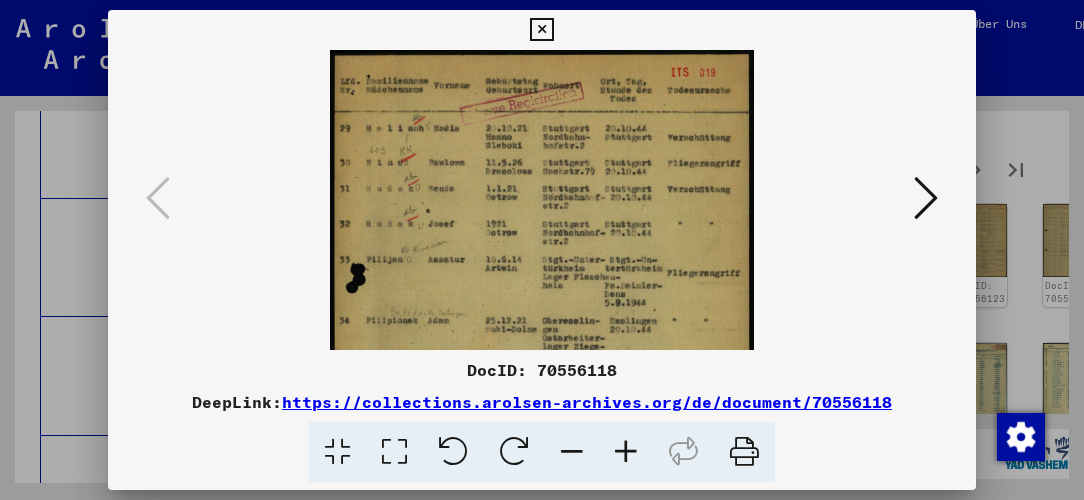 click at bounding box center (626, 452) 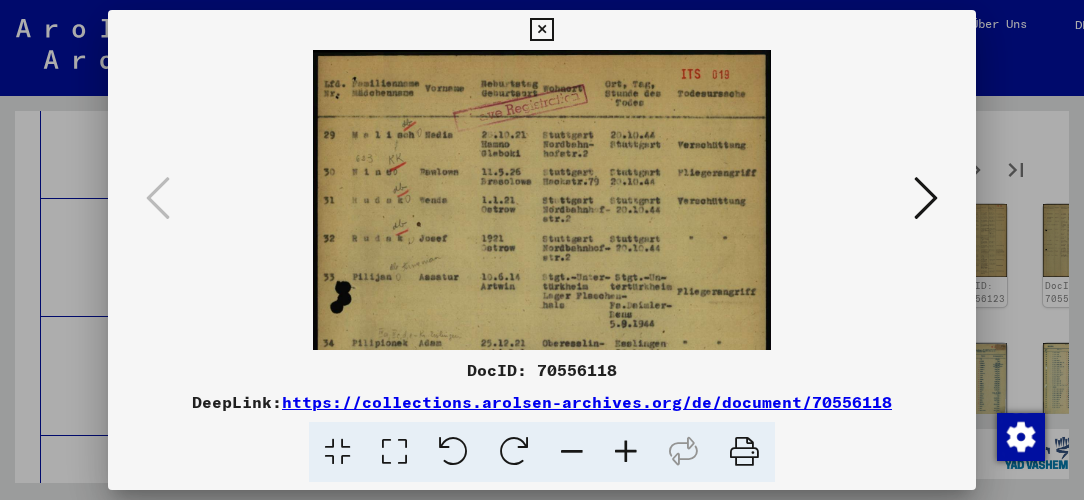 click at bounding box center [626, 452] 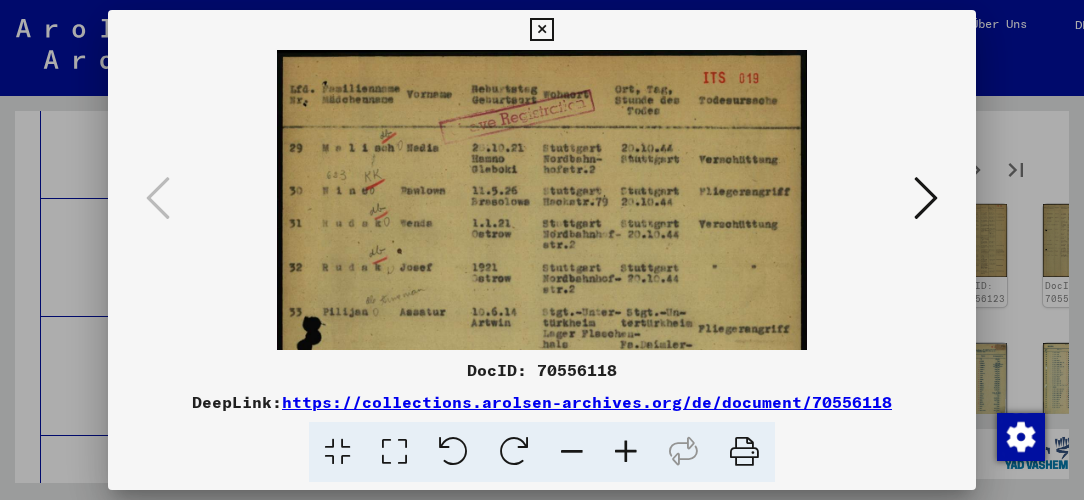click at bounding box center (626, 452) 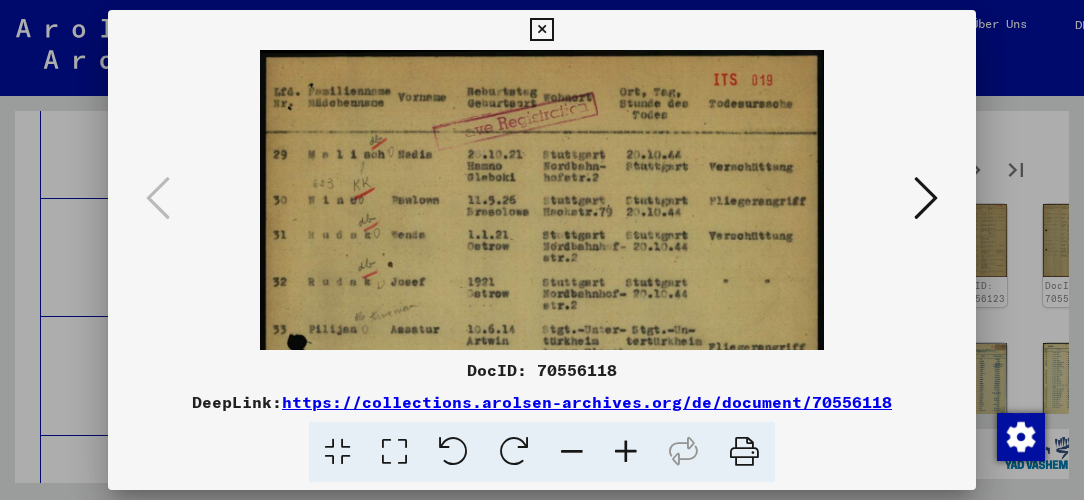 click at bounding box center (626, 452) 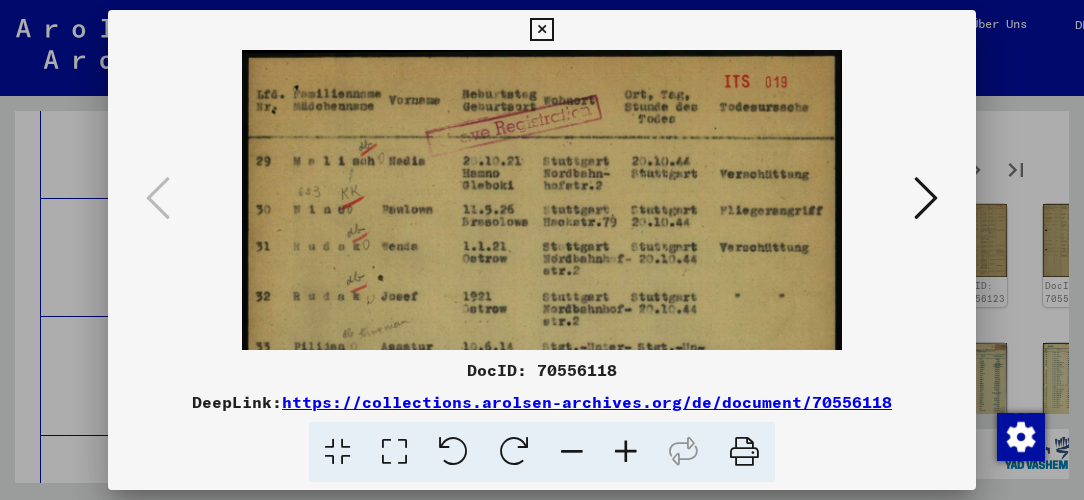click at bounding box center (626, 452) 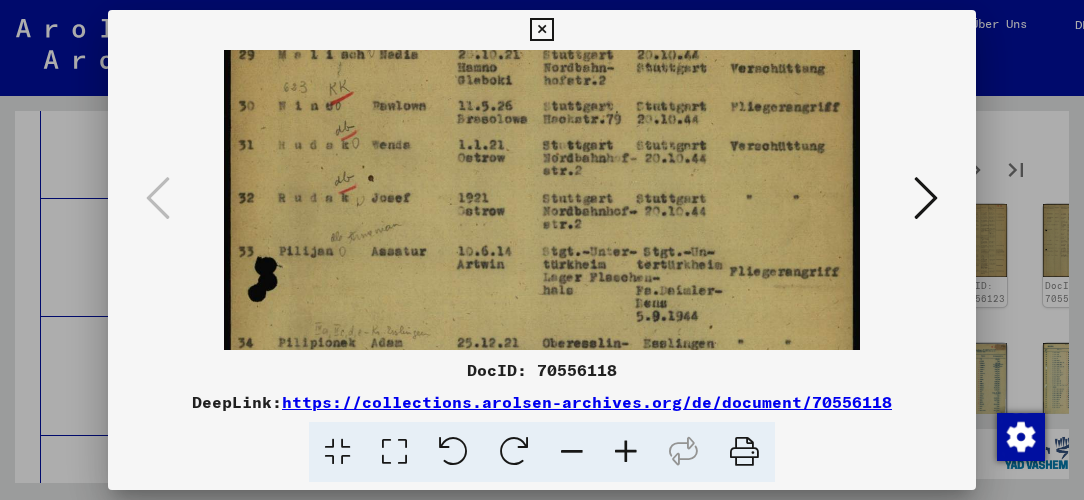 scroll, scrollTop: 153, scrollLeft: 0, axis: vertical 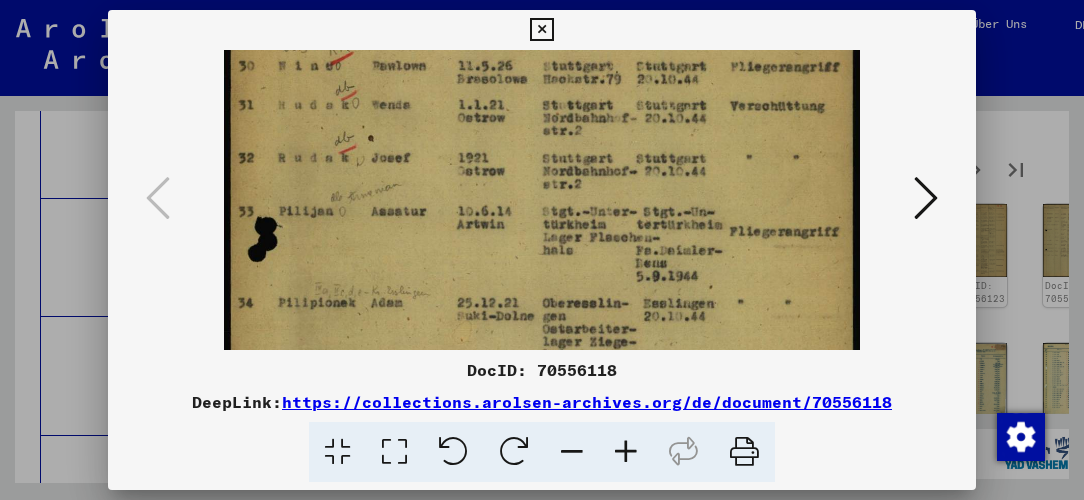 drag, startPoint x: 631, startPoint y: 301, endPoint x: 641, endPoint y: 152, distance: 149.33519 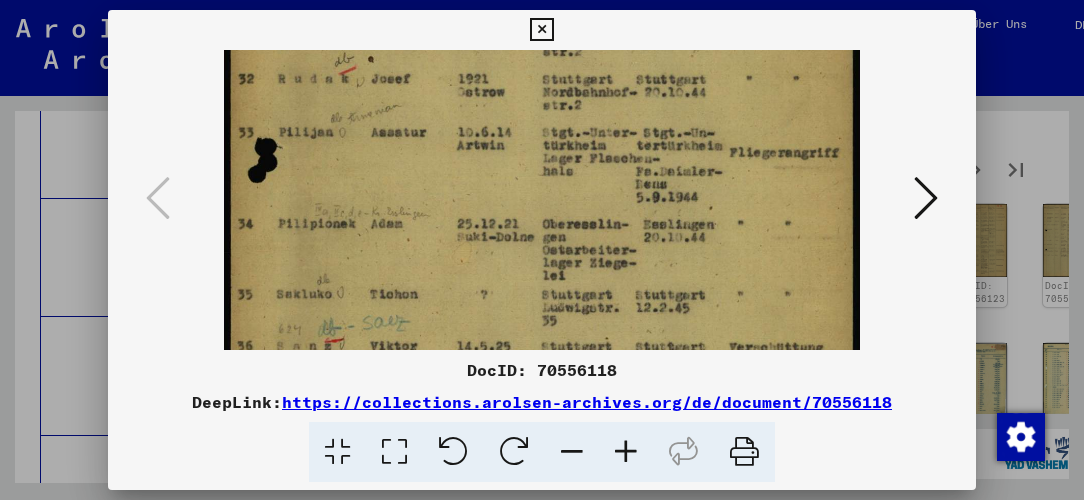 scroll, scrollTop: 345, scrollLeft: 0, axis: vertical 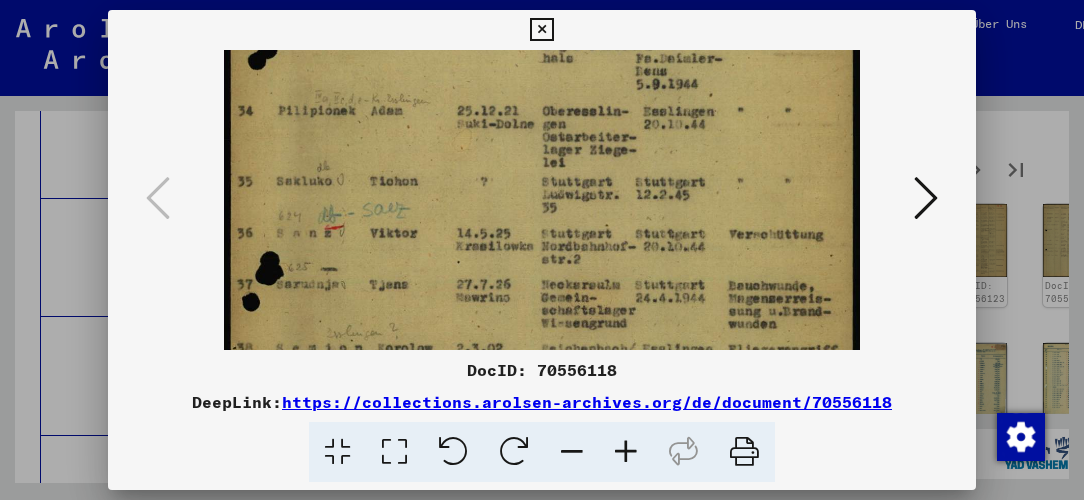 drag, startPoint x: 609, startPoint y: 288, endPoint x: 605, endPoint y: 97, distance: 191.04189 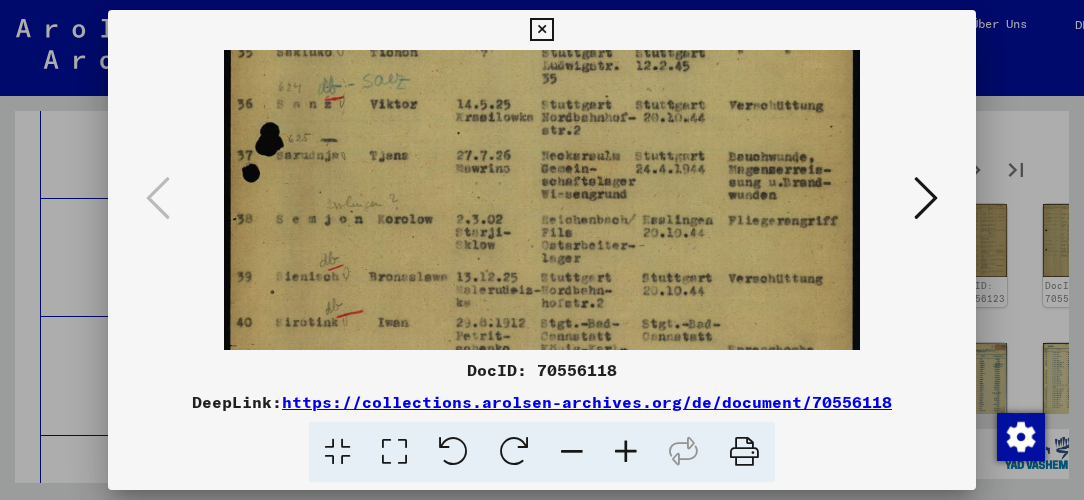 scroll, scrollTop: 506, scrollLeft: 0, axis: vertical 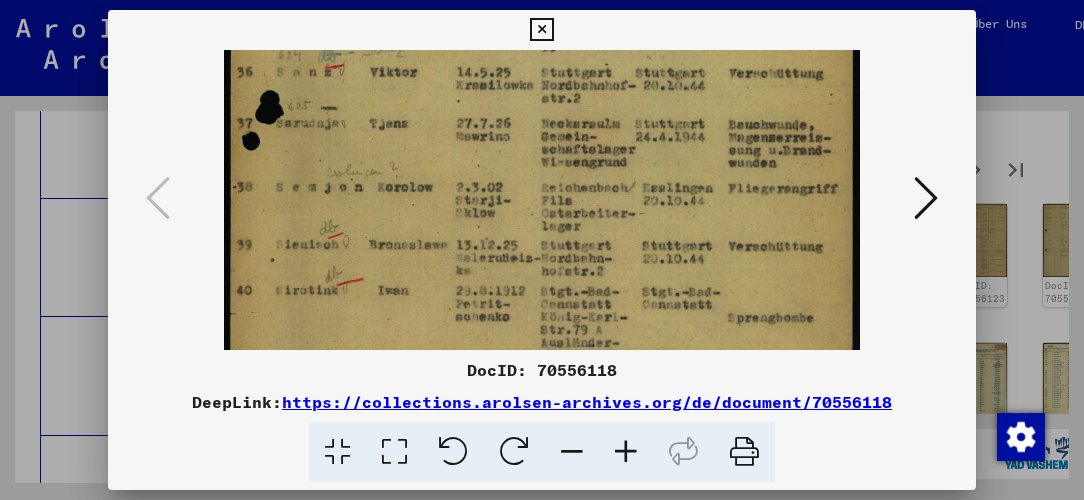 drag, startPoint x: 614, startPoint y: 247, endPoint x: 605, endPoint y: 118, distance: 129.31357 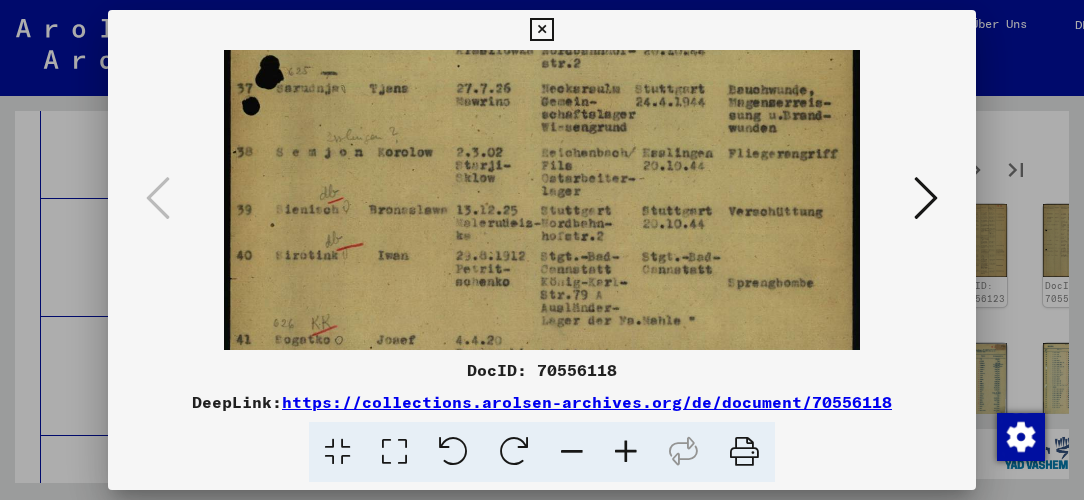 scroll, scrollTop: 600, scrollLeft: 0, axis: vertical 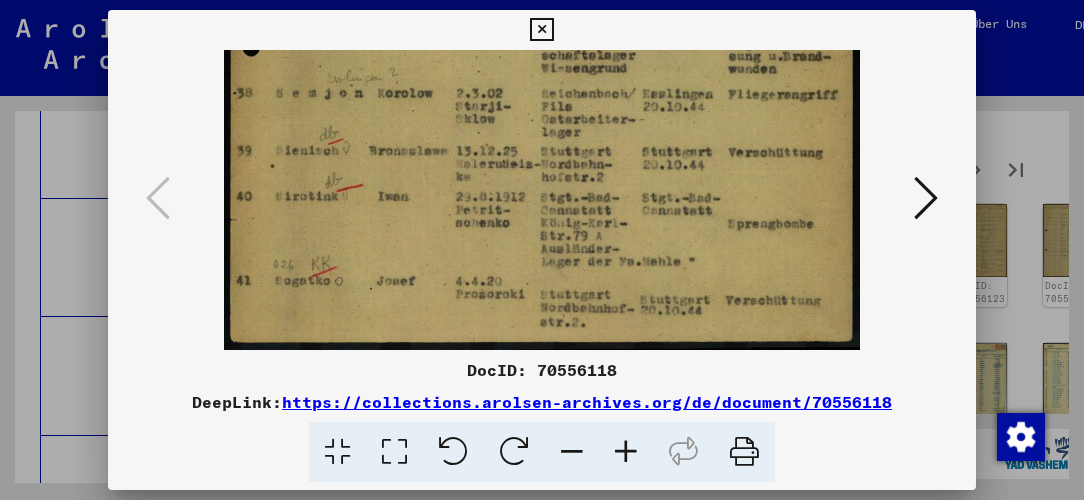 drag, startPoint x: 611, startPoint y: 283, endPoint x: 612, endPoint y: 133, distance: 150.00333 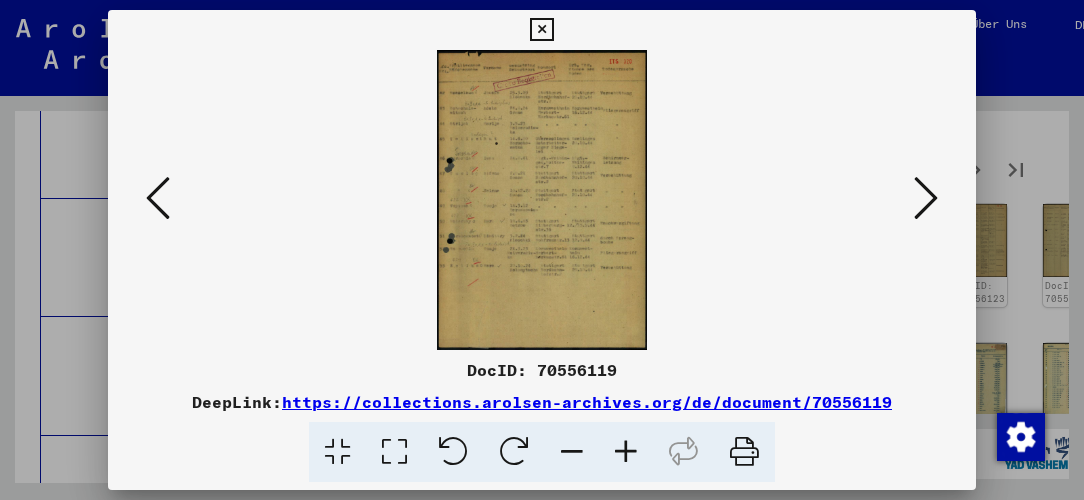 click at bounding box center (626, 452) 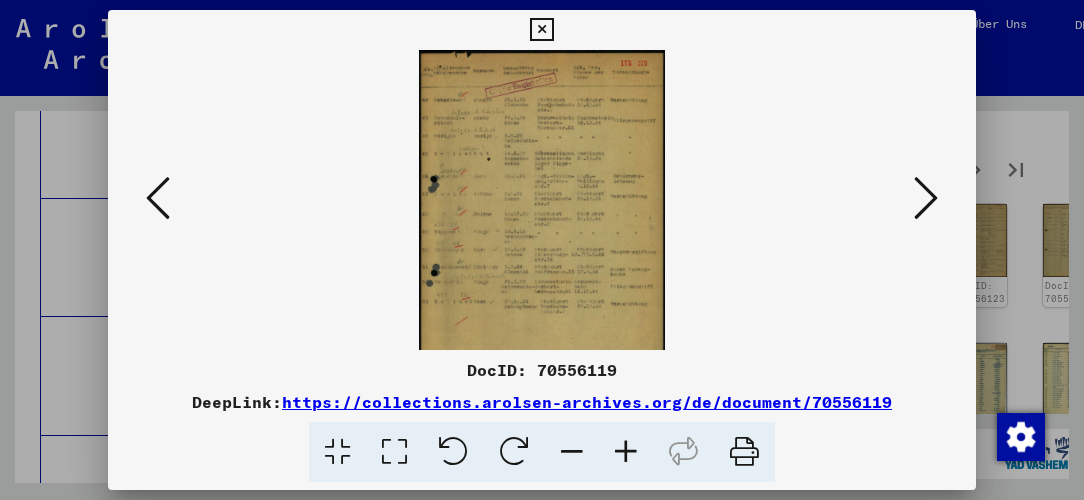 click at bounding box center (626, 452) 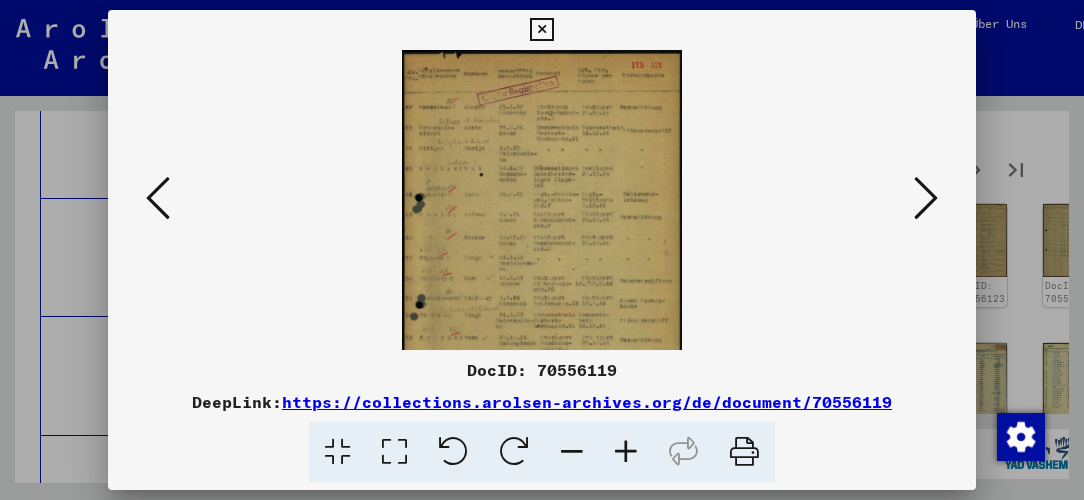 click at bounding box center [626, 452] 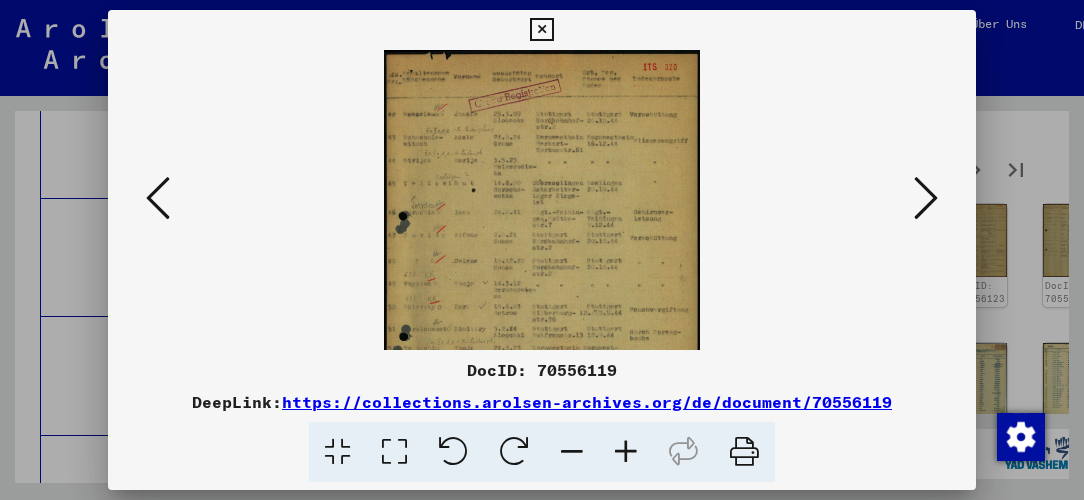 click at bounding box center [626, 452] 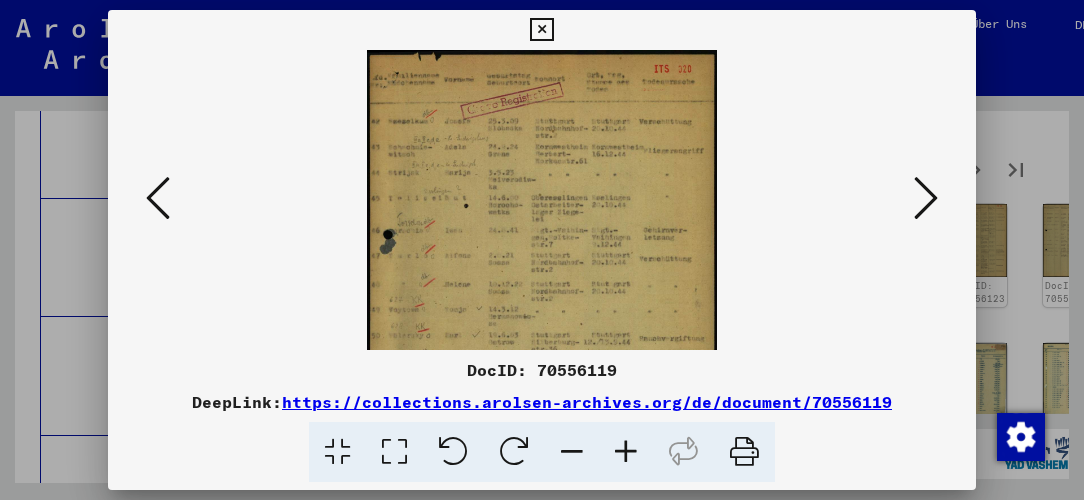 click at bounding box center (626, 452) 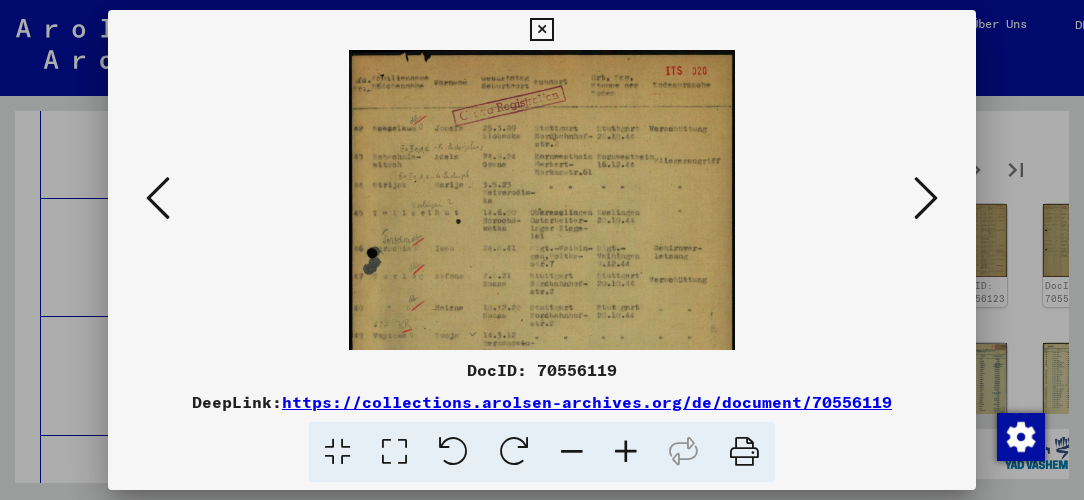 click at bounding box center (626, 452) 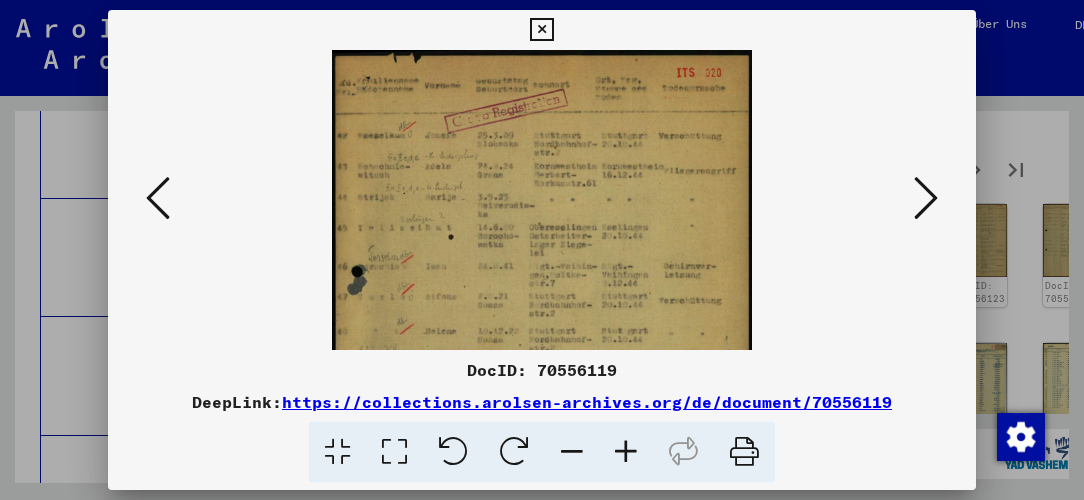 click at bounding box center [626, 452] 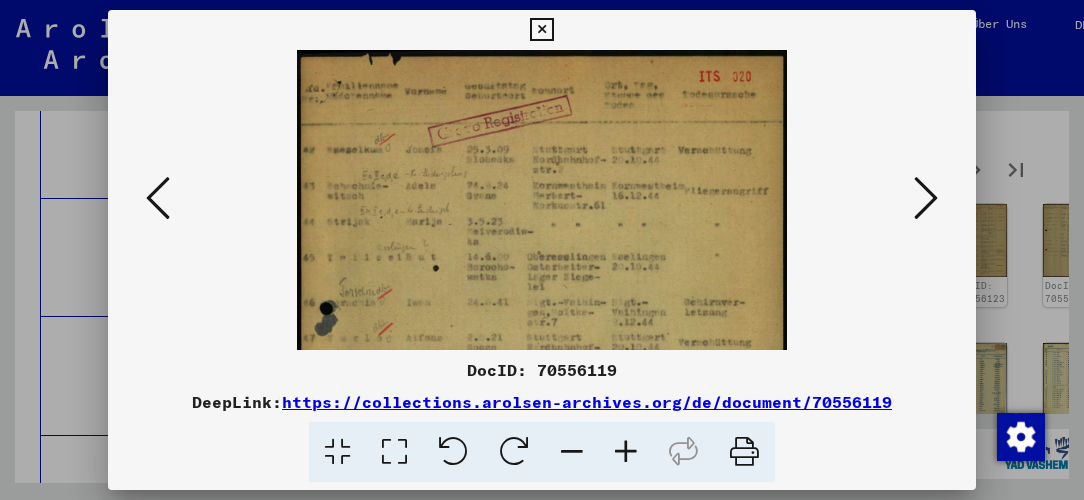 click at bounding box center (626, 452) 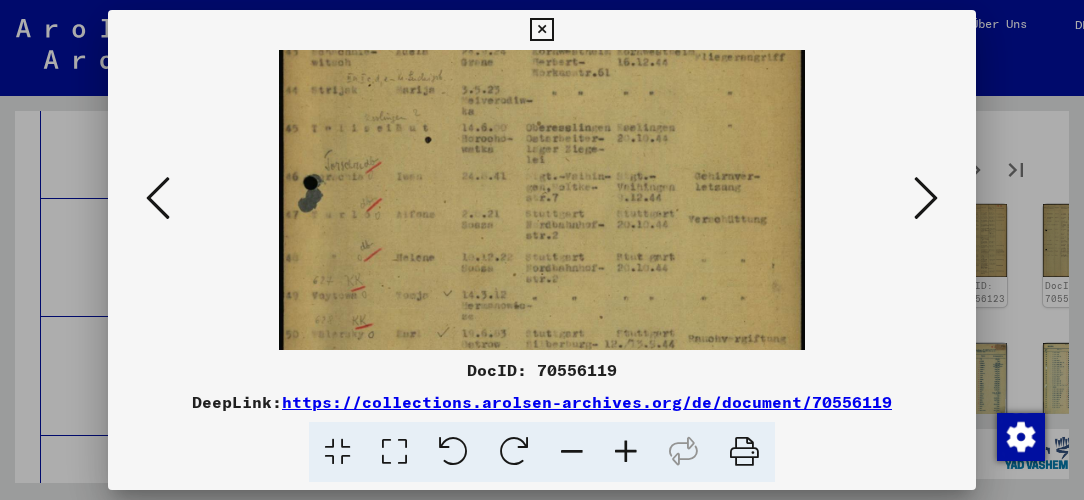scroll, scrollTop: 162, scrollLeft: 0, axis: vertical 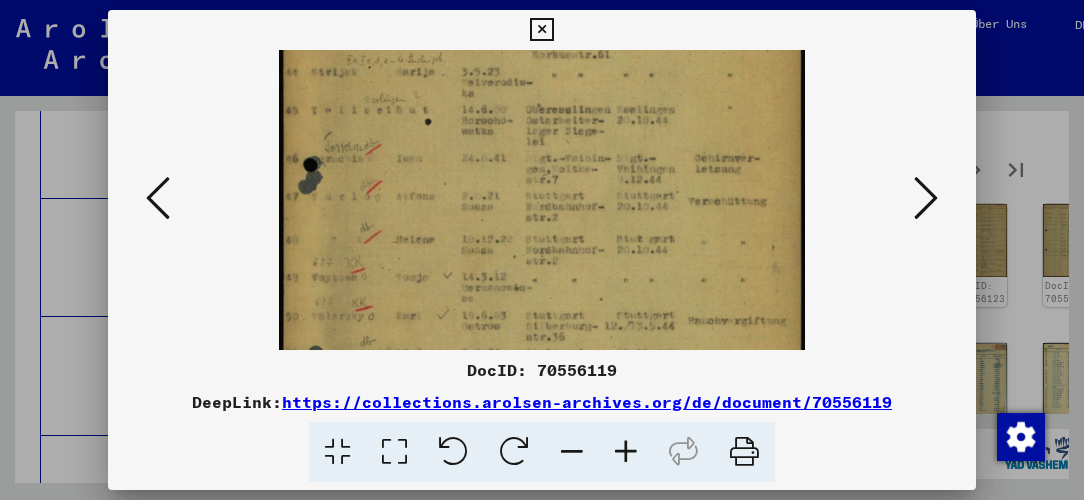 drag, startPoint x: 572, startPoint y: 231, endPoint x: 566, endPoint y: 72, distance: 159.11317 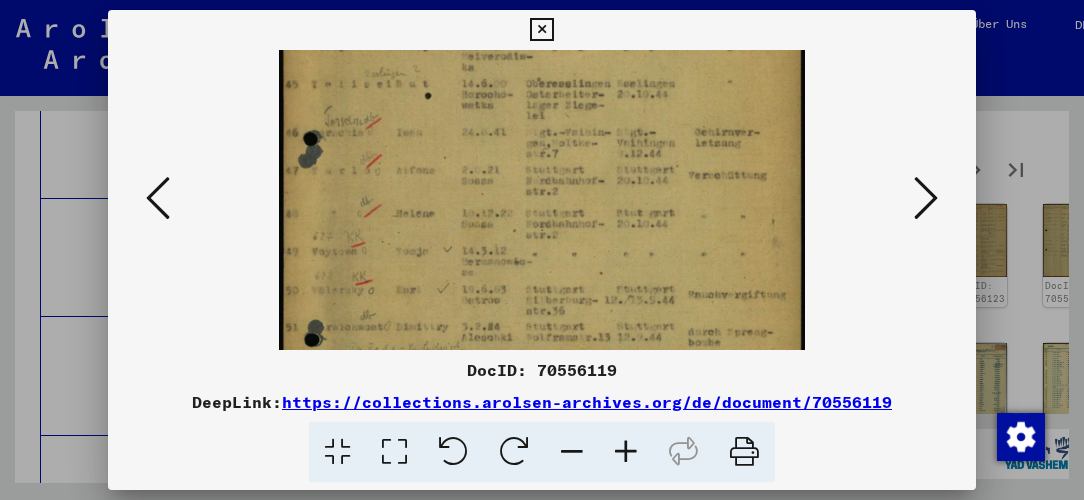 scroll, scrollTop: 182, scrollLeft: 0, axis: vertical 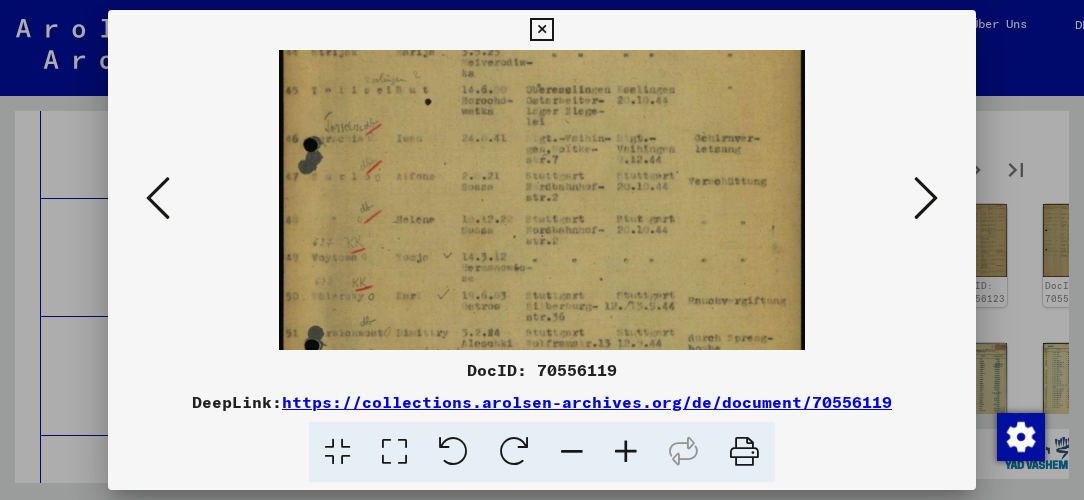 click at bounding box center [542, 243] 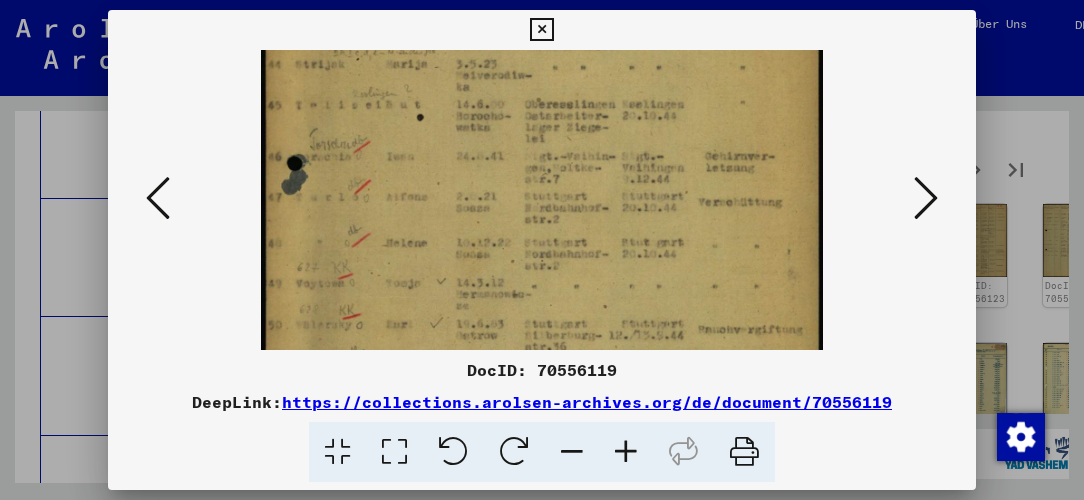 scroll, scrollTop: 184, scrollLeft: 0, axis: vertical 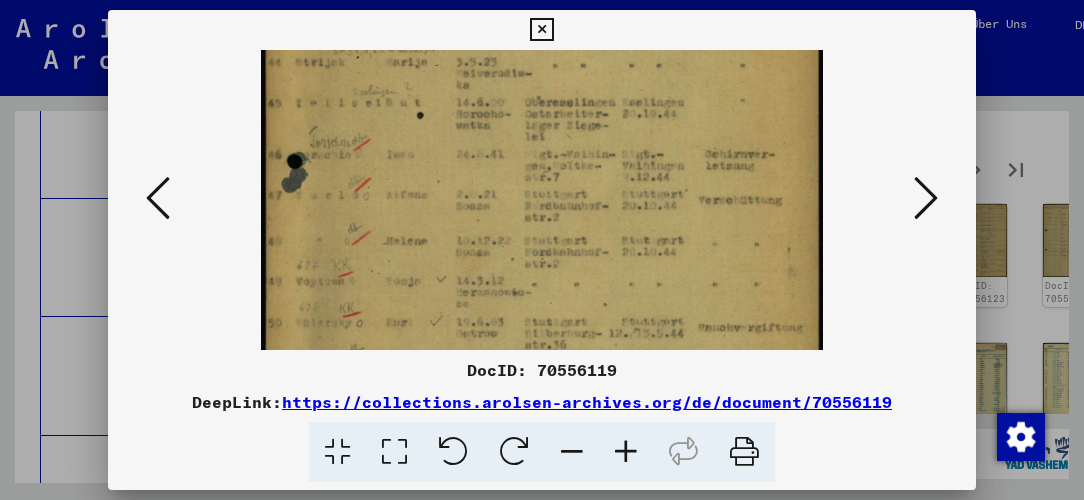 drag, startPoint x: 557, startPoint y: 265, endPoint x: 589, endPoint y: 264, distance: 32.01562 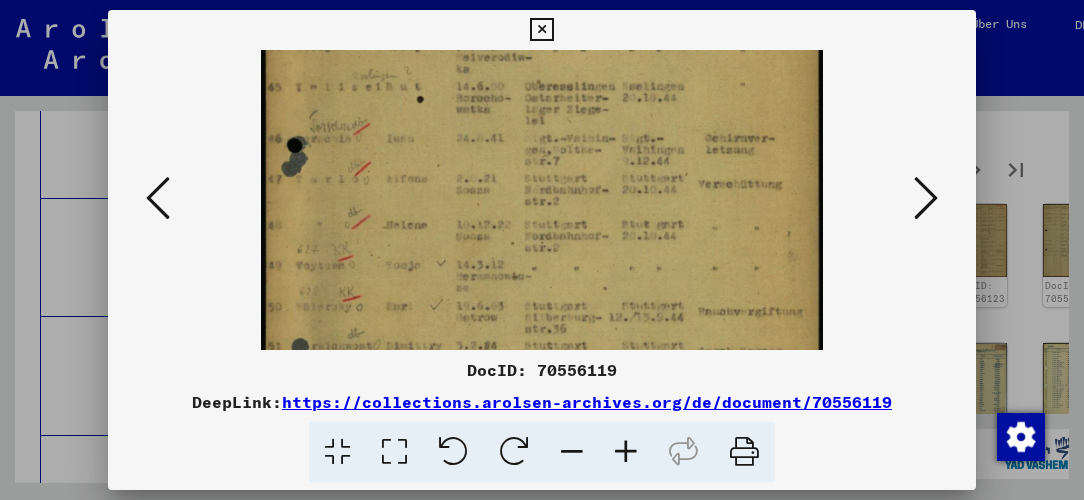 scroll, scrollTop: 206, scrollLeft: 0, axis: vertical 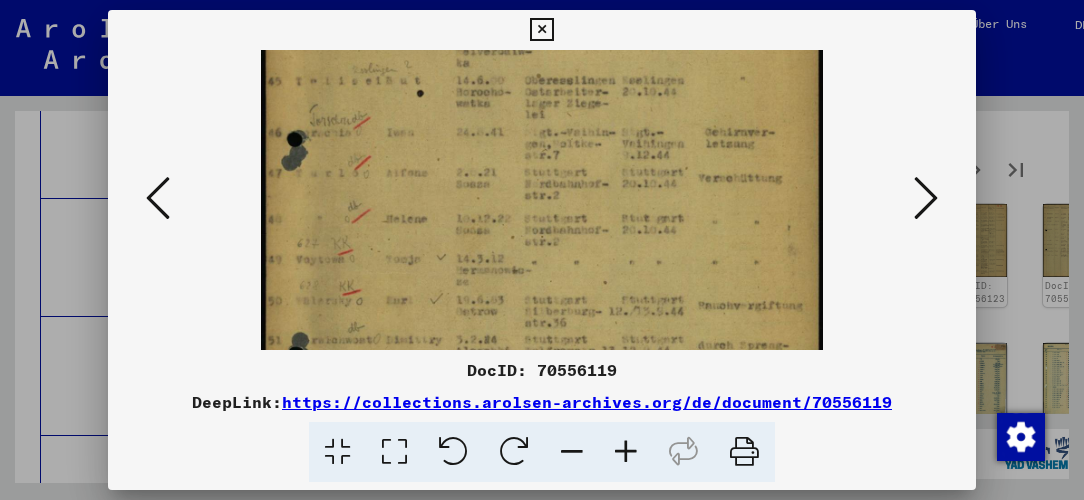 drag, startPoint x: 550, startPoint y: 206, endPoint x: 555, endPoint y: 185, distance: 21.587032 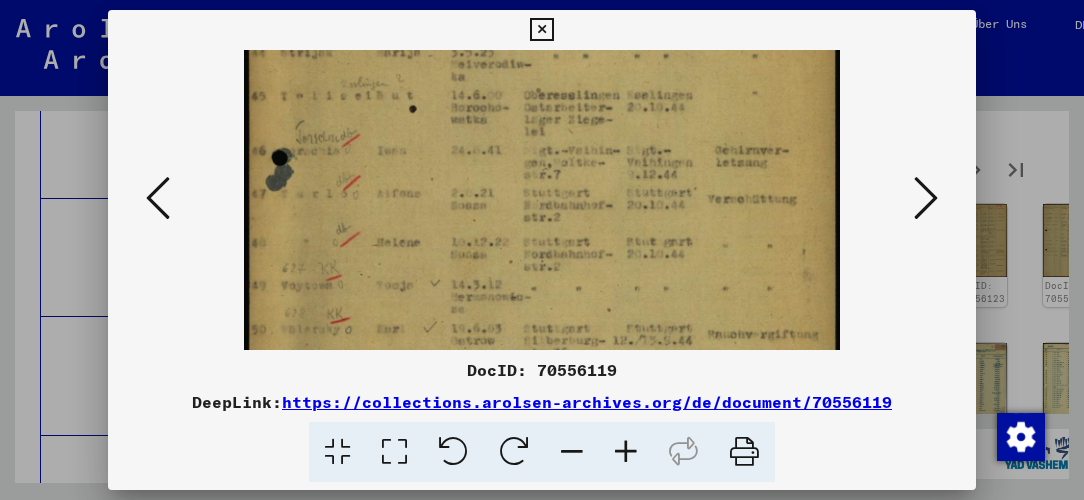 click at bounding box center (626, 452) 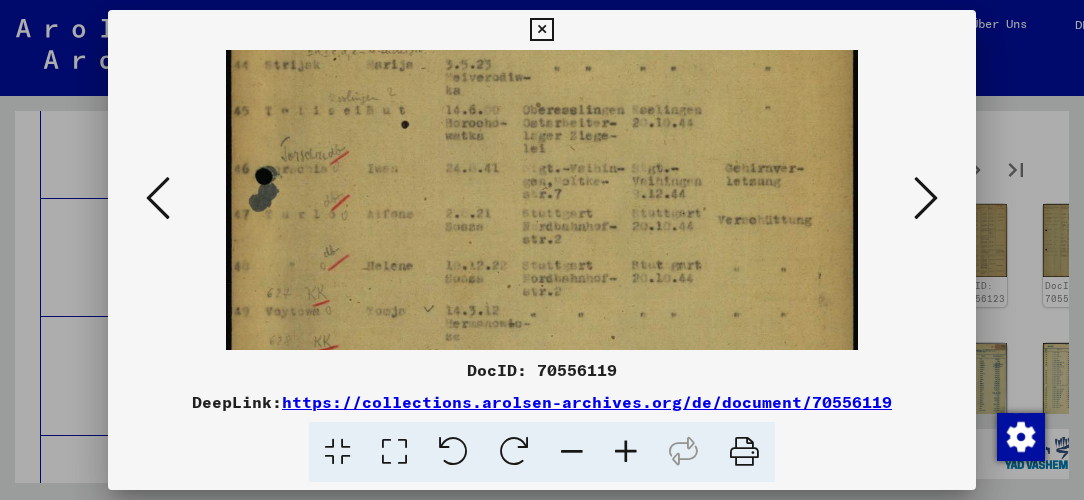 click at bounding box center [626, 452] 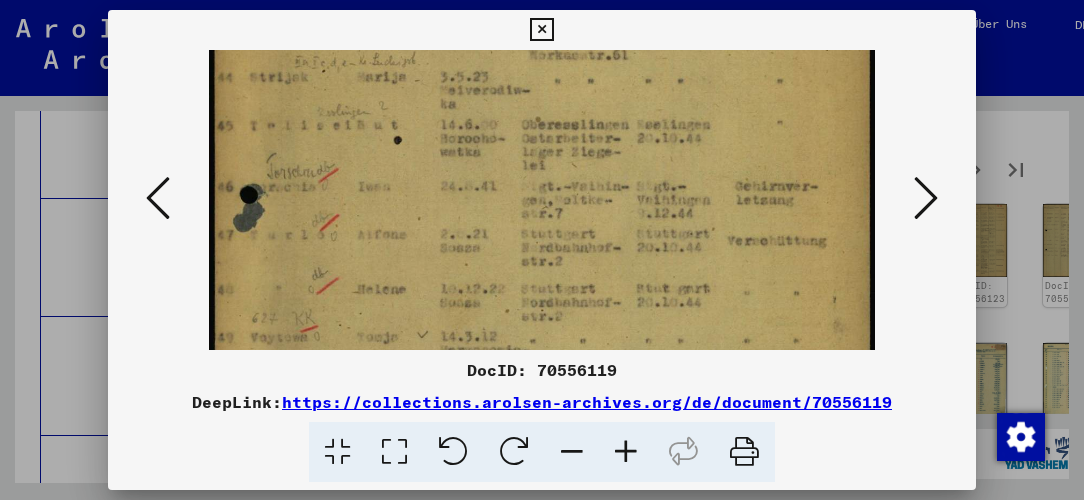 click at bounding box center [626, 452] 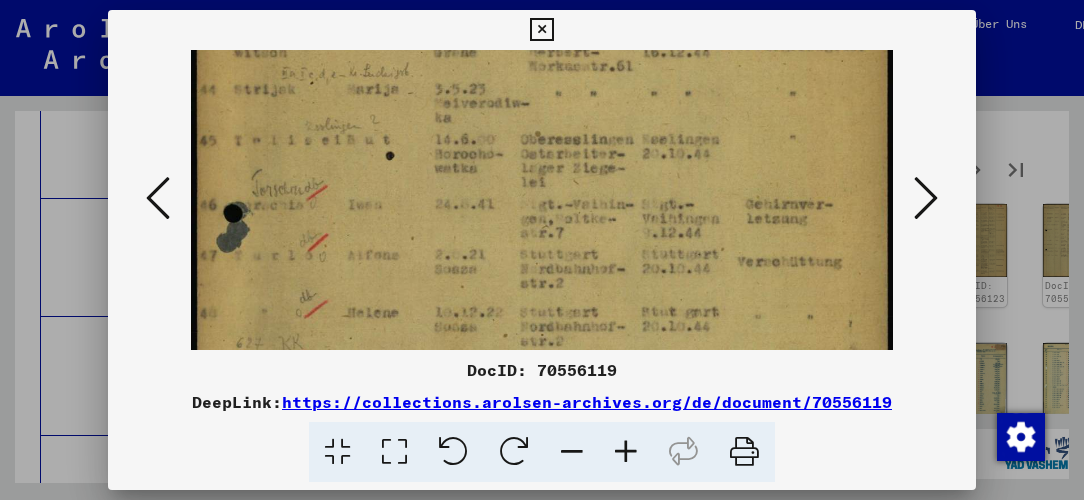 click at bounding box center [626, 452] 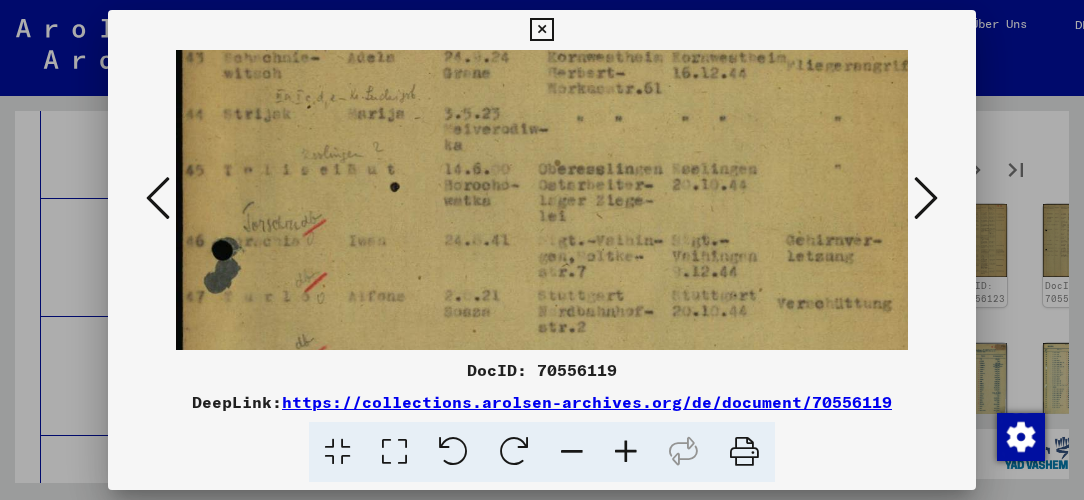 click at bounding box center (626, 452) 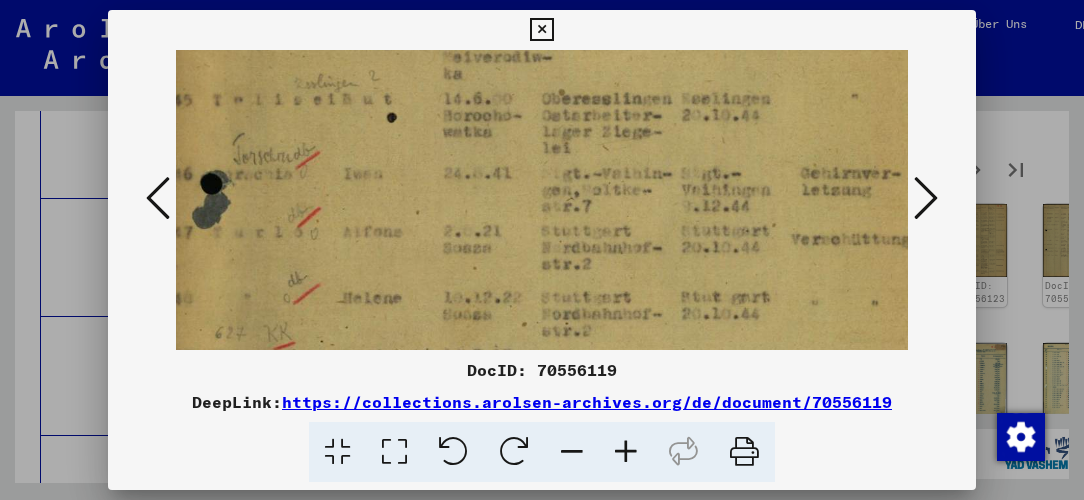 drag, startPoint x: 633, startPoint y: 237, endPoint x: 624, endPoint y: 166, distance: 71.568146 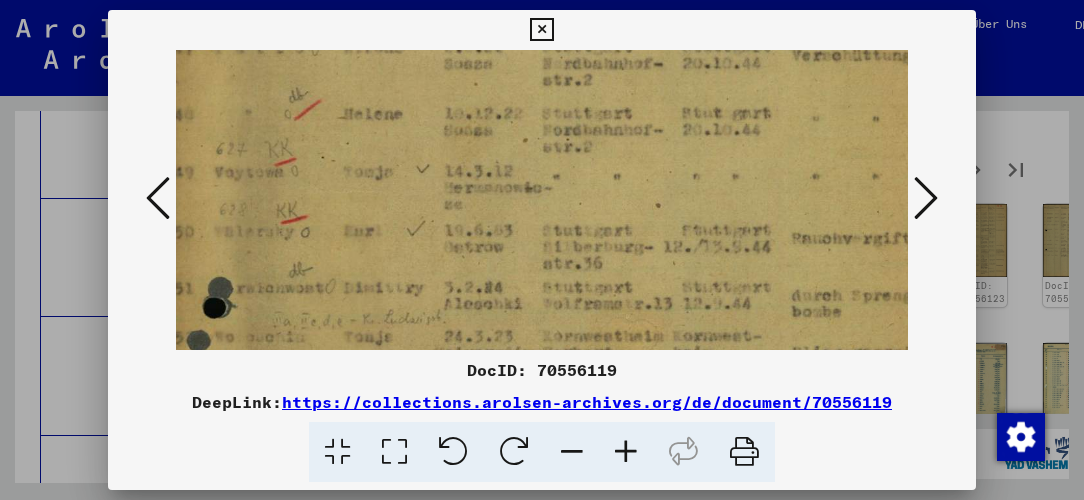 scroll, scrollTop: 484, scrollLeft: 12, axis: both 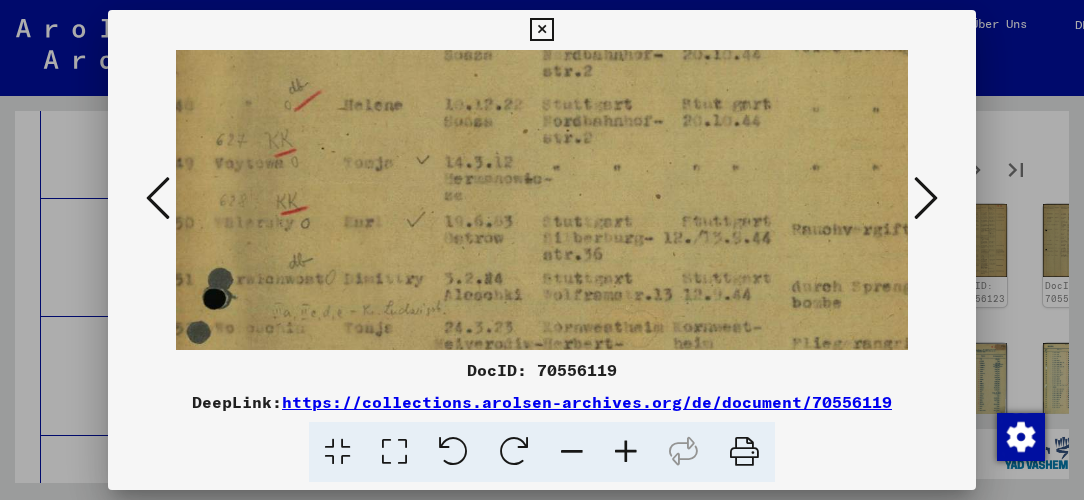 drag, startPoint x: 624, startPoint y: 289, endPoint x: 625, endPoint y: 98, distance: 191.00262 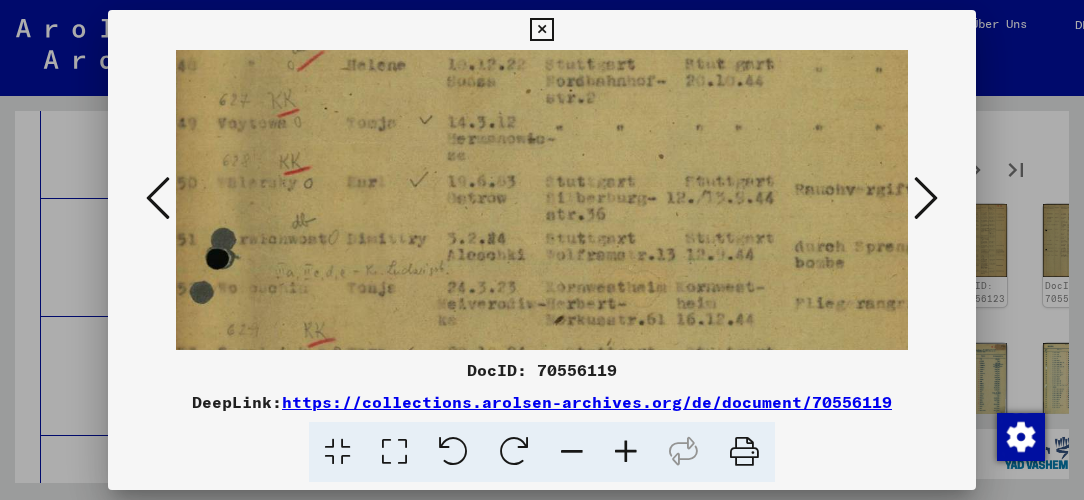 scroll, scrollTop: 592, scrollLeft: 9, axis: both 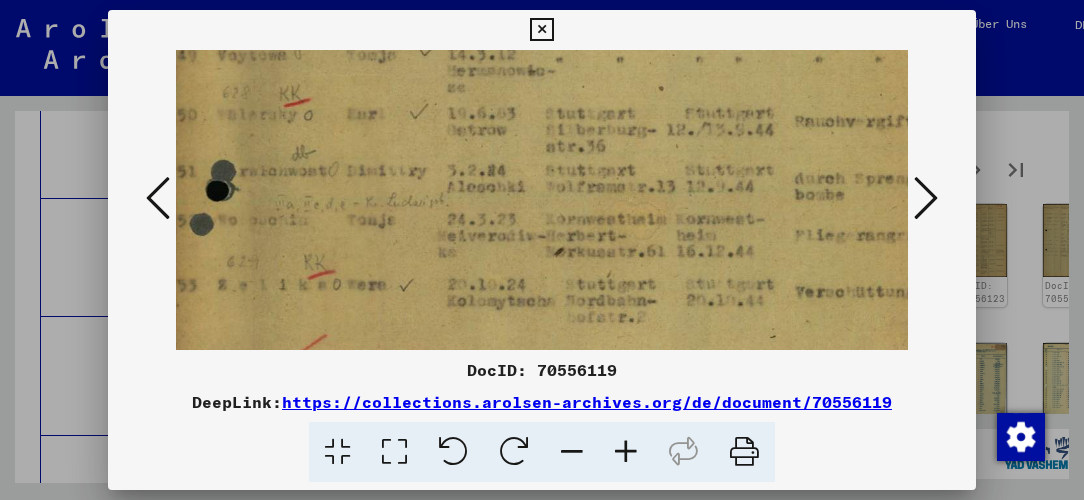 drag, startPoint x: 625, startPoint y: 239, endPoint x: 626, endPoint y: 137, distance: 102.0049 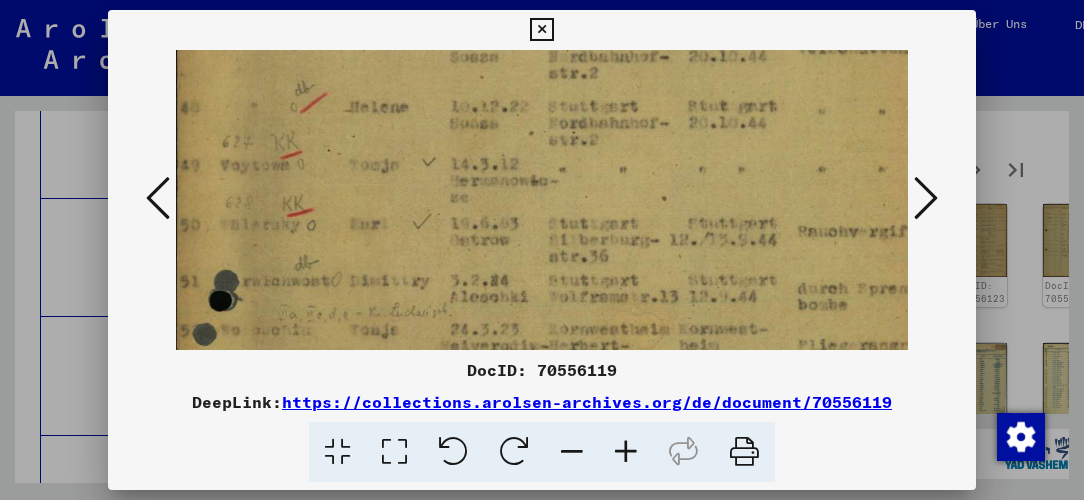 drag, startPoint x: 645, startPoint y: 214, endPoint x: 645, endPoint y: 360, distance: 146 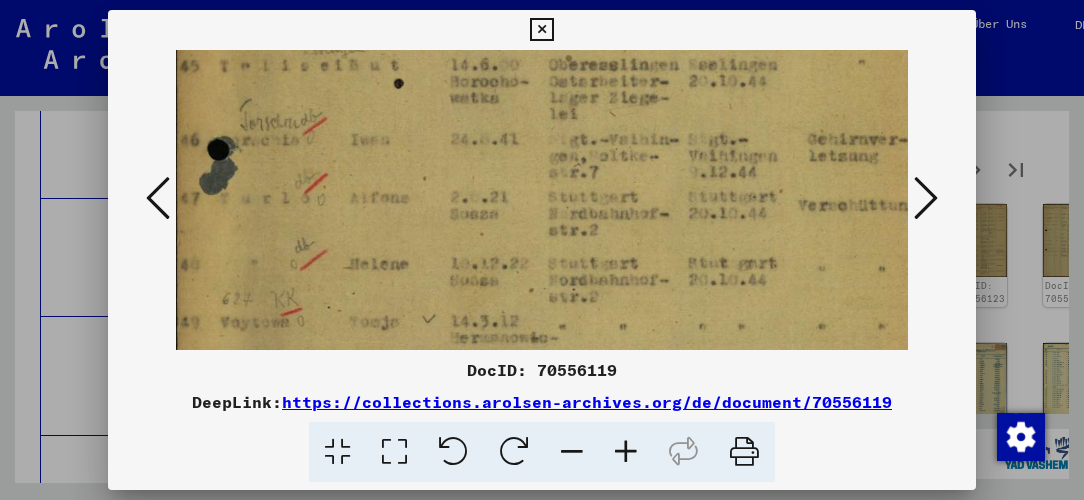 drag, startPoint x: 633, startPoint y: 205, endPoint x: 633, endPoint y: 351, distance: 146 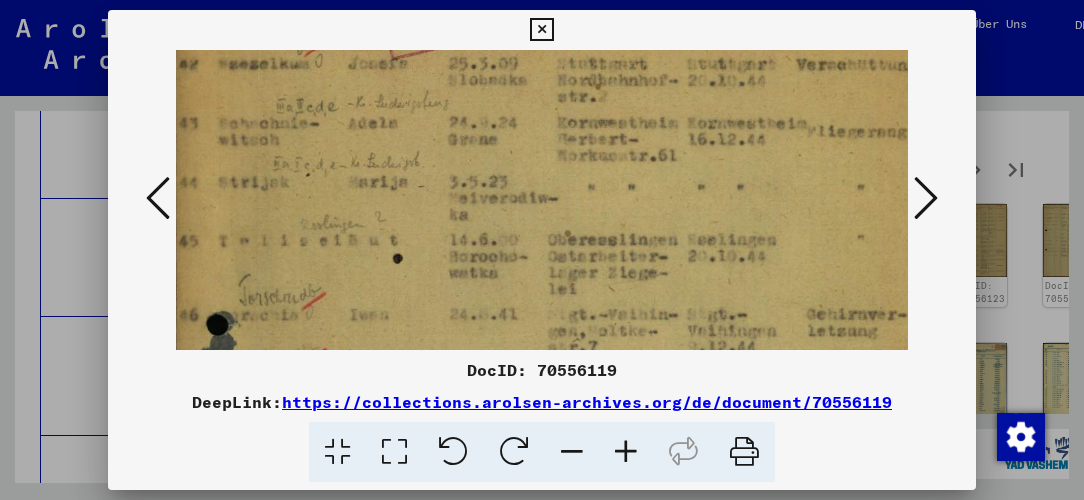 scroll, scrollTop: 149, scrollLeft: 7, axis: both 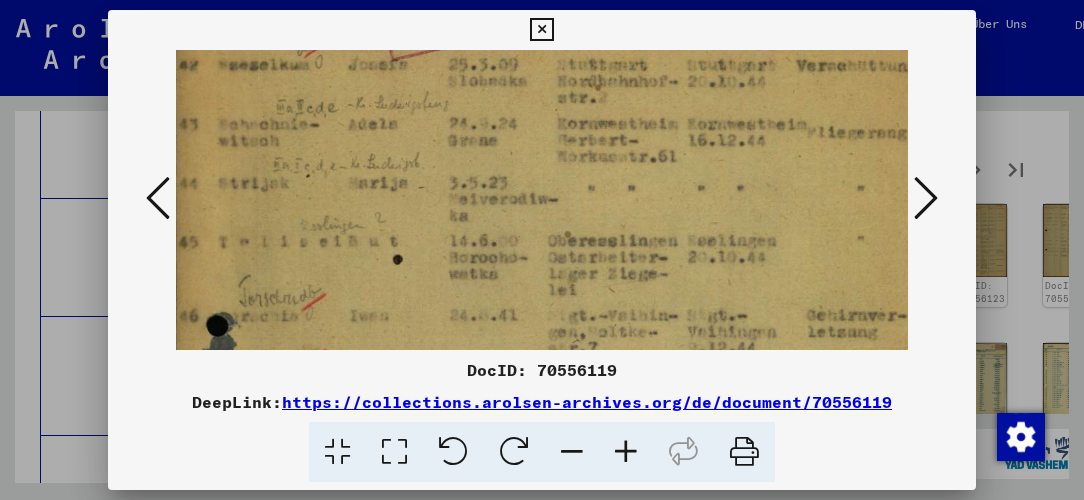 drag, startPoint x: 618, startPoint y: 194, endPoint x: 617, endPoint y: 370, distance: 176.00284 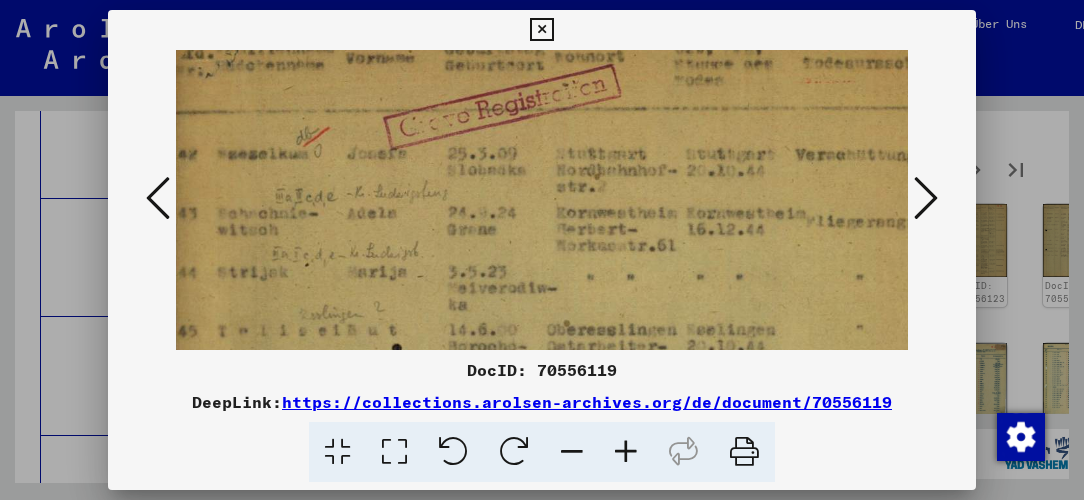 scroll, scrollTop: 51, scrollLeft: 10, axis: both 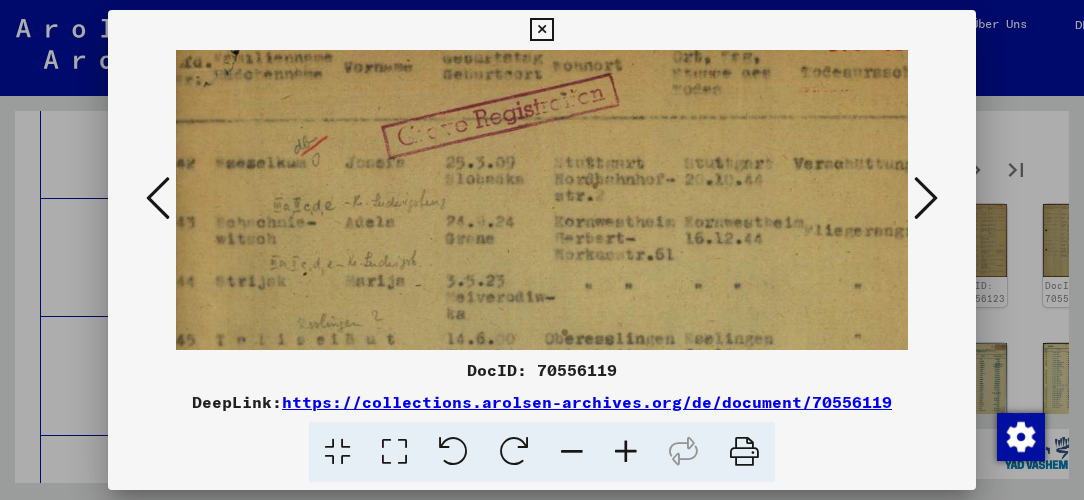 drag, startPoint x: 613, startPoint y: 194, endPoint x: 610, endPoint y: 293, distance: 99.04544 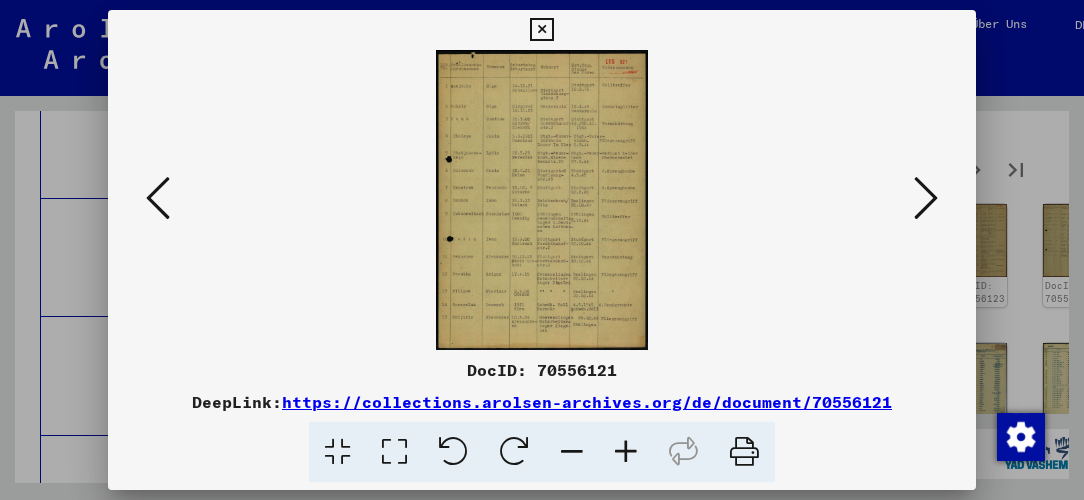 click at bounding box center (626, 452) 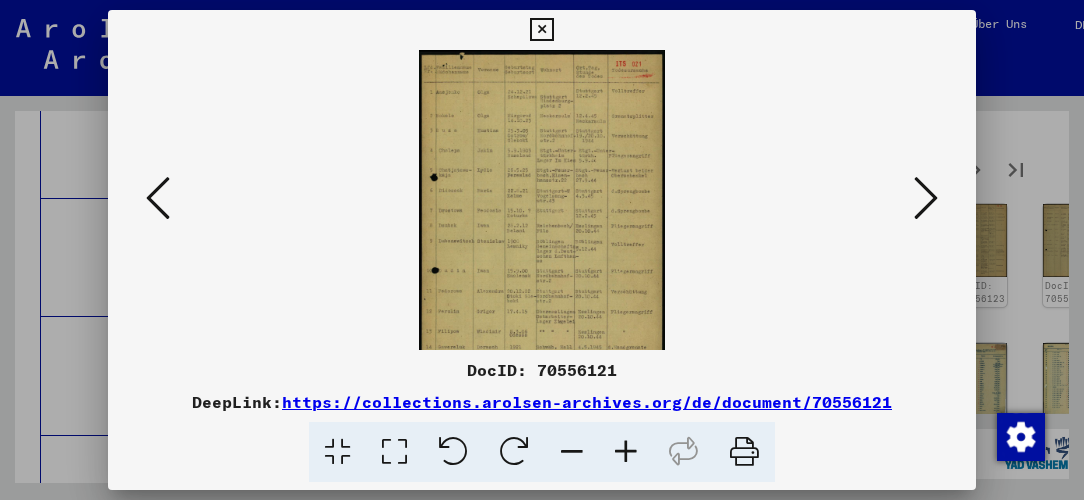 click at bounding box center (626, 452) 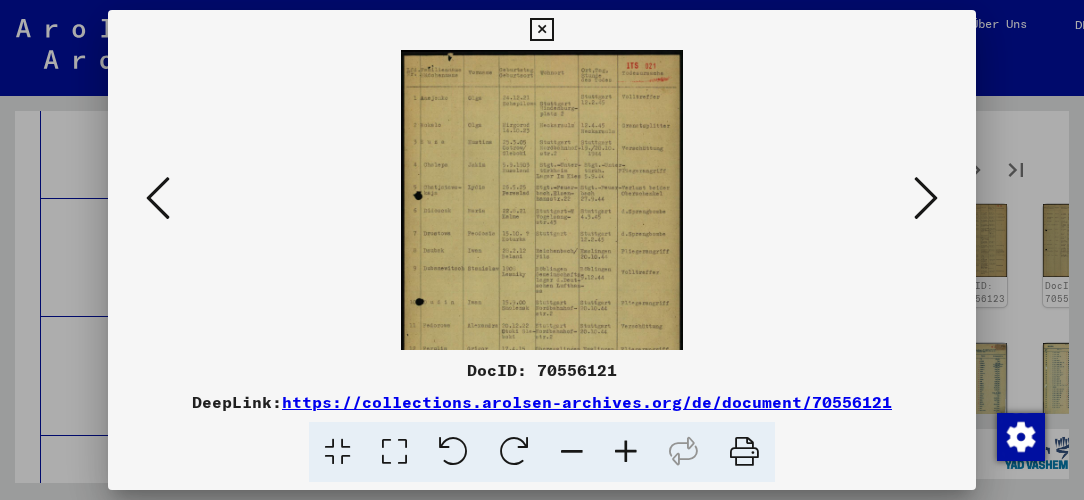 click at bounding box center (626, 452) 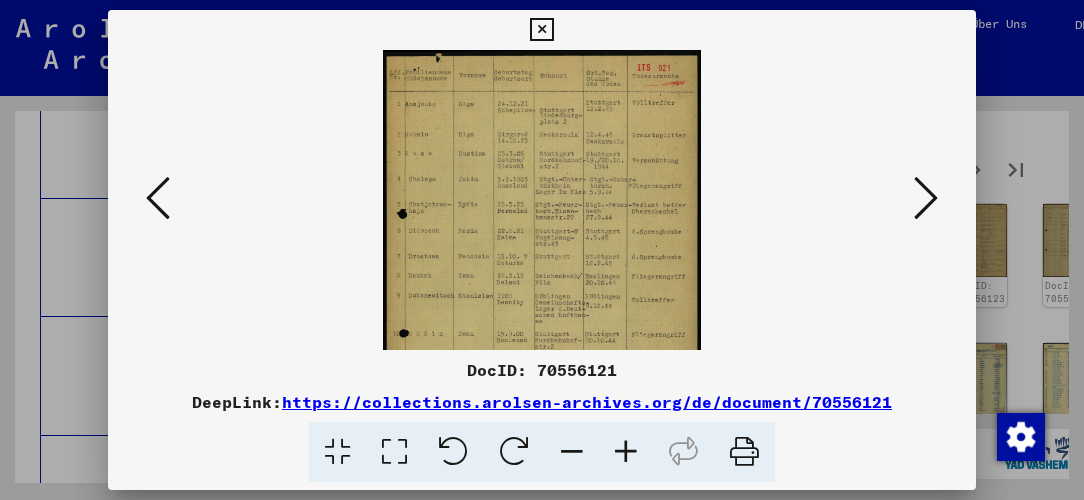 click at bounding box center (626, 452) 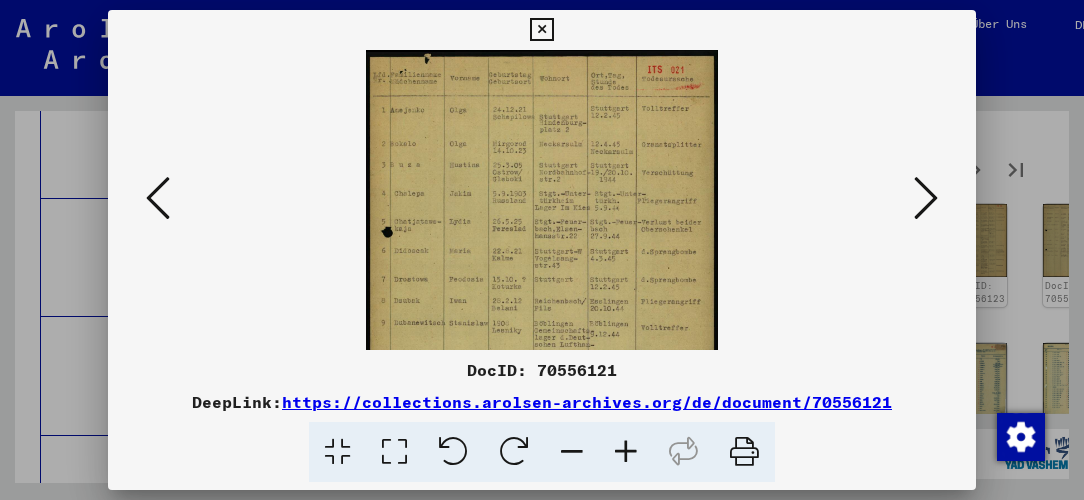 click at bounding box center (626, 452) 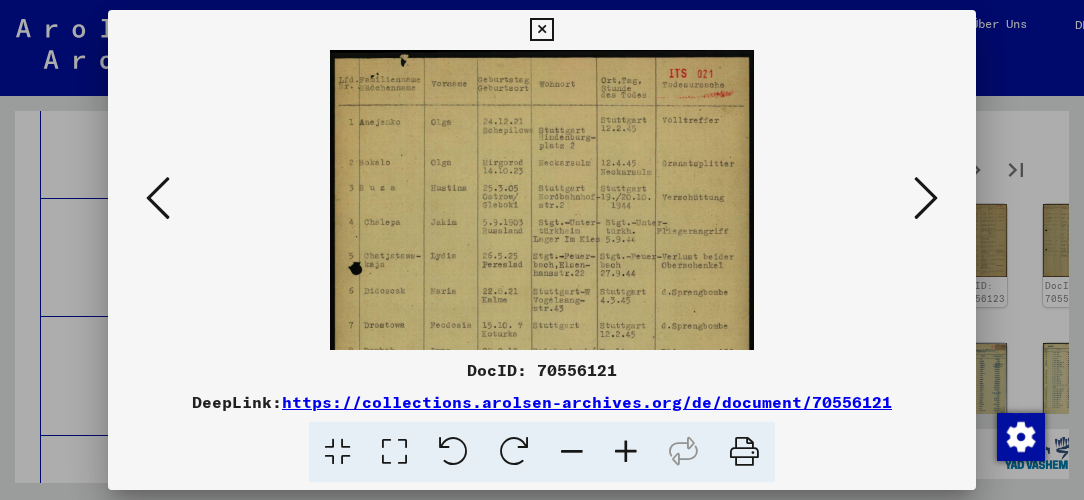 click at bounding box center [626, 452] 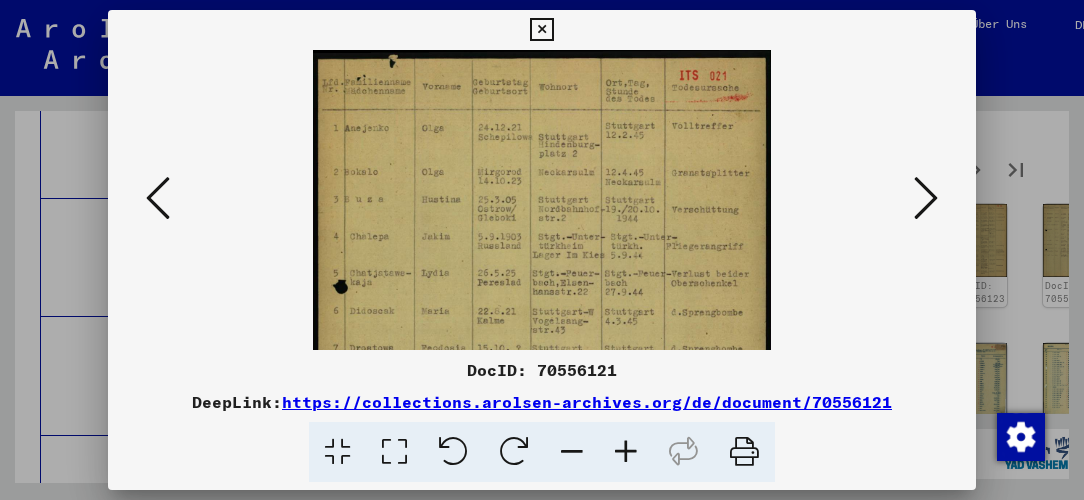 click at bounding box center [626, 452] 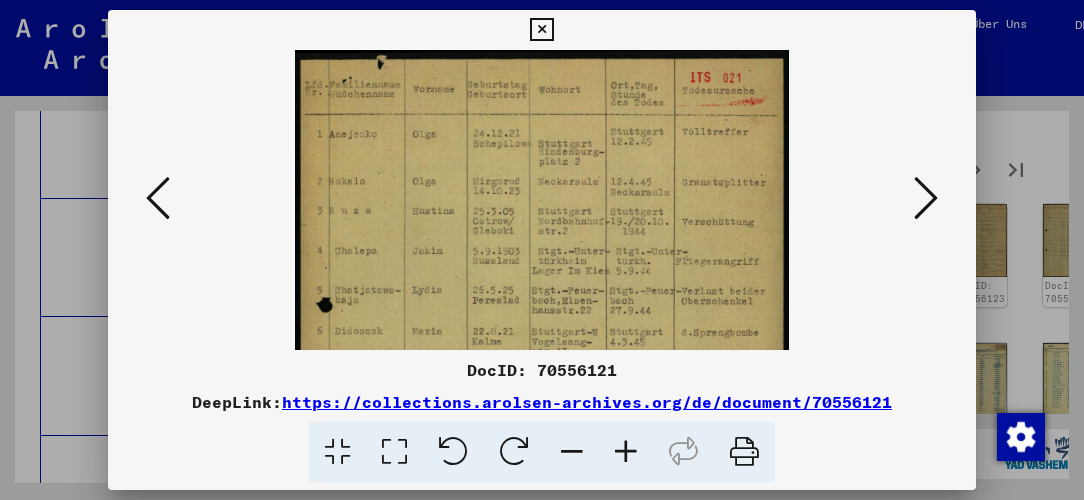 click at bounding box center [626, 452] 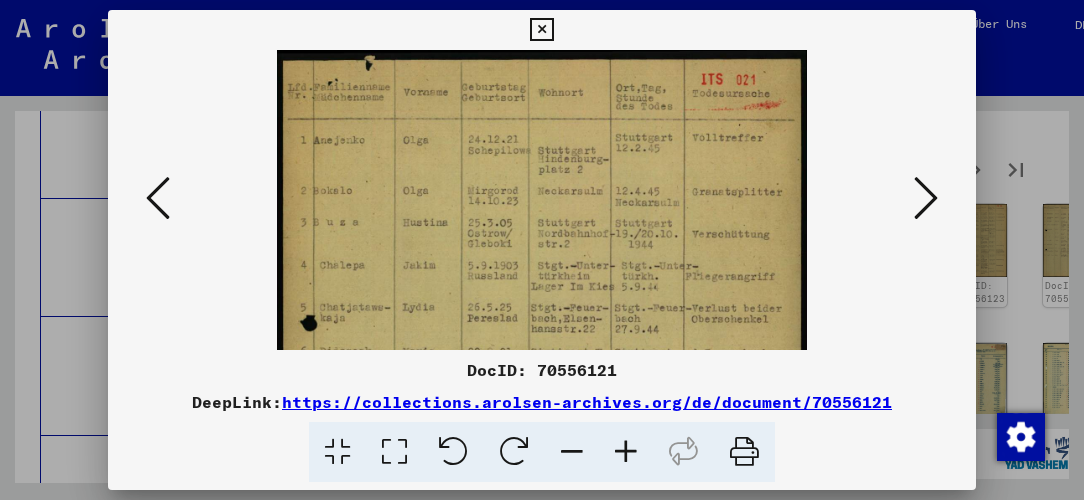 click at bounding box center [626, 452] 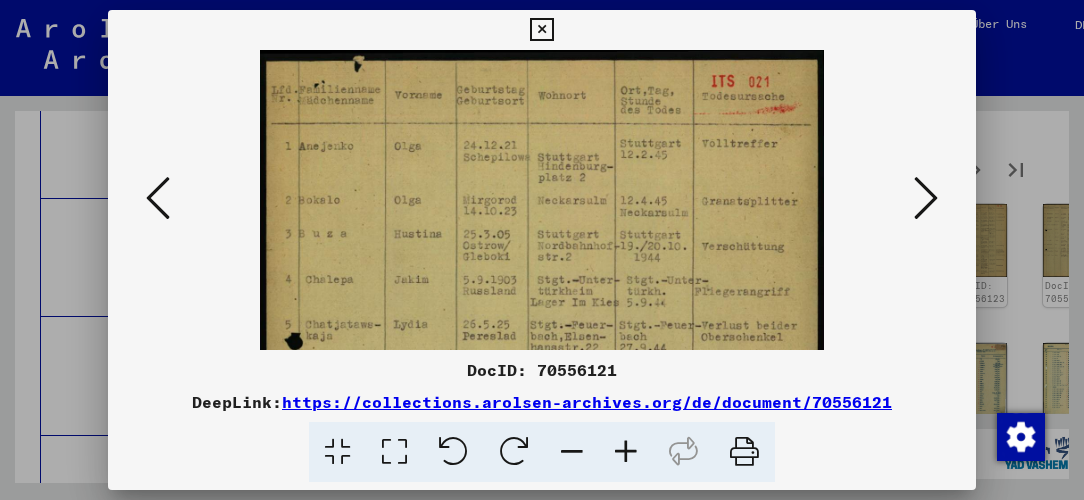 click at bounding box center [626, 452] 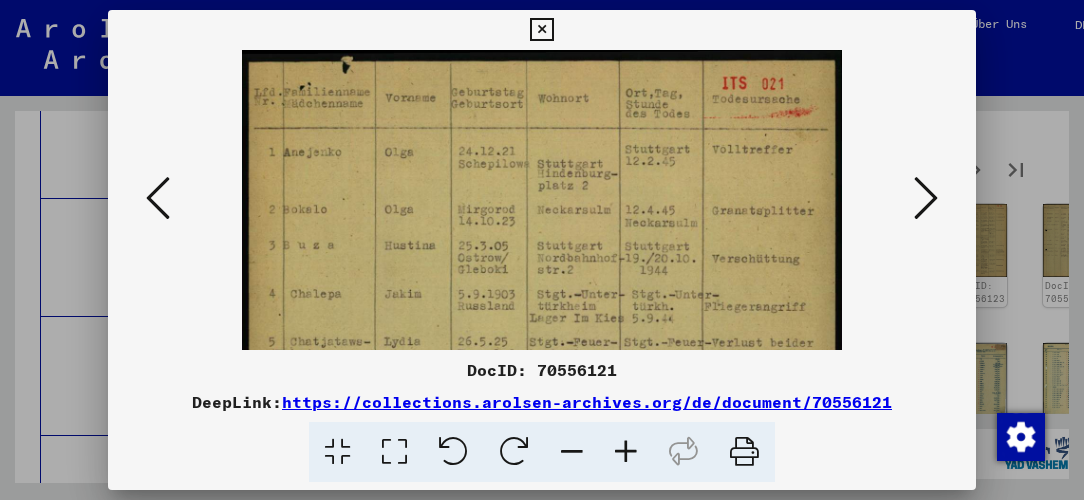 click at bounding box center [626, 452] 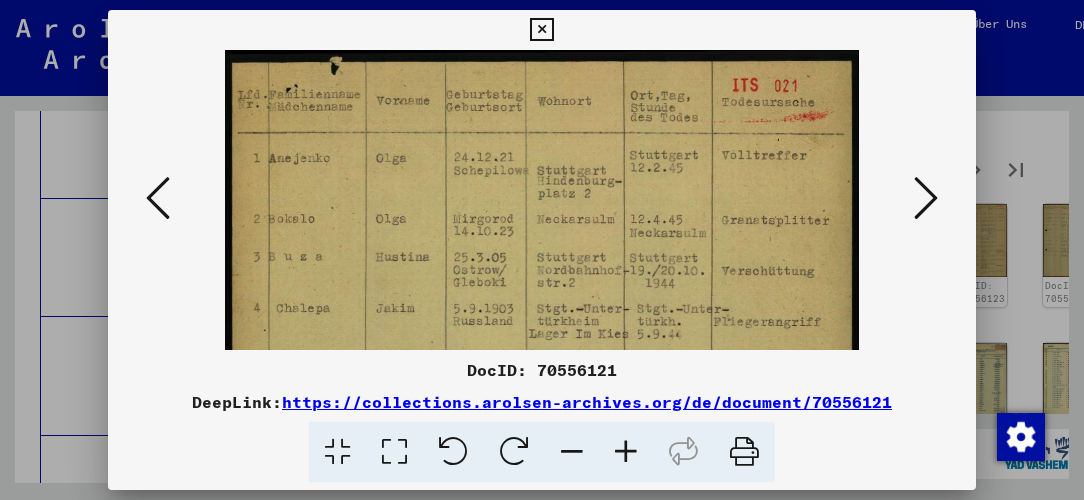 click at bounding box center [626, 452] 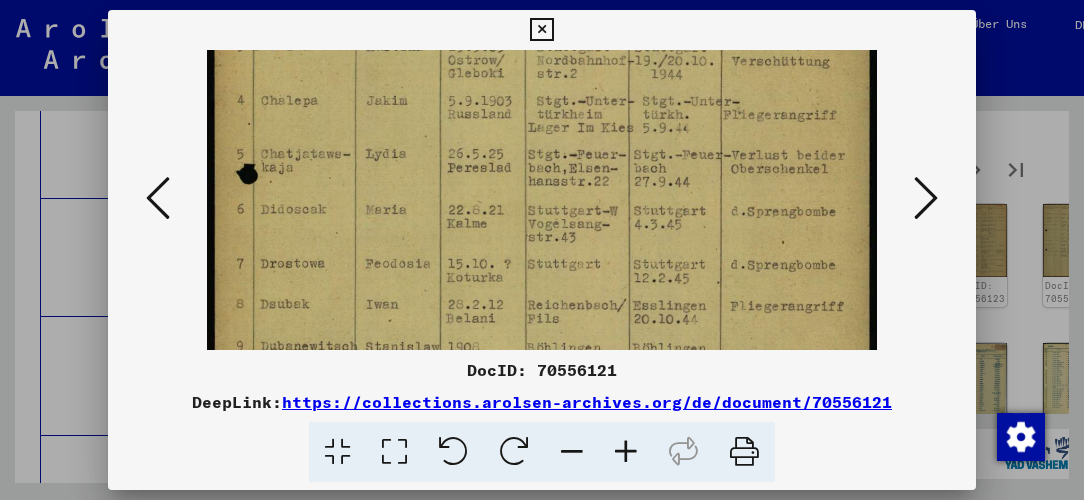 scroll, scrollTop: 226, scrollLeft: 0, axis: vertical 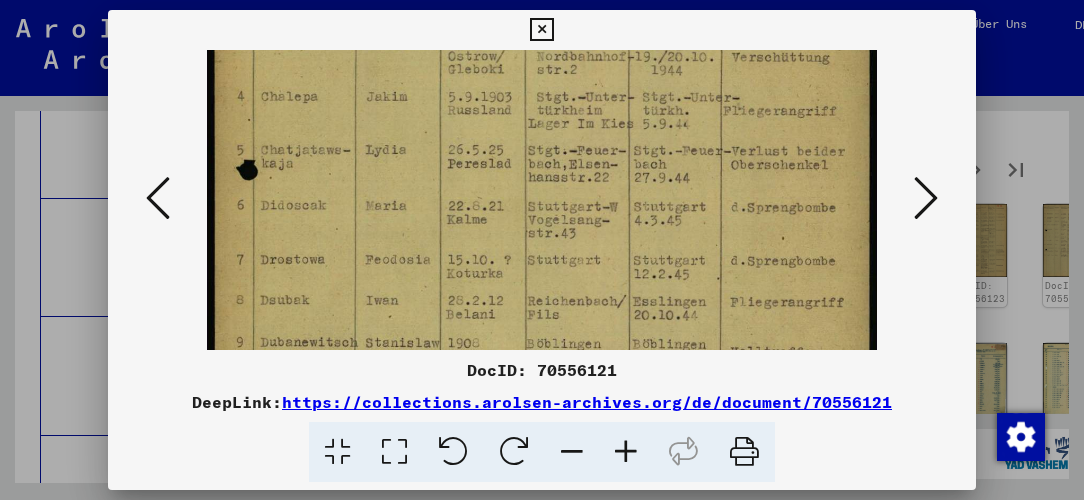 drag, startPoint x: 564, startPoint y: 316, endPoint x: 549, endPoint y: 92, distance: 224.50166 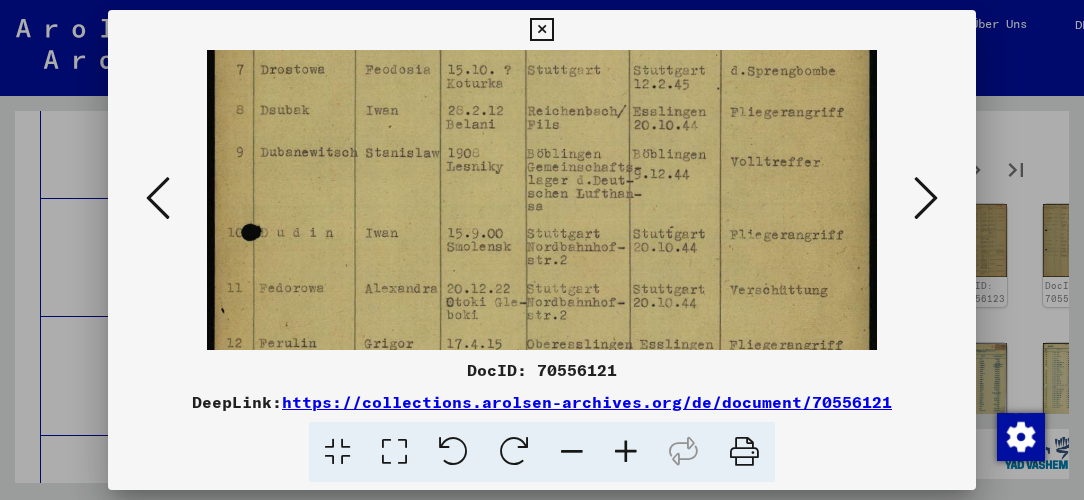 scroll, scrollTop: 426, scrollLeft: 0, axis: vertical 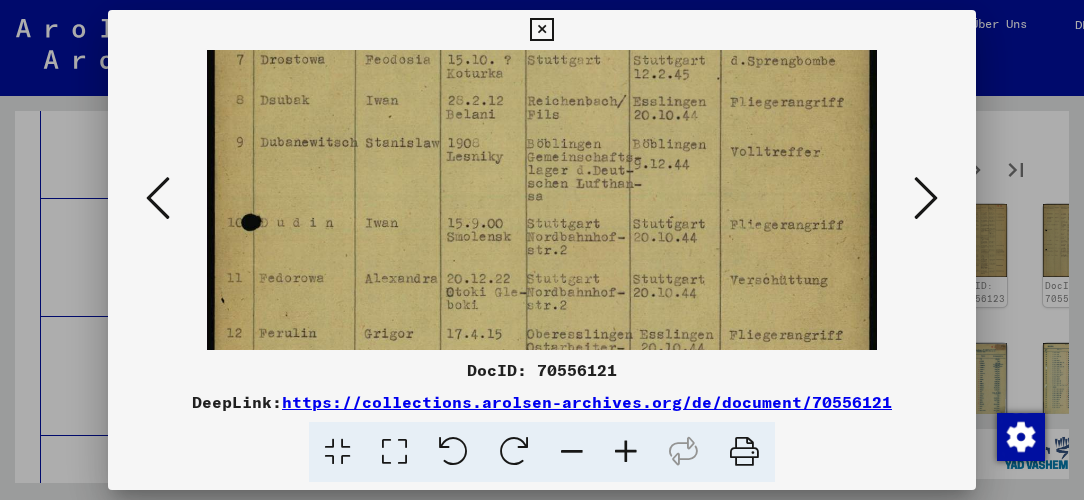 drag, startPoint x: 567, startPoint y: 285, endPoint x: 569, endPoint y: 88, distance: 197.01015 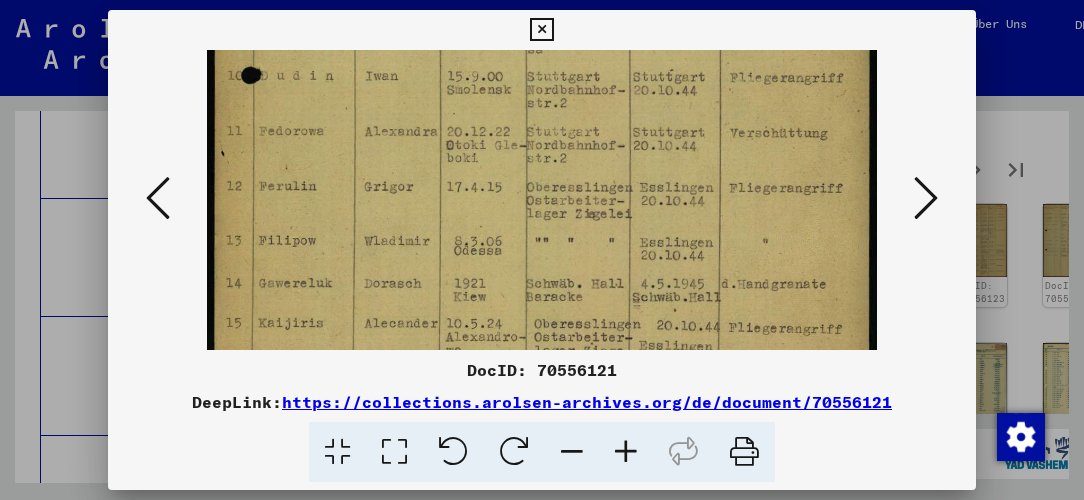 scroll, scrollTop: 598, scrollLeft: 0, axis: vertical 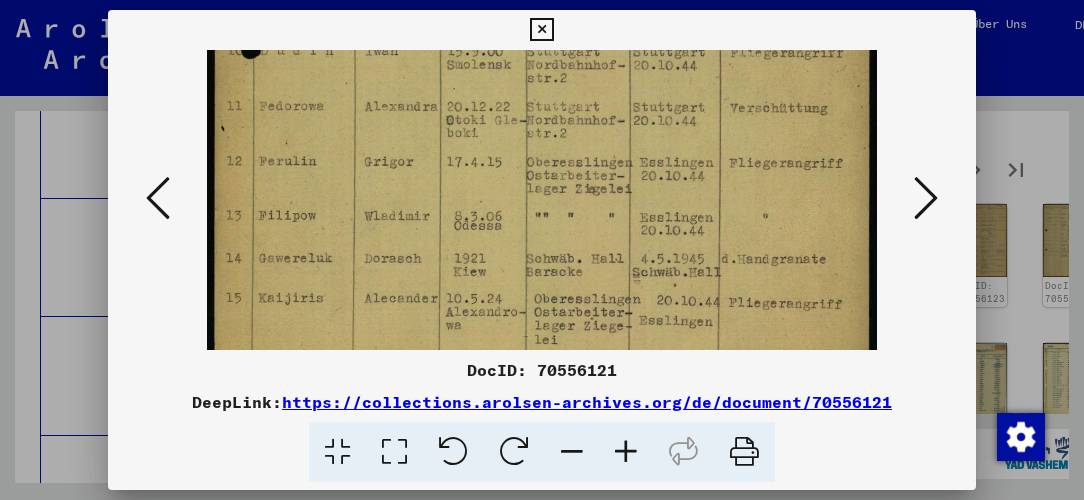 drag, startPoint x: 582, startPoint y: 281, endPoint x: 593, endPoint y: 112, distance: 169.3576 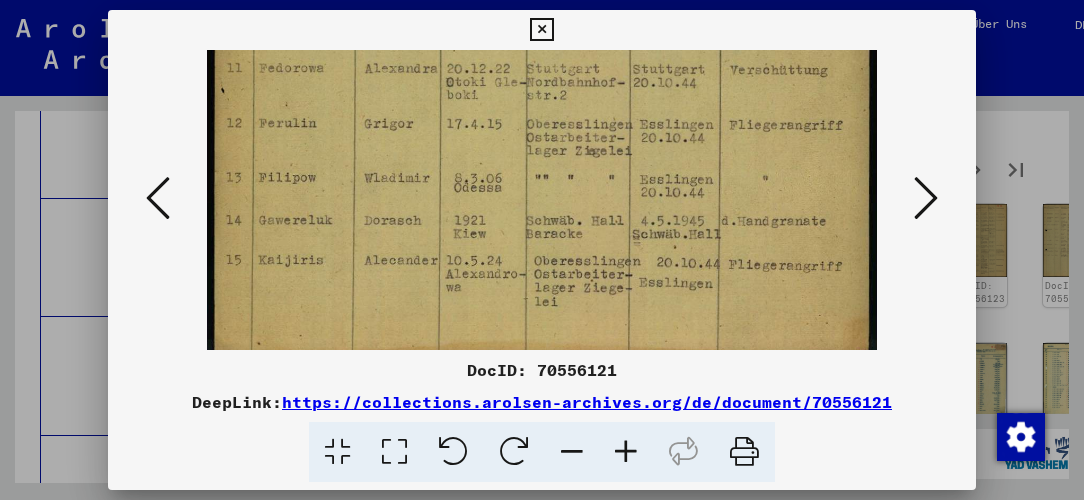 scroll, scrollTop: 650, scrollLeft: 0, axis: vertical 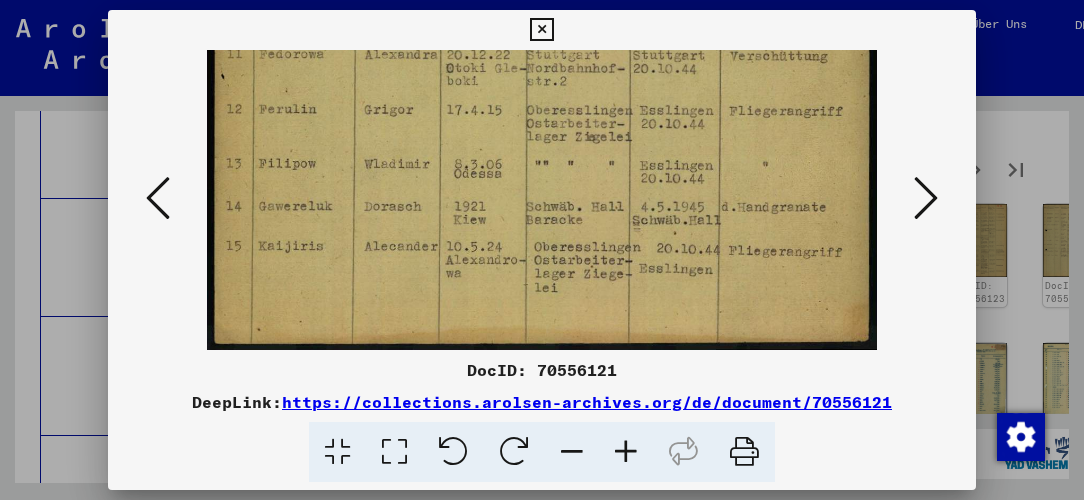 drag, startPoint x: 589, startPoint y: 227, endPoint x: 591, endPoint y: 82, distance: 145.0138 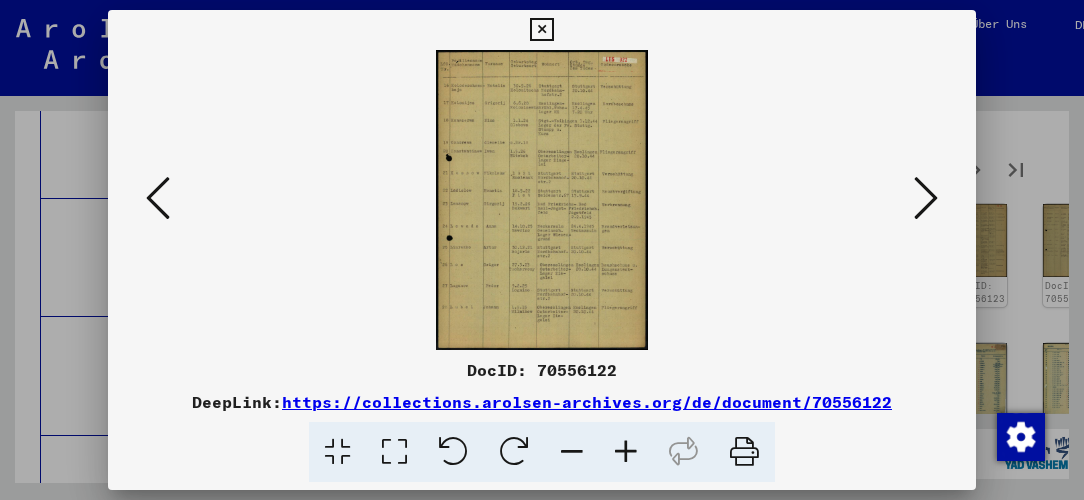 scroll, scrollTop: 0, scrollLeft: 0, axis: both 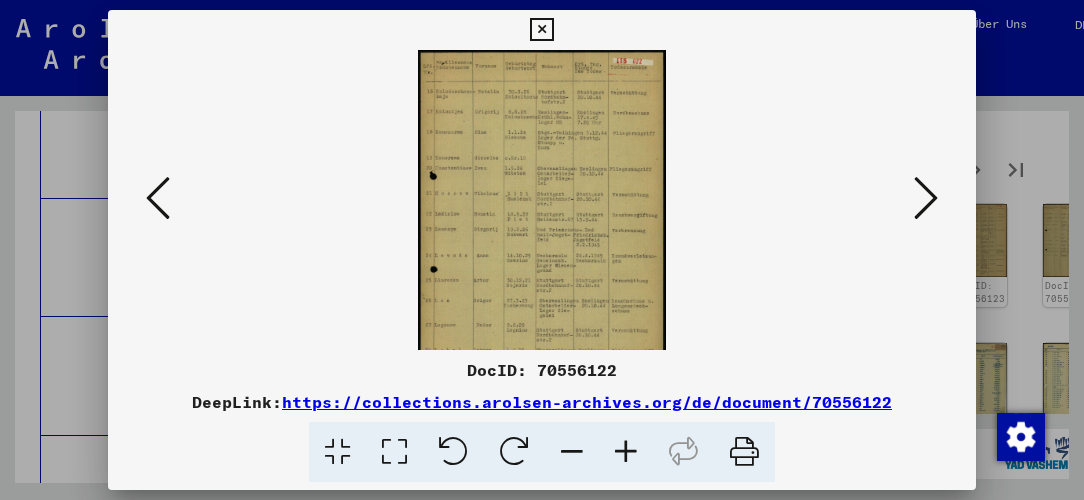 click at bounding box center (626, 452) 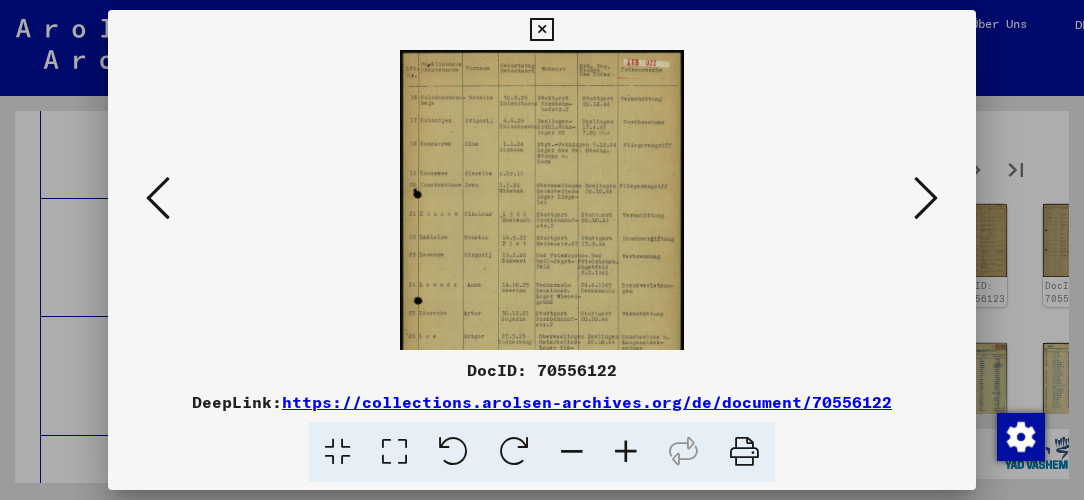 click at bounding box center [626, 452] 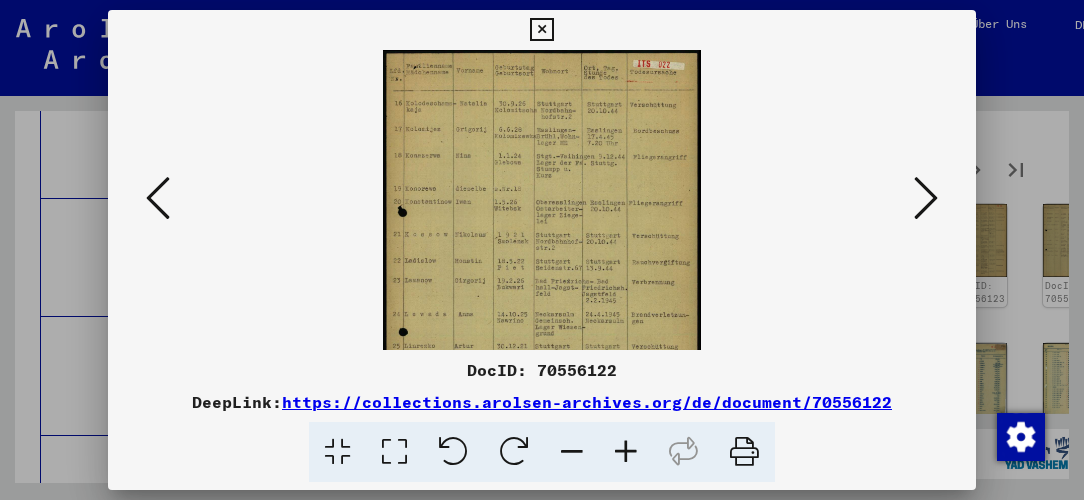 click at bounding box center (626, 452) 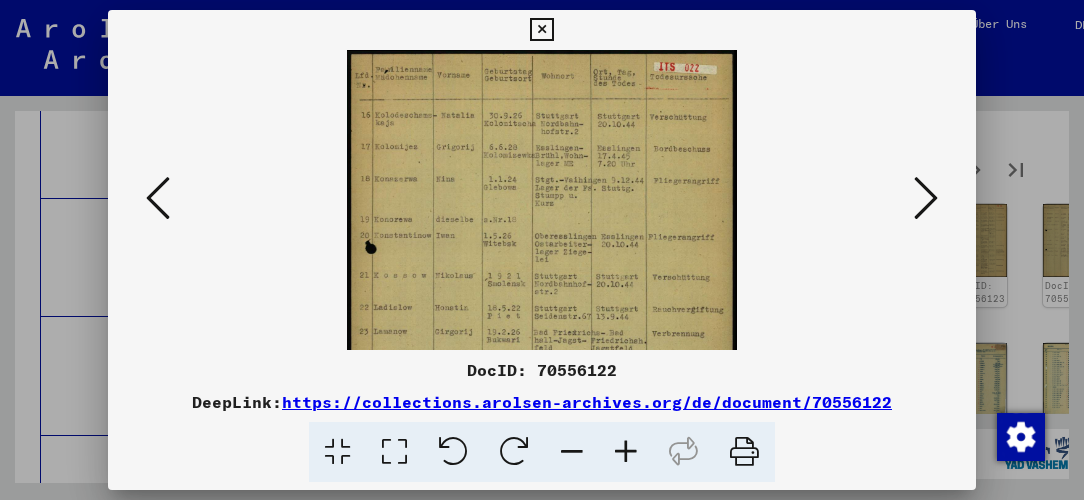 click at bounding box center (626, 452) 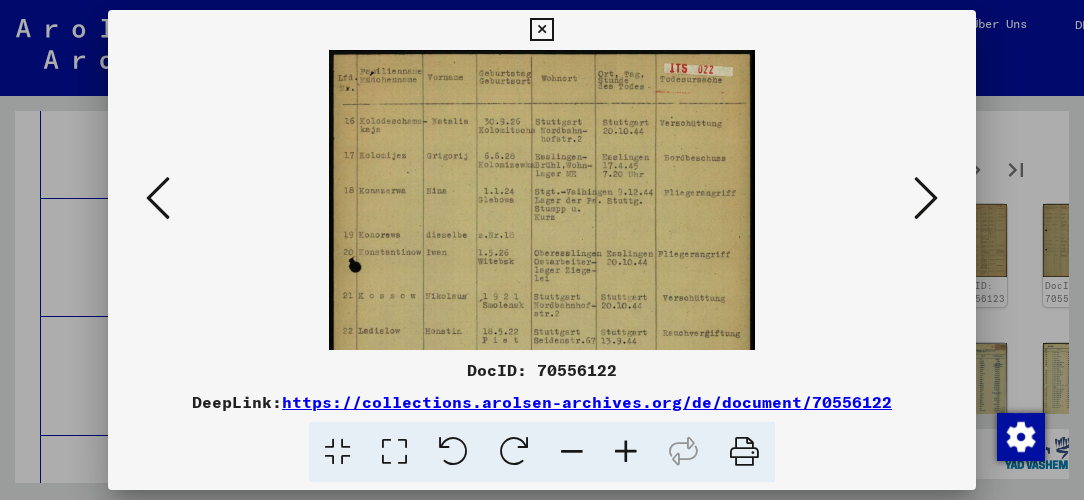 click at bounding box center [626, 452] 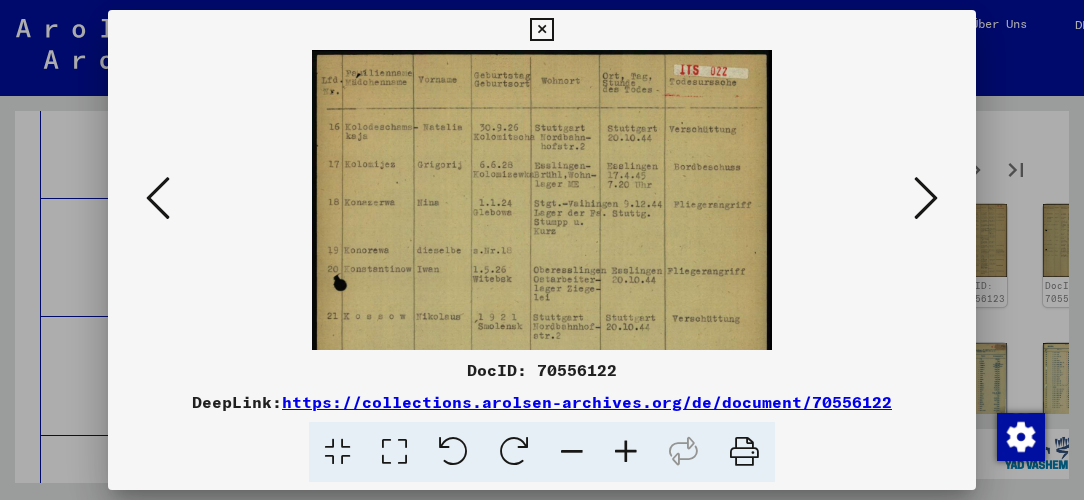 click at bounding box center [626, 452] 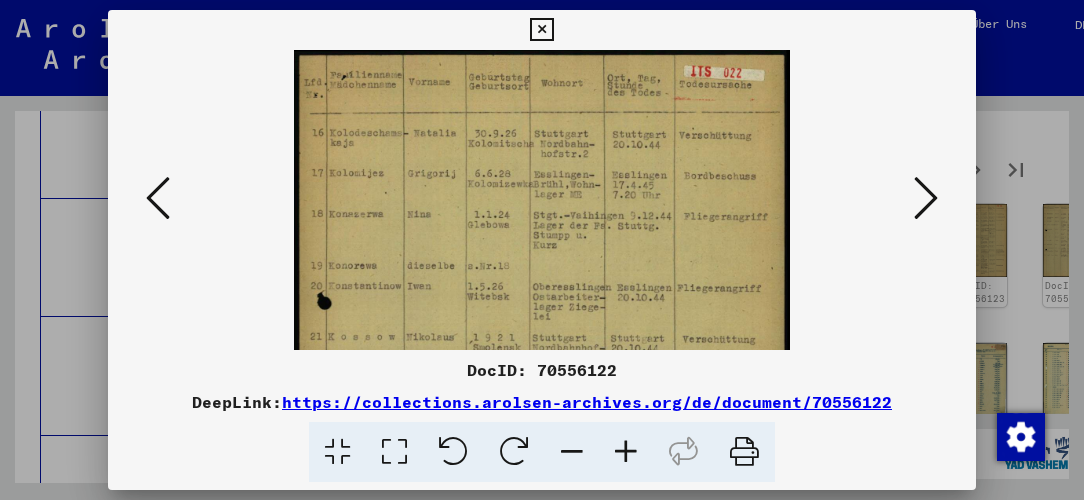 click at bounding box center (626, 452) 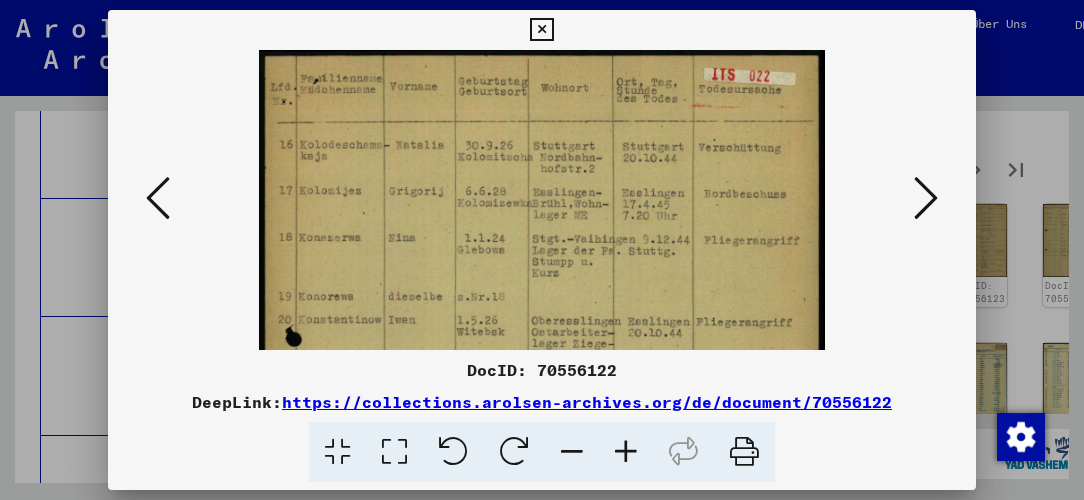 click at bounding box center (626, 452) 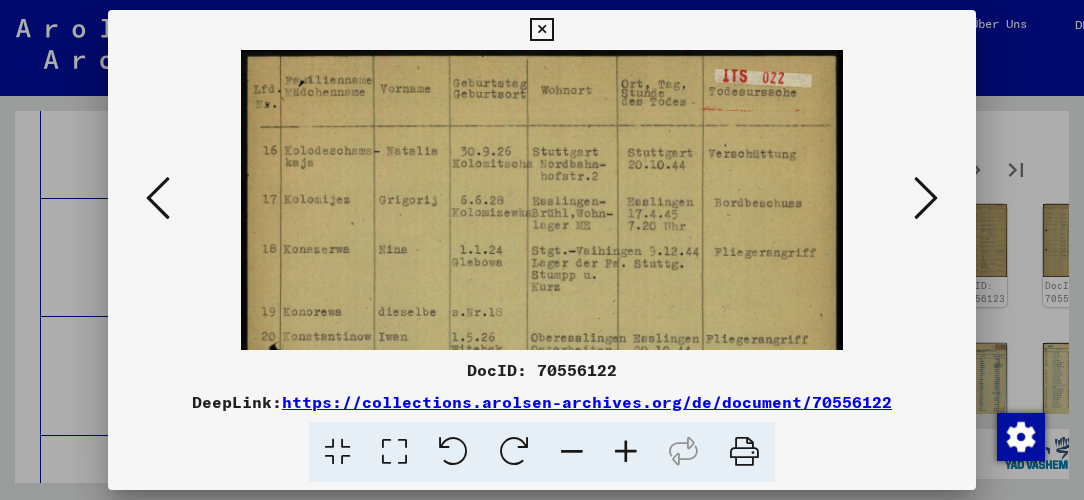 click at bounding box center [626, 452] 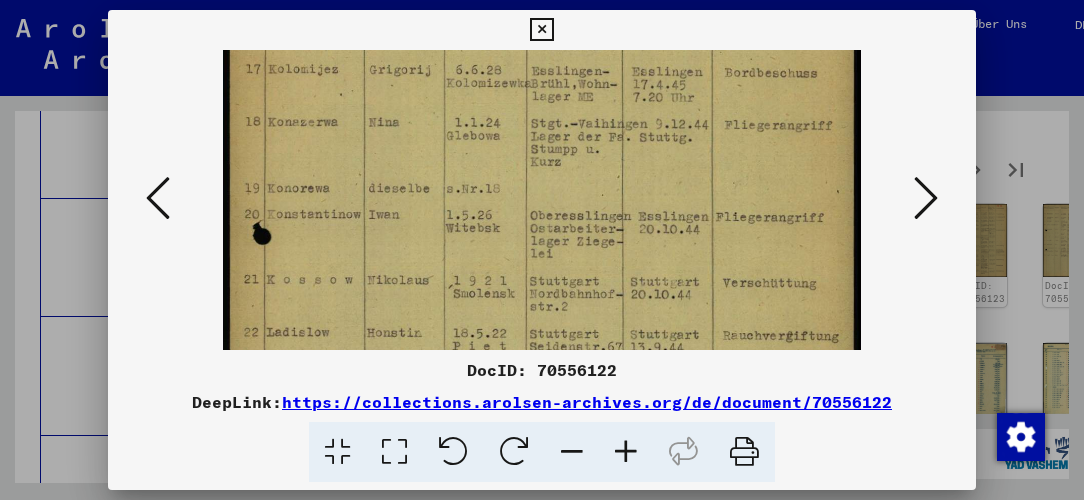 scroll, scrollTop: 142, scrollLeft: 0, axis: vertical 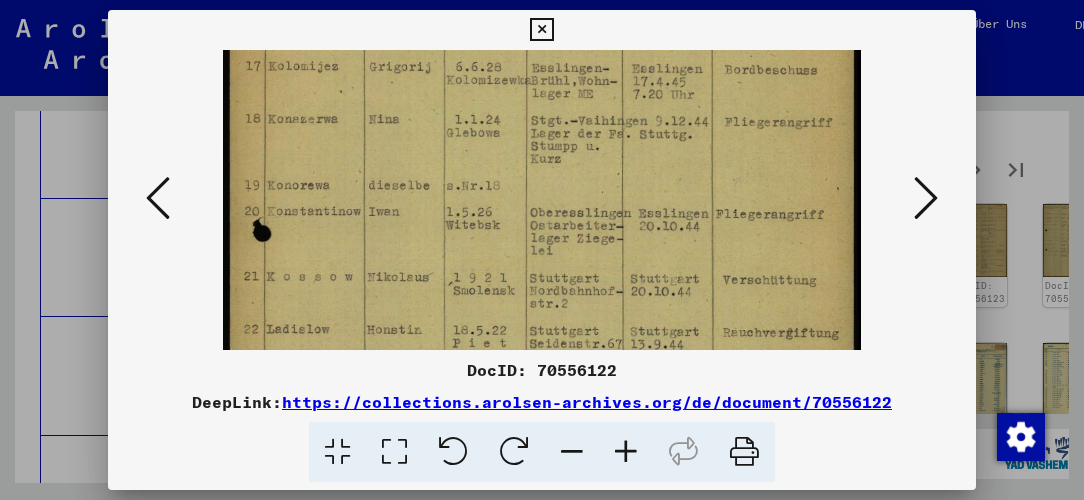 drag, startPoint x: 553, startPoint y: 271, endPoint x: 538, endPoint y: 130, distance: 141.79562 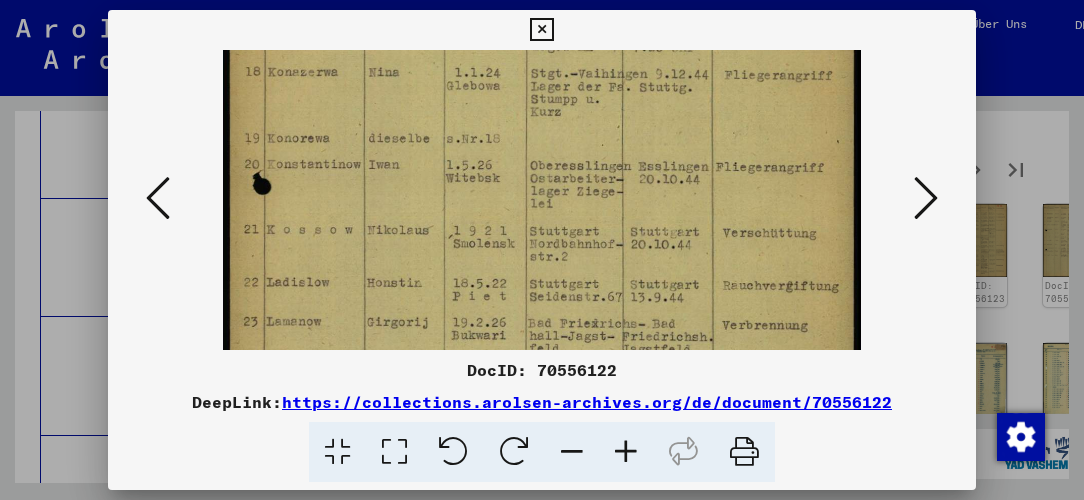 scroll, scrollTop: 207, scrollLeft: 0, axis: vertical 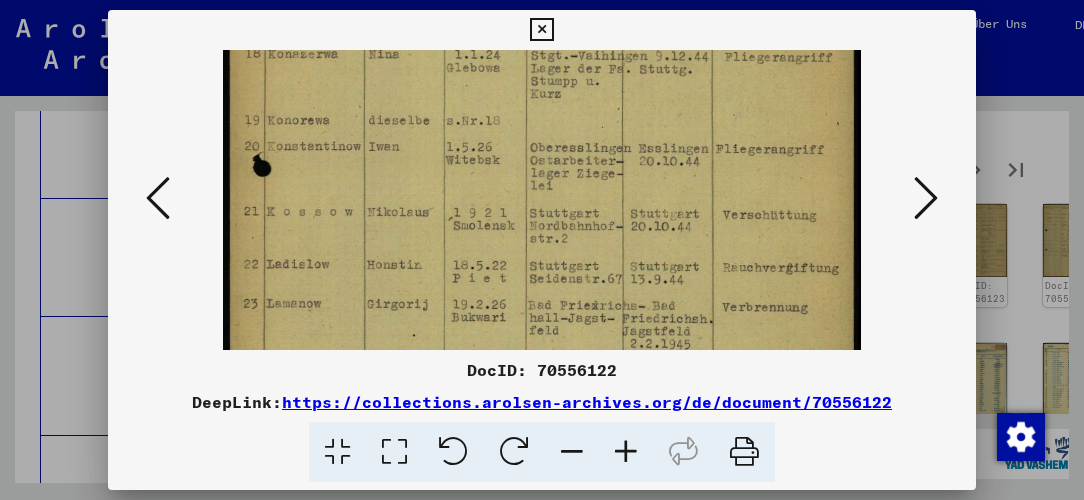 drag, startPoint x: 584, startPoint y: 197, endPoint x: 574, endPoint y: 133, distance: 64.77654 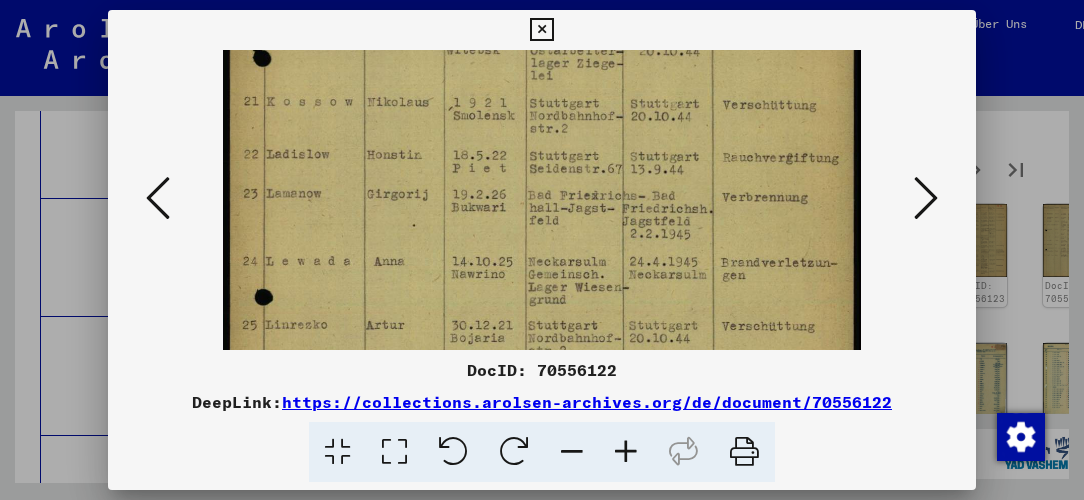 scroll, scrollTop: 368, scrollLeft: 0, axis: vertical 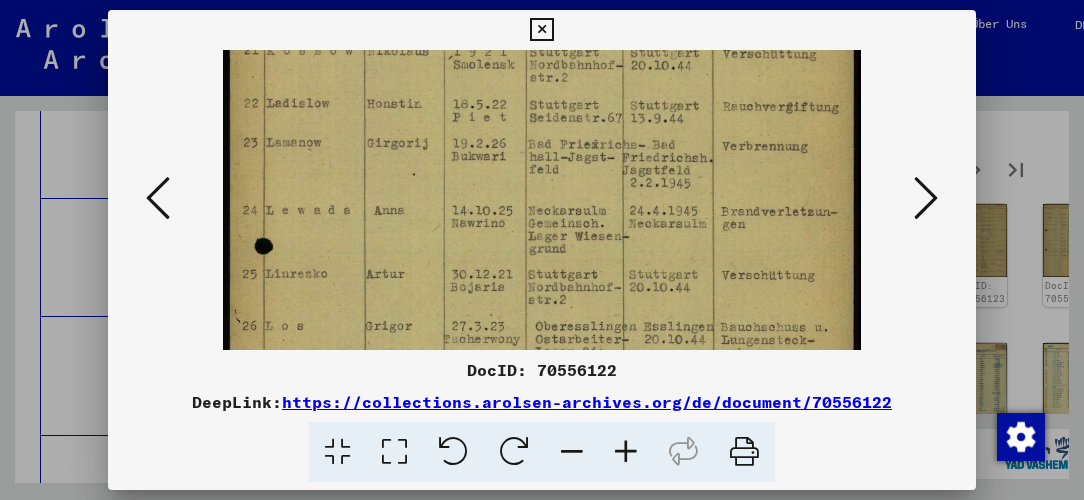 drag, startPoint x: 588, startPoint y: 262, endPoint x: 568, endPoint y: 103, distance: 160.25293 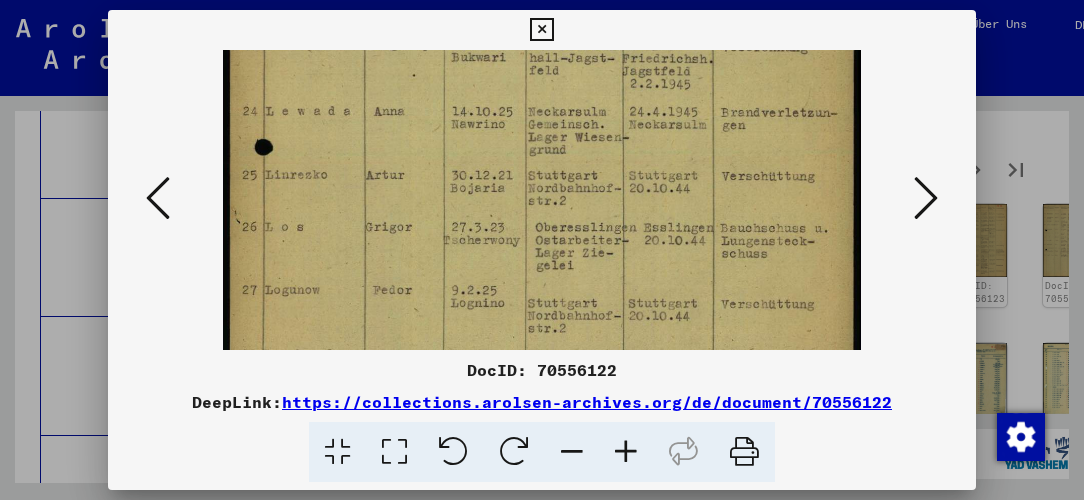 scroll, scrollTop: 482, scrollLeft: 0, axis: vertical 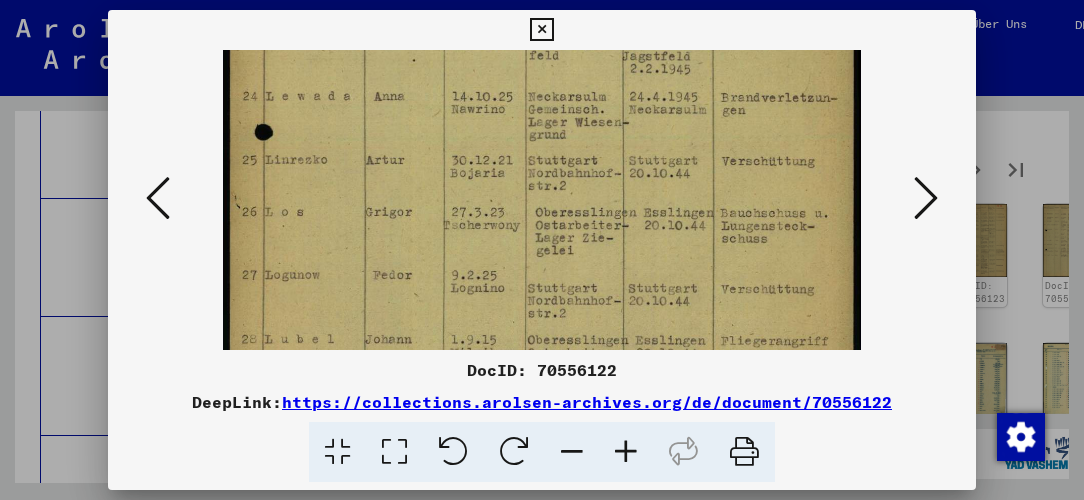 drag, startPoint x: 583, startPoint y: 202, endPoint x: 576, endPoint y: 89, distance: 113.216606 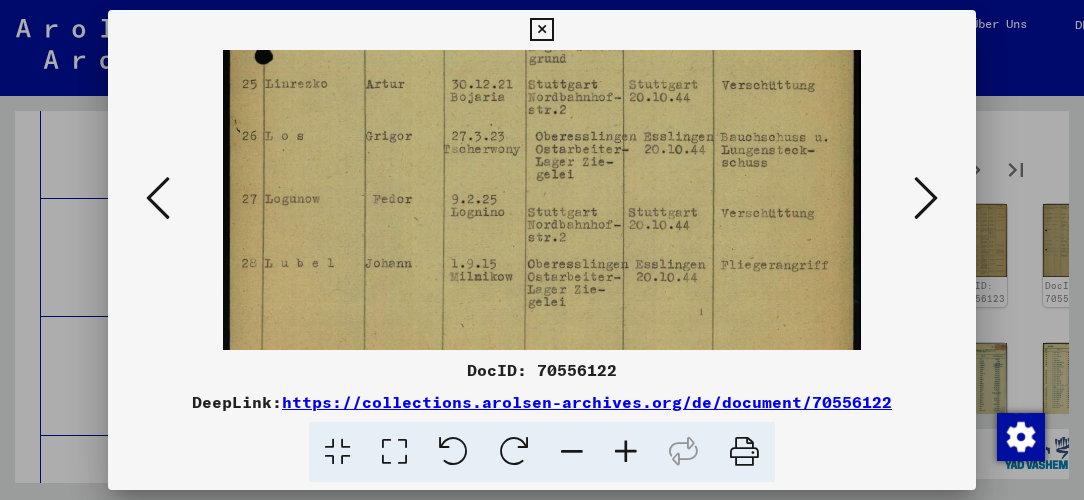scroll, scrollTop: 600, scrollLeft: 0, axis: vertical 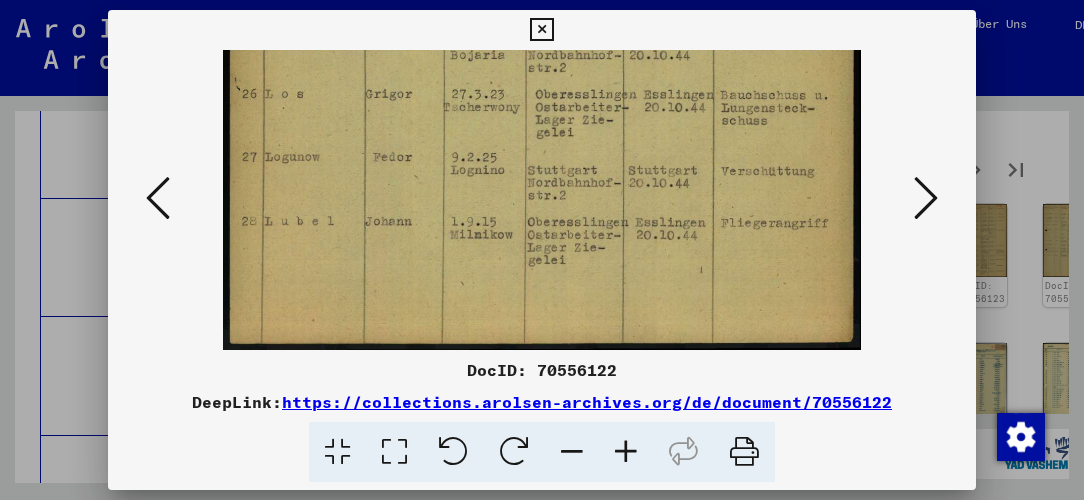 drag, startPoint x: 594, startPoint y: 262, endPoint x: 596, endPoint y: 100, distance: 162.01234 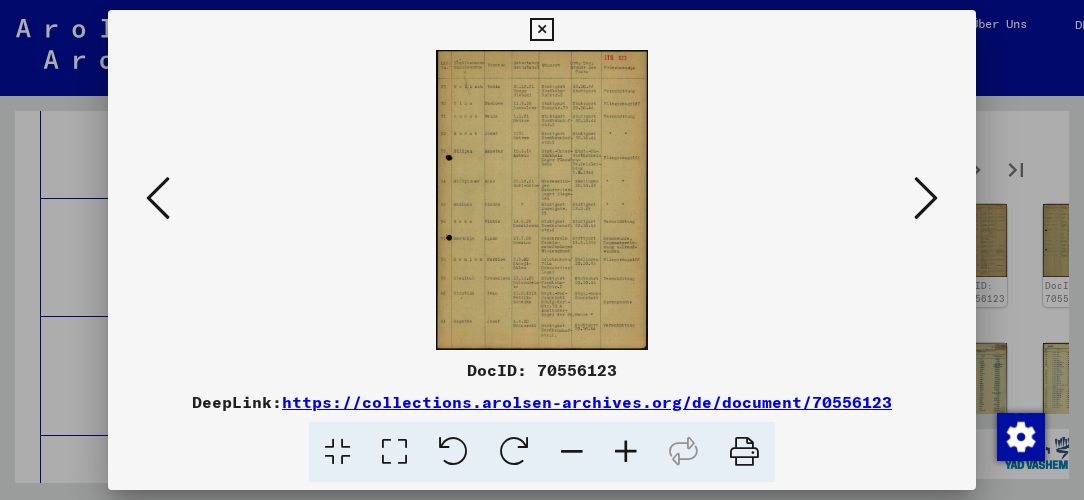 scroll, scrollTop: 0, scrollLeft: 0, axis: both 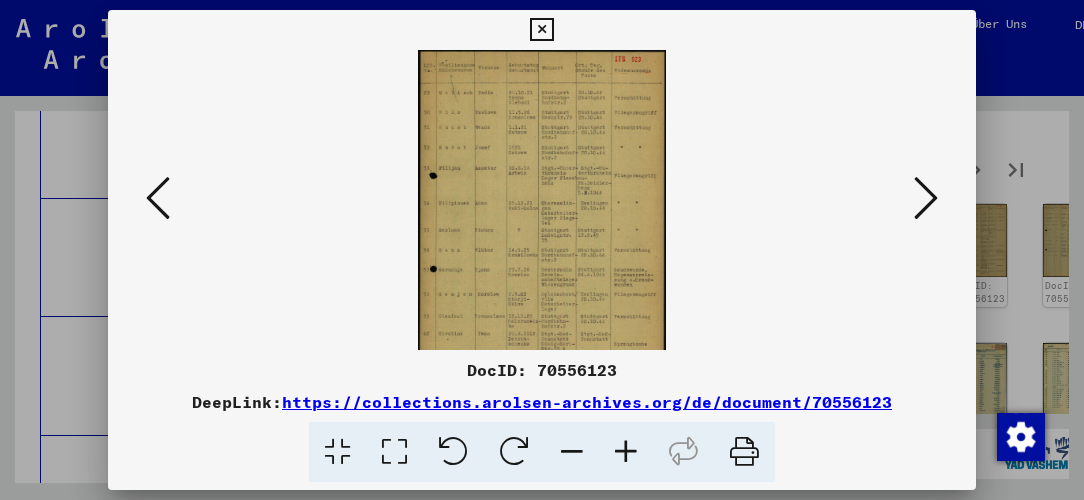 click at bounding box center [626, 452] 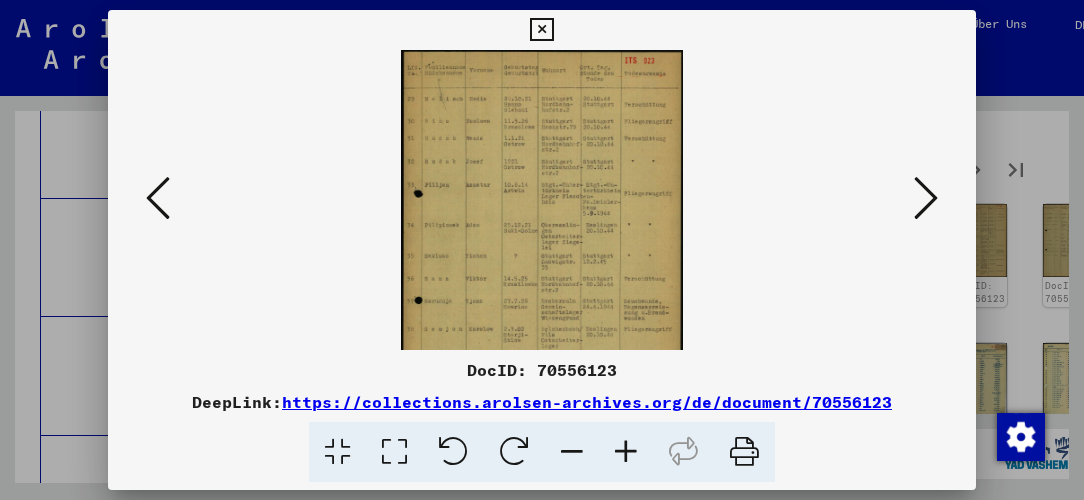 click at bounding box center [626, 452] 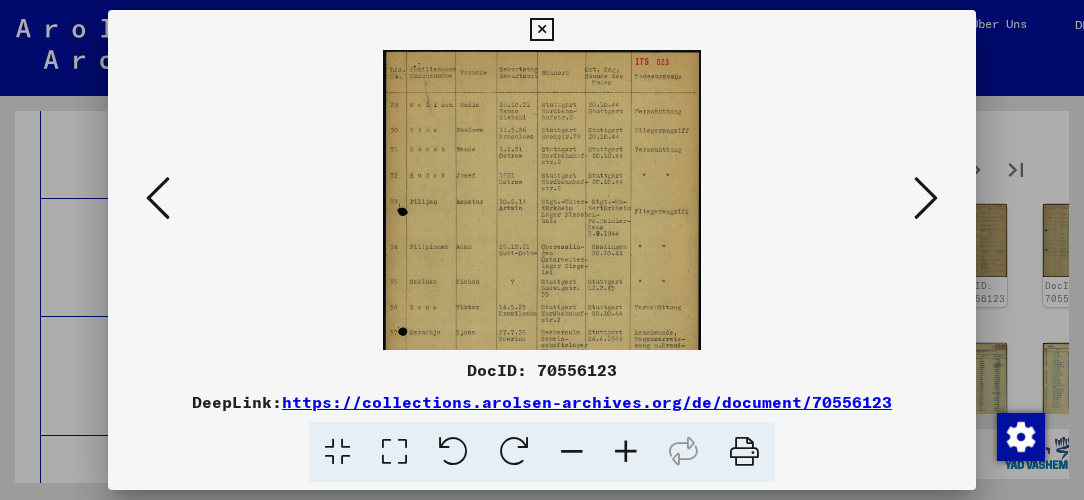 click at bounding box center [626, 452] 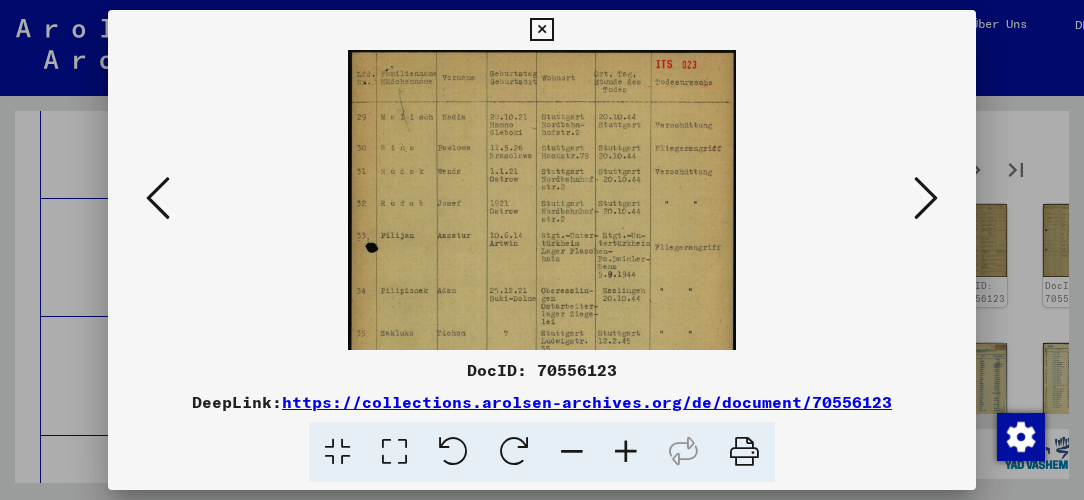 click at bounding box center (626, 452) 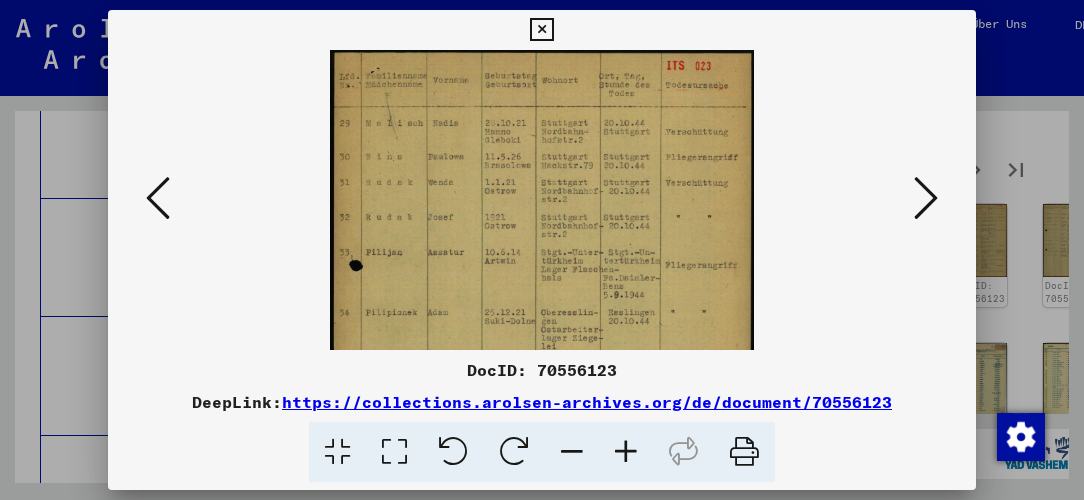 click at bounding box center (626, 452) 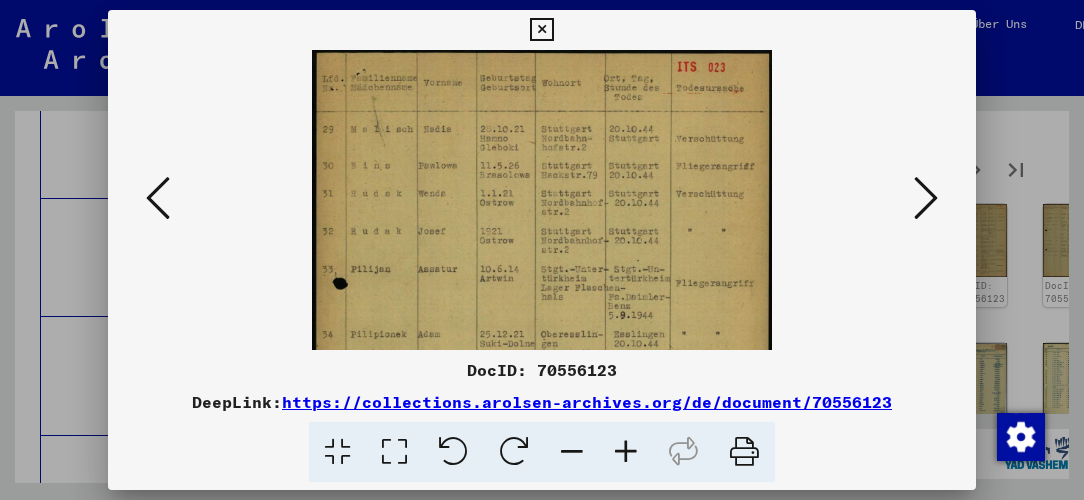 click at bounding box center (626, 452) 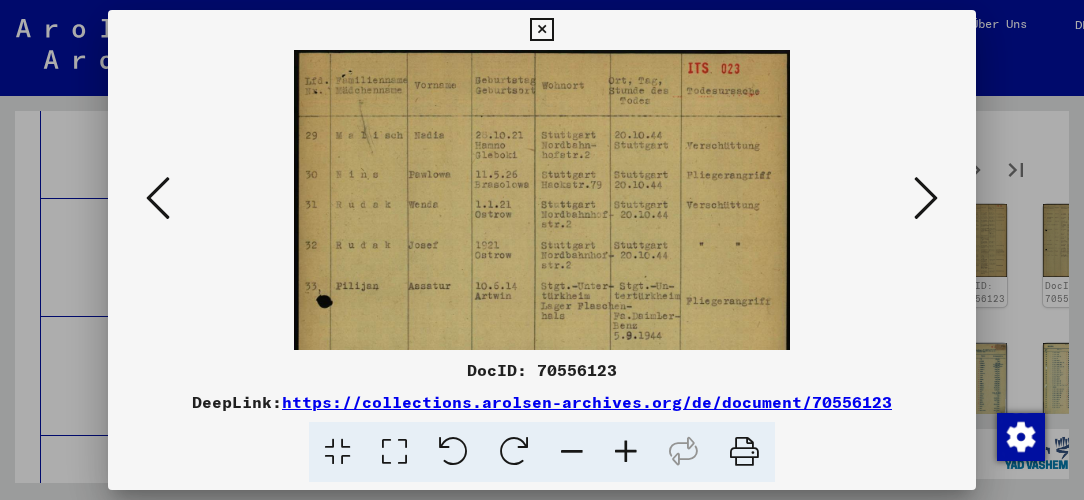 click at bounding box center [626, 452] 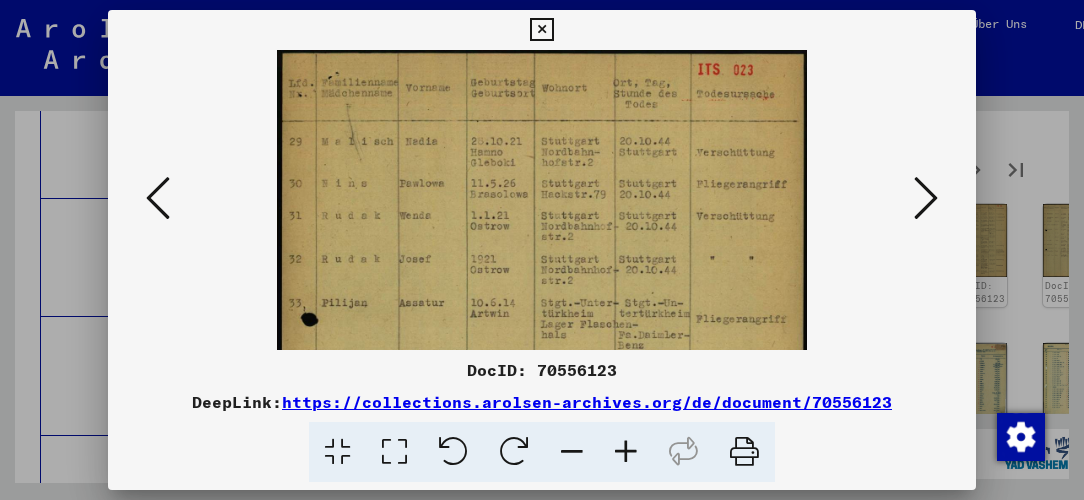 click at bounding box center (626, 452) 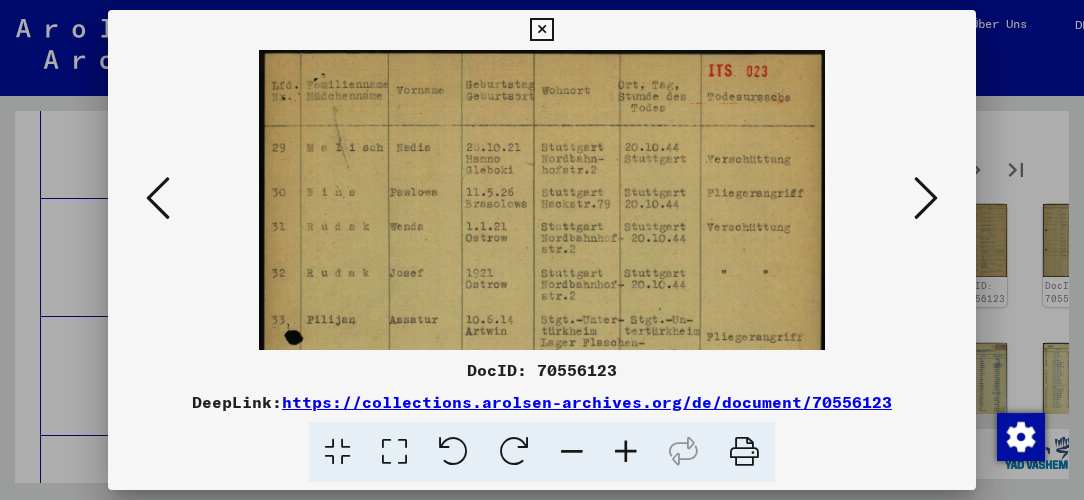 click at bounding box center (626, 452) 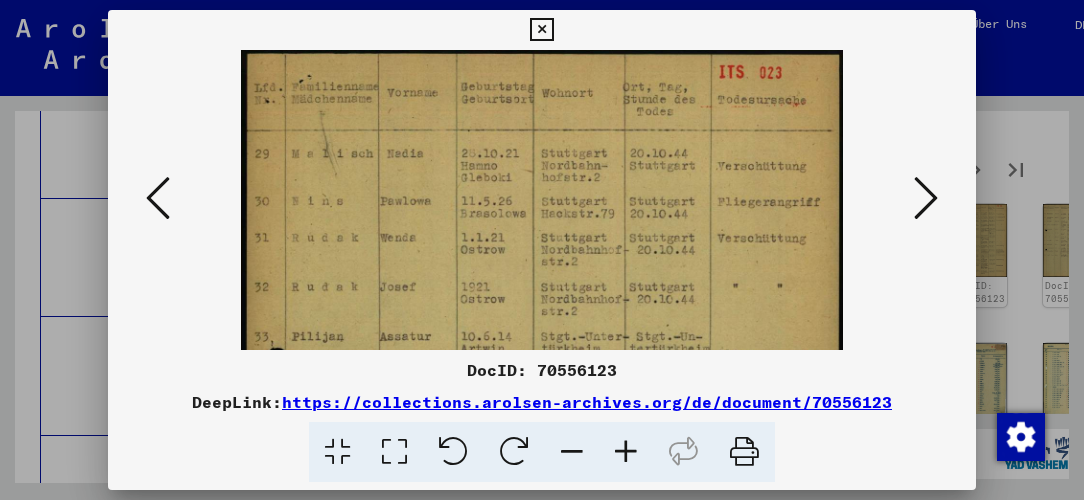 click at bounding box center [626, 452] 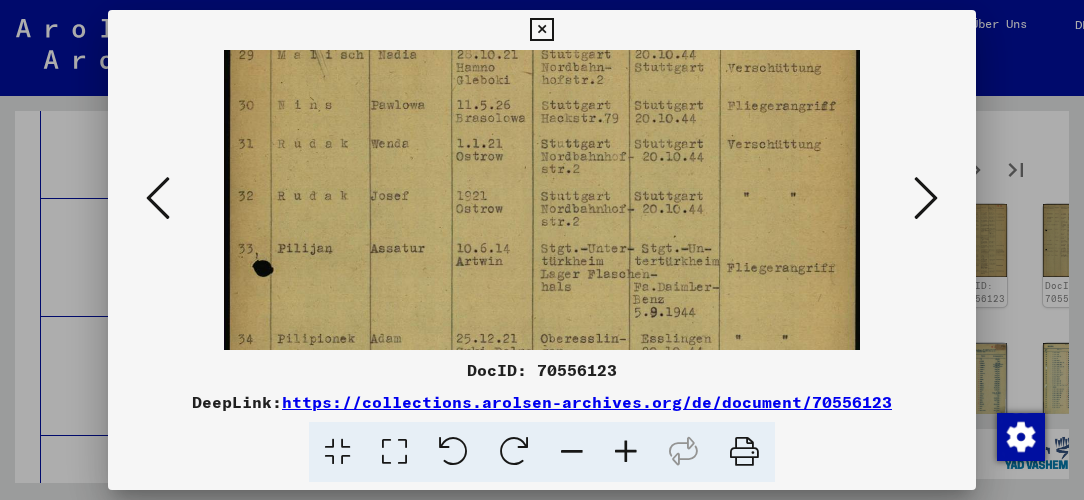scroll, scrollTop: 130, scrollLeft: 0, axis: vertical 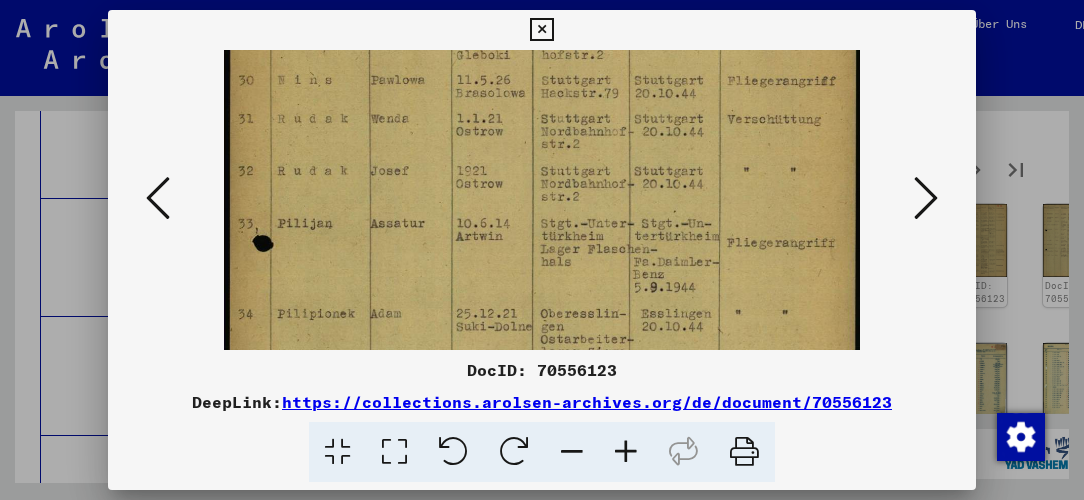 drag, startPoint x: 593, startPoint y: 288, endPoint x: 576, endPoint y: 158, distance: 131.10683 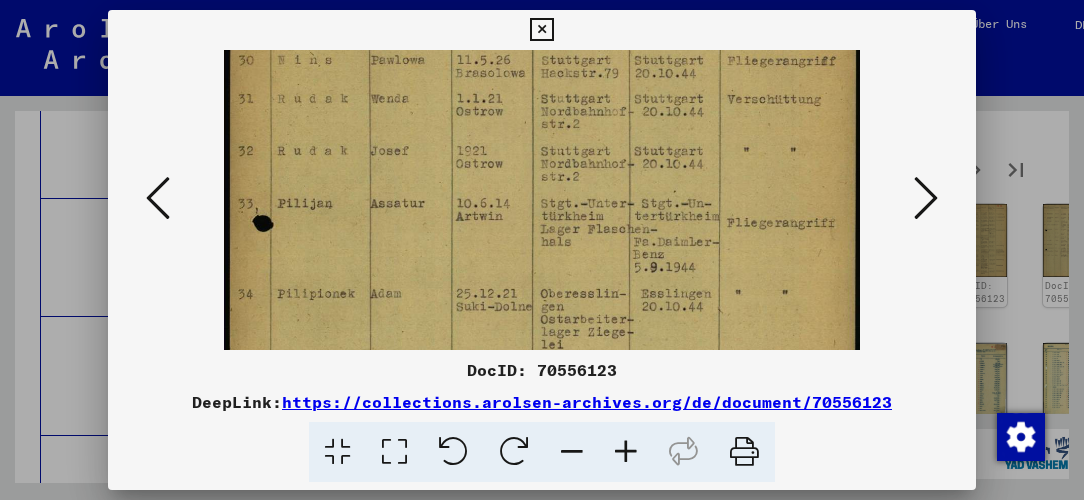 scroll, scrollTop: 168, scrollLeft: 0, axis: vertical 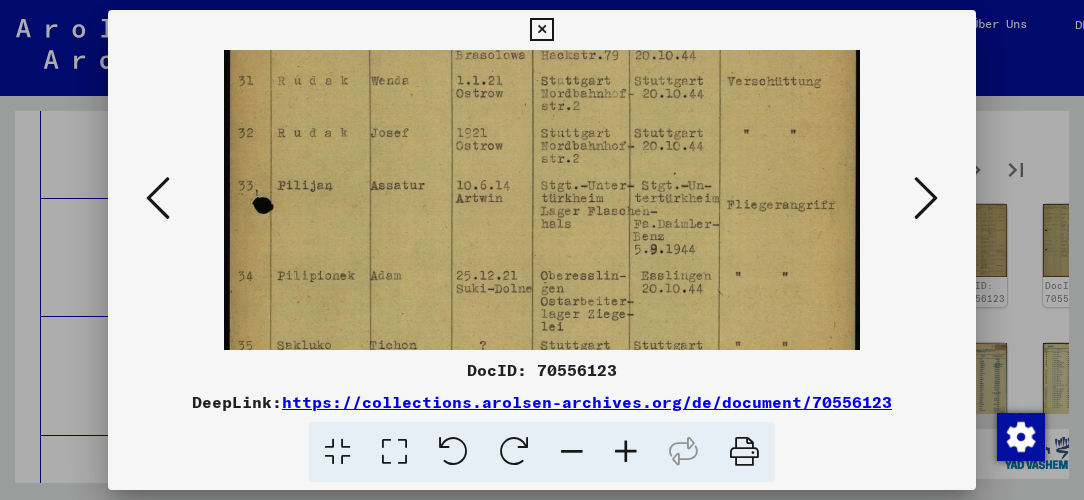 drag, startPoint x: 591, startPoint y: 176, endPoint x: 585, endPoint y: 141, distance: 35.510563 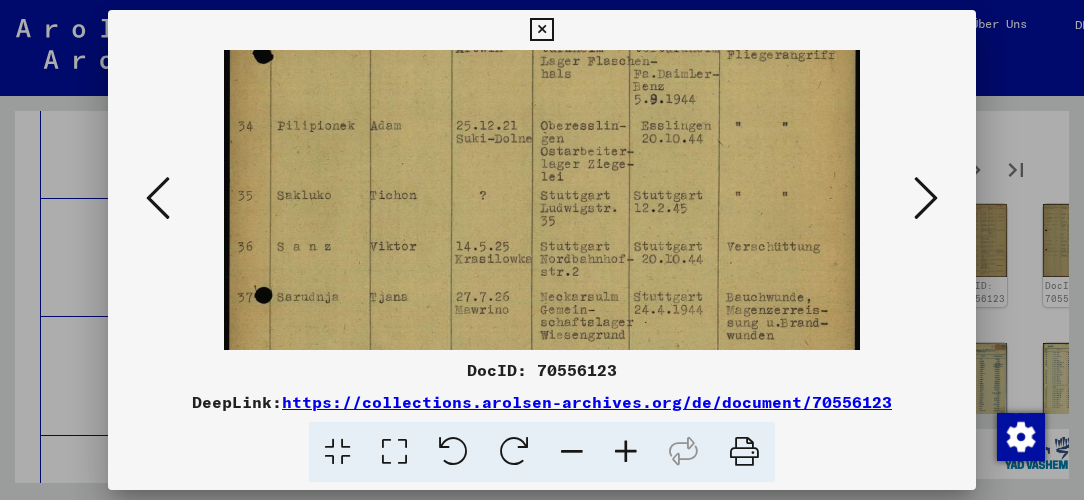 scroll, scrollTop: 363, scrollLeft: 0, axis: vertical 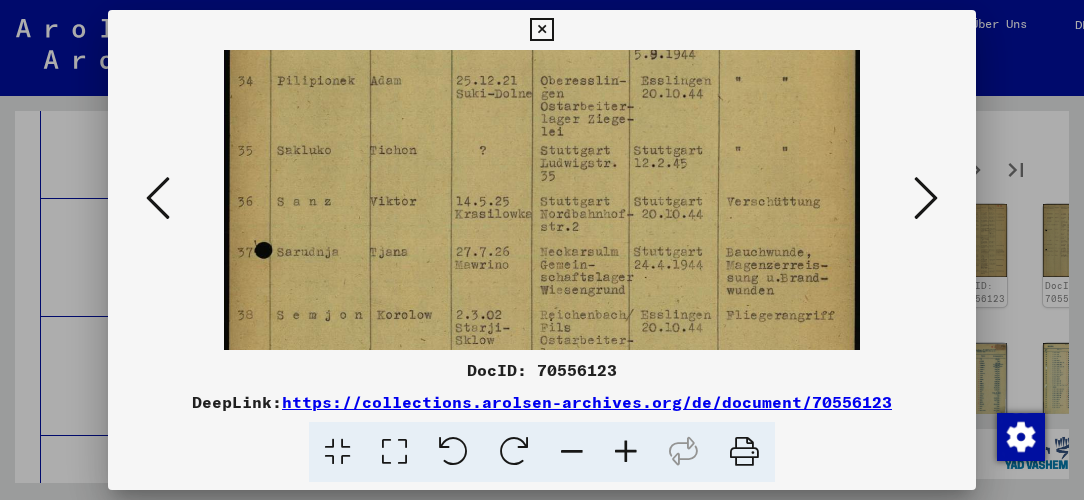 drag, startPoint x: 588, startPoint y: 316, endPoint x: 589, endPoint y: 122, distance: 194.00258 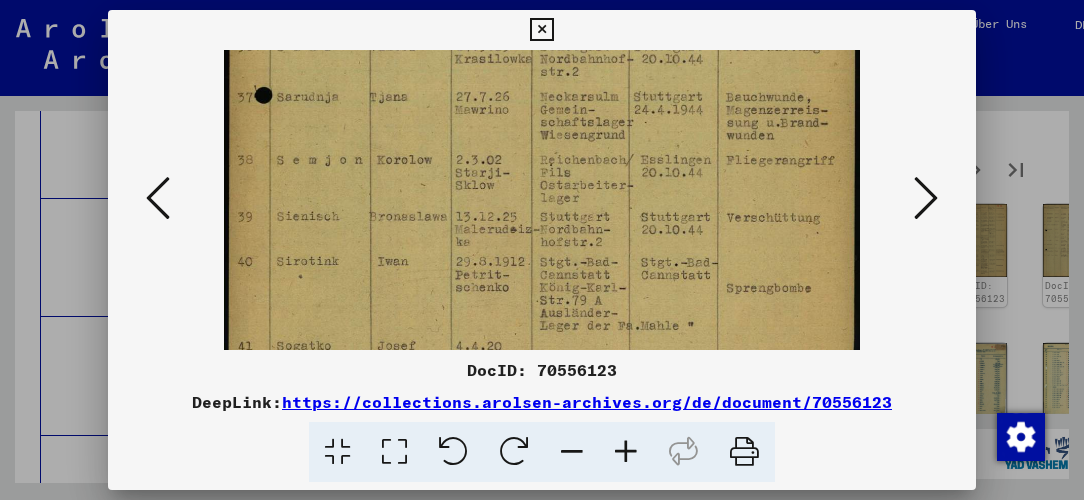 scroll, scrollTop: 528, scrollLeft: 0, axis: vertical 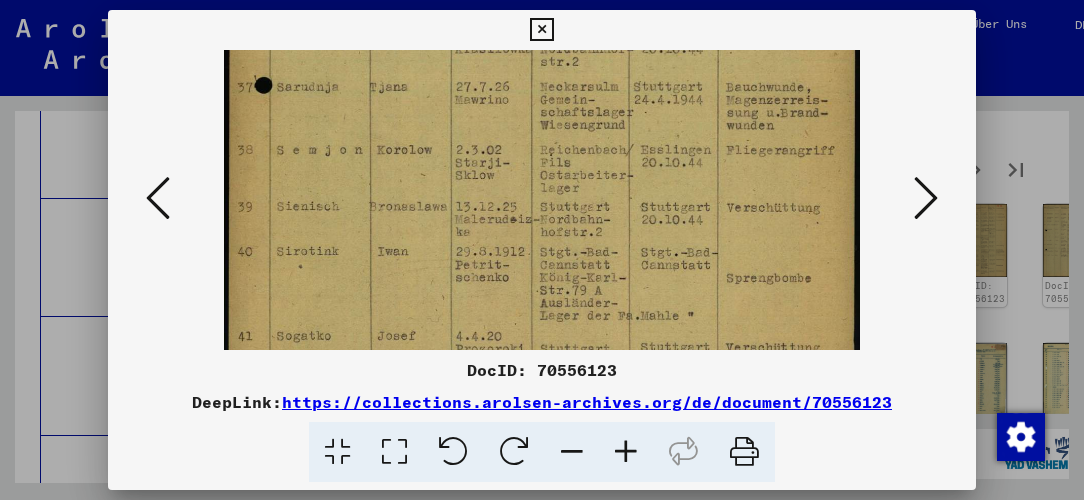 drag, startPoint x: 599, startPoint y: 305, endPoint x: 602, endPoint y: 142, distance: 163.0276 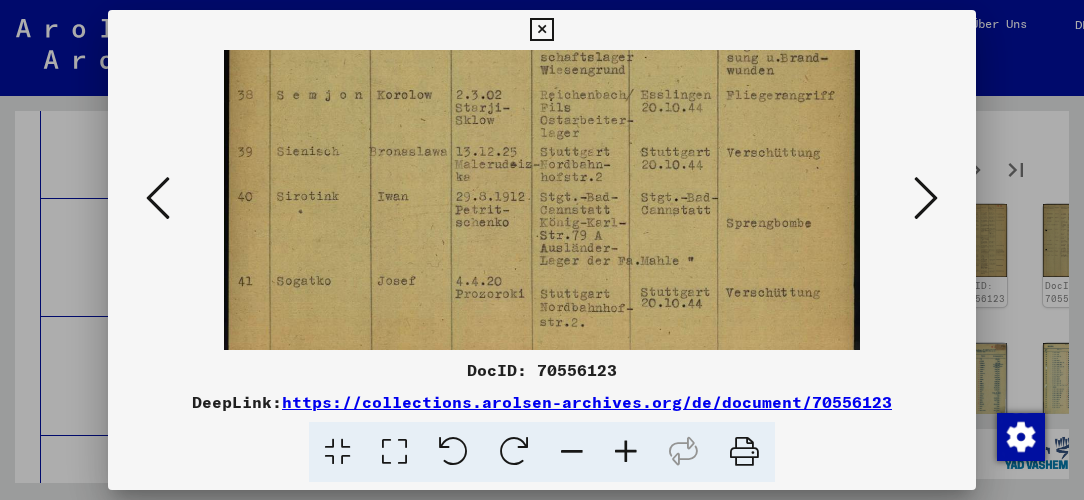 scroll, scrollTop: 600, scrollLeft: 0, axis: vertical 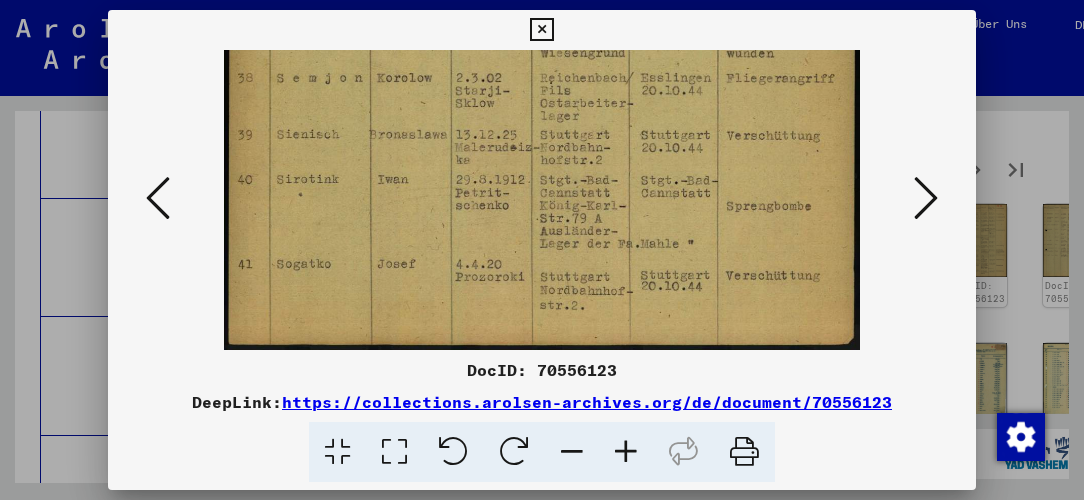 drag, startPoint x: 601, startPoint y: 291, endPoint x: 601, endPoint y: 179, distance: 112 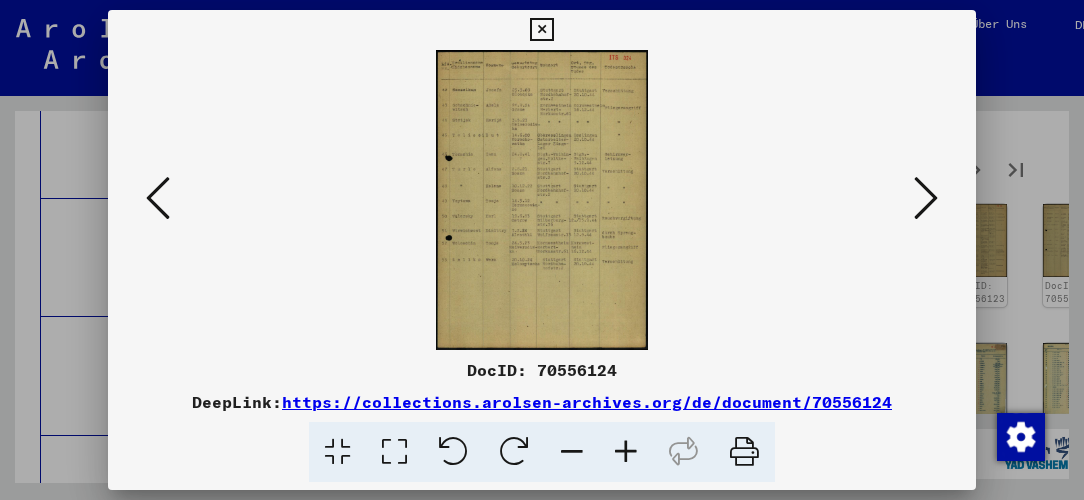click at bounding box center [626, 452] 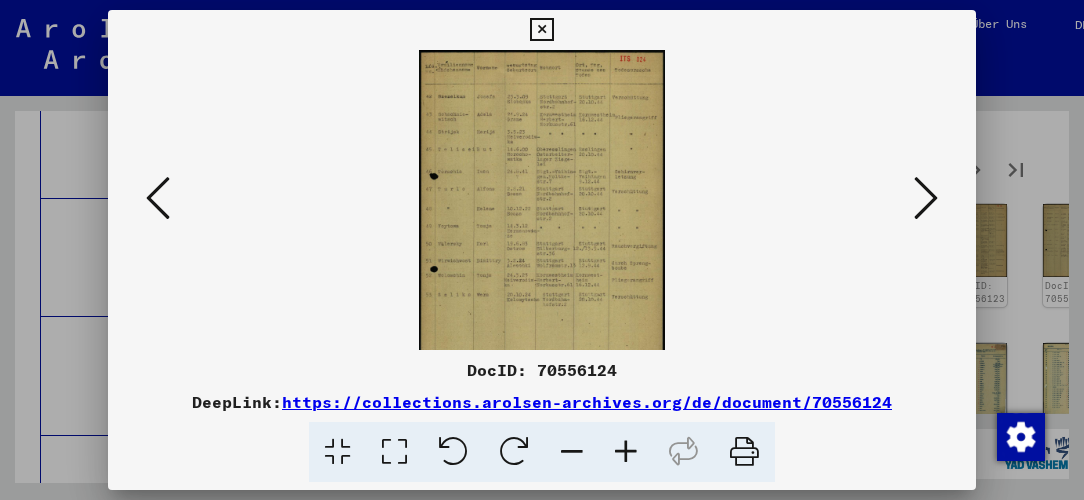 click at bounding box center [626, 452] 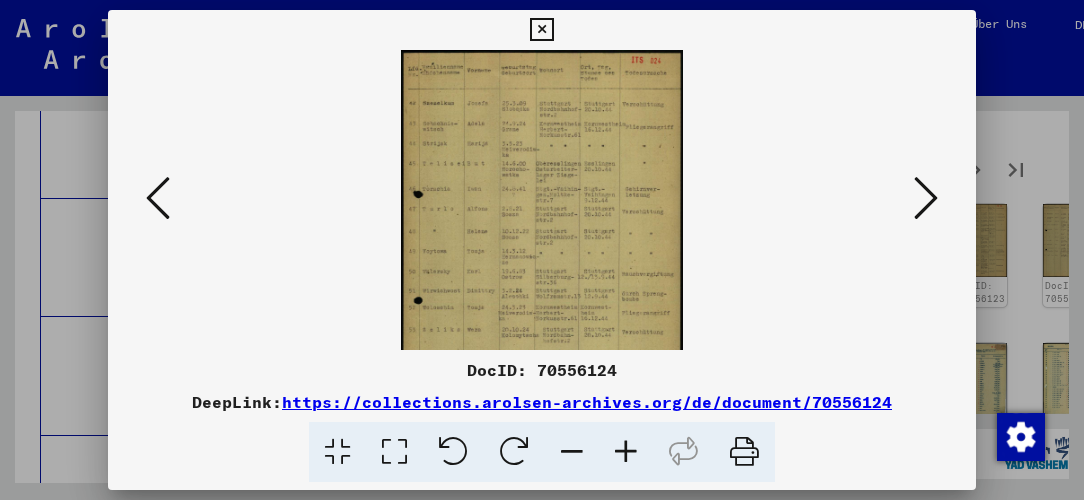 click at bounding box center (626, 452) 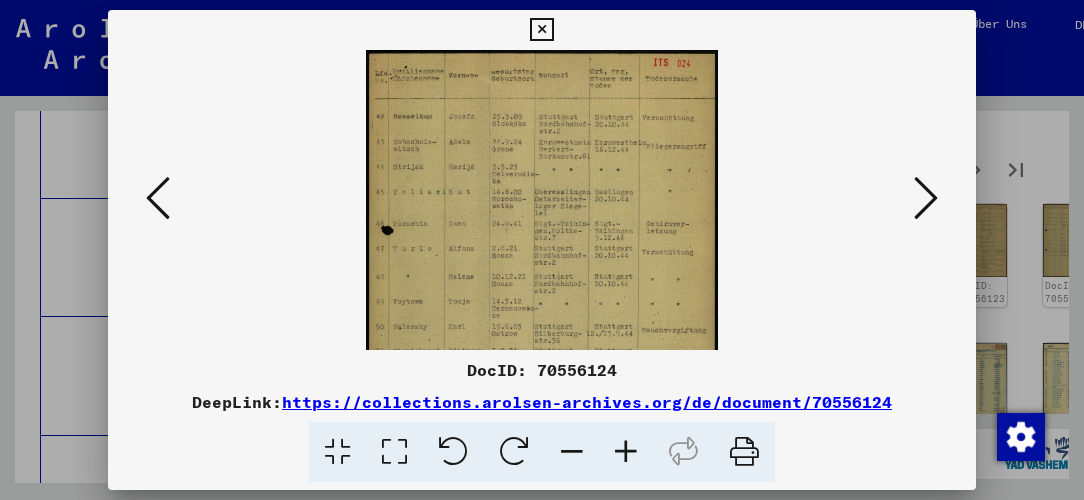 click at bounding box center [626, 452] 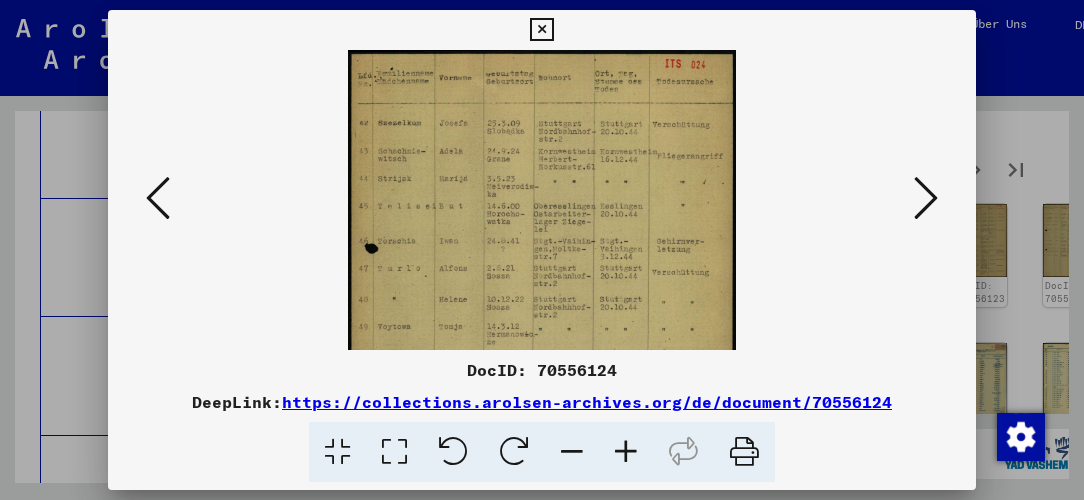 click at bounding box center (626, 452) 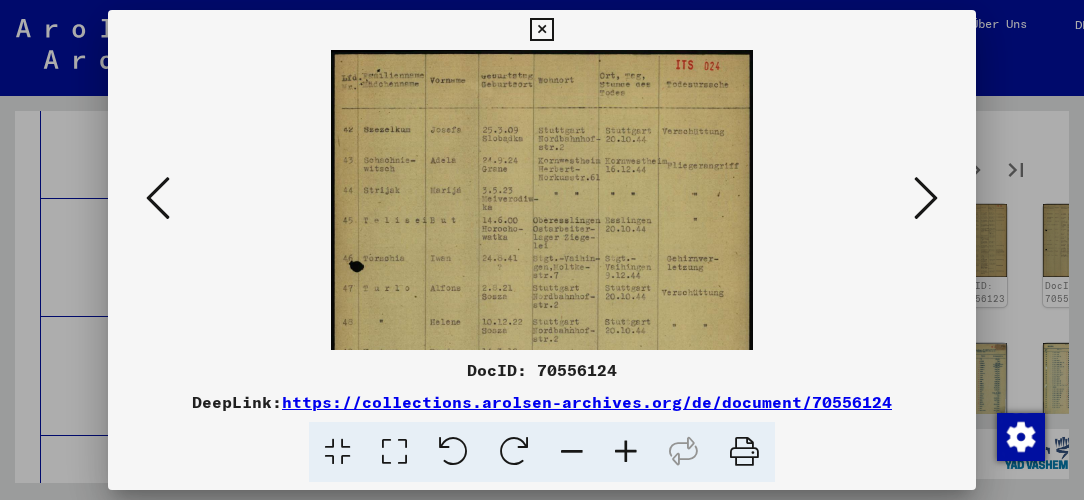 click at bounding box center (626, 452) 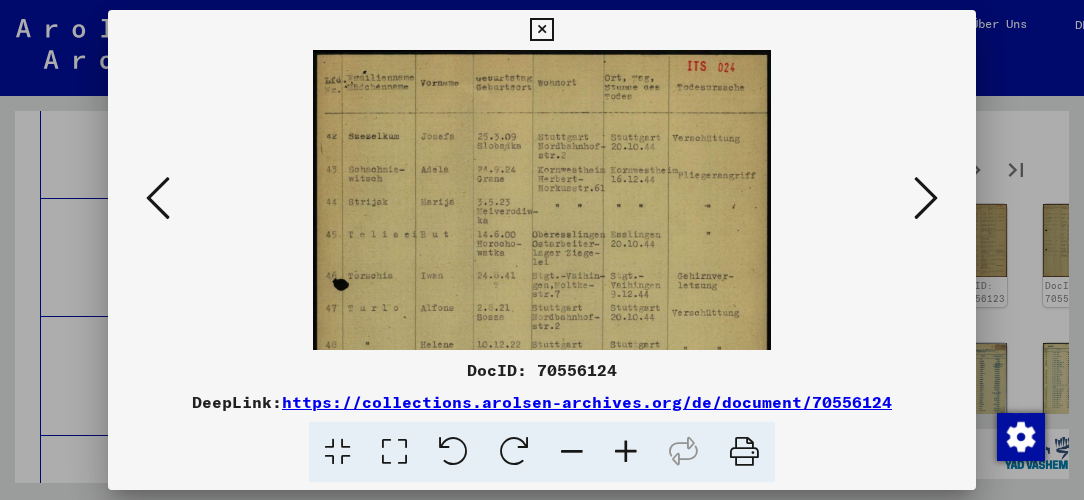 click at bounding box center (626, 452) 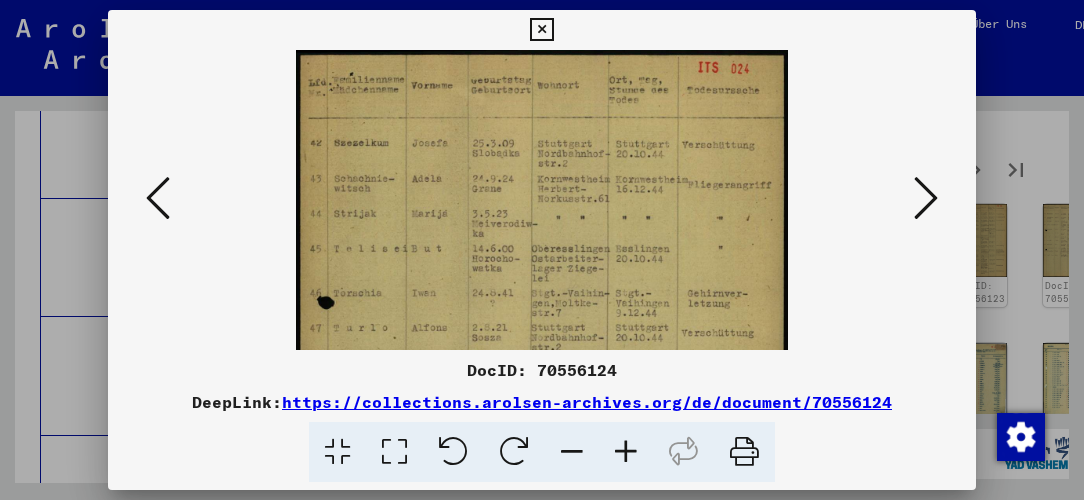 click at bounding box center (626, 452) 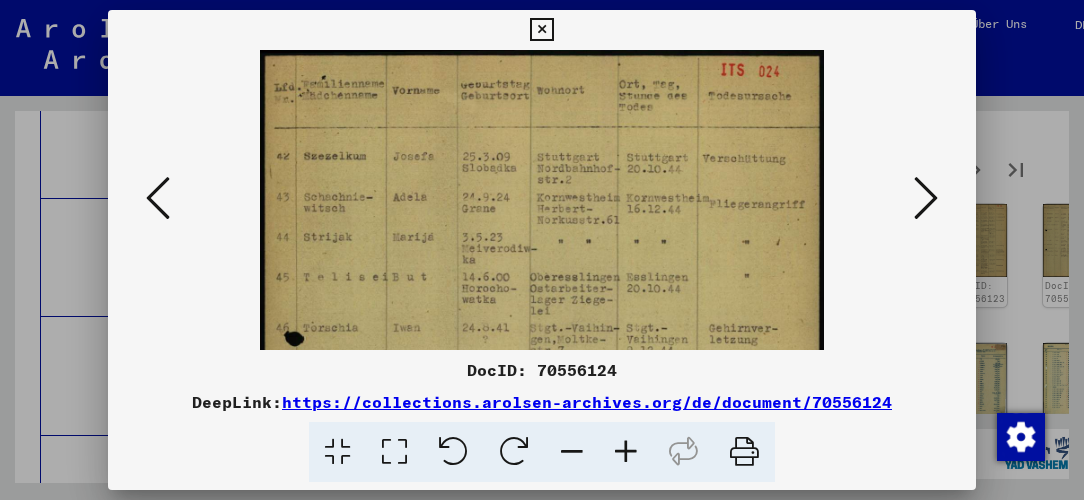 click at bounding box center [626, 452] 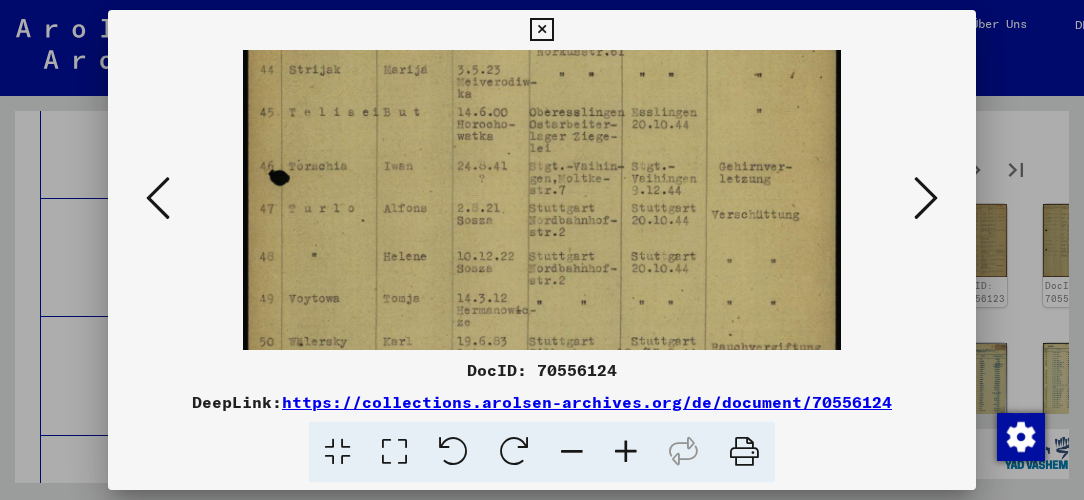 scroll, scrollTop: 183, scrollLeft: 0, axis: vertical 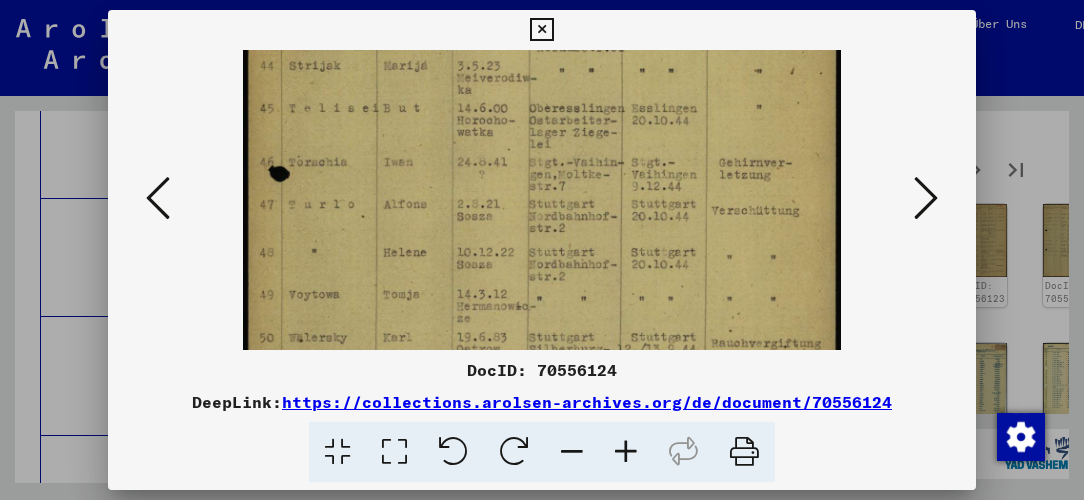 drag, startPoint x: 553, startPoint y: 234, endPoint x: 534, endPoint y: 92, distance: 143.26549 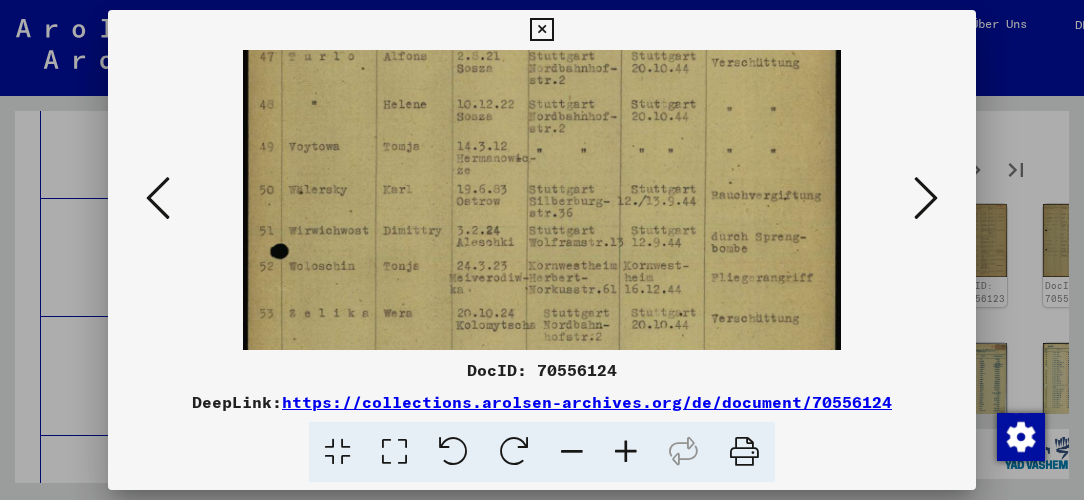 scroll, scrollTop: 344, scrollLeft: 0, axis: vertical 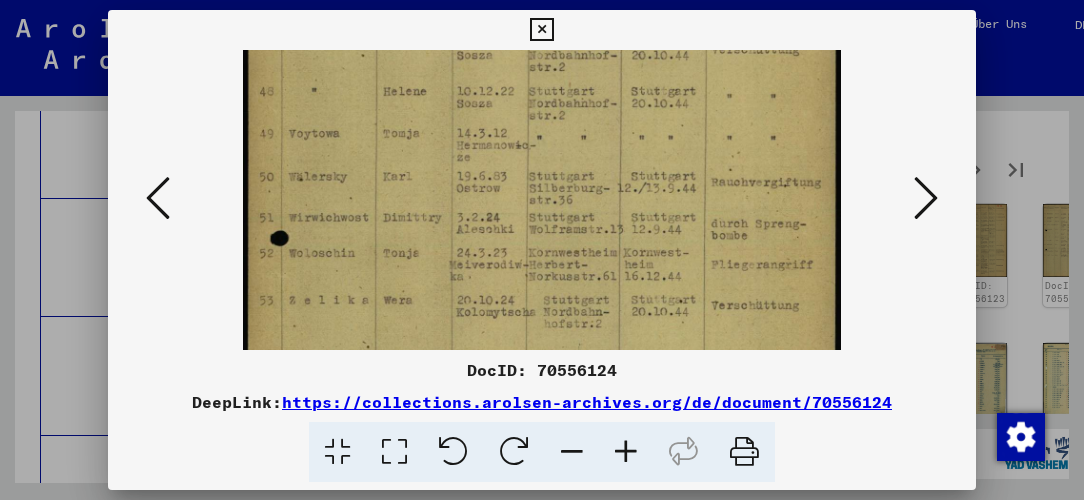 drag, startPoint x: 555, startPoint y: 257, endPoint x: 553, endPoint y: 98, distance: 159.01257 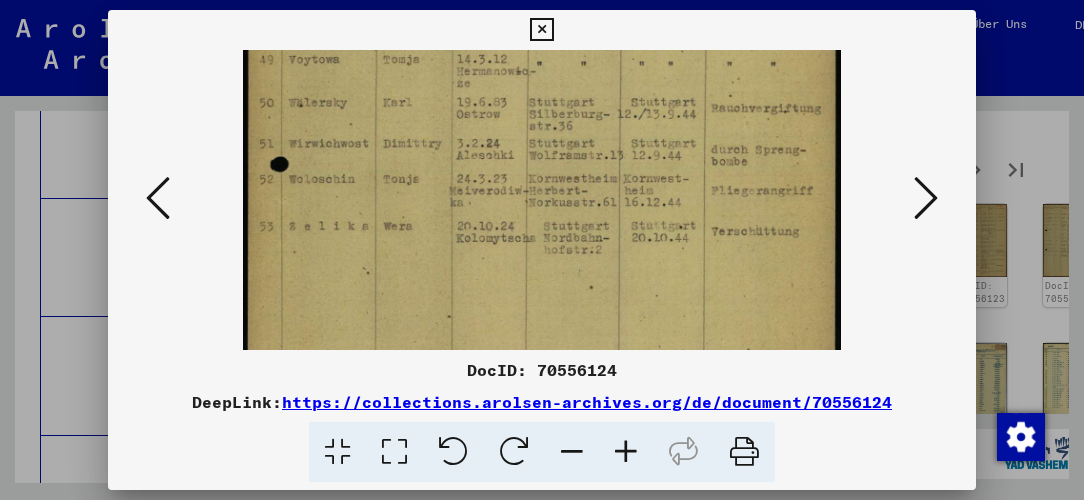scroll, scrollTop: 440, scrollLeft: 0, axis: vertical 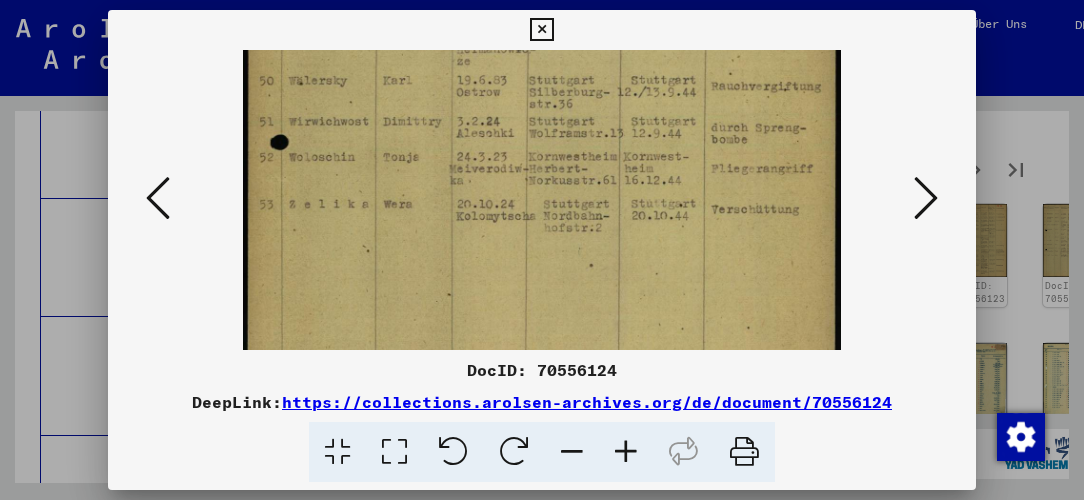 drag, startPoint x: 551, startPoint y: 255, endPoint x: 553, endPoint y: 161, distance: 94.02127 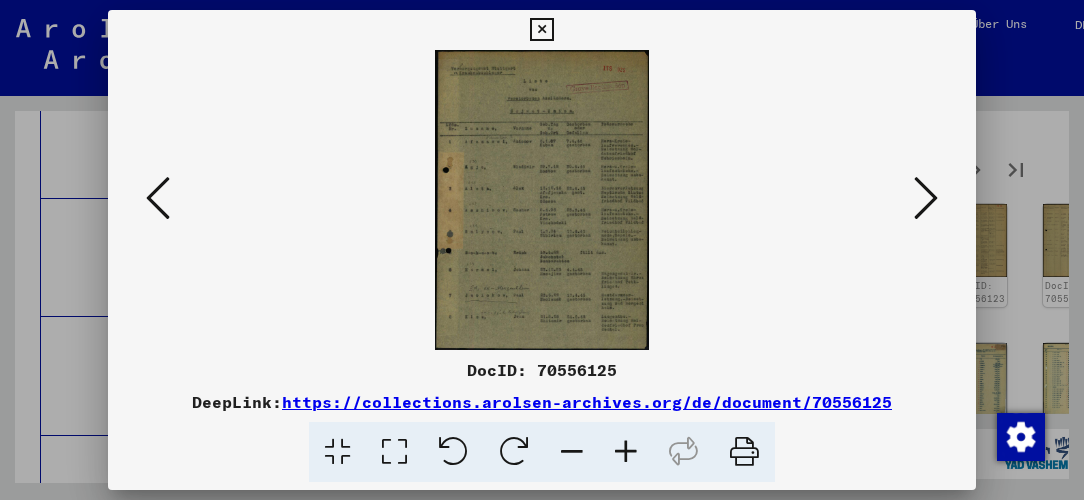 click at bounding box center (626, 452) 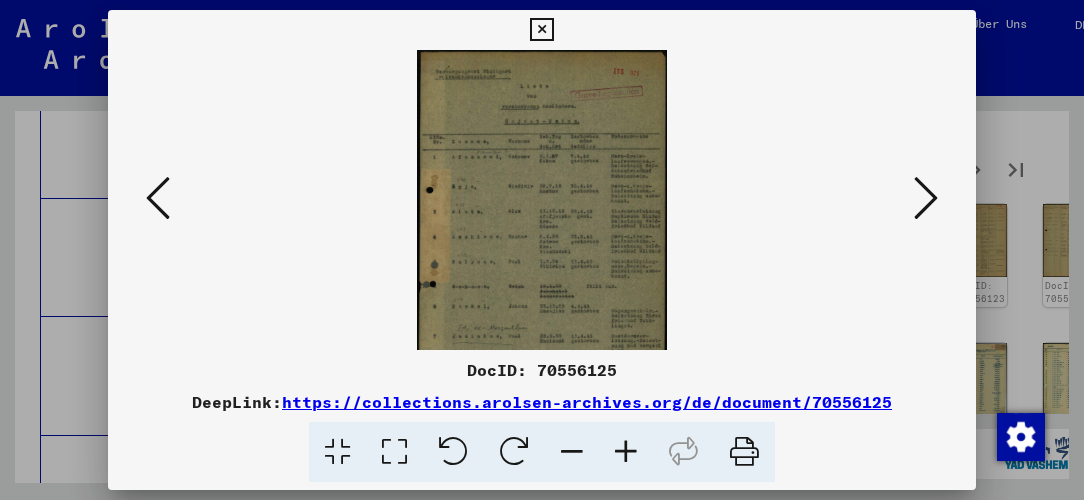click at bounding box center [626, 452] 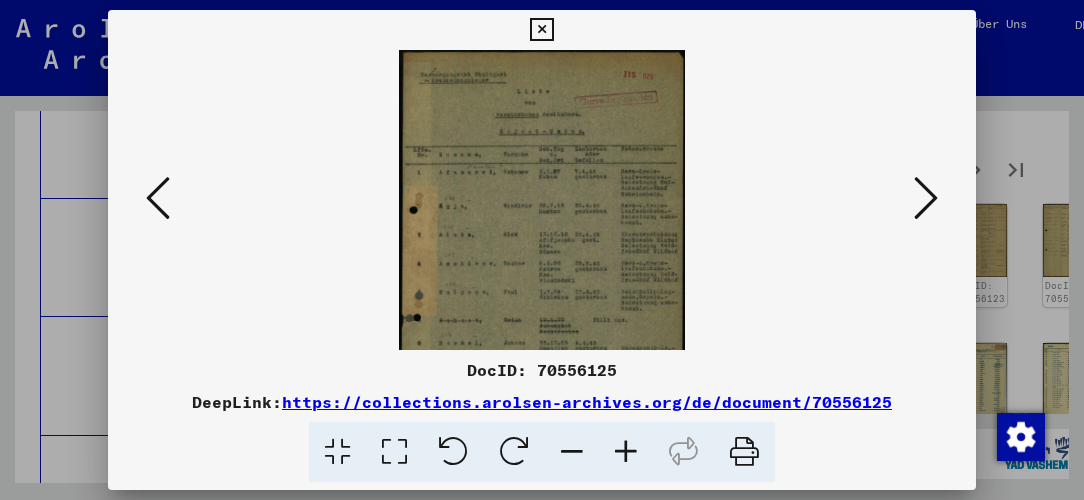 click at bounding box center [626, 452] 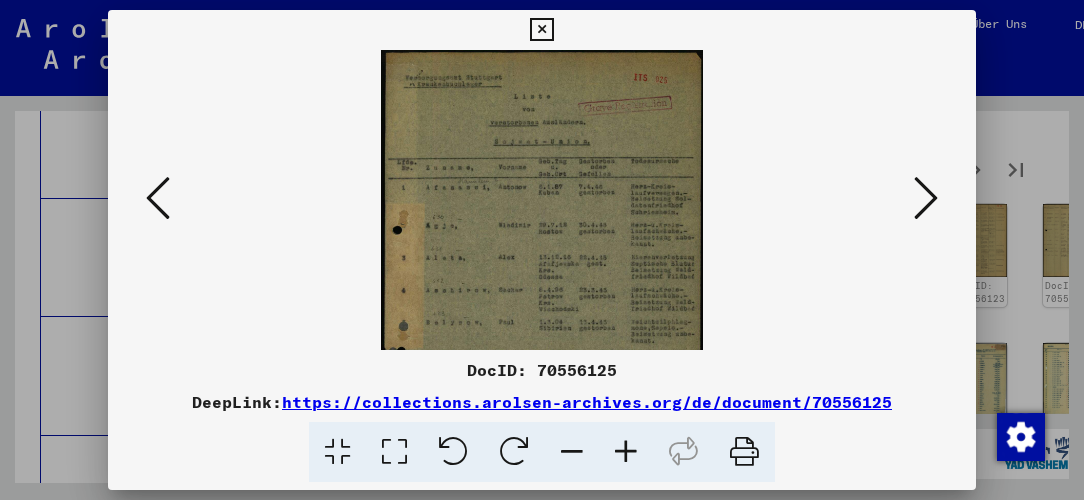 click at bounding box center [626, 452] 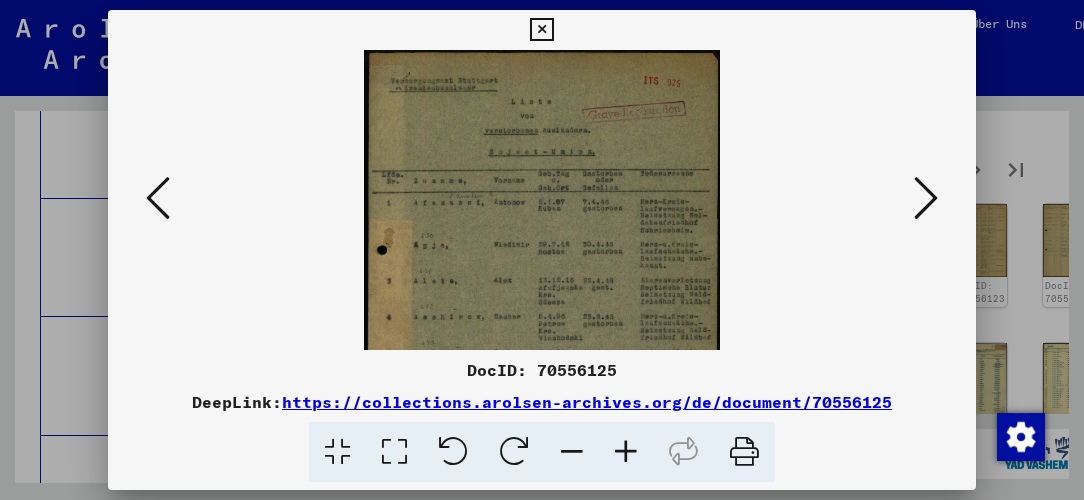 click at bounding box center [626, 452] 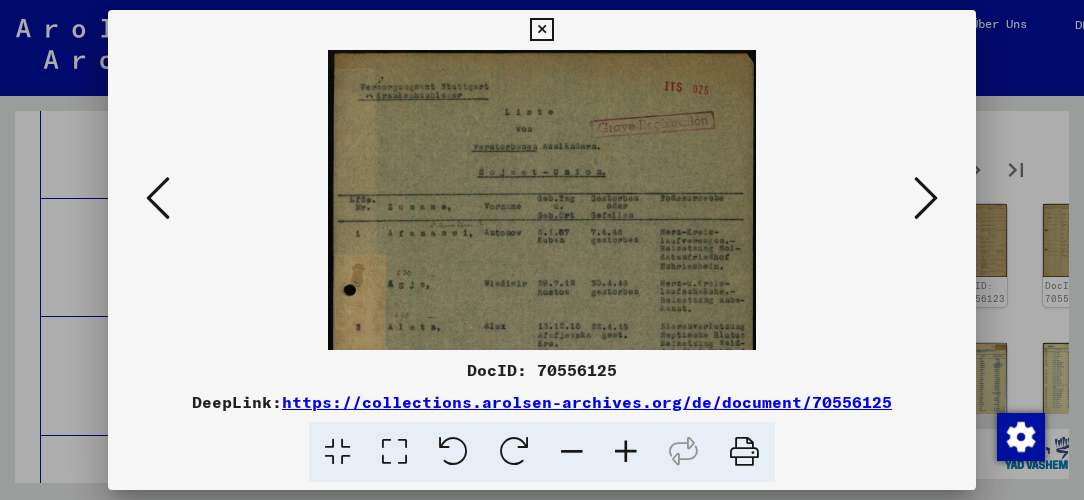 click at bounding box center [626, 452] 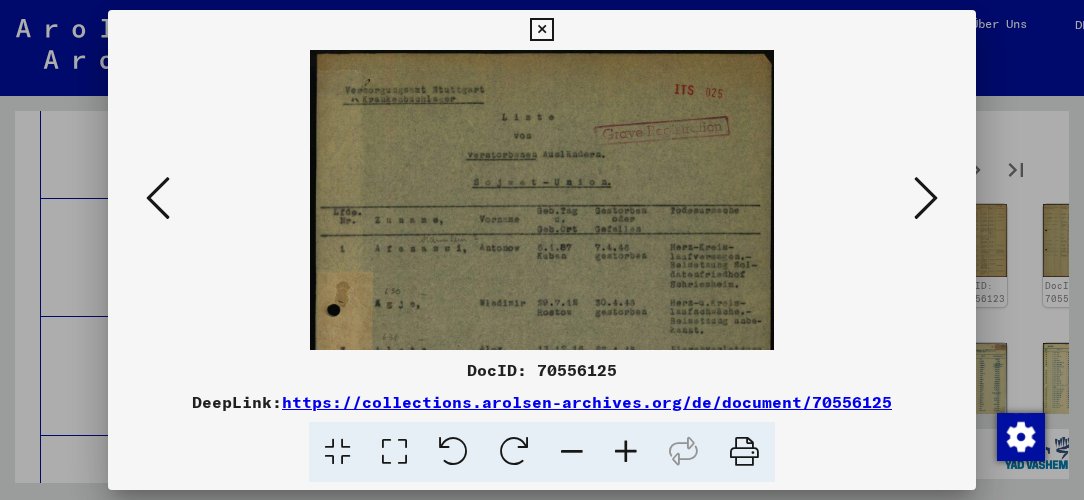 click at bounding box center [626, 452] 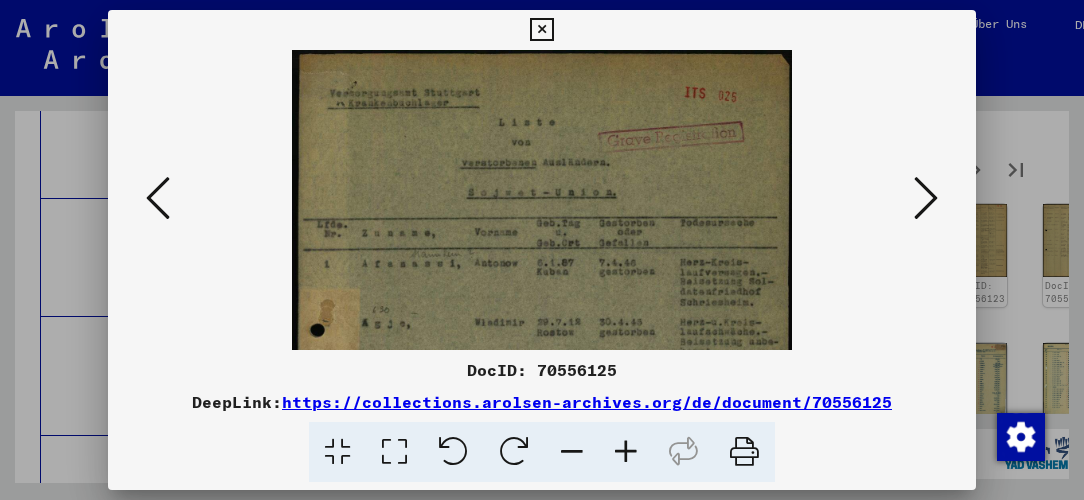 click at bounding box center (626, 452) 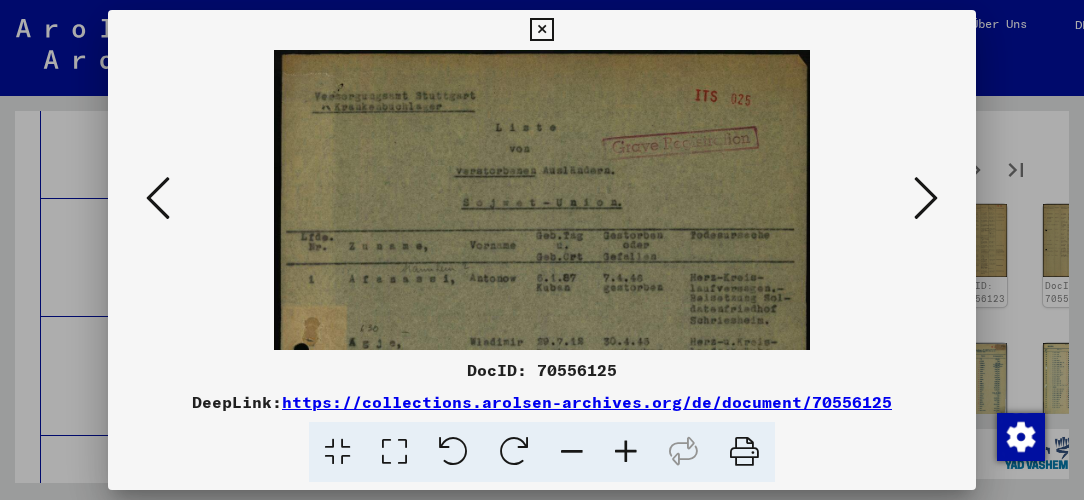 click at bounding box center [626, 452] 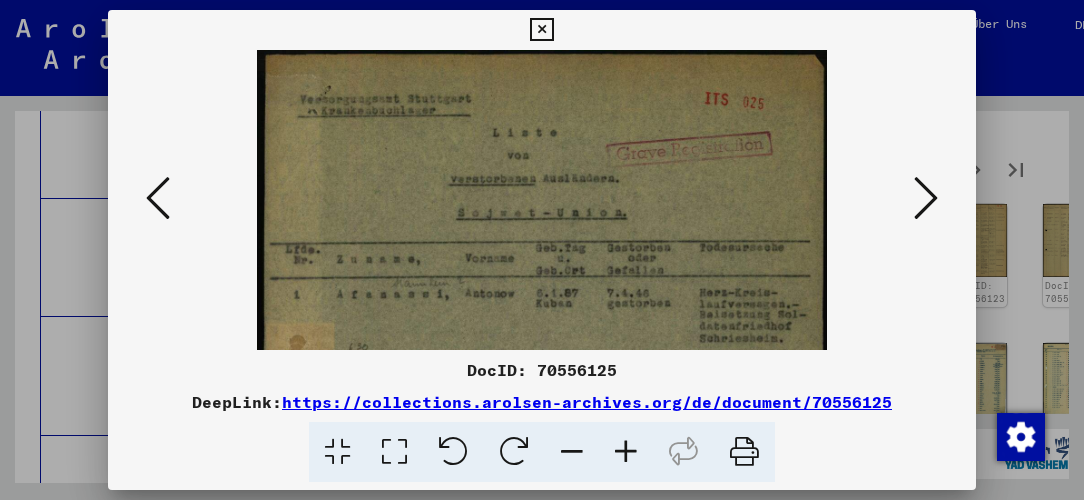 click at bounding box center (626, 452) 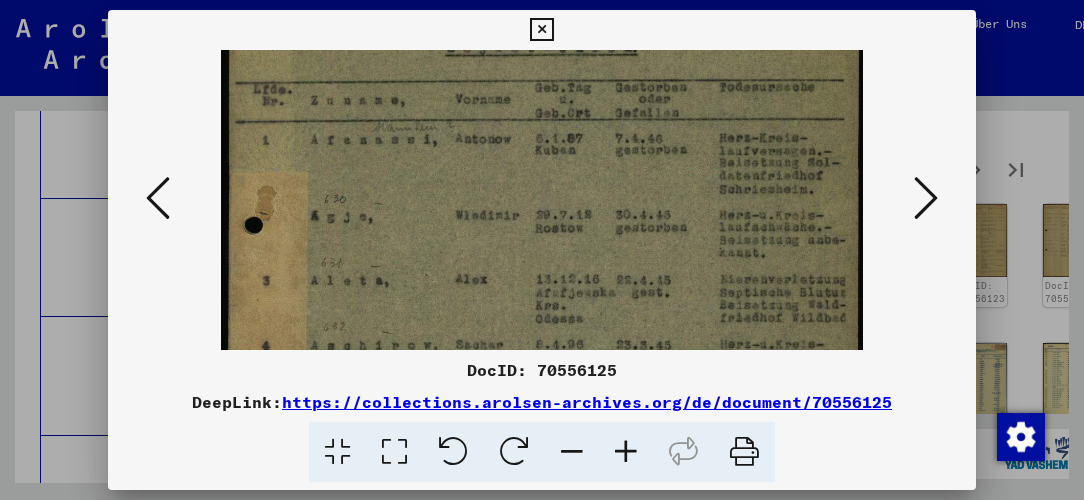 scroll, scrollTop: 206, scrollLeft: 0, axis: vertical 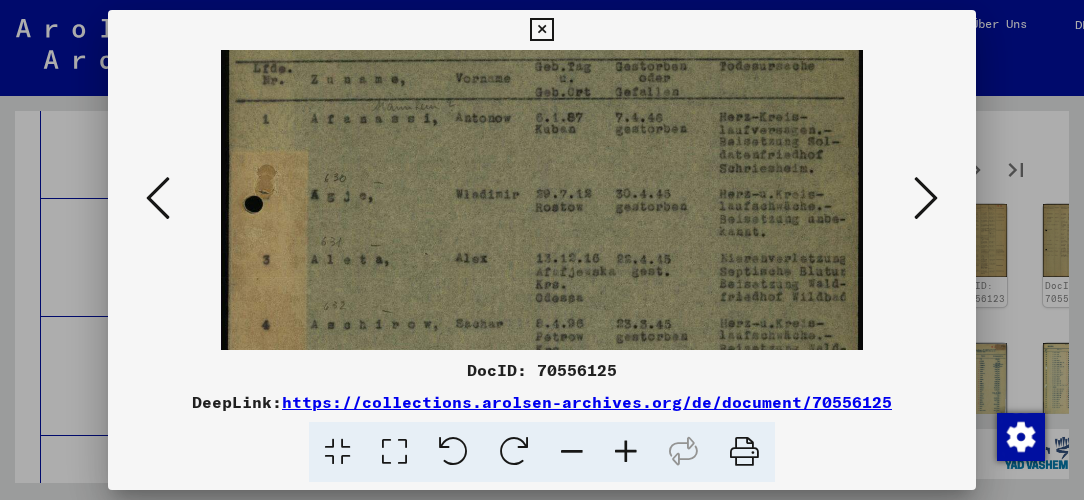 drag, startPoint x: 577, startPoint y: 301, endPoint x: 576, endPoint y: 97, distance: 204.00246 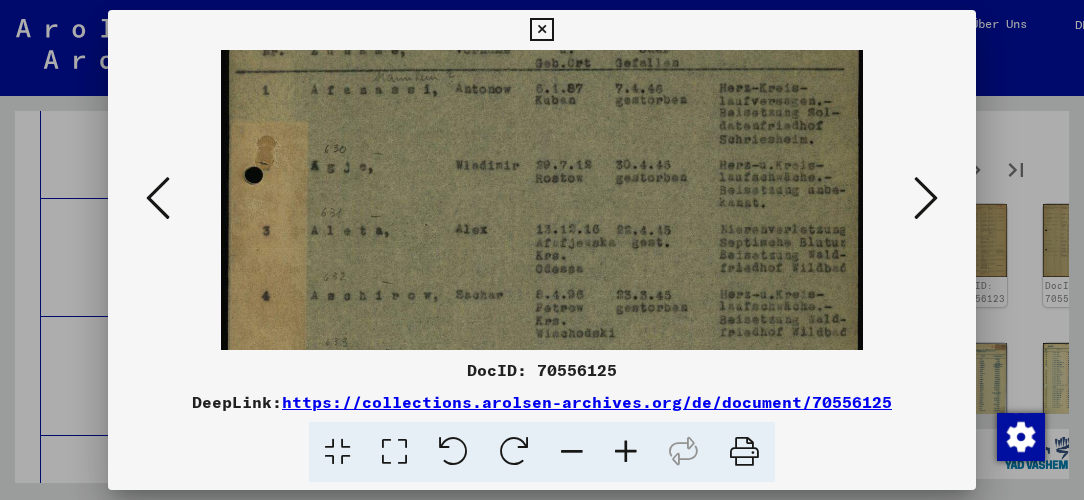 drag, startPoint x: 679, startPoint y: 139, endPoint x: 641, endPoint y: 138, distance: 38.013157 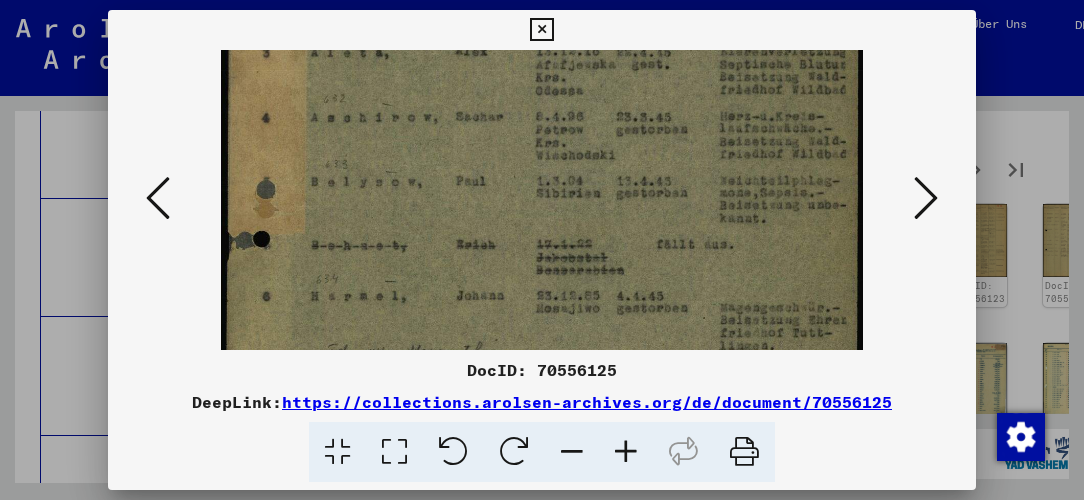 scroll, scrollTop: 420, scrollLeft: 0, axis: vertical 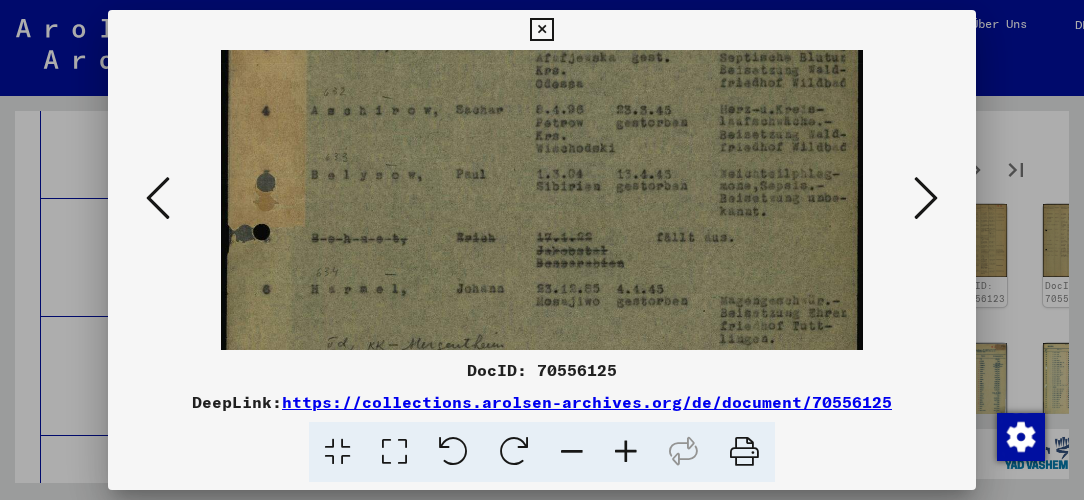 drag, startPoint x: 644, startPoint y: 304, endPoint x: 628, endPoint y: 122, distance: 182.70195 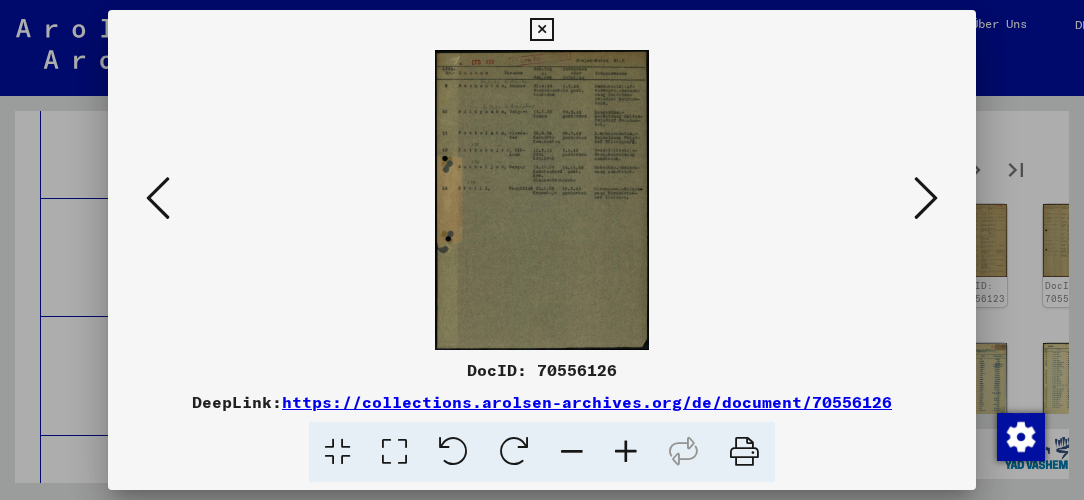 scroll, scrollTop: 0, scrollLeft: 0, axis: both 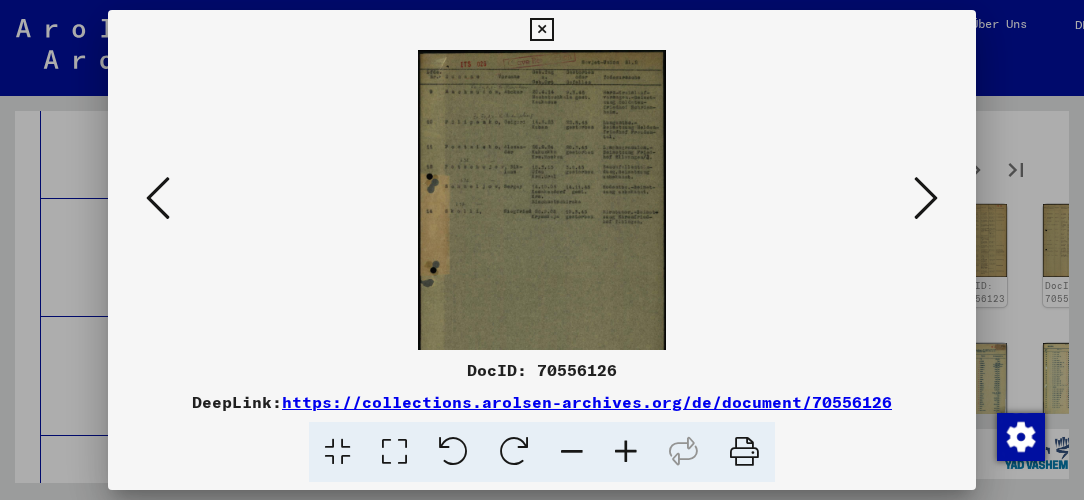click at bounding box center [626, 452] 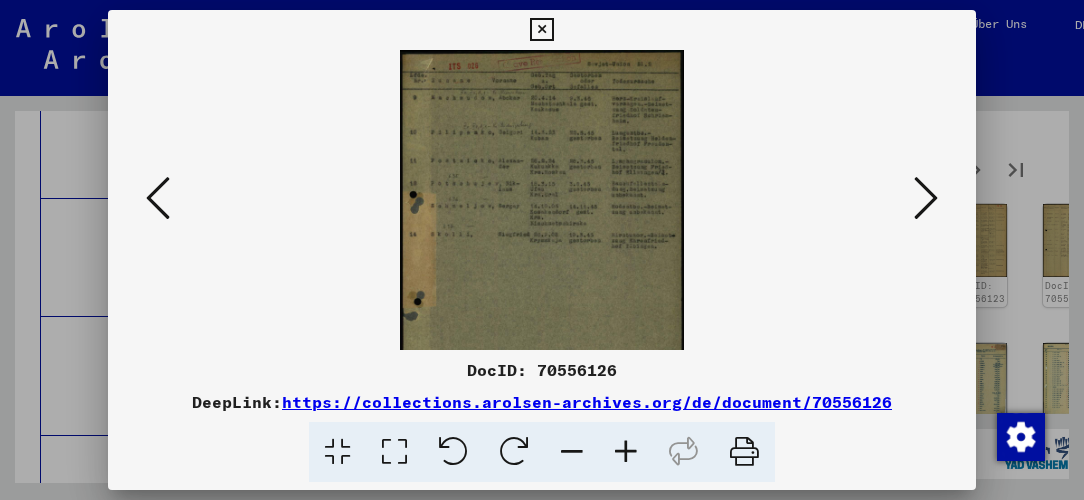 click at bounding box center [626, 452] 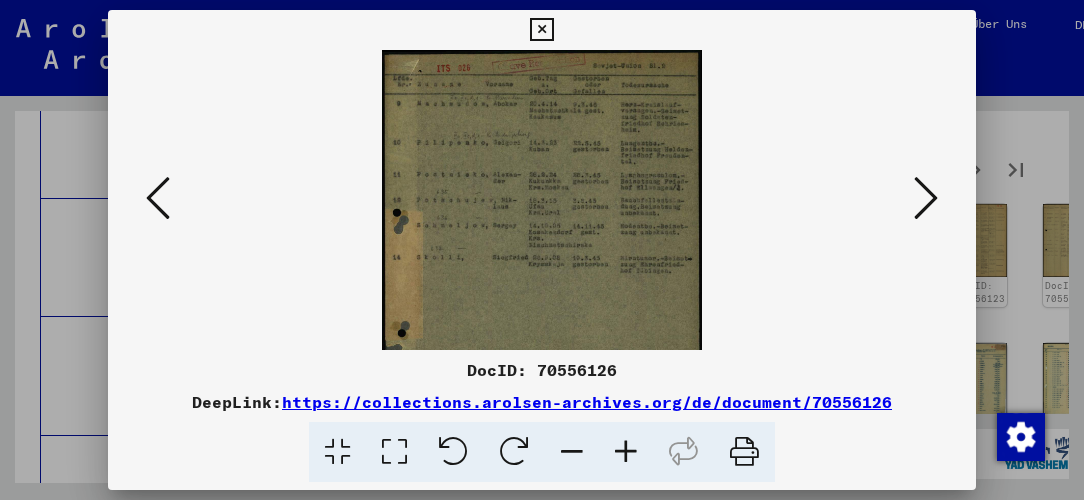 click at bounding box center (626, 452) 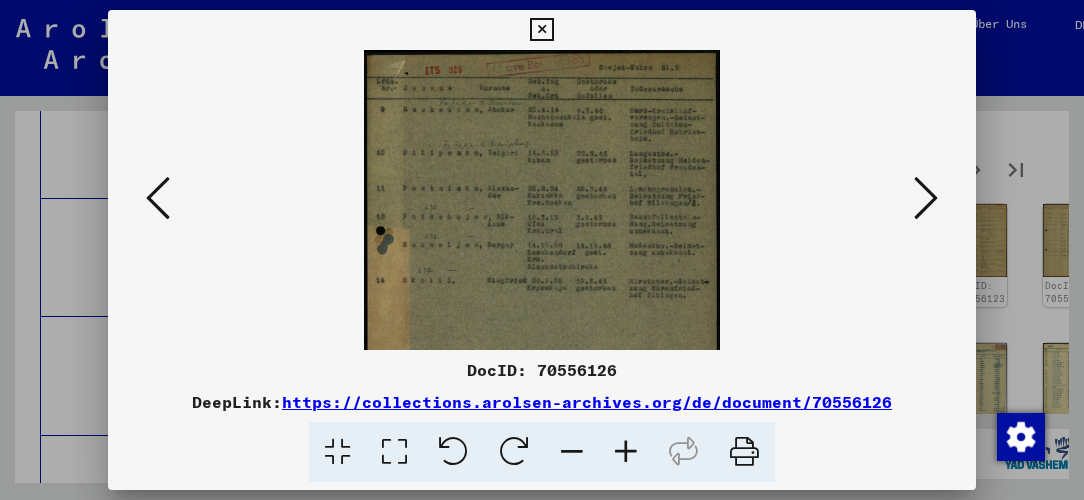 click at bounding box center (626, 452) 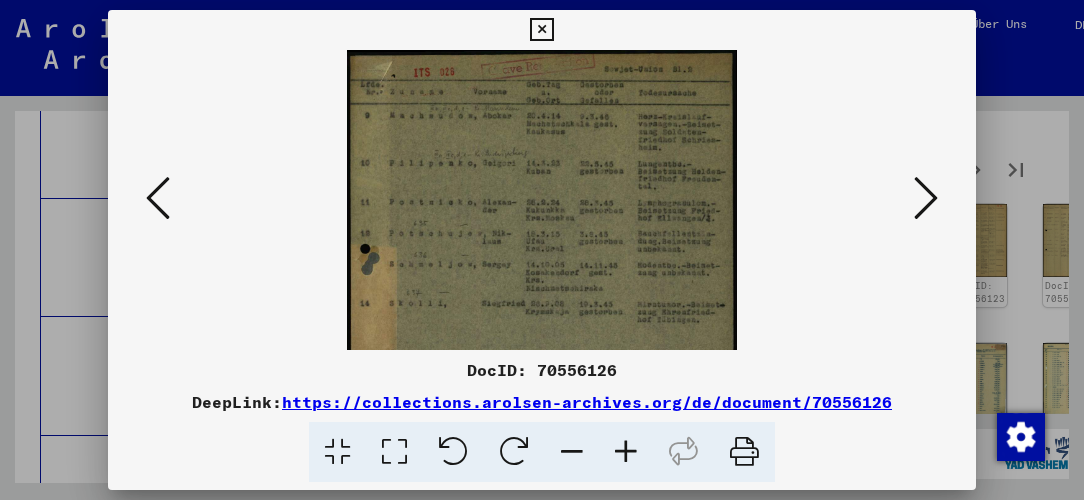 click at bounding box center (626, 452) 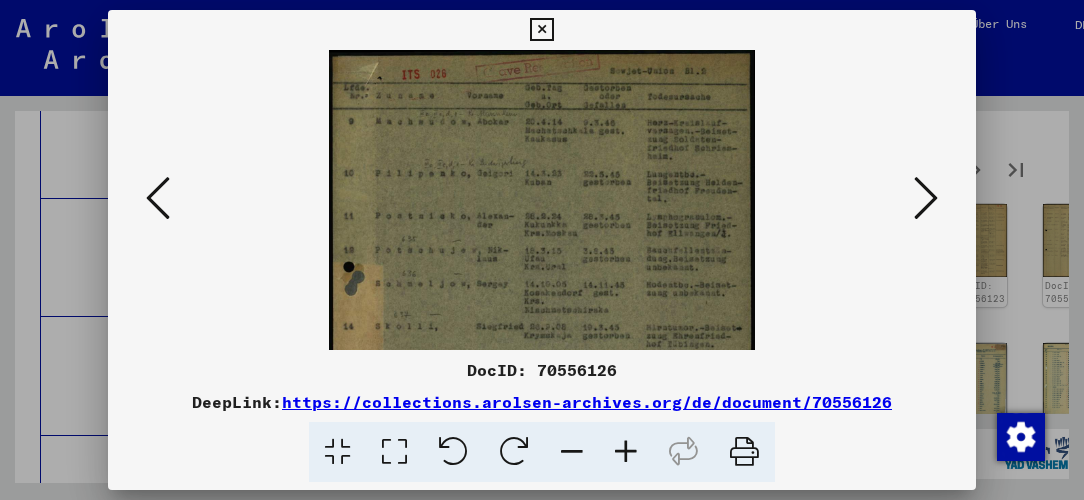 click at bounding box center [626, 452] 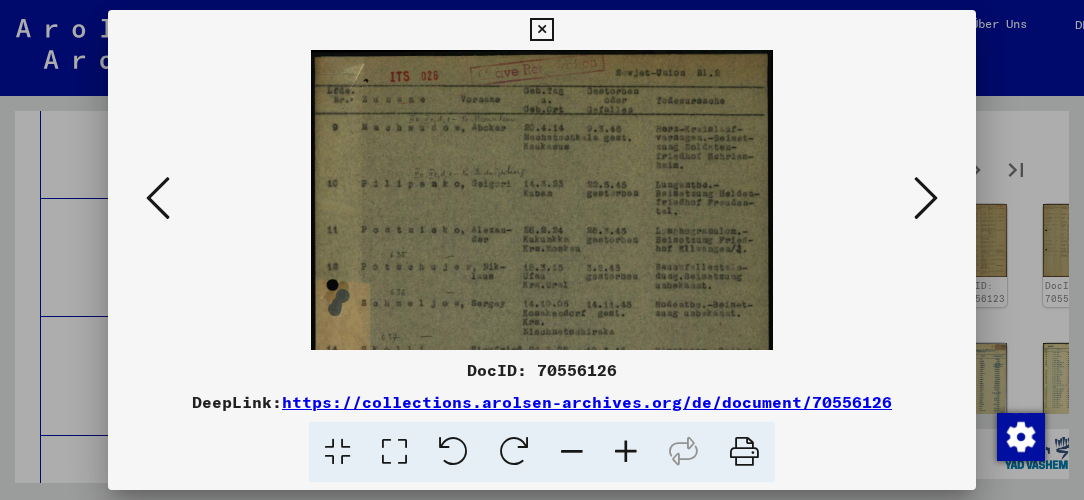 click at bounding box center (626, 452) 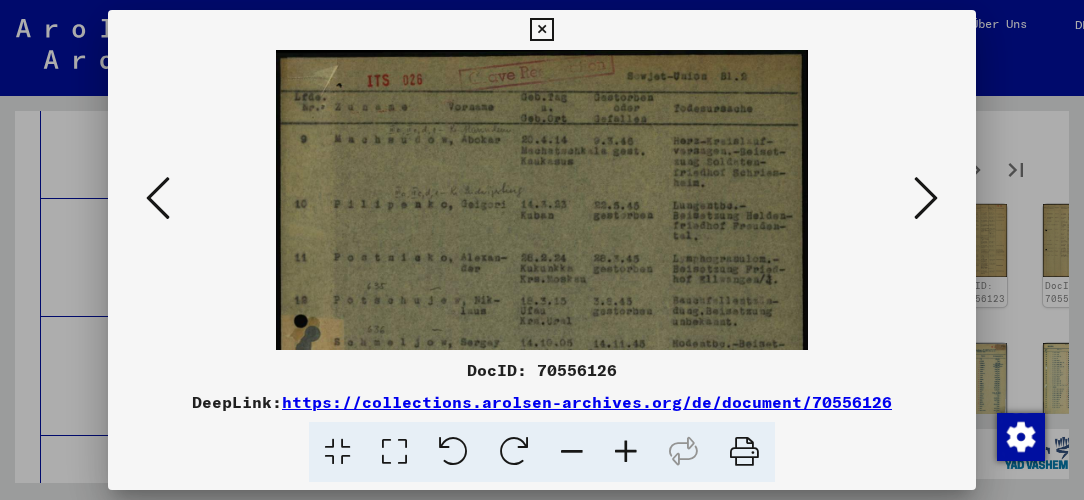 click at bounding box center (626, 452) 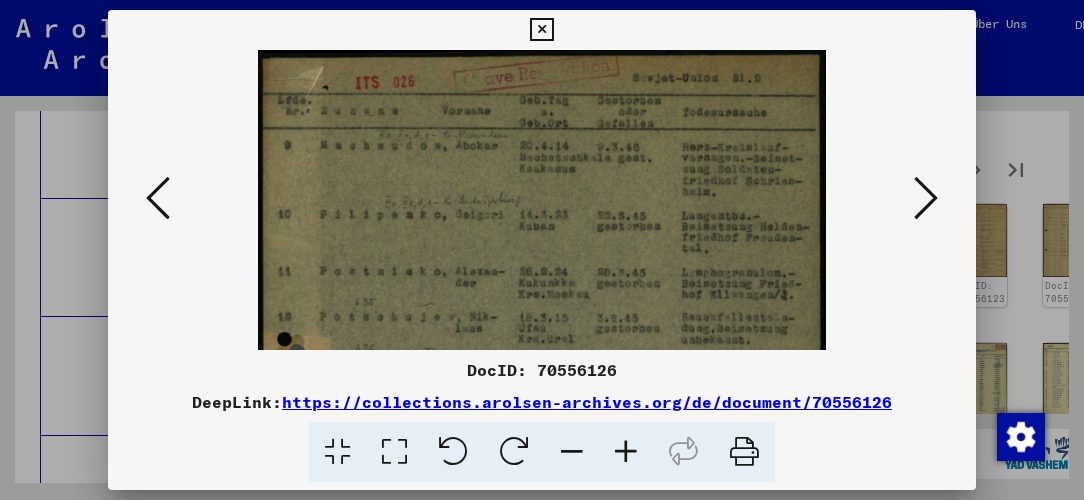 click at bounding box center (626, 452) 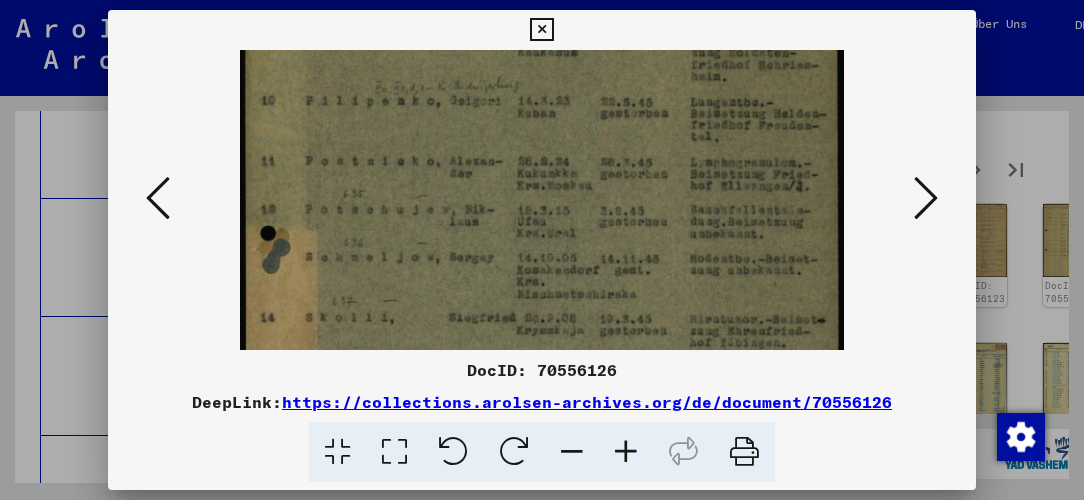 scroll, scrollTop: 190, scrollLeft: 0, axis: vertical 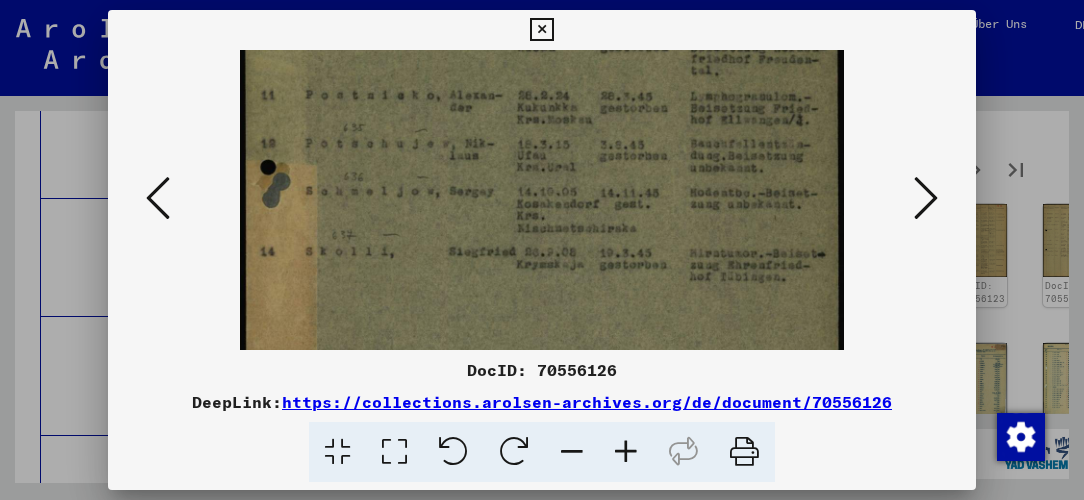 drag, startPoint x: 759, startPoint y: 296, endPoint x: 761, endPoint y: 106, distance: 190.01053 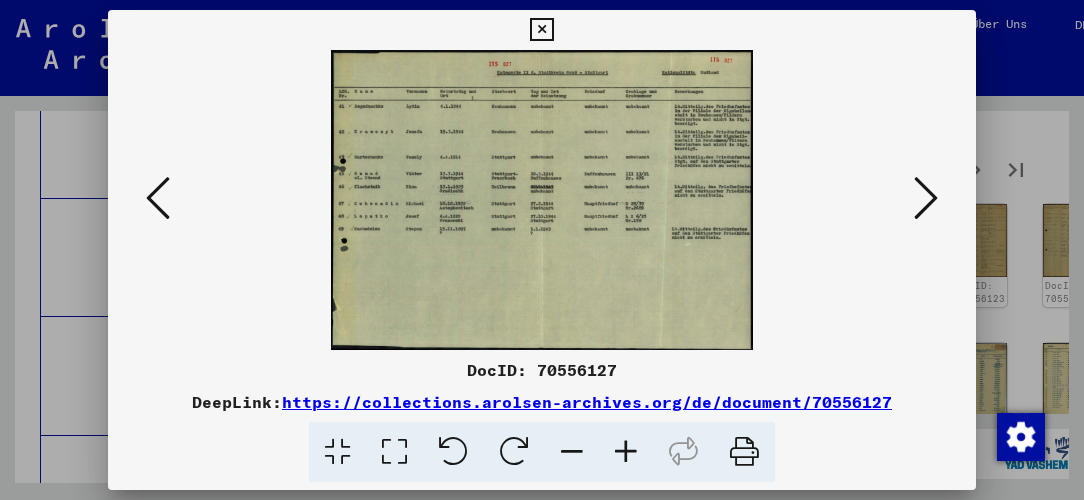 scroll, scrollTop: 0, scrollLeft: 0, axis: both 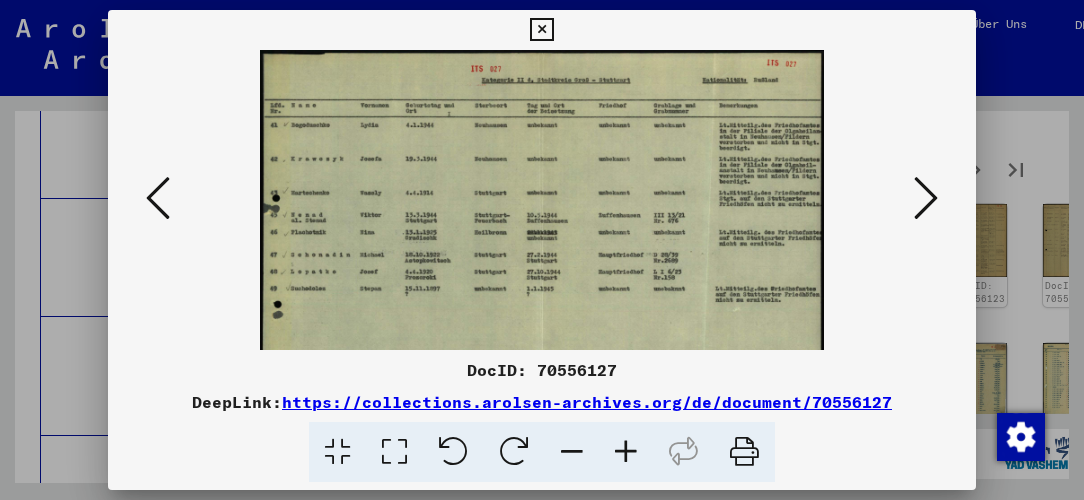click at bounding box center (626, 452) 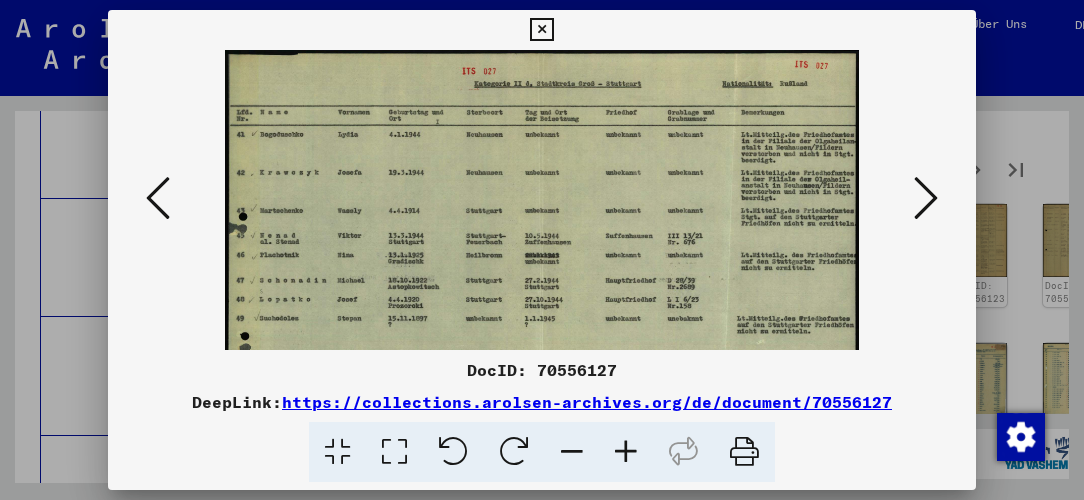 click at bounding box center [626, 452] 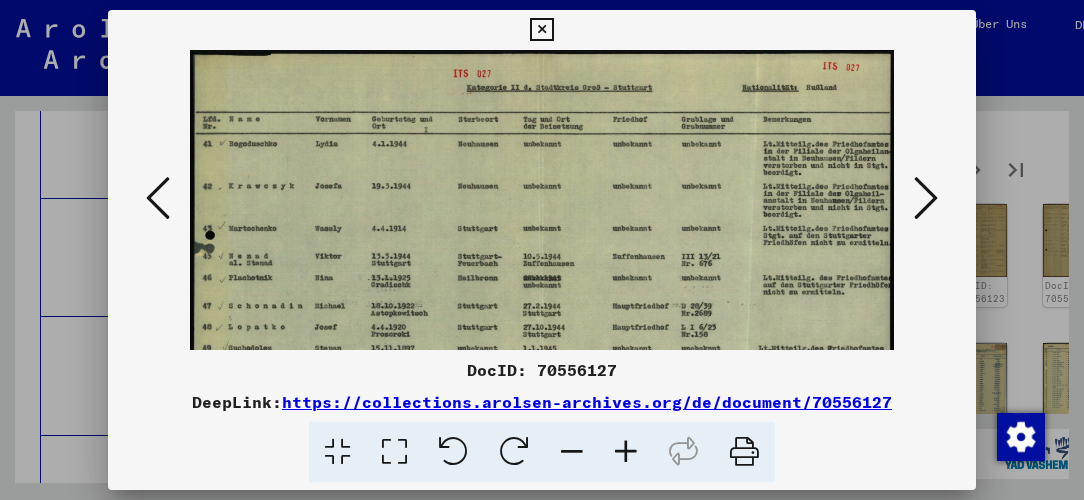 click at bounding box center (626, 452) 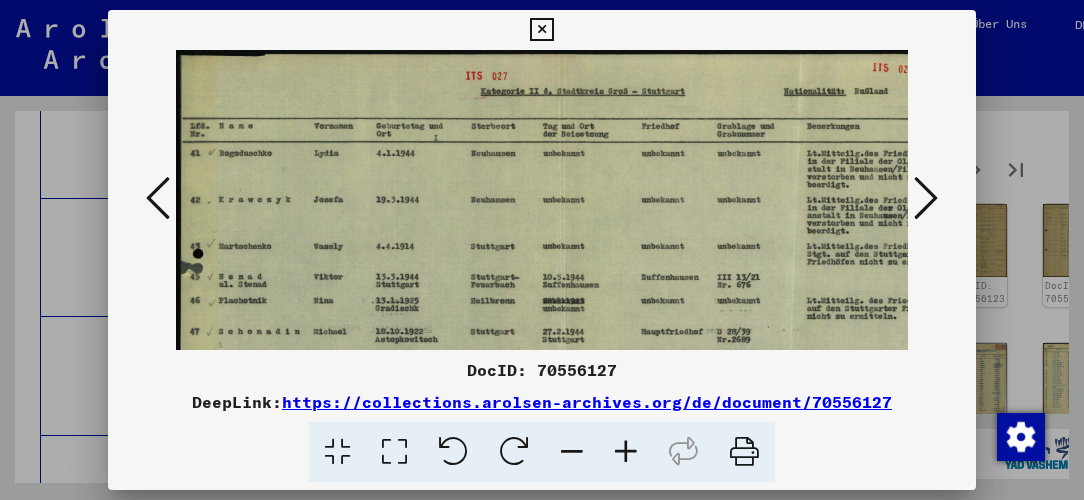 click at bounding box center [626, 452] 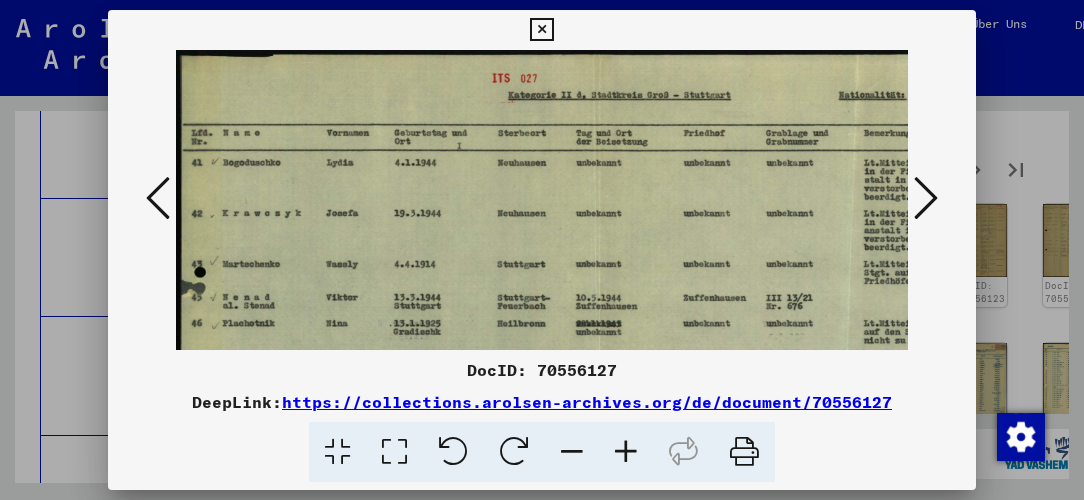 click at bounding box center [626, 452] 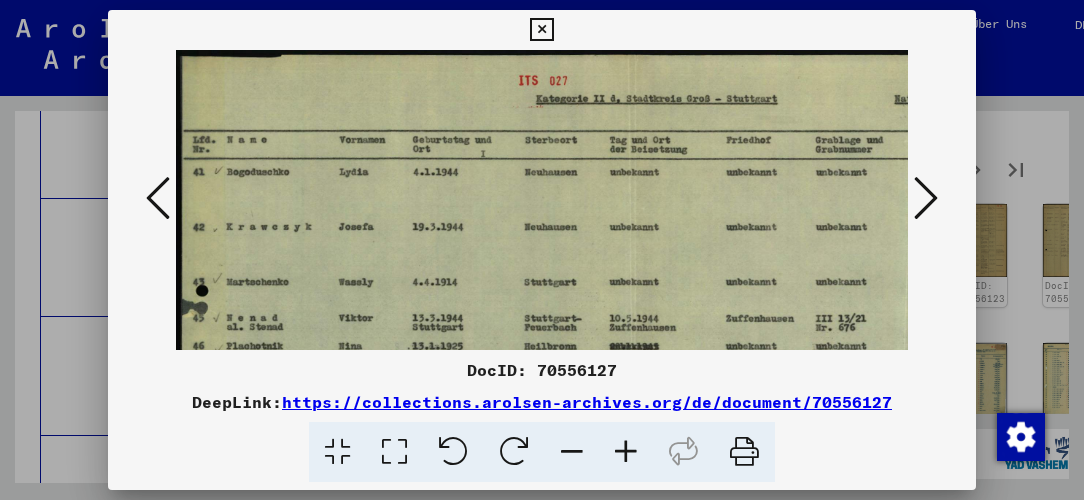 click at bounding box center [626, 452] 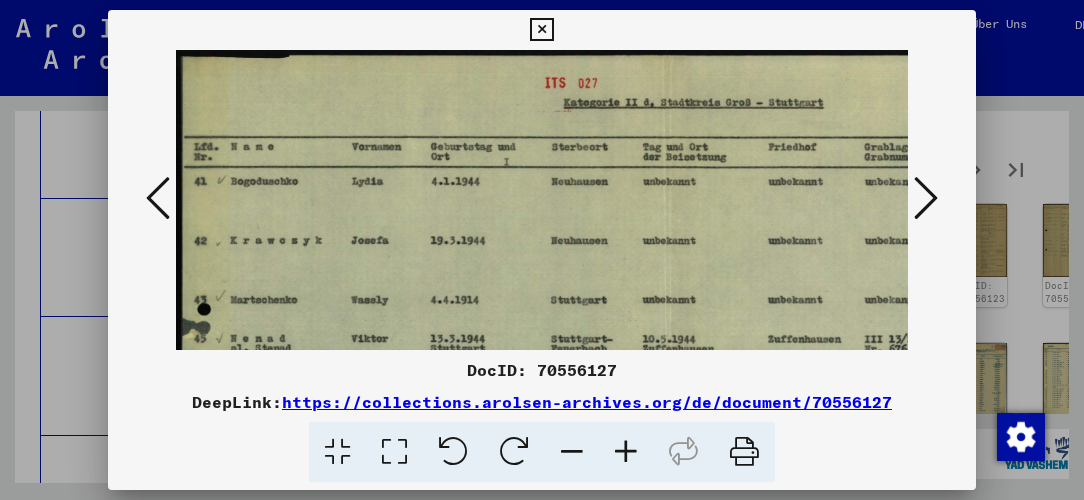 click at bounding box center (626, 452) 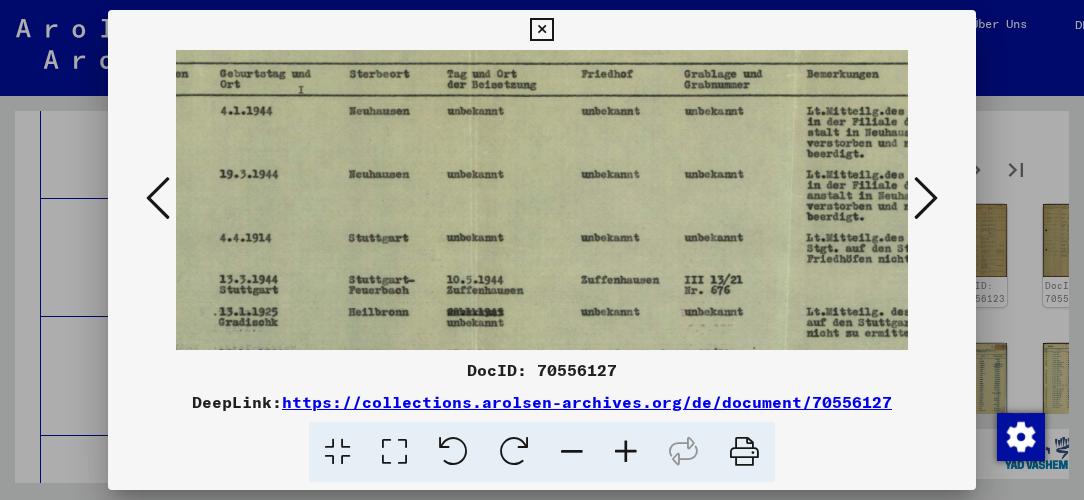 scroll, scrollTop: 80, scrollLeft: 245, axis: both 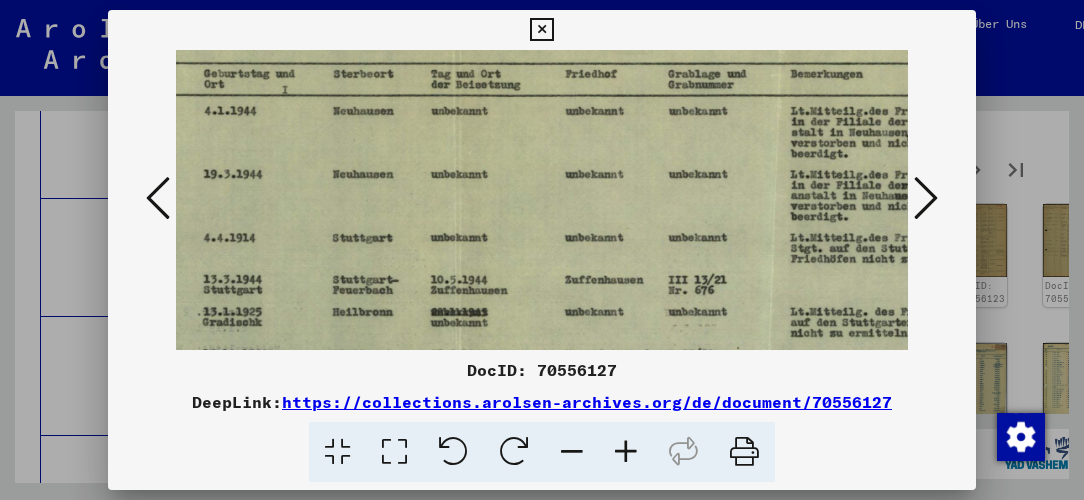 drag, startPoint x: 702, startPoint y: 246, endPoint x: 461, endPoint y: 167, distance: 253.61783 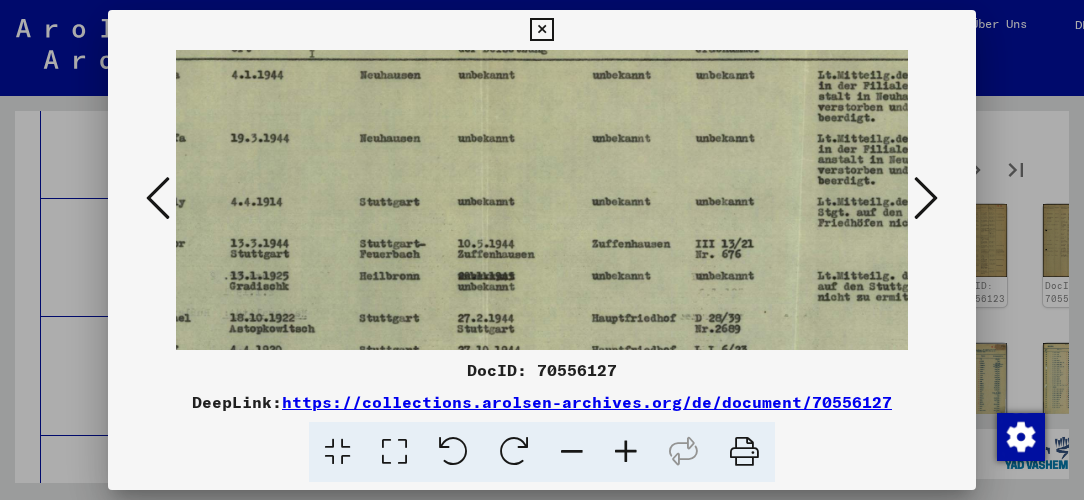 scroll, scrollTop: 124, scrollLeft: 218, axis: both 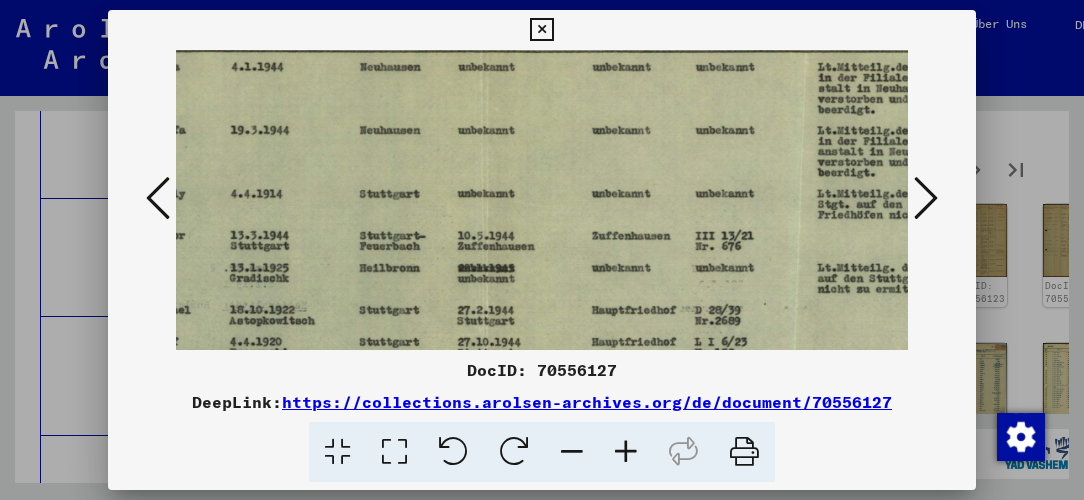 drag, startPoint x: 534, startPoint y: 169, endPoint x: 520, endPoint y: 128, distance: 43.32436 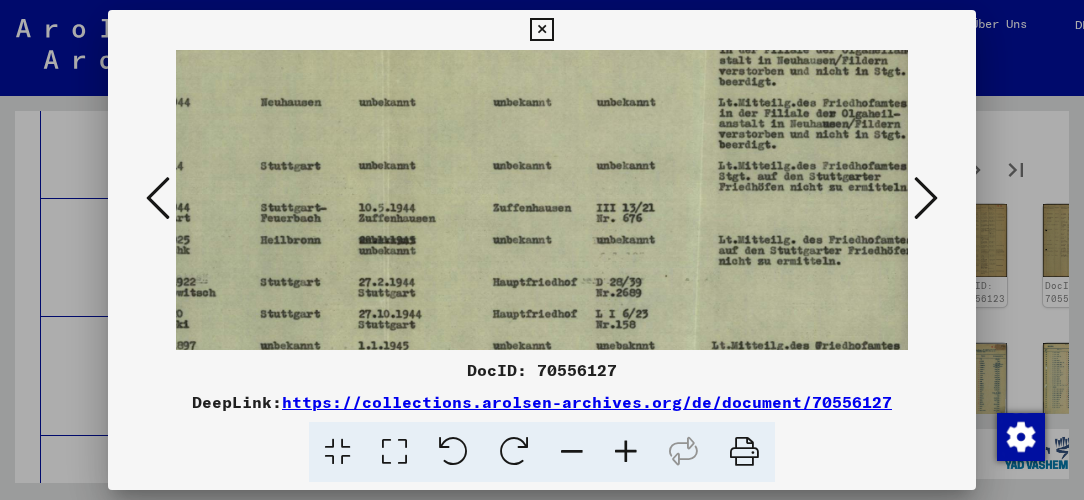 scroll, scrollTop: 161, scrollLeft: 317, axis: both 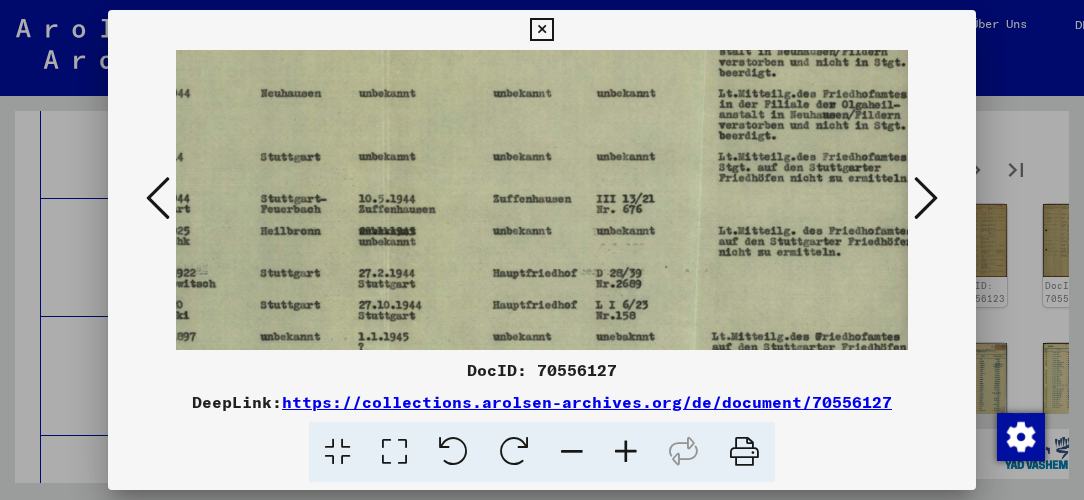 drag, startPoint x: 695, startPoint y: 172, endPoint x: 548, endPoint y: 137, distance: 151.10924 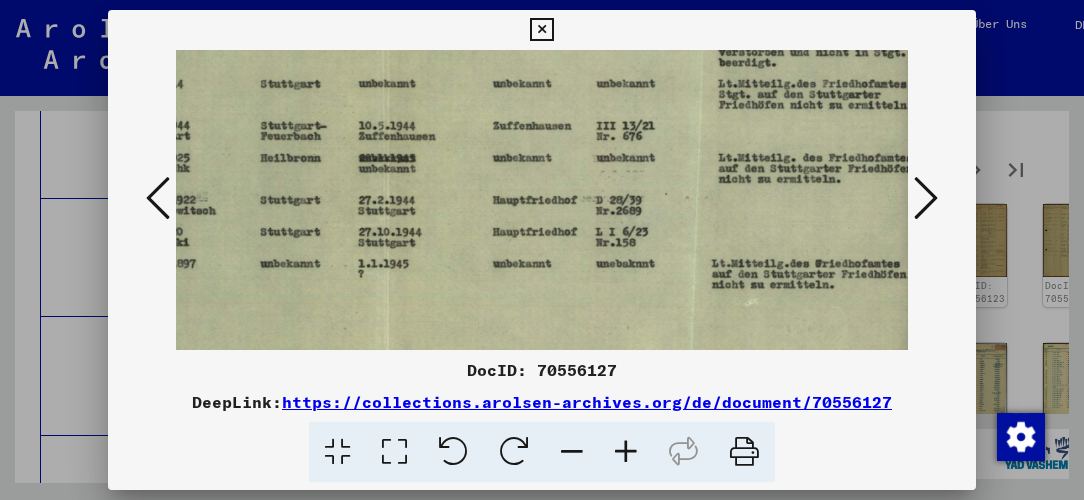 scroll, scrollTop: 259, scrollLeft: 317, axis: both 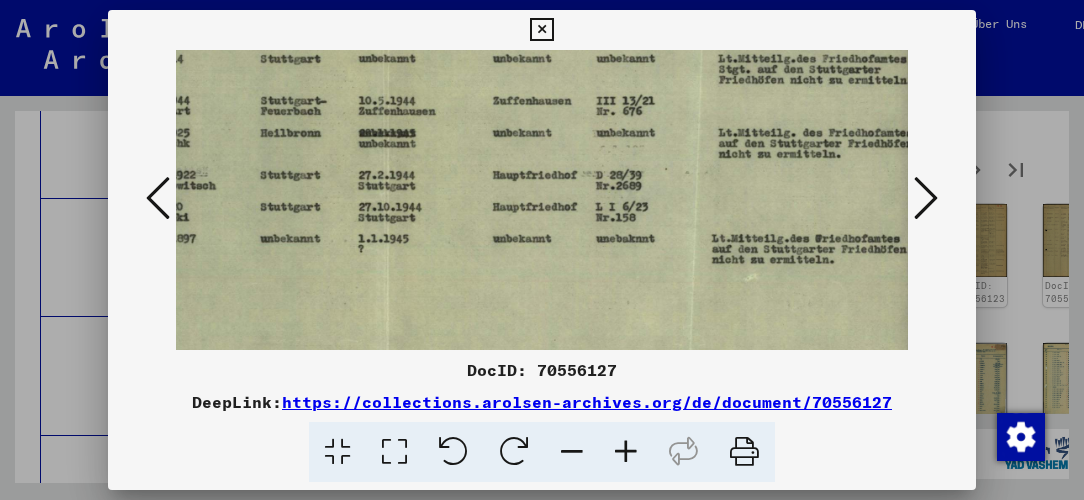drag, startPoint x: 636, startPoint y: 293, endPoint x: 616, endPoint y: 197, distance: 98.0612 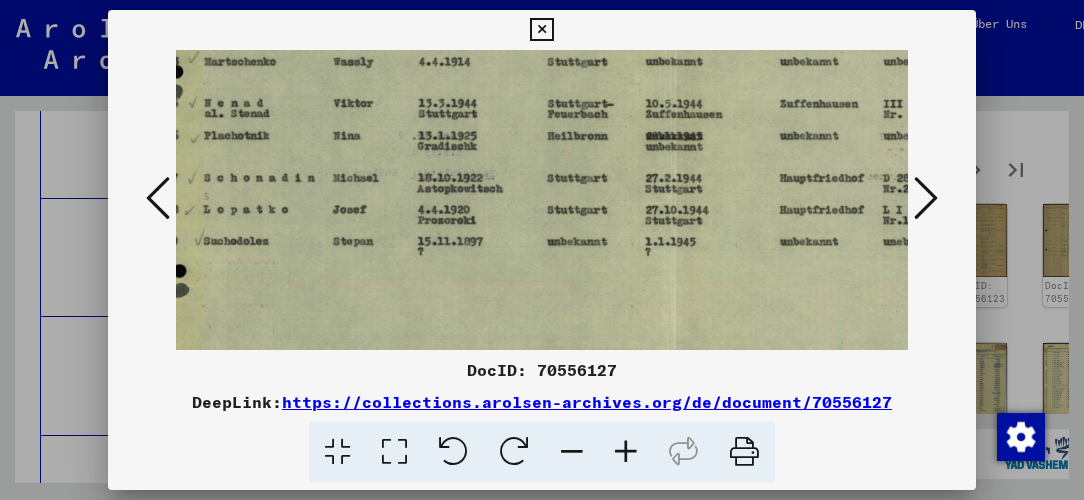 scroll, scrollTop: 256, scrollLeft: 0, axis: vertical 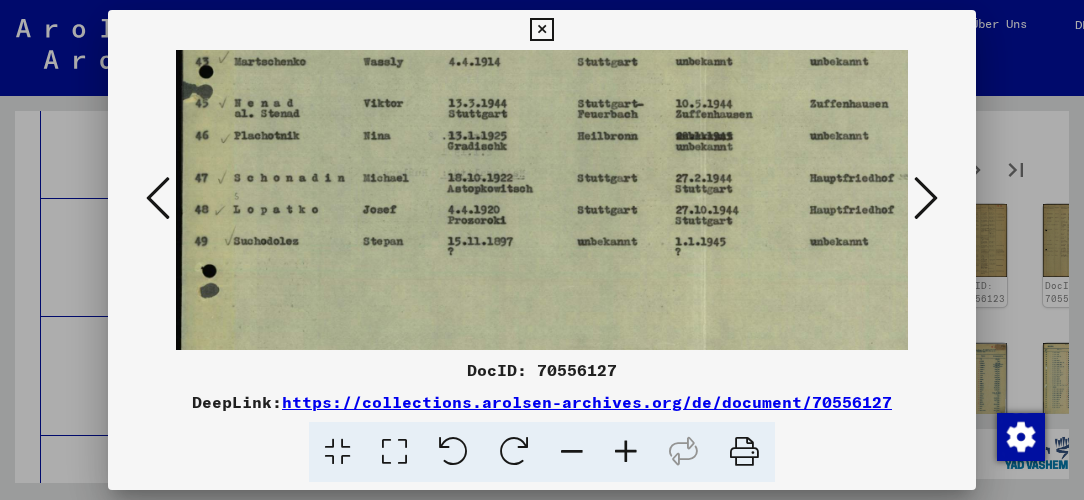 drag, startPoint x: 466, startPoint y: 281, endPoint x: 862, endPoint y: 284, distance: 396.01135 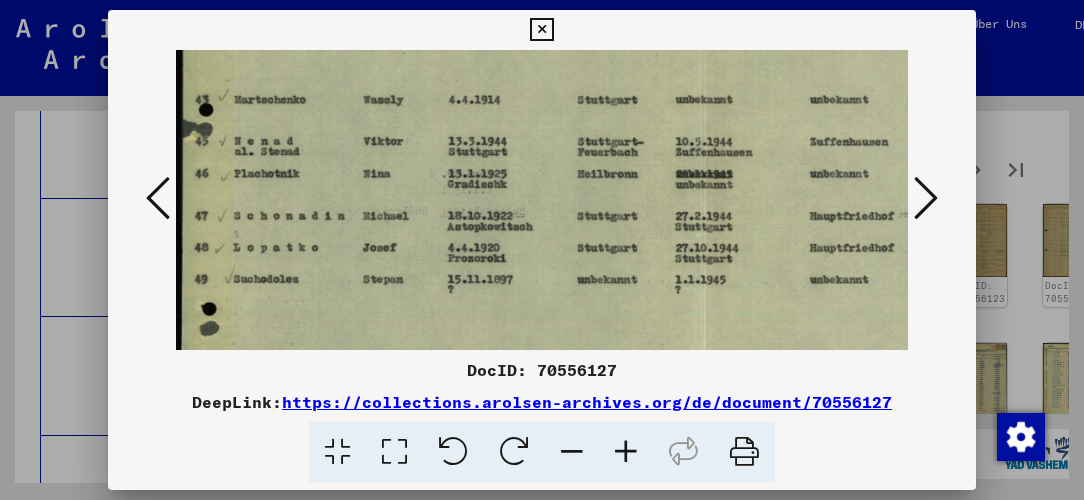 scroll, scrollTop: 215, scrollLeft: 0, axis: vertical 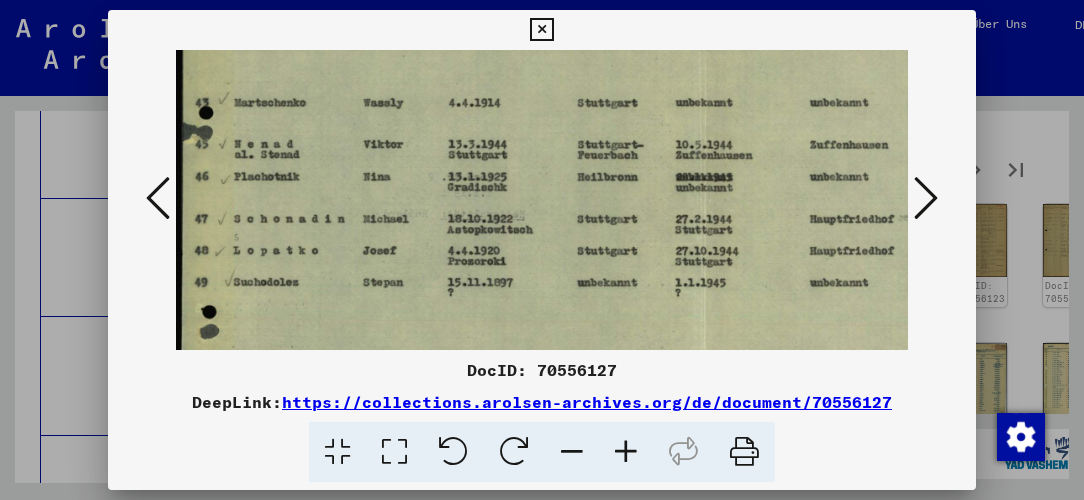 drag, startPoint x: 526, startPoint y: 145, endPoint x: 570, endPoint y: 188, distance: 61.522354 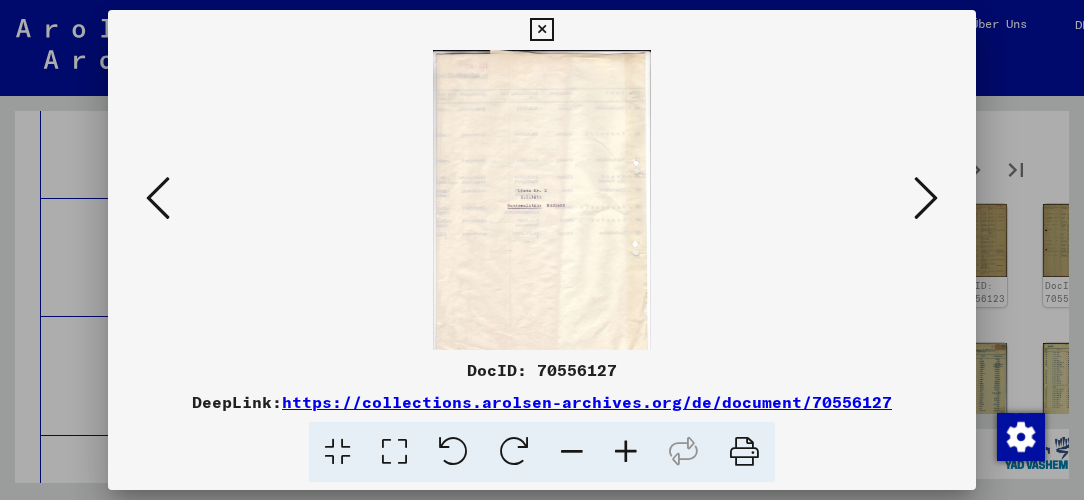 scroll, scrollTop: 0, scrollLeft: 0, axis: both 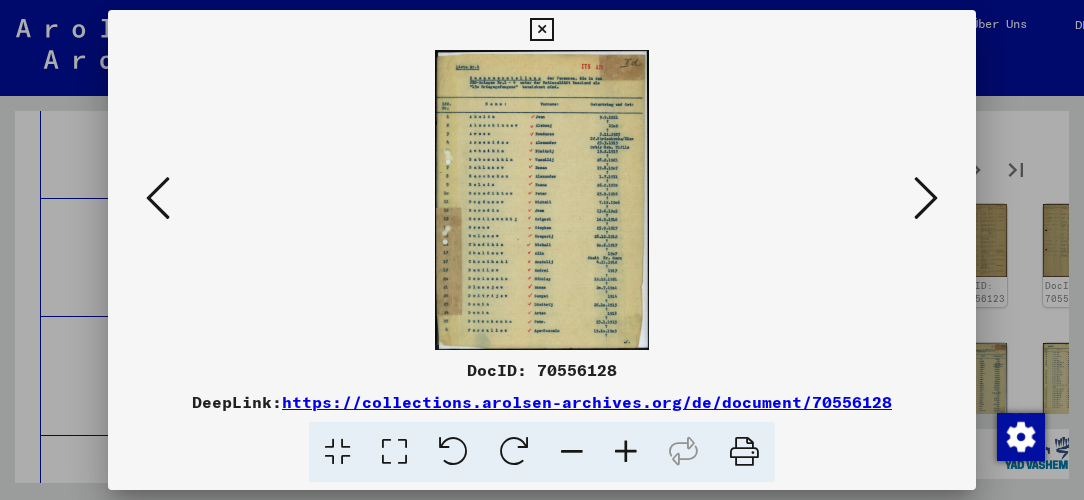 click at bounding box center (158, 198) 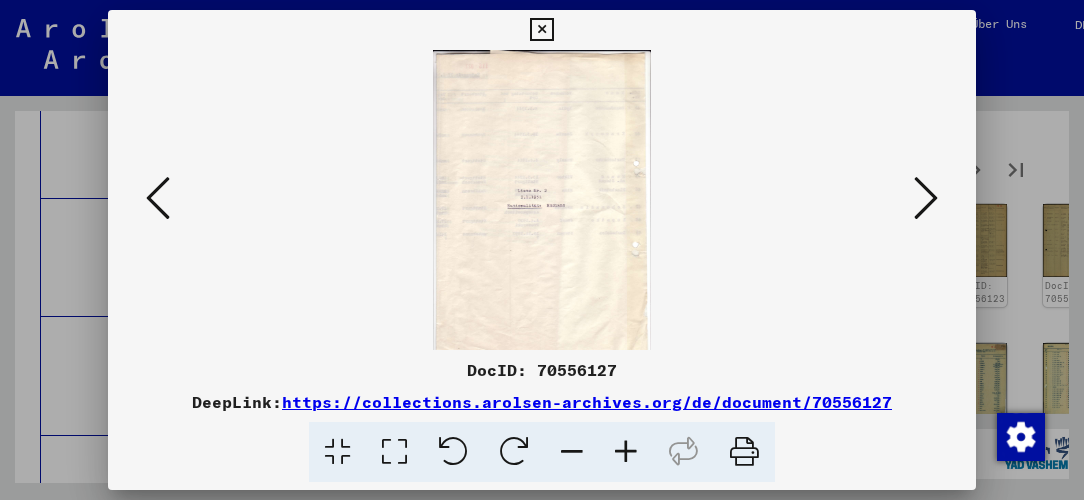 click at bounding box center [626, 452] 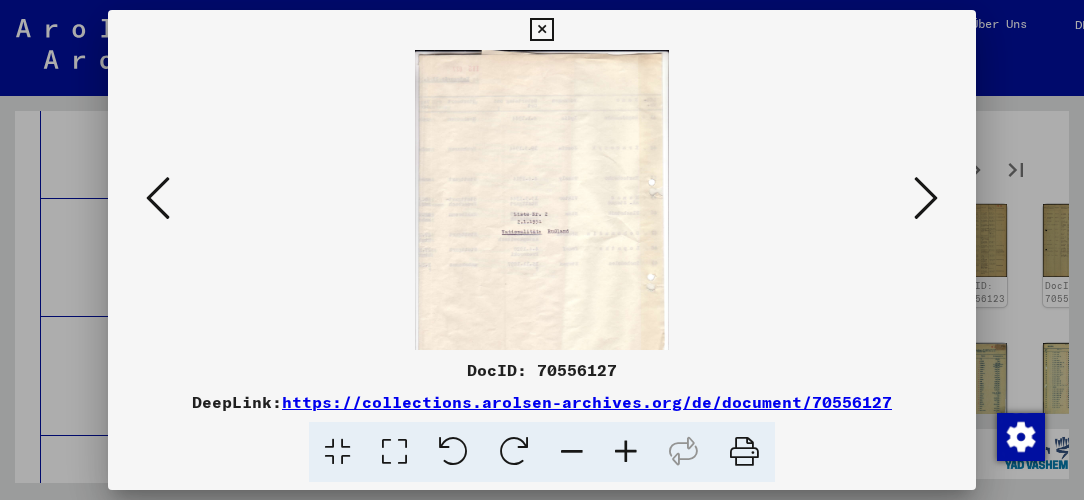 click at bounding box center [626, 452] 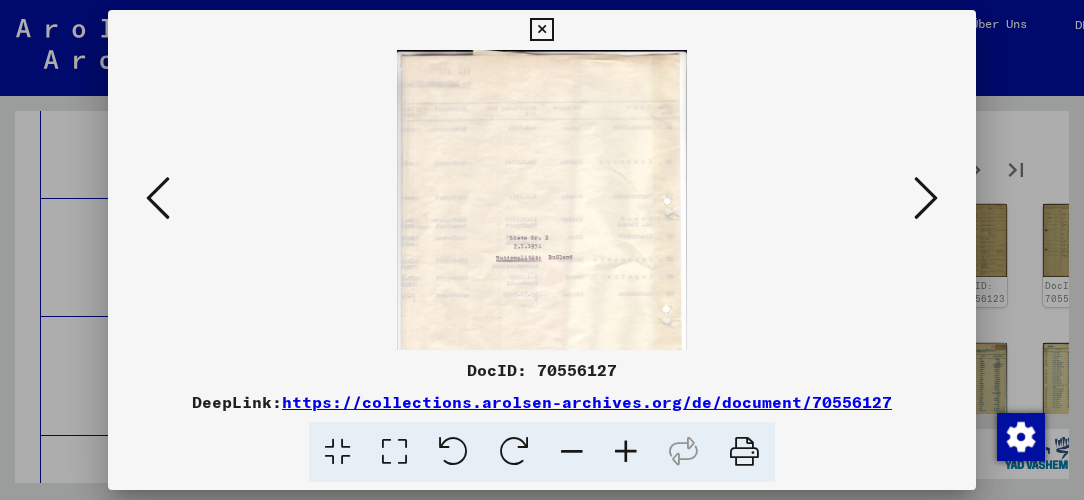 click at bounding box center (626, 452) 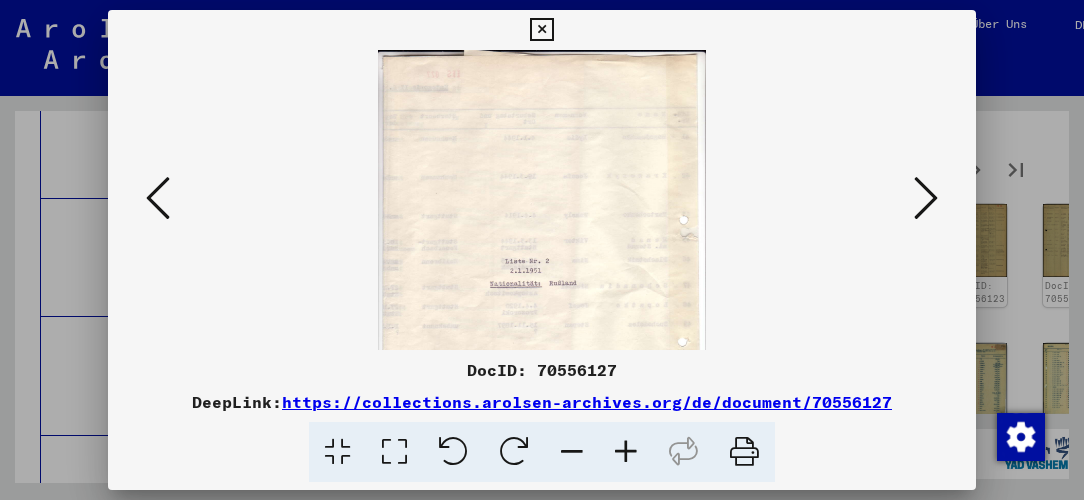 click at bounding box center (626, 452) 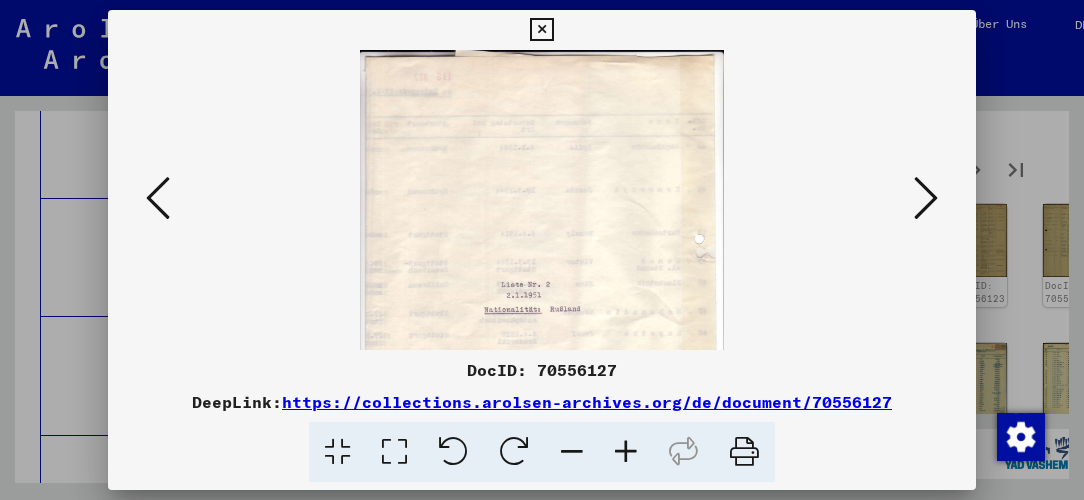 click at bounding box center (626, 452) 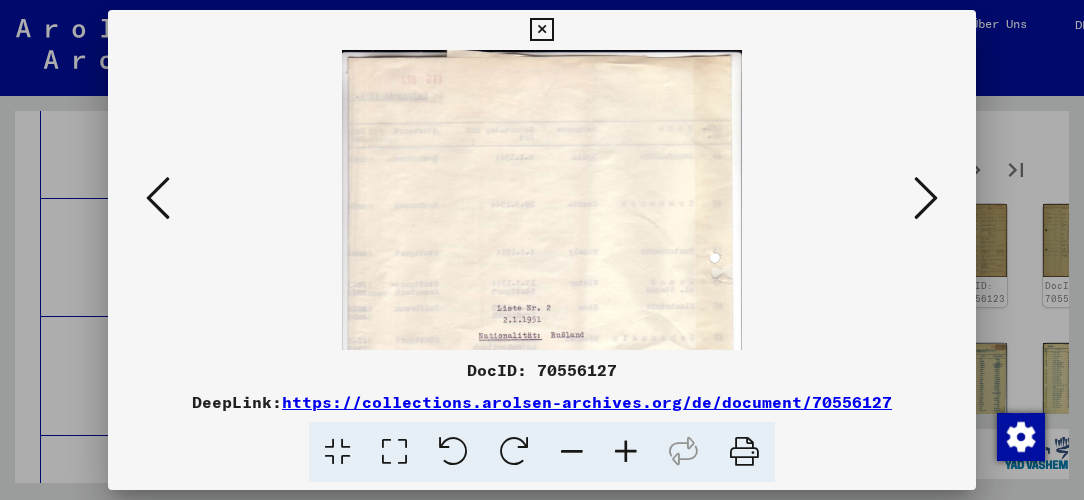 click at bounding box center (626, 452) 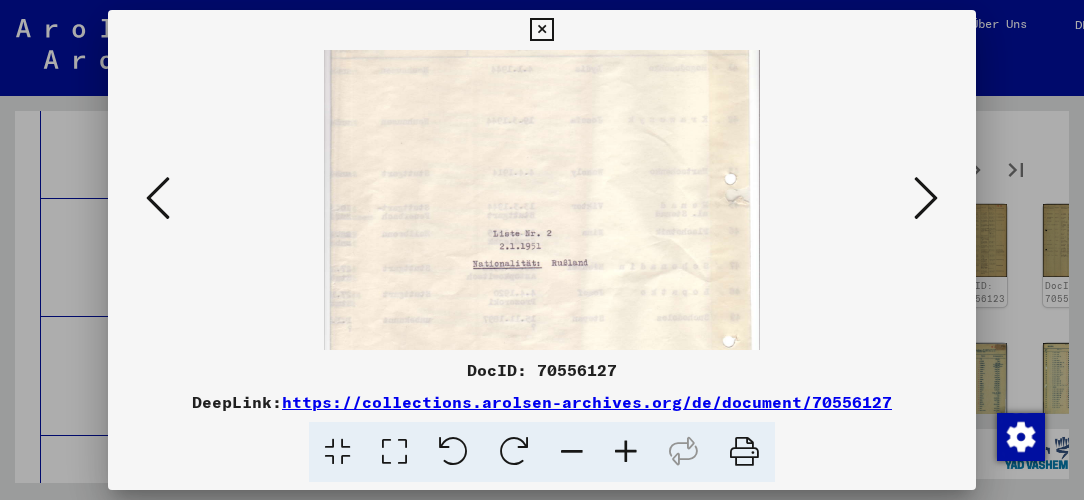 scroll, scrollTop: 136, scrollLeft: 0, axis: vertical 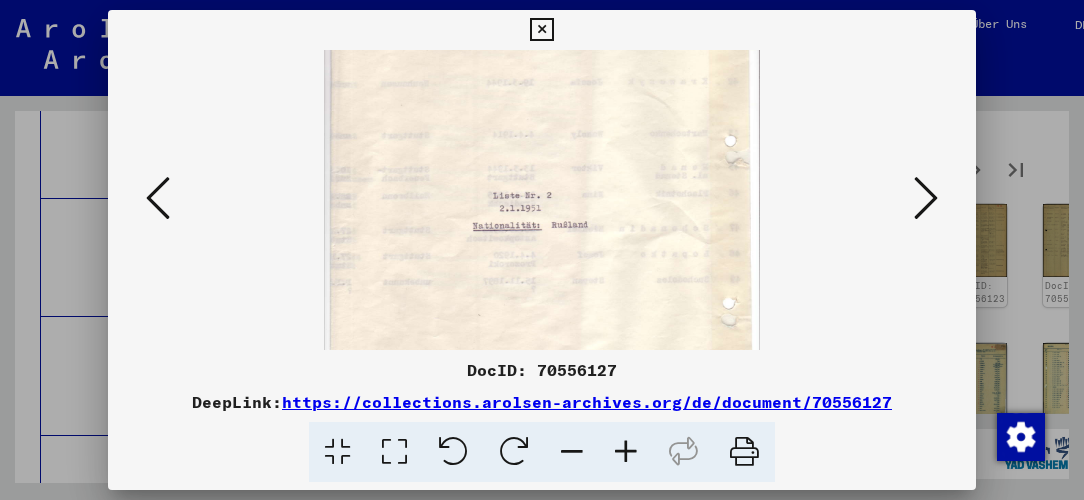 drag, startPoint x: 582, startPoint y: 241, endPoint x: 570, endPoint y: 168, distance: 73.97973 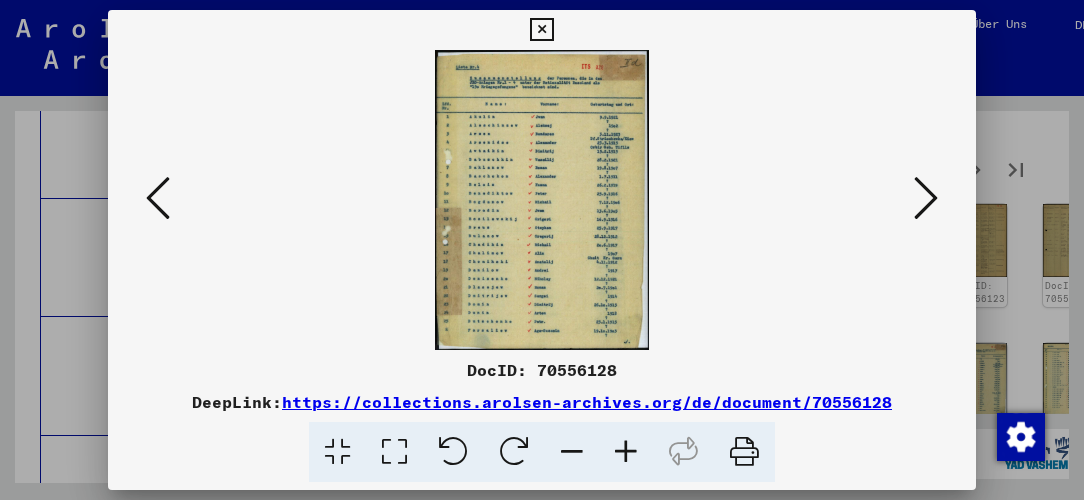 scroll, scrollTop: 0, scrollLeft: 0, axis: both 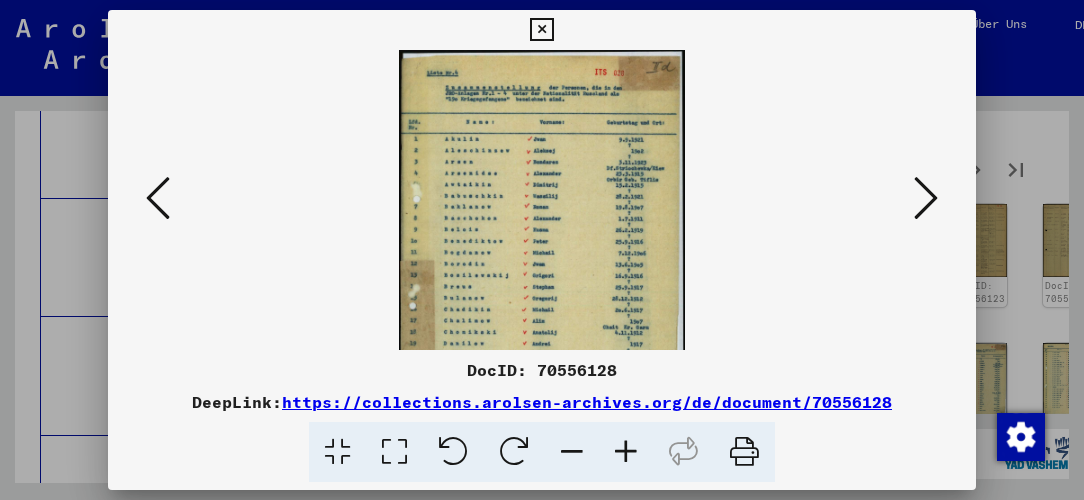 click at bounding box center (626, 452) 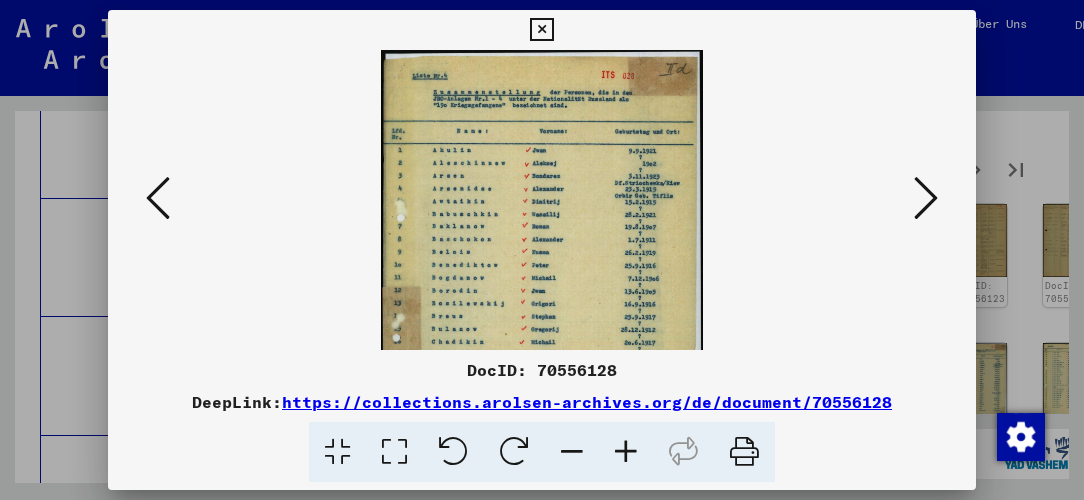 click at bounding box center (626, 452) 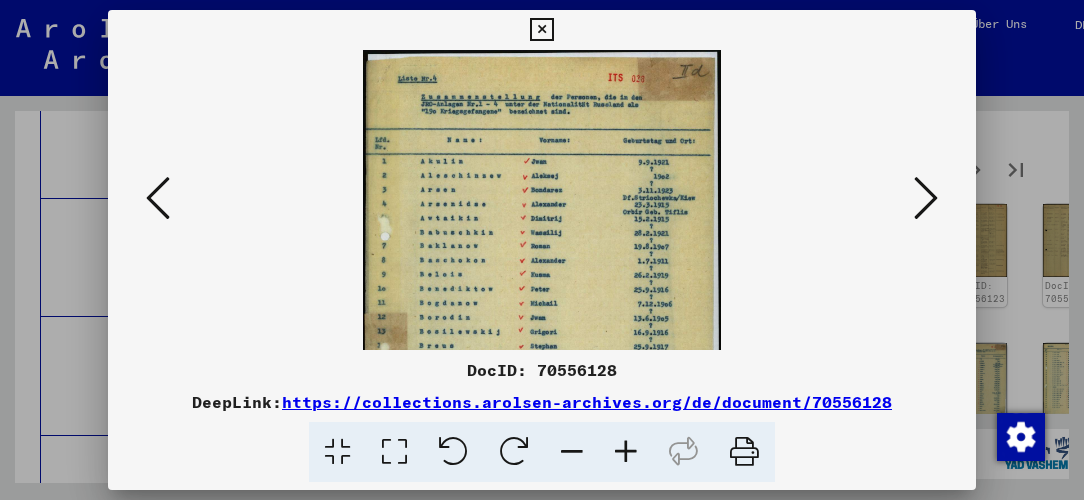 click at bounding box center [626, 452] 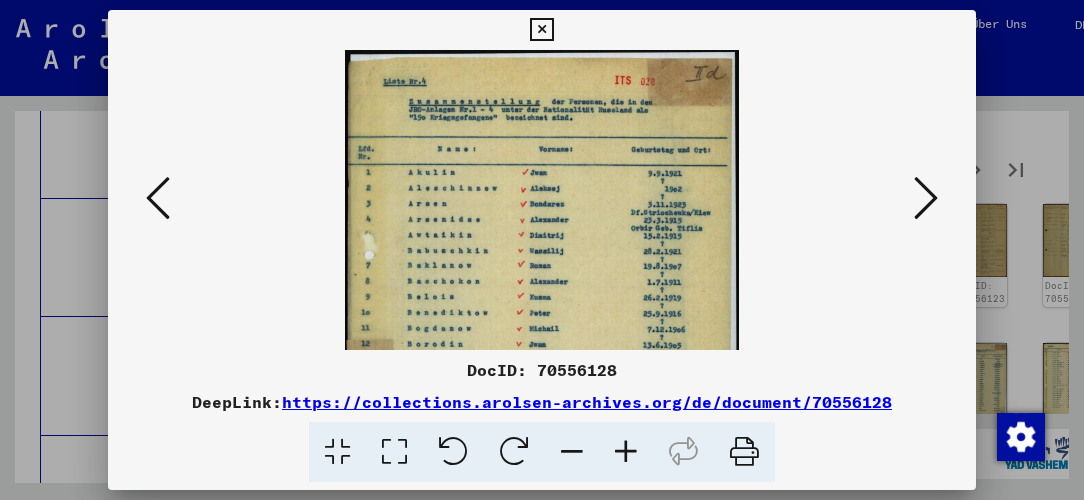 click at bounding box center (626, 452) 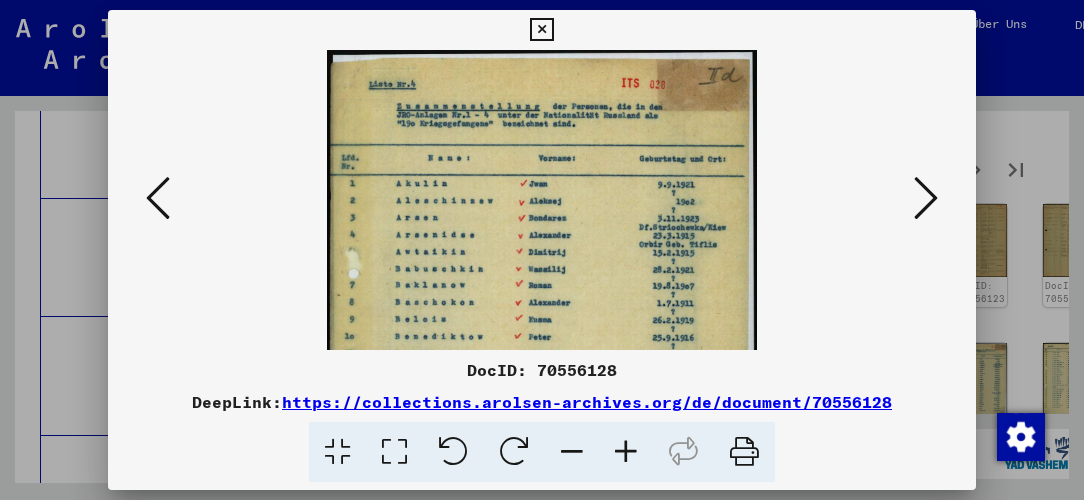 click at bounding box center [626, 452] 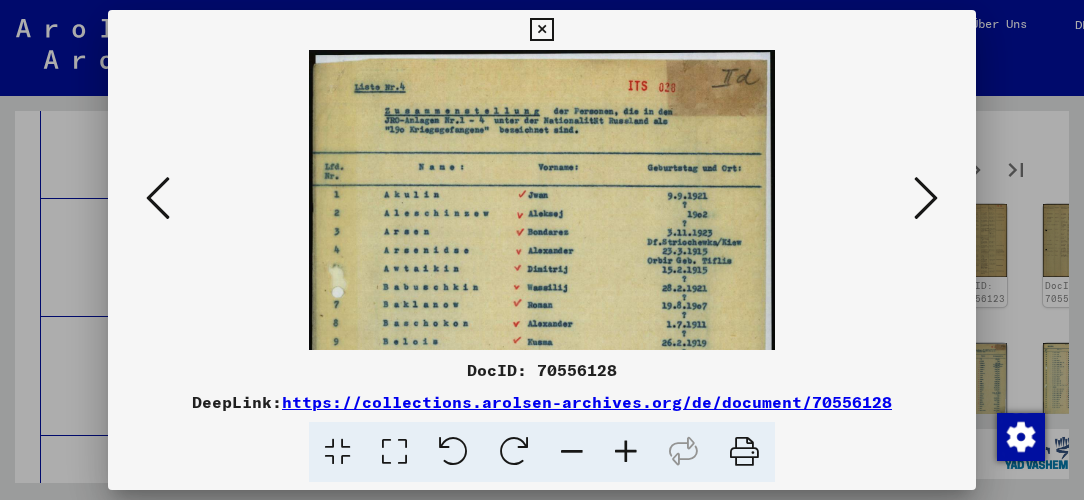 click at bounding box center [626, 452] 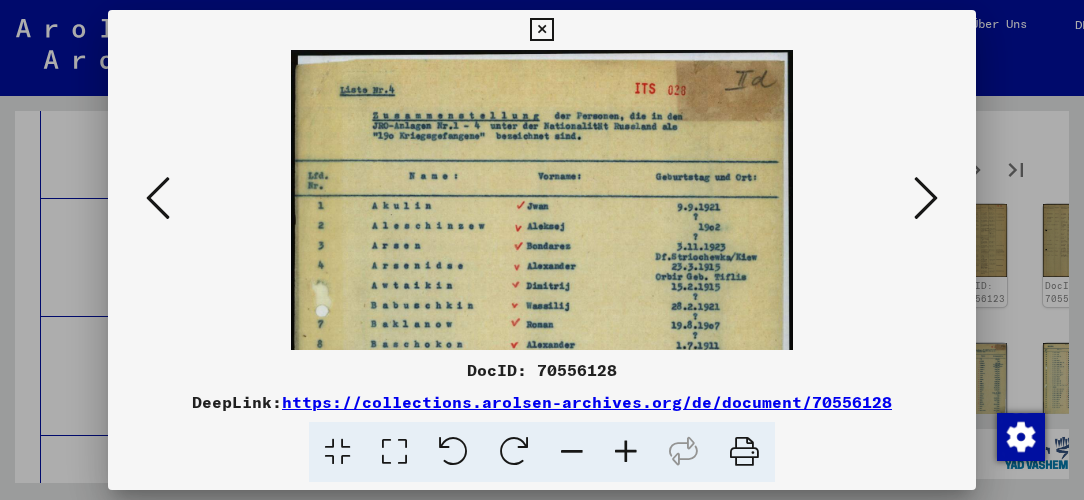 click at bounding box center [626, 452] 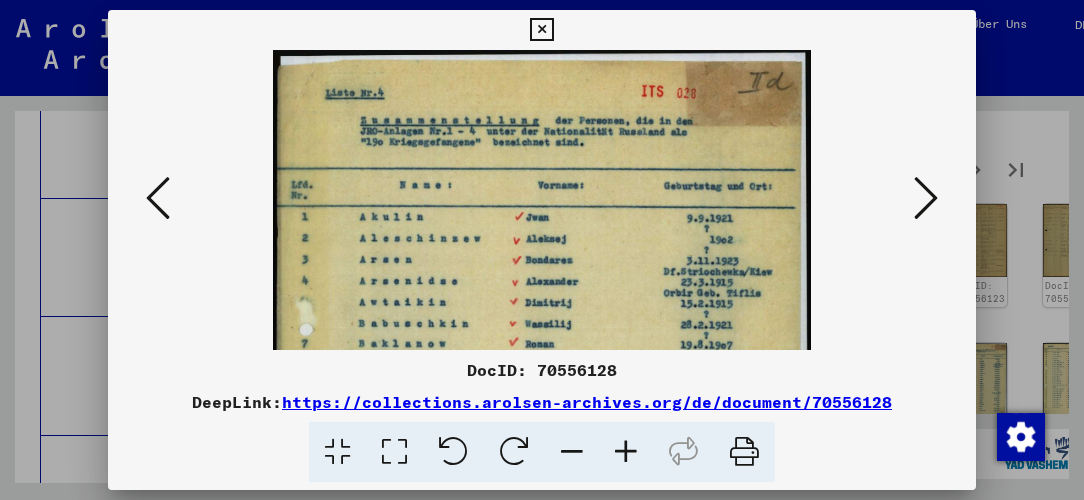 click at bounding box center (626, 452) 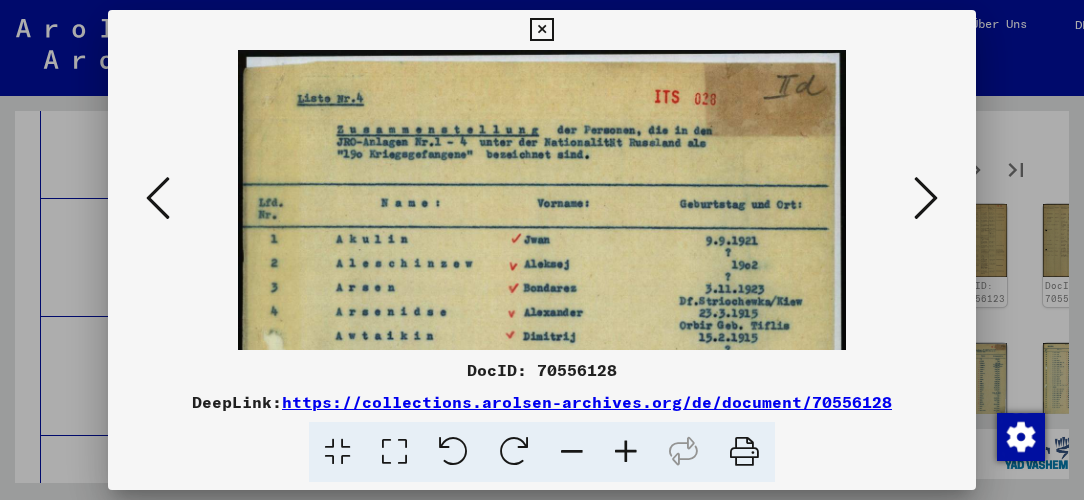 click at bounding box center [626, 452] 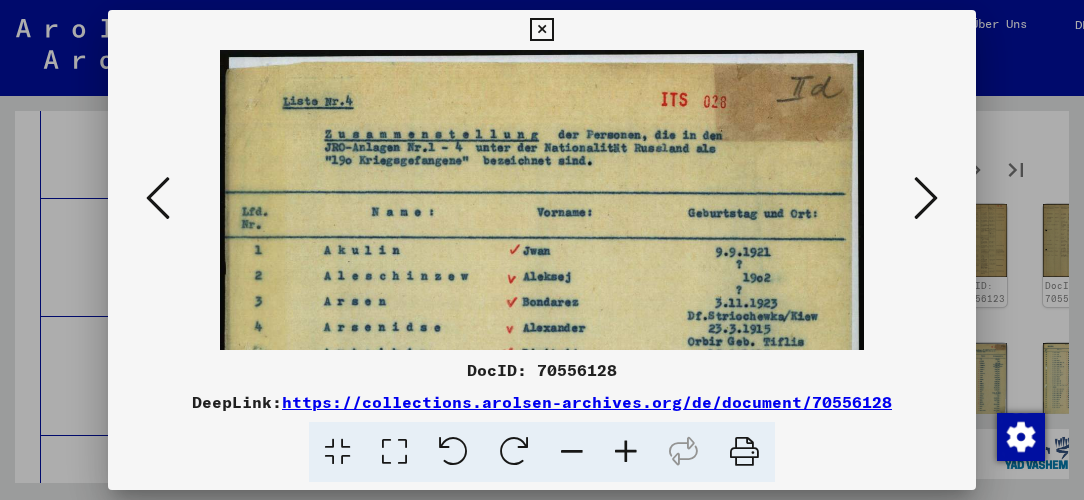 click at bounding box center (626, 452) 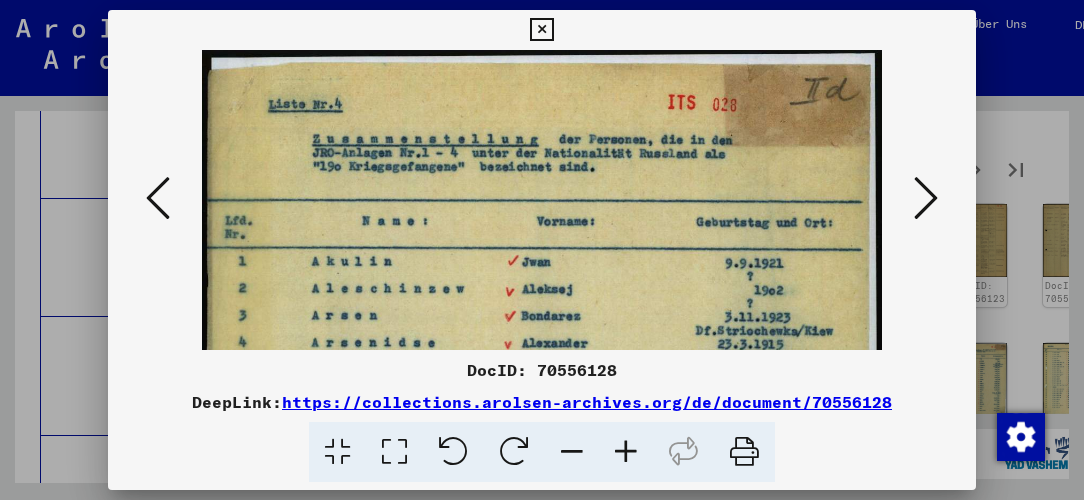 click at bounding box center (626, 452) 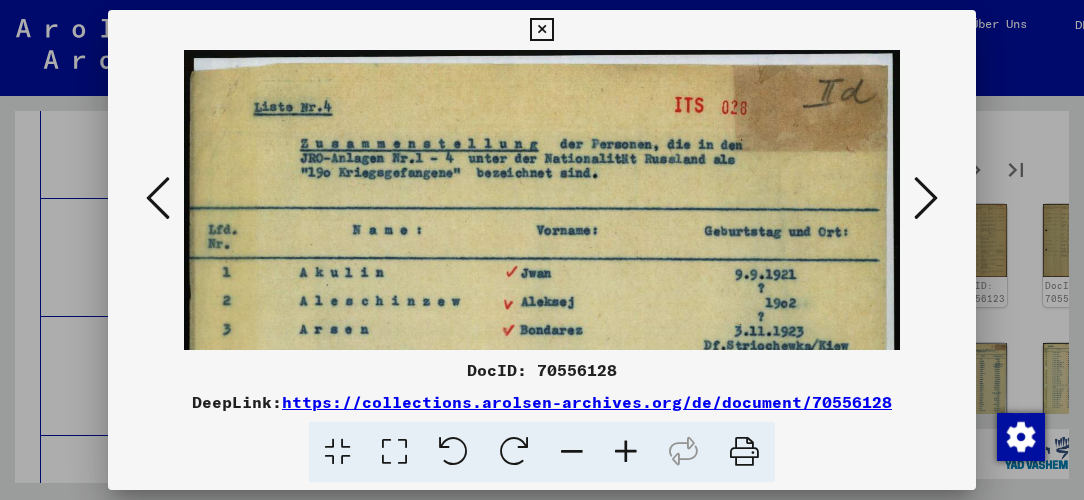 click at bounding box center (626, 452) 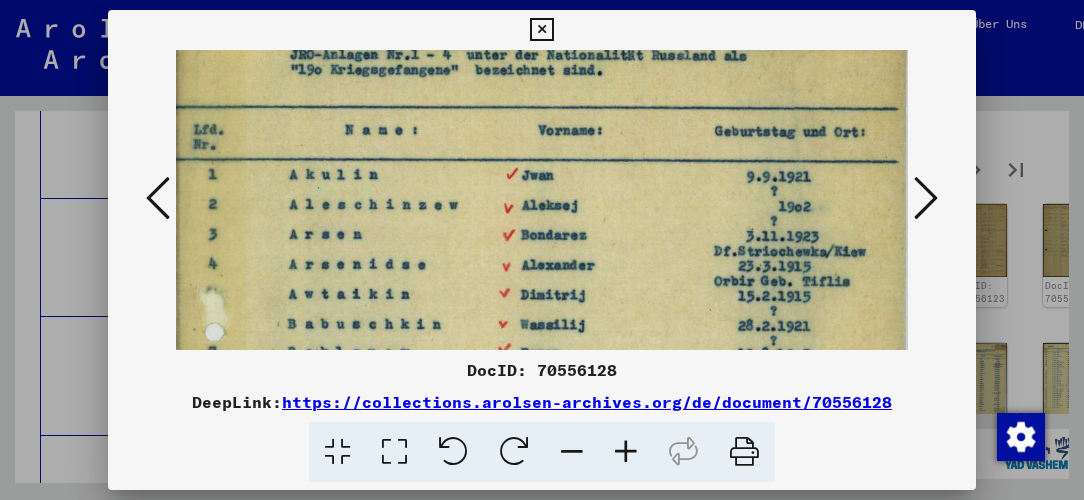 scroll, scrollTop: 152, scrollLeft: 4, axis: both 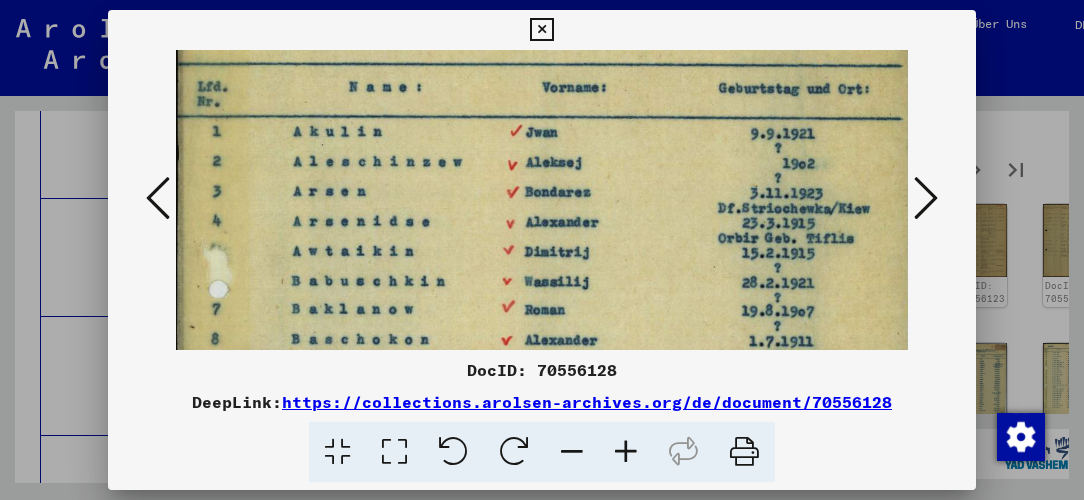 drag, startPoint x: 663, startPoint y: 270, endPoint x: 659, endPoint y: 124, distance: 146.05478 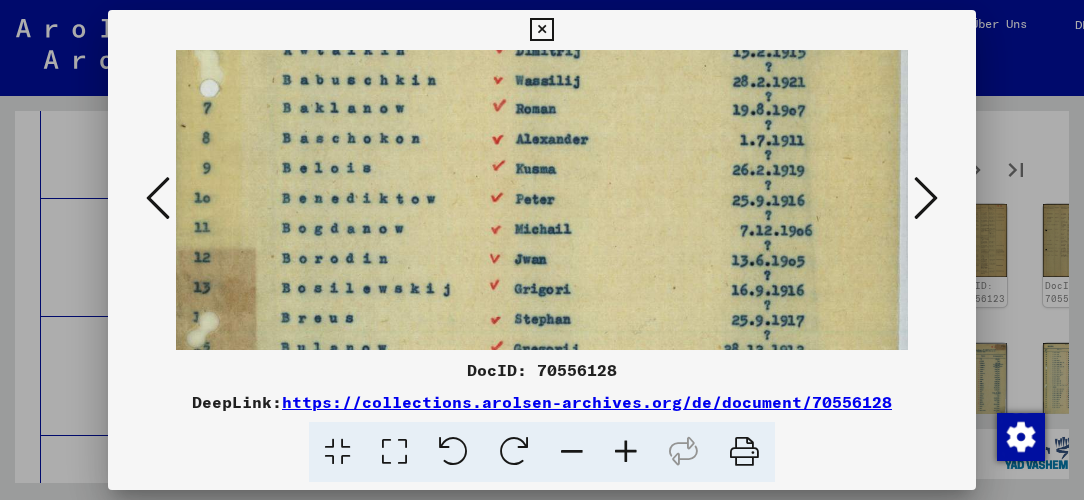 scroll, scrollTop: 377, scrollLeft: 13, axis: both 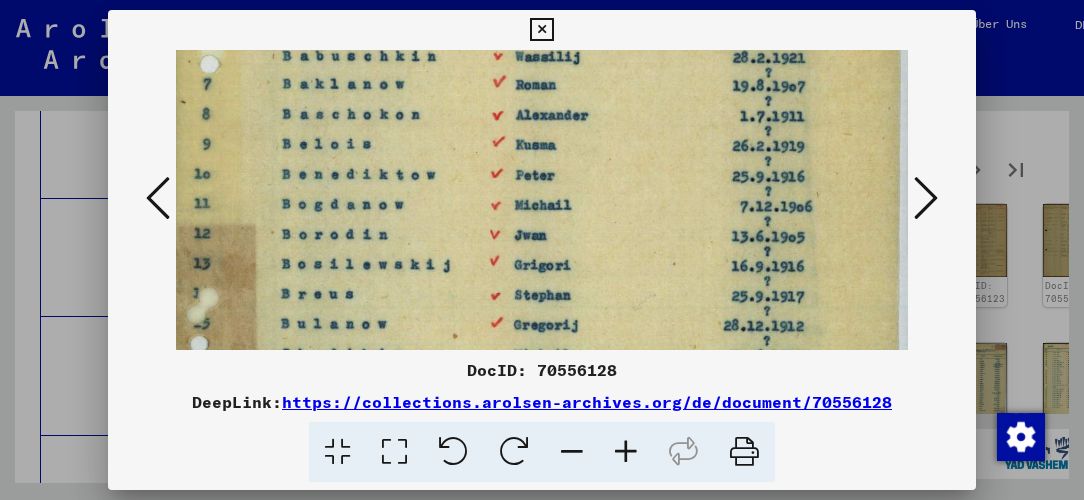drag, startPoint x: 648, startPoint y: 314, endPoint x: 637, endPoint y: 90, distance: 224.26993 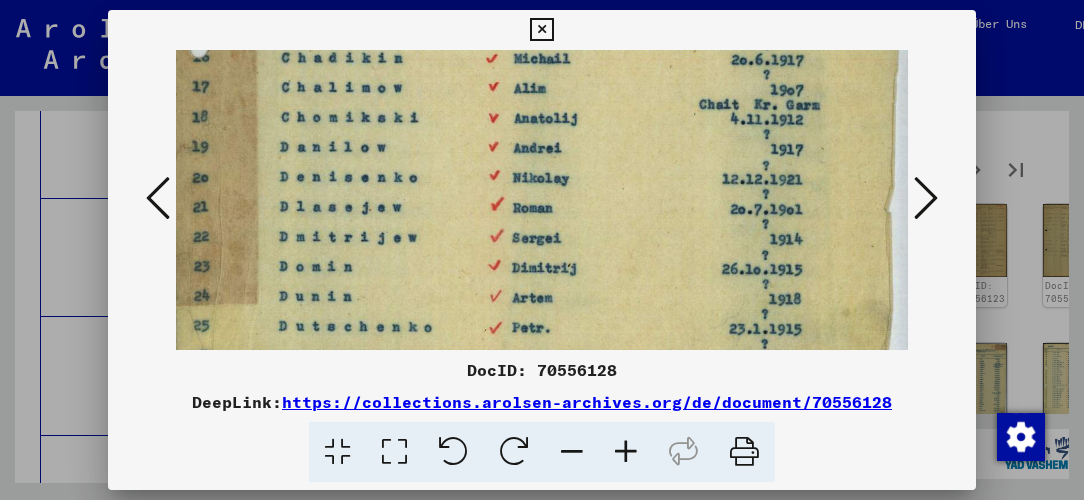 drag, startPoint x: 640, startPoint y: 276, endPoint x: 640, endPoint y: -19, distance: 295 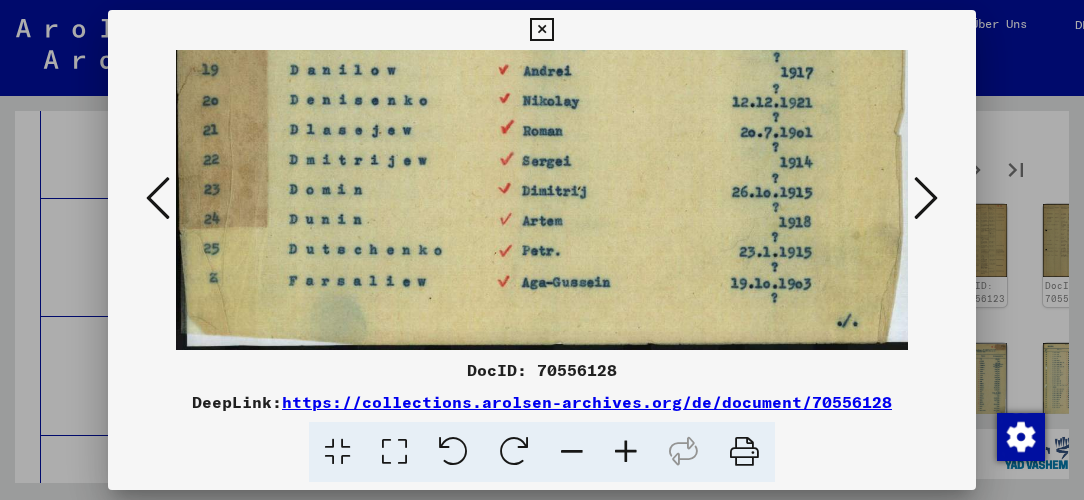 scroll, scrollTop: 750, scrollLeft: 1, axis: both 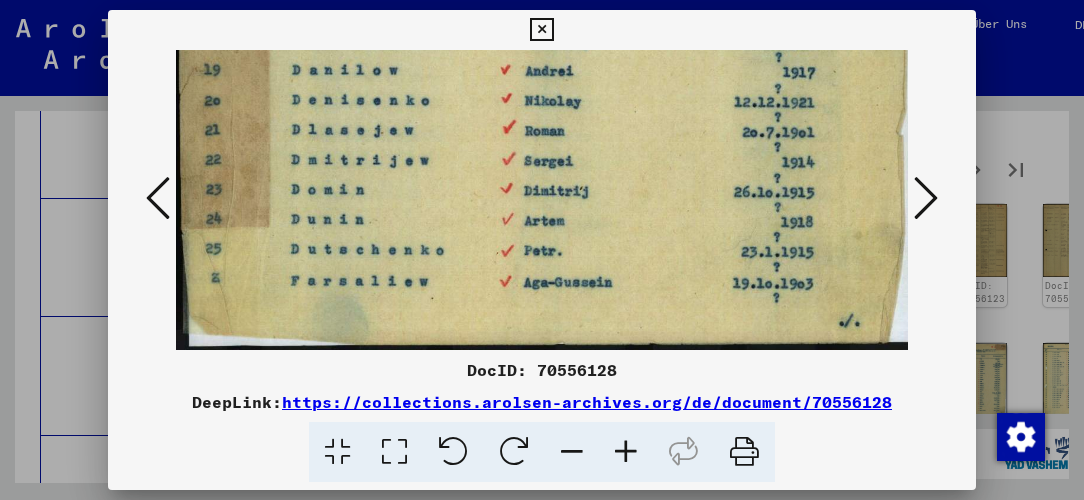 drag, startPoint x: 631, startPoint y: 198, endPoint x: 644, endPoint y: -12, distance: 210.402 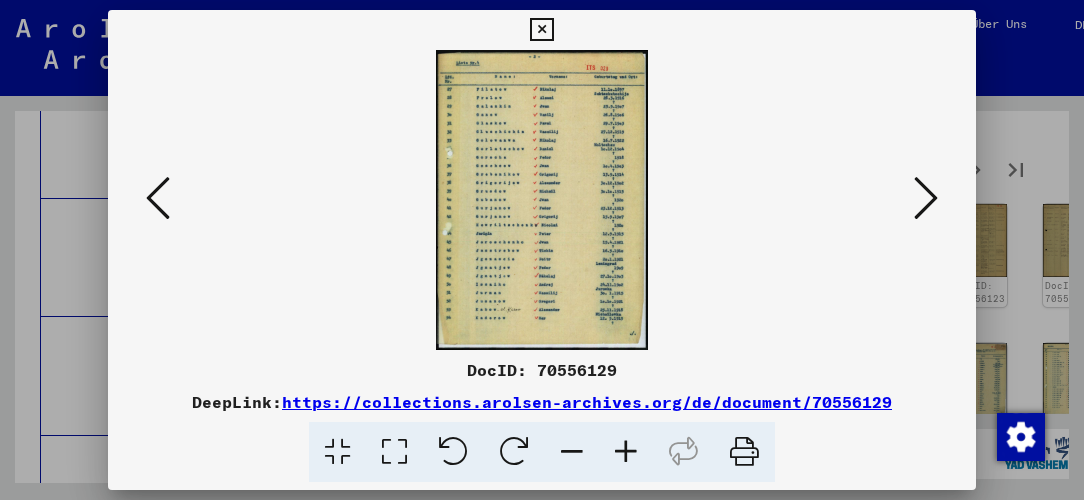click at bounding box center [626, 452] 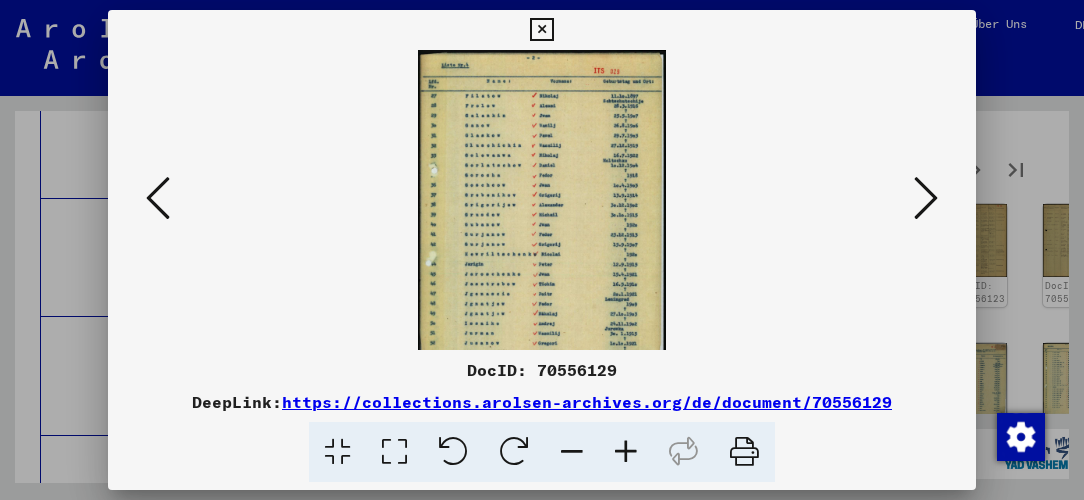 click at bounding box center (626, 452) 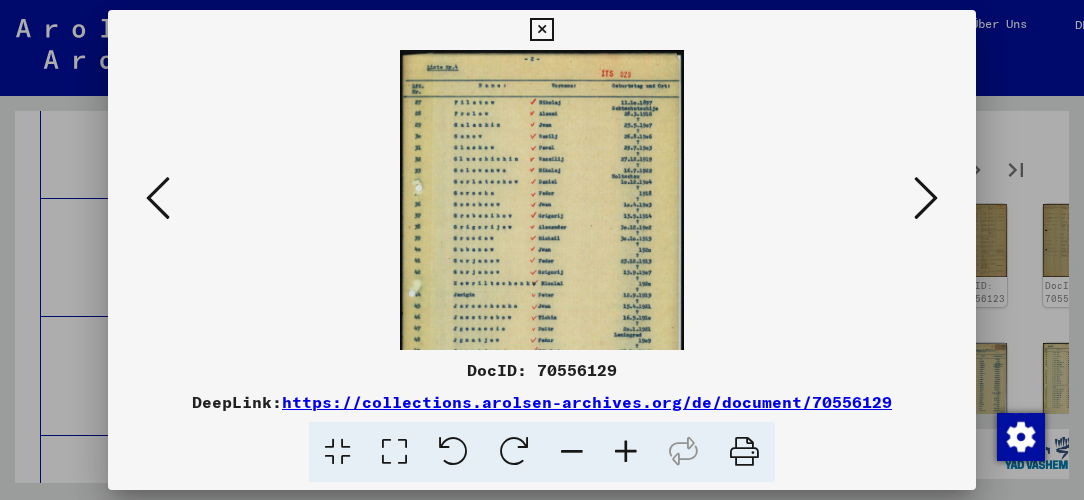 click at bounding box center [626, 452] 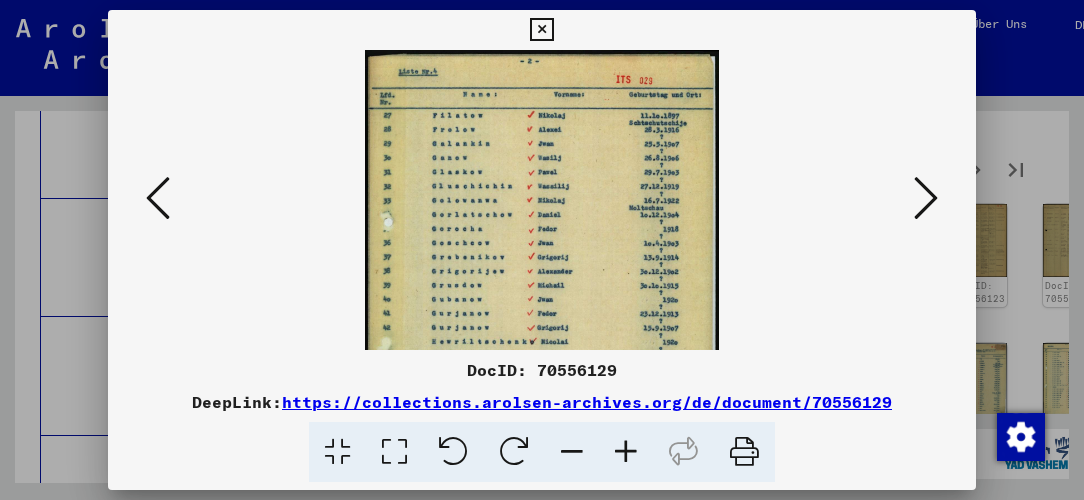 click at bounding box center [626, 452] 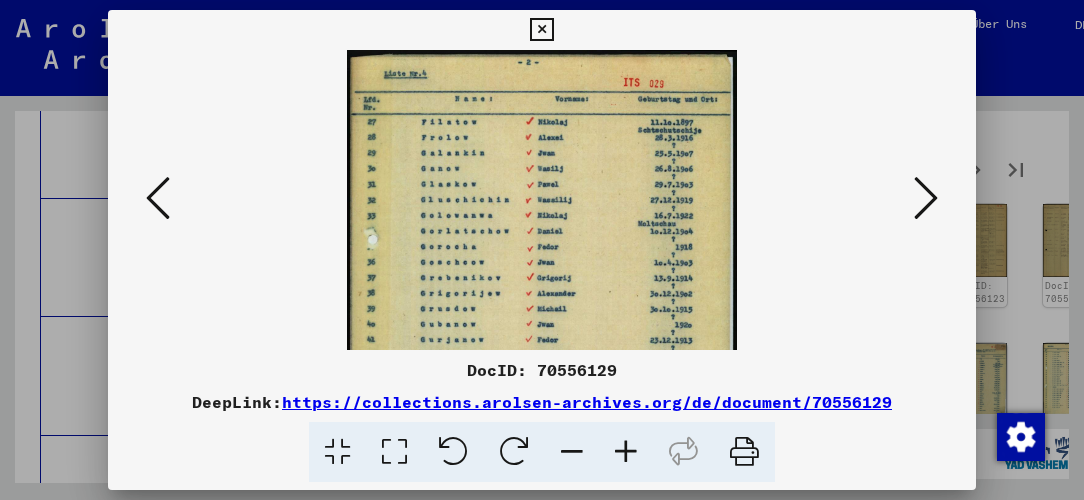 click at bounding box center [626, 452] 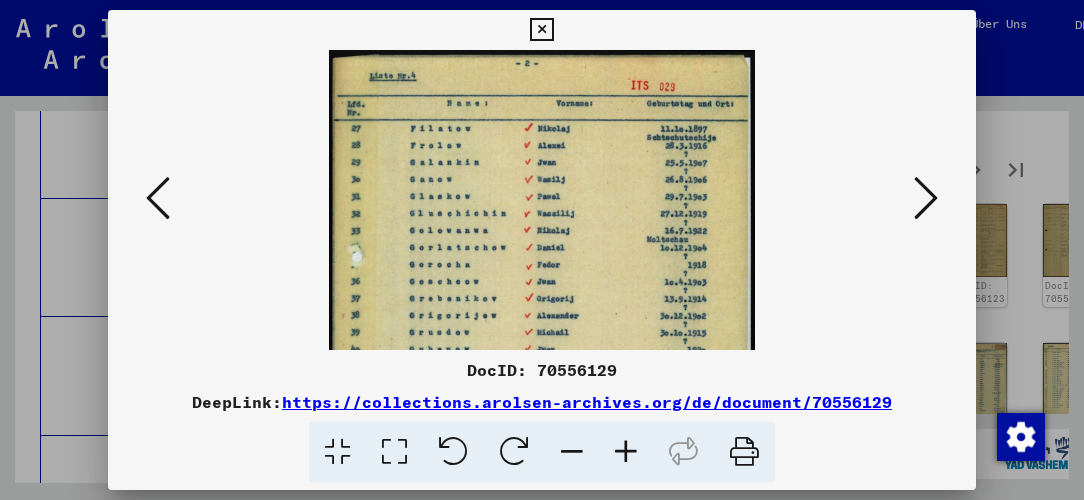 click at bounding box center (626, 452) 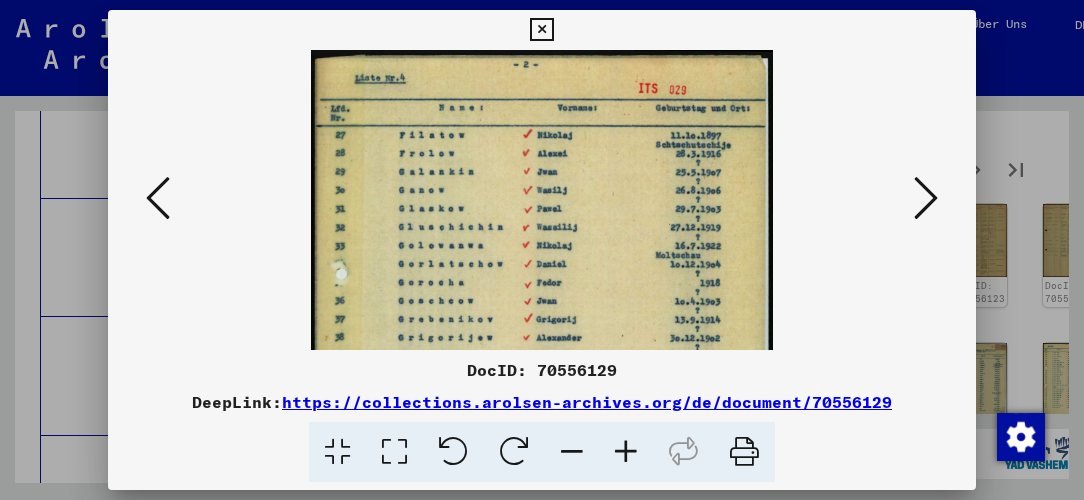 click at bounding box center (626, 452) 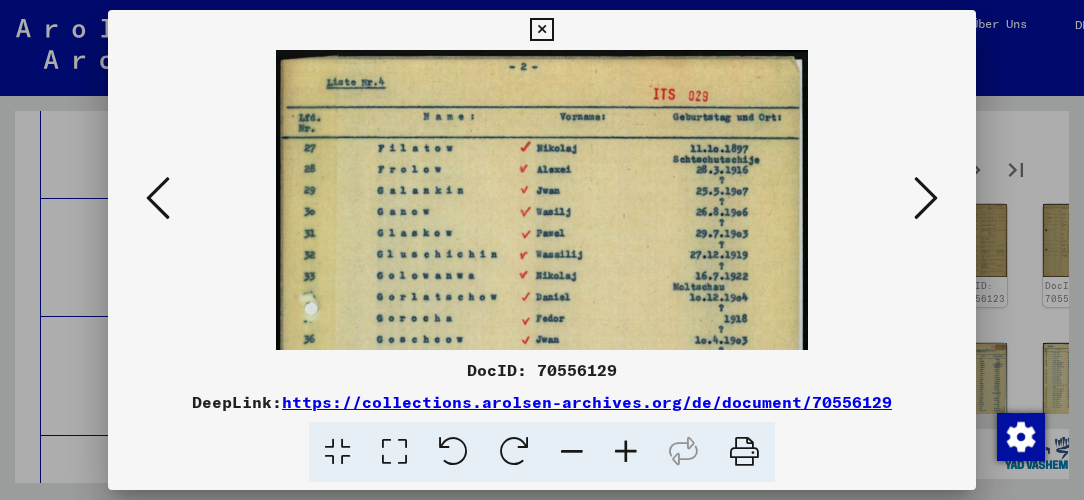 click at bounding box center [626, 452] 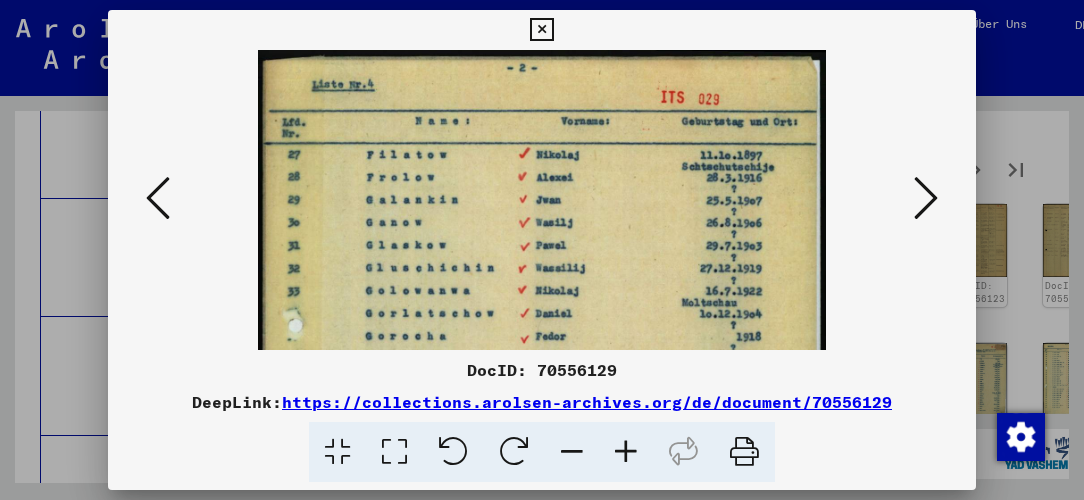 click at bounding box center [626, 452] 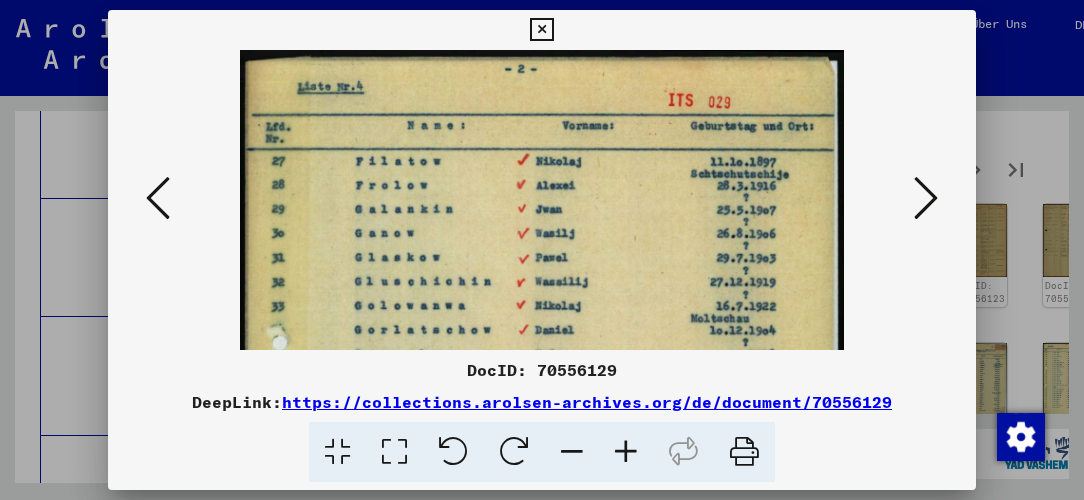 click at bounding box center (626, 452) 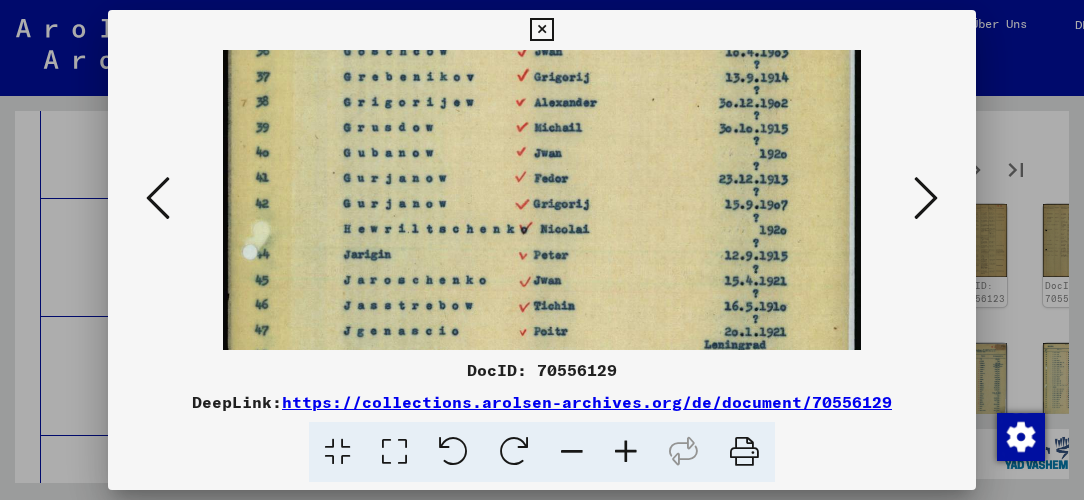 drag, startPoint x: 588, startPoint y: 258, endPoint x: 541, endPoint y: -87, distance: 348.18674 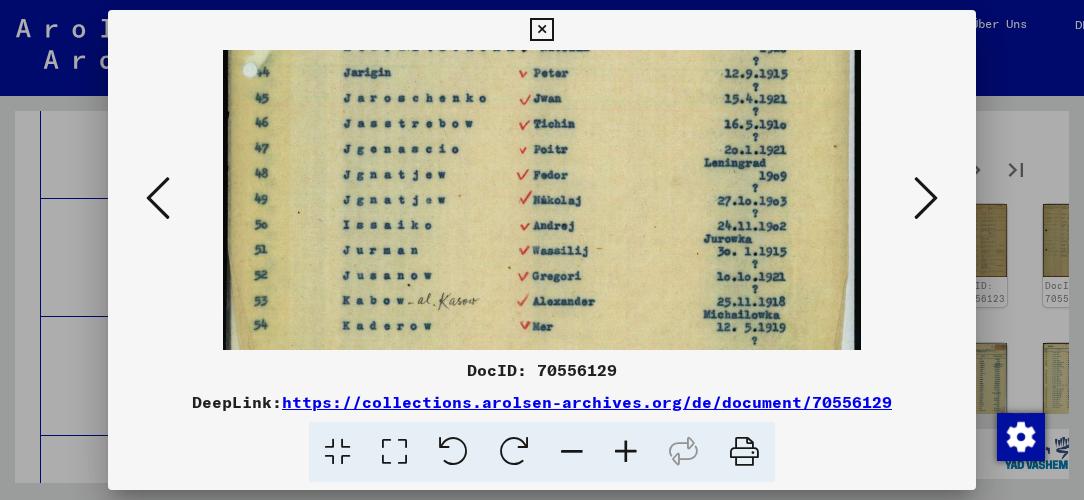 drag, startPoint x: 543, startPoint y: 155, endPoint x: 539, endPoint y: -63, distance: 218.0367 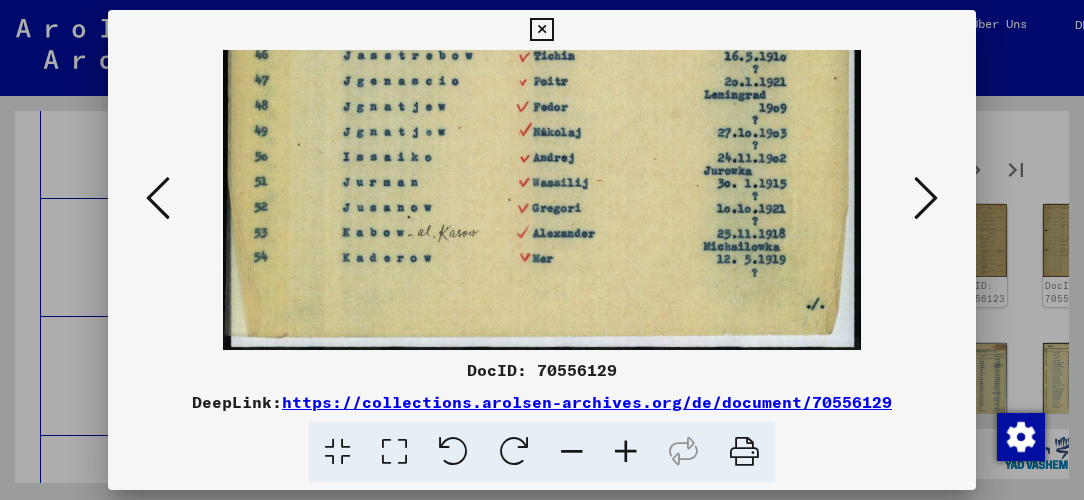 click at bounding box center (926, 198) 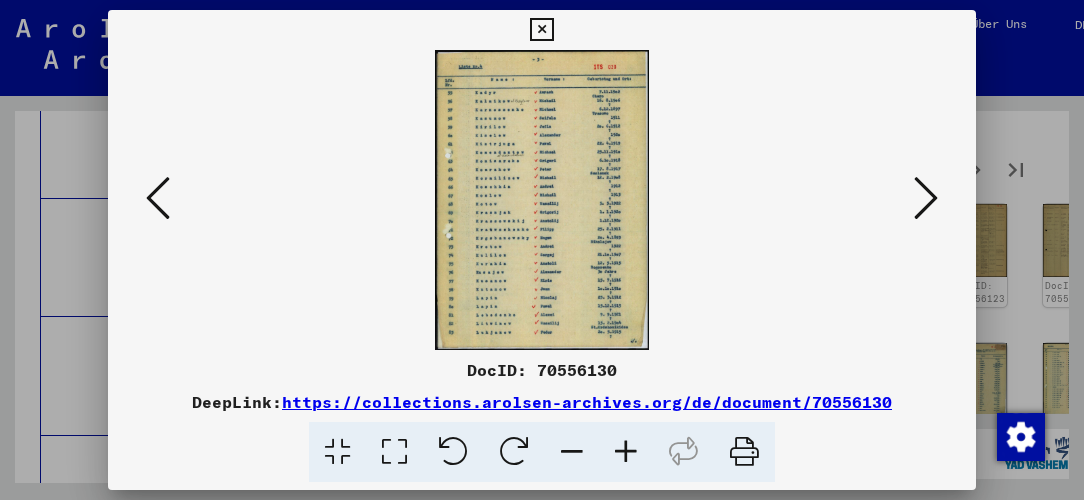 scroll, scrollTop: 0, scrollLeft: 0, axis: both 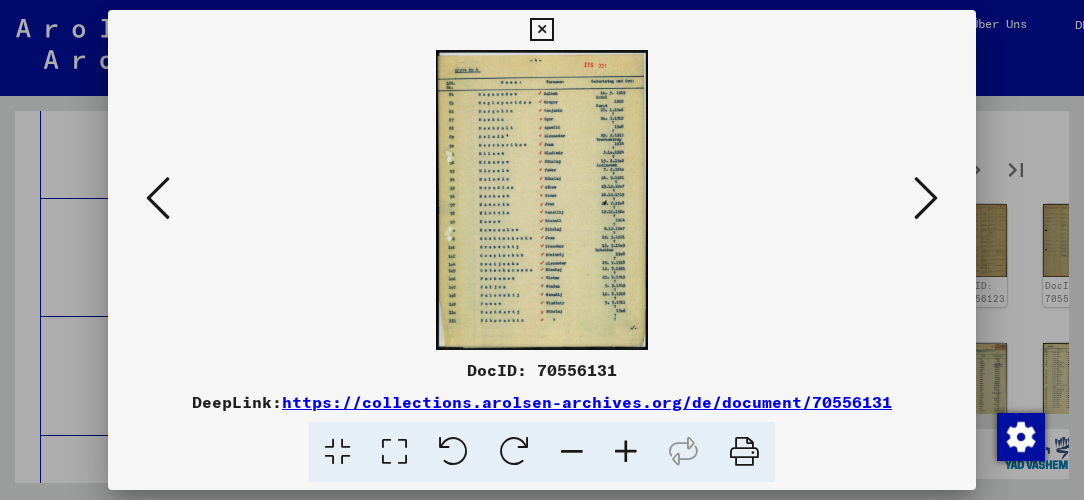 click at bounding box center (926, 198) 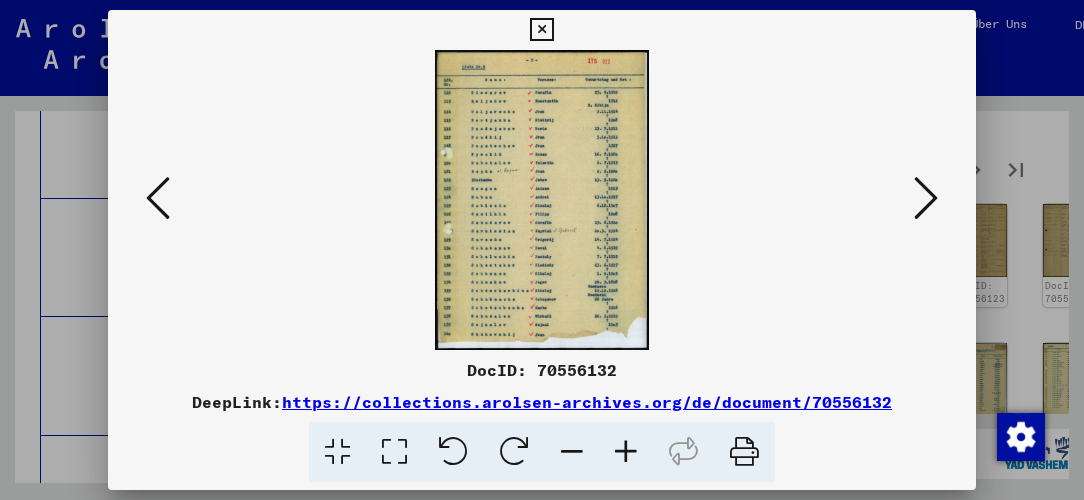 click at bounding box center (926, 198) 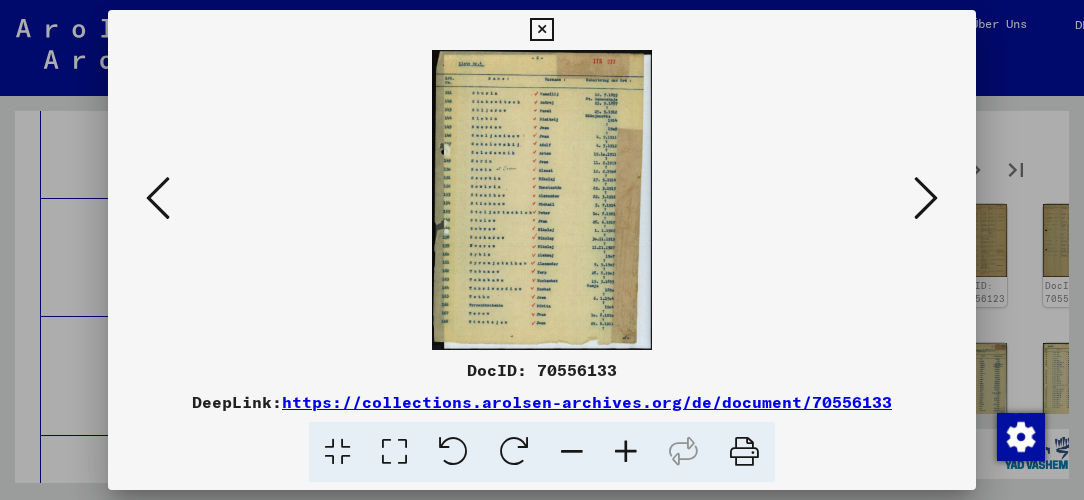 click at bounding box center (926, 198) 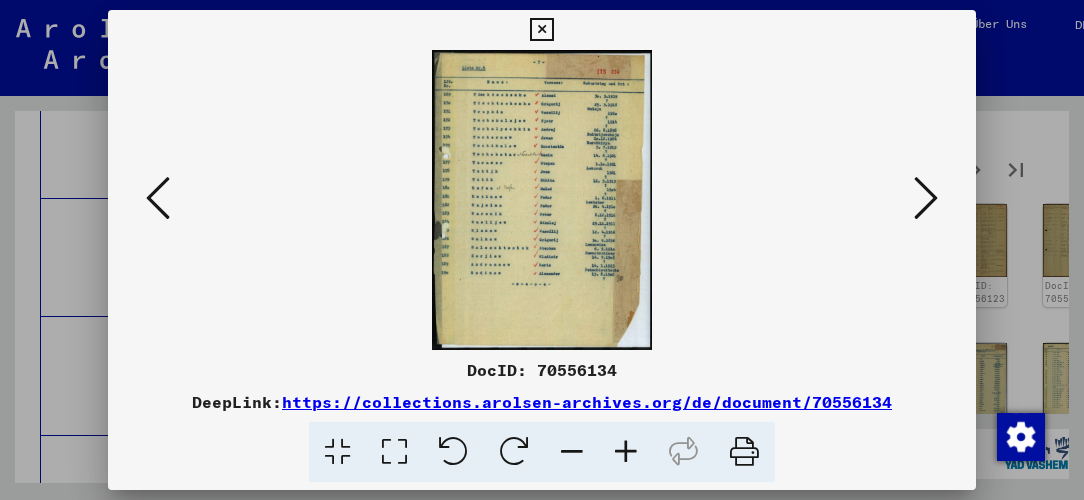 click at bounding box center [926, 198] 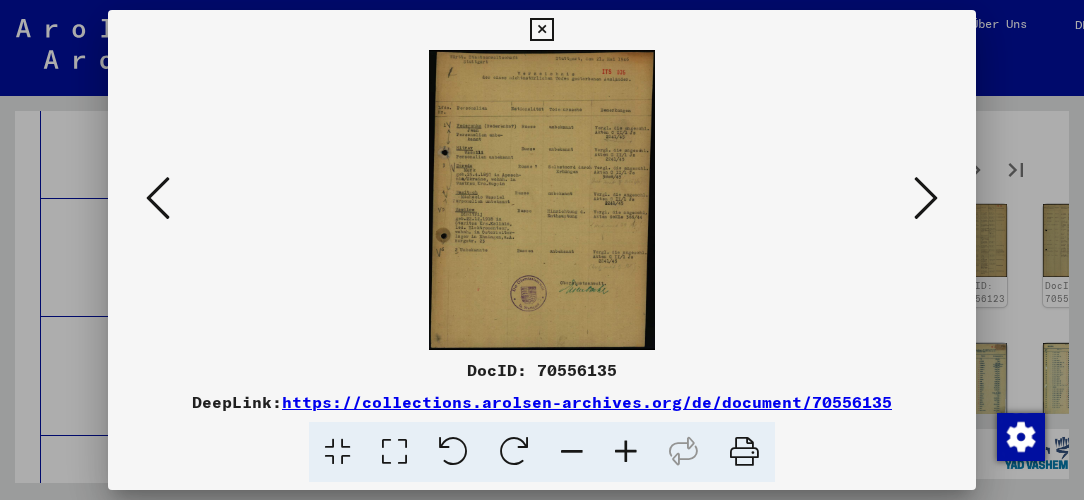 click at bounding box center (626, 452) 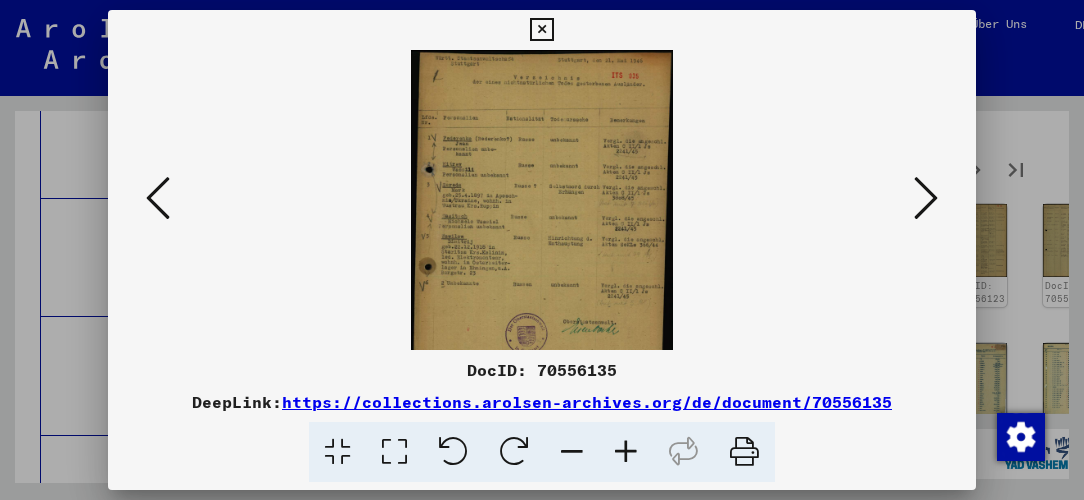 click at bounding box center (626, 452) 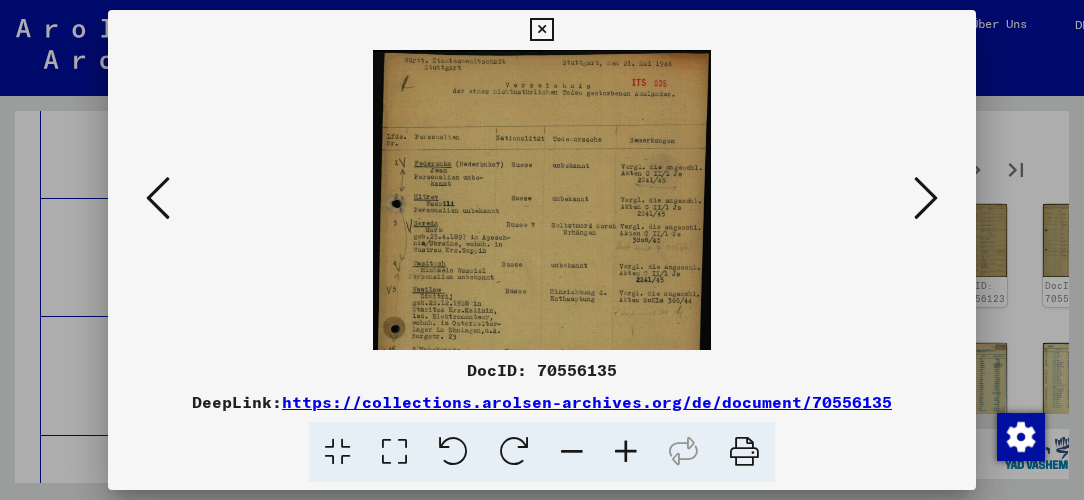 click at bounding box center (626, 452) 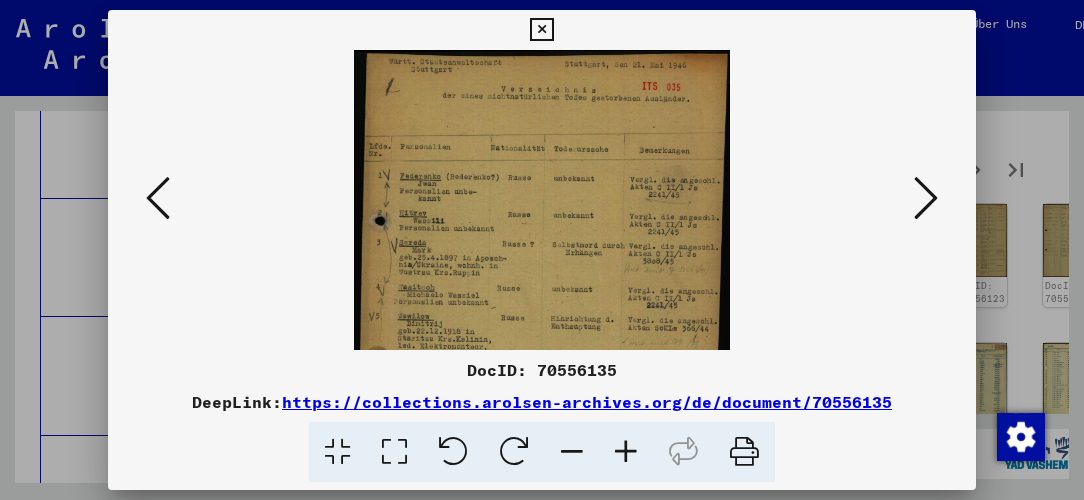 click at bounding box center [626, 452] 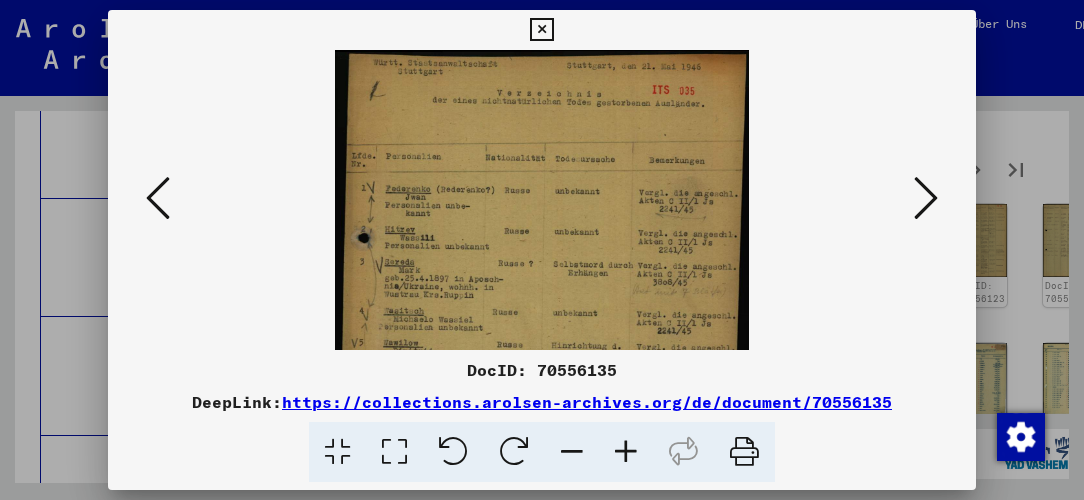 click at bounding box center (626, 452) 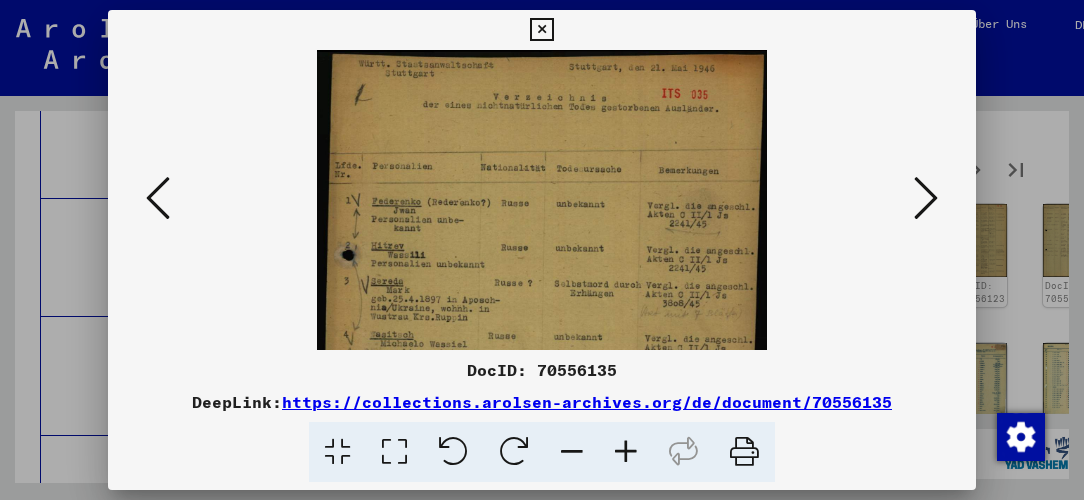 click at bounding box center (626, 452) 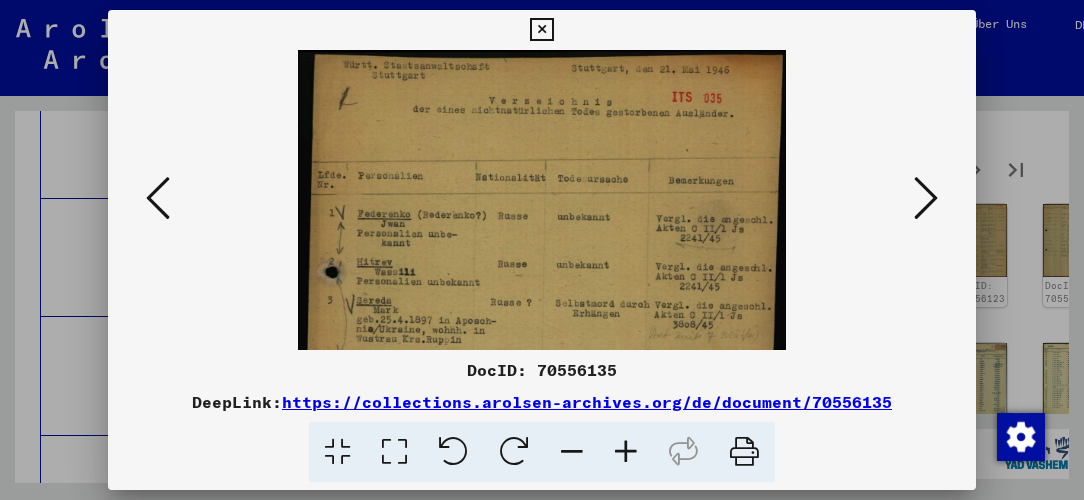 click at bounding box center [626, 452] 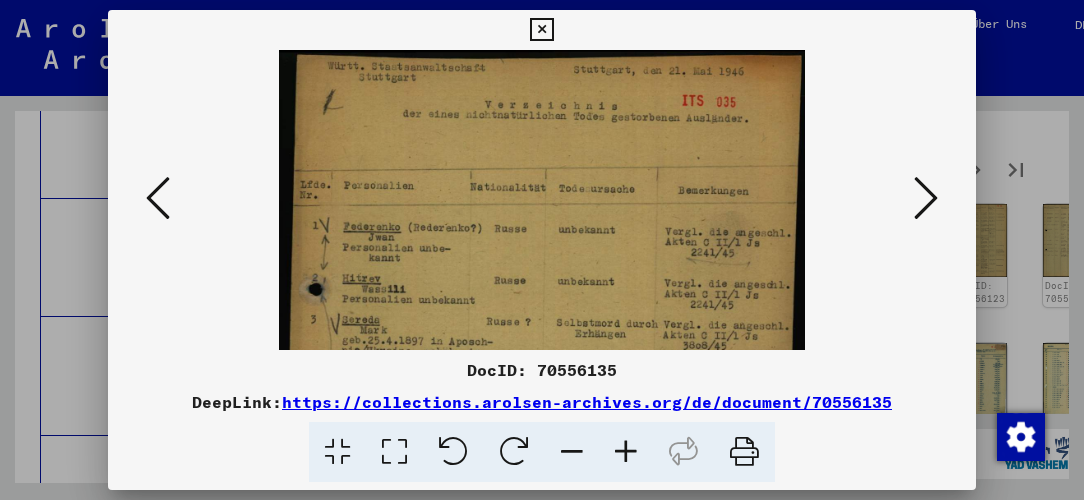 click at bounding box center [626, 452] 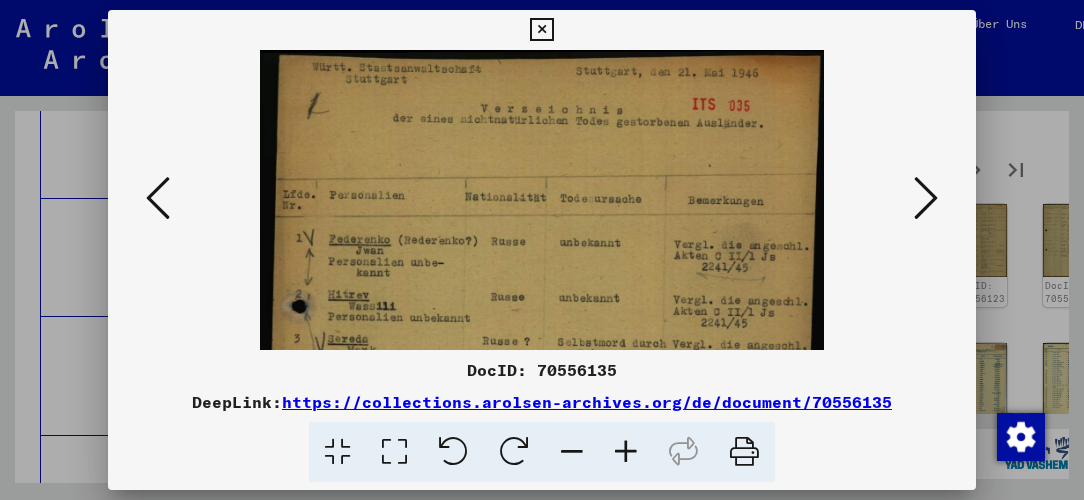 click at bounding box center (626, 452) 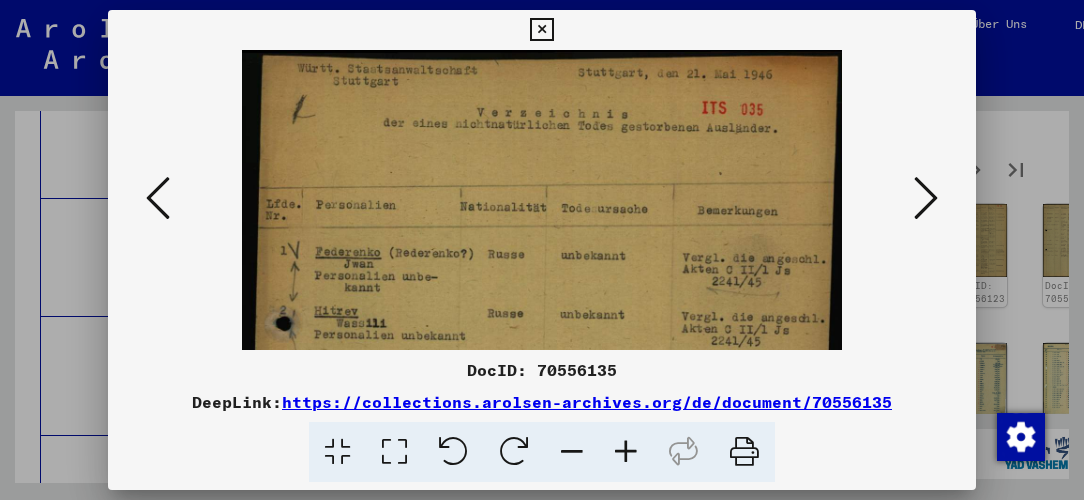 click at bounding box center [626, 452] 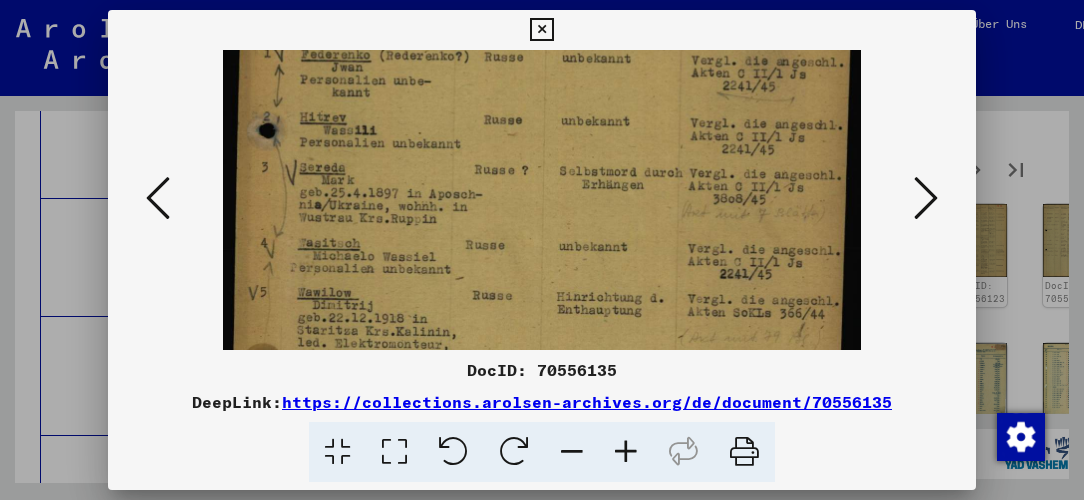 scroll, scrollTop: 239, scrollLeft: 0, axis: vertical 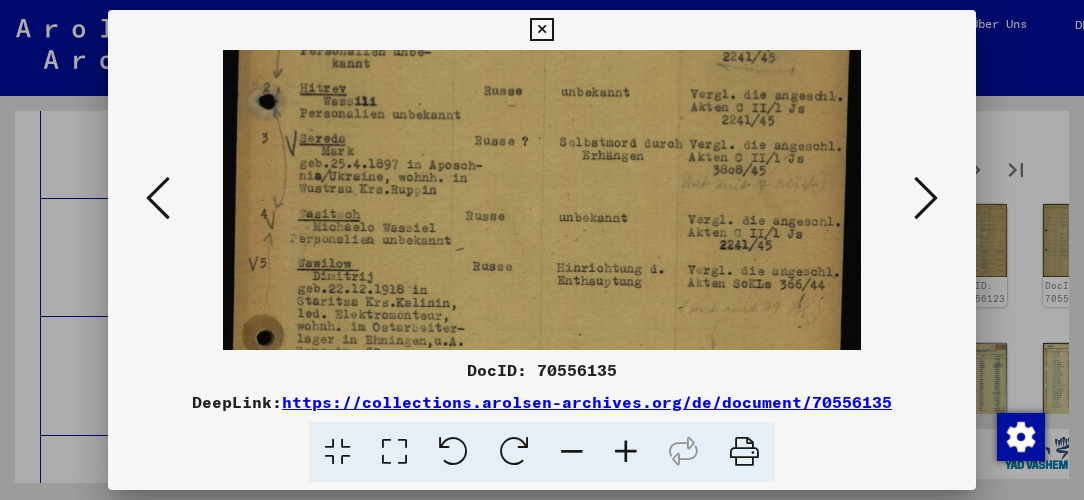 drag, startPoint x: 635, startPoint y: 305, endPoint x: 671, endPoint y: 70, distance: 237.74146 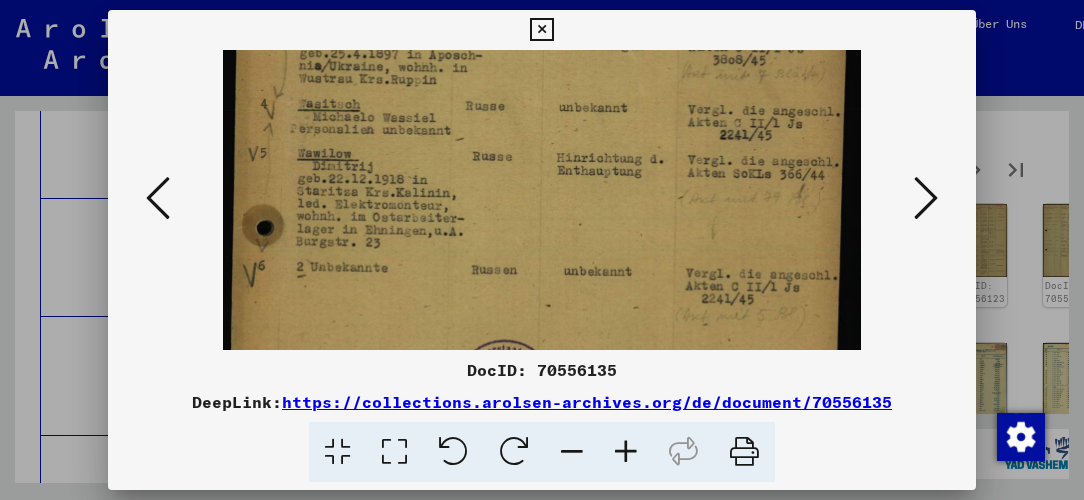 scroll, scrollTop: 350, scrollLeft: 0, axis: vertical 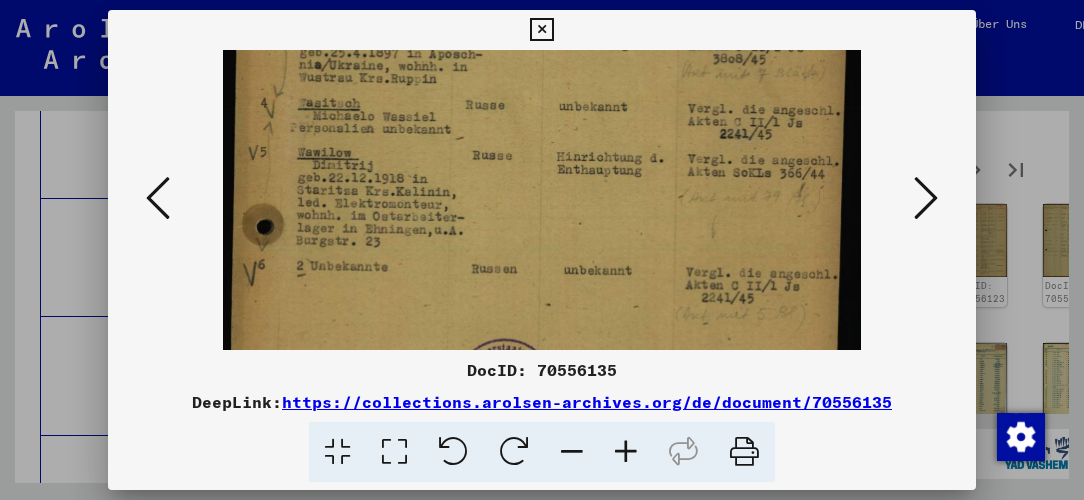 drag, startPoint x: 683, startPoint y: 250, endPoint x: 699, endPoint y: 140, distance: 111.15755 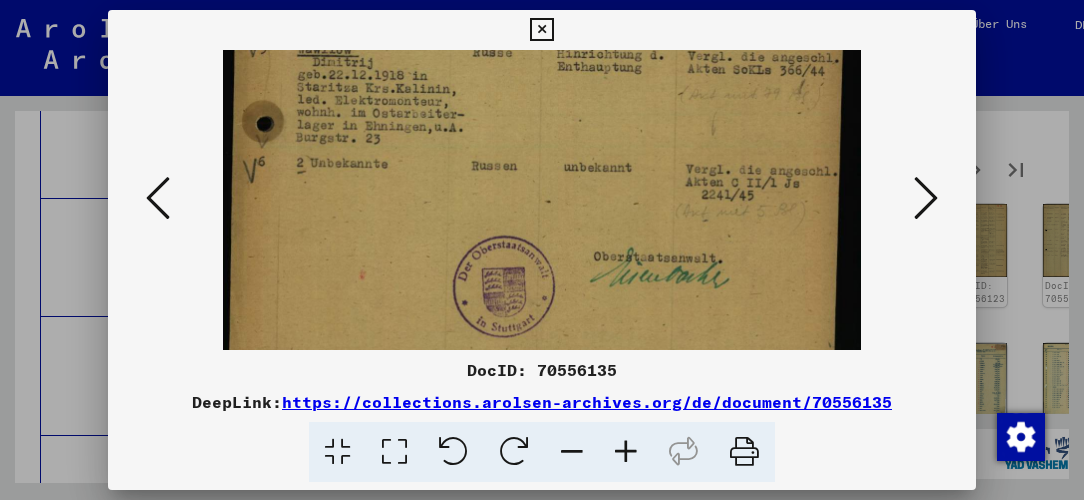 scroll, scrollTop: 348, scrollLeft: 0, axis: vertical 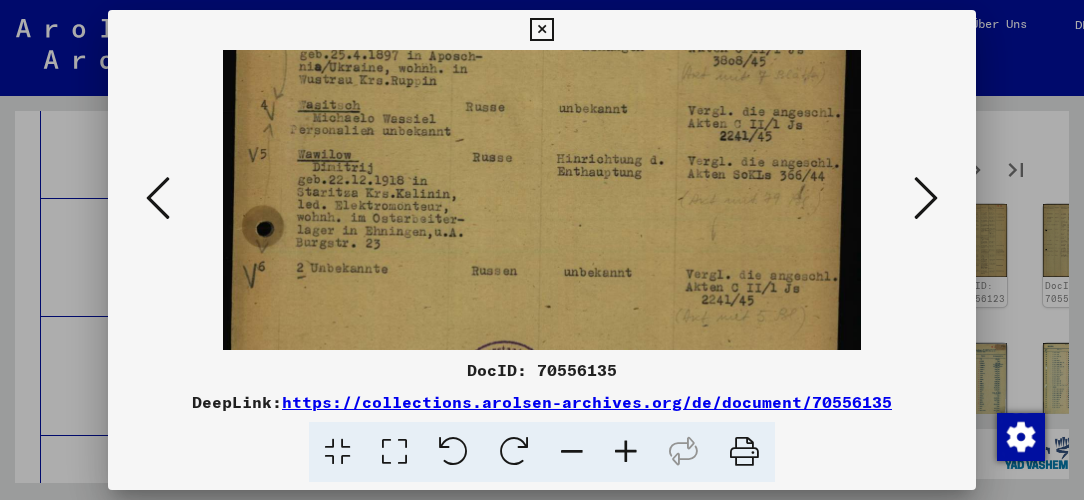 drag, startPoint x: 613, startPoint y: 282, endPoint x: 642, endPoint y: 288, distance: 29.614185 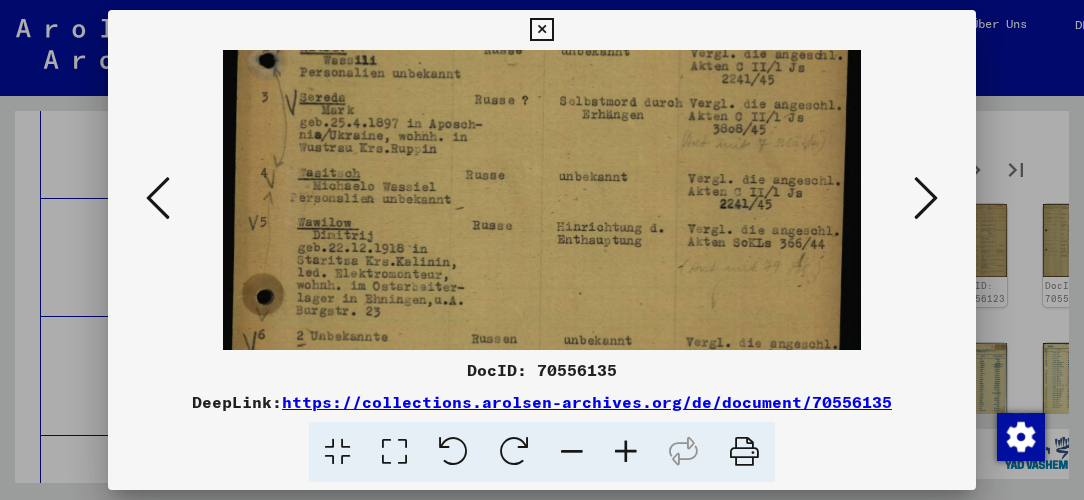 scroll, scrollTop: 234, scrollLeft: 0, axis: vertical 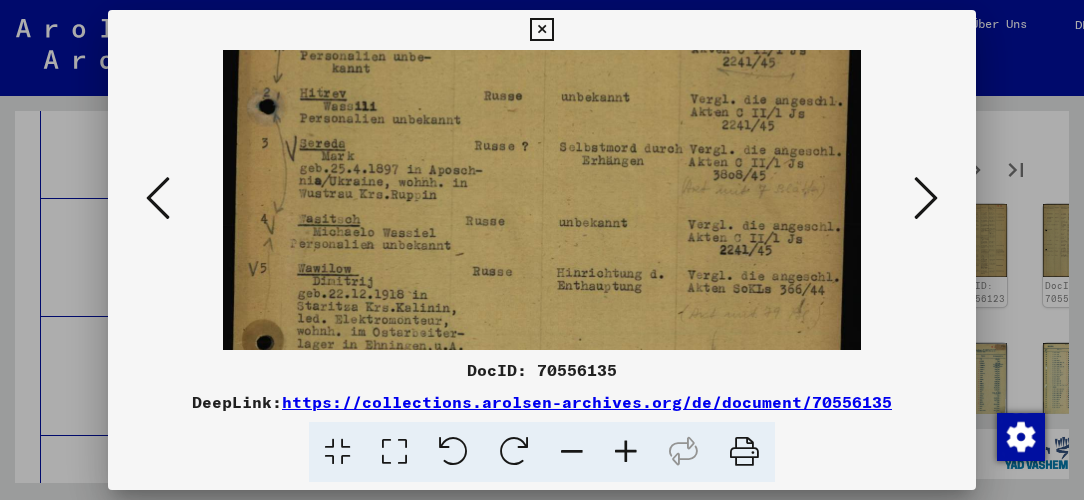 drag, startPoint x: 613, startPoint y: 92, endPoint x: 628, endPoint y: 206, distance: 114.982605 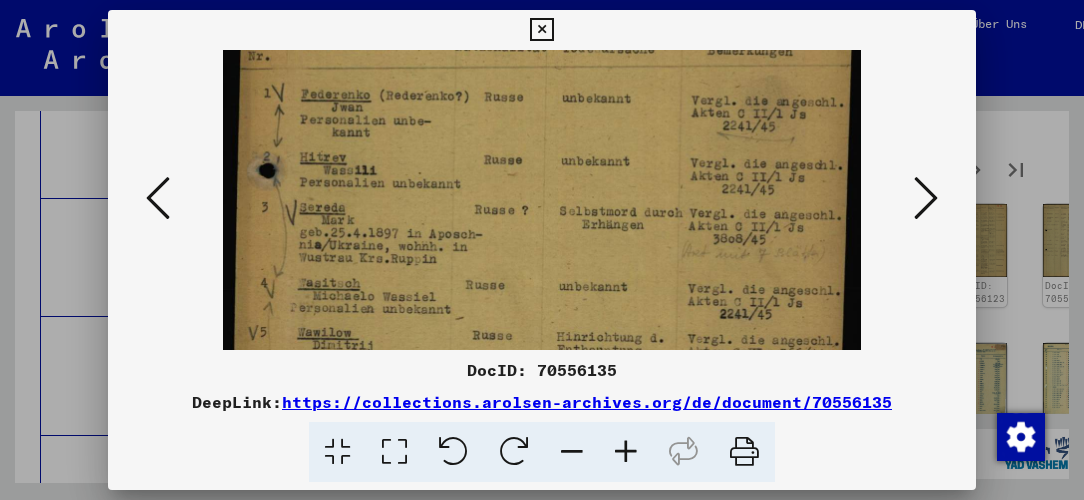 scroll, scrollTop: 158, scrollLeft: 0, axis: vertical 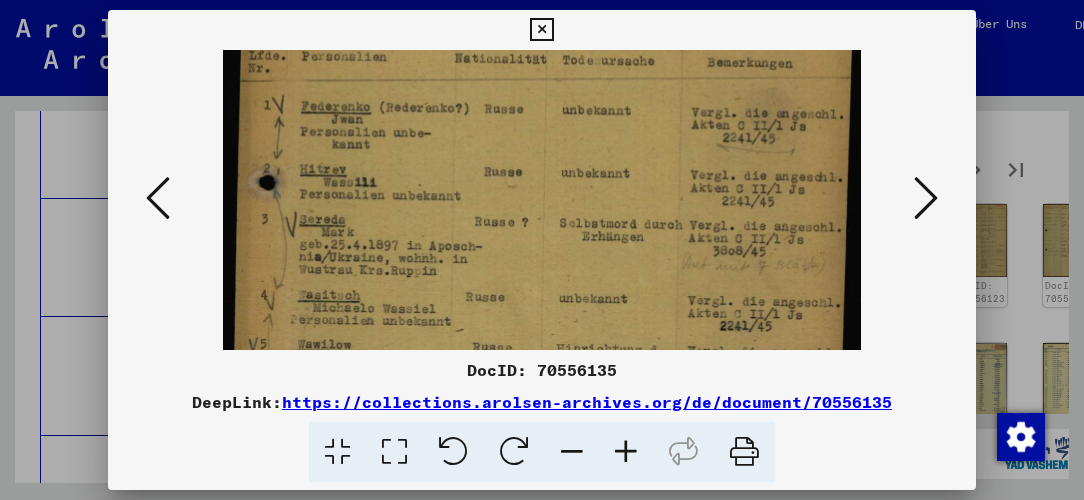 drag, startPoint x: 658, startPoint y: 165, endPoint x: 666, endPoint y: 242, distance: 77.41447 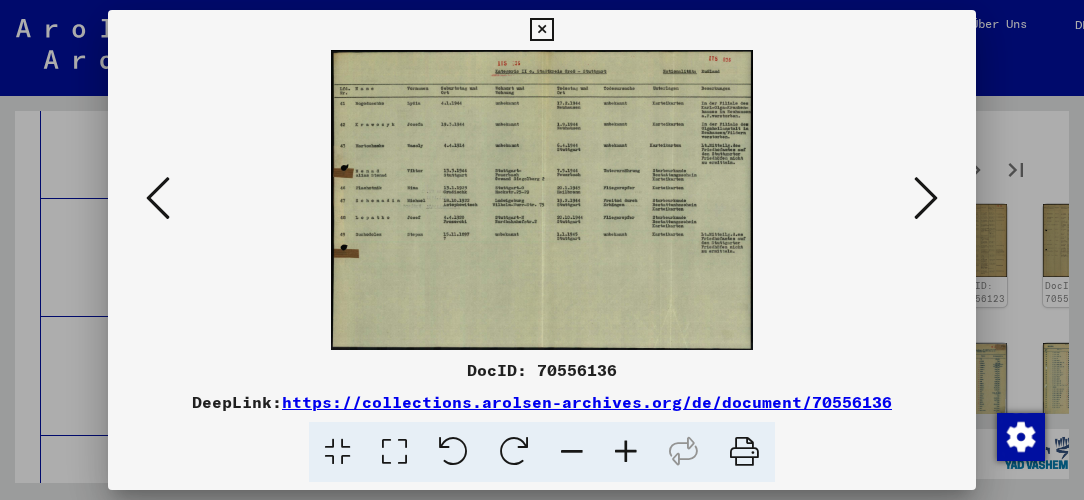 scroll, scrollTop: 0, scrollLeft: 0, axis: both 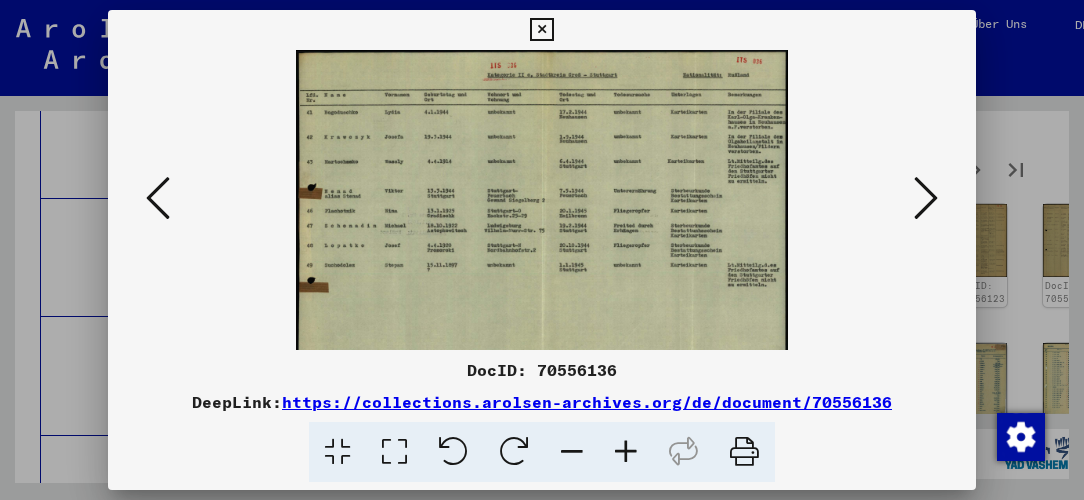 click at bounding box center (626, 452) 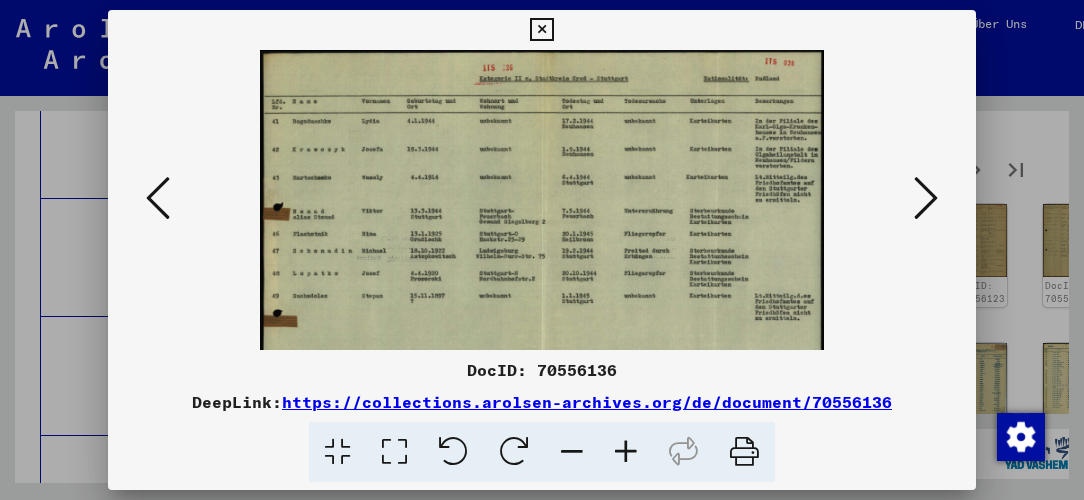 click at bounding box center (626, 452) 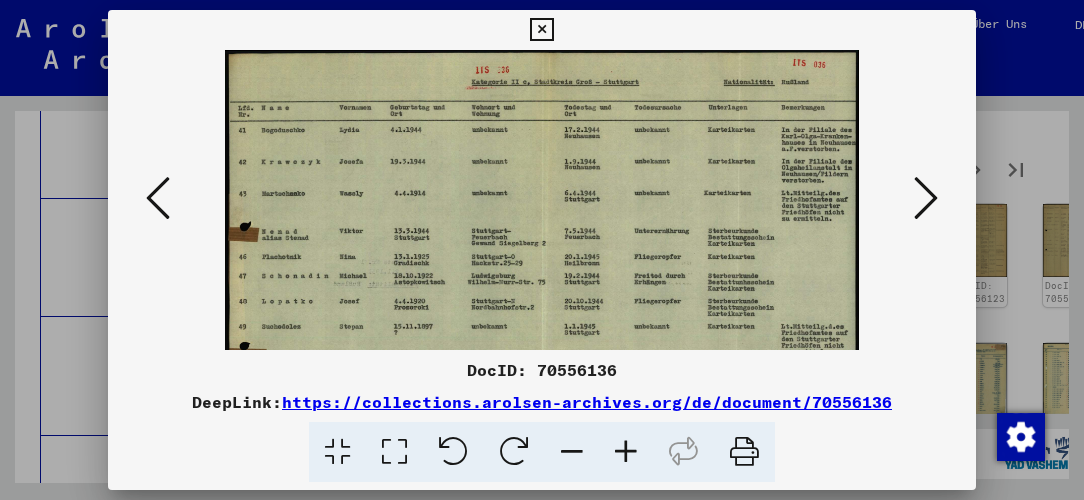 click at bounding box center [626, 452] 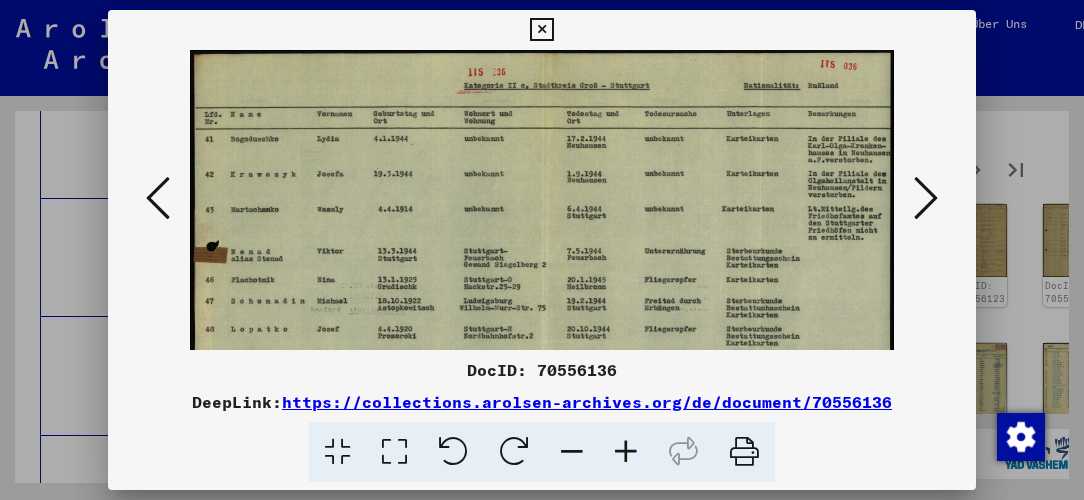 click at bounding box center [626, 452] 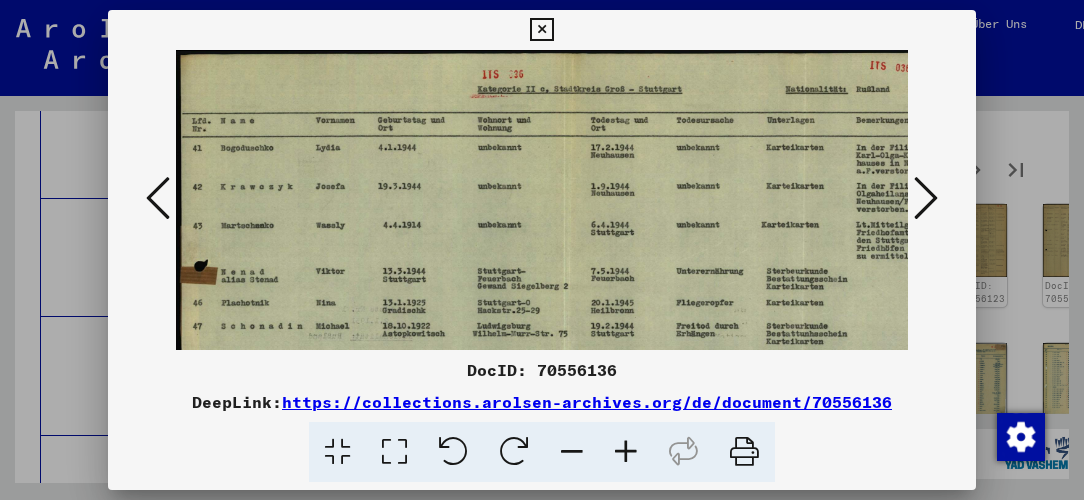 click at bounding box center [626, 452] 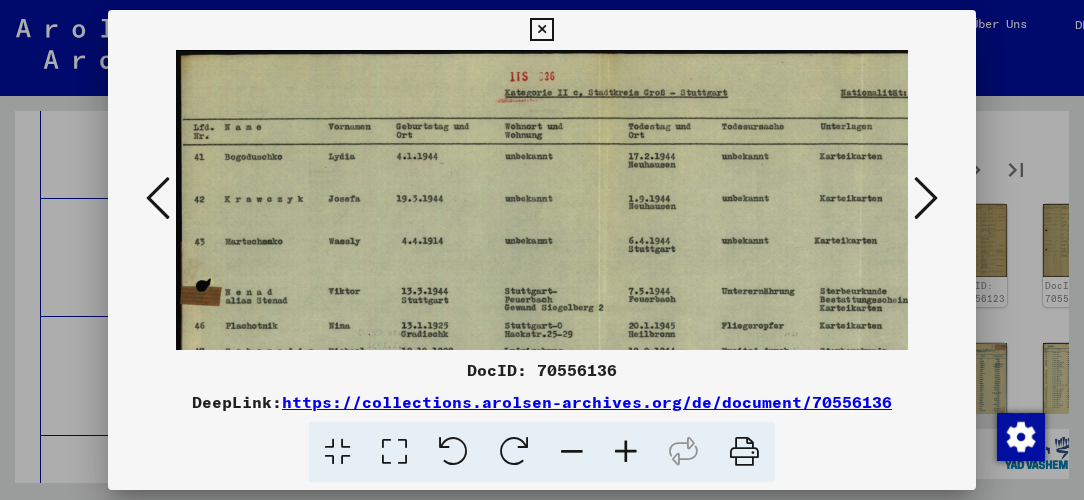 click at bounding box center (626, 452) 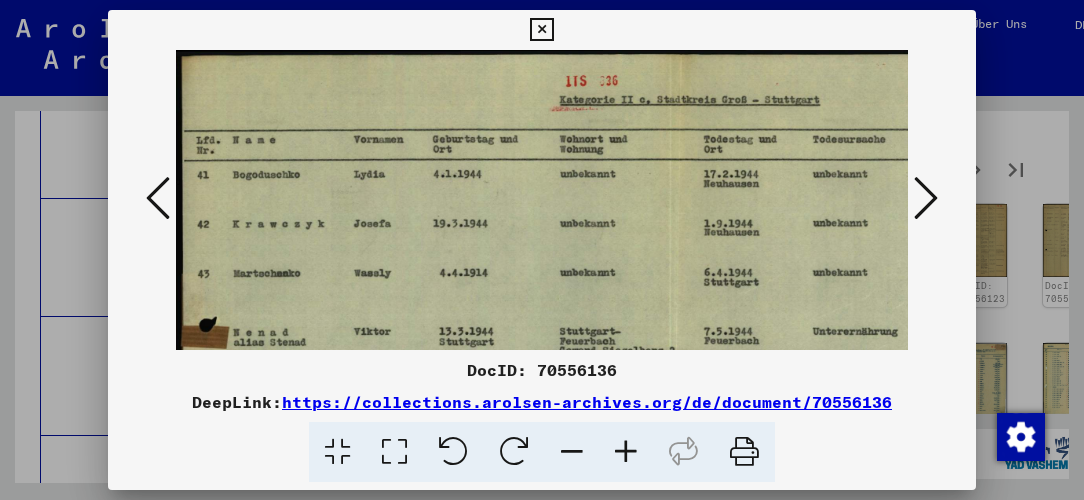 click at bounding box center [626, 452] 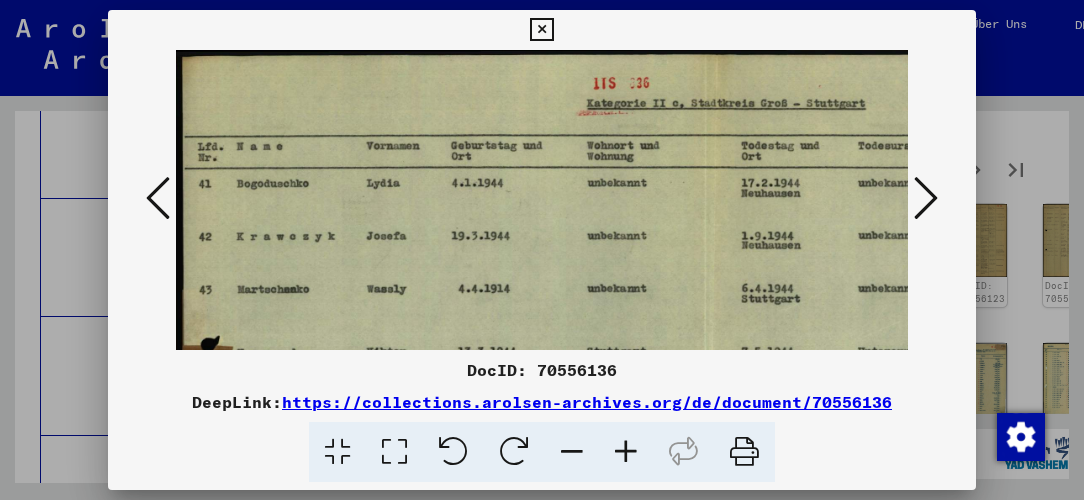 click at bounding box center [626, 452] 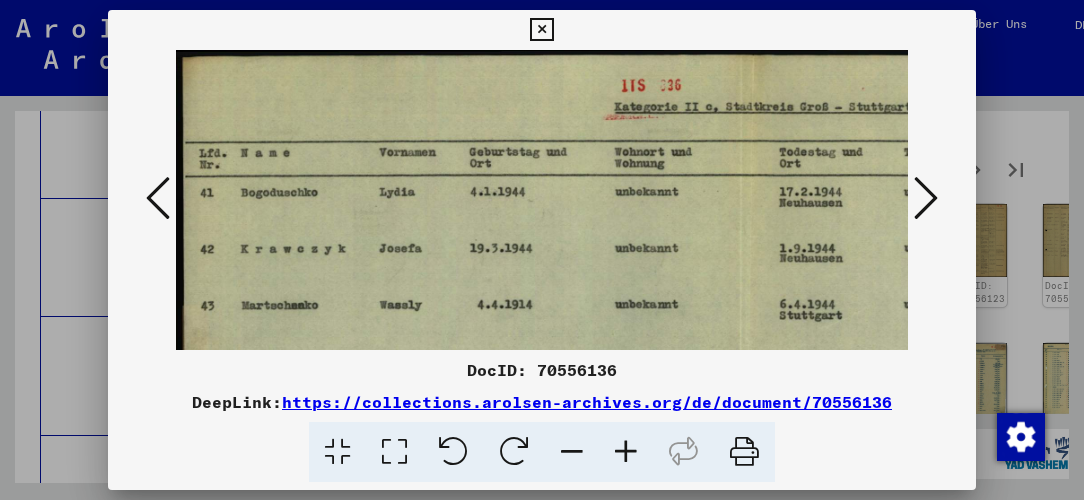 click at bounding box center (626, 452) 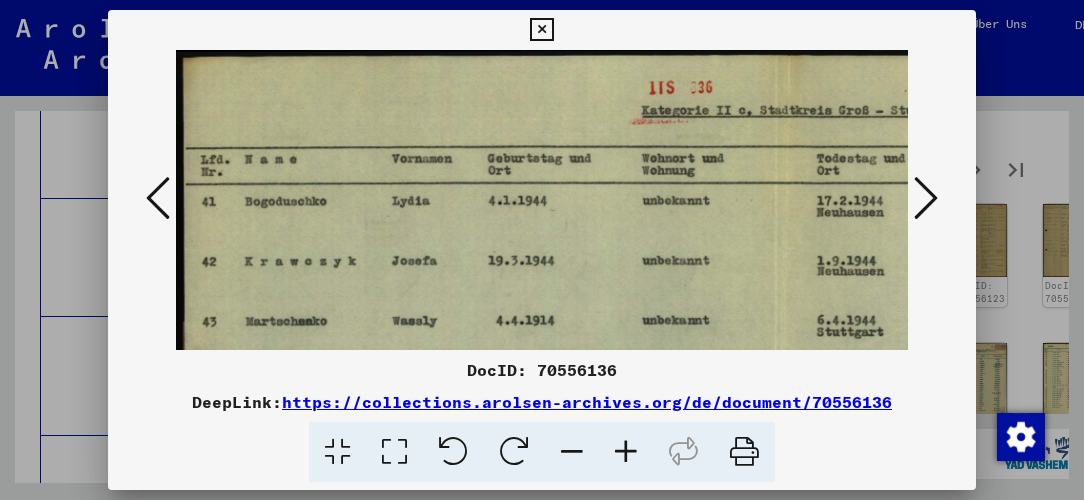 click at bounding box center (626, 452) 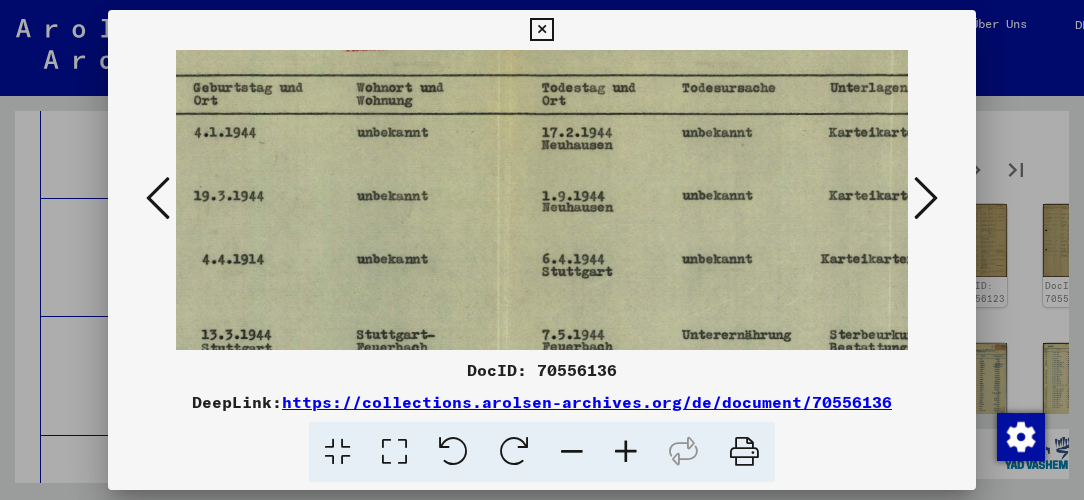 scroll, scrollTop: 84, scrollLeft: 327, axis: both 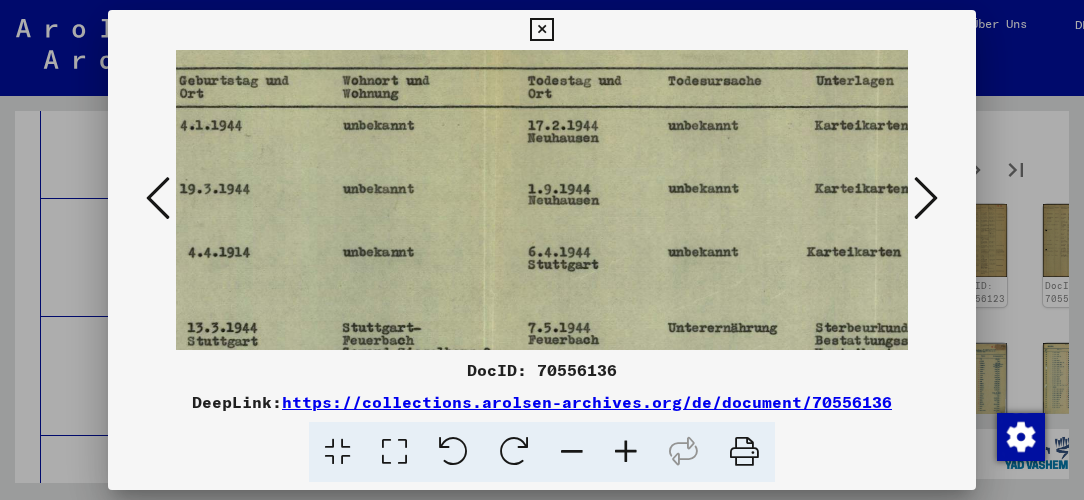 drag, startPoint x: 688, startPoint y: 308, endPoint x: 363, endPoint y: 226, distance: 335.18503 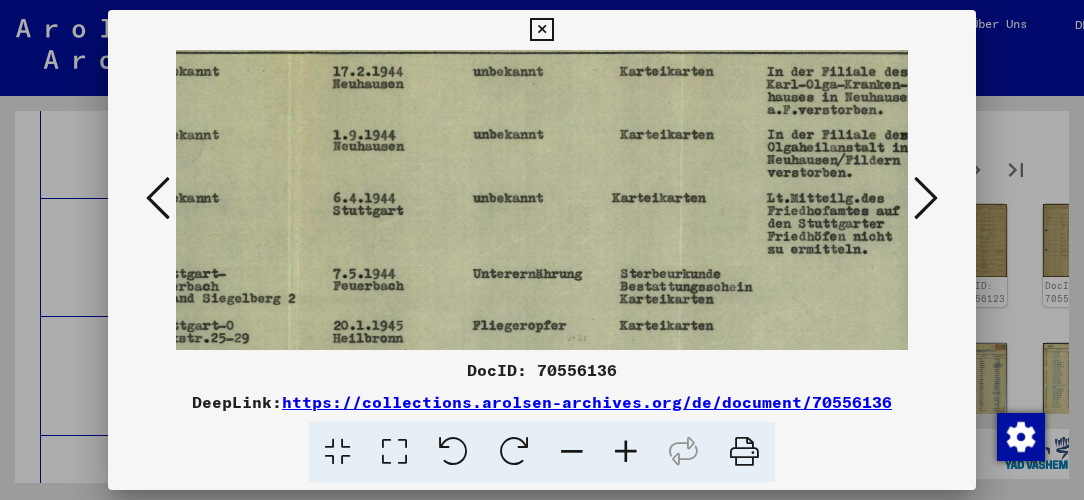 scroll, scrollTop: 158, scrollLeft: 520, axis: both 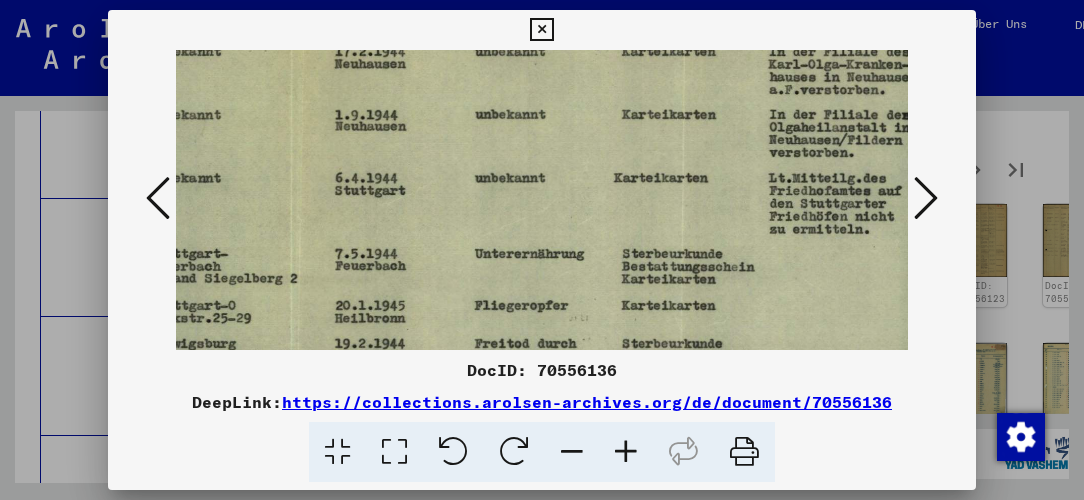 drag, startPoint x: 644, startPoint y: 218, endPoint x: 370, endPoint y: 146, distance: 283.30197 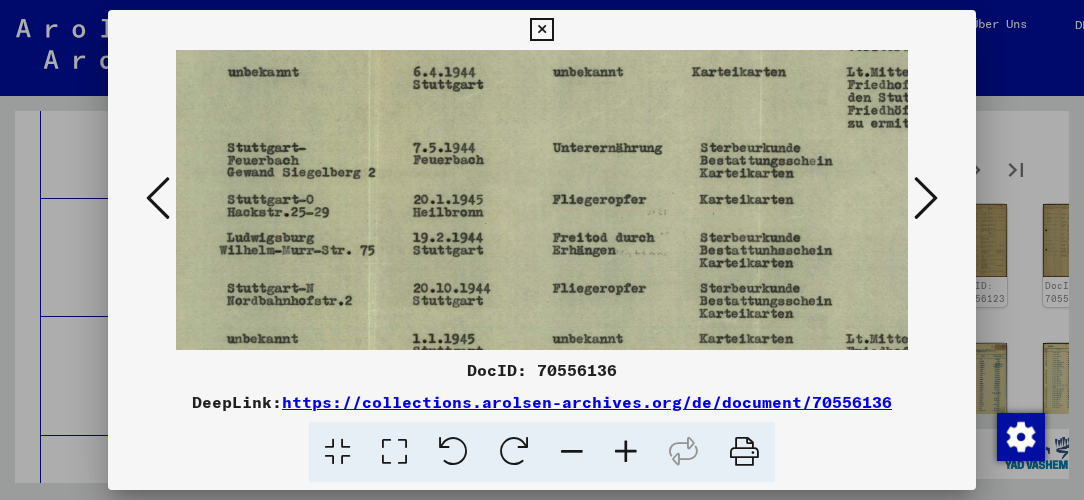 scroll, scrollTop: 284, scrollLeft: 413, axis: both 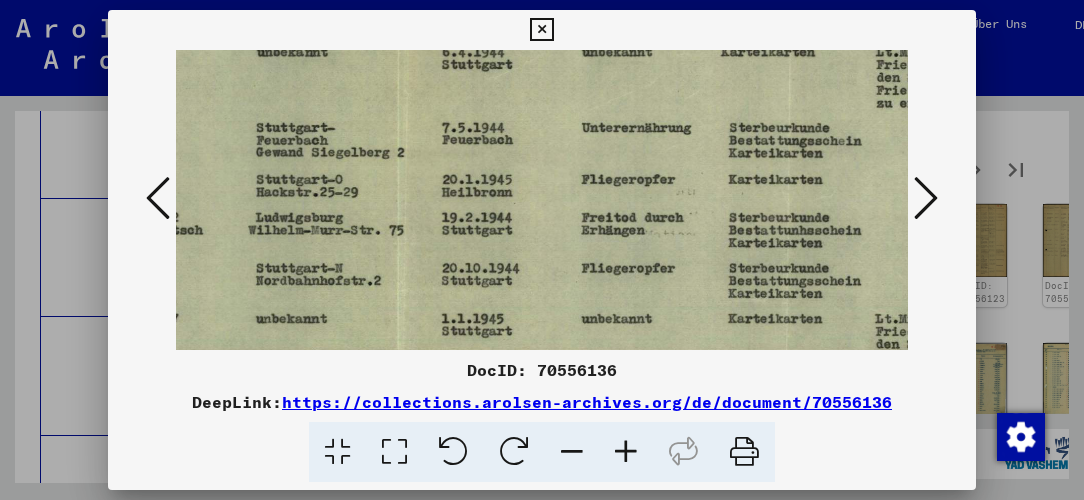 drag, startPoint x: 384, startPoint y: 277, endPoint x: 491, endPoint y: 153, distance: 163.78339 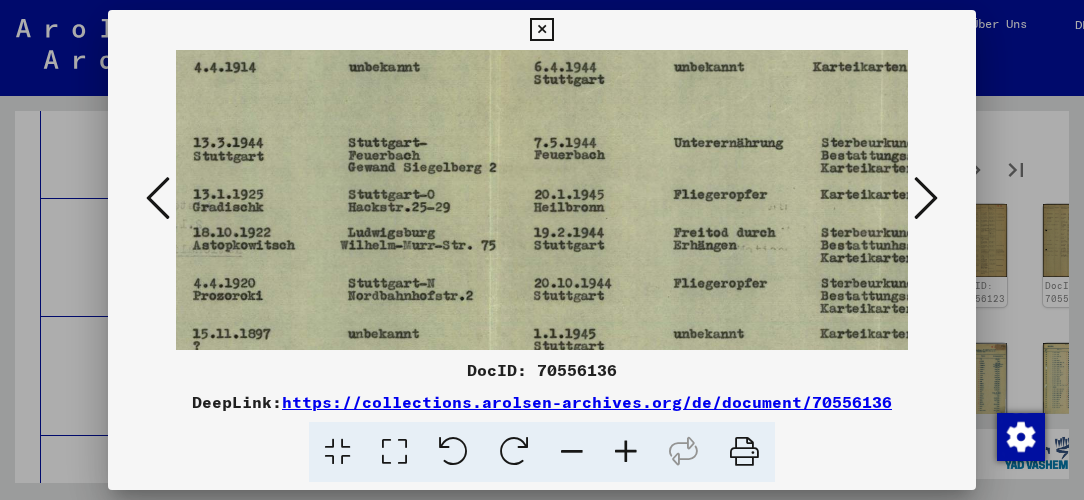 scroll, scrollTop: 264, scrollLeft: 289, axis: both 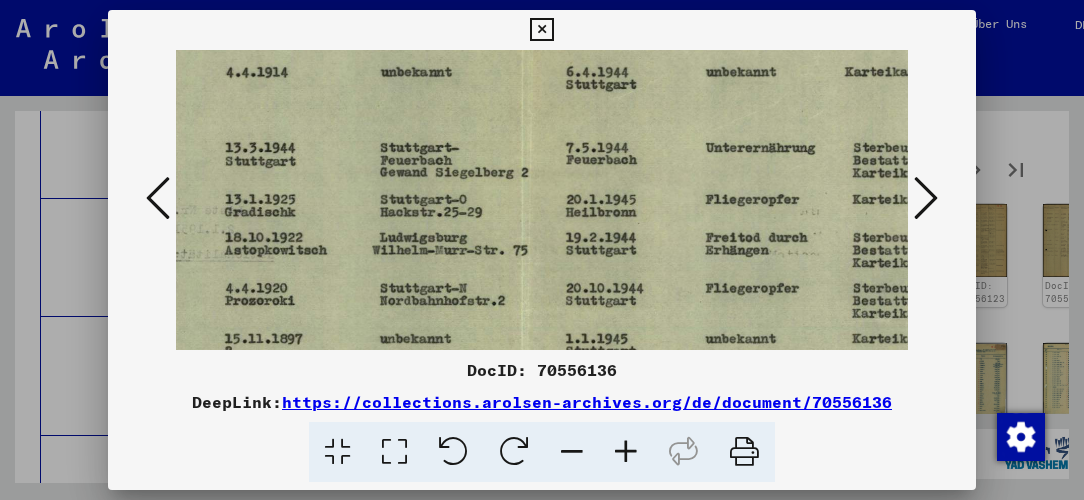 drag, startPoint x: 406, startPoint y: 170, endPoint x: 453, endPoint y: 210, distance: 61.7171 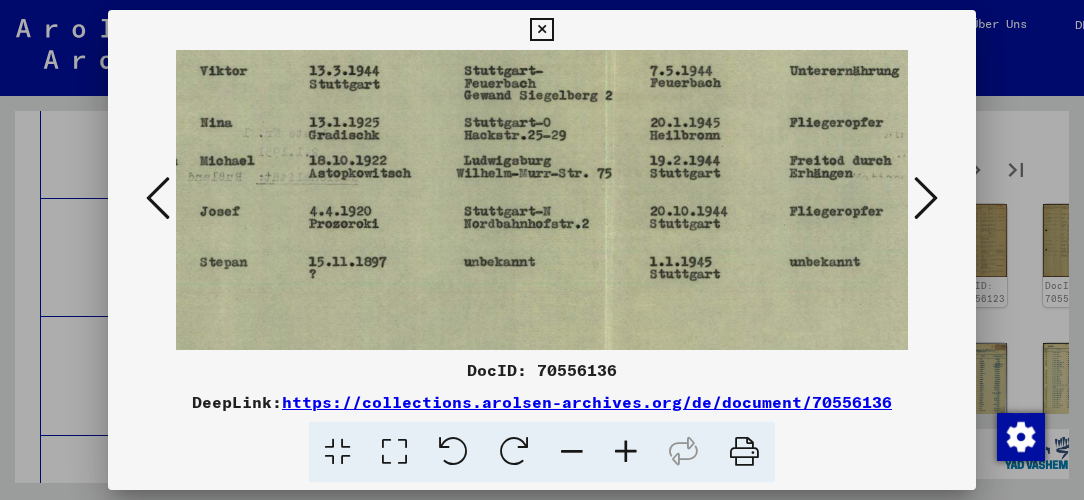 scroll, scrollTop: 344, scrollLeft: 205, axis: both 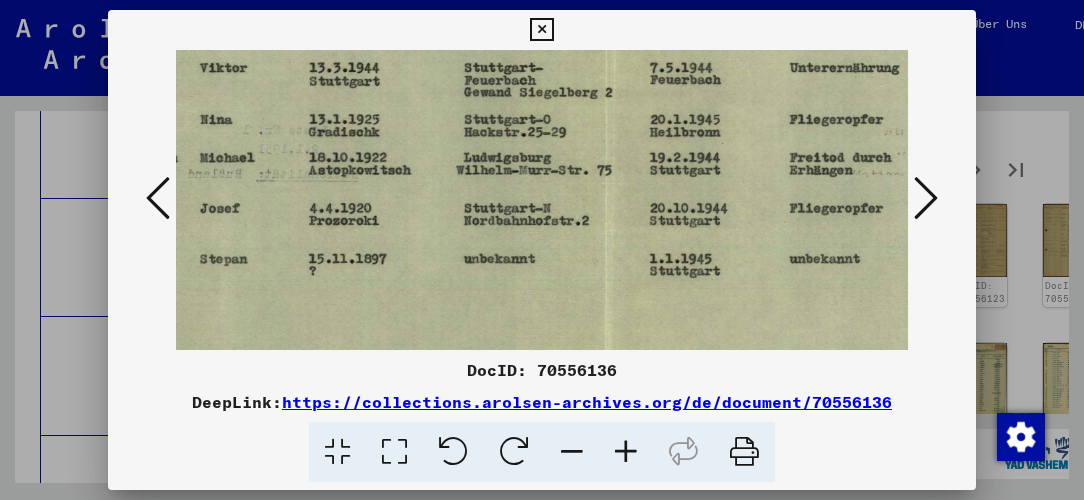 drag, startPoint x: 460, startPoint y: 189, endPoint x: 553, endPoint y: 111, distance: 121.37957 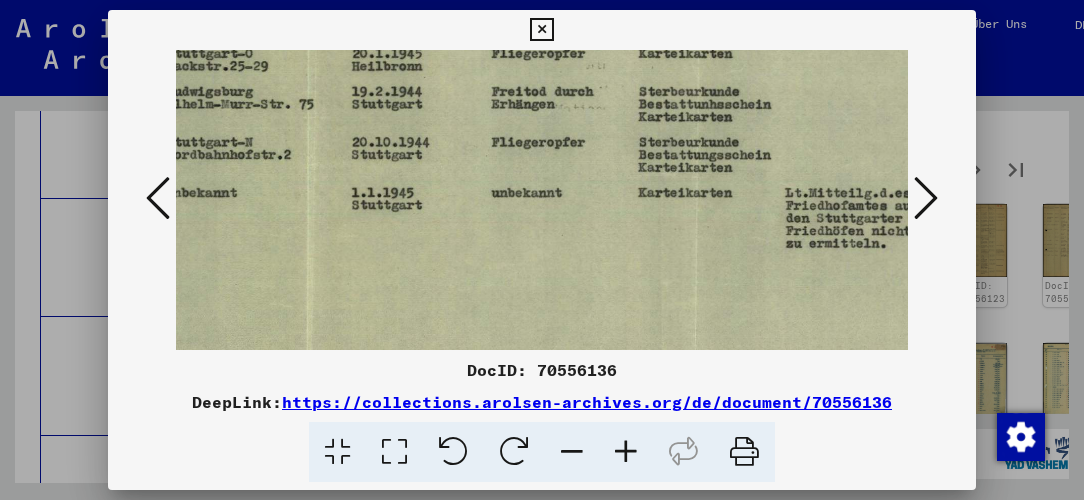 scroll, scrollTop: 403, scrollLeft: 524, axis: both 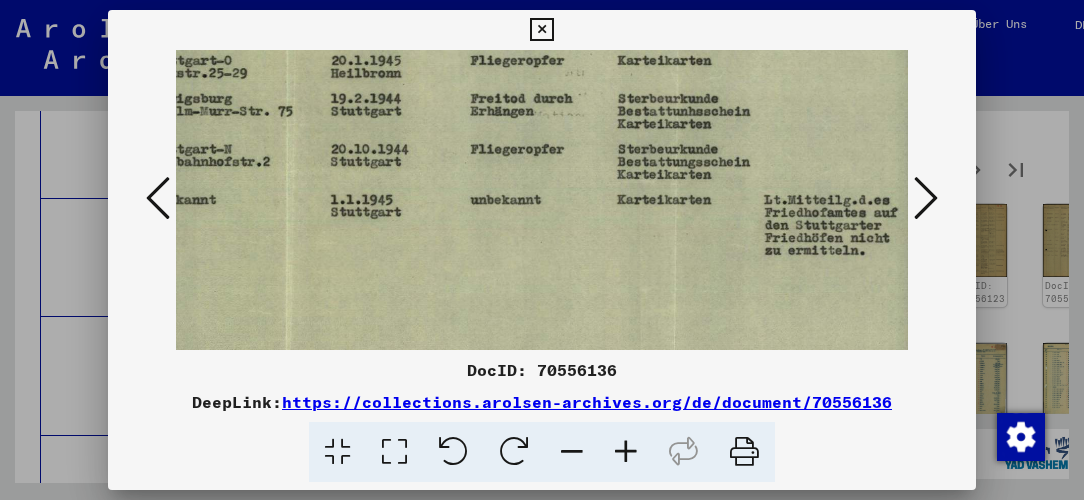 drag, startPoint x: 608, startPoint y: 216, endPoint x: 295, endPoint y: 161, distance: 317.79553 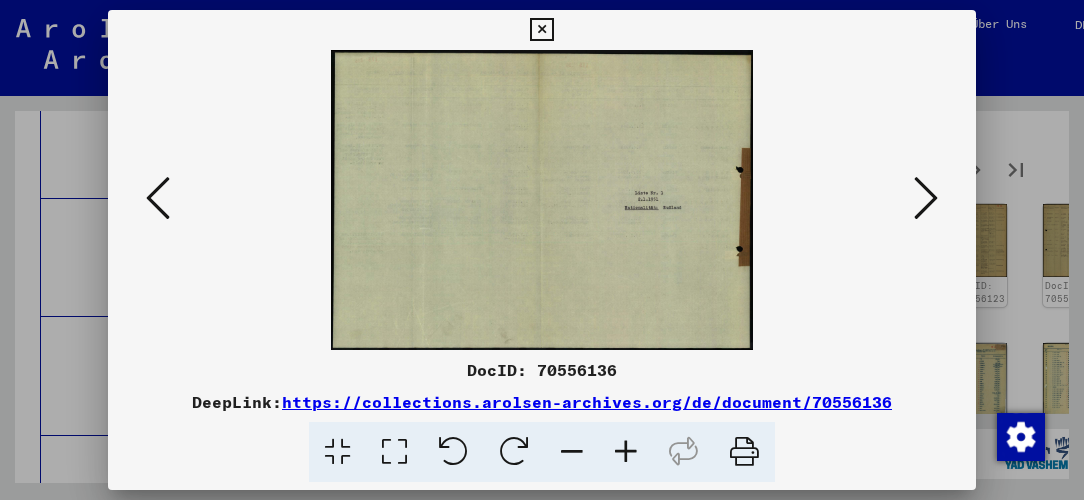 scroll, scrollTop: 0, scrollLeft: 0, axis: both 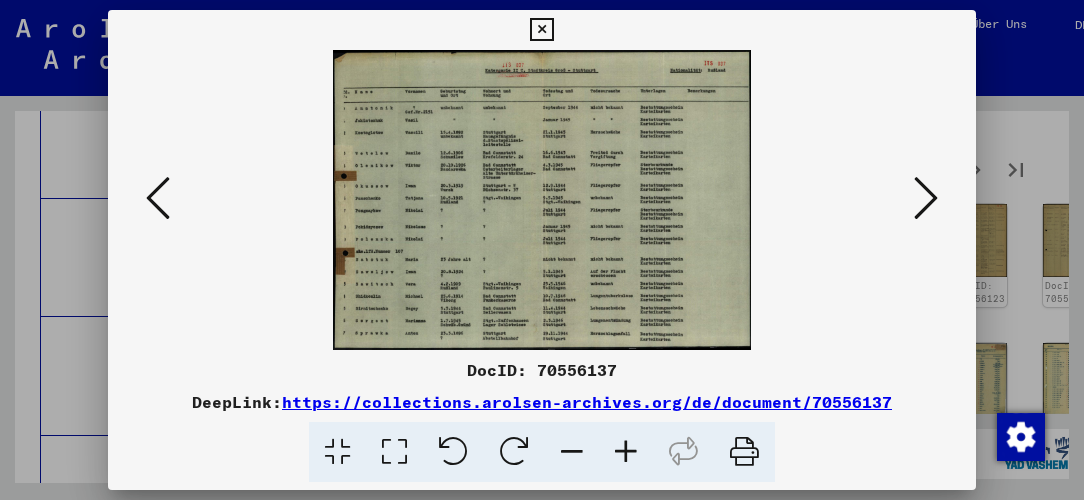 click at bounding box center [626, 452] 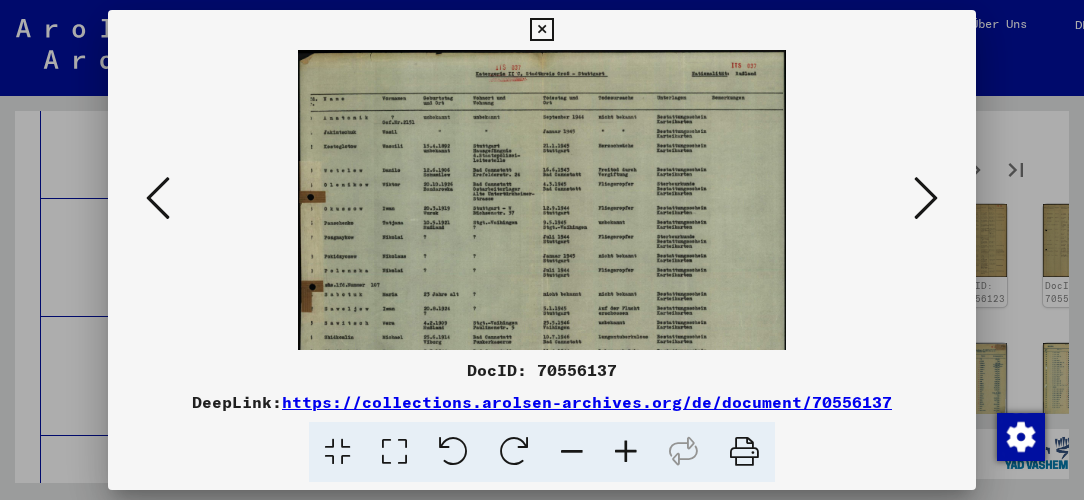 click at bounding box center [626, 452] 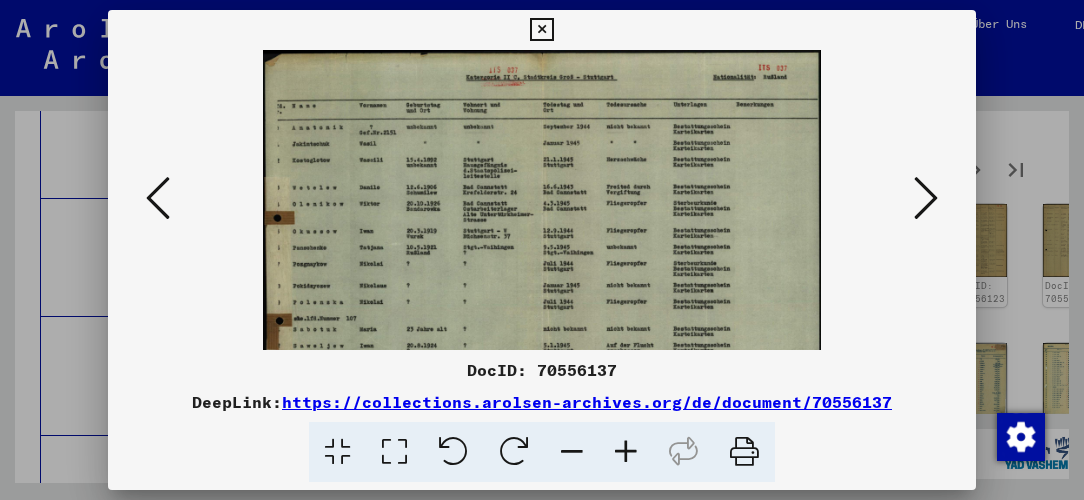 click at bounding box center [626, 452] 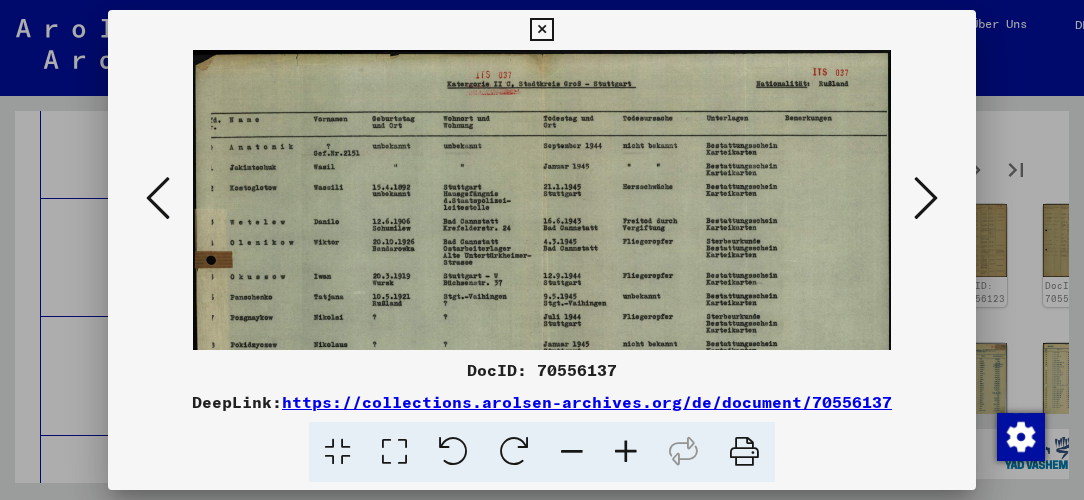click at bounding box center (626, 452) 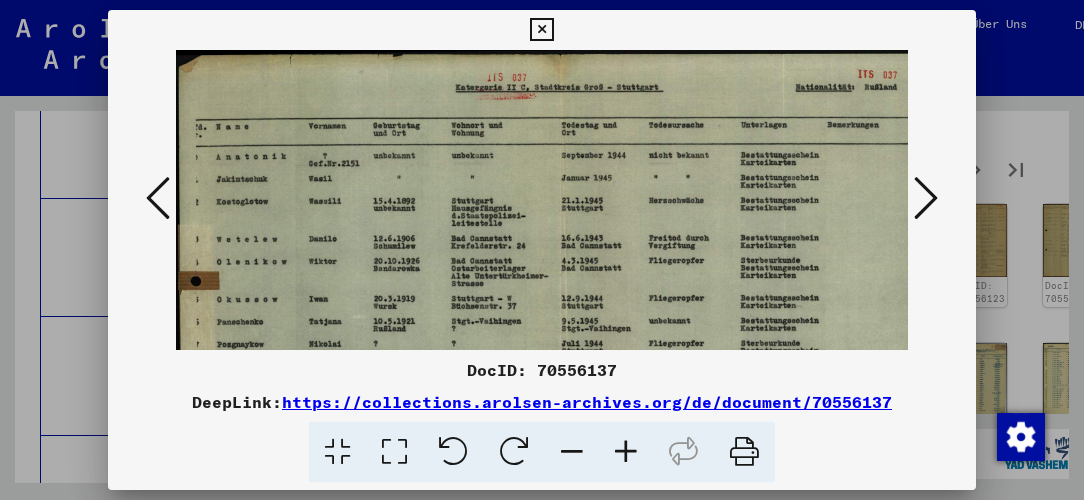 click at bounding box center (626, 452) 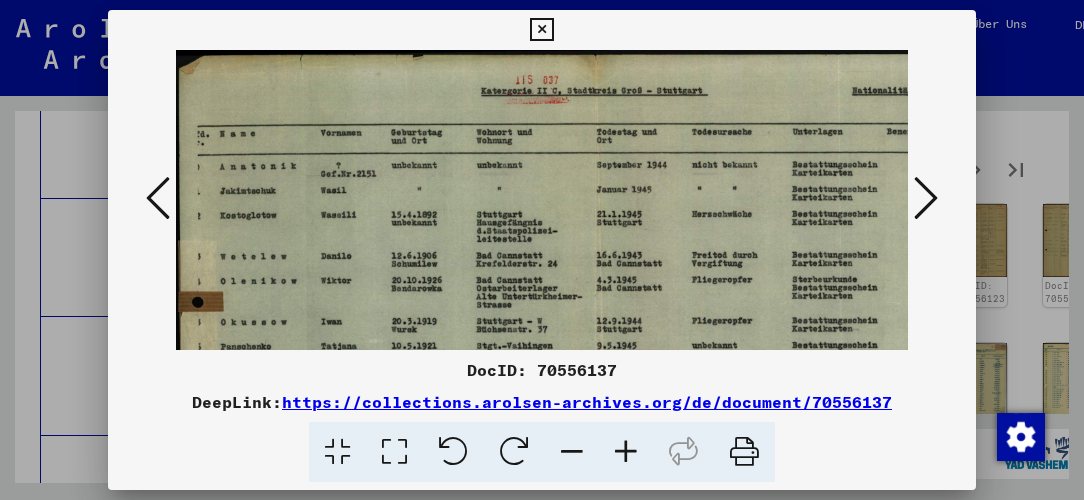 click at bounding box center (626, 452) 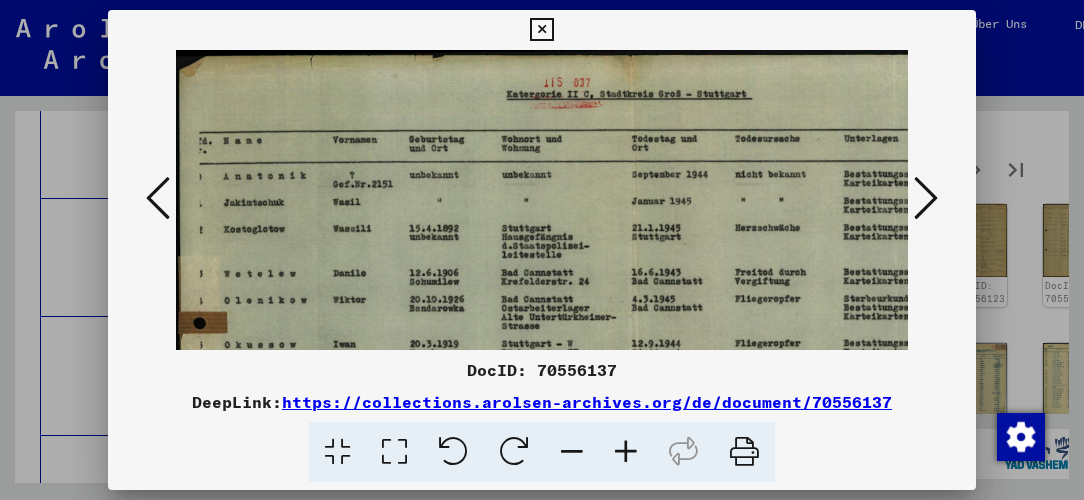 click at bounding box center [626, 452] 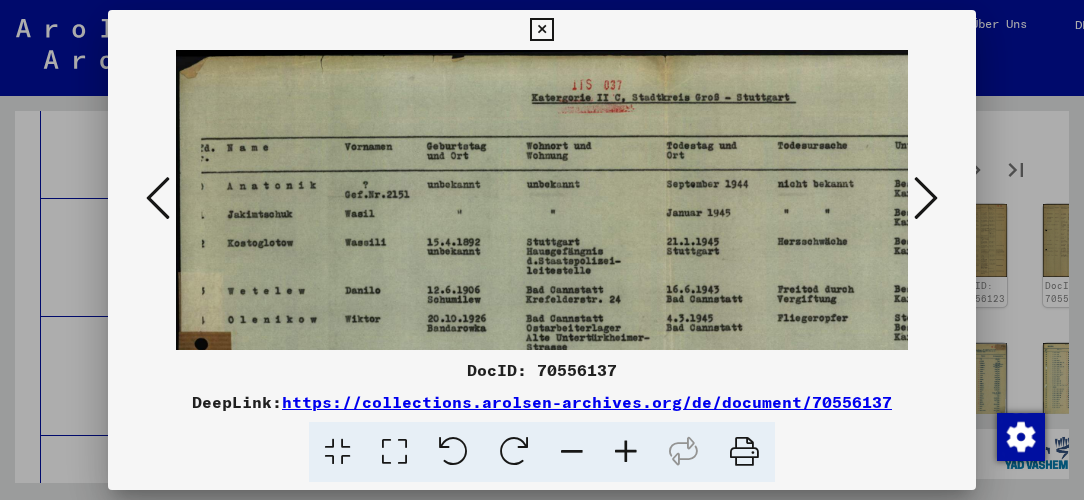 click at bounding box center [626, 452] 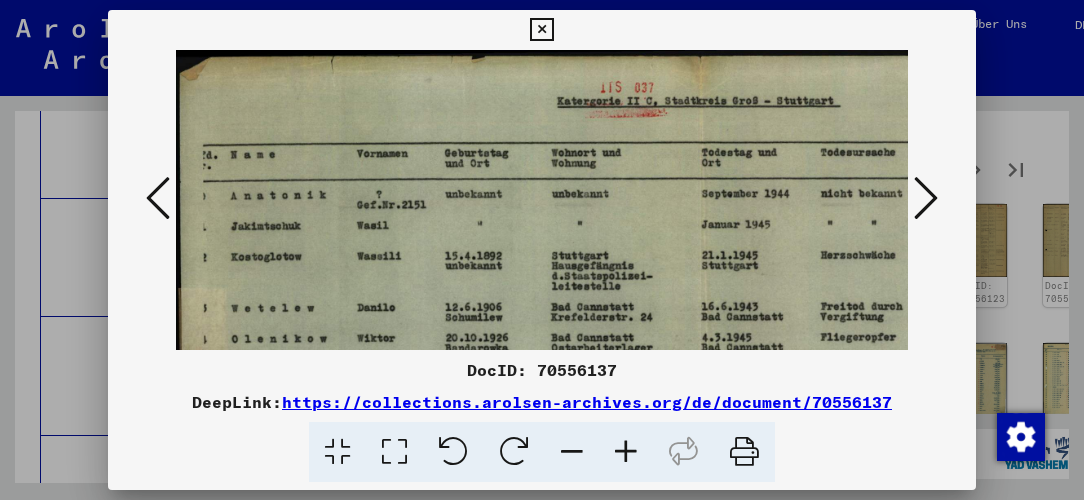 click at bounding box center [626, 452] 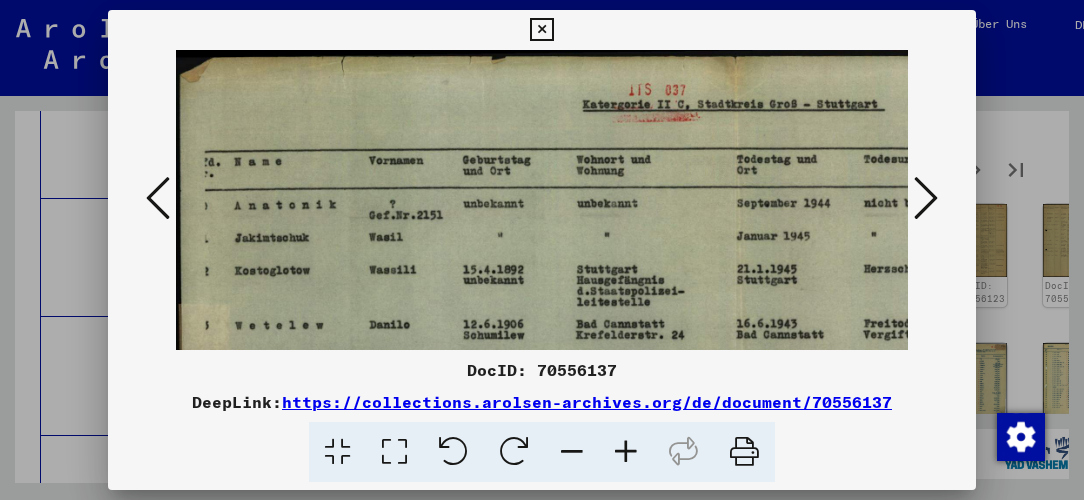 click at bounding box center (626, 452) 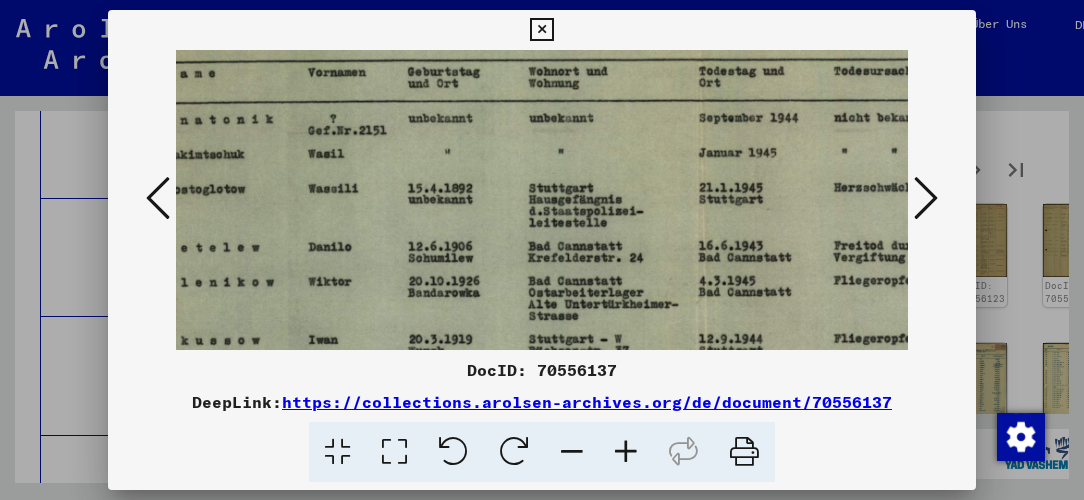 drag, startPoint x: 700, startPoint y: 257, endPoint x: 627, endPoint y: 164, distance: 118.22859 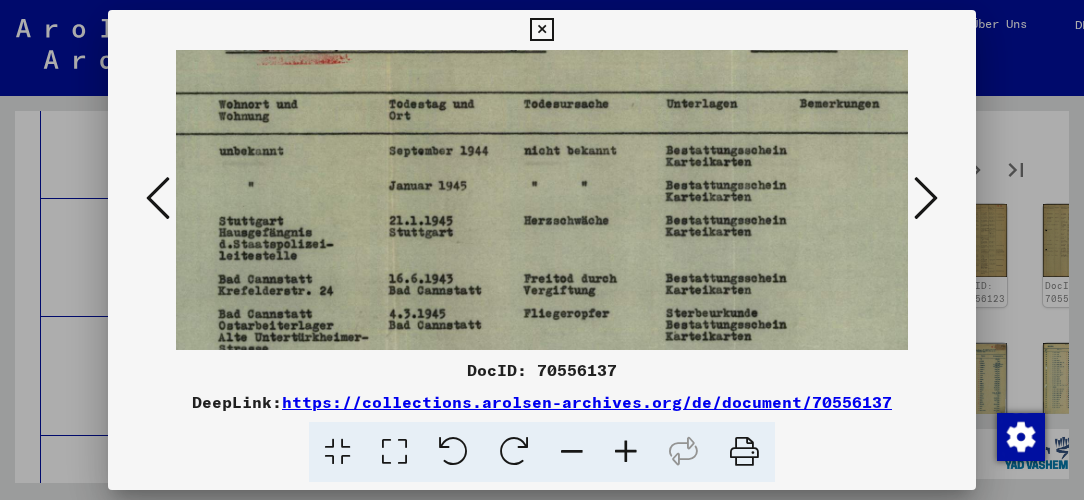 scroll, scrollTop: 62, scrollLeft: 410, axis: both 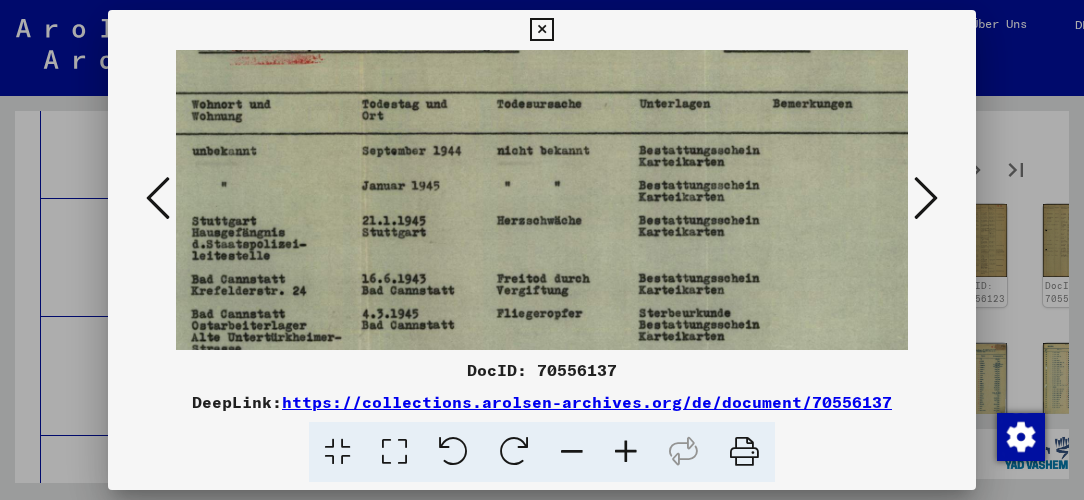 drag, startPoint x: 800, startPoint y: 179, endPoint x: 465, endPoint y: 213, distance: 336.72095 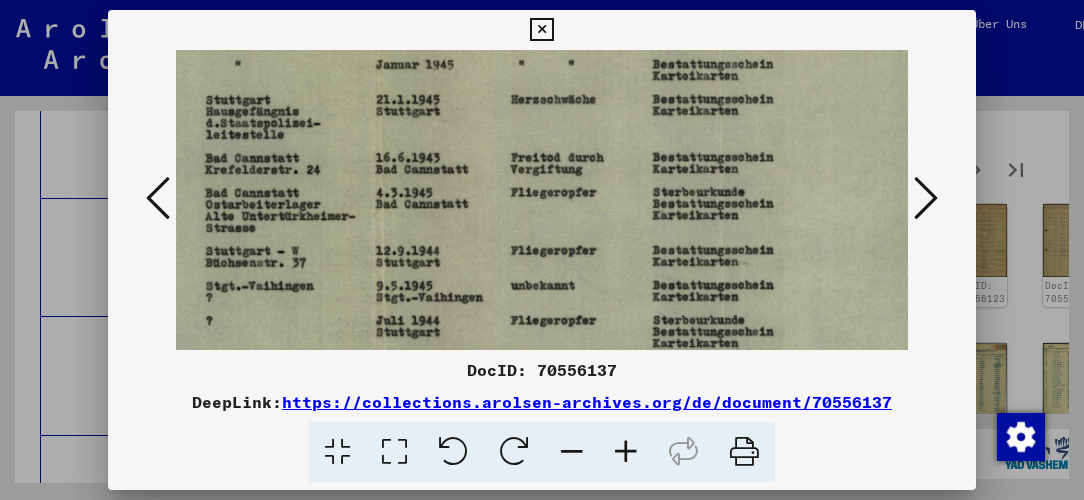 scroll, scrollTop: 193, scrollLeft: 384, axis: both 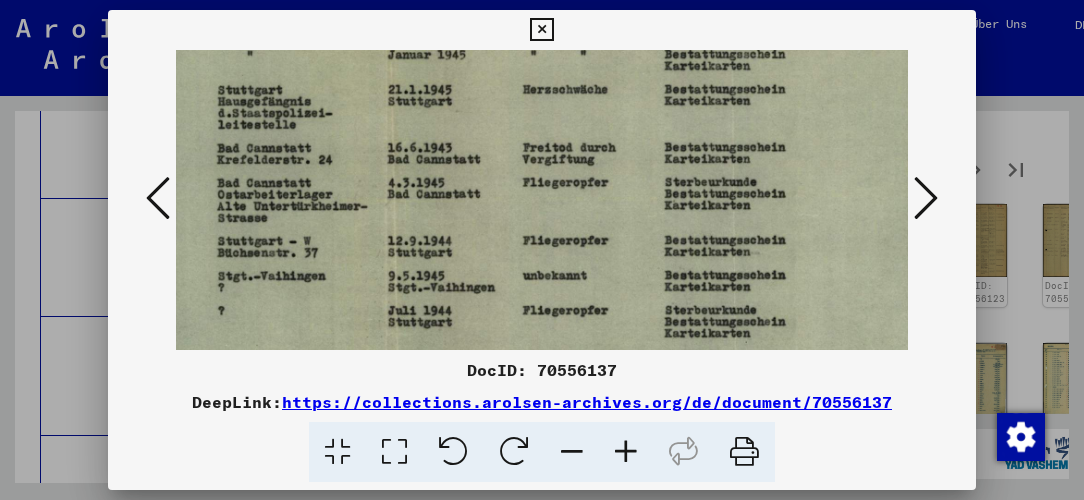 drag, startPoint x: 522, startPoint y: 276, endPoint x: 533, endPoint y: 148, distance: 128.47179 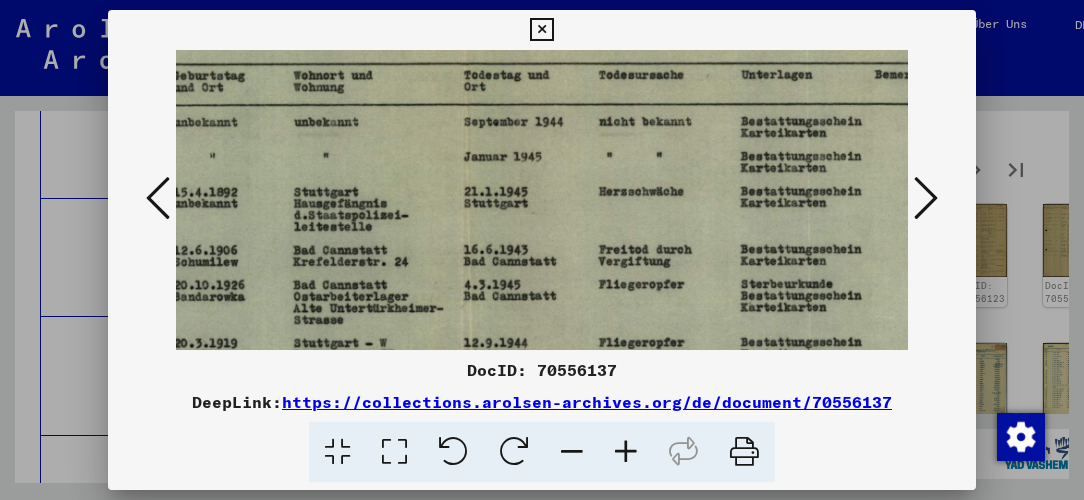 scroll, scrollTop: 92, scrollLeft: 308, axis: both 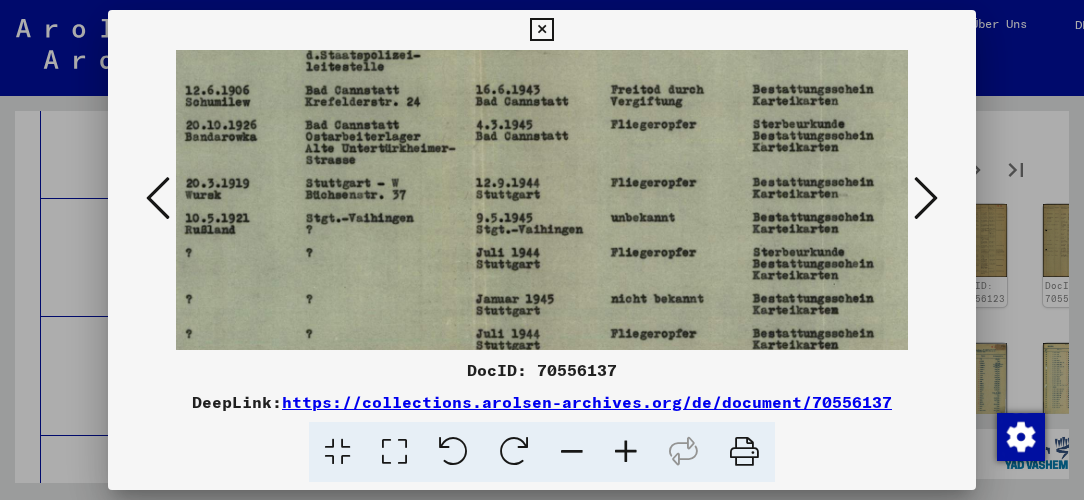 drag, startPoint x: 516, startPoint y: 277, endPoint x: 569, endPoint y: 166, distance: 123.00407 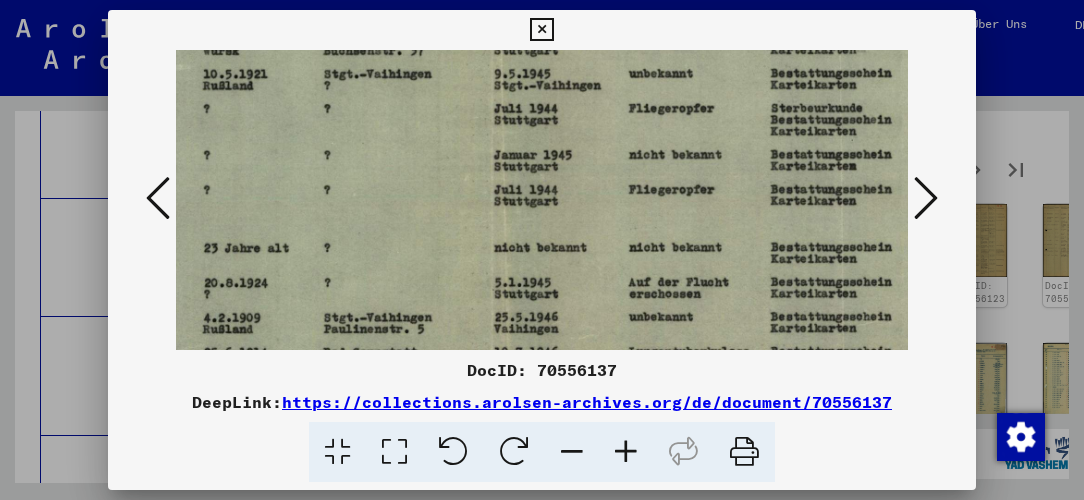 drag, startPoint x: 448, startPoint y: 219, endPoint x: 466, endPoint y: 77, distance: 143.13629 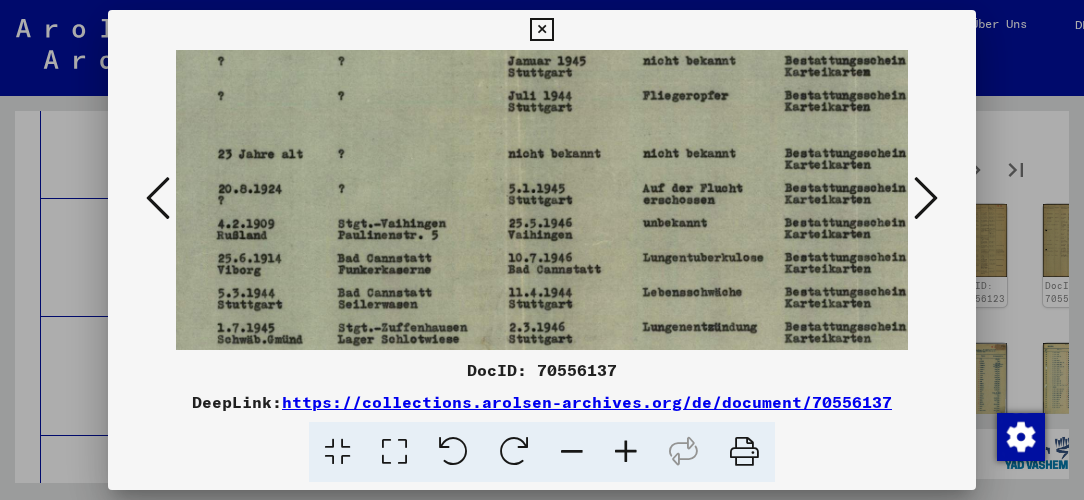 scroll, scrollTop: 504, scrollLeft: 263, axis: both 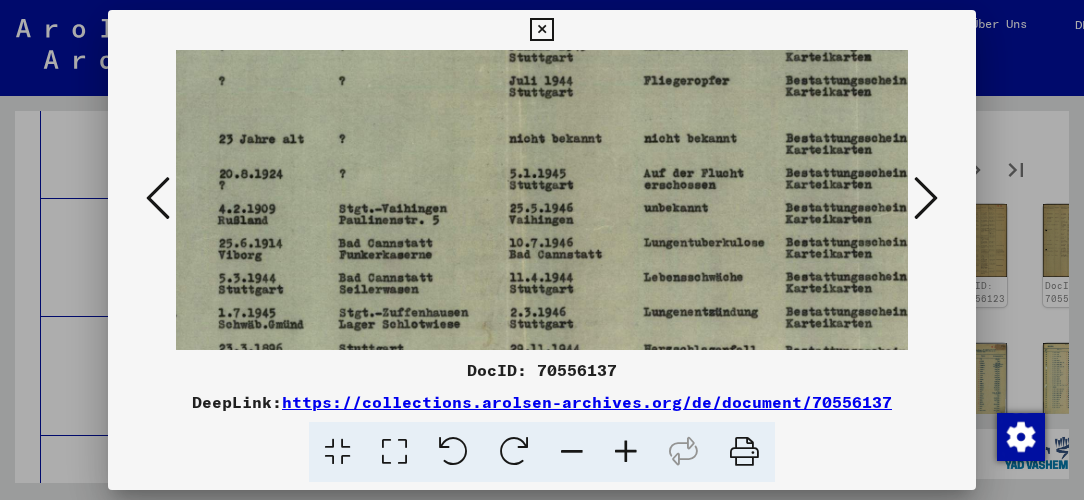 drag, startPoint x: 453, startPoint y: 192, endPoint x: 468, endPoint y: 84, distance: 109.03669 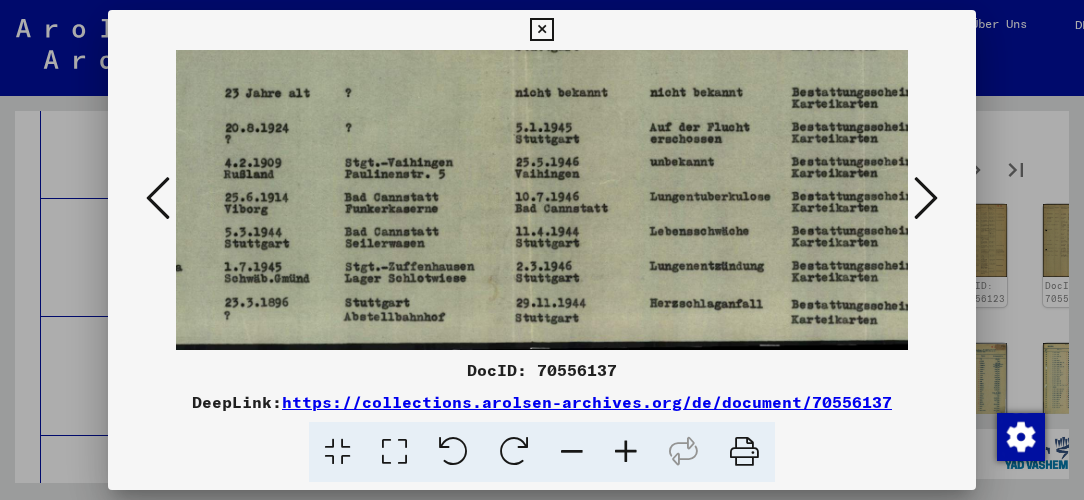 drag, startPoint x: 463, startPoint y: 208, endPoint x: 465, endPoint y: 122, distance: 86.023254 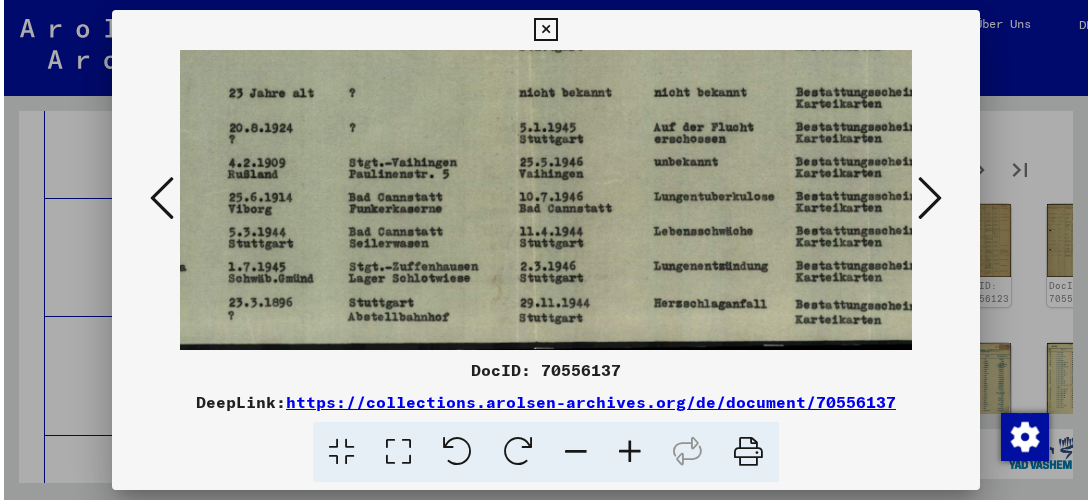 scroll, scrollTop: 0, scrollLeft: 0, axis: both 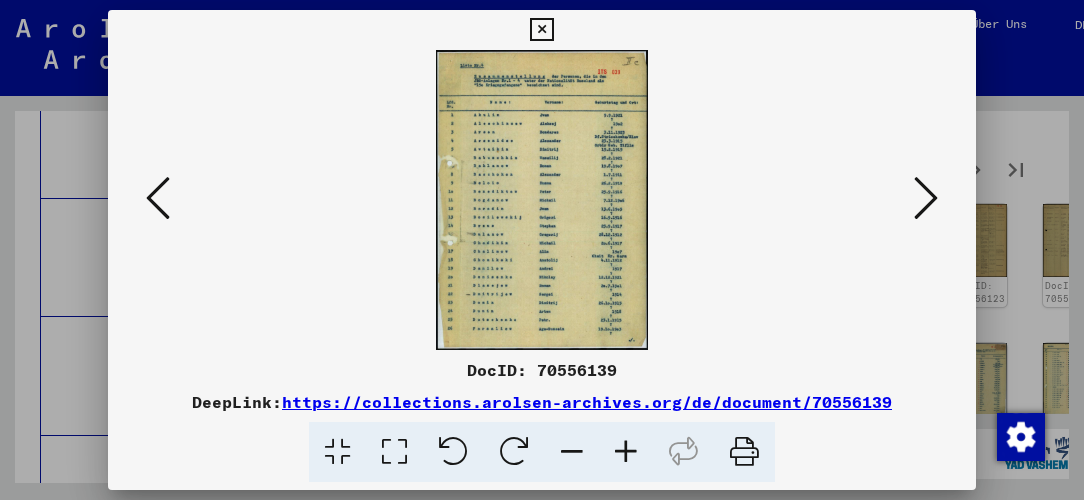click at bounding box center [626, 452] 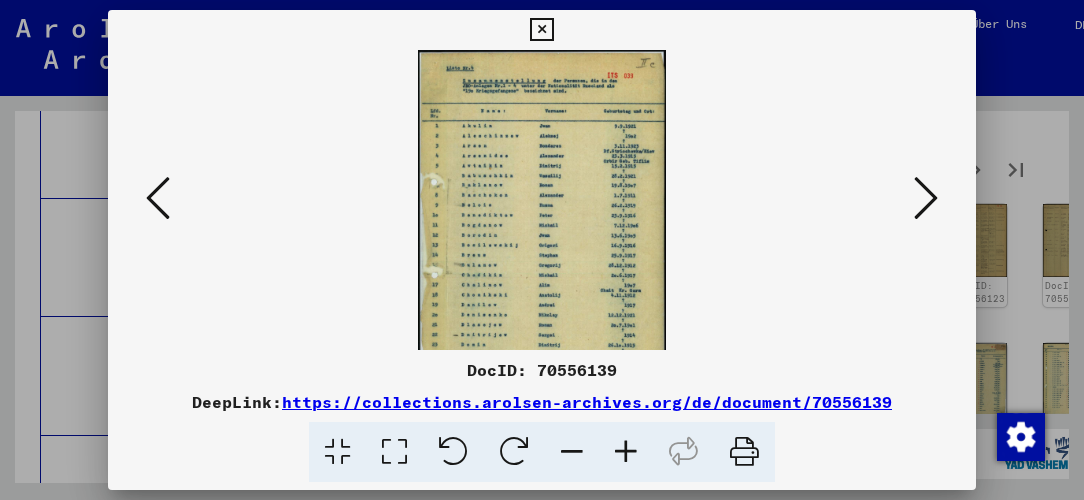 click at bounding box center [626, 452] 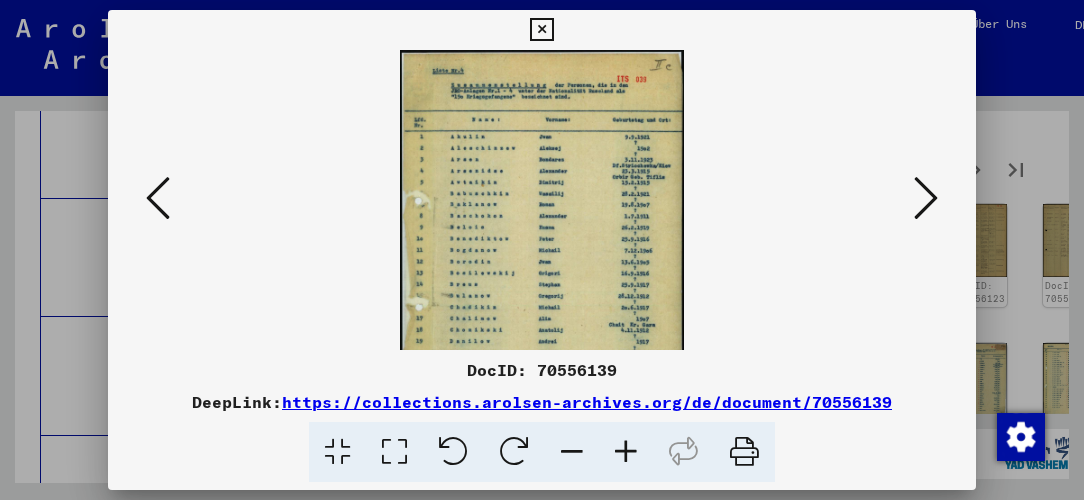 click at bounding box center [626, 452] 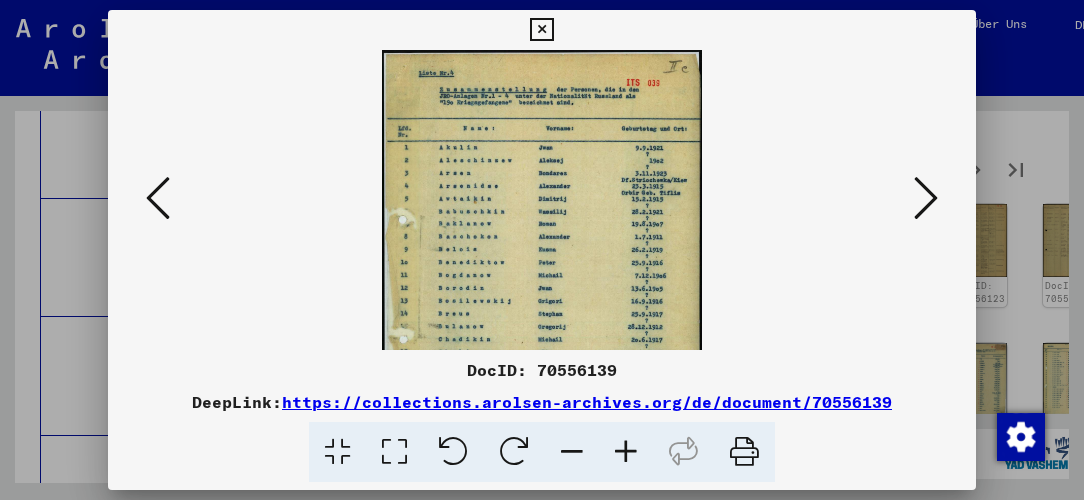 click at bounding box center (626, 452) 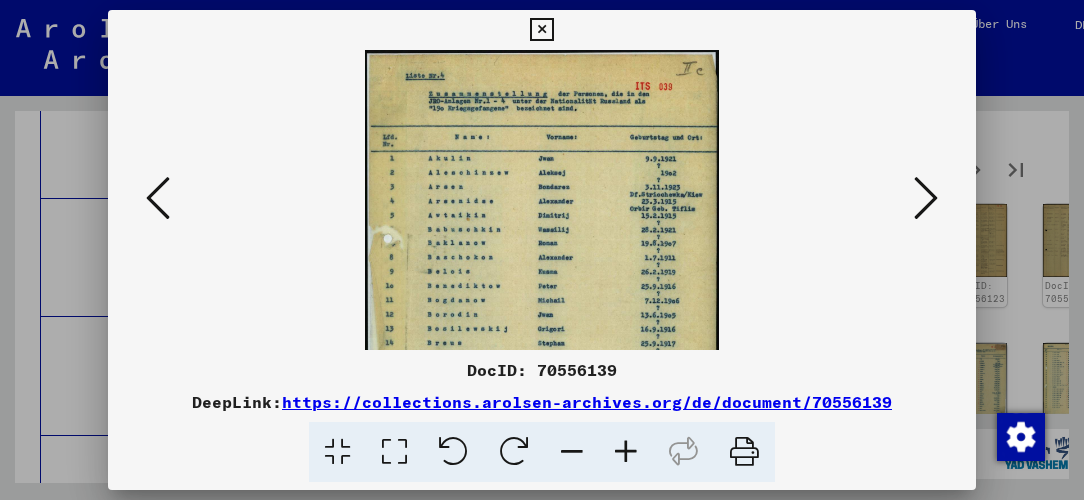 click at bounding box center [626, 452] 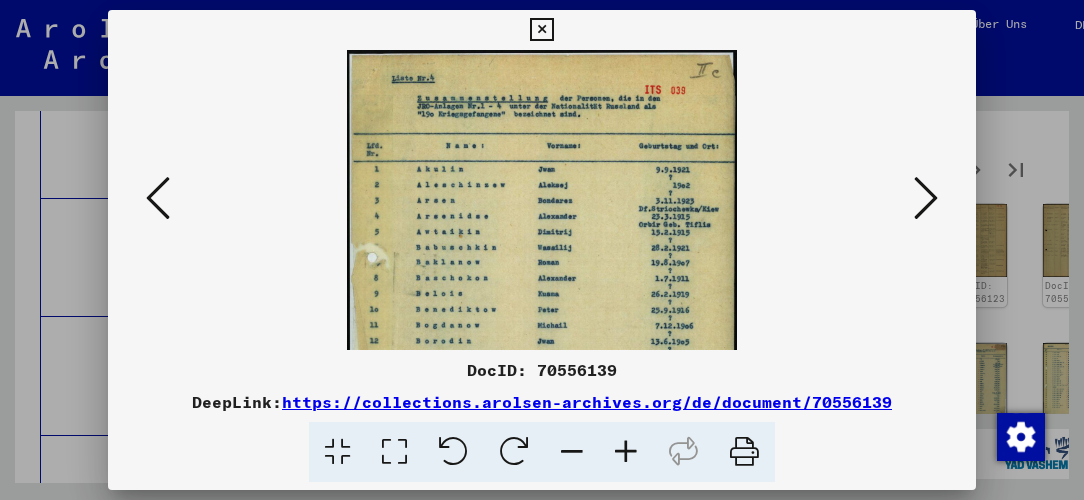click at bounding box center [626, 452] 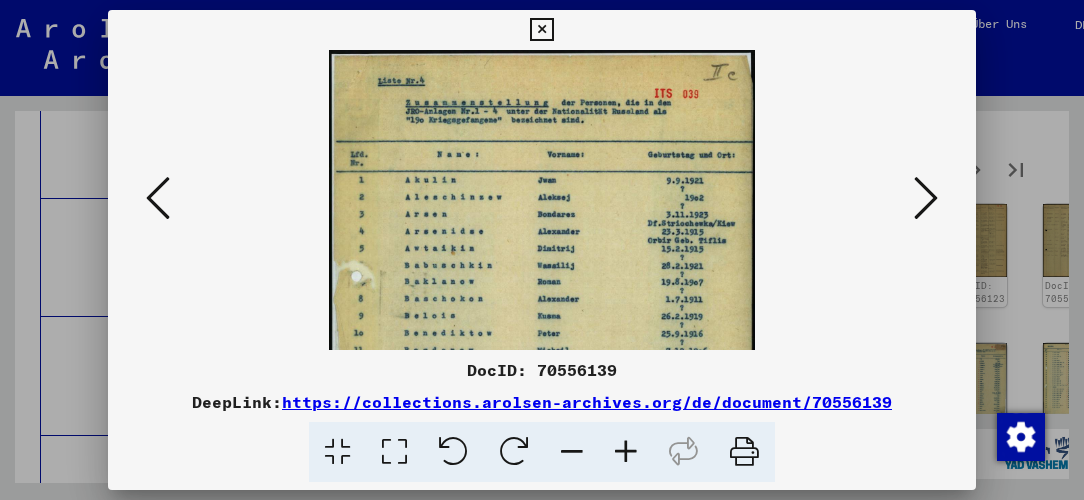 click at bounding box center [926, 198] 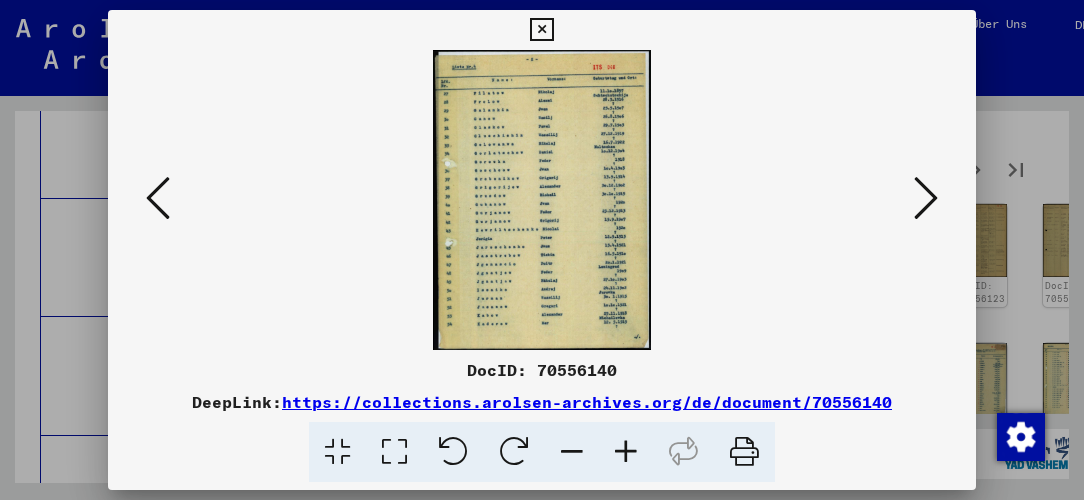 click at bounding box center (926, 198) 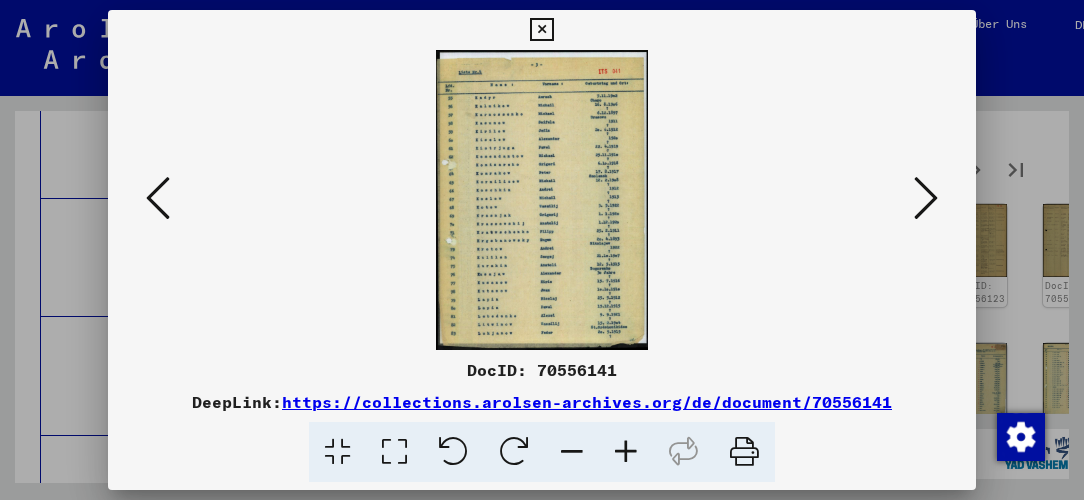 click at bounding box center (926, 198) 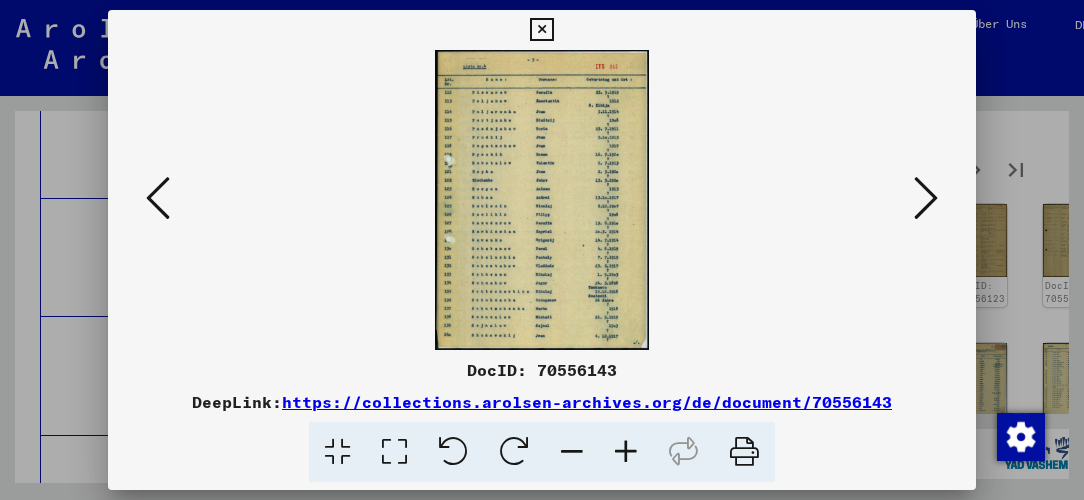 click at bounding box center (926, 198) 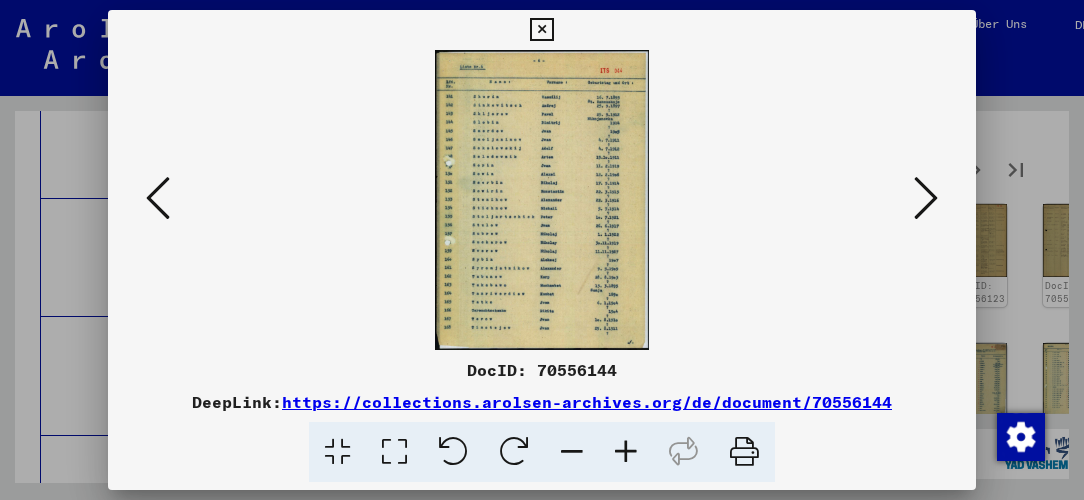 click at bounding box center [926, 198] 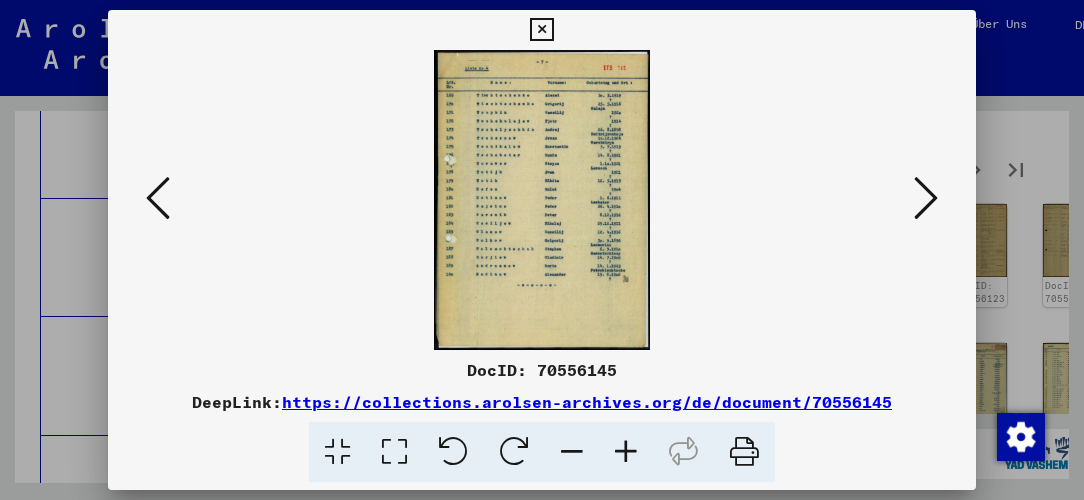 click at bounding box center (926, 198) 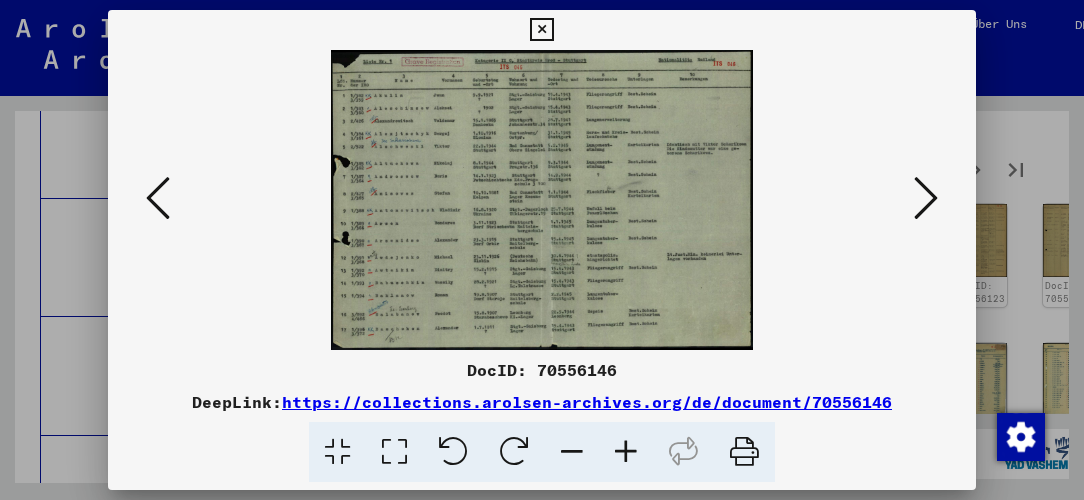 click at bounding box center [926, 198] 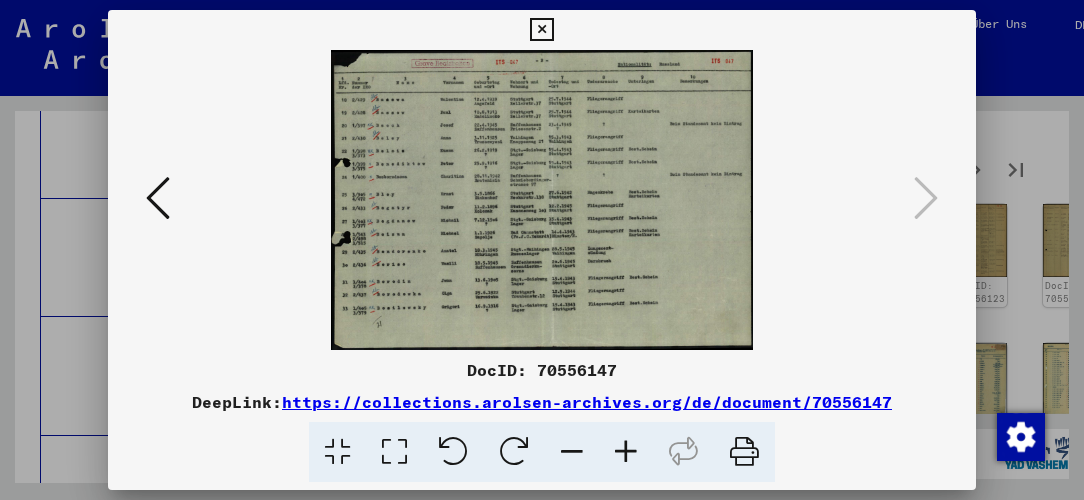 click at bounding box center [541, 30] 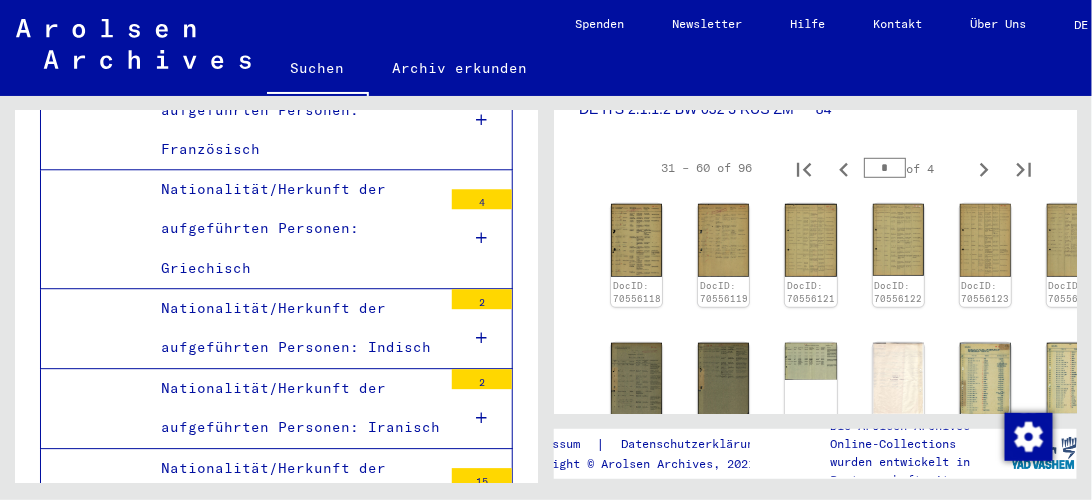 scroll, scrollTop: 5269, scrollLeft: 0, axis: vertical 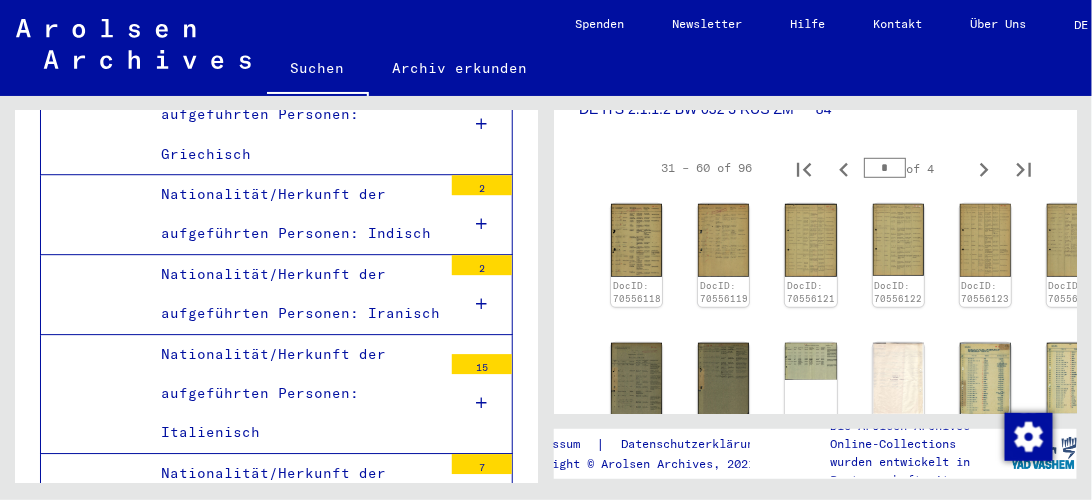 click on "Nationalität/Herkunft der aufgeführten Personen: Italienisch" at bounding box center (294, 394) 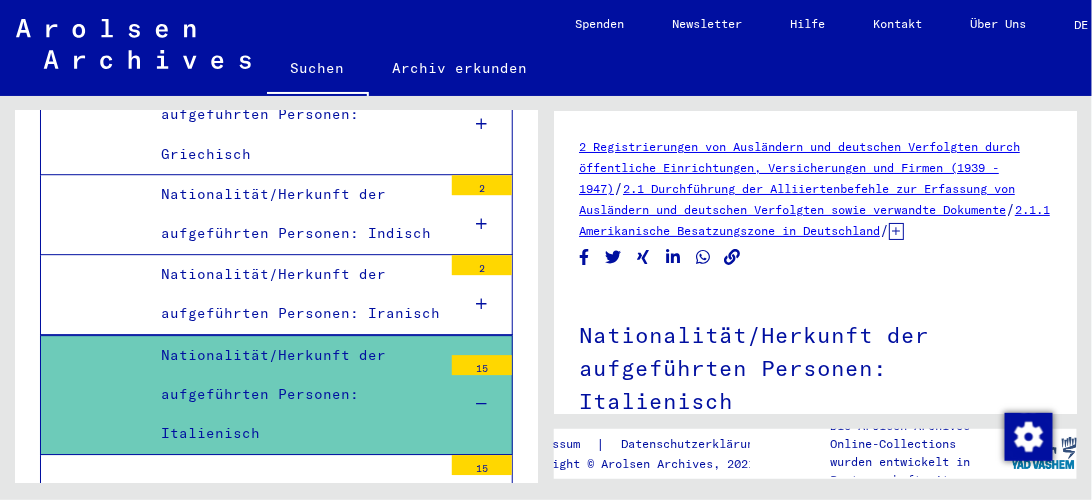 scroll, scrollTop: 0, scrollLeft: 0, axis: both 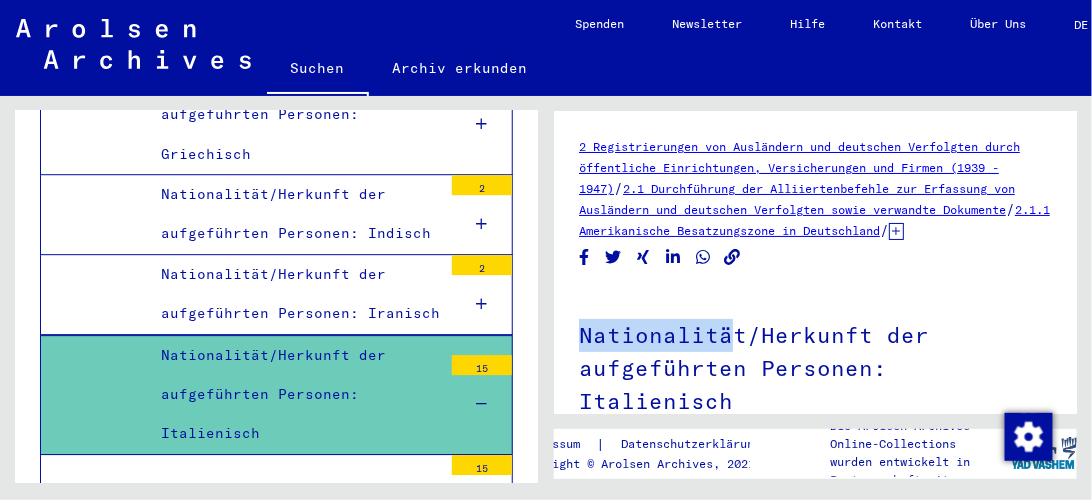 drag, startPoint x: 733, startPoint y: 343, endPoint x: 728, endPoint y: 263, distance: 80.1561 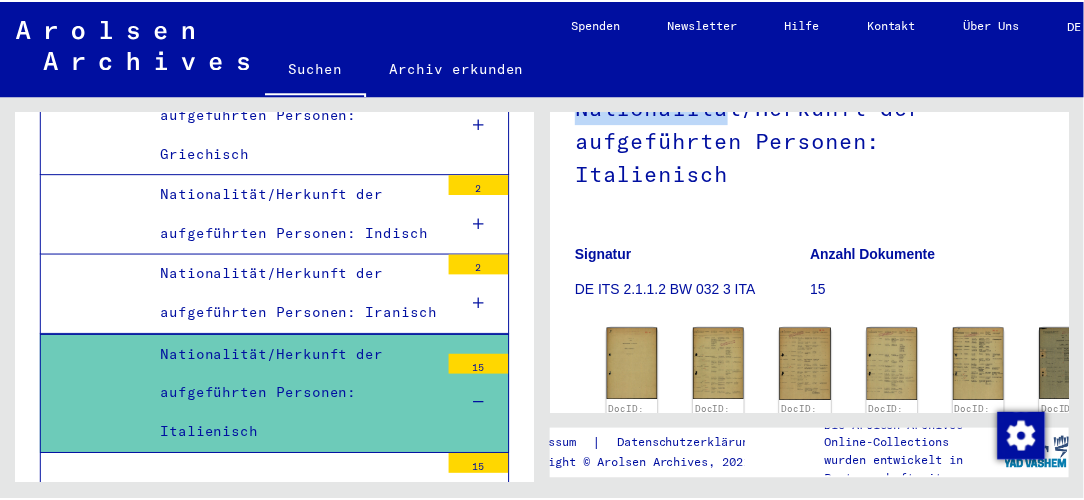 scroll, scrollTop: 342, scrollLeft: 0, axis: vertical 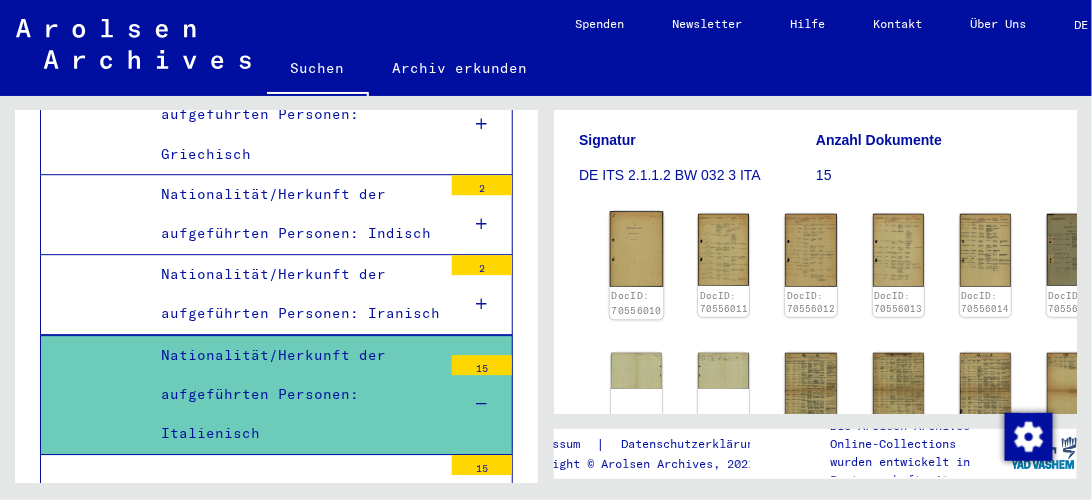 click 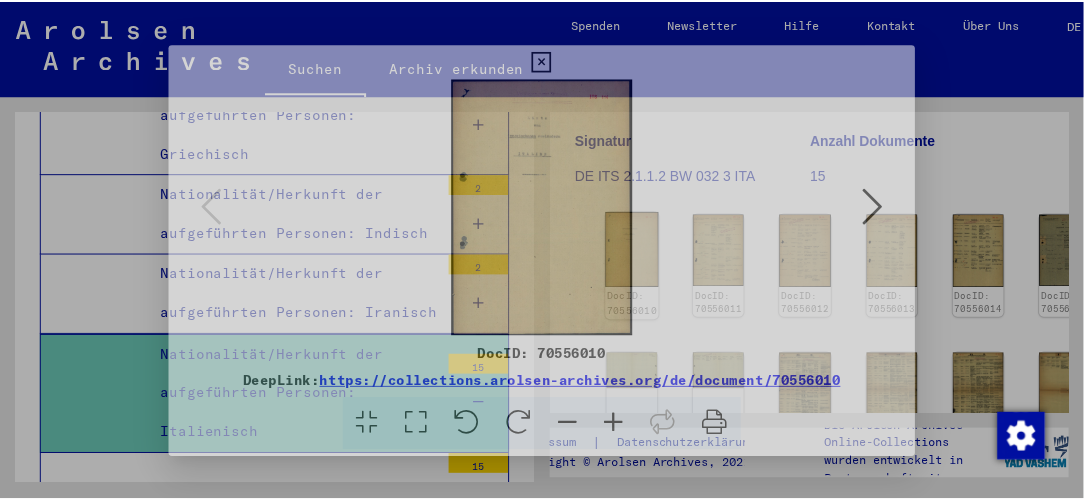 scroll, scrollTop: 5426, scrollLeft: 0, axis: vertical 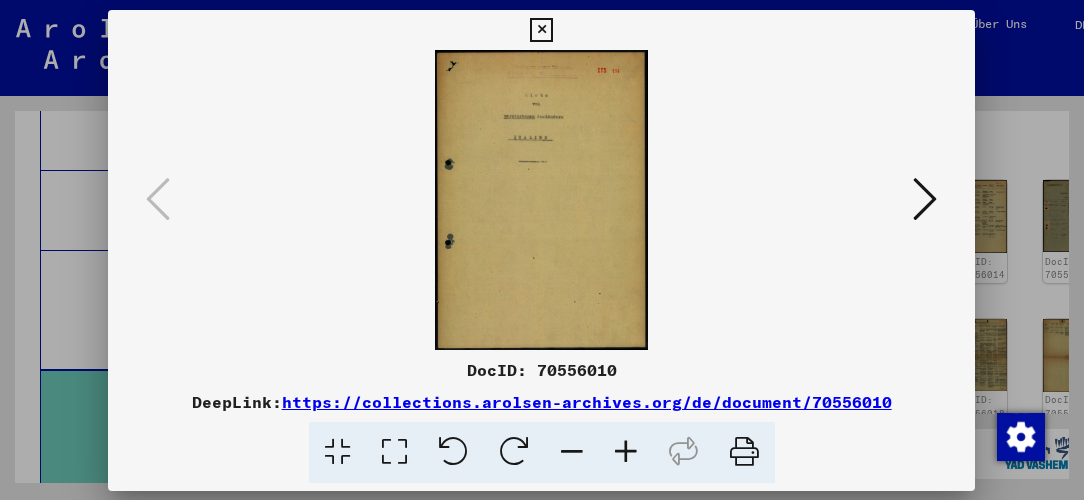 click at bounding box center (541, 200) 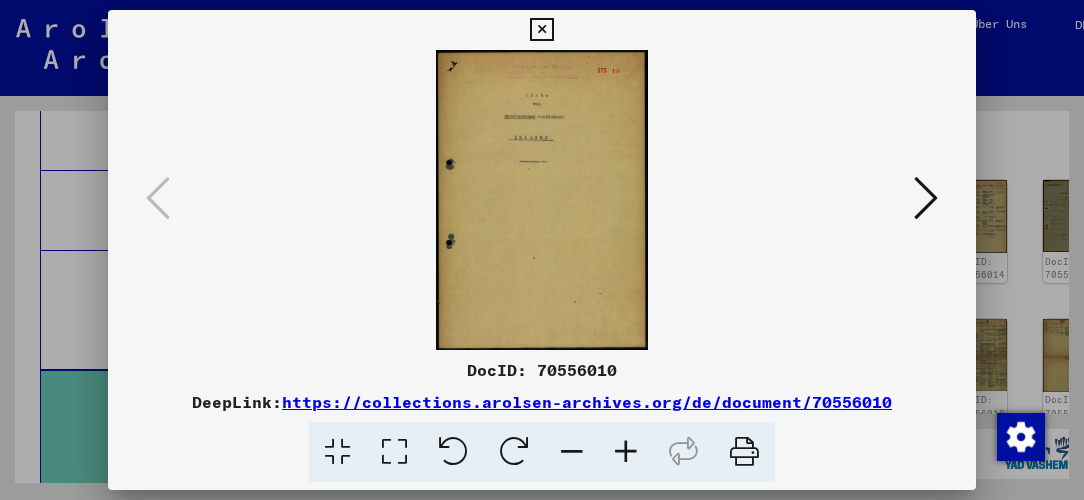 click at bounding box center [626, 452] 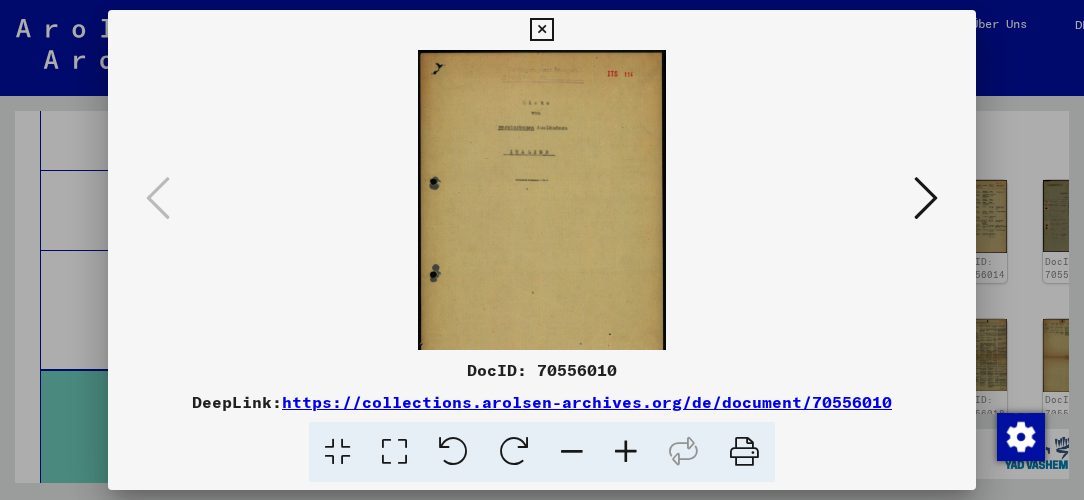 click at bounding box center [626, 452] 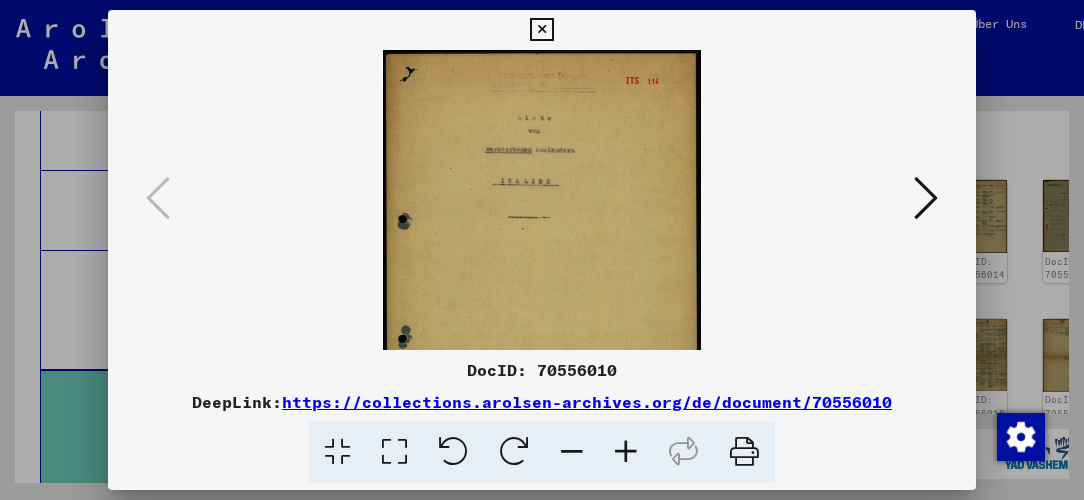 click at bounding box center [626, 452] 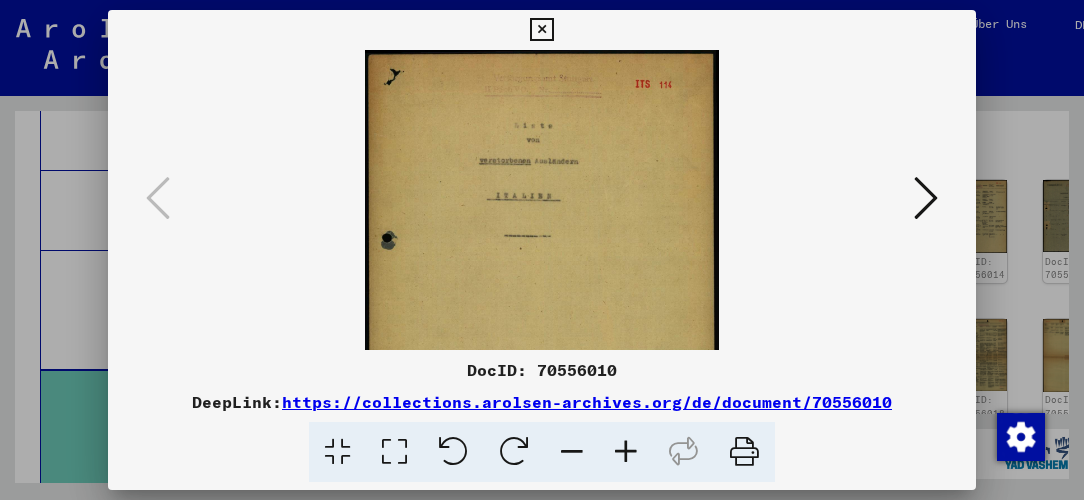 click at bounding box center [626, 452] 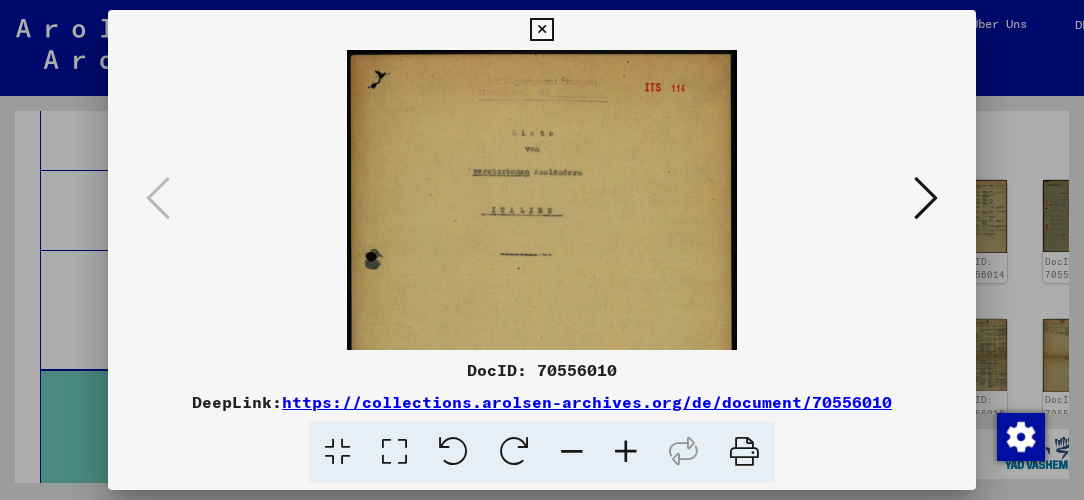 click at bounding box center (626, 452) 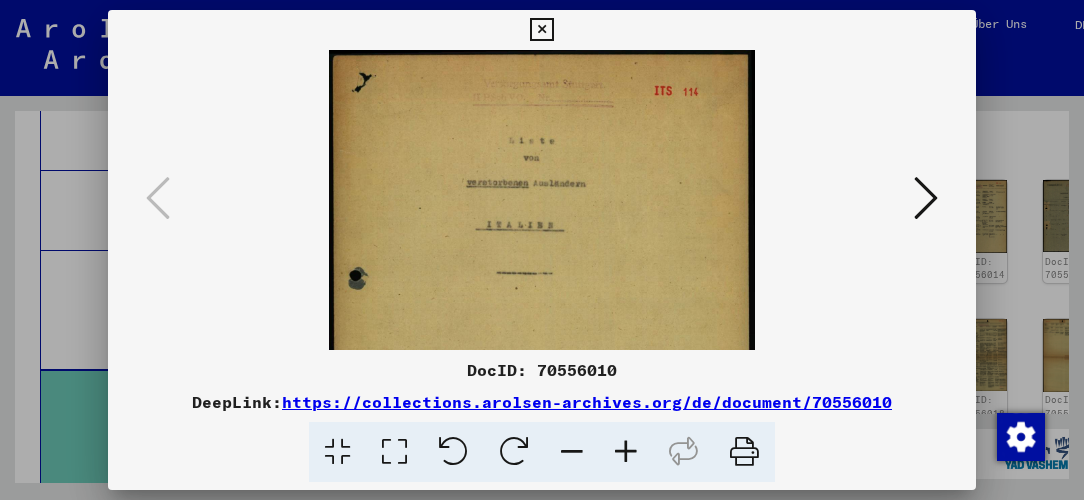 click at bounding box center (626, 452) 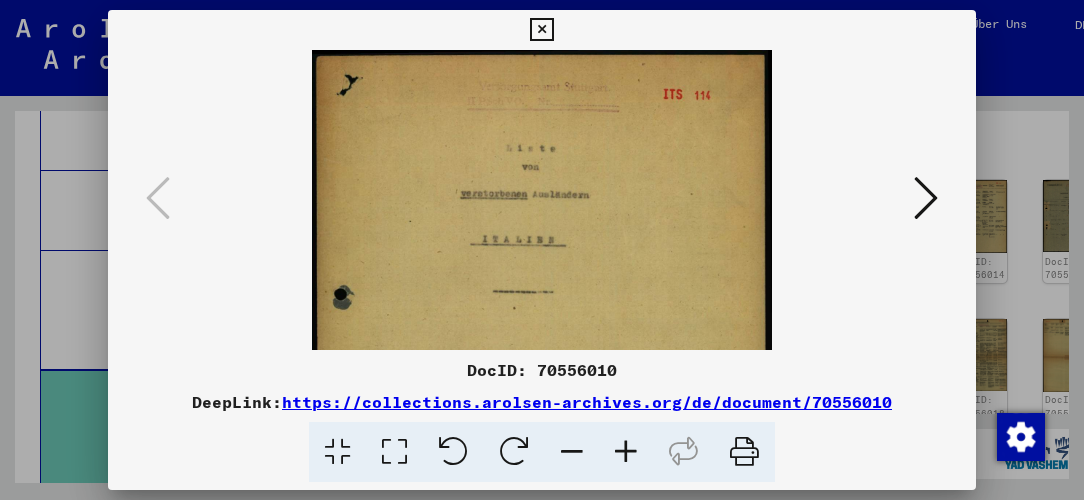 click at bounding box center (626, 452) 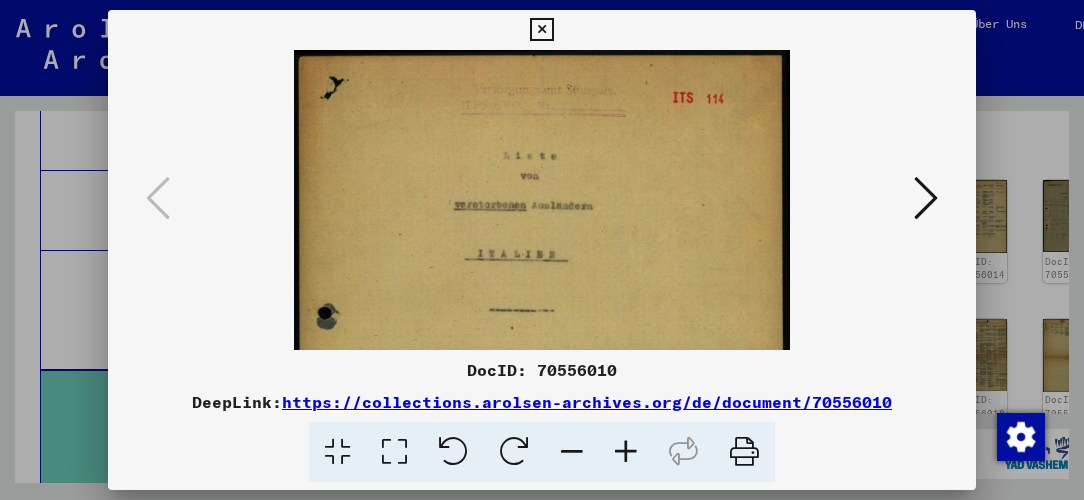 click at bounding box center [626, 452] 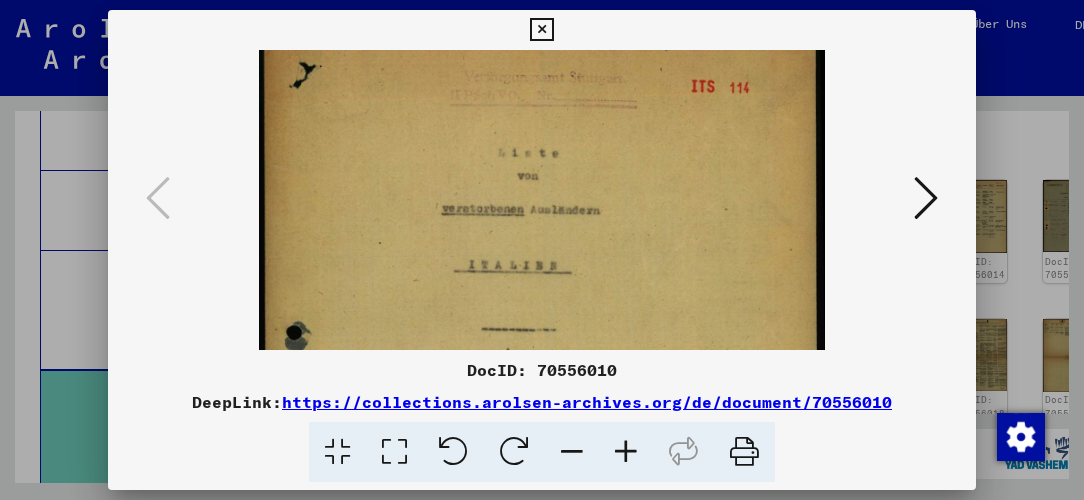 scroll, scrollTop: 65, scrollLeft: 0, axis: vertical 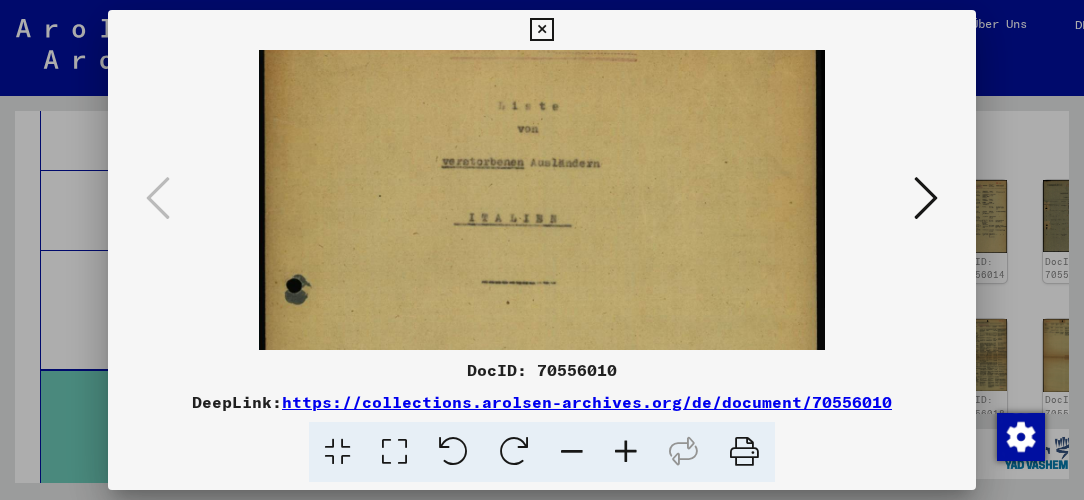 drag, startPoint x: 627, startPoint y: 262, endPoint x: 622, endPoint y: 198, distance: 64.195015 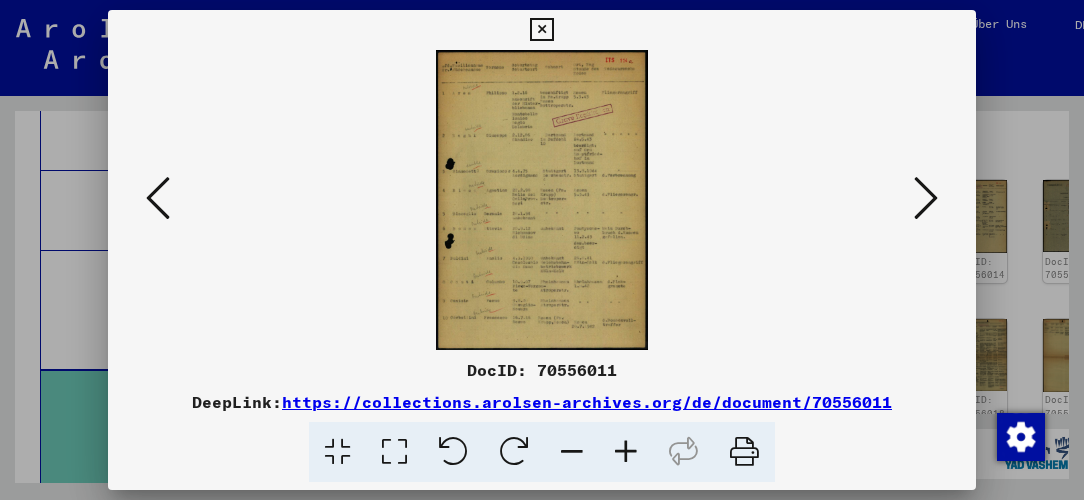 scroll, scrollTop: 0, scrollLeft: 0, axis: both 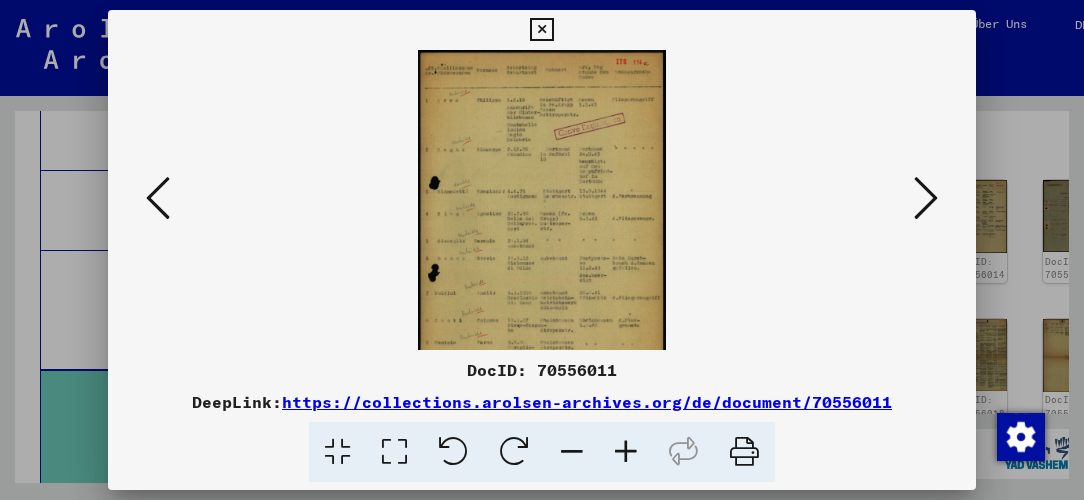 click at bounding box center [626, 452] 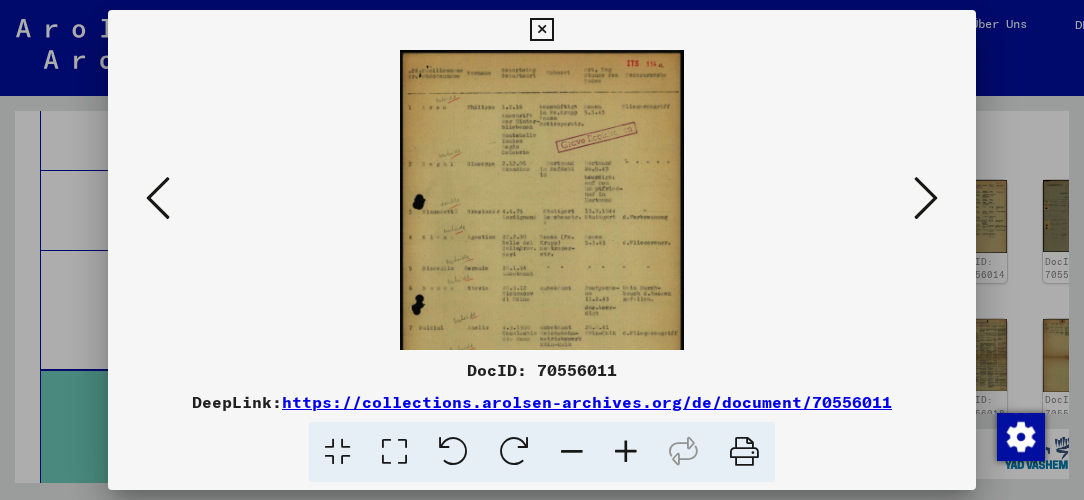click at bounding box center [626, 452] 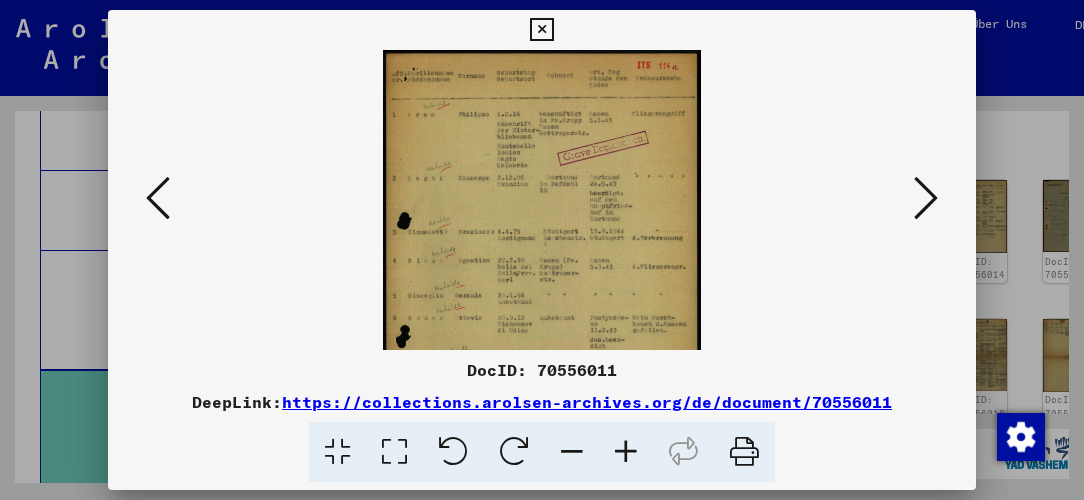 click at bounding box center [626, 452] 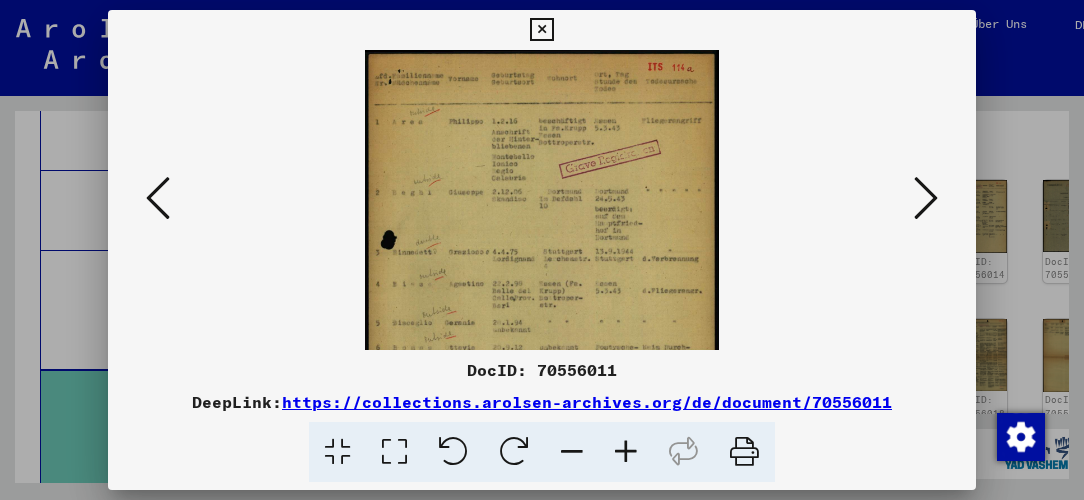 click at bounding box center (626, 452) 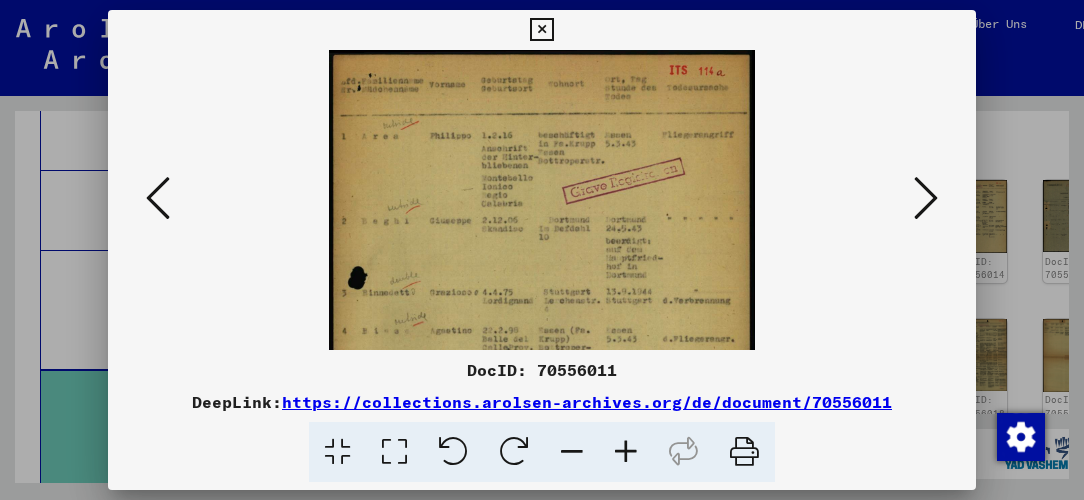 click at bounding box center [626, 452] 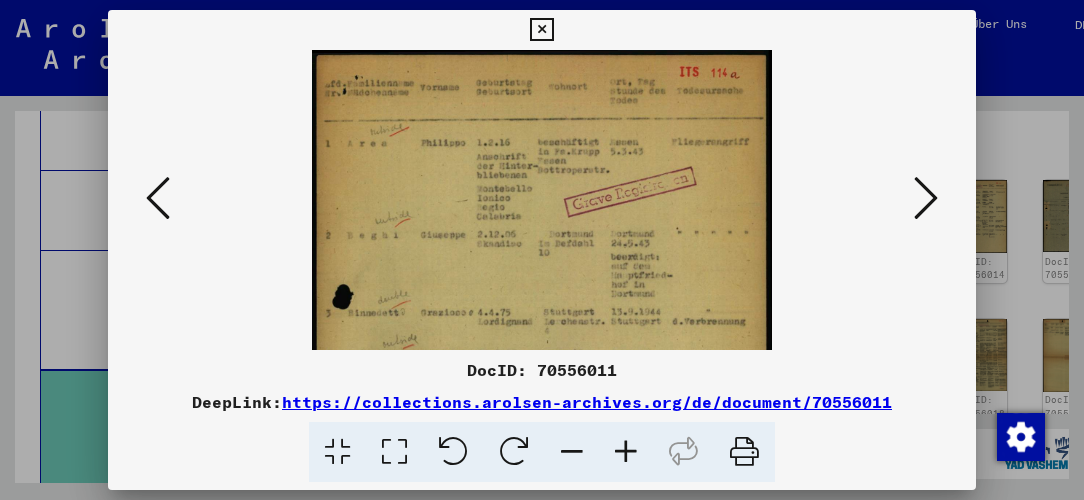 click at bounding box center [626, 452] 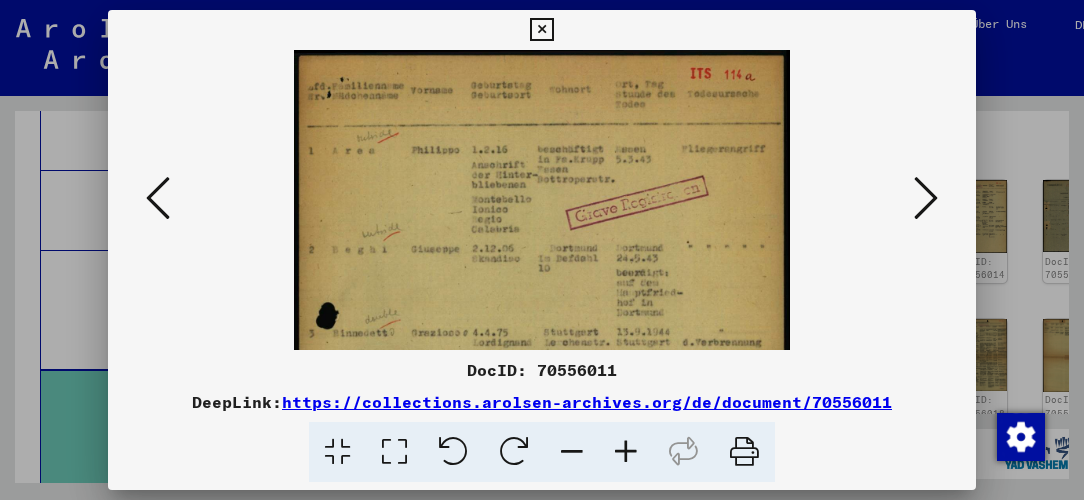 click at bounding box center [626, 452] 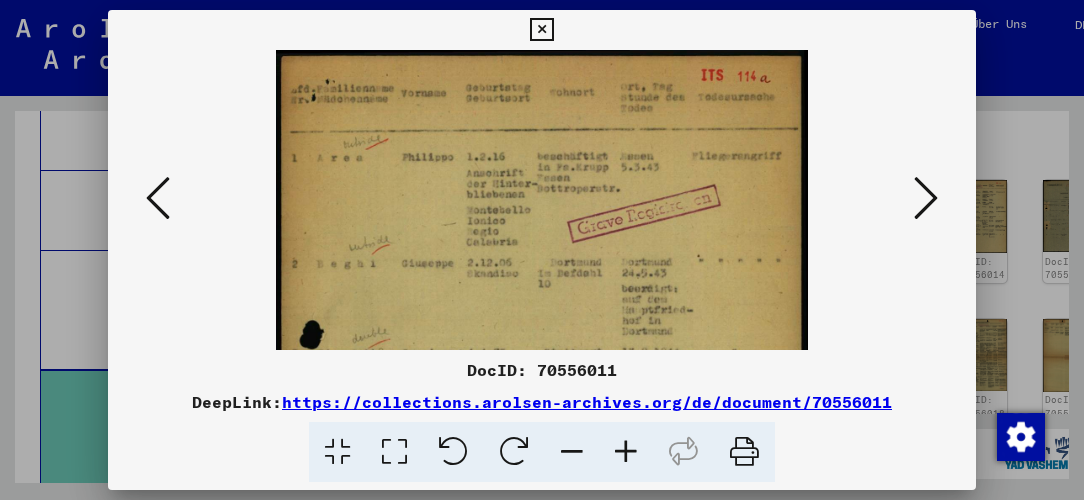 click at bounding box center (626, 452) 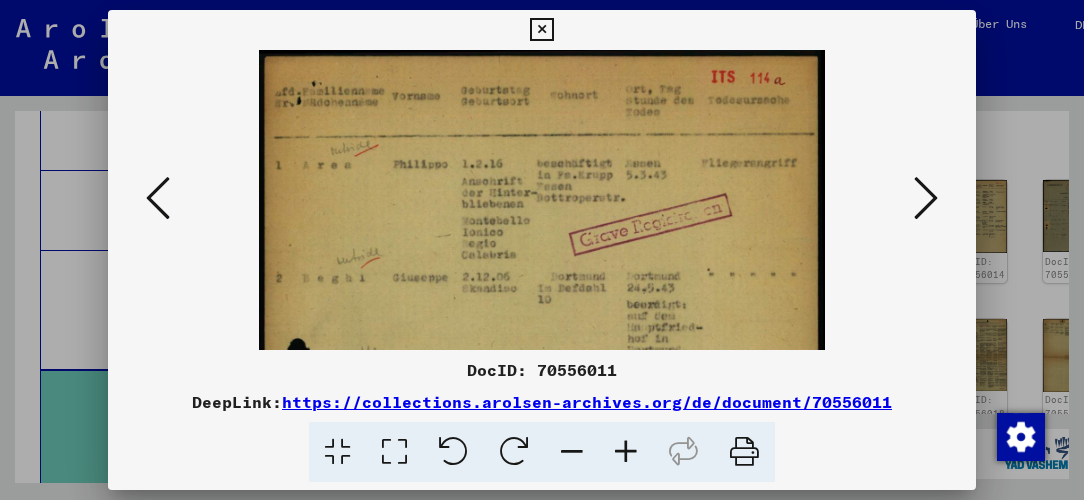 click at bounding box center (626, 452) 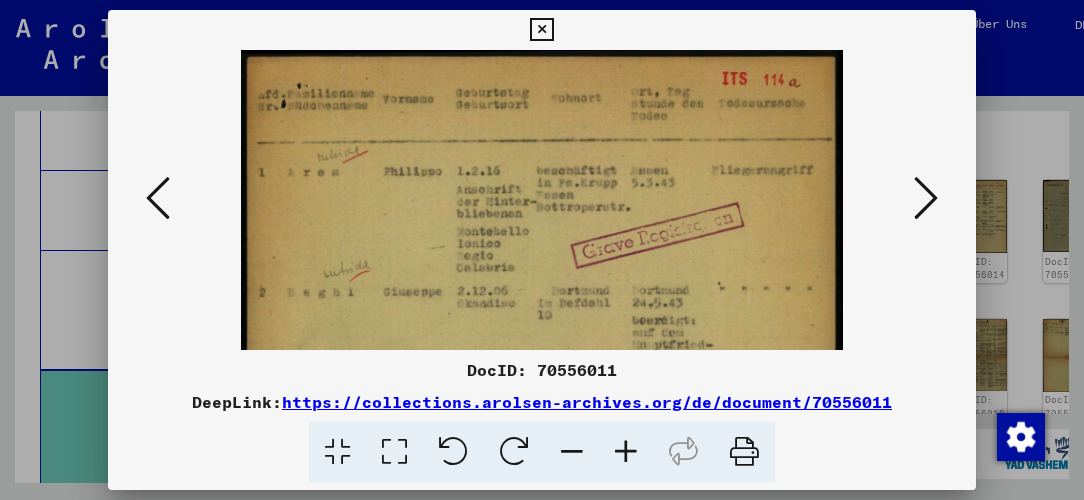 click at bounding box center [626, 452] 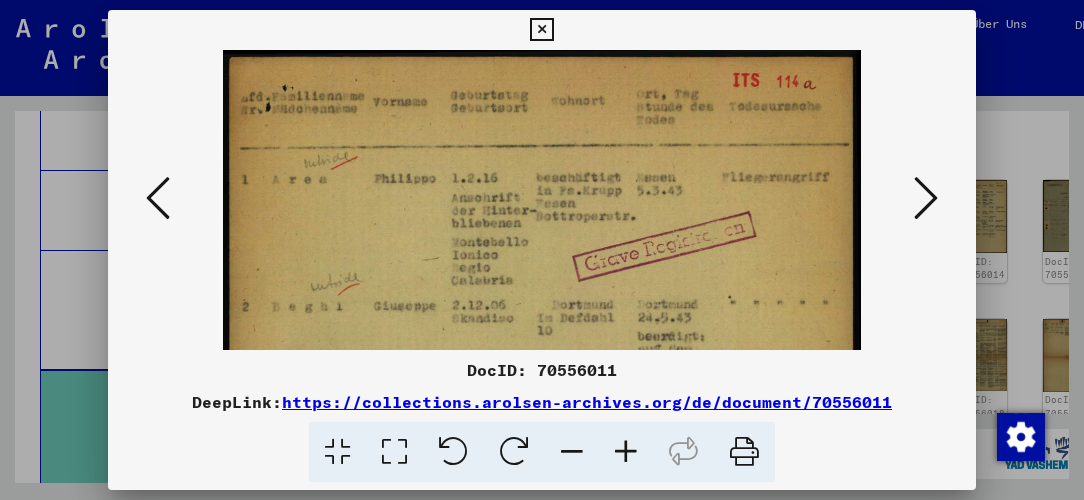 click at bounding box center [626, 452] 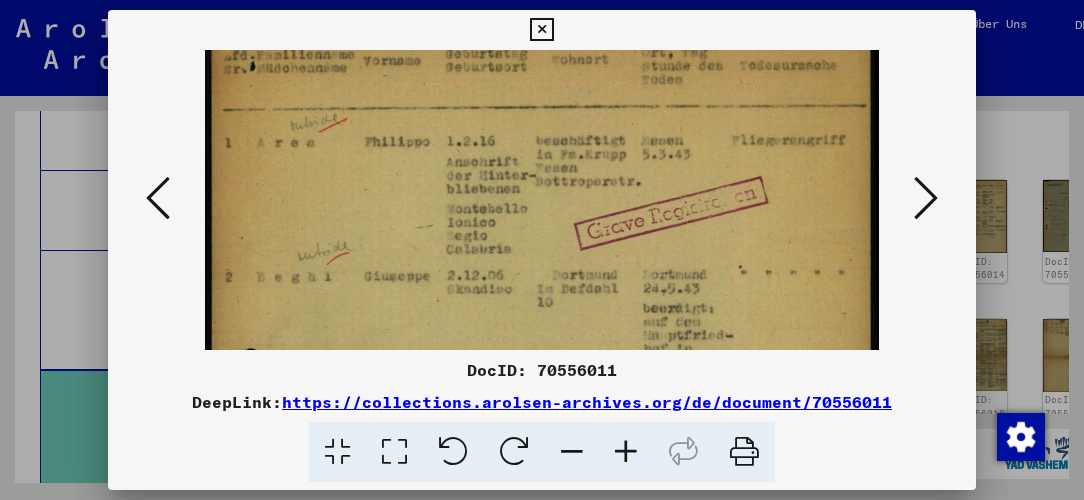 scroll, scrollTop: 53, scrollLeft: 0, axis: vertical 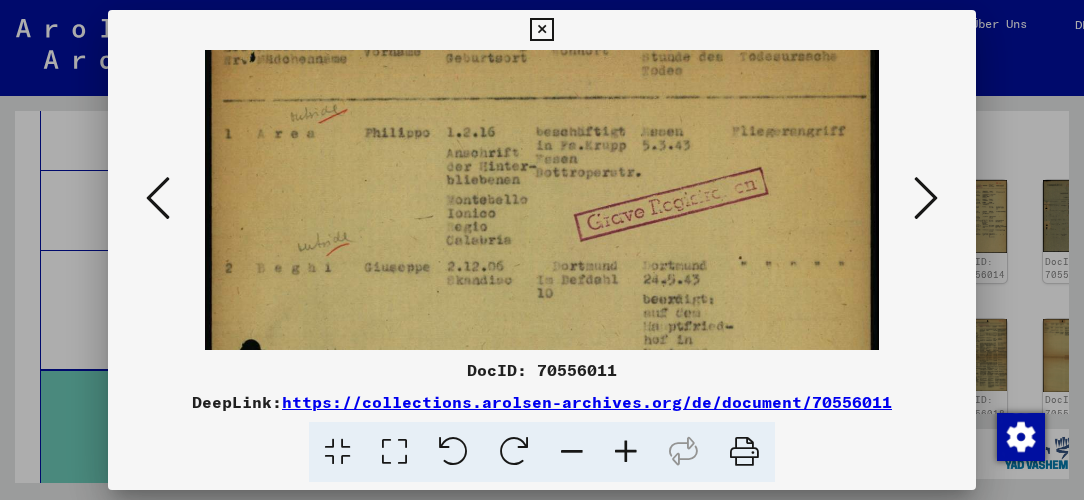 drag, startPoint x: 552, startPoint y: 305, endPoint x: 556, endPoint y: 252, distance: 53.15073 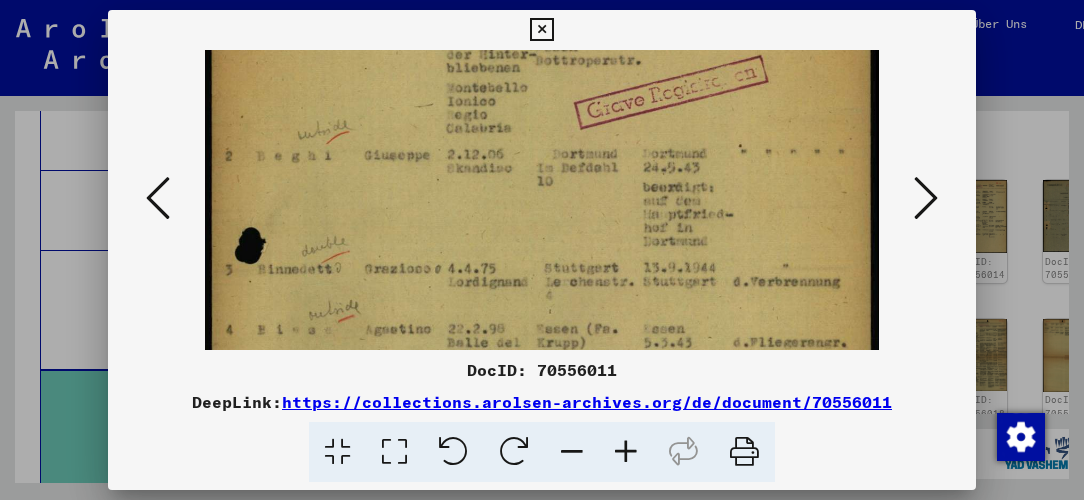 scroll, scrollTop: 167, scrollLeft: 0, axis: vertical 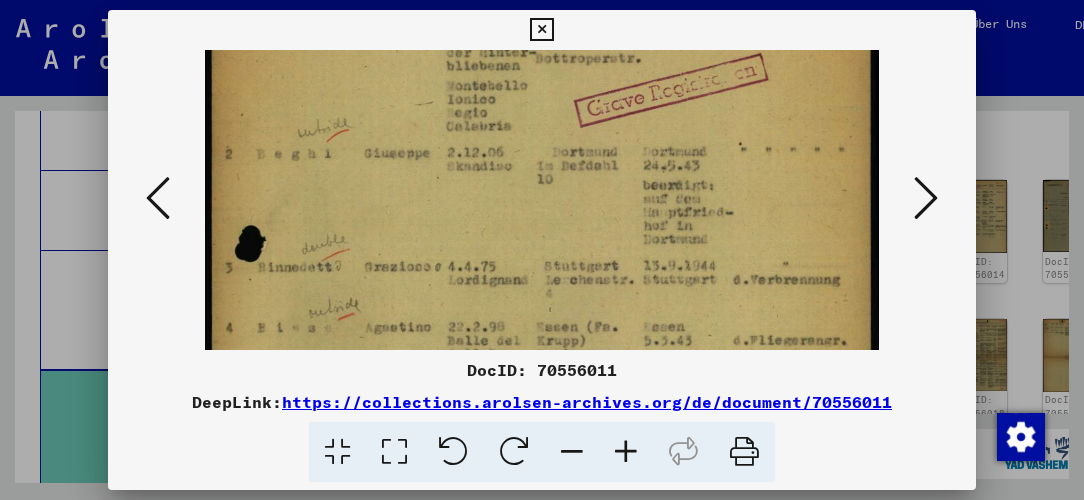drag, startPoint x: 623, startPoint y: 226, endPoint x: 610, endPoint y: 186, distance: 42.059483 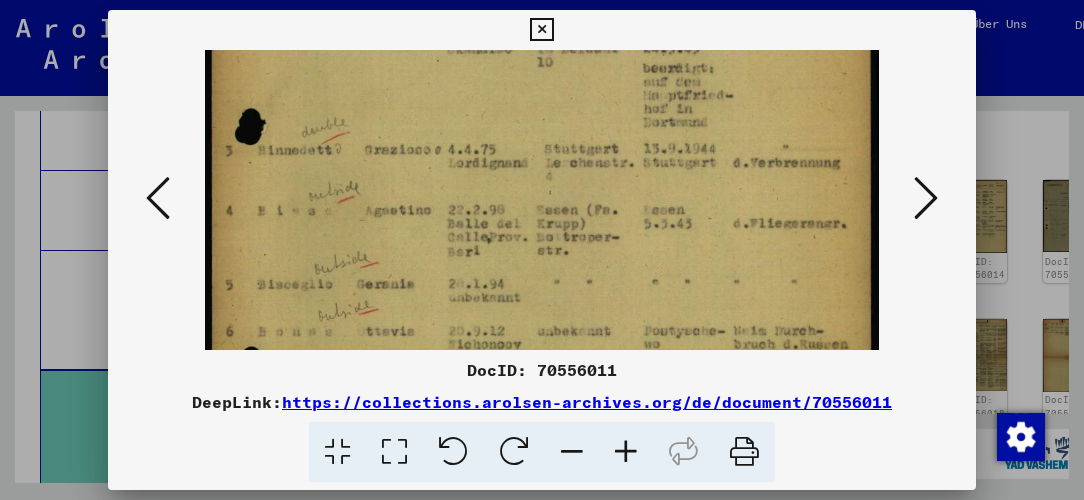 scroll, scrollTop: 289, scrollLeft: 0, axis: vertical 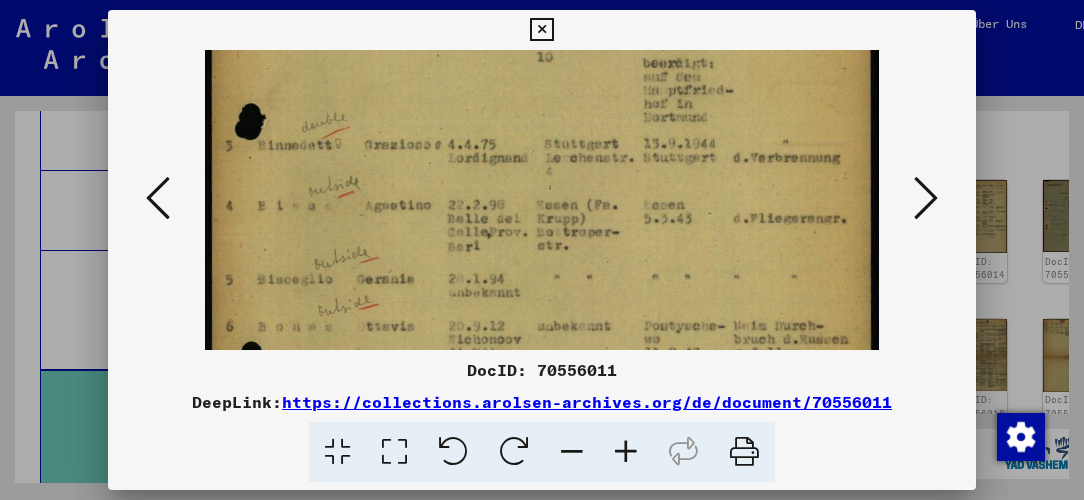 drag, startPoint x: 602, startPoint y: 296, endPoint x: 603, endPoint y: 200, distance: 96.00521 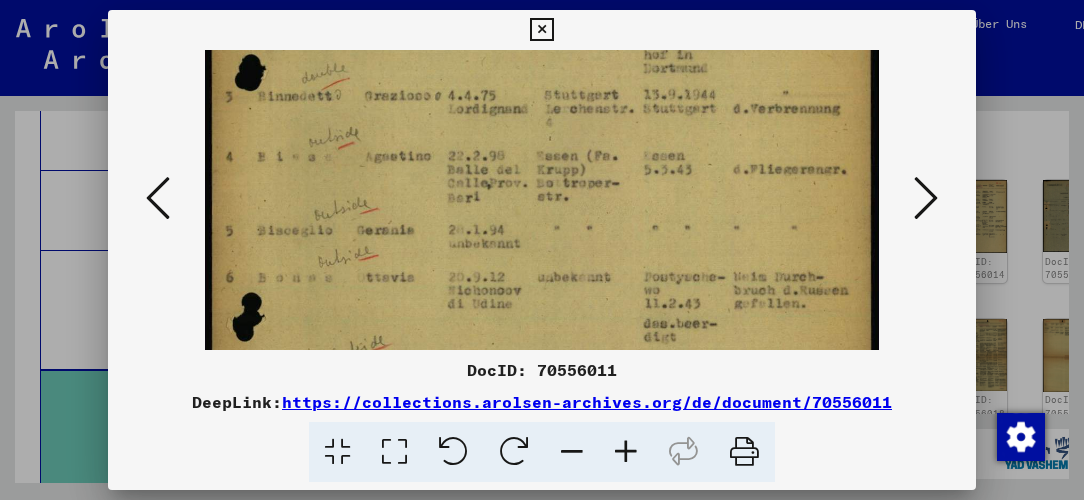 scroll, scrollTop: 385, scrollLeft: 0, axis: vertical 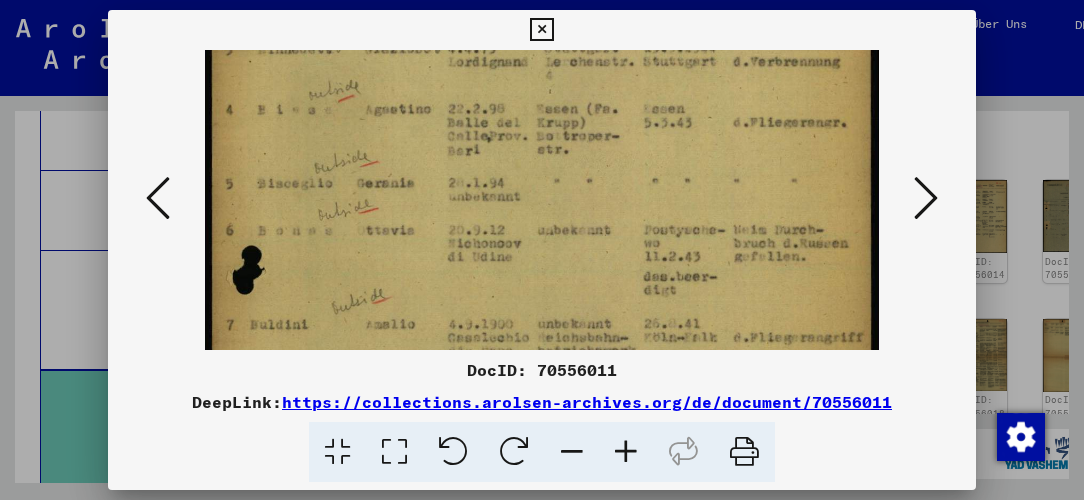 drag, startPoint x: 607, startPoint y: 282, endPoint x: 641, endPoint y: 188, distance: 99.95999 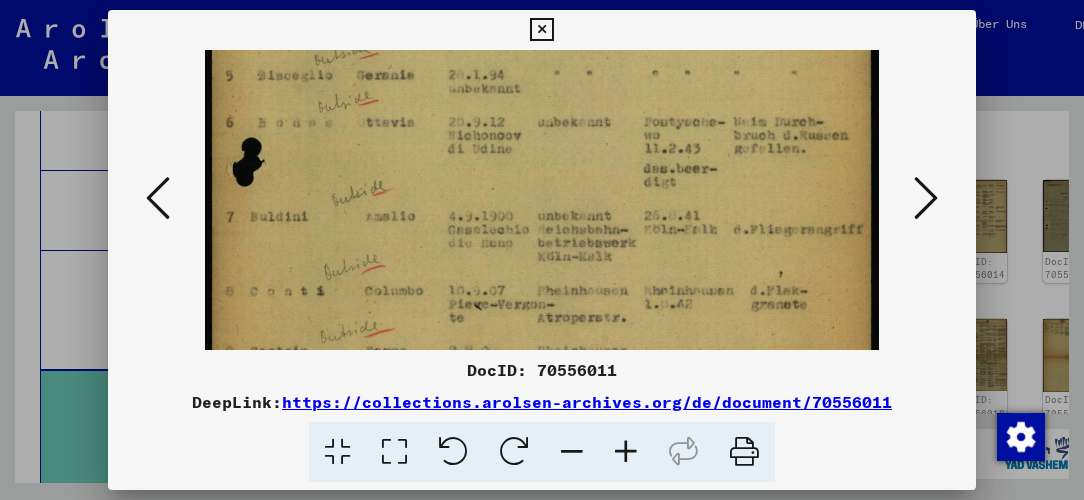 scroll, scrollTop: 516, scrollLeft: 0, axis: vertical 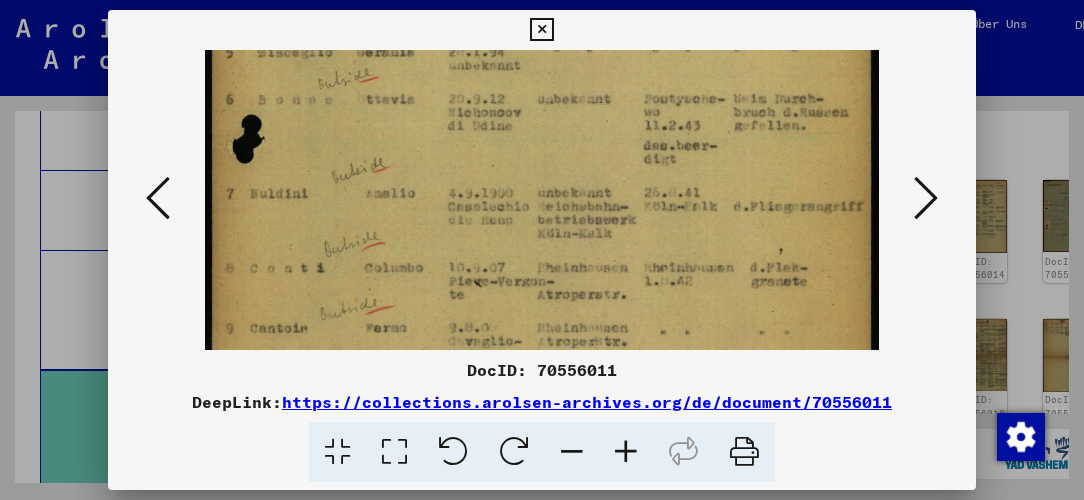 drag, startPoint x: 612, startPoint y: 293, endPoint x: 636, endPoint y: 164, distance: 131.21356 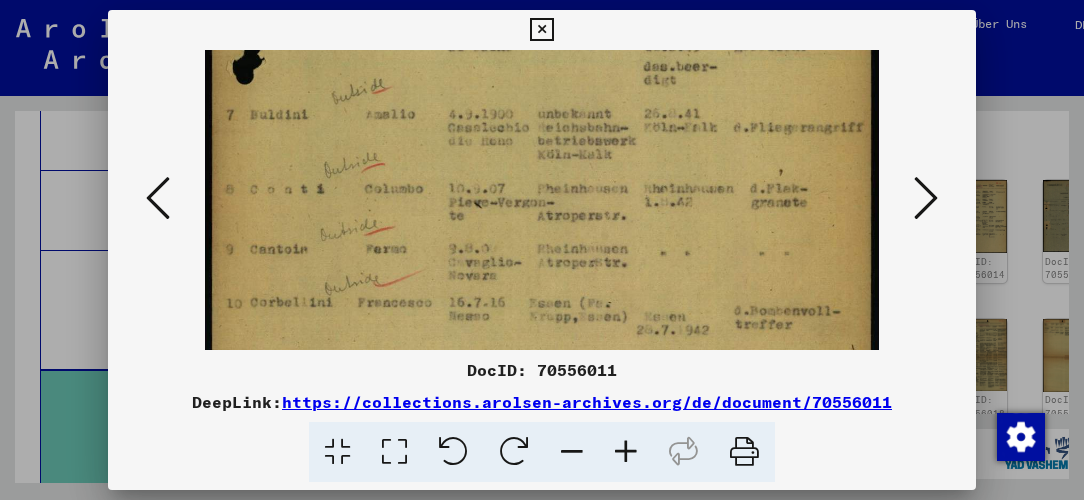 scroll, scrollTop: 650, scrollLeft: 0, axis: vertical 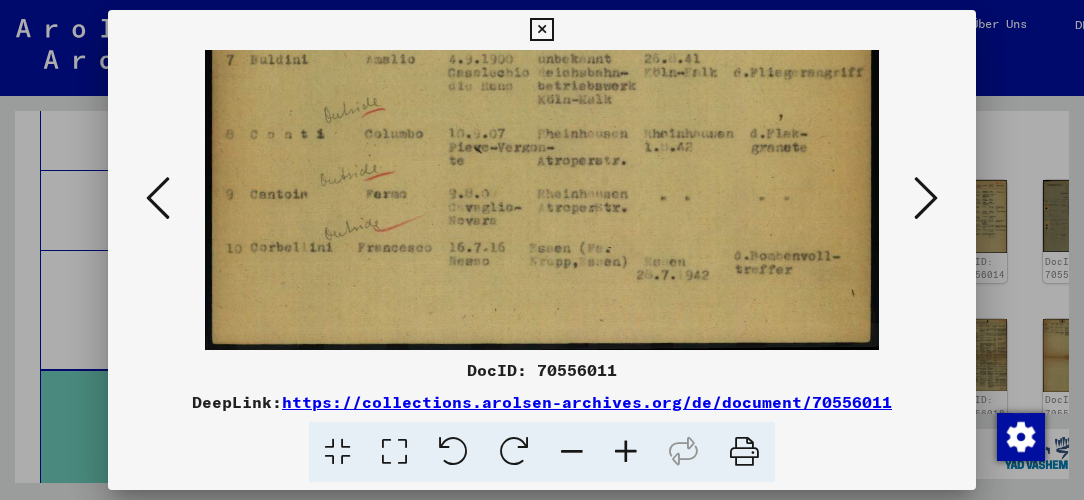 drag, startPoint x: 633, startPoint y: 246, endPoint x: 647, endPoint y: 111, distance: 135.72398 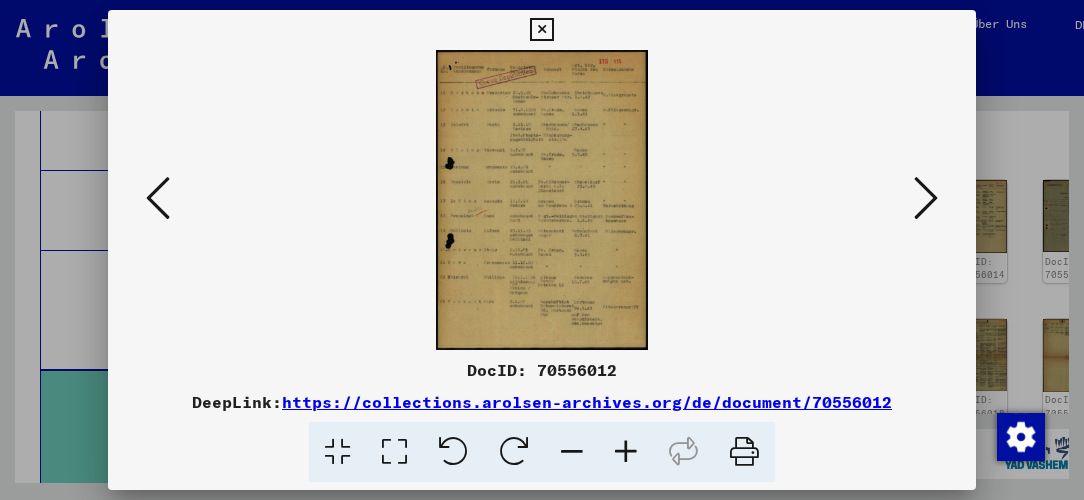 click at bounding box center (626, 452) 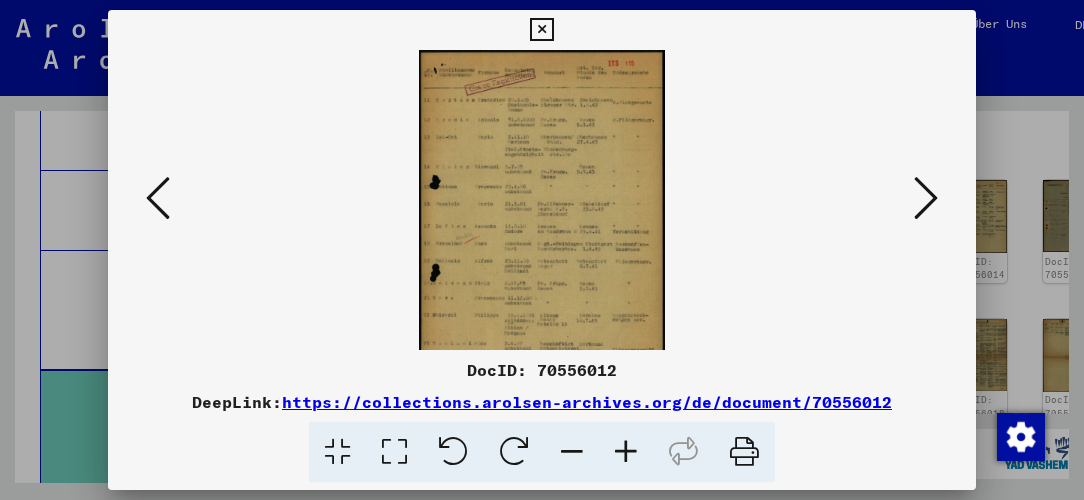 click at bounding box center [626, 452] 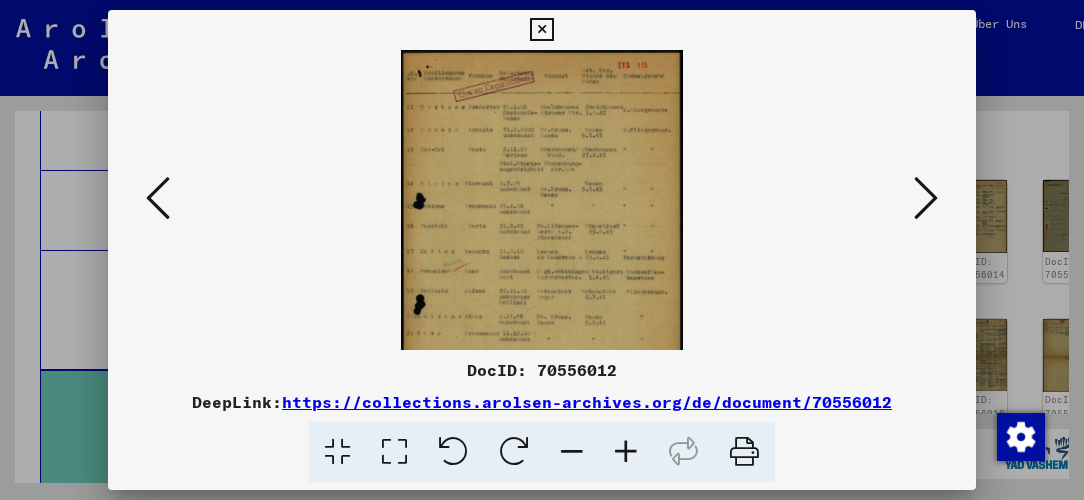 click at bounding box center [626, 452] 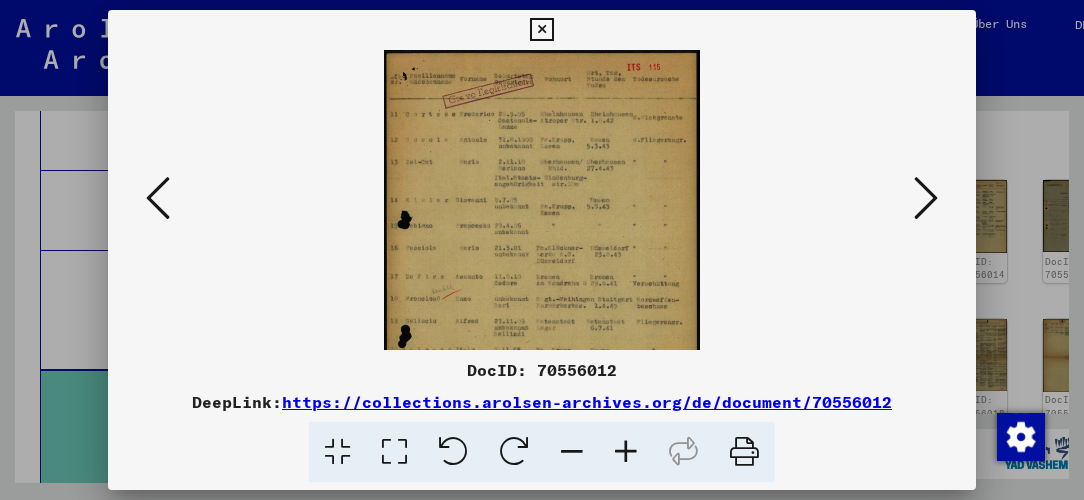click at bounding box center (626, 452) 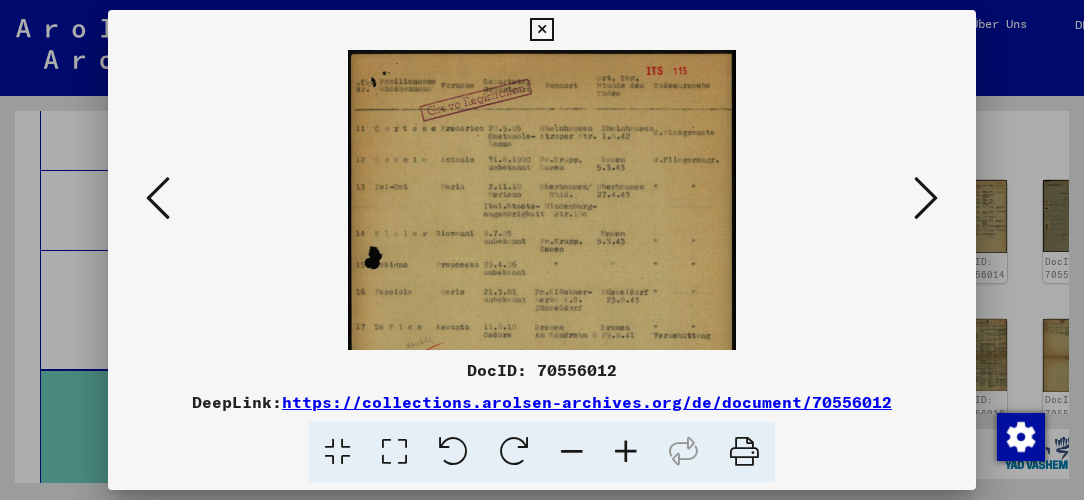 click at bounding box center (626, 452) 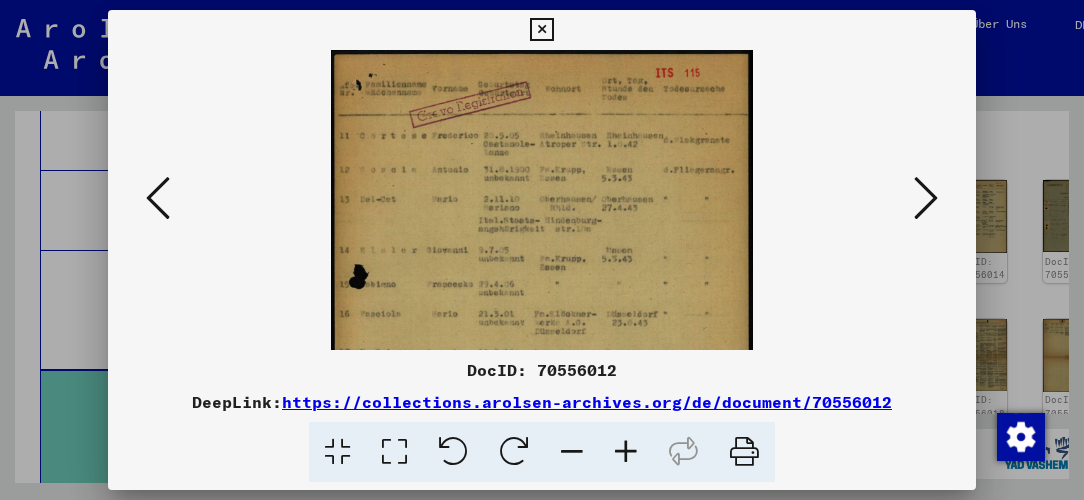 click at bounding box center [626, 452] 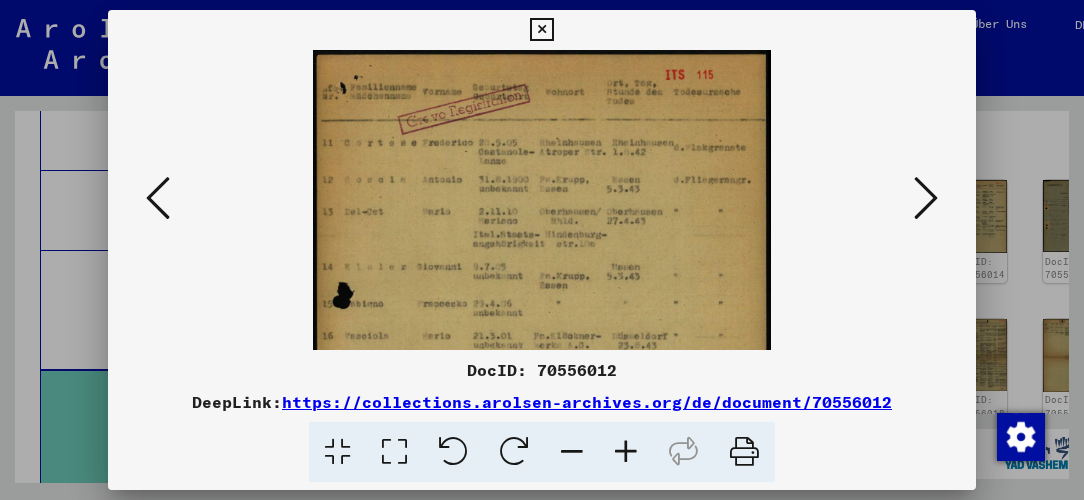 click at bounding box center (626, 452) 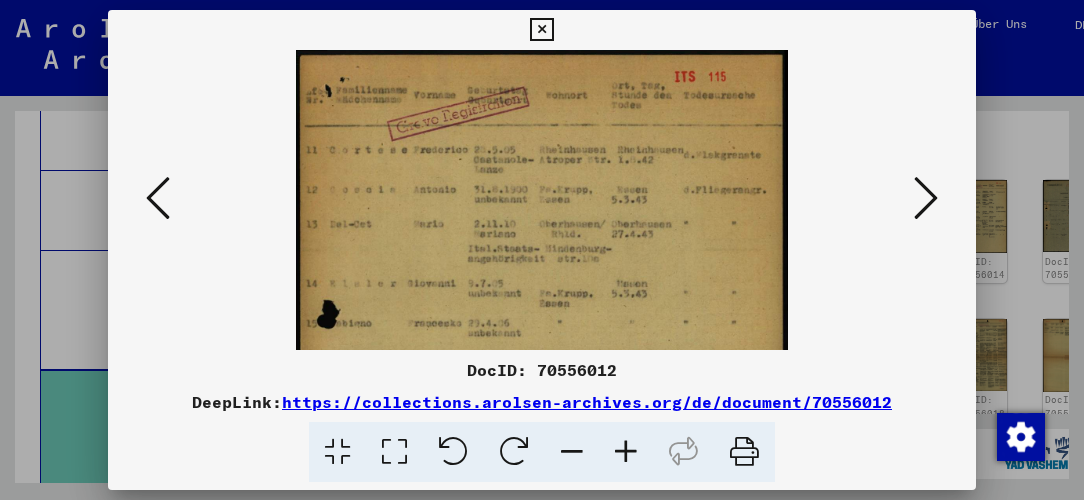 click at bounding box center [626, 452] 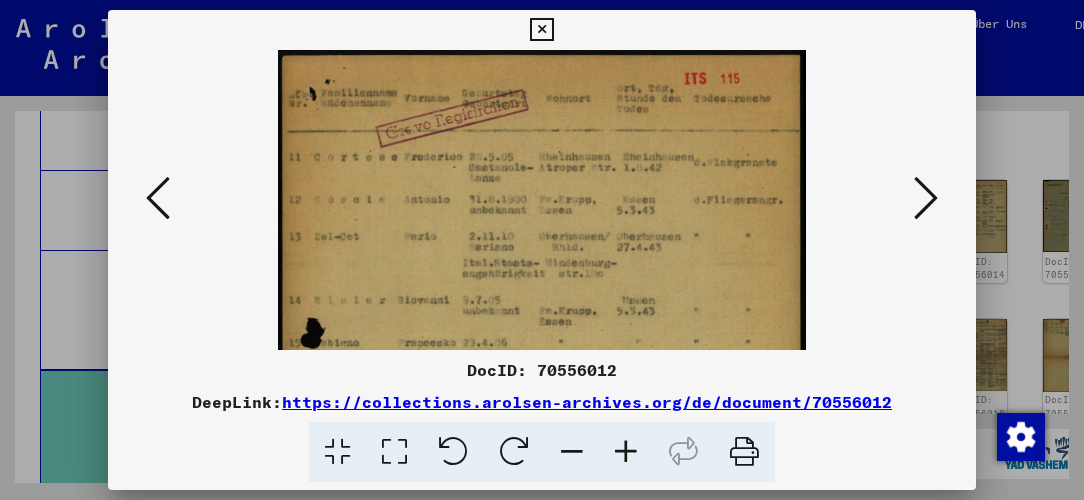 click at bounding box center [626, 452] 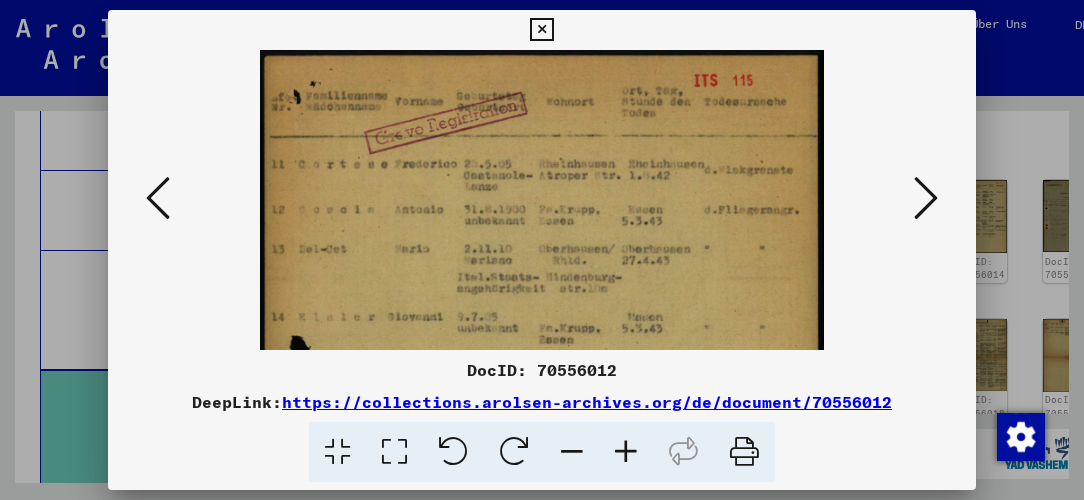 click at bounding box center [626, 452] 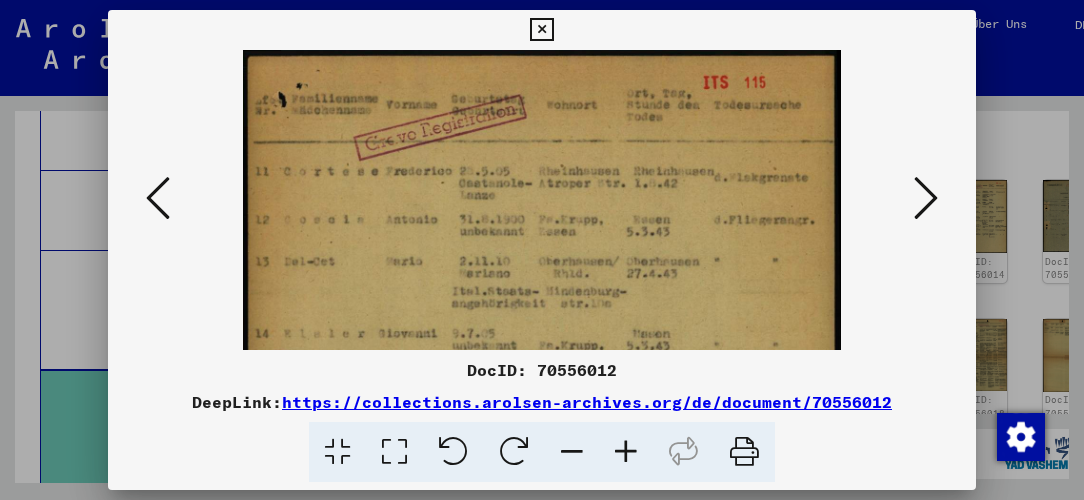 click at bounding box center [626, 452] 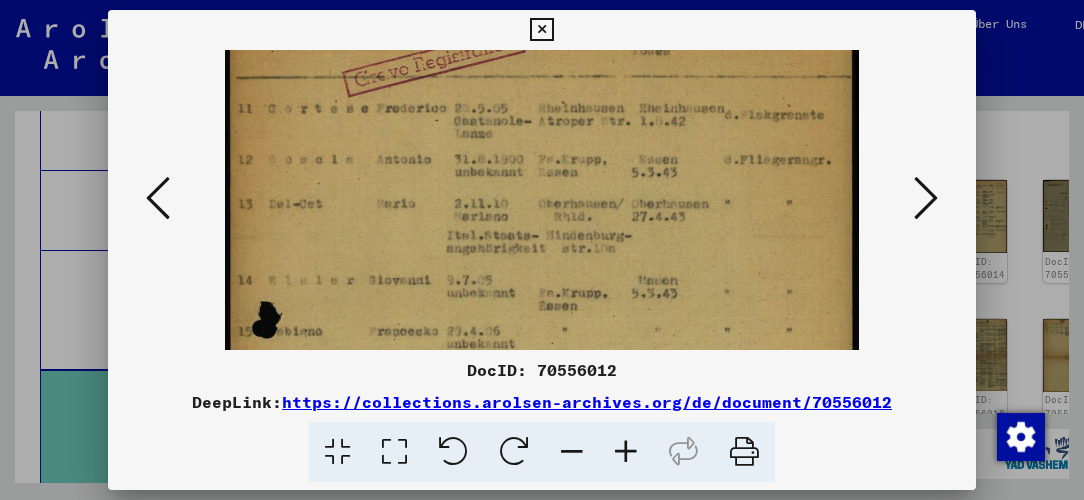 scroll, scrollTop: 74, scrollLeft: 0, axis: vertical 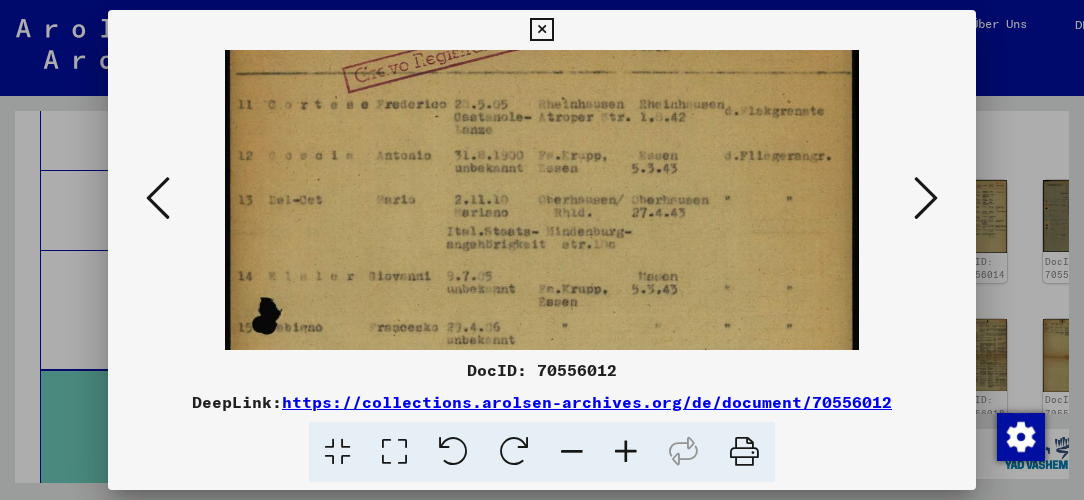 drag, startPoint x: 566, startPoint y: 248, endPoint x: 569, endPoint y: 173, distance: 75.059975 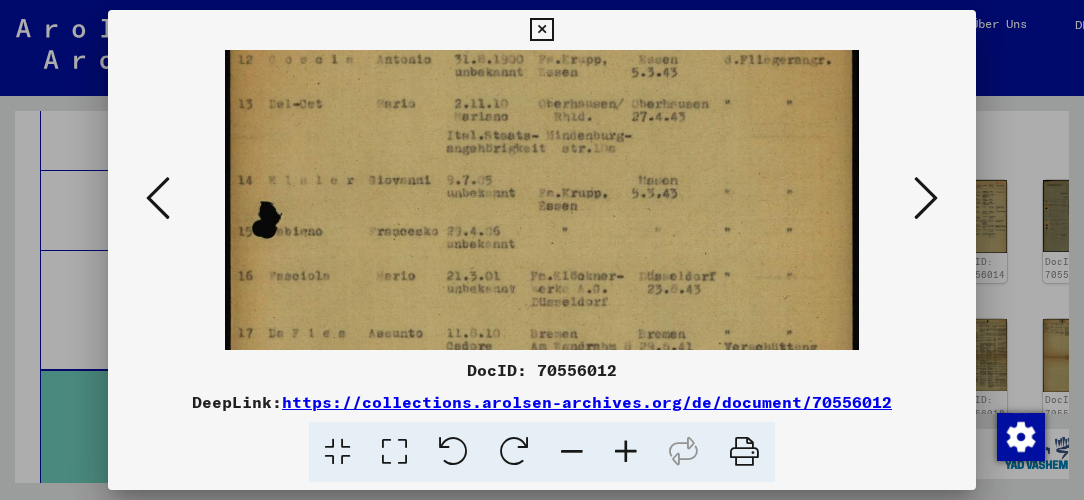 scroll, scrollTop: 313, scrollLeft: 0, axis: vertical 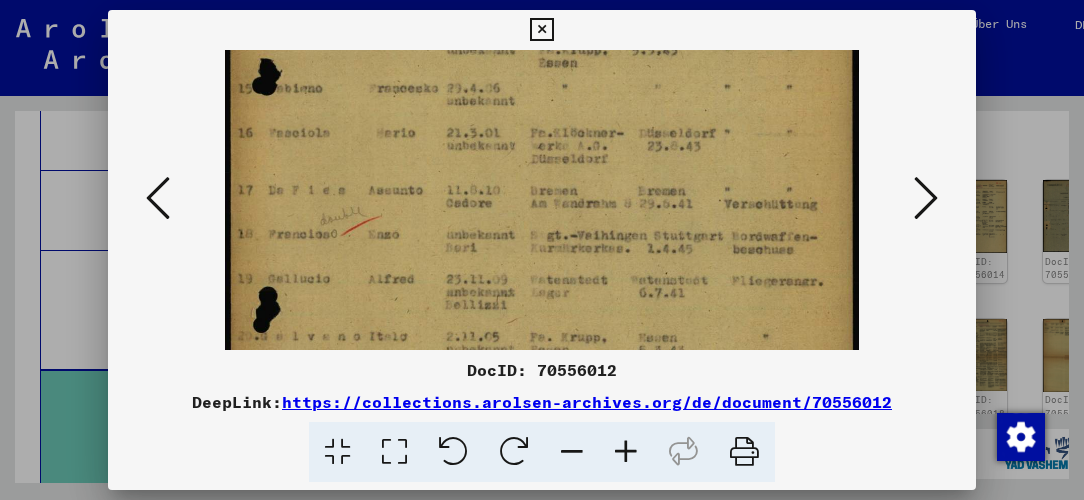 drag, startPoint x: 614, startPoint y: 325, endPoint x: 593, endPoint y: 87, distance: 238.92467 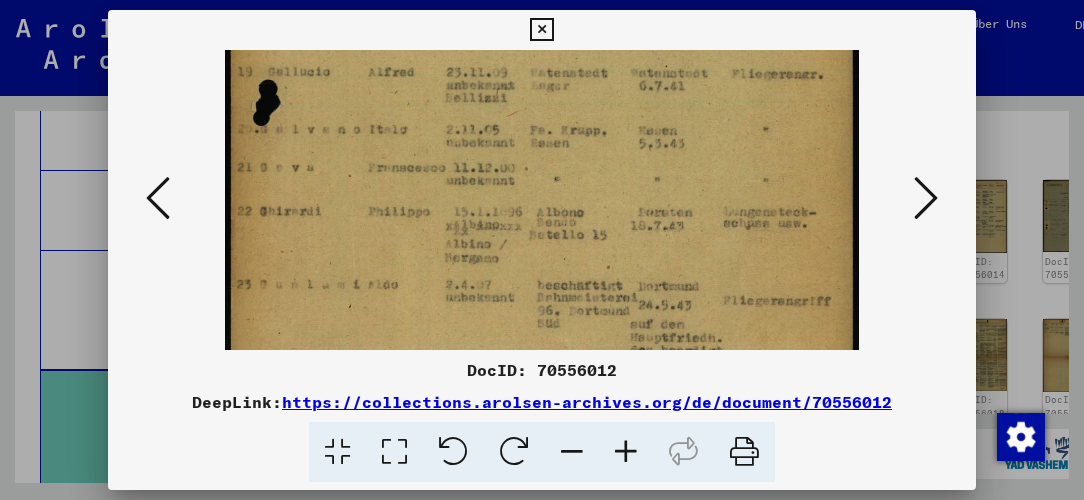 drag, startPoint x: 582, startPoint y: 270, endPoint x: 582, endPoint y: 63, distance: 207 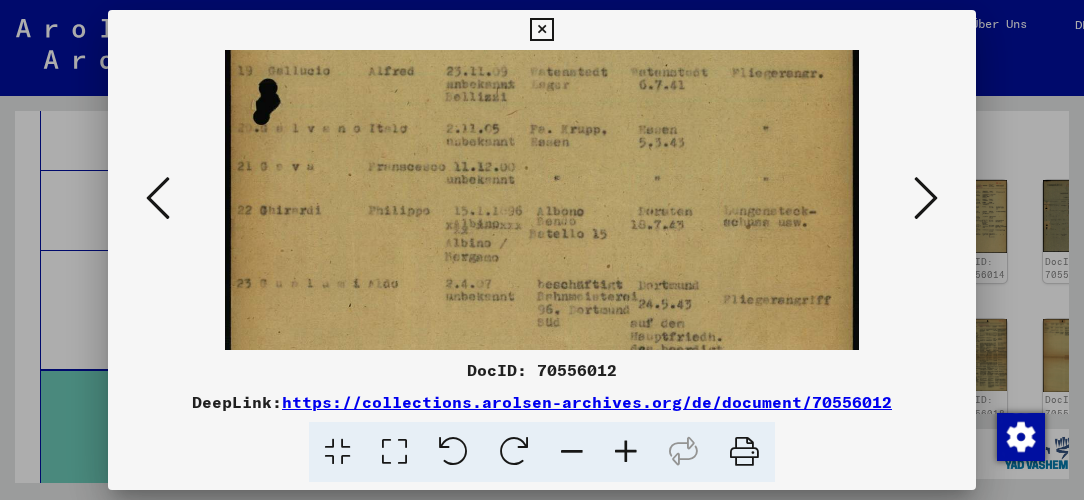 scroll, scrollTop: 600, scrollLeft: 0, axis: vertical 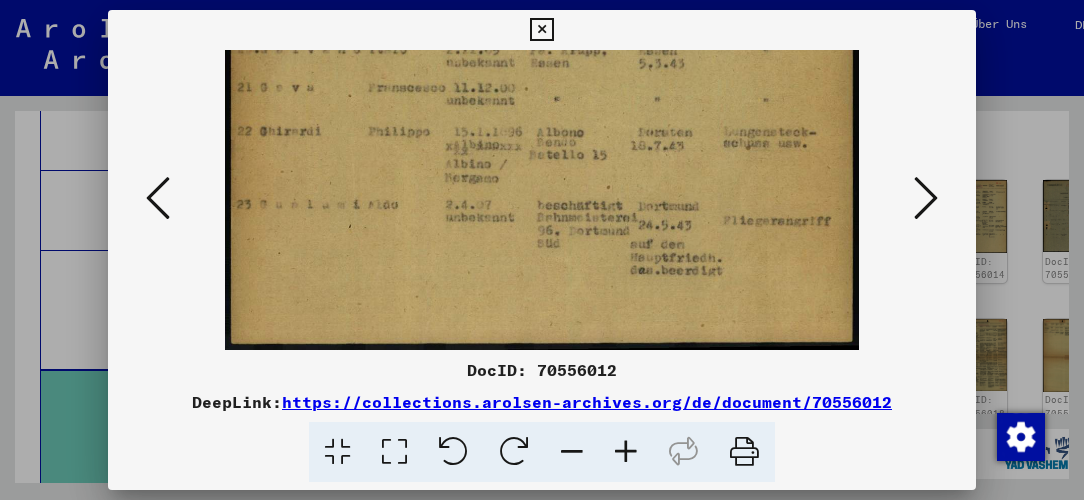drag, startPoint x: 587, startPoint y: 282, endPoint x: 585, endPoint y: 77, distance: 205.00975 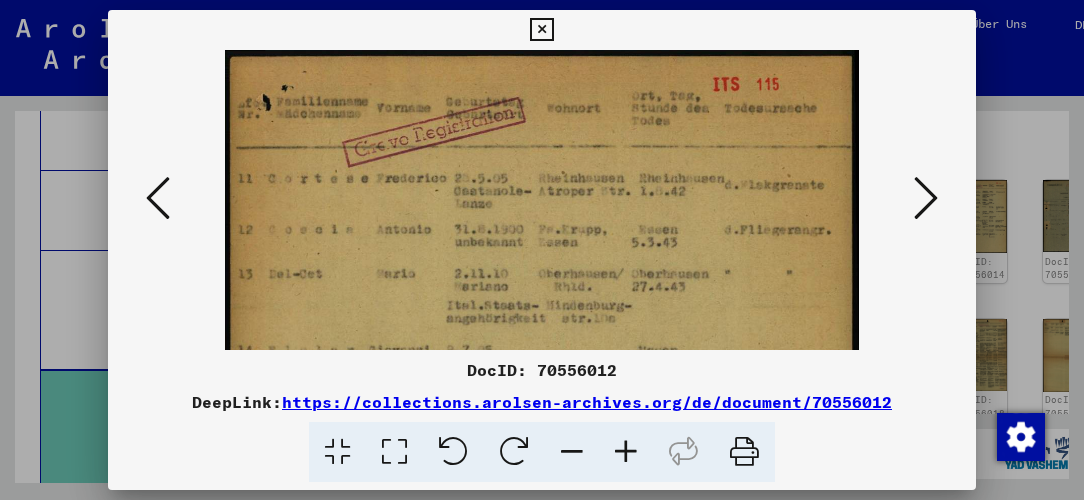 click at bounding box center (926, 198) 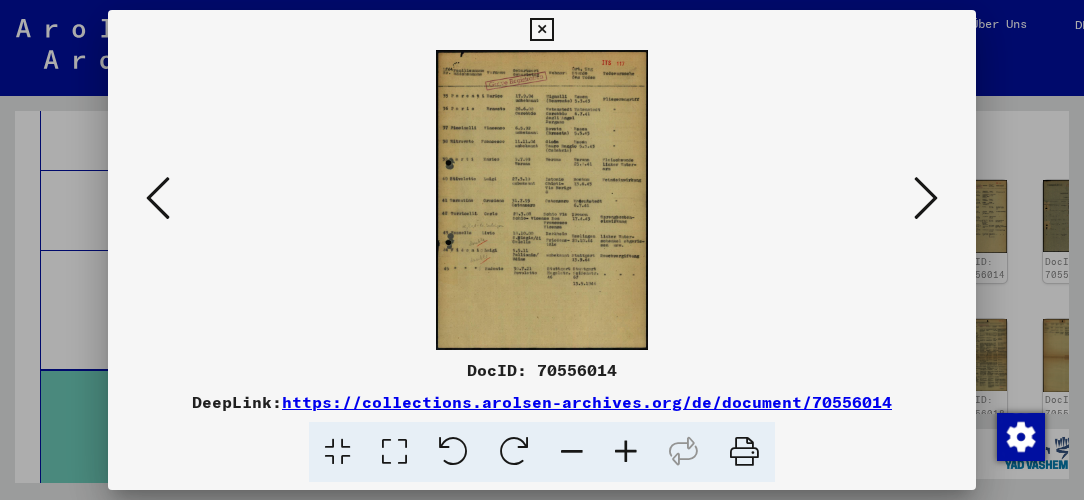 click at bounding box center [926, 198] 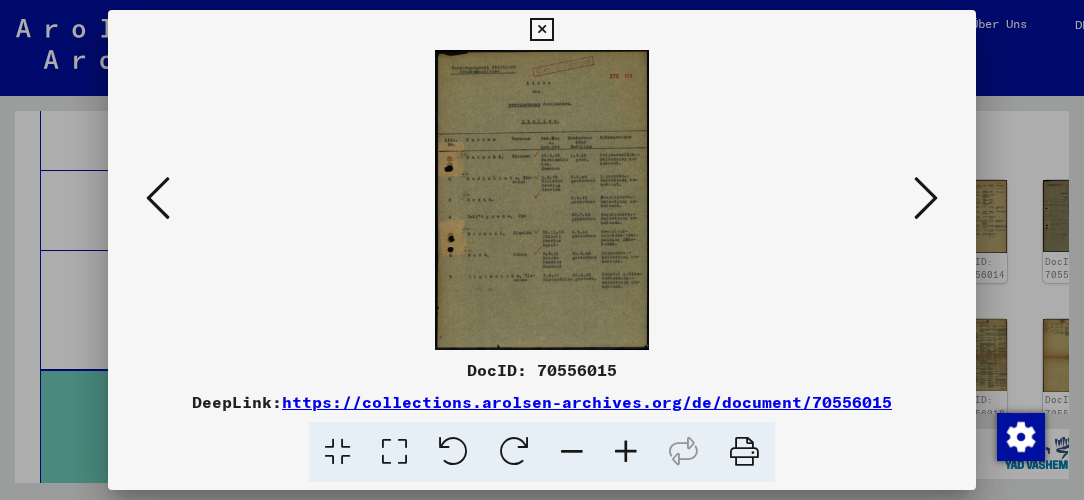 click at bounding box center (926, 199) 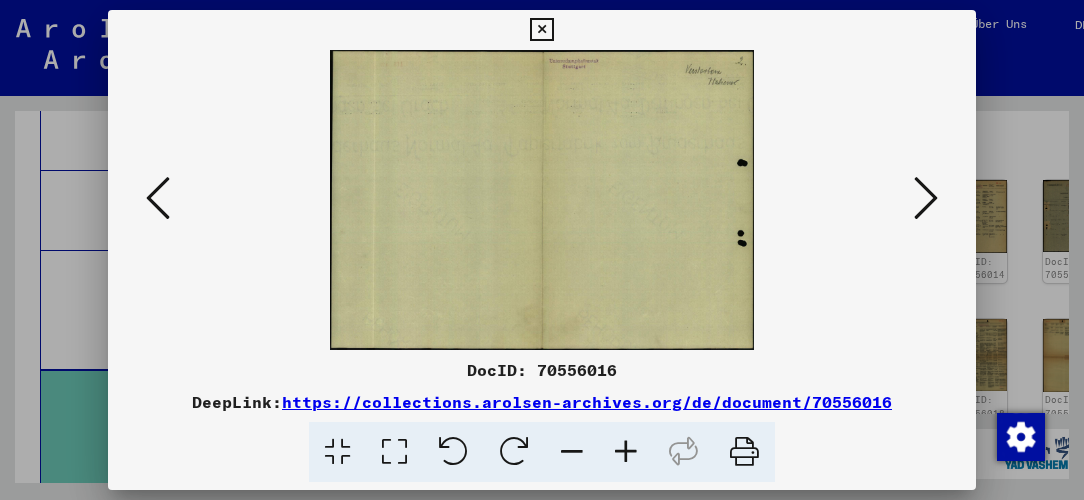 click at bounding box center [926, 199] 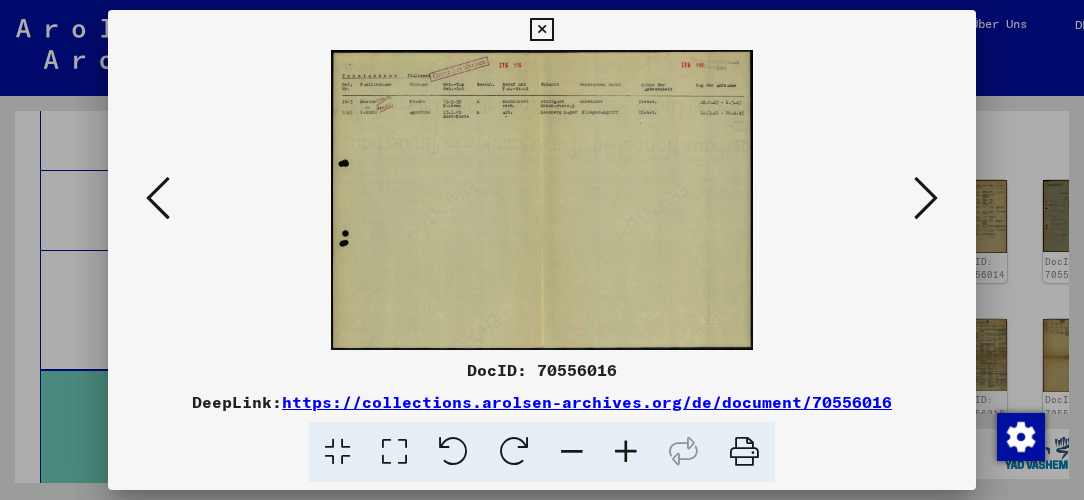 click at bounding box center (926, 199) 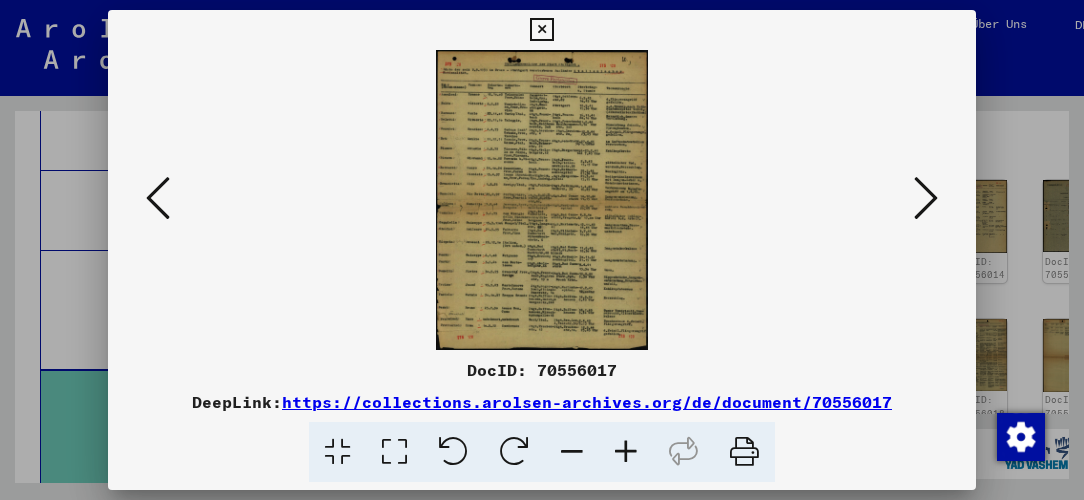 click at bounding box center (926, 198) 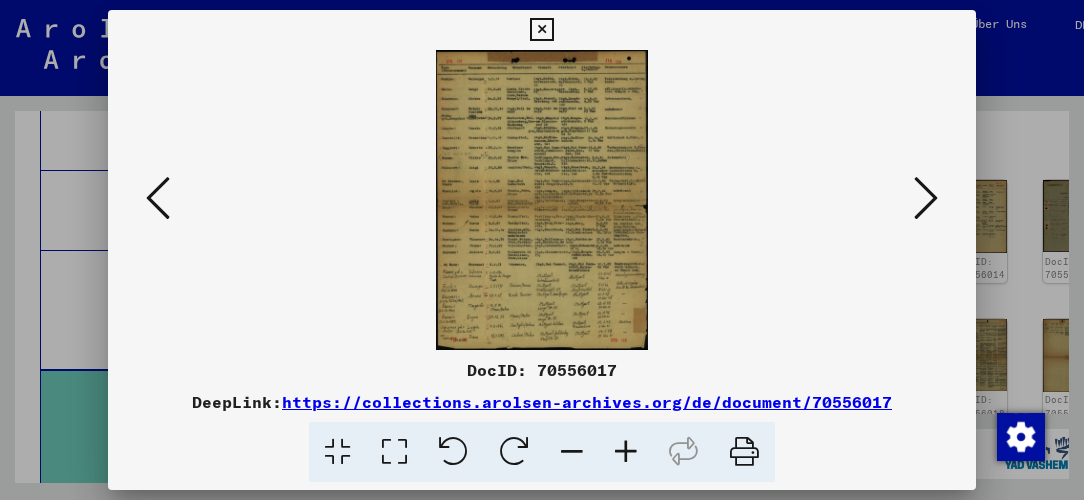 click at bounding box center (626, 452) 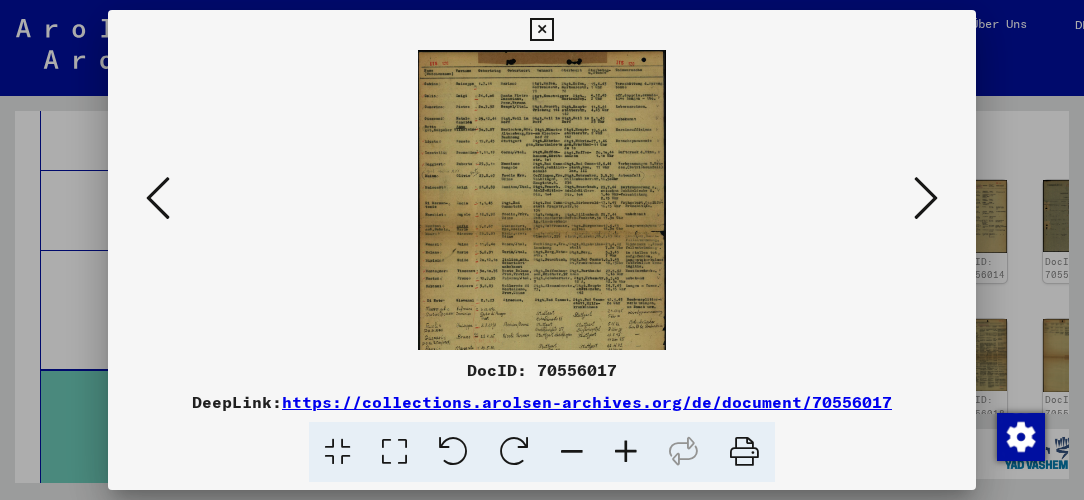 click at bounding box center (626, 452) 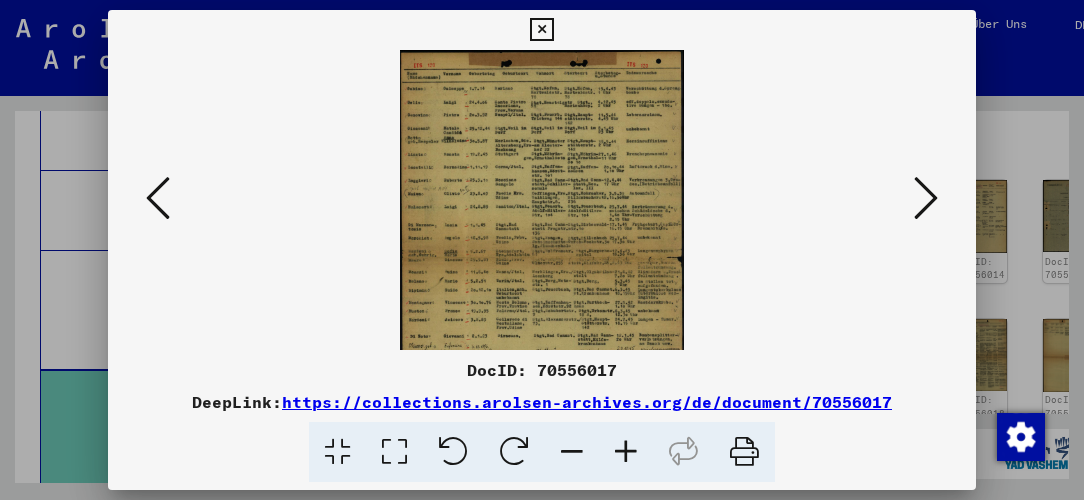 click at bounding box center [626, 452] 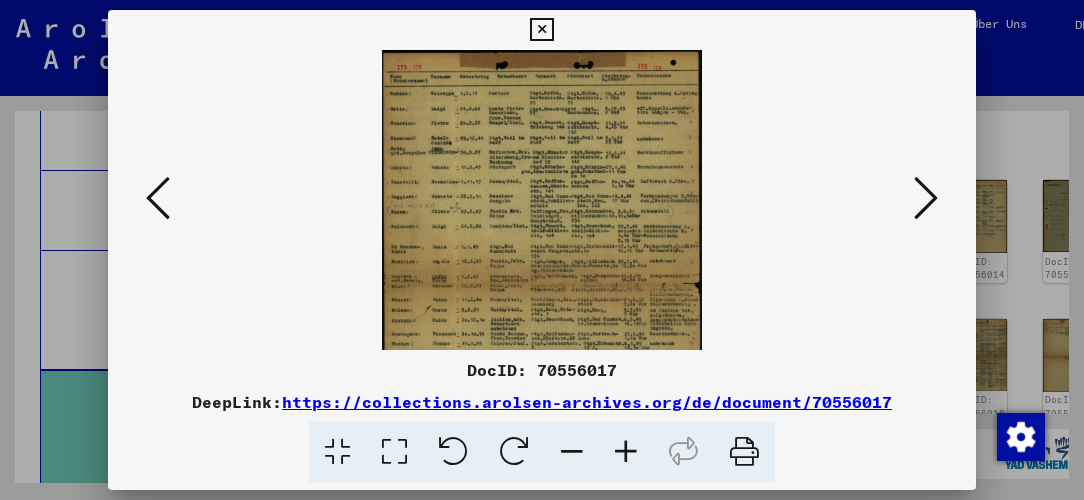 click at bounding box center [626, 452] 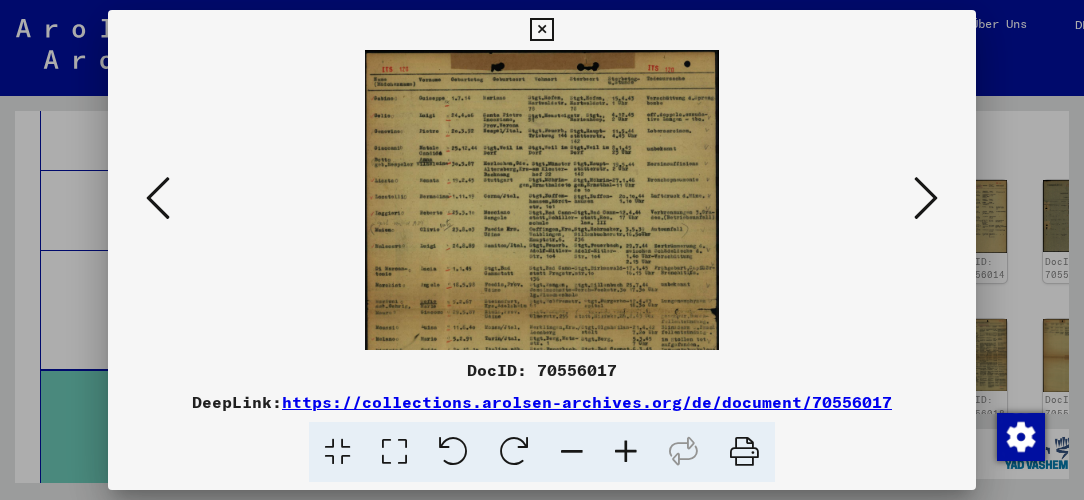 click at bounding box center (626, 452) 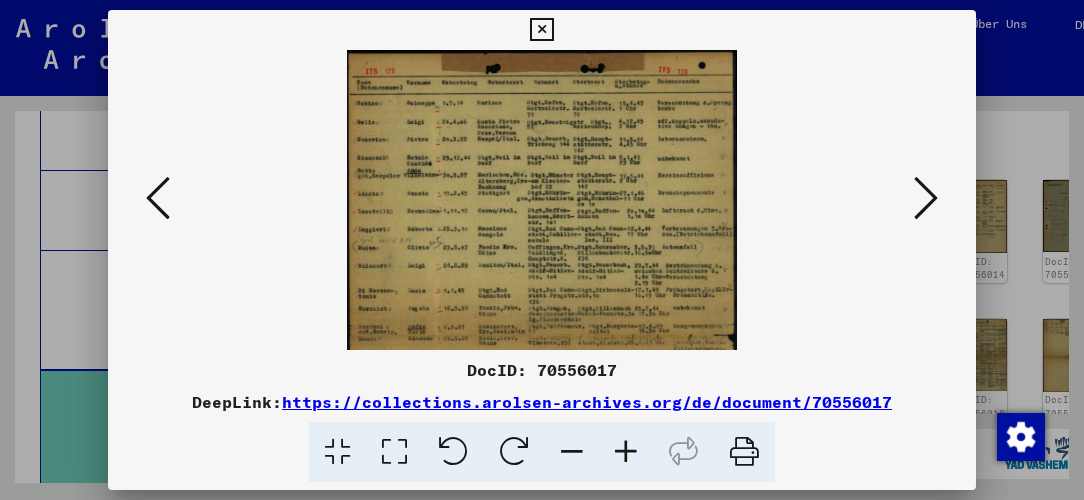 click at bounding box center [626, 452] 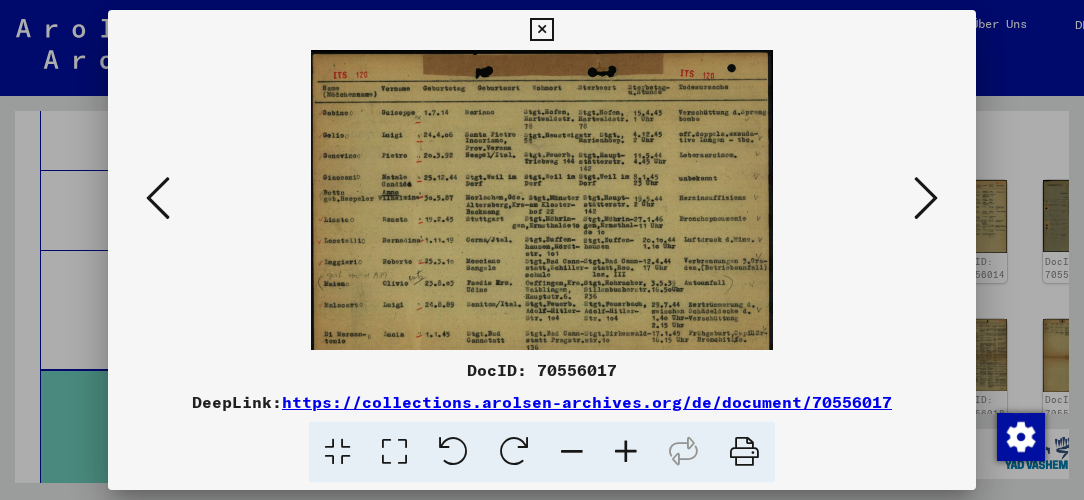 click at bounding box center (626, 452) 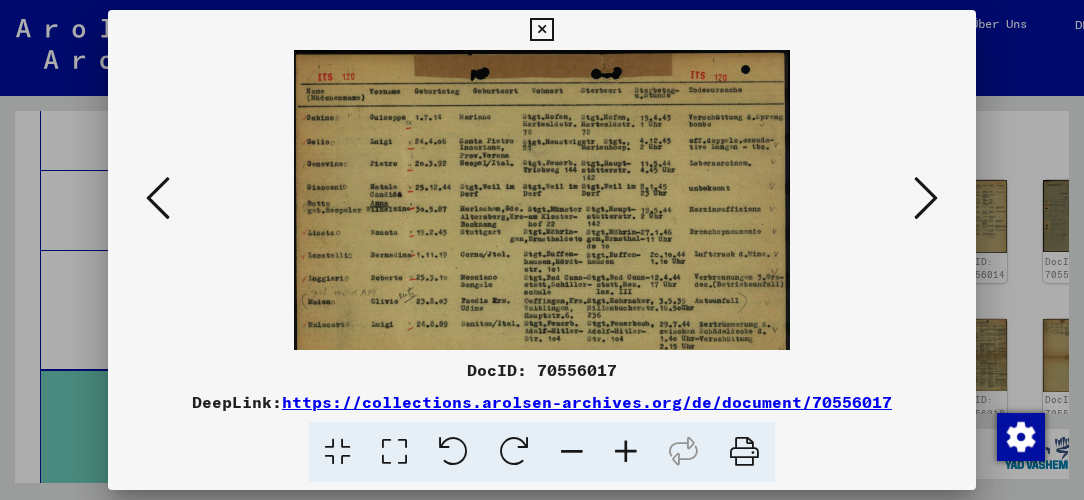 click at bounding box center (626, 452) 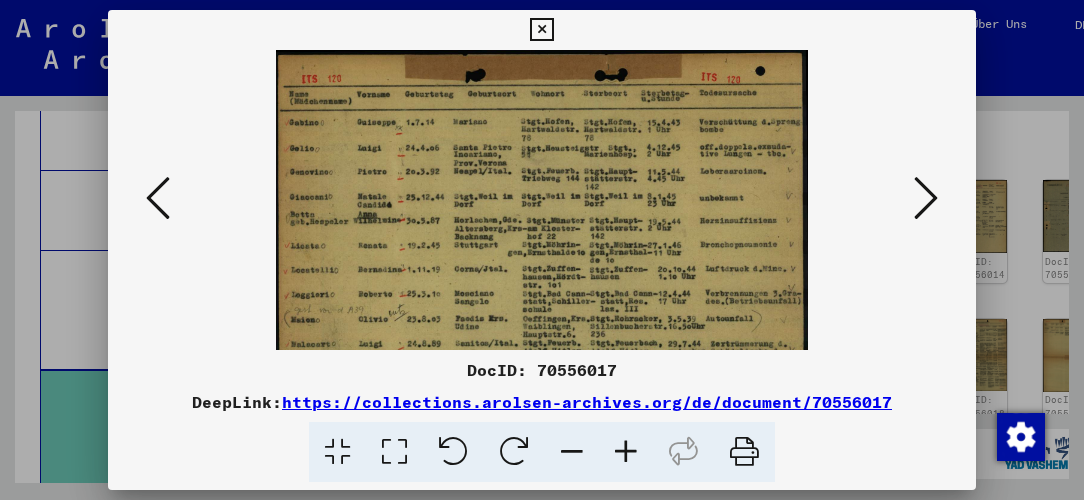 click at bounding box center (626, 452) 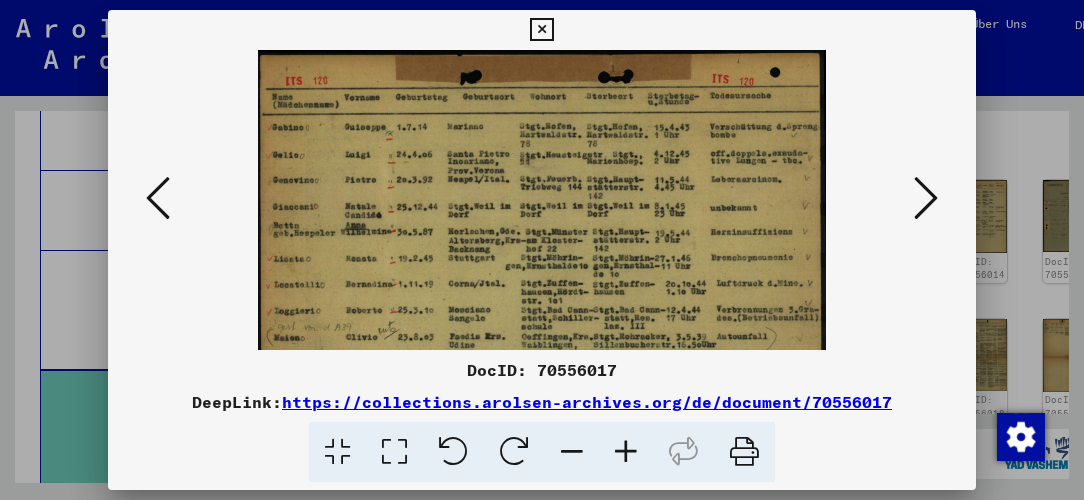 click at bounding box center [626, 452] 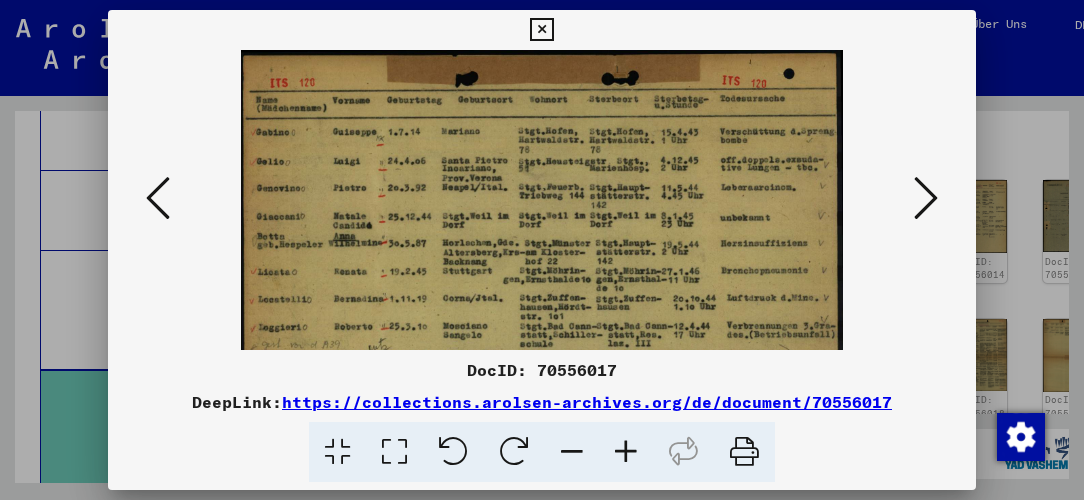 click at bounding box center [626, 452] 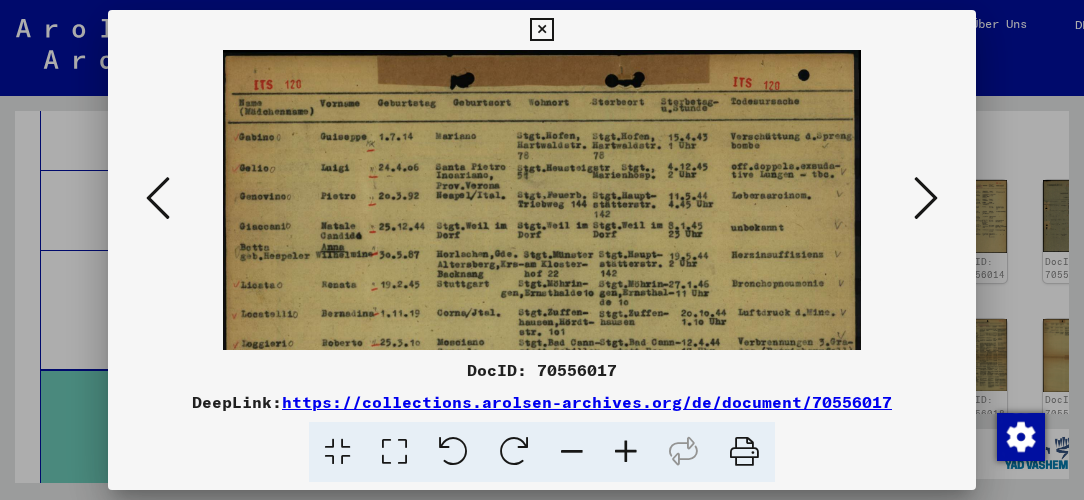 click at bounding box center (626, 452) 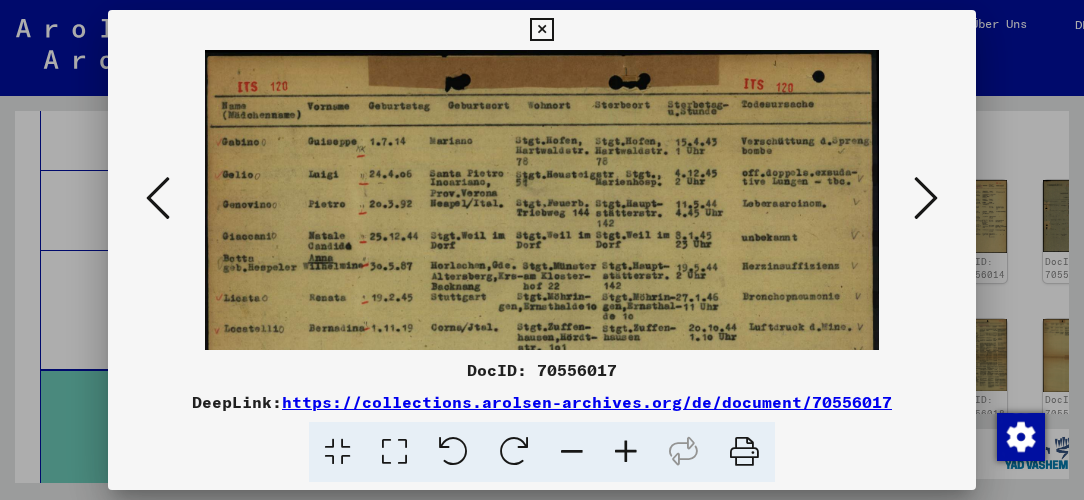 click at bounding box center (626, 452) 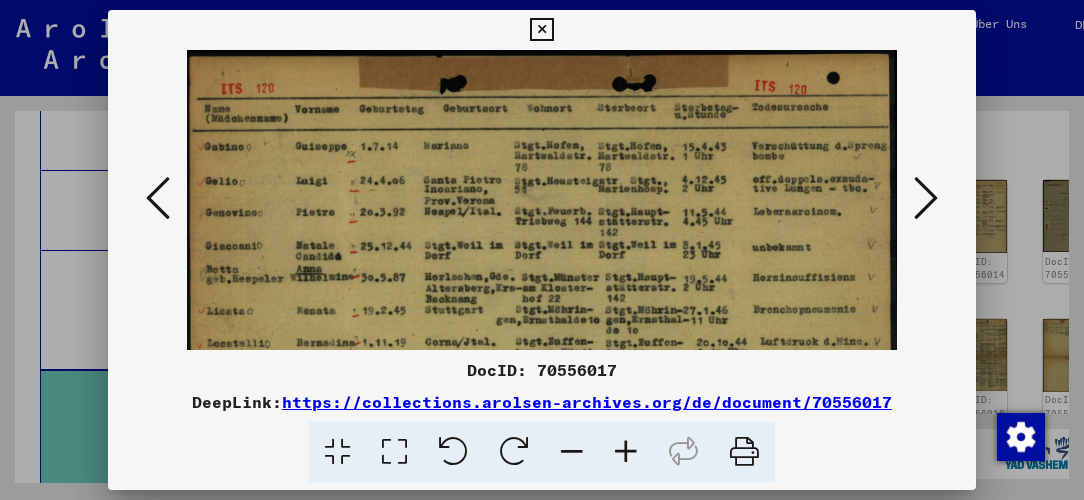 click at bounding box center (626, 452) 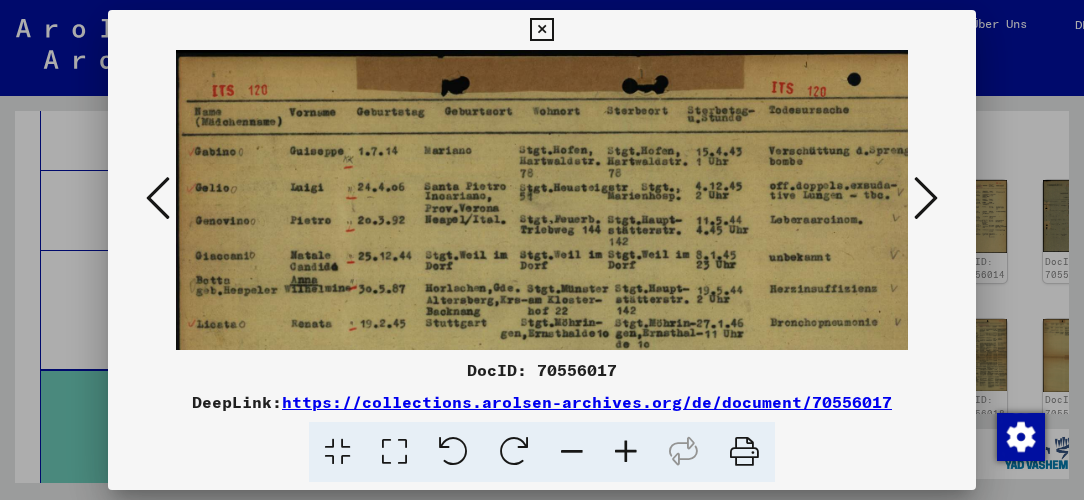 click at bounding box center (626, 452) 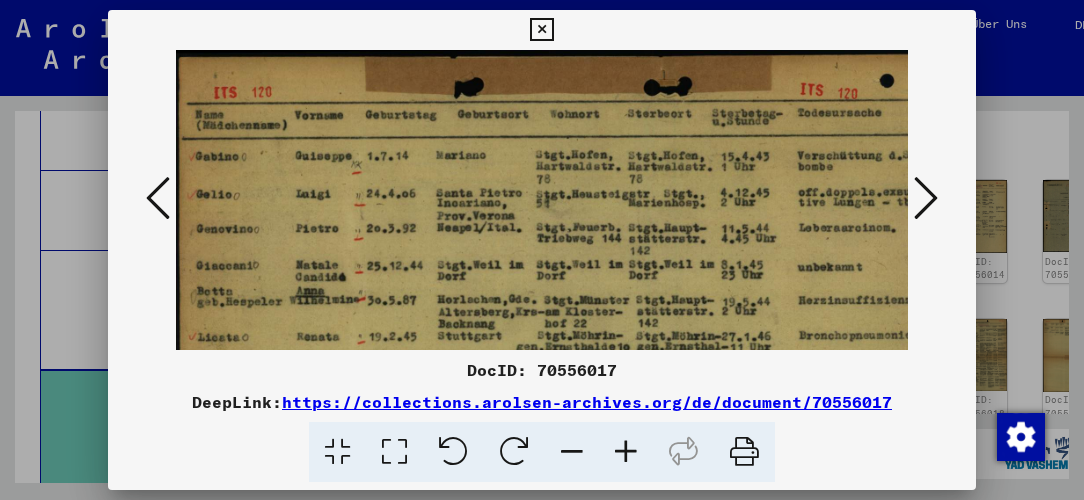 click at bounding box center (626, 452) 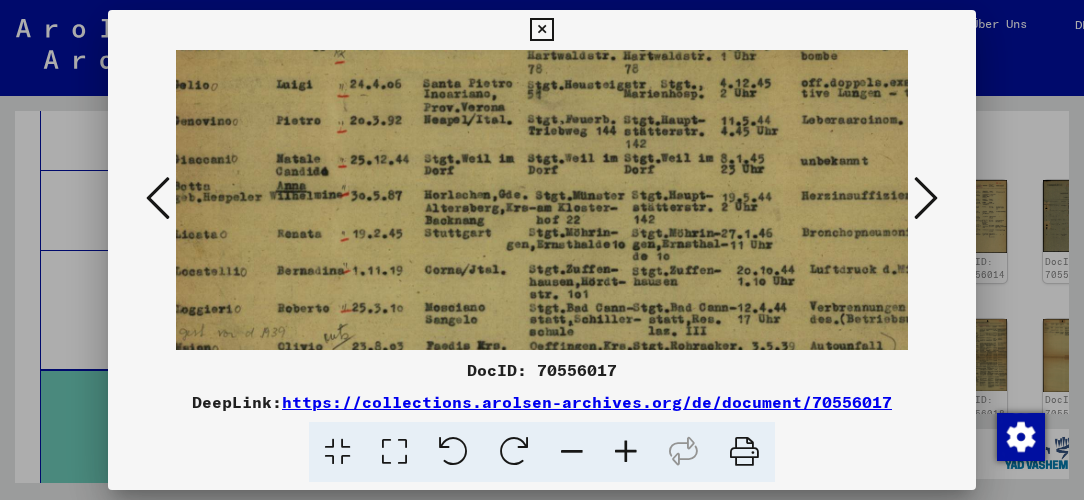scroll, scrollTop: 142, scrollLeft: 26, axis: both 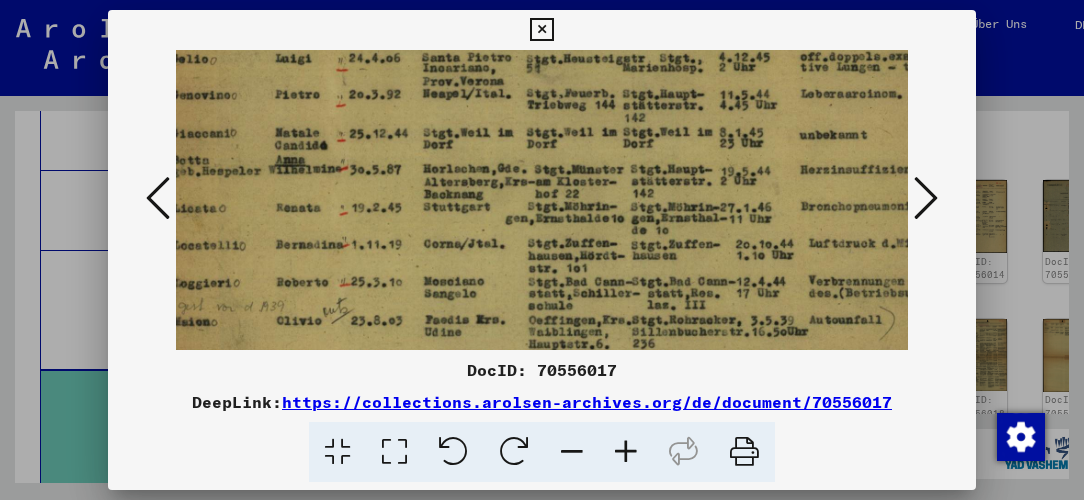 drag, startPoint x: 694, startPoint y: 256, endPoint x: 670, endPoint y: 128, distance: 130.23056 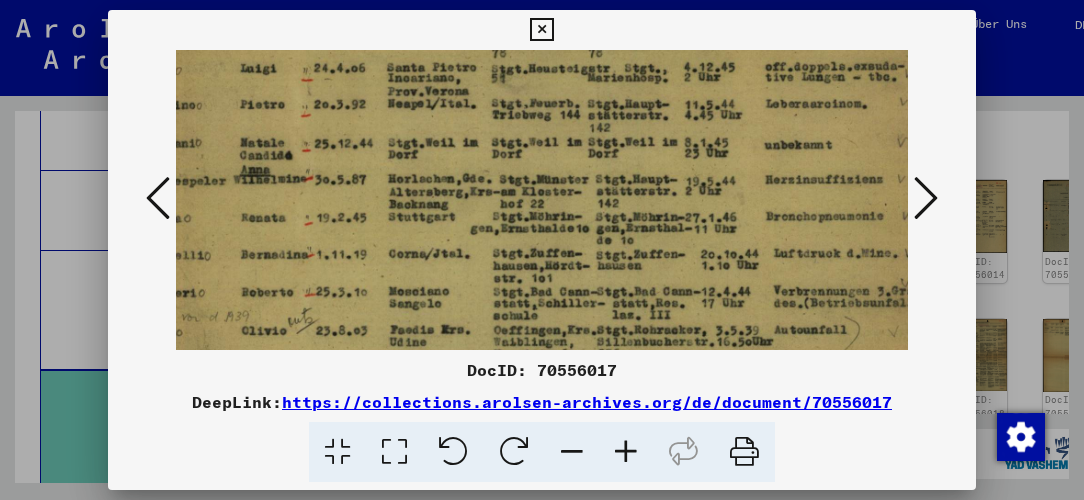 scroll, scrollTop: 132, scrollLeft: 0, axis: vertical 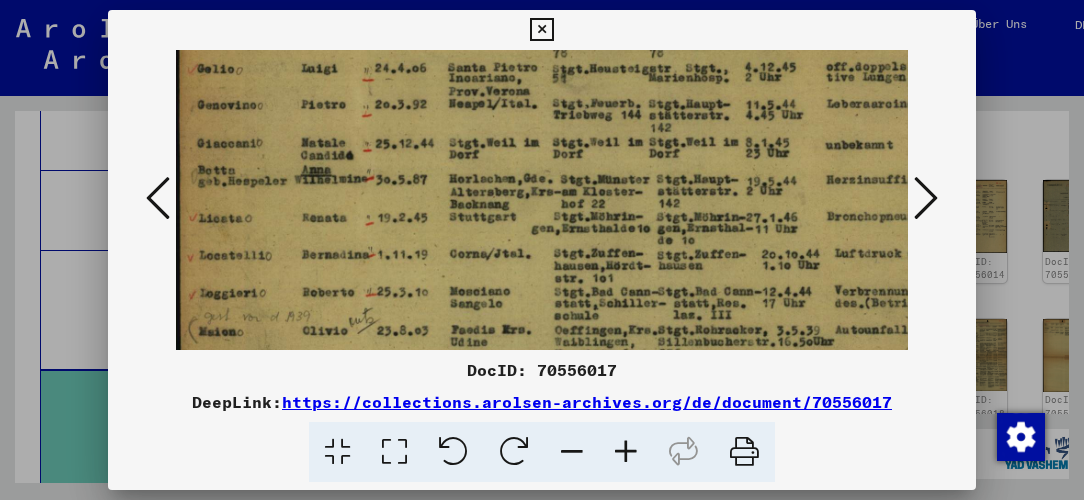 drag, startPoint x: 669, startPoint y: 160, endPoint x: 718, endPoint y: 169, distance: 49.819675 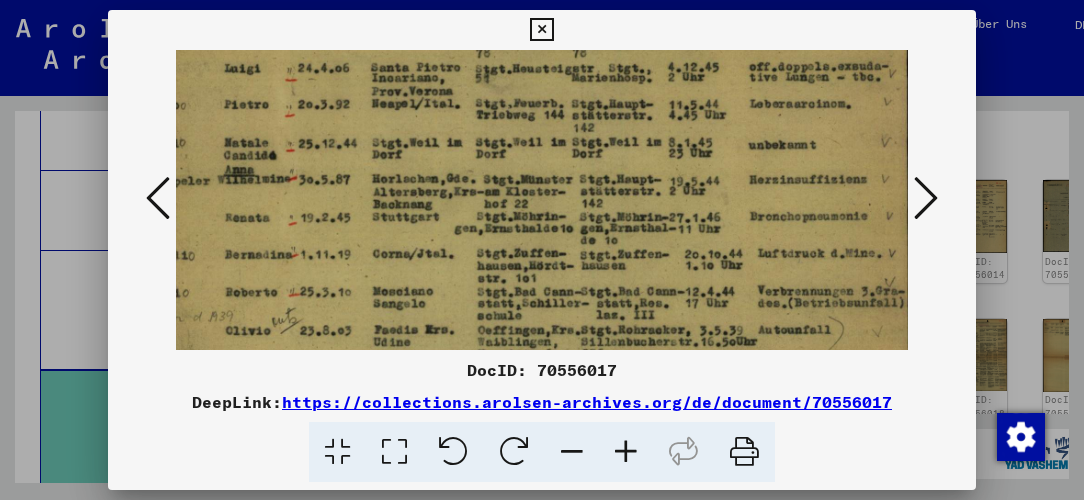 scroll, scrollTop: 128, scrollLeft: 0, axis: vertical 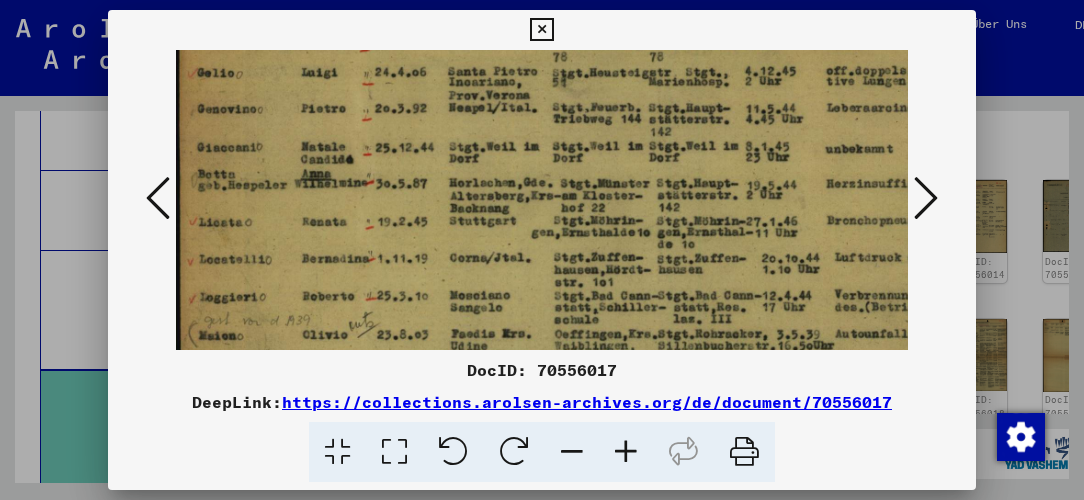 drag, startPoint x: 704, startPoint y: 172, endPoint x: 653, endPoint y: 176, distance: 51.156624 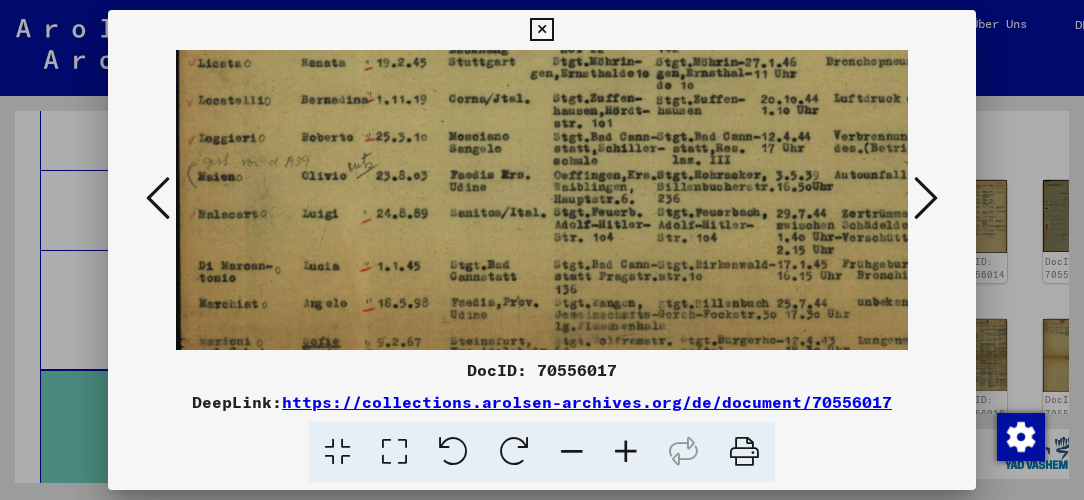 scroll, scrollTop: 319, scrollLeft: 1, axis: both 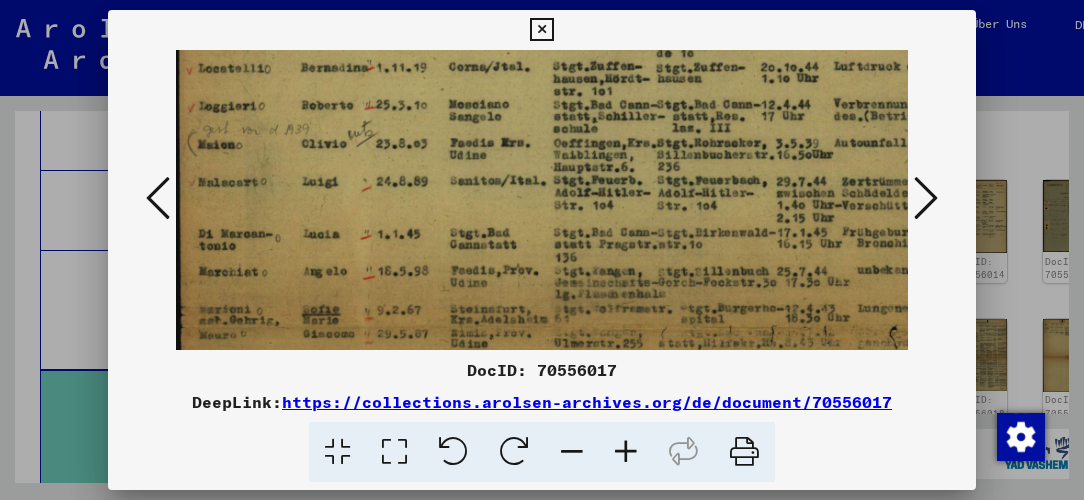 drag, startPoint x: 660, startPoint y: 291, endPoint x: 661, endPoint y: 105, distance: 186.00269 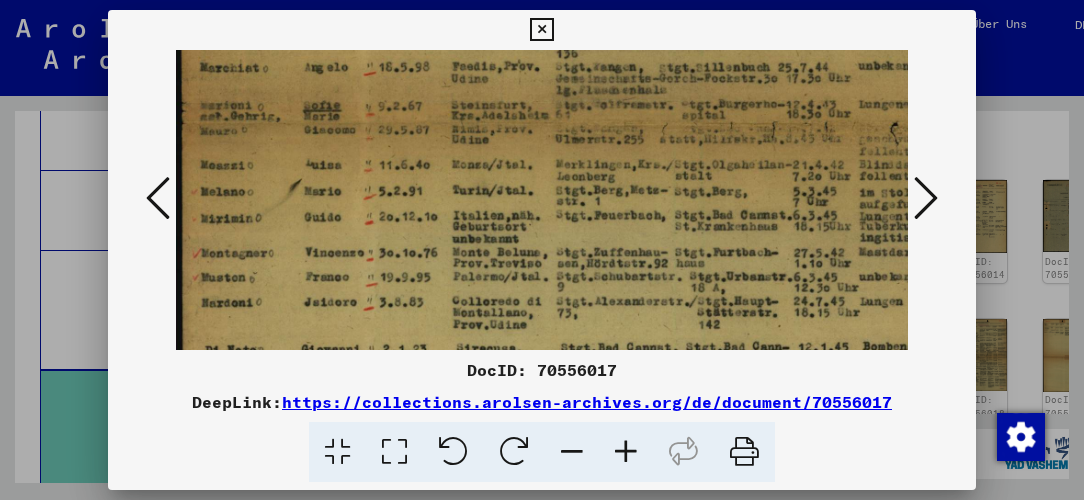 drag, startPoint x: 632, startPoint y: 314, endPoint x: 639, endPoint y: 112, distance: 202.12125 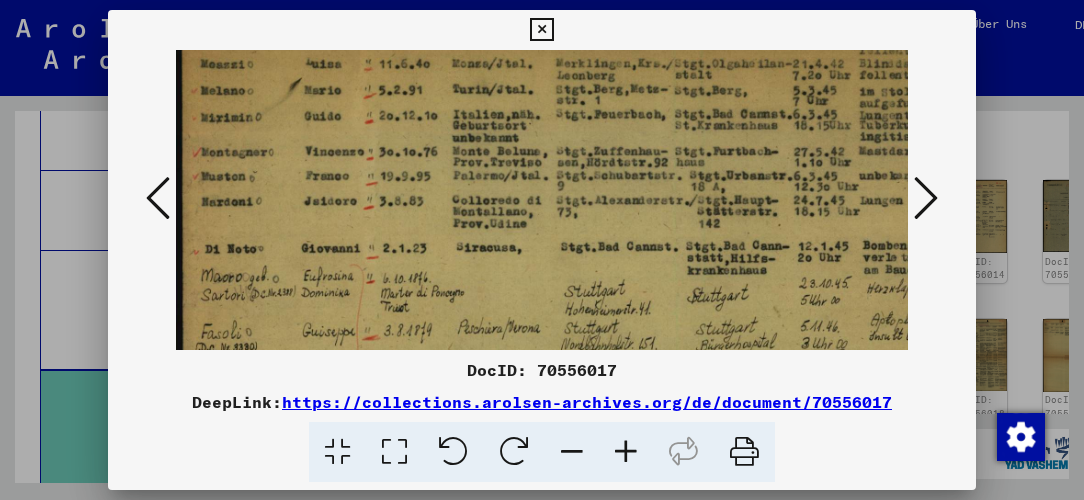 scroll, scrollTop: 641, scrollLeft: 0, axis: vertical 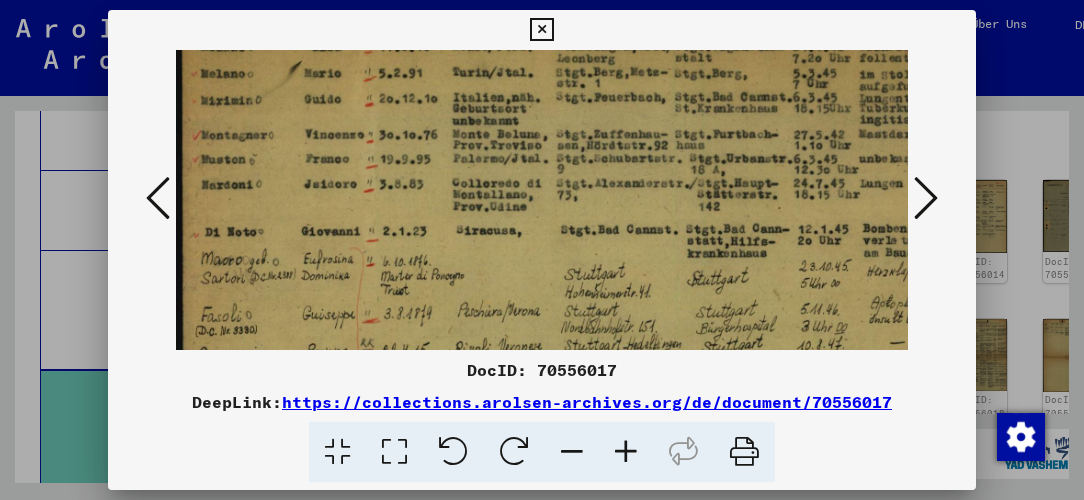 drag, startPoint x: 630, startPoint y: 273, endPoint x: 630, endPoint y: 156, distance: 117 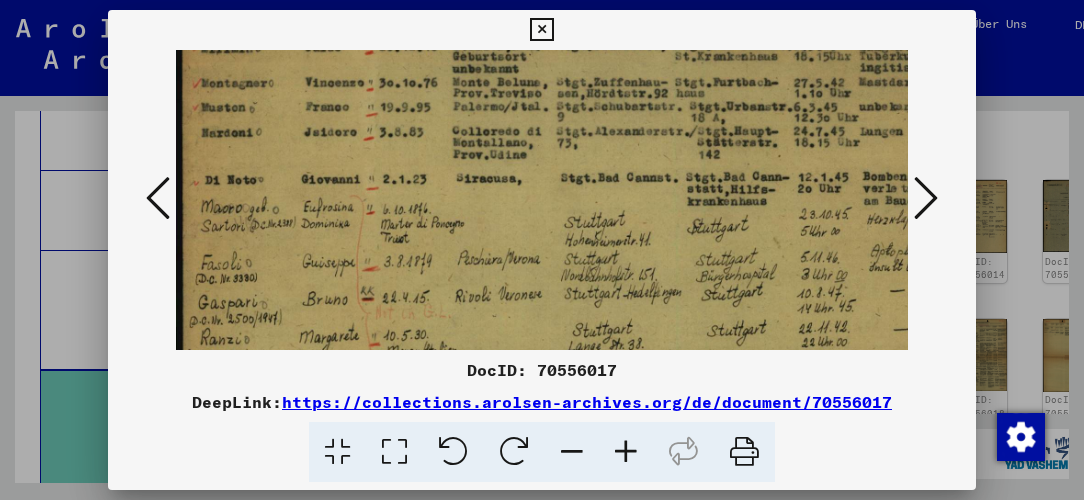 scroll, scrollTop: 766, scrollLeft: 0, axis: vertical 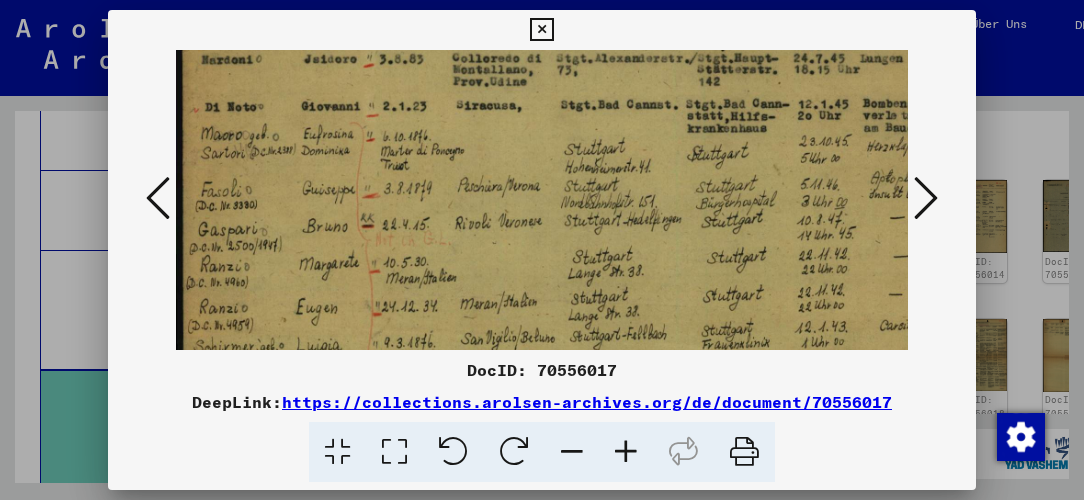 drag, startPoint x: 623, startPoint y: 179, endPoint x: 624, endPoint y: 121, distance: 58.00862 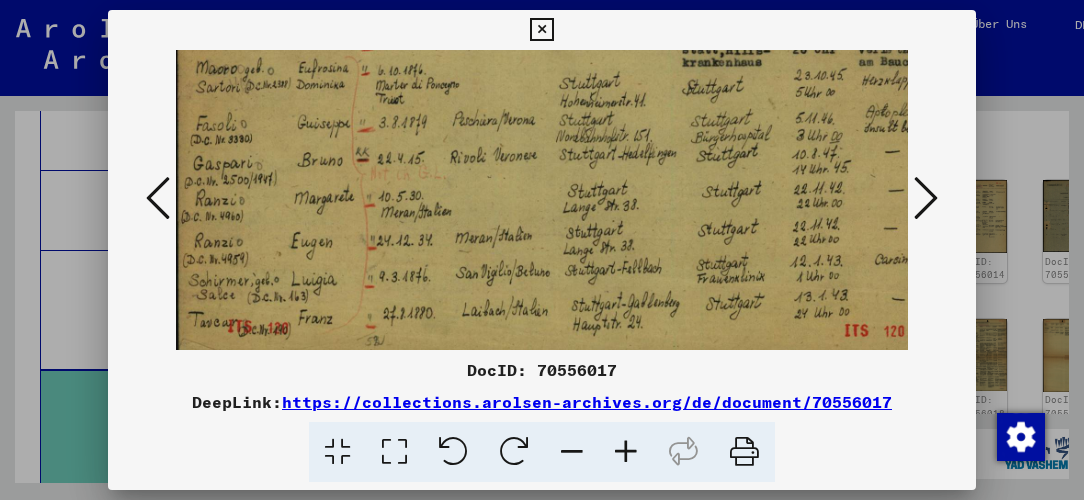 scroll, scrollTop: 833, scrollLeft: 5, axis: both 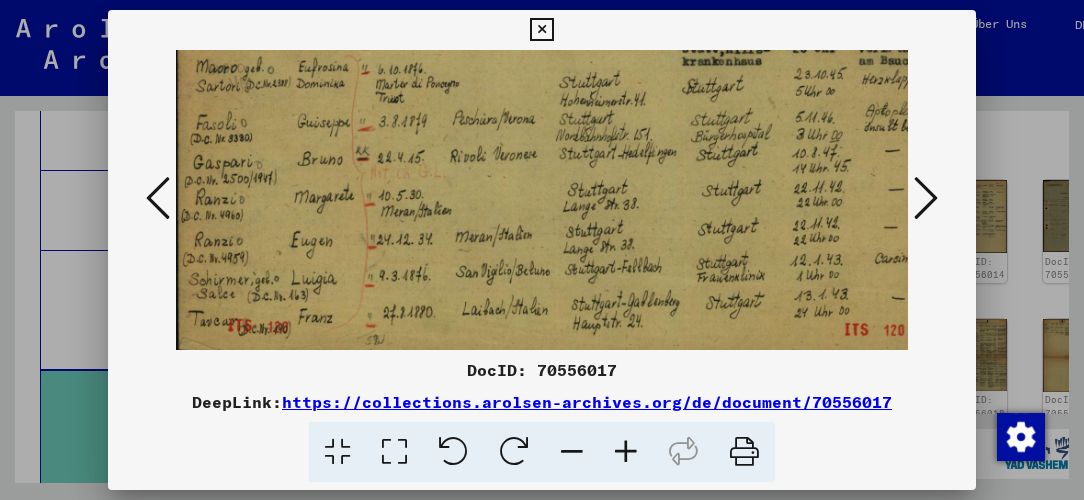 drag, startPoint x: 621, startPoint y: 209, endPoint x: 616, endPoint y: 143, distance: 66.189125 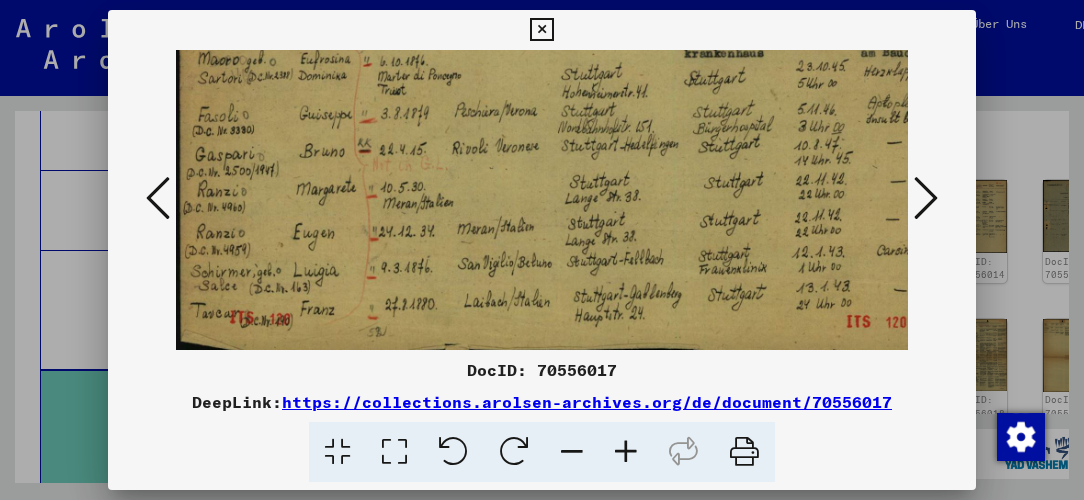 scroll, scrollTop: 850, scrollLeft: 0, axis: vertical 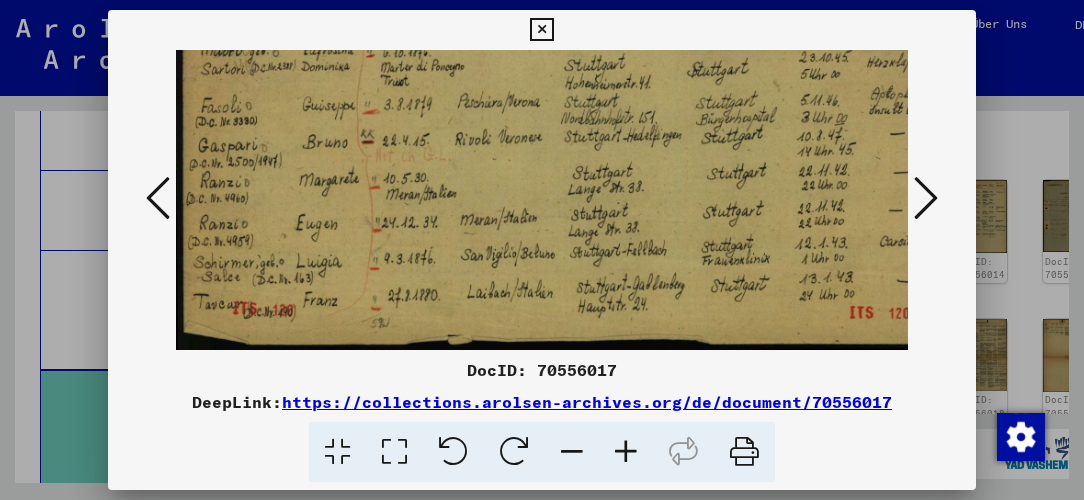 drag, startPoint x: 624, startPoint y: 292, endPoint x: 629, endPoint y: 156, distance: 136.09187 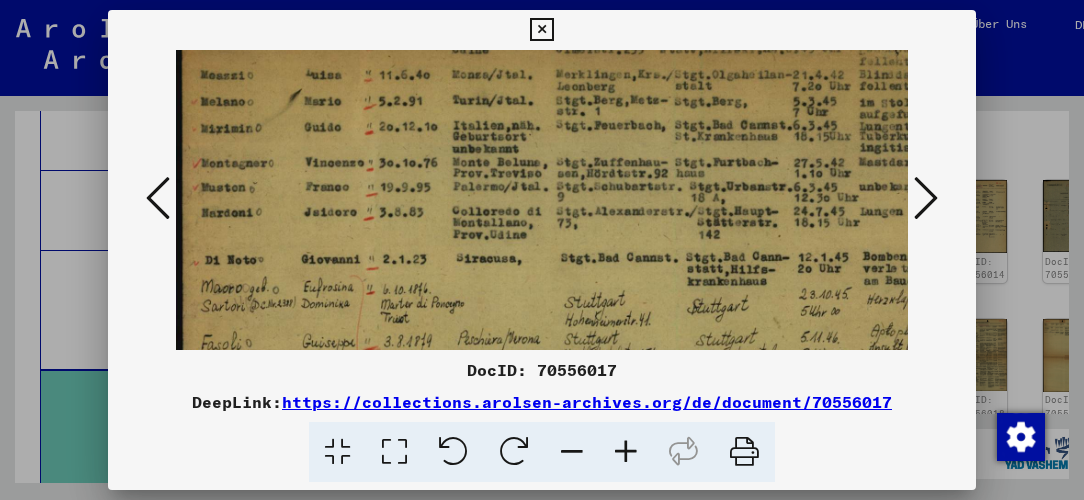 drag, startPoint x: 632, startPoint y: 126, endPoint x: 654, endPoint y: 361, distance: 236.02754 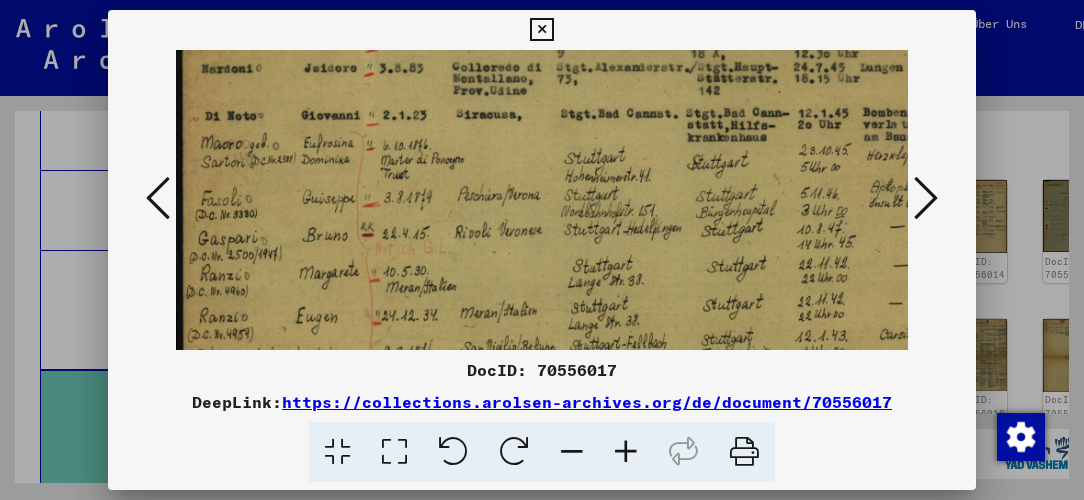 scroll, scrollTop: 850, scrollLeft: 4, axis: both 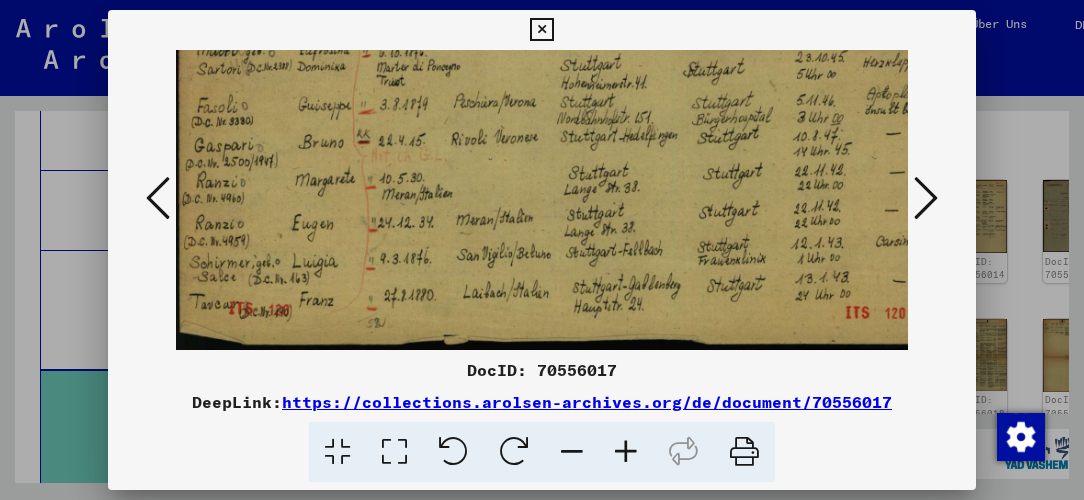 drag, startPoint x: 653, startPoint y: 301, endPoint x: 654, endPoint y: -4, distance: 305.00165 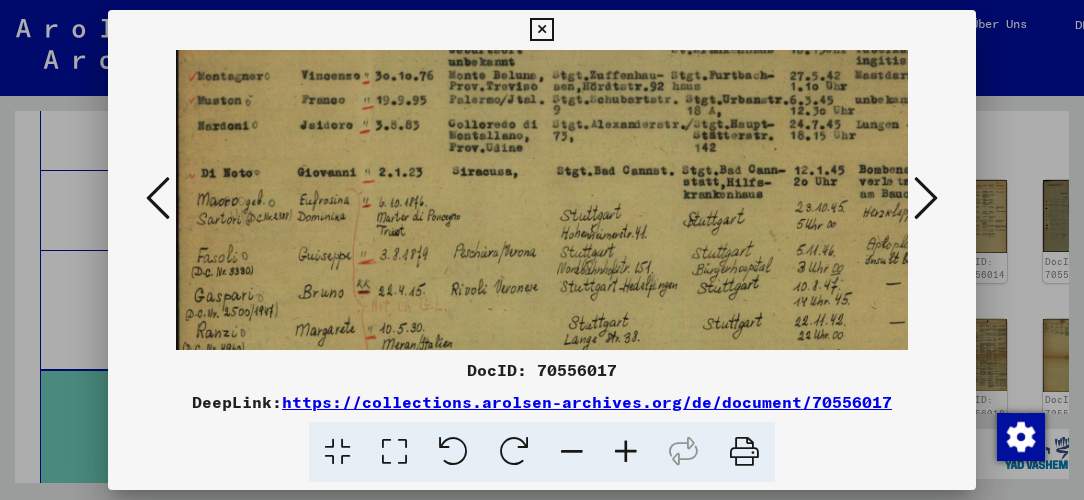 scroll, scrollTop: 691, scrollLeft: 4, axis: both 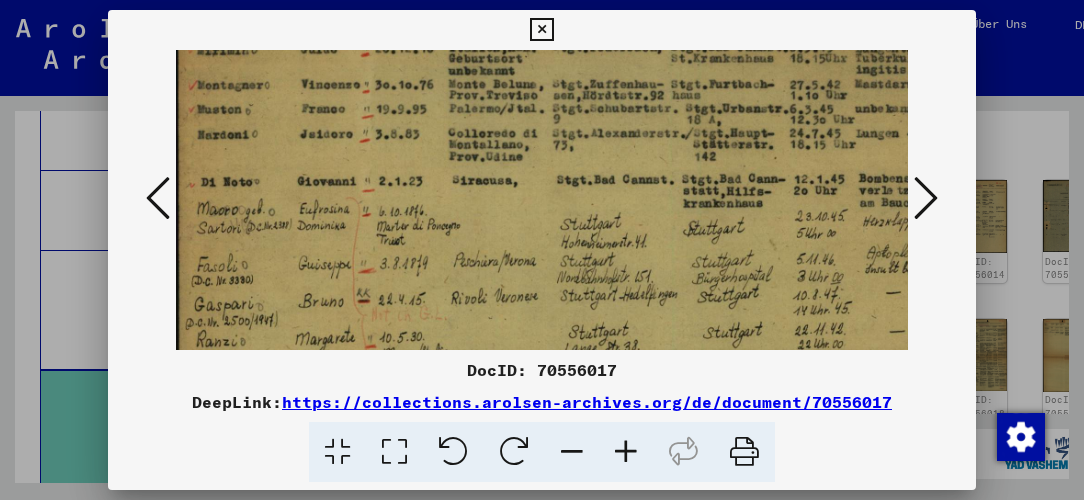 drag, startPoint x: 605, startPoint y: 90, endPoint x: 605, endPoint y: 249, distance: 159 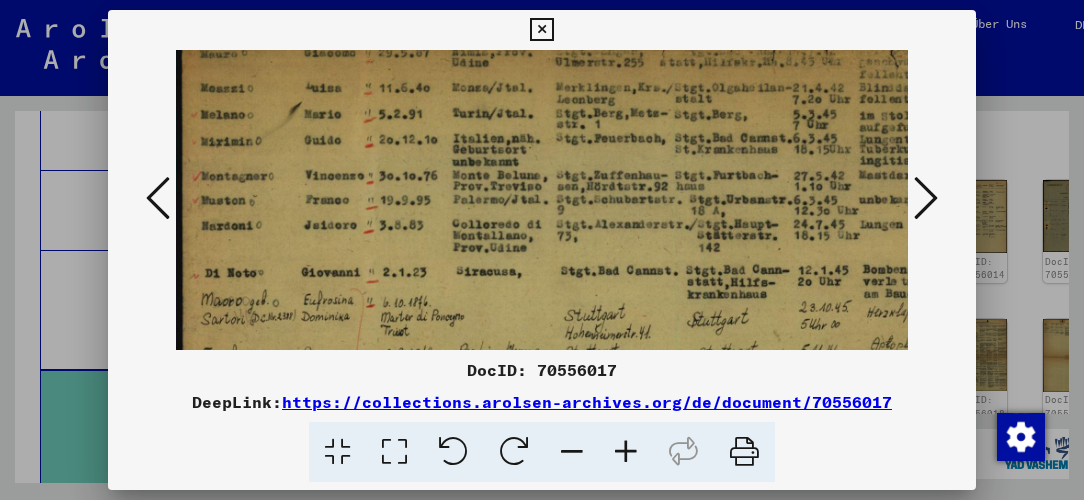 scroll, scrollTop: 596, scrollLeft: 0, axis: vertical 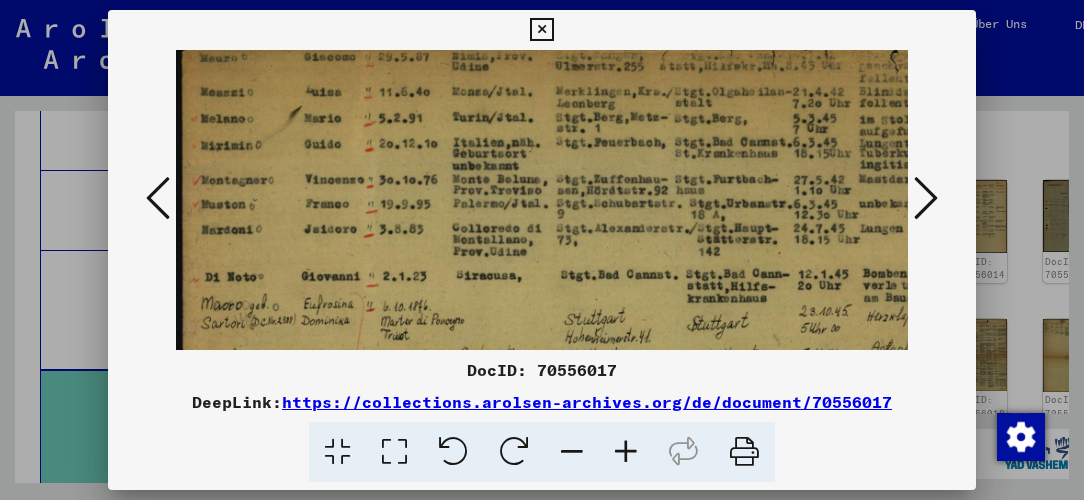 drag, startPoint x: 625, startPoint y: 120, endPoint x: 632, endPoint y: 216, distance: 96.25487 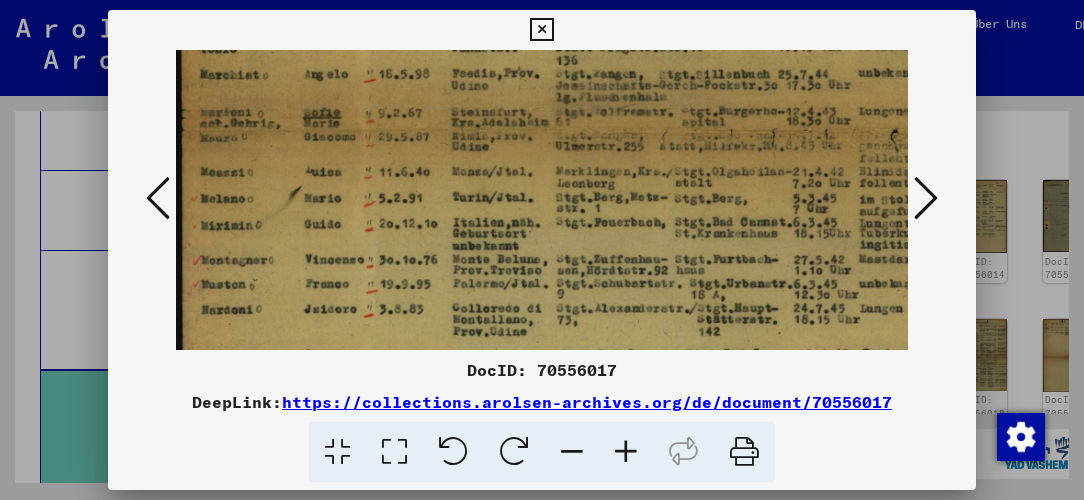 scroll, scrollTop: 464, scrollLeft: 0, axis: vertical 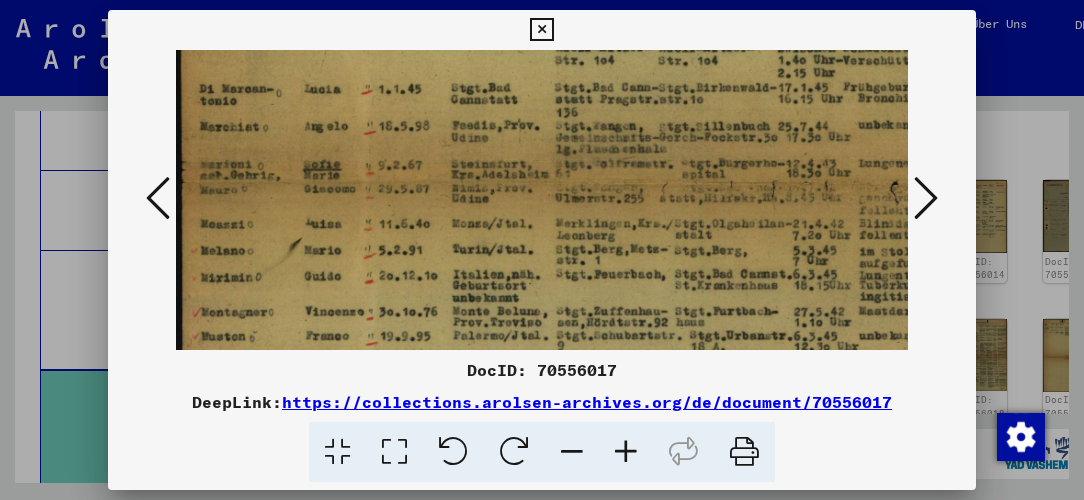 drag, startPoint x: 646, startPoint y: 115, endPoint x: 651, endPoint y: 247, distance: 132.09467 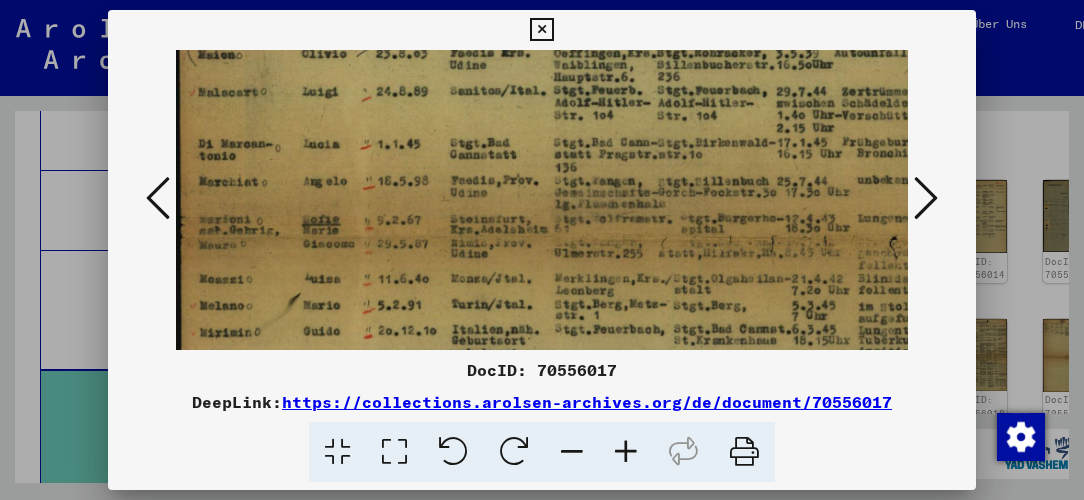 scroll, scrollTop: 391, scrollLeft: 1, axis: both 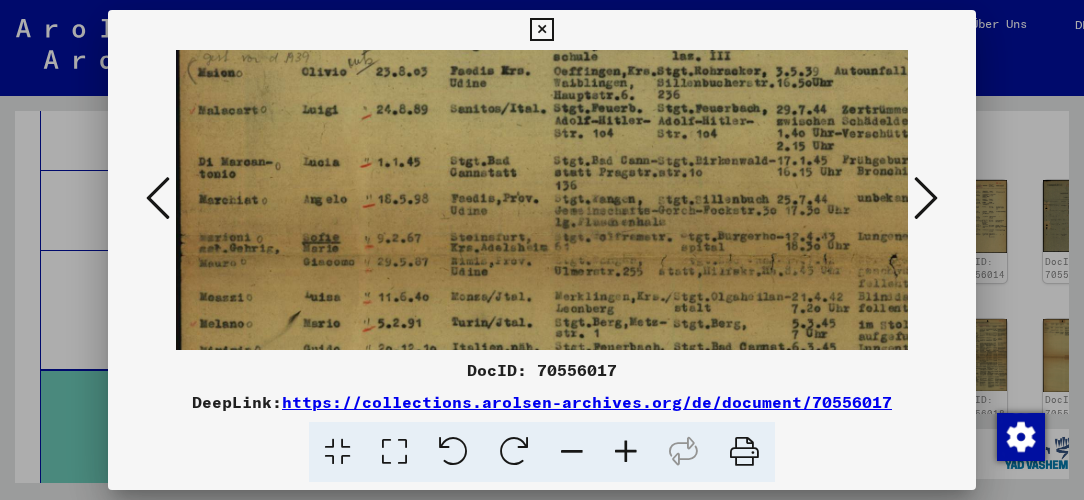 drag, startPoint x: 645, startPoint y: 168, endPoint x: 644, endPoint y: 242, distance: 74.00676 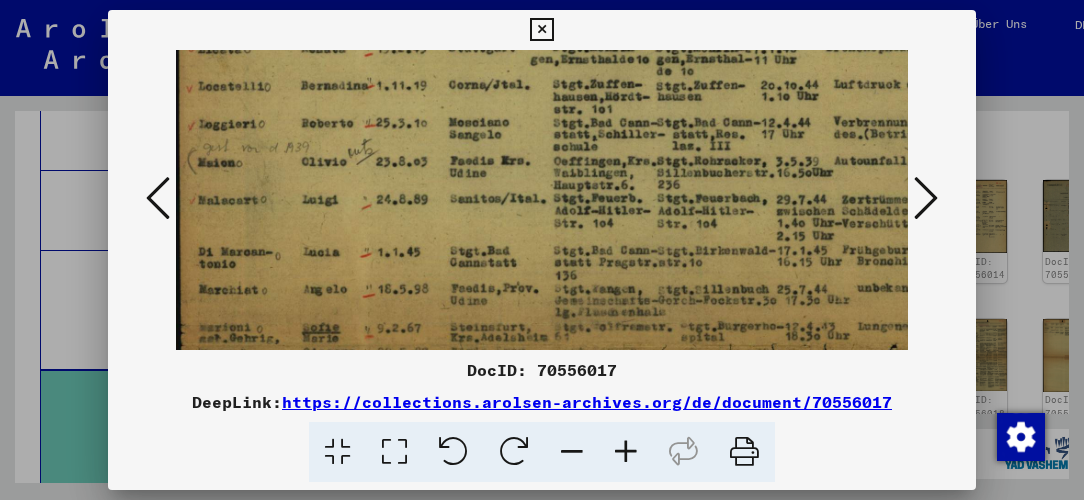 scroll, scrollTop: 298, scrollLeft: 1, axis: both 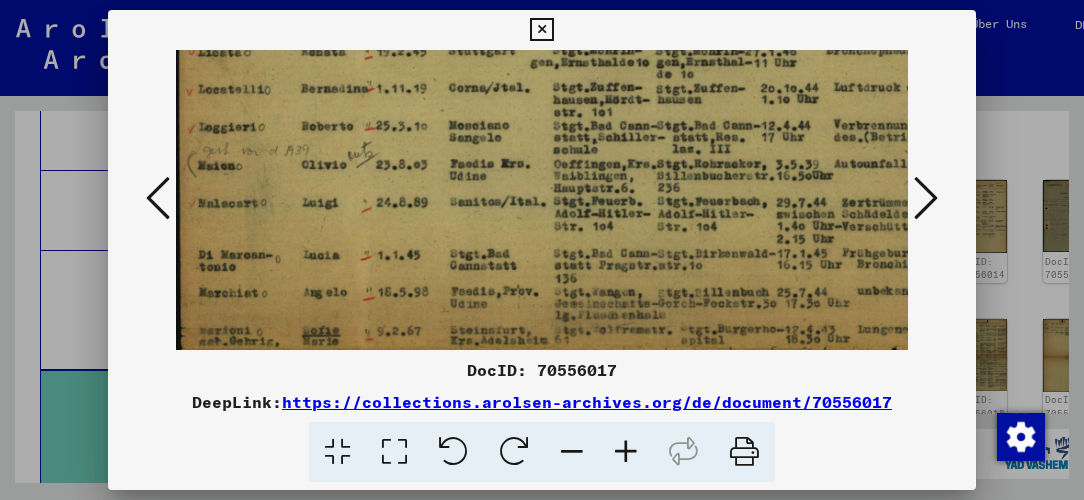 drag, startPoint x: 635, startPoint y: 128, endPoint x: 635, endPoint y: 221, distance: 93 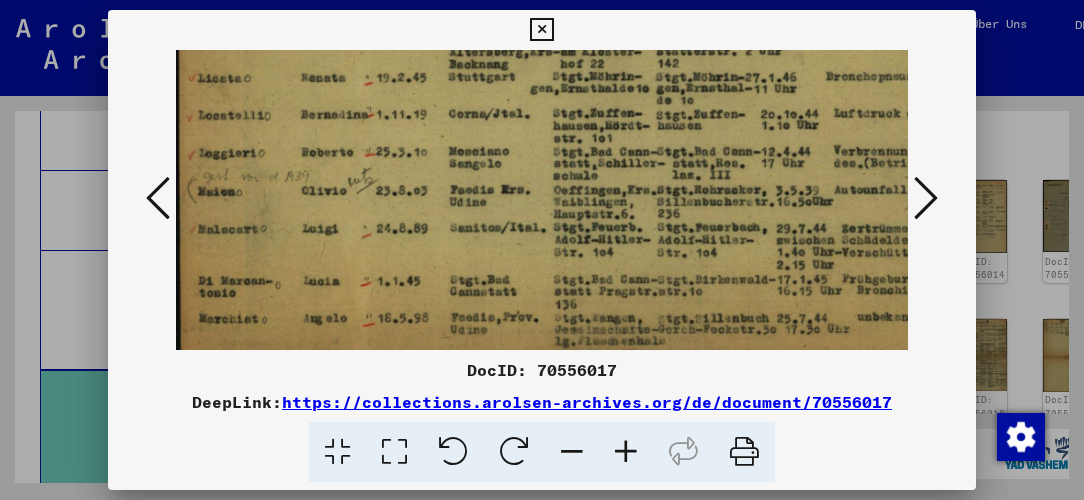 scroll, scrollTop: 260, scrollLeft: 1, axis: both 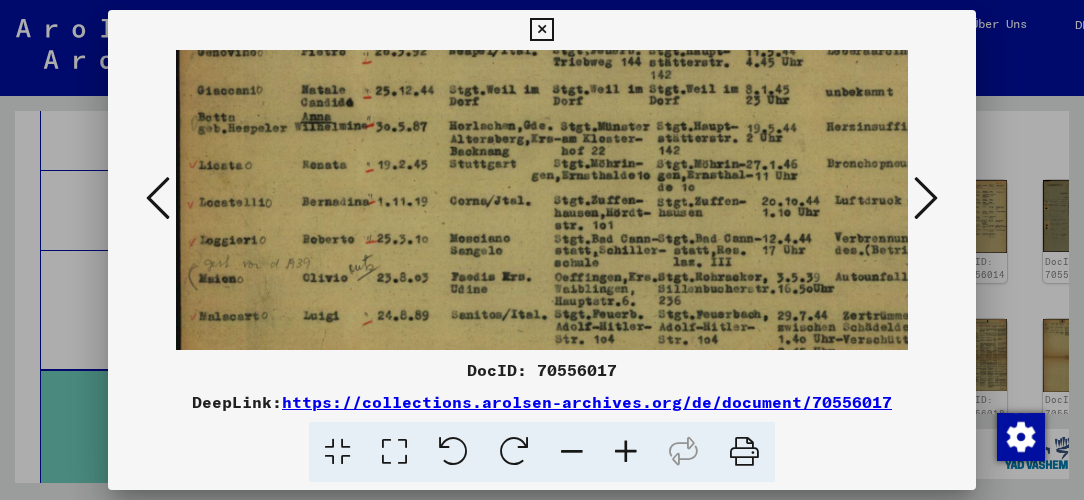 drag, startPoint x: 634, startPoint y: 130, endPoint x: 646, endPoint y: 245, distance: 115.62439 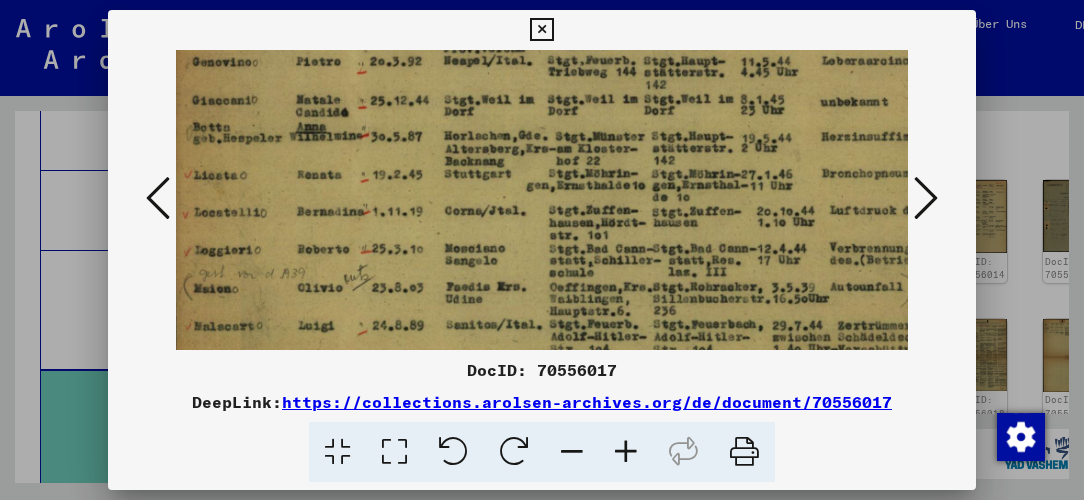 drag, startPoint x: 635, startPoint y: 136, endPoint x: 548, endPoint y: 153, distance: 88.64536 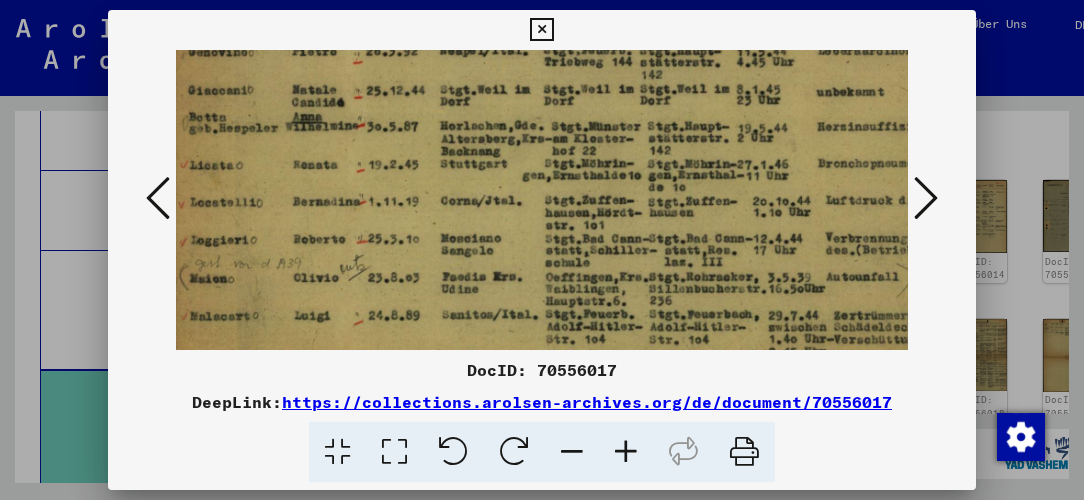 click at bounding box center [575, 440] 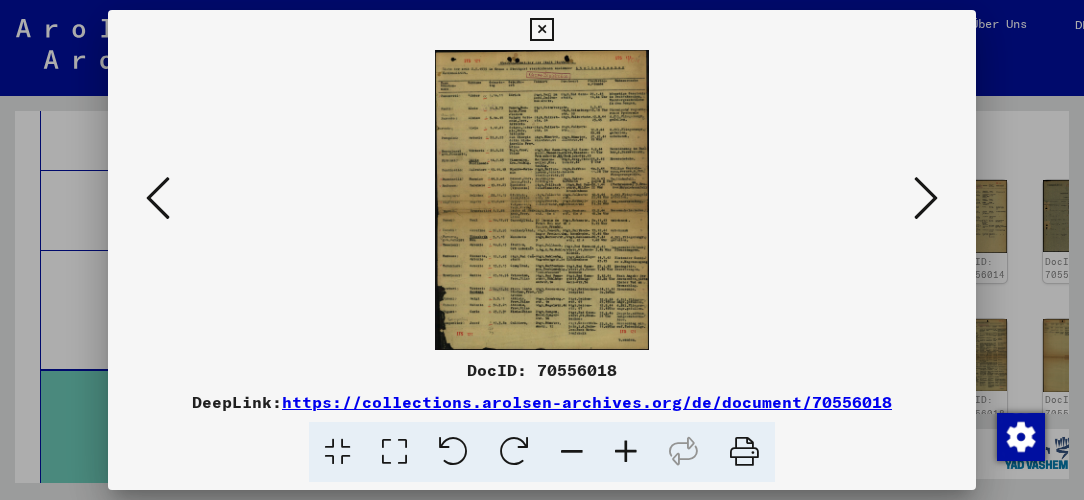 scroll, scrollTop: 0, scrollLeft: 0, axis: both 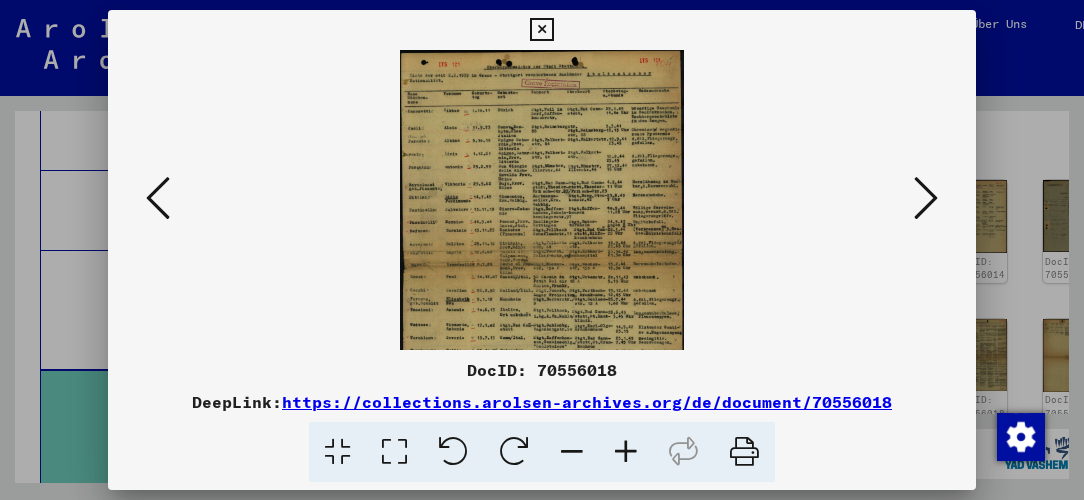 click at bounding box center (626, 452) 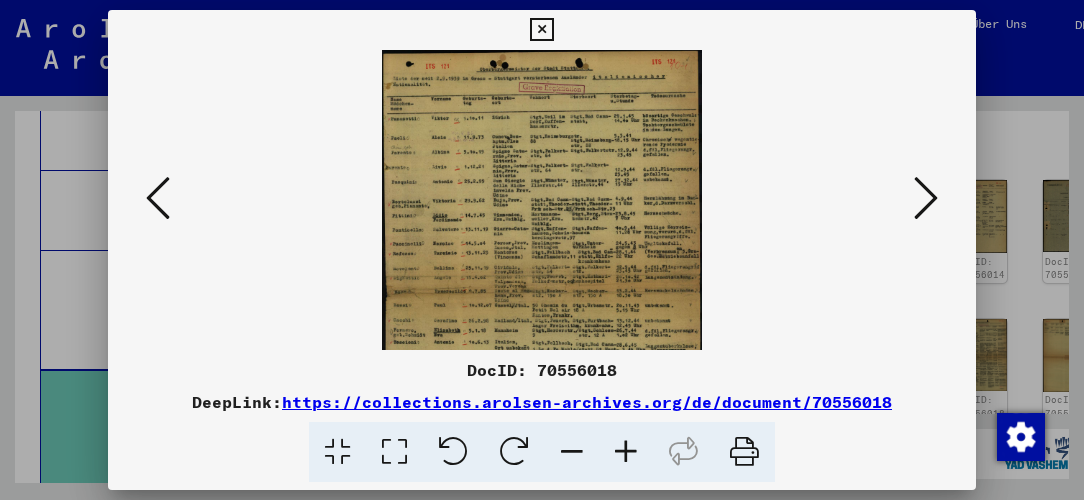 click at bounding box center (626, 452) 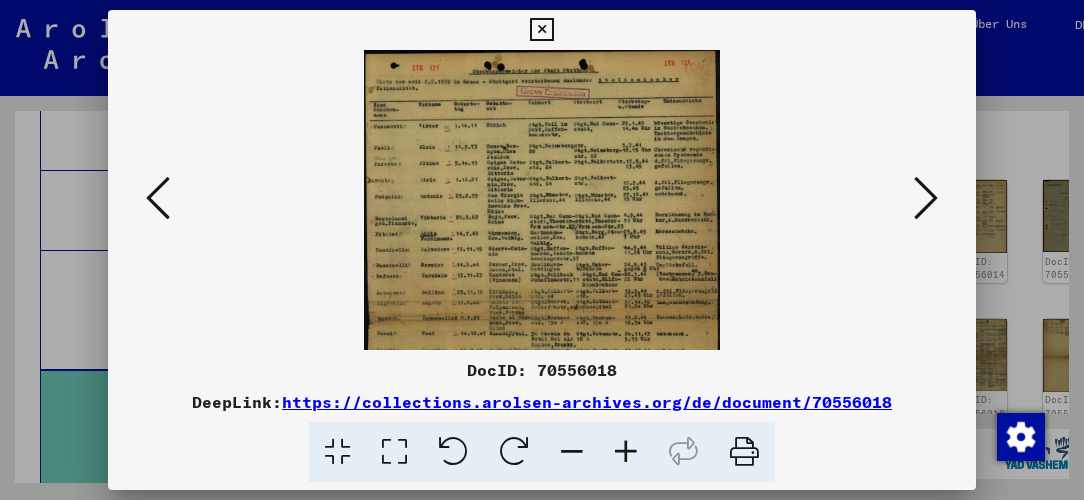 click at bounding box center (626, 452) 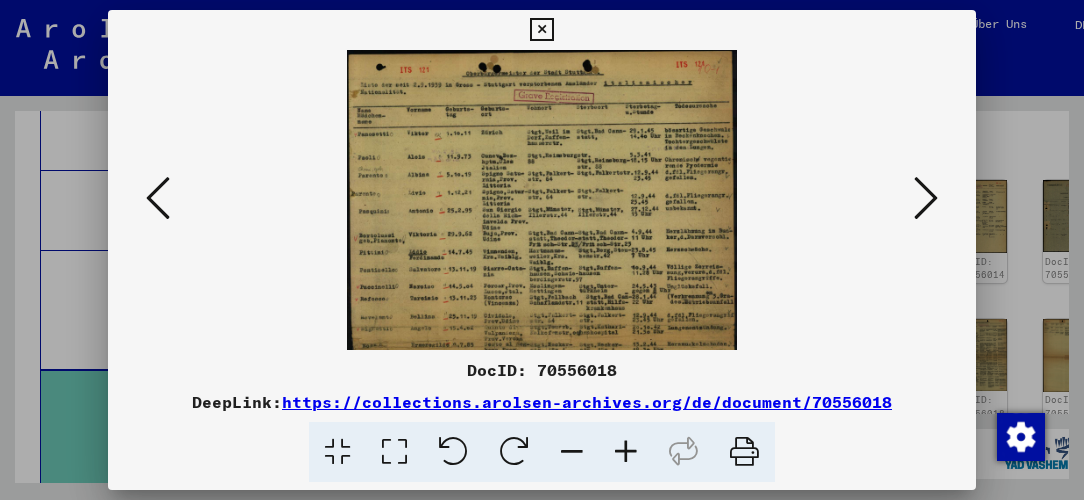 click at bounding box center [626, 452] 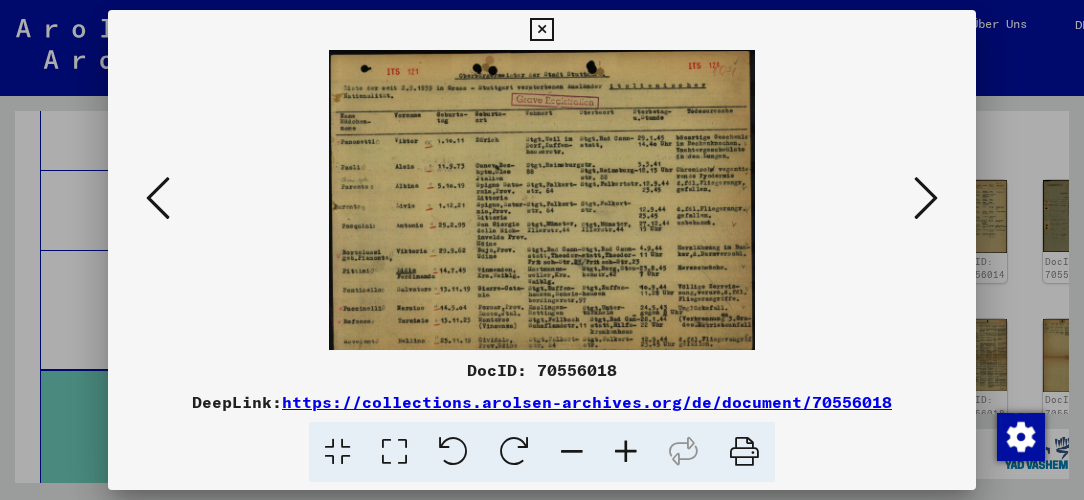 click at bounding box center (626, 452) 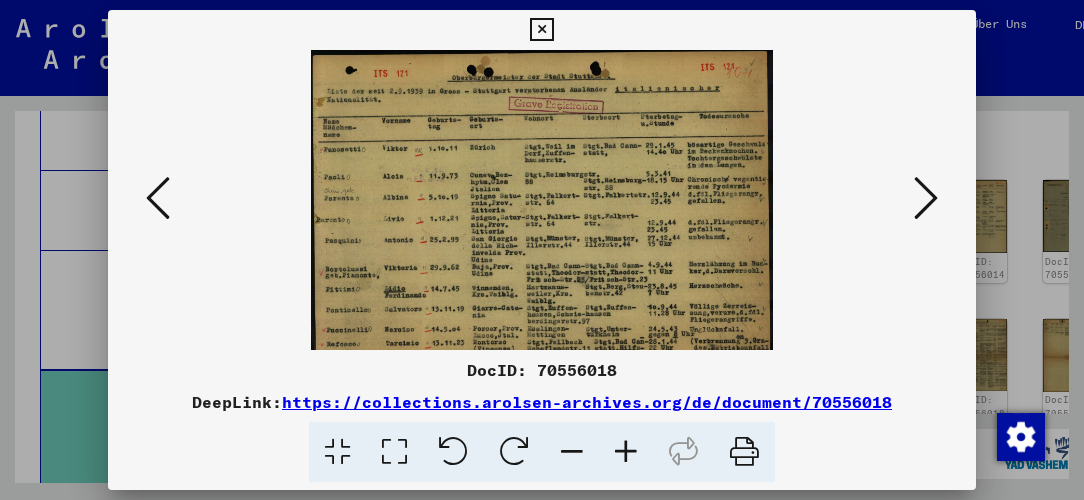 click at bounding box center (626, 452) 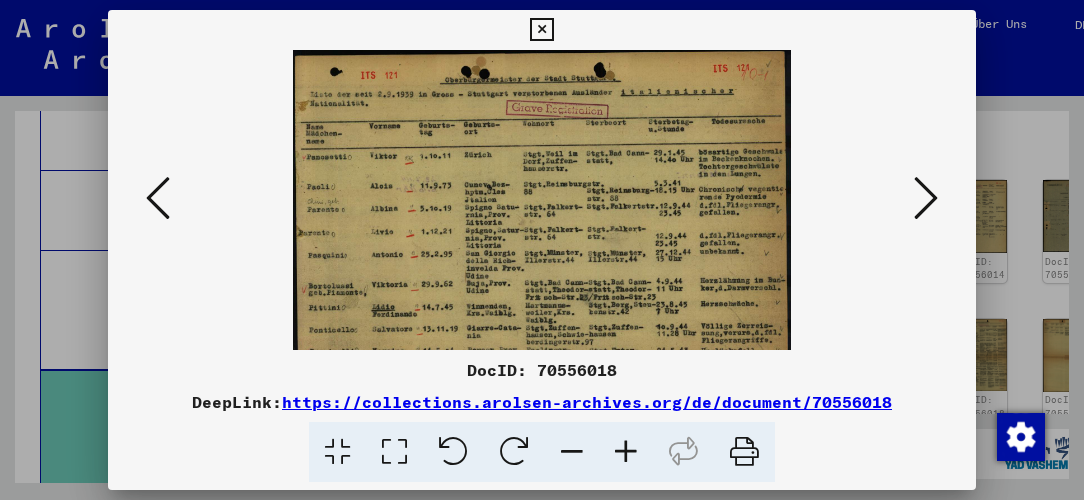 click at bounding box center [626, 452] 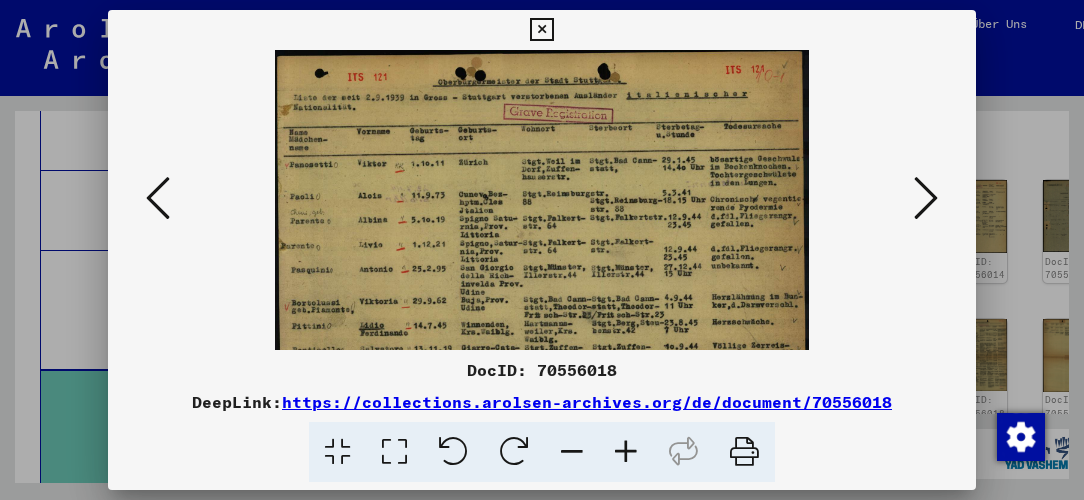 click at bounding box center [626, 452] 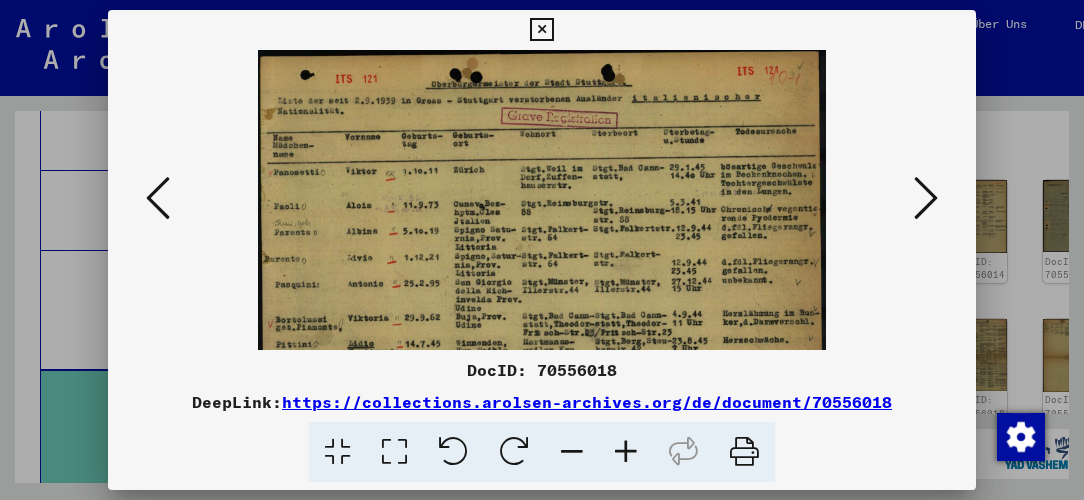 click at bounding box center (626, 452) 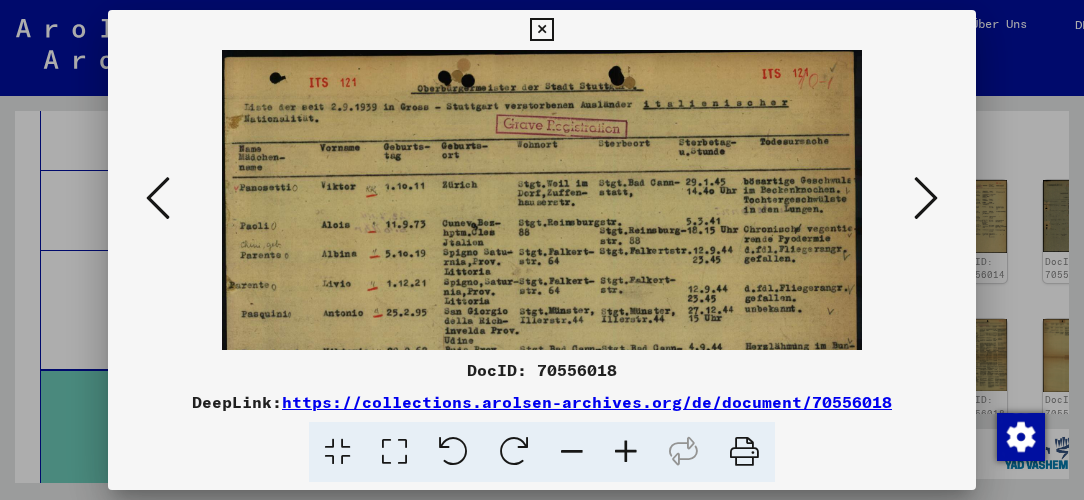 click at bounding box center [626, 452] 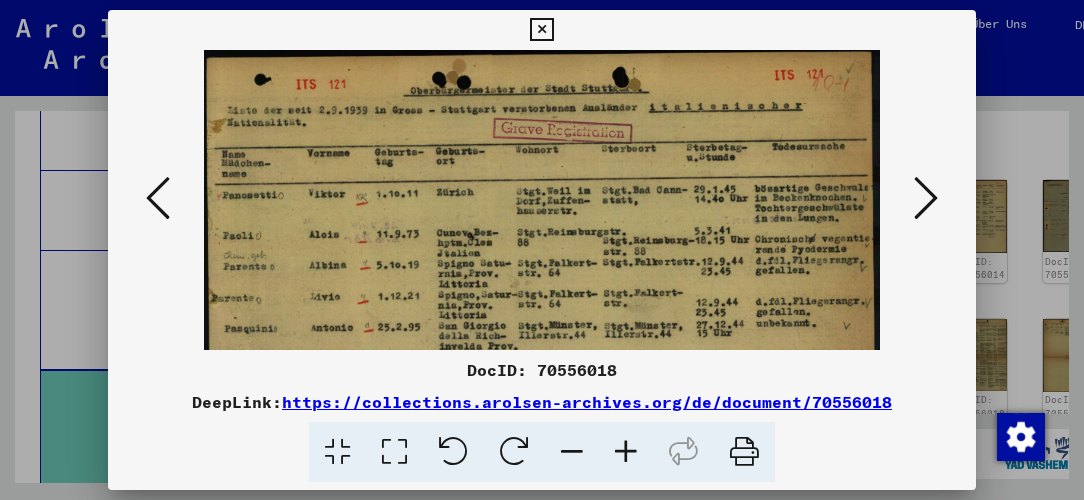 scroll, scrollTop: 2, scrollLeft: 0, axis: vertical 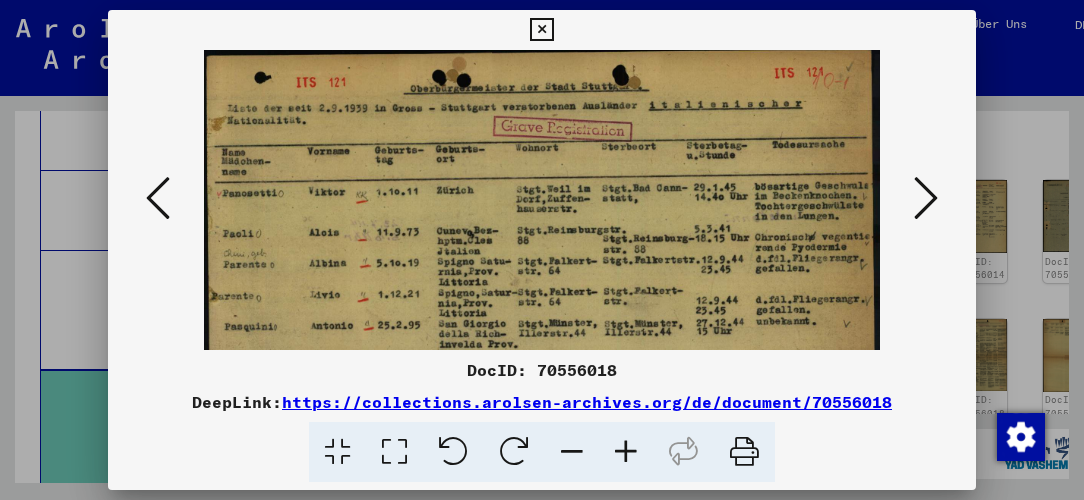 click at bounding box center [541, 523] 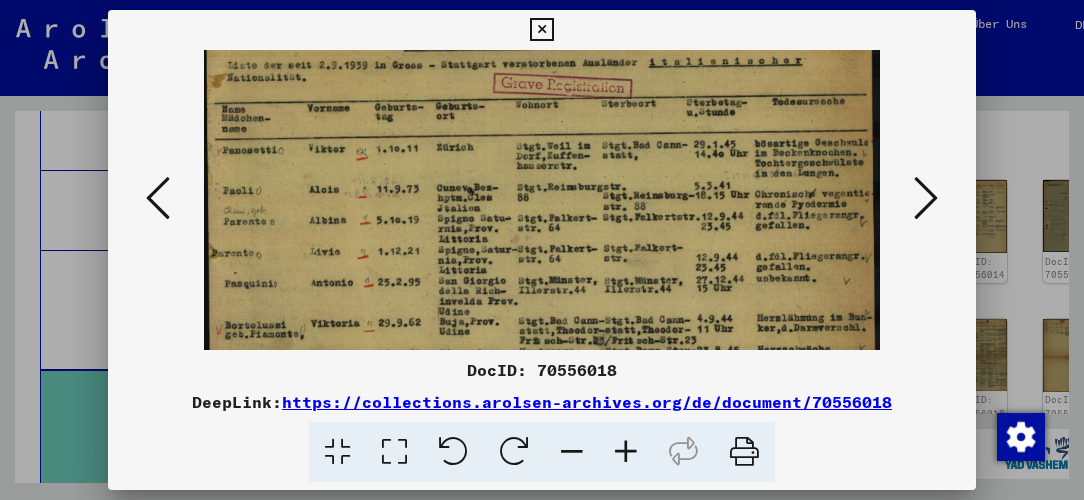 scroll, scrollTop: 34, scrollLeft: 0, axis: vertical 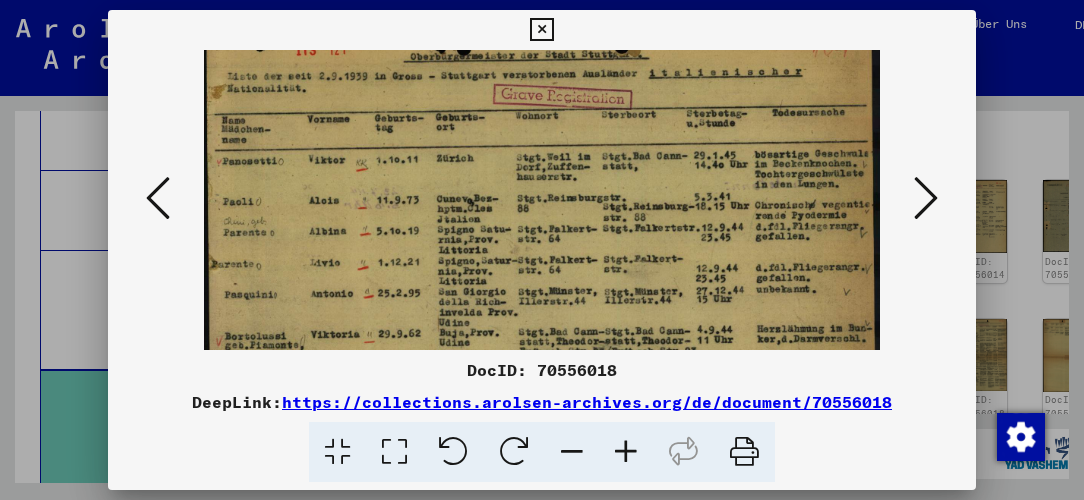 drag, startPoint x: 556, startPoint y: 228, endPoint x: 568, endPoint y: 200, distance: 30.463093 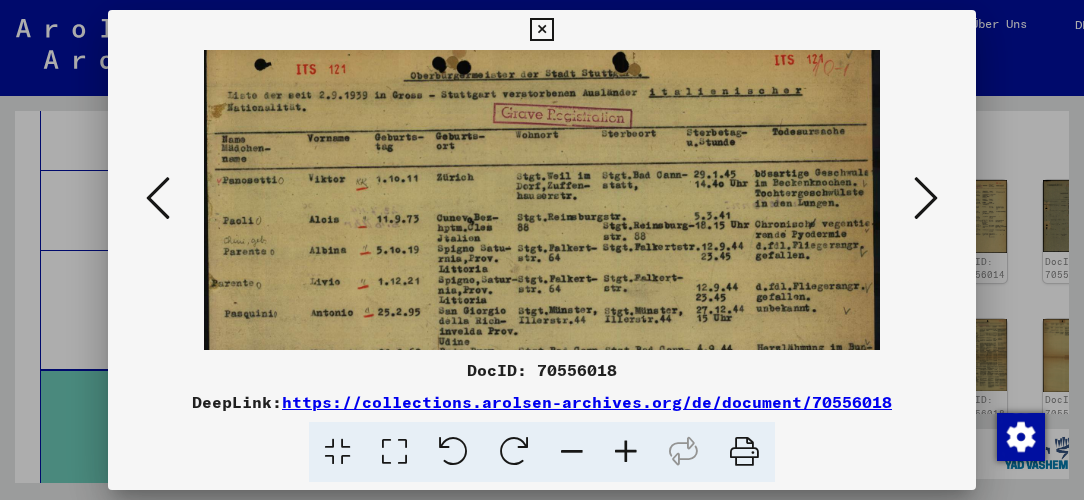 scroll, scrollTop: 22, scrollLeft: 0, axis: vertical 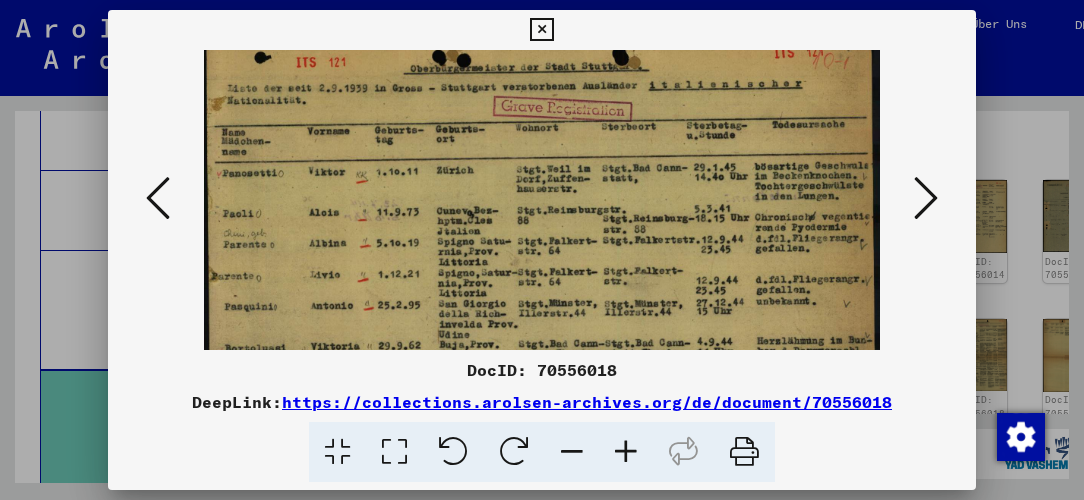 drag, startPoint x: 802, startPoint y: 152, endPoint x: 802, endPoint y: 166, distance: 14 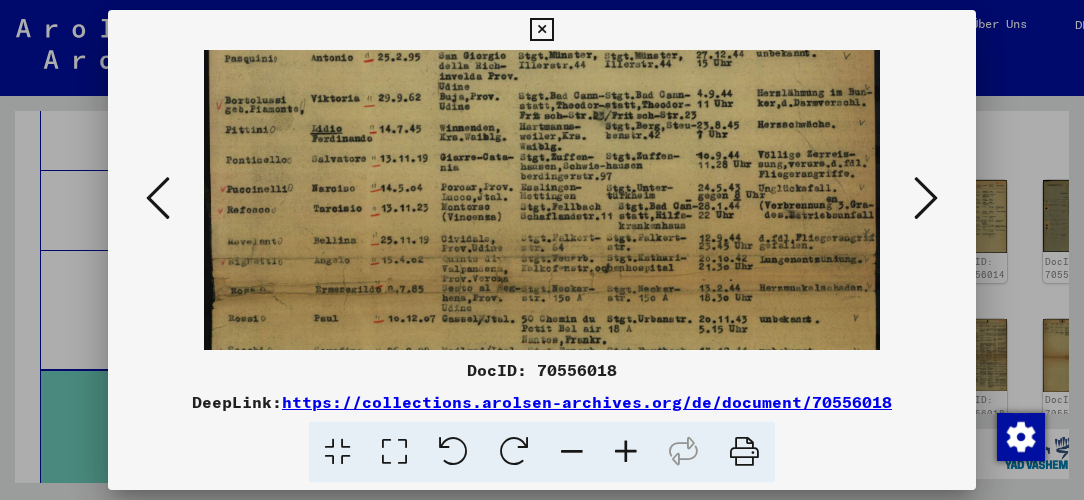 scroll, scrollTop: 296, scrollLeft: 0, axis: vertical 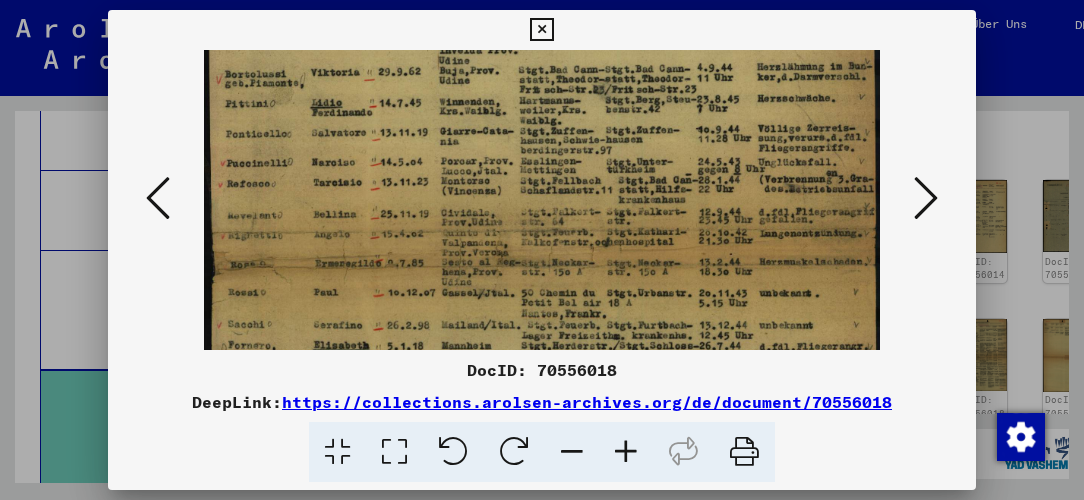 drag, startPoint x: 586, startPoint y: 325, endPoint x: 598, endPoint y: 56, distance: 269.26752 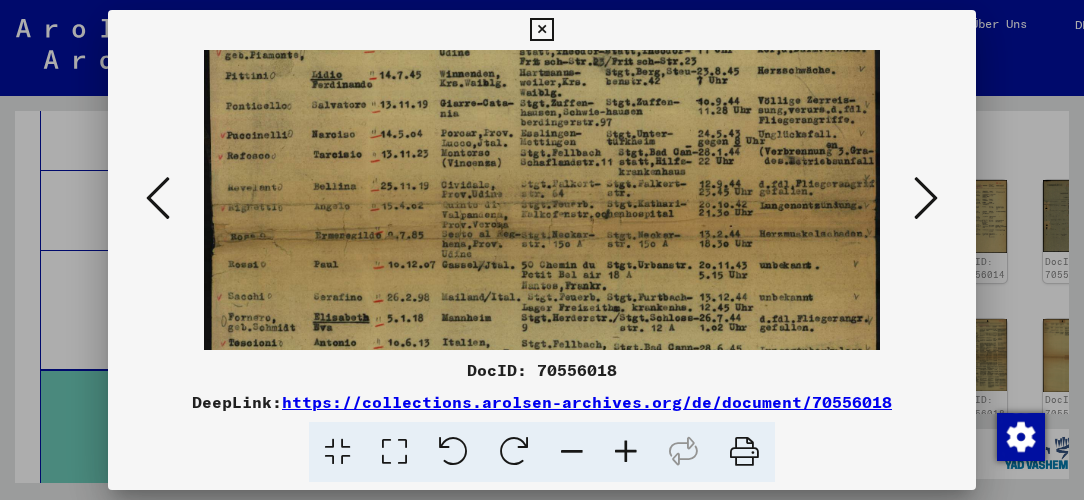 scroll, scrollTop: 337, scrollLeft: 0, axis: vertical 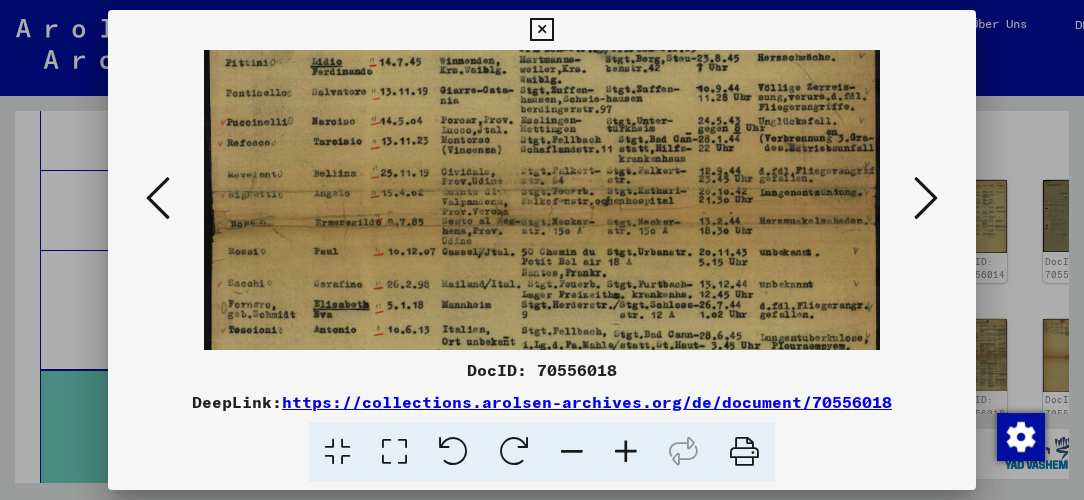 drag, startPoint x: 597, startPoint y: 198, endPoint x: 597, endPoint y: 160, distance: 38 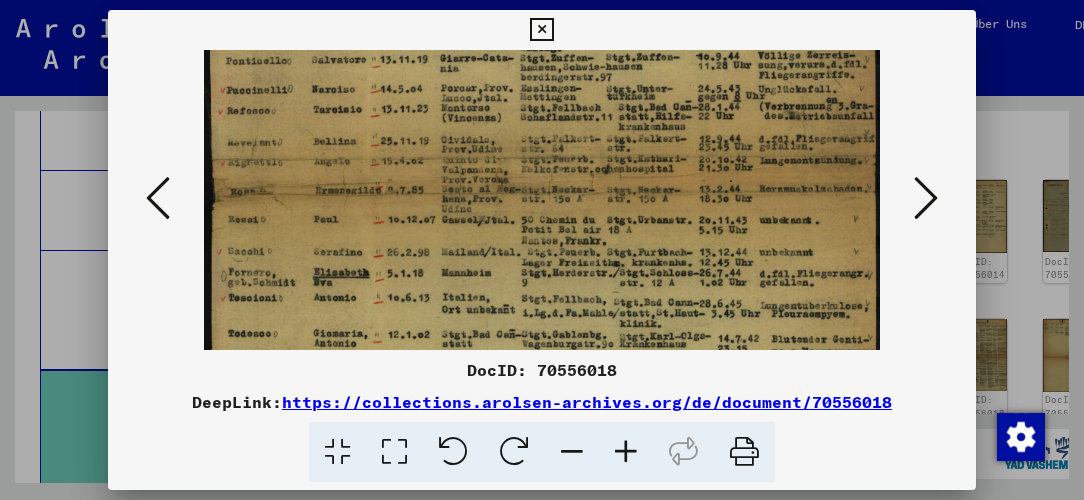 scroll, scrollTop: 407, scrollLeft: 0, axis: vertical 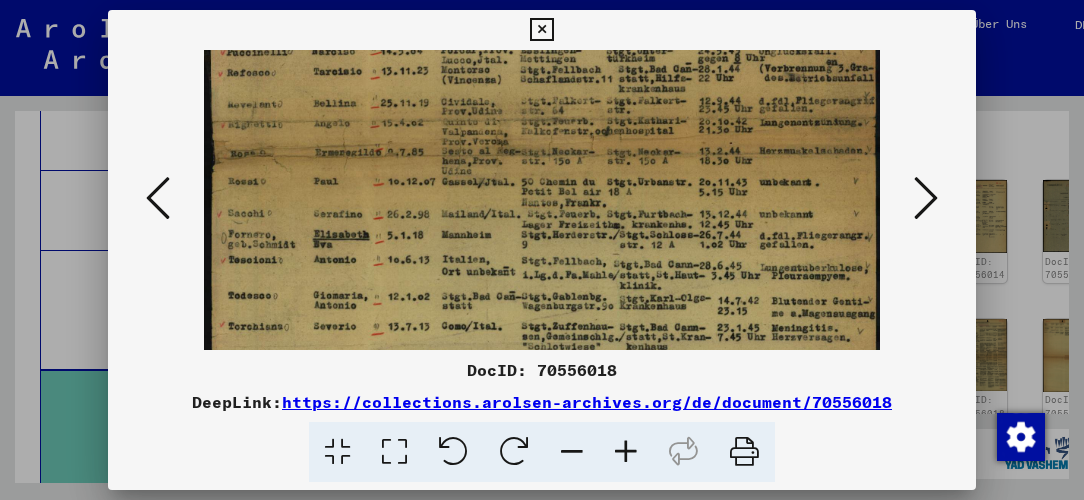 drag, startPoint x: 597, startPoint y: 198, endPoint x: 596, endPoint y: 130, distance: 68.007355 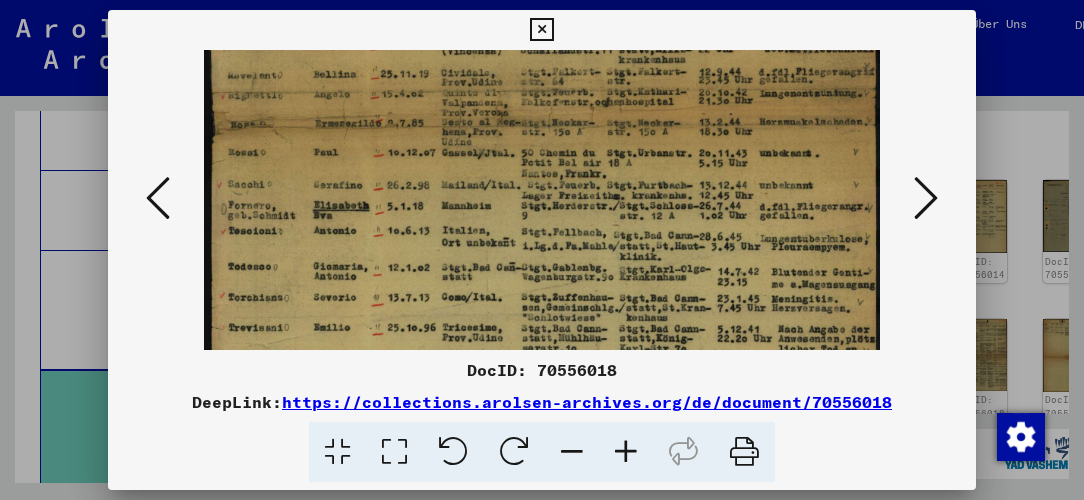 scroll, scrollTop: 437, scrollLeft: 0, axis: vertical 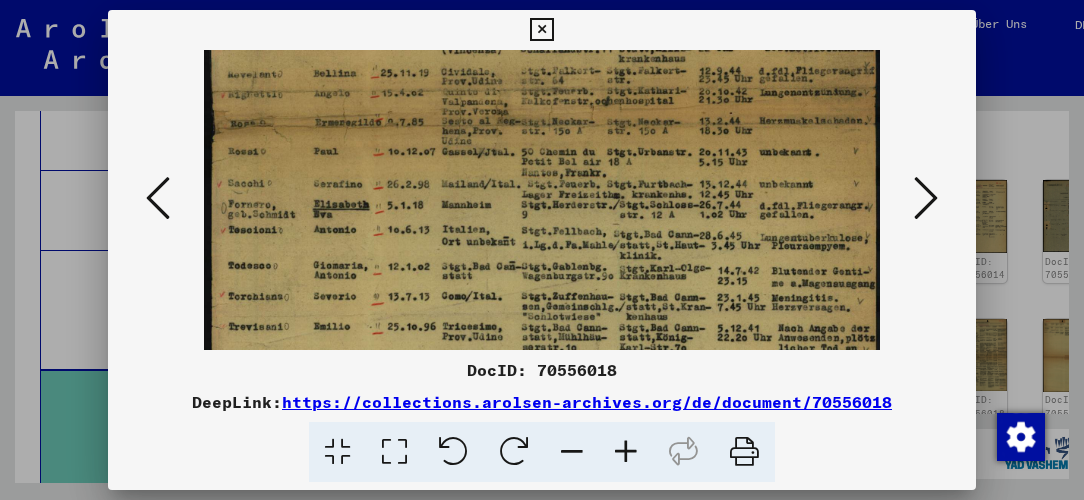drag, startPoint x: 593, startPoint y: 168, endPoint x: 593, endPoint y: 140, distance: 28 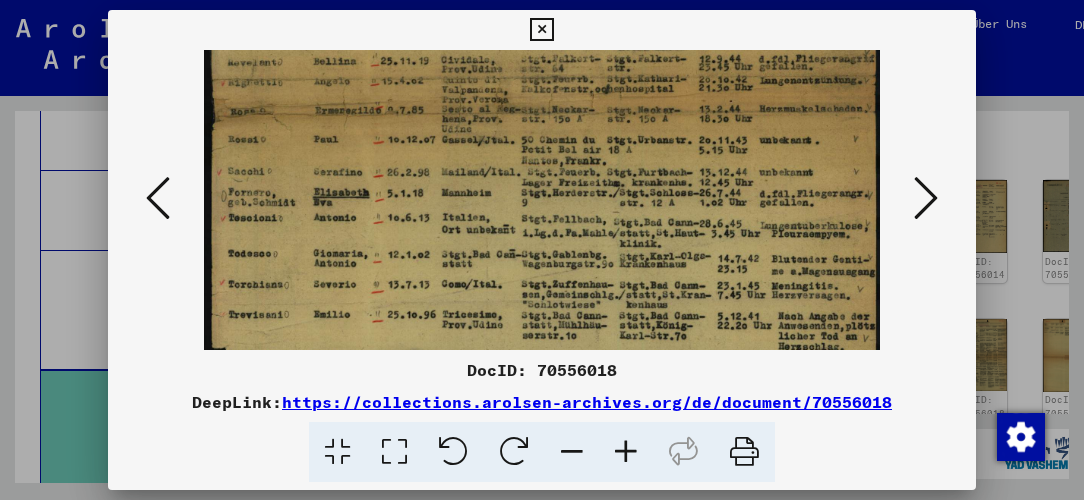 scroll, scrollTop: 452, scrollLeft: 0, axis: vertical 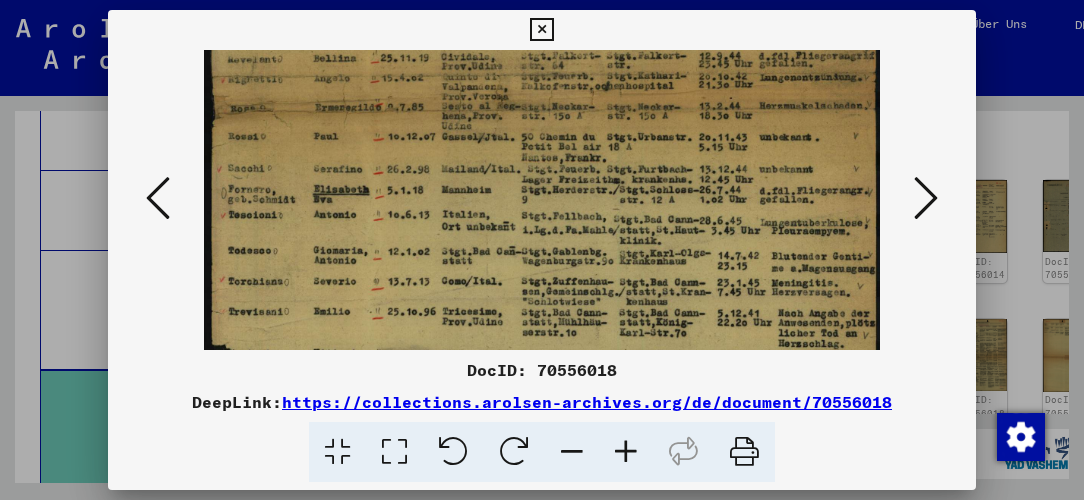 drag, startPoint x: 596, startPoint y: 181, endPoint x: 595, endPoint y: 167, distance: 14.035668 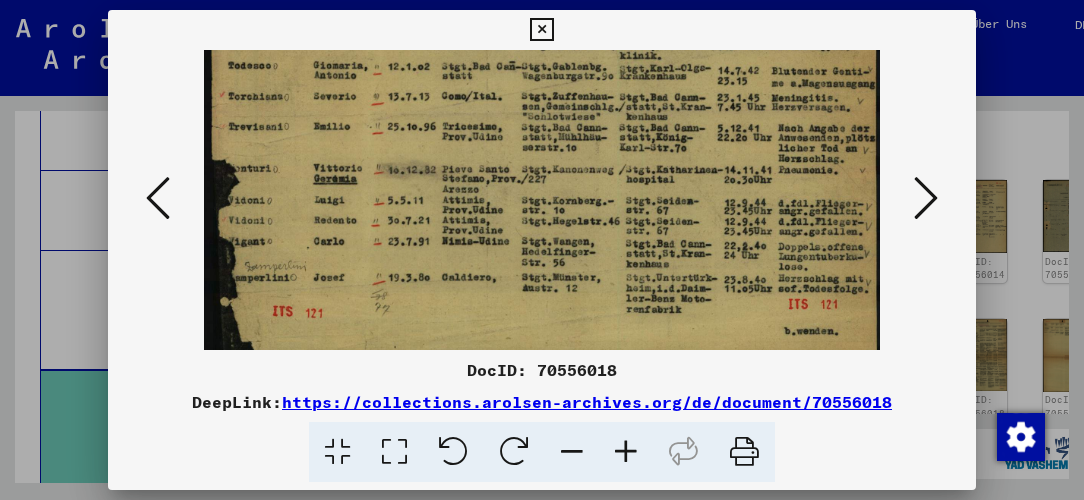 scroll, scrollTop: 650, scrollLeft: 0, axis: vertical 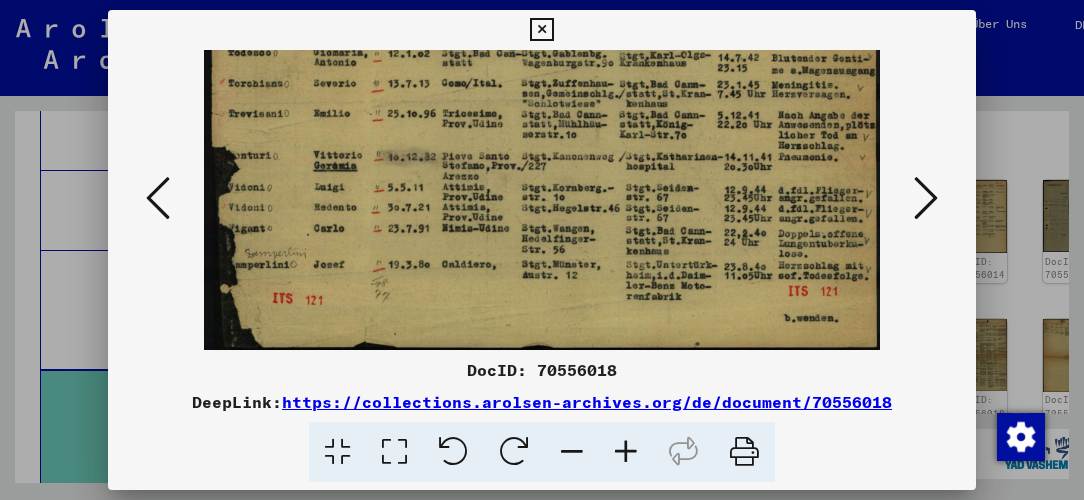 drag, startPoint x: 574, startPoint y: 313, endPoint x: 575, endPoint y: 112, distance: 201.00249 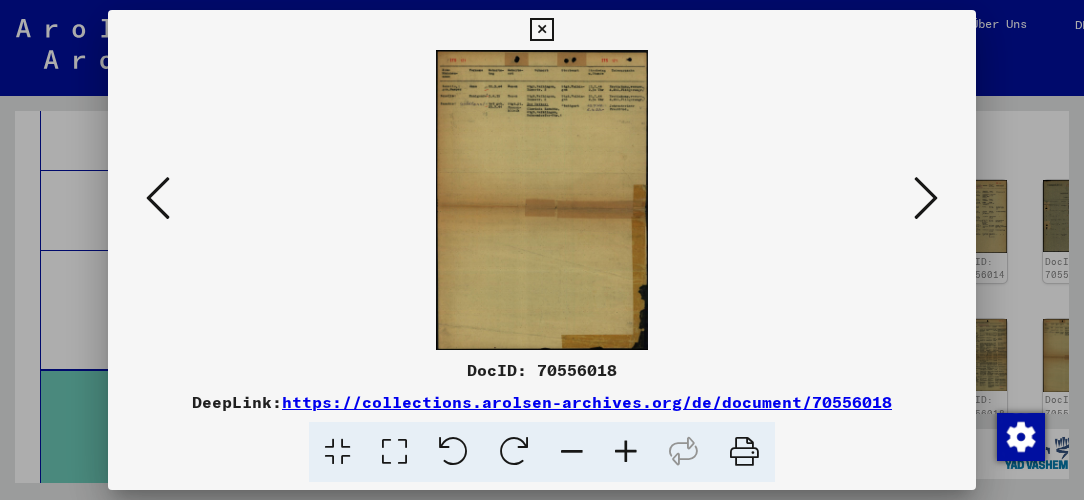 scroll, scrollTop: 0, scrollLeft: 0, axis: both 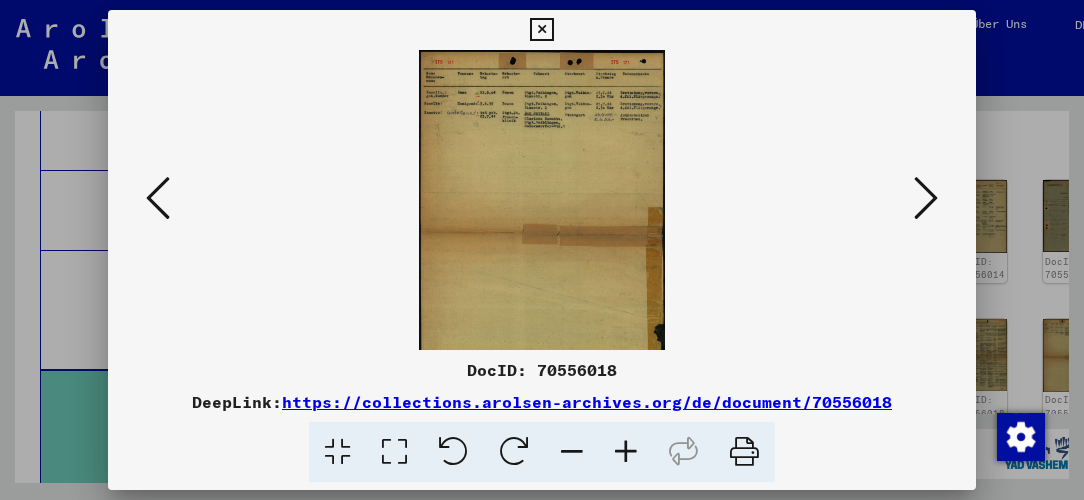 click at bounding box center [626, 452] 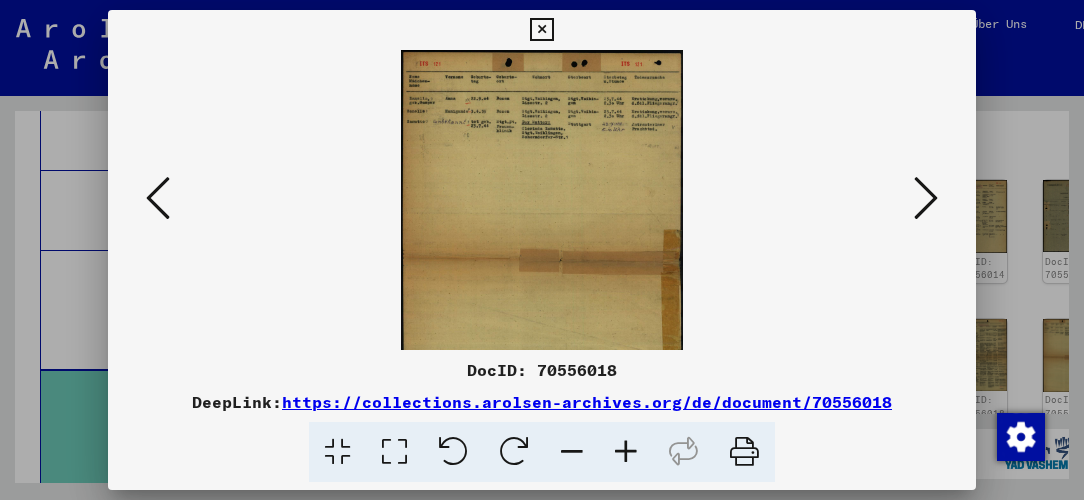 click at bounding box center [626, 452] 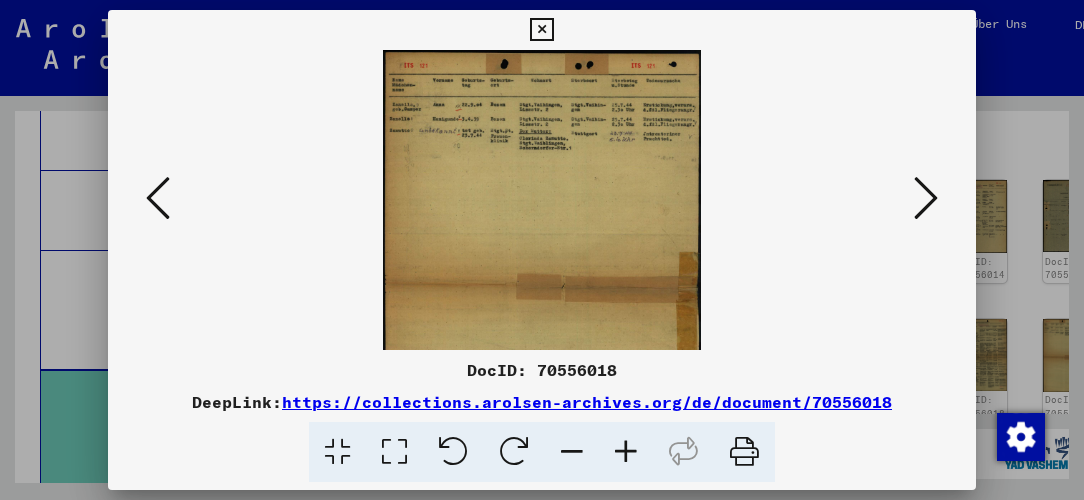 click at bounding box center [626, 452] 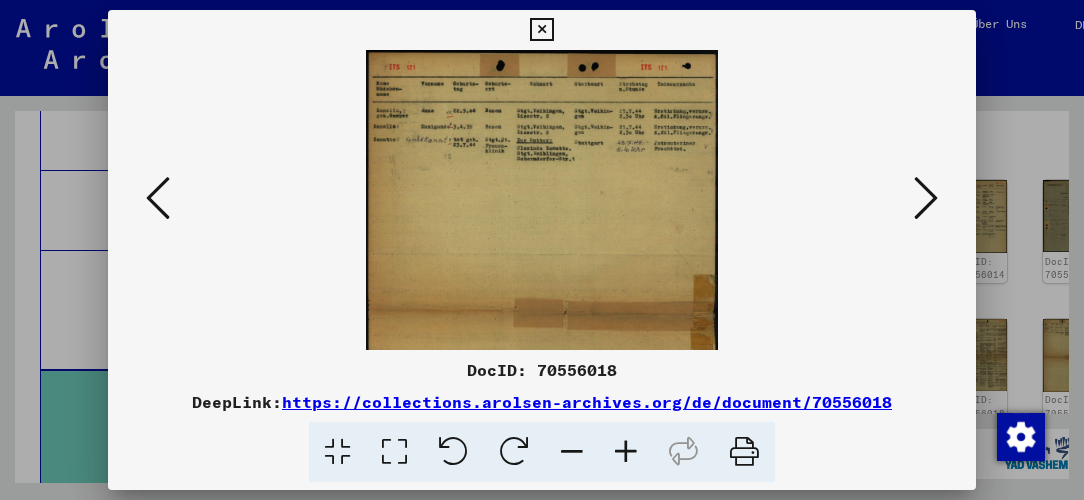 click at bounding box center [626, 452] 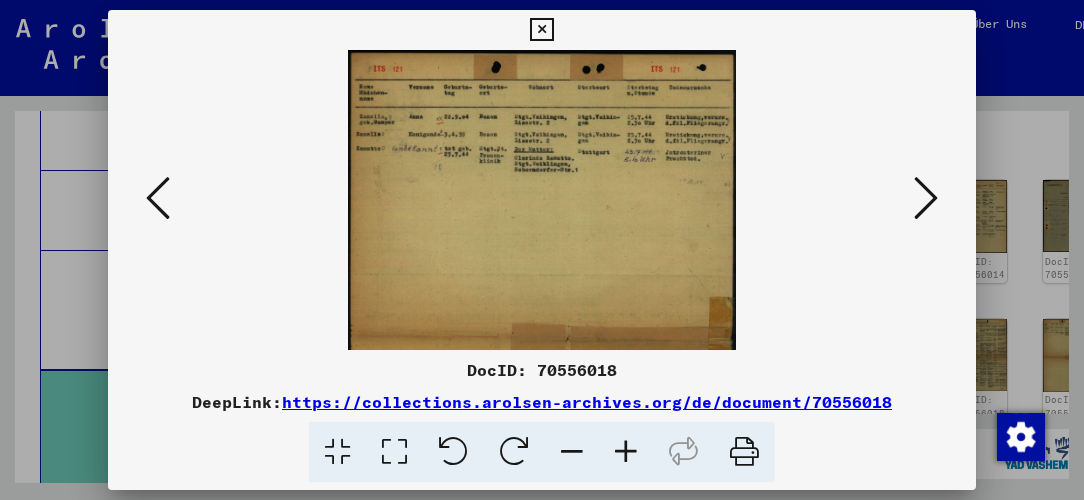 click at bounding box center [626, 452] 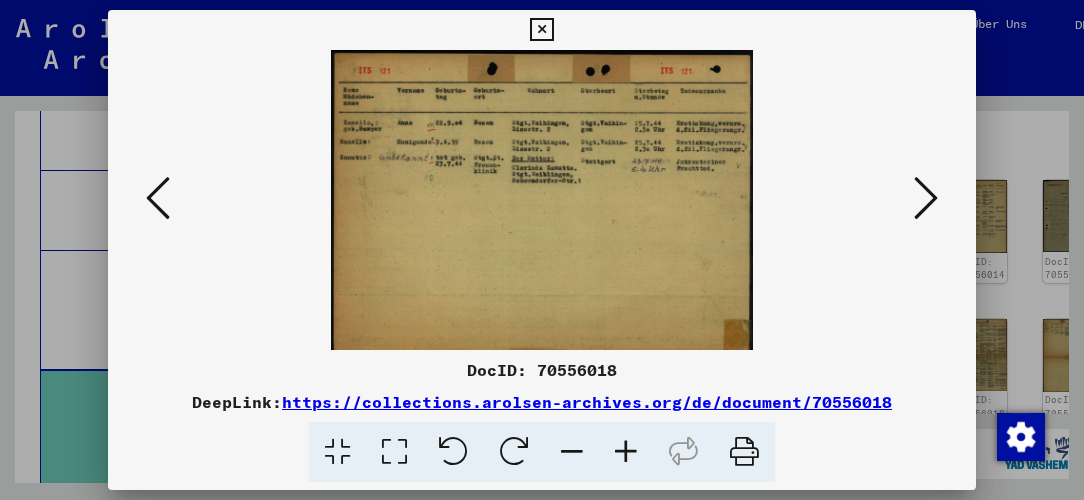 click at bounding box center (626, 452) 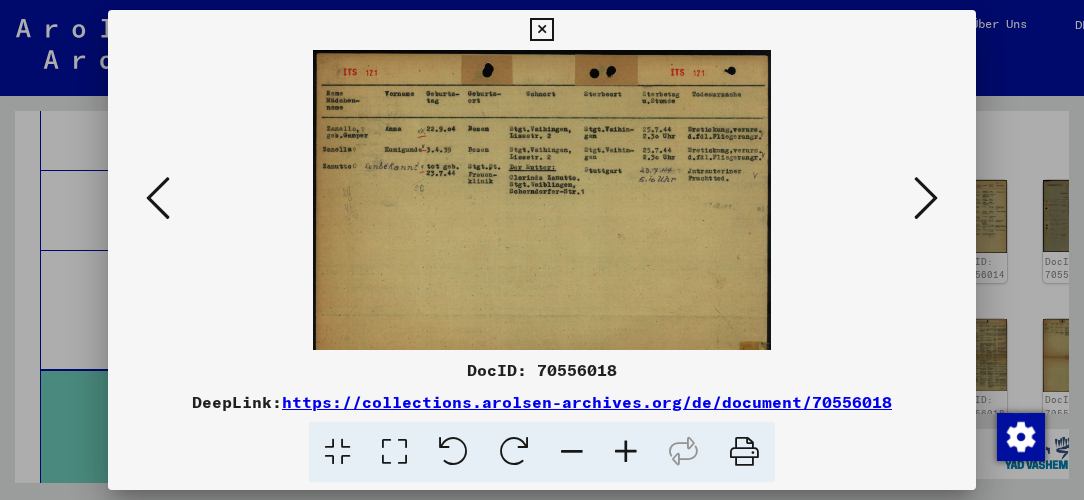 click at bounding box center [626, 452] 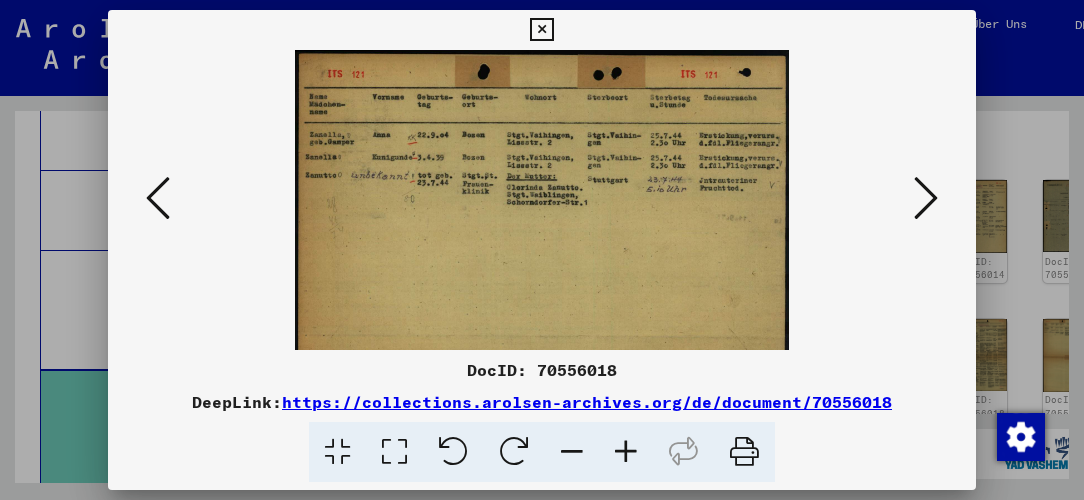 click at bounding box center [626, 452] 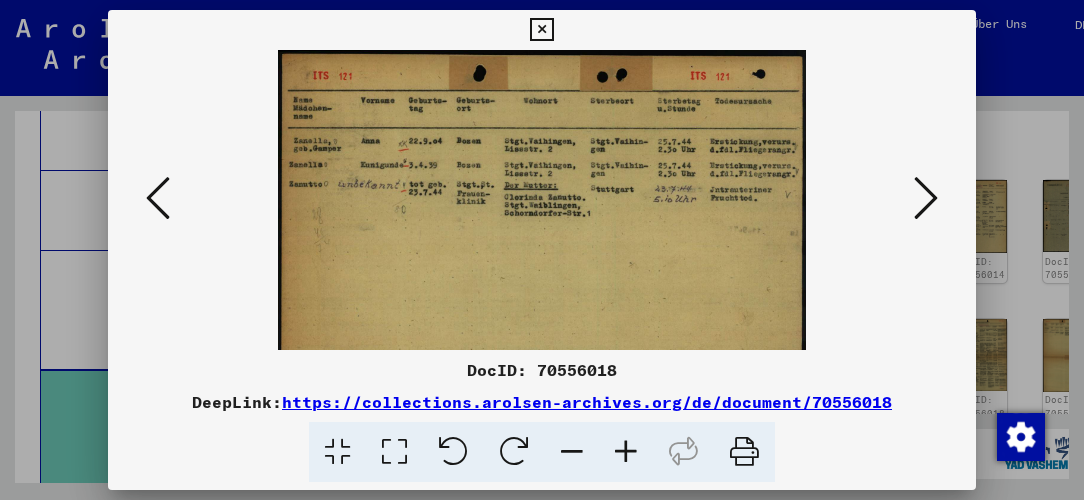 click at bounding box center [626, 452] 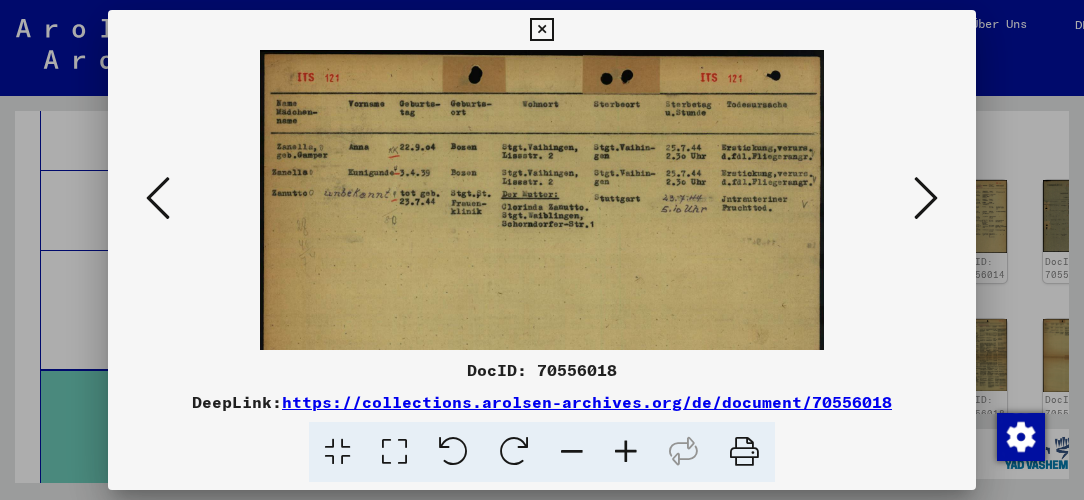 click at bounding box center [626, 452] 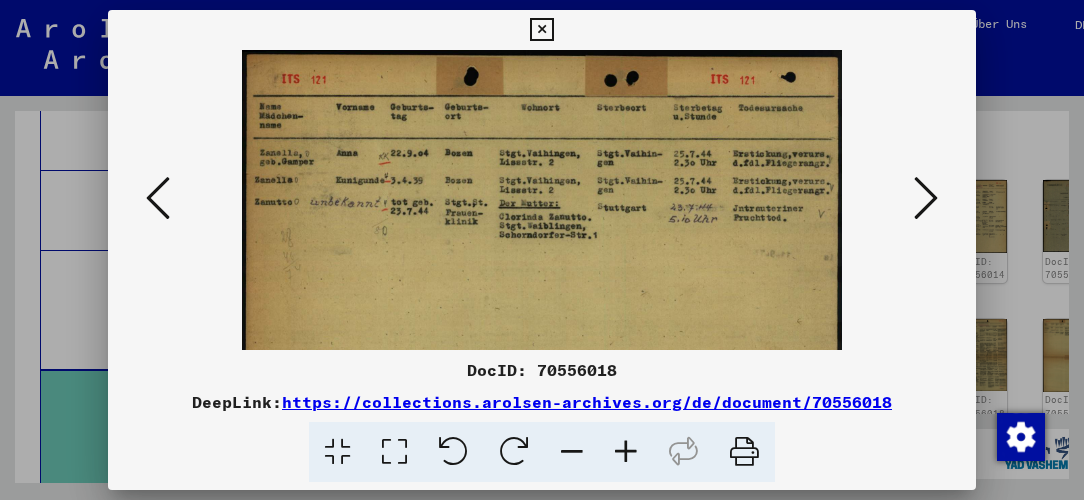 click at bounding box center [626, 452] 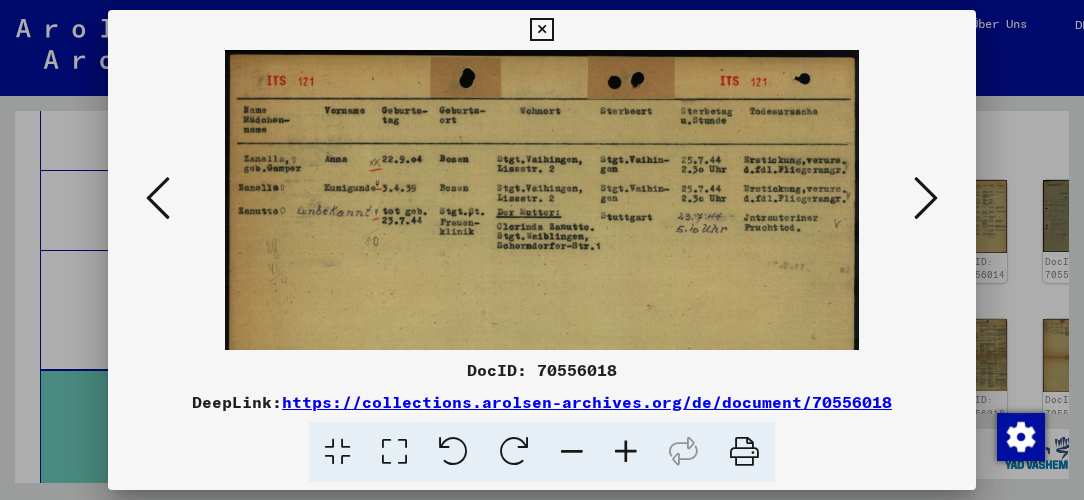 click at bounding box center (626, 452) 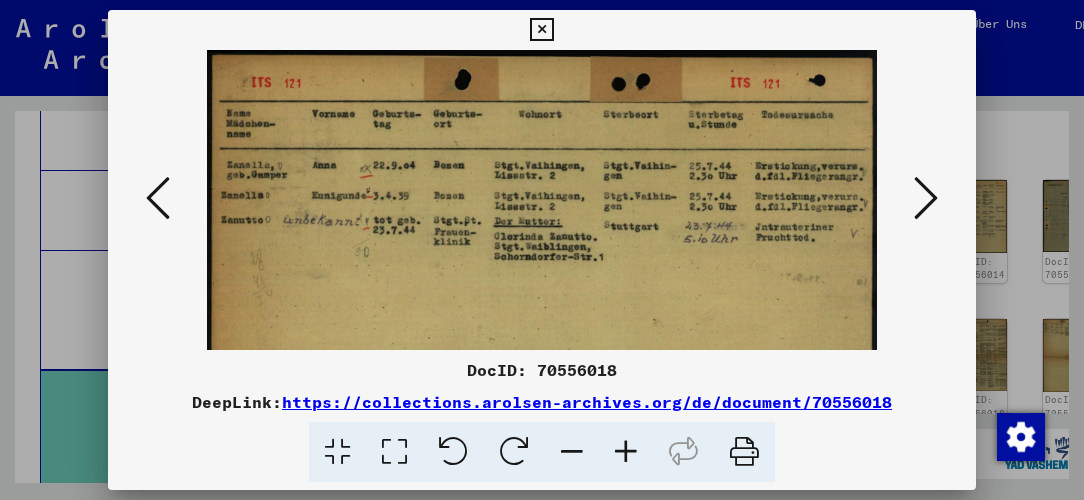click at bounding box center (626, 452) 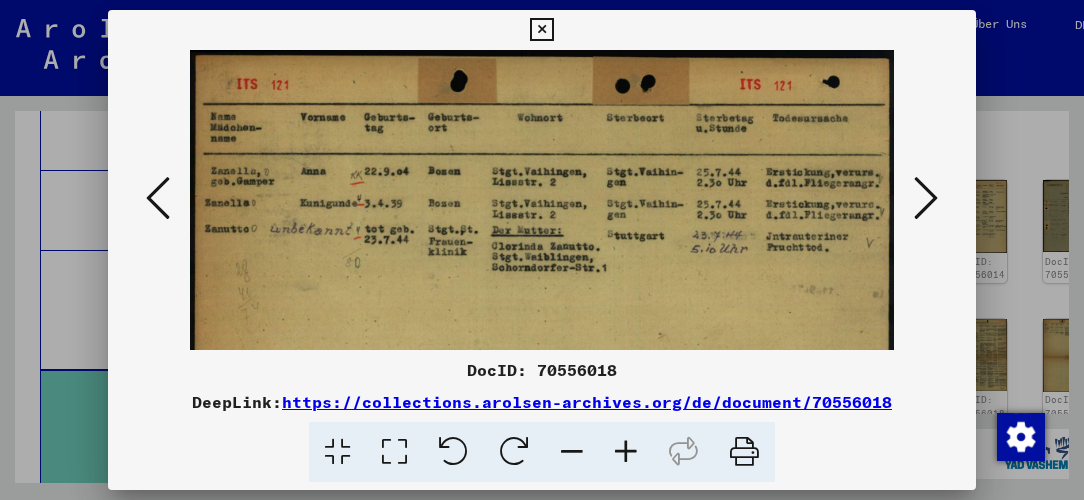click at bounding box center (926, 198) 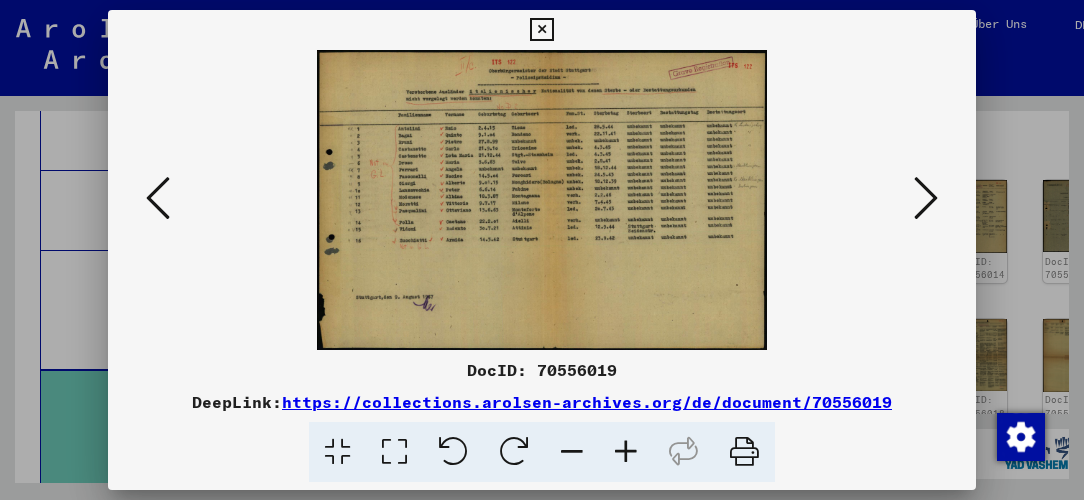 click at bounding box center (626, 452) 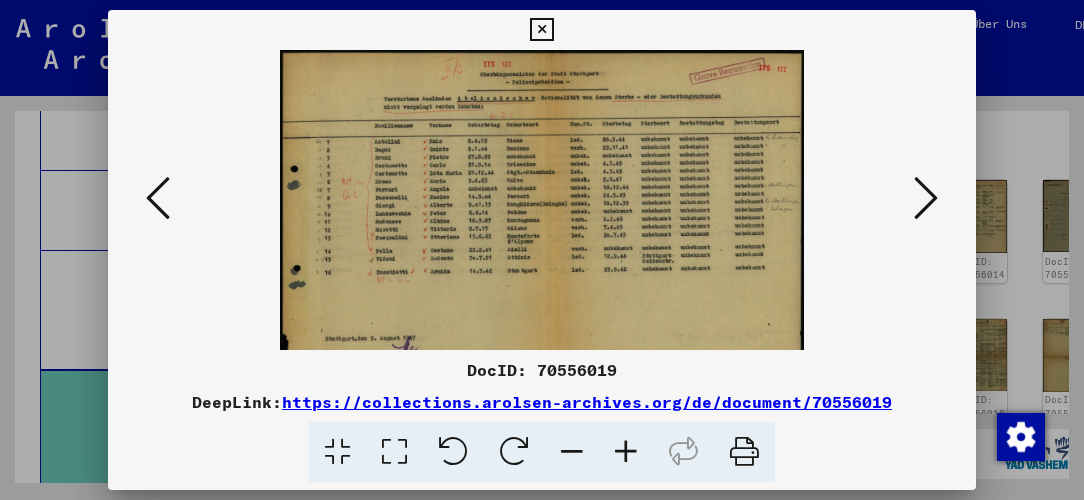 click at bounding box center [626, 452] 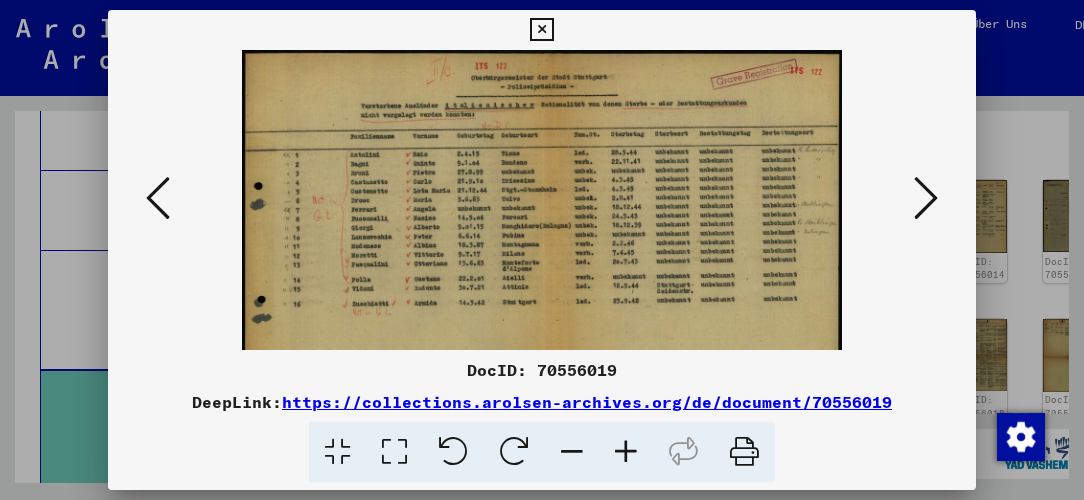 click at bounding box center (626, 452) 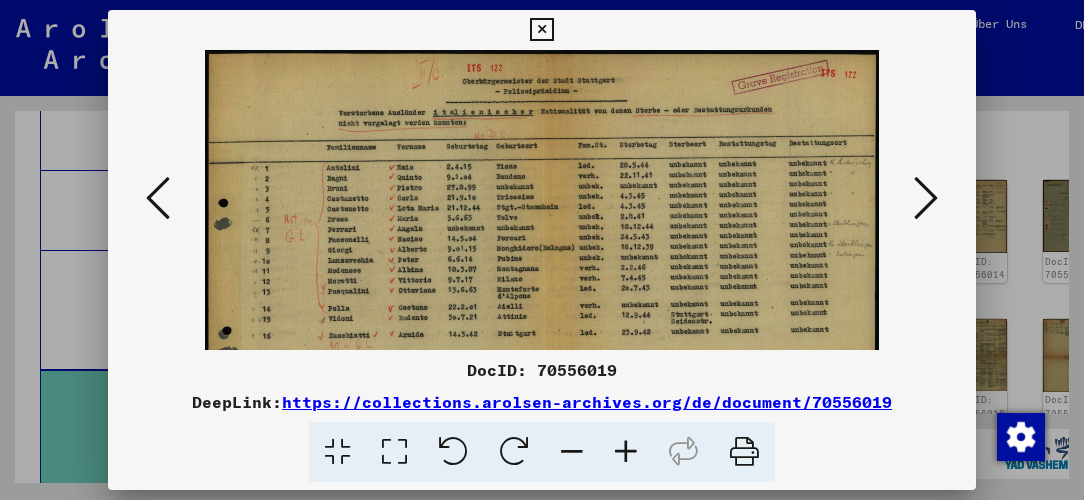 click at bounding box center (626, 452) 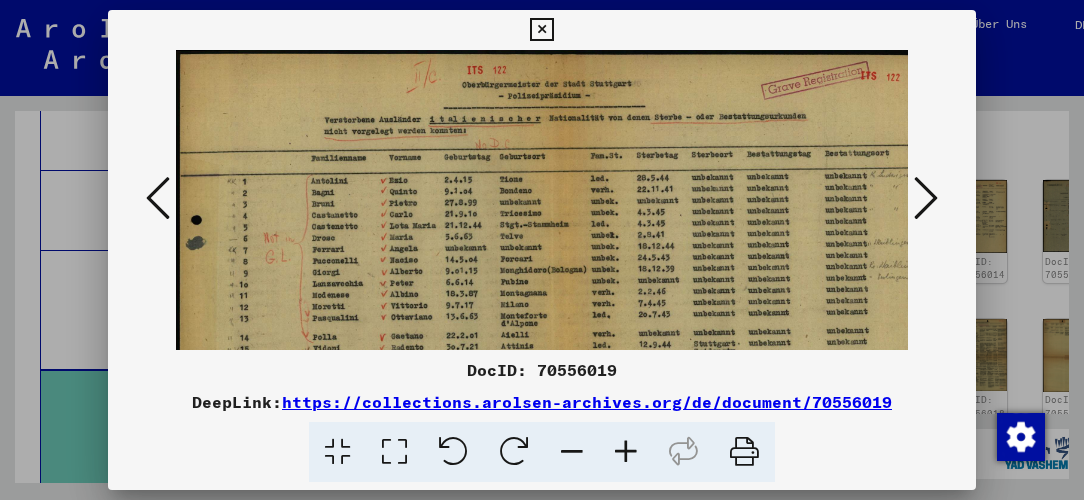 click at bounding box center (626, 452) 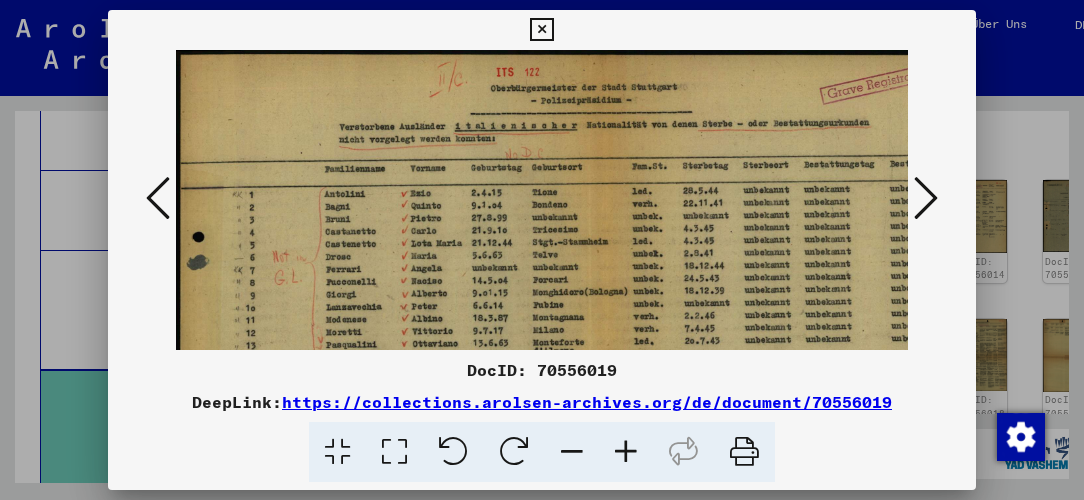 click at bounding box center [626, 452] 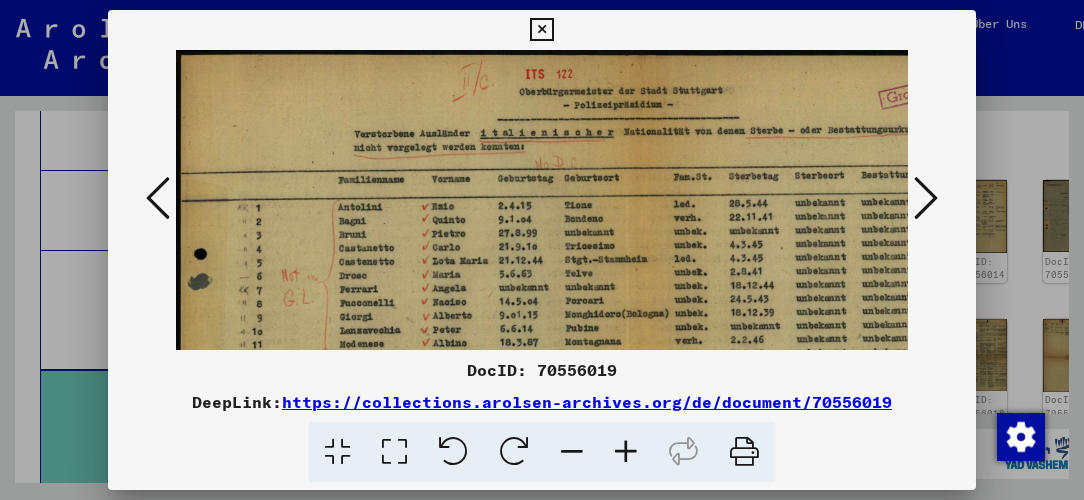 click at bounding box center (626, 452) 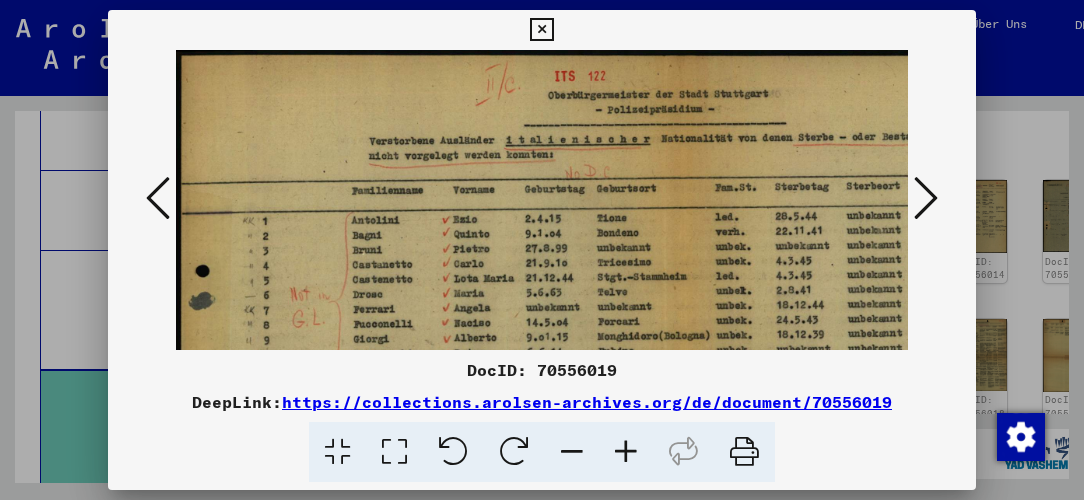 click at bounding box center (626, 452) 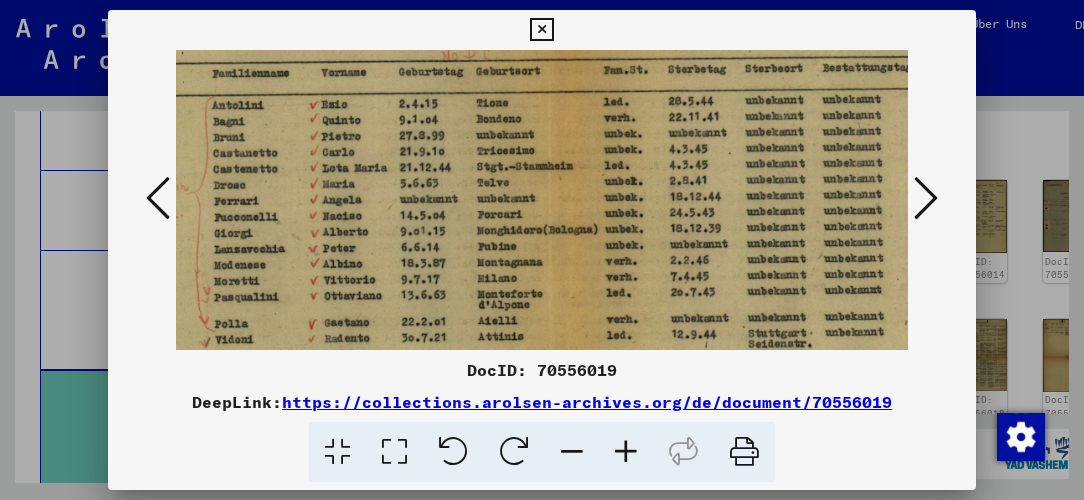scroll, scrollTop: 128, scrollLeft: 154, axis: both 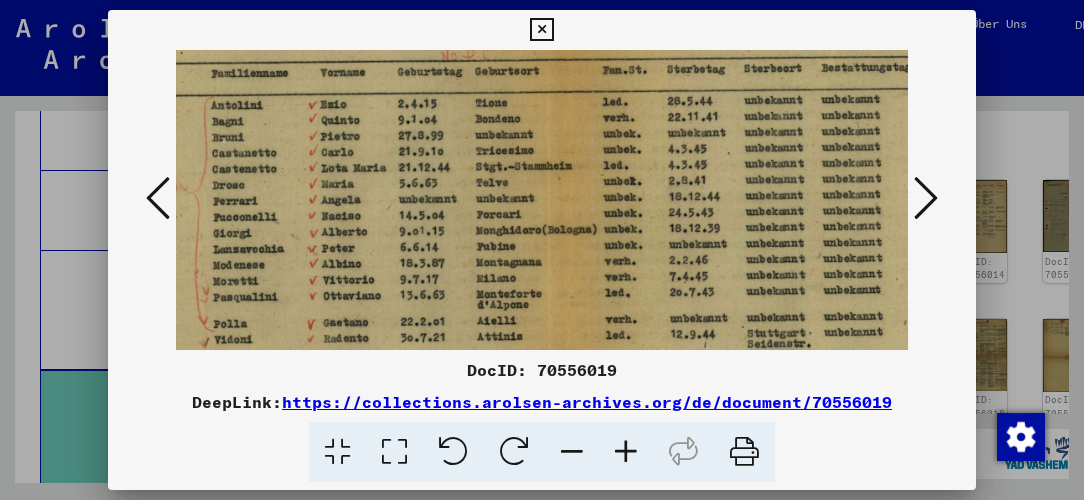 drag, startPoint x: 673, startPoint y: 300, endPoint x: 523, endPoint y: 176, distance: 194.61757 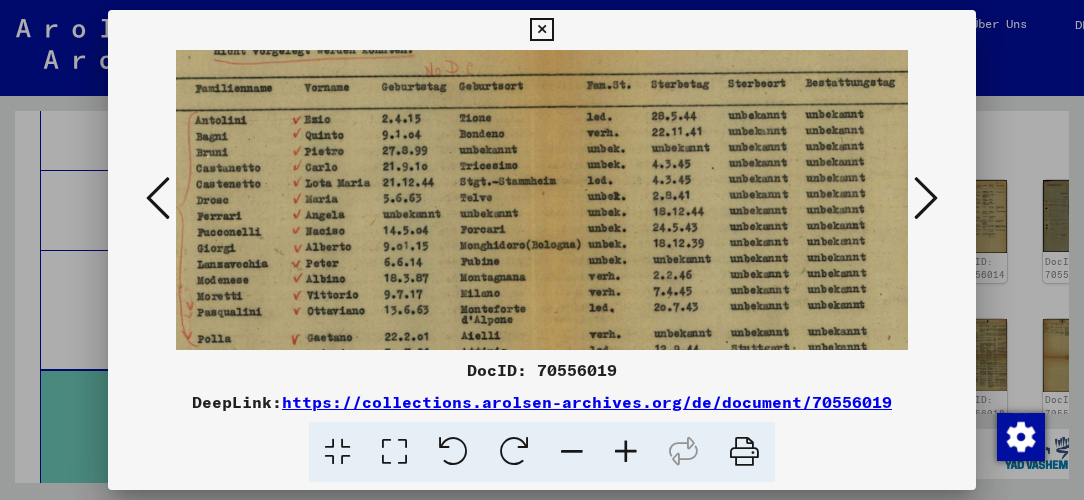 scroll, scrollTop: 165, scrollLeft: 170, axis: both 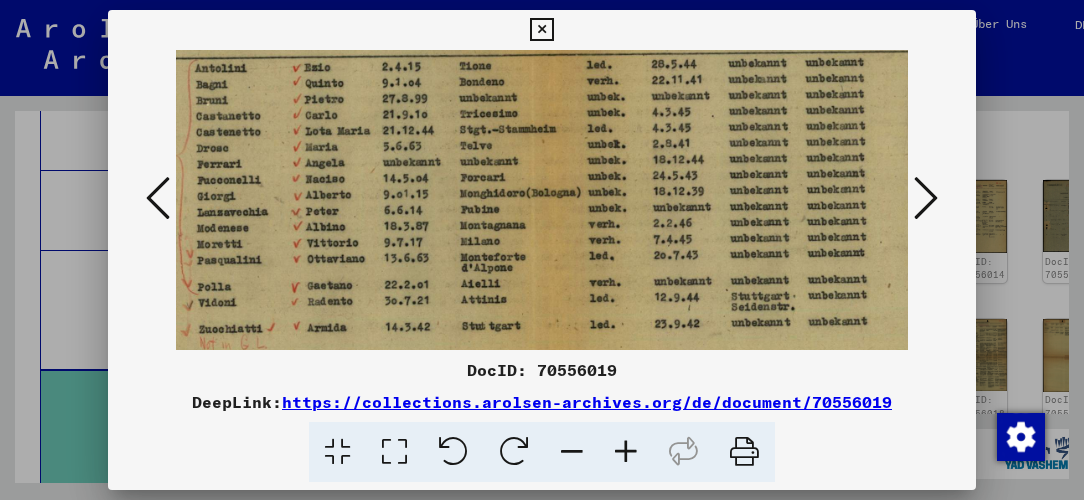 drag, startPoint x: 598, startPoint y: 144, endPoint x: 584, endPoint y: 110, distance: 36.769554 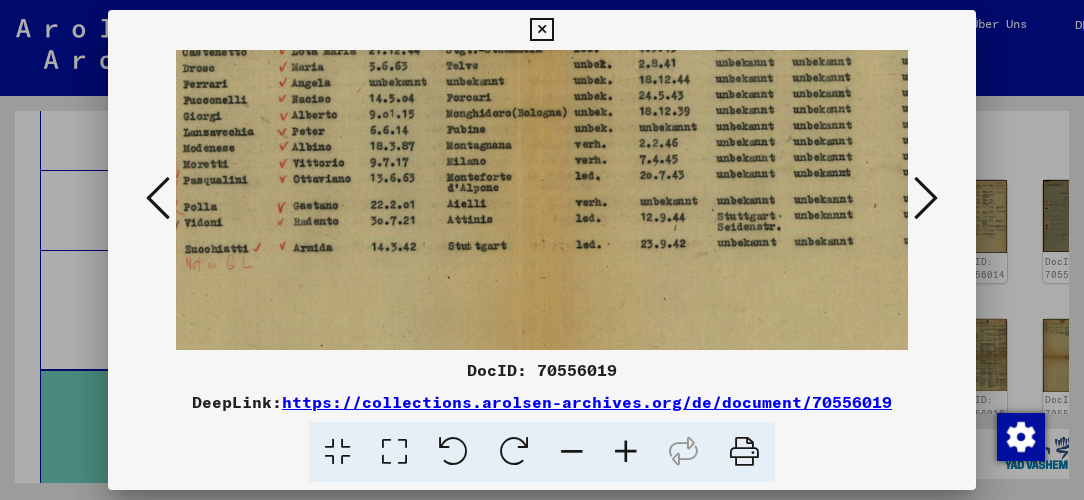 scroll, scrollTop: 259, scrollLeft: 184, axis: both 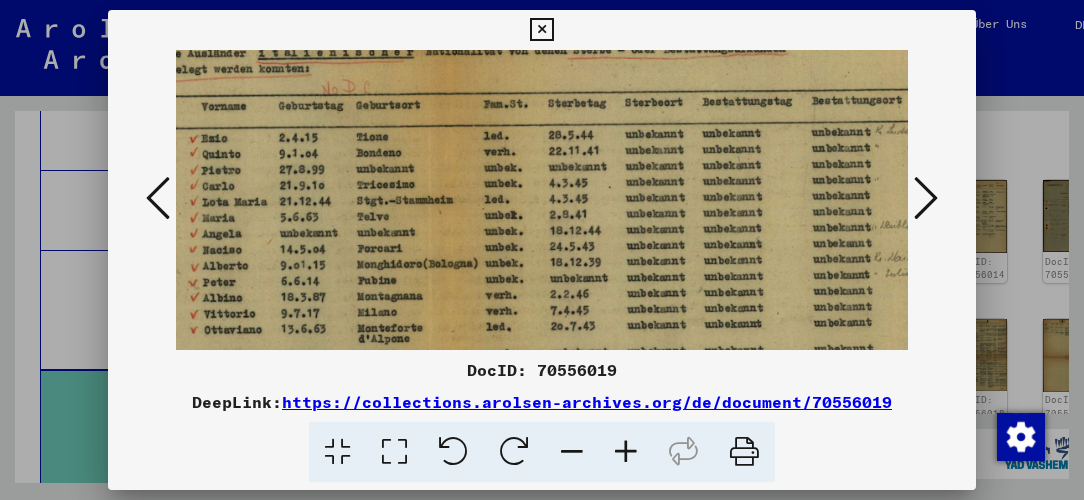 drag, startPoint x: 566, startPoint y: 235, endPoint x: 468, endPoint y: 309, distance: 122.80065 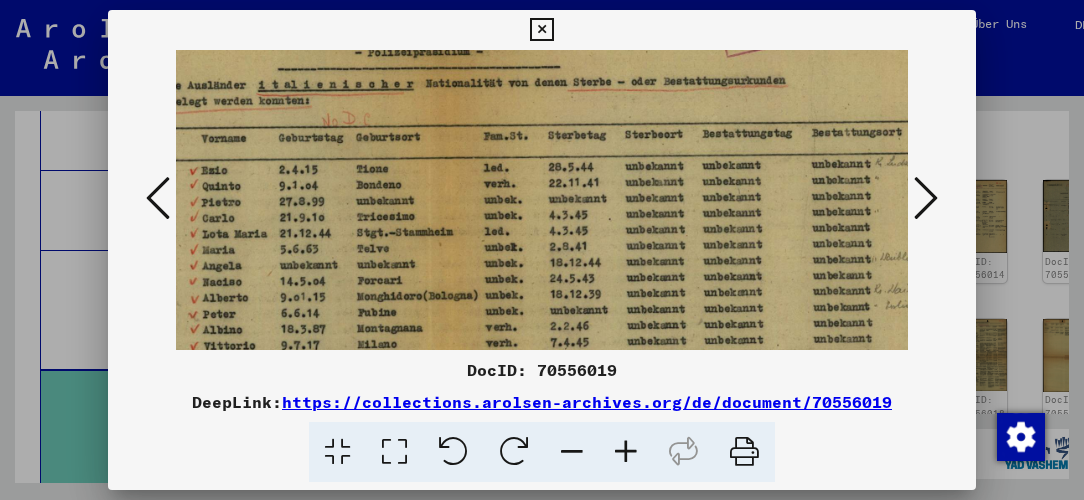 scroll, scrollTop: 58, scrollLeft: 269, axis: both 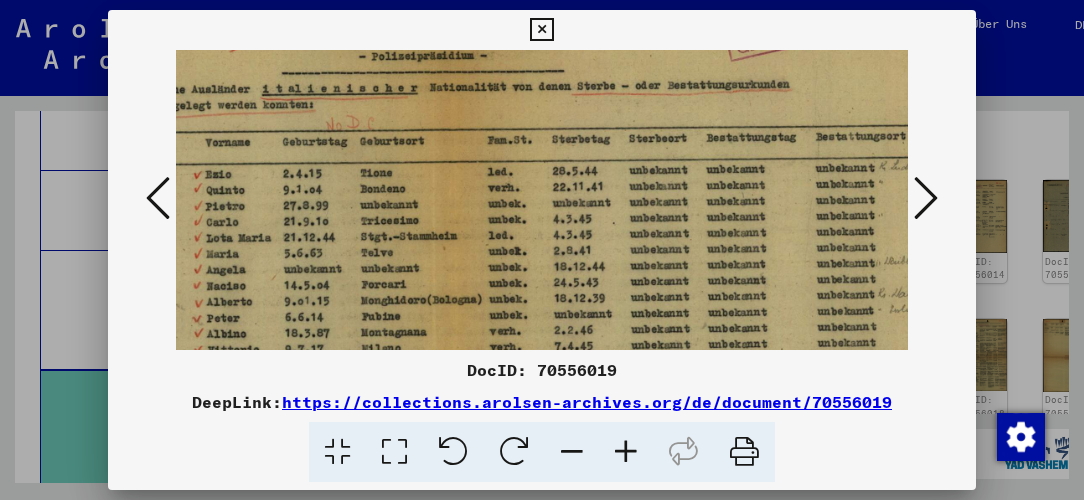 drag, startPoint x: 560, startPoint y: 253, endPoint x: 477, endPoint y: 290, distance: 90.873535 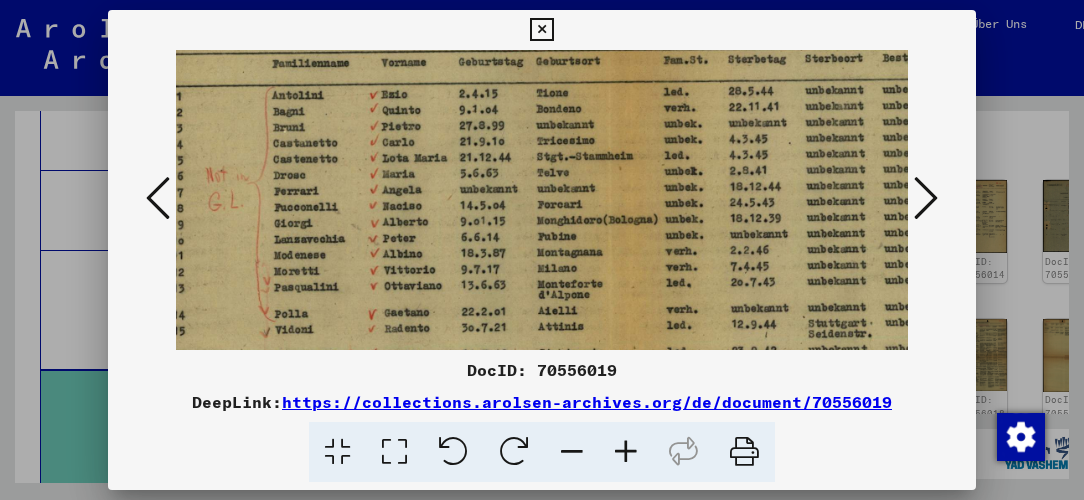scroll, scrollTop: 172, scrollLeft: 106, axis: both 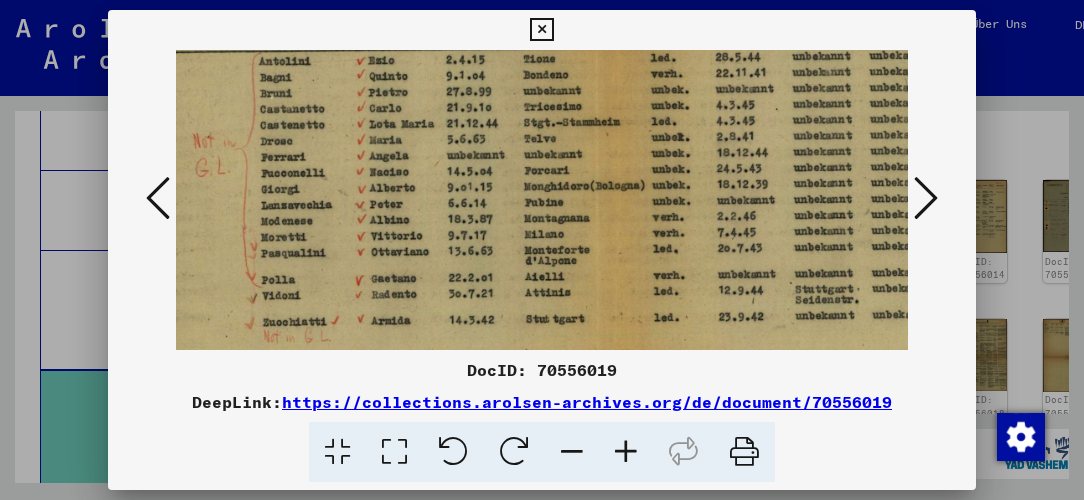 drag, startPoint x: 470, startPoint y: 272, endPoint x: 636, endPoint y: 160, distance: 200.24985 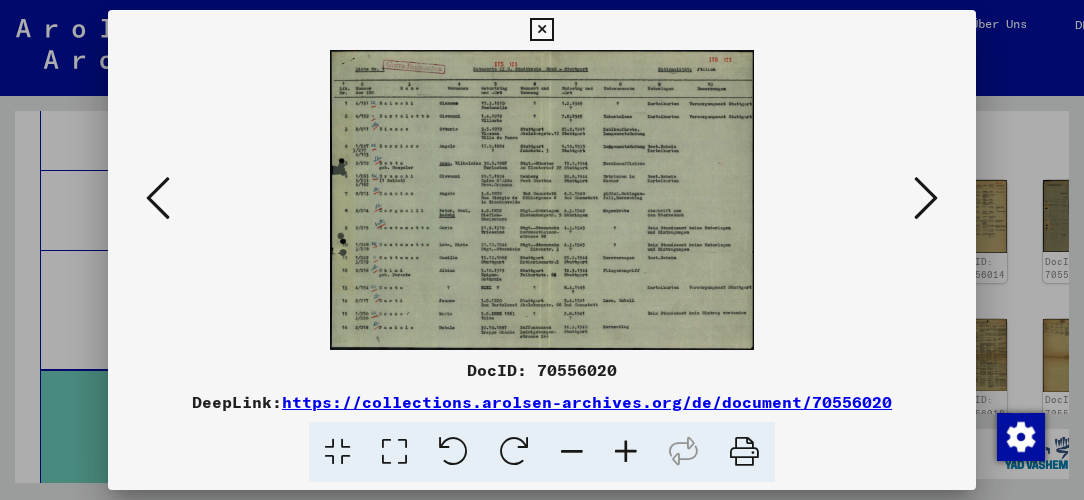 click at bounding box center [626, 452] 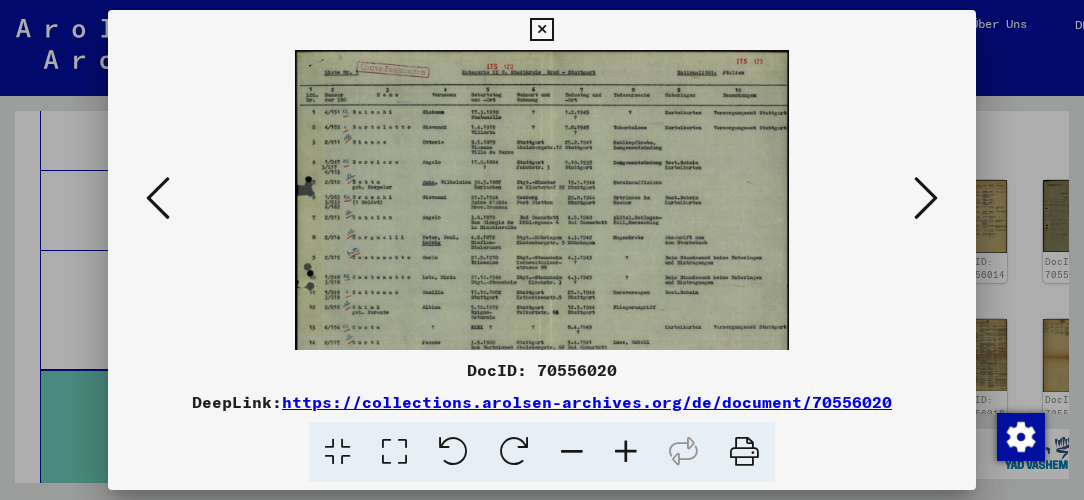 click at bounding box center (626, 452) 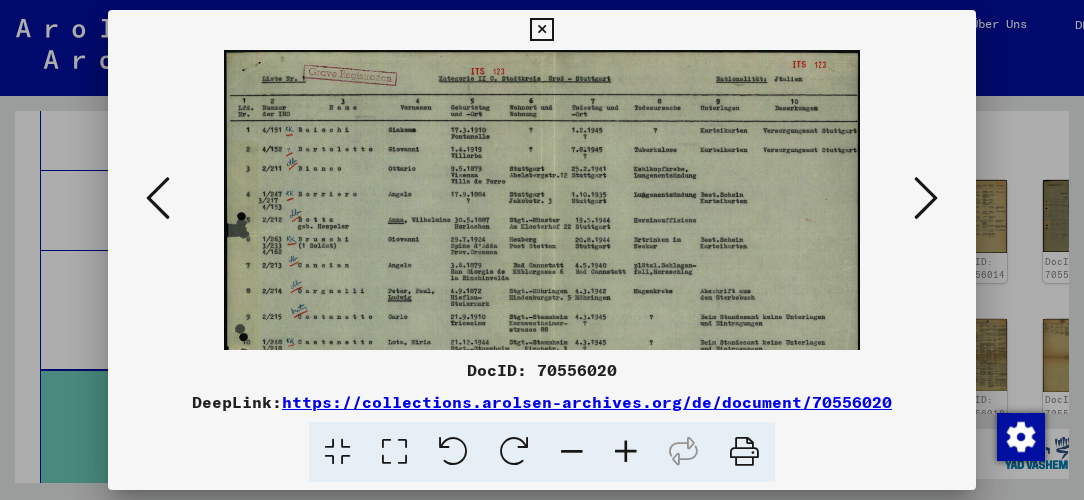 click at bounding box center [626, 452] 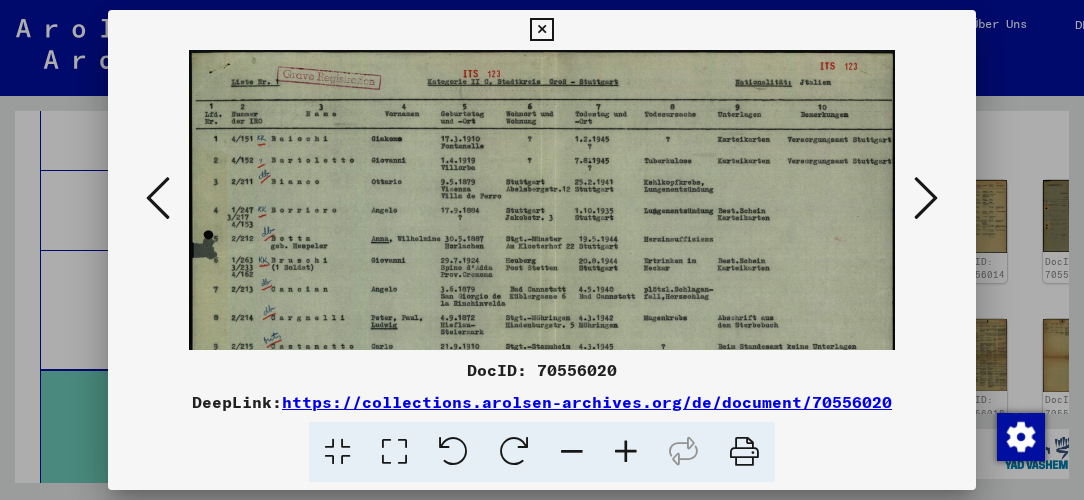 click at bounding box center [626, 452] 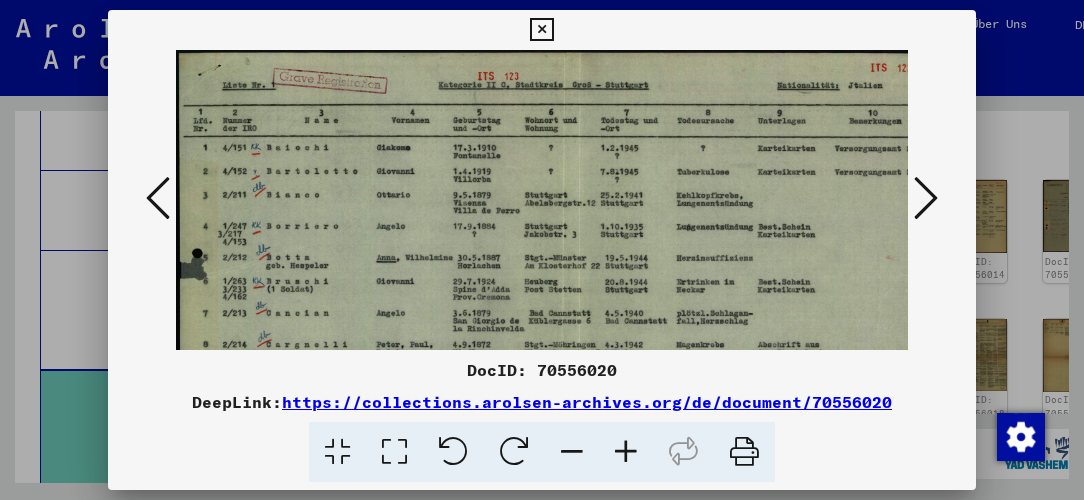 click at bounding box center [626, 452] 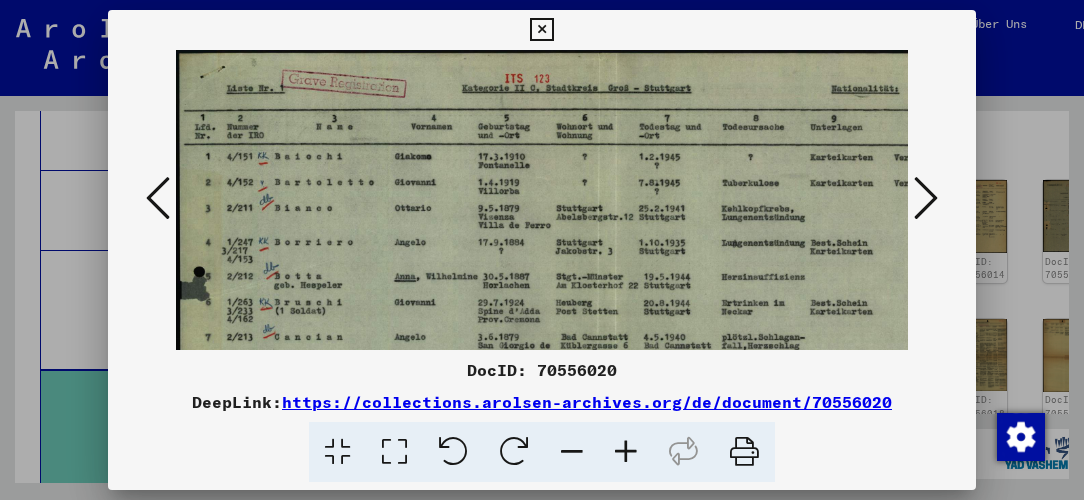 click at bounding box center [626, 452] 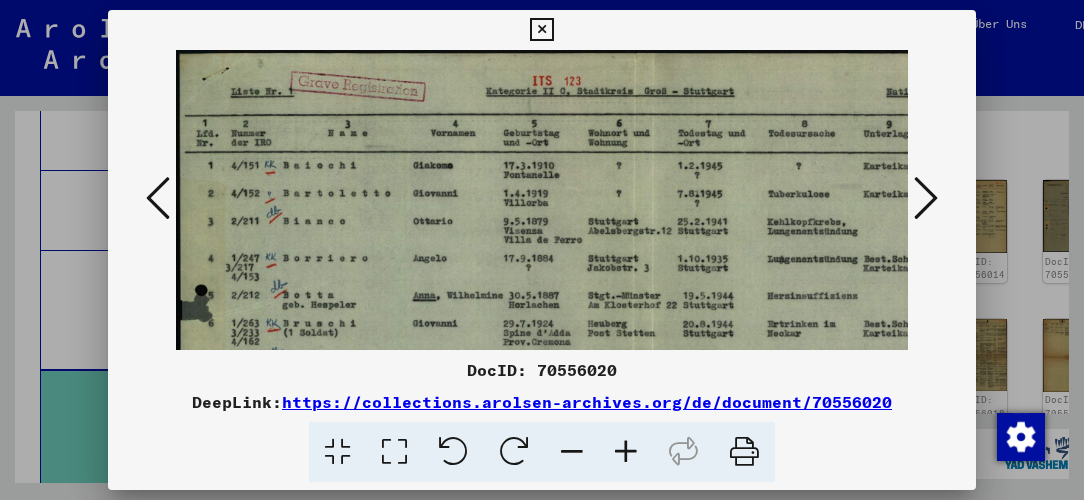 click at bounding box center (626, 452) 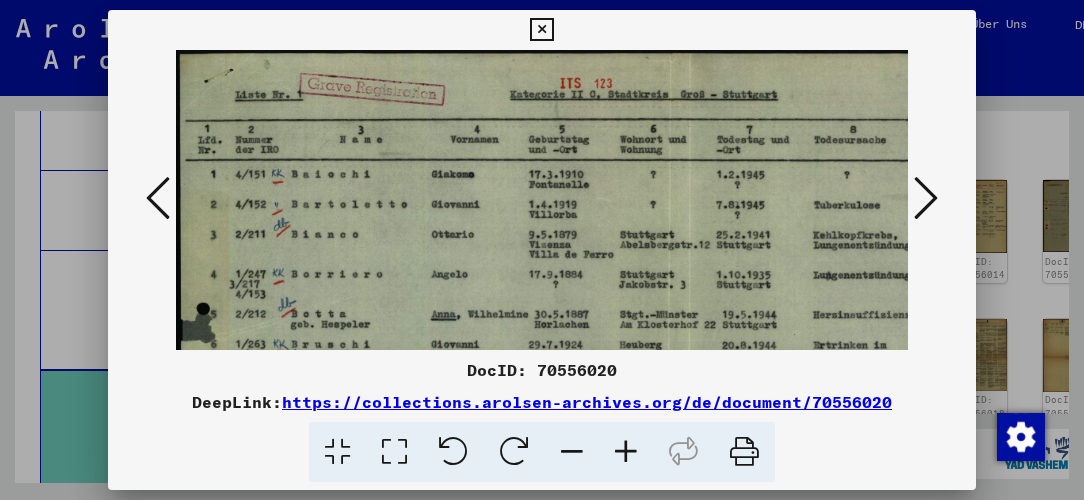 click at bounding box center (626, 452) 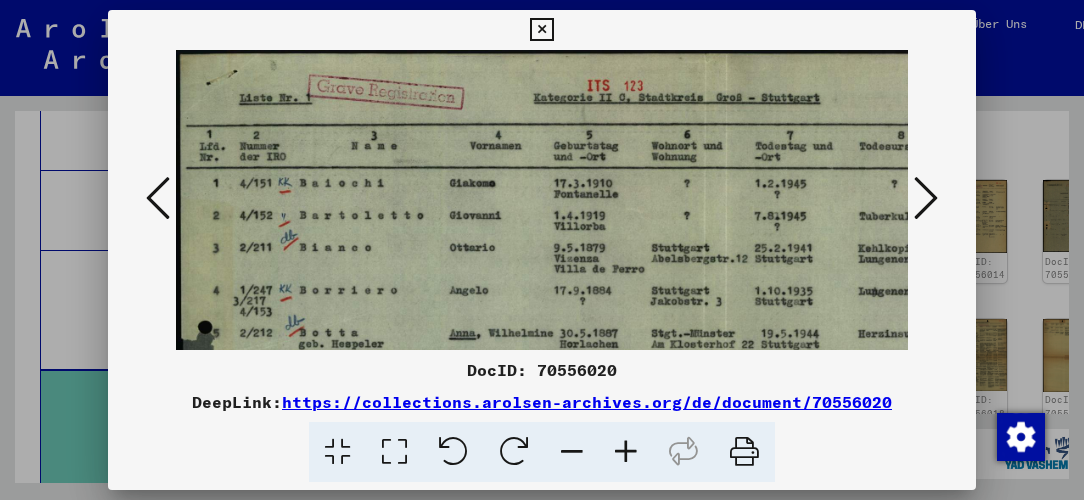click at bounding box center (626, 452) 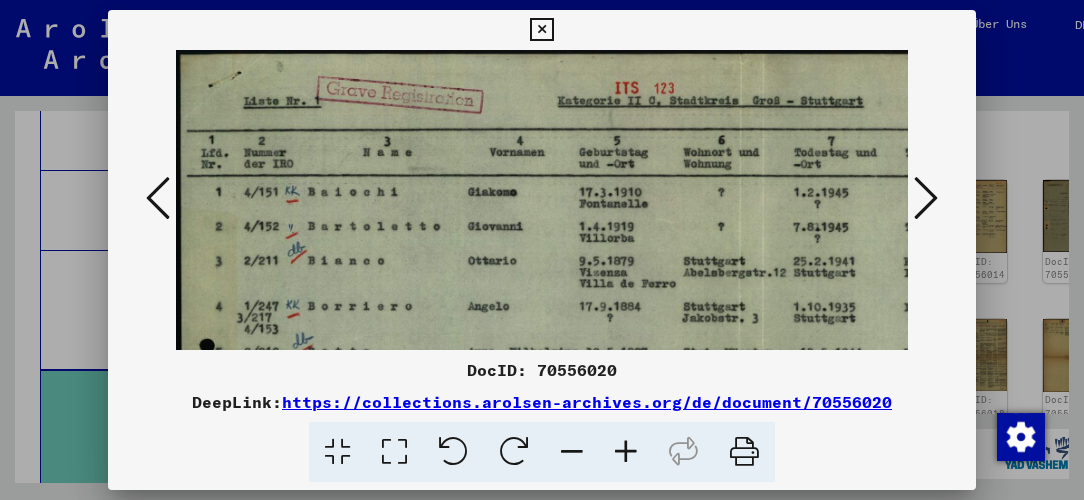 click at bounding box center [626, 452] 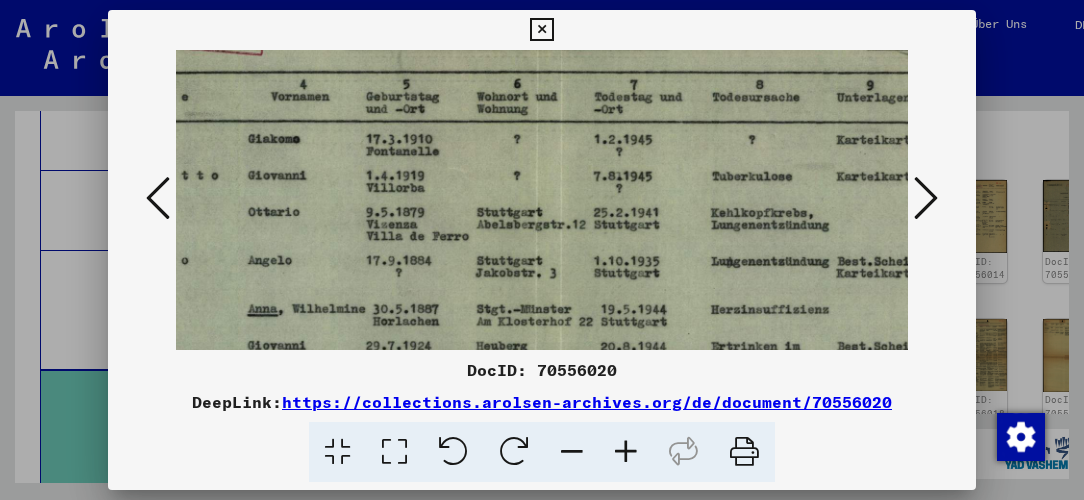 scroll, scrollTop: 62, scrollLeft: 241, axis: both 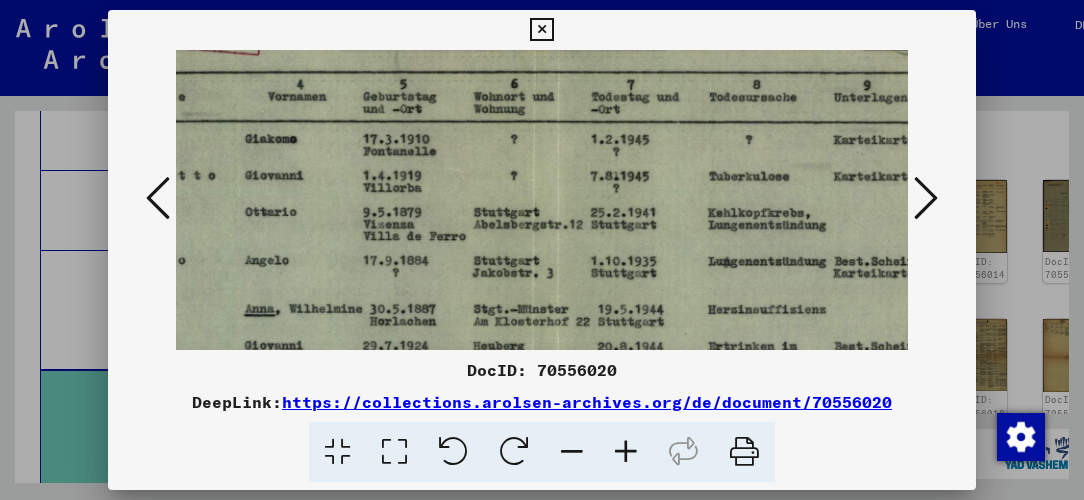 drag, startPoint x: 798, startPoint y: 314, endPoint x: 559, endPoint y: 253, distance: 246.66171 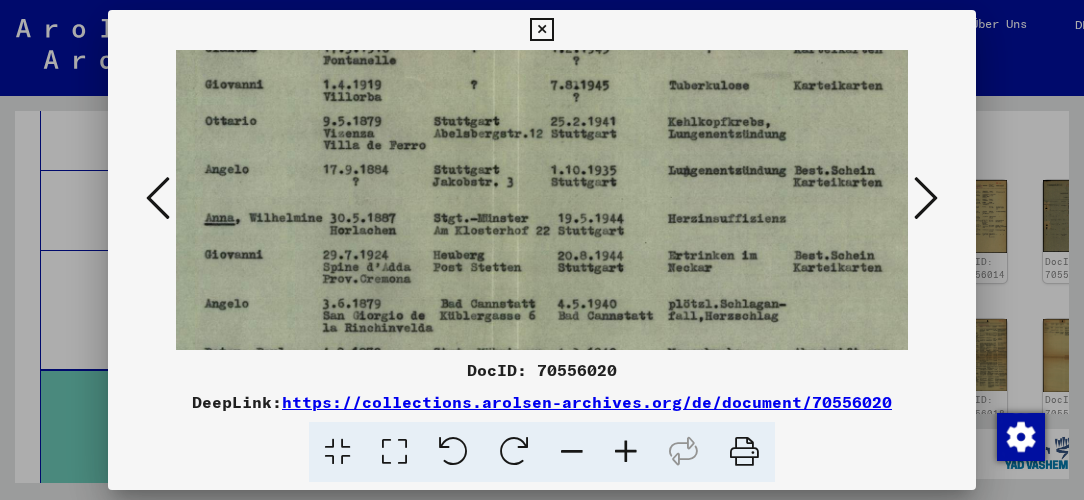 scroll, scrollTop: 176, scrollLeft: 288, axis: both 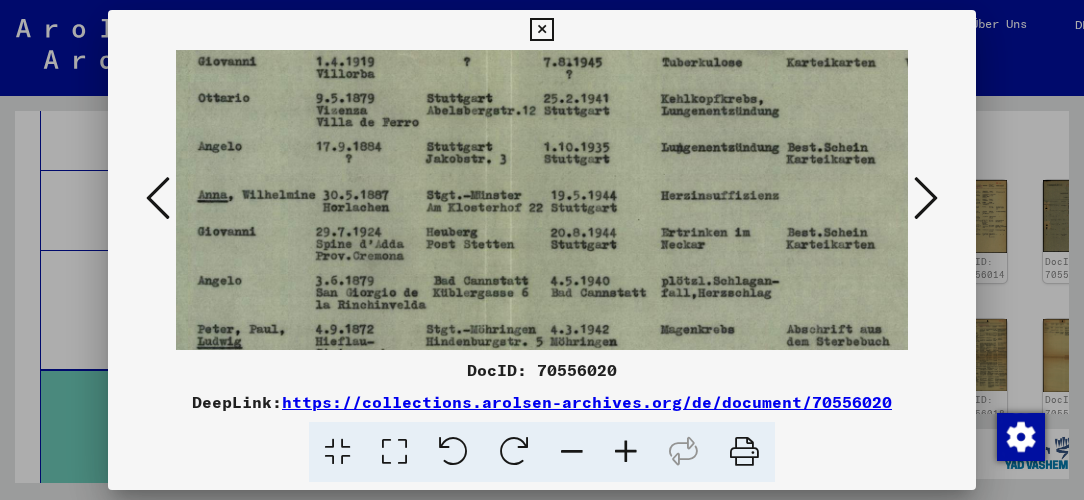 drag, startPoint x: 659, startPoint y: 249, endPoint x: 614, endPoint y: 137, distance: 120.70211 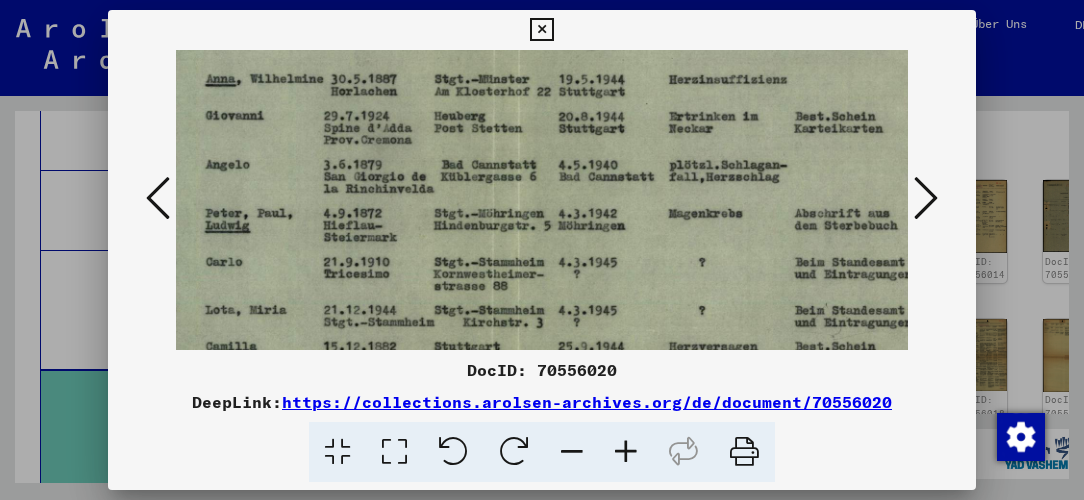 scroll, scrollTop: 333, scrollLeft: 280, axis: both 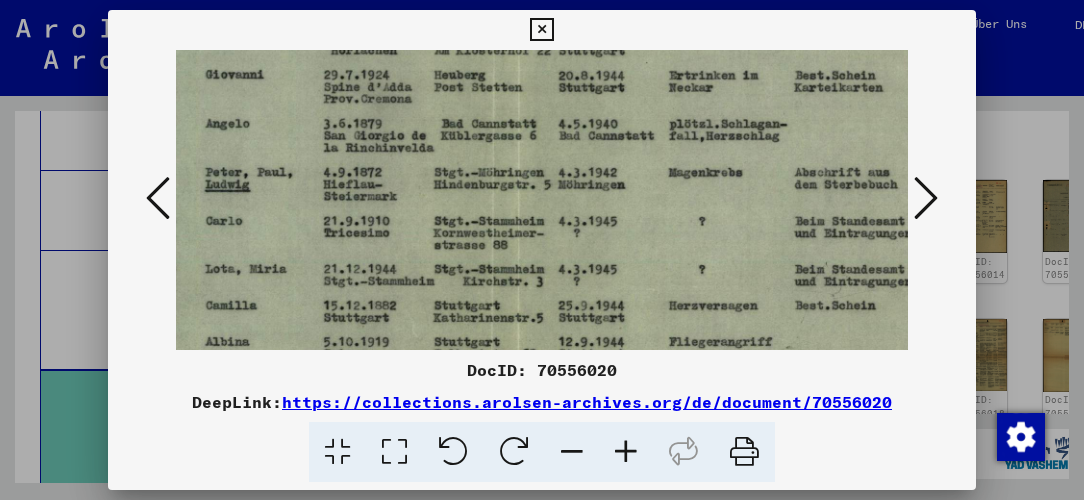 drag, startPoint x: 557, startPoint y: 260, endPoint x: 564, endPoint y: 105, distance: 155.15799 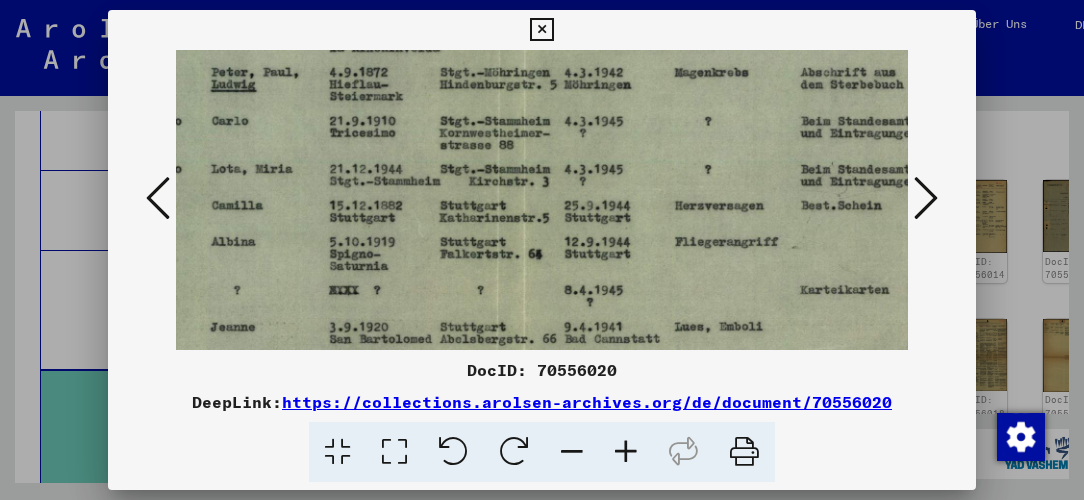 scroll, scrollTop: 458, scrollLeft: 277, axis: both 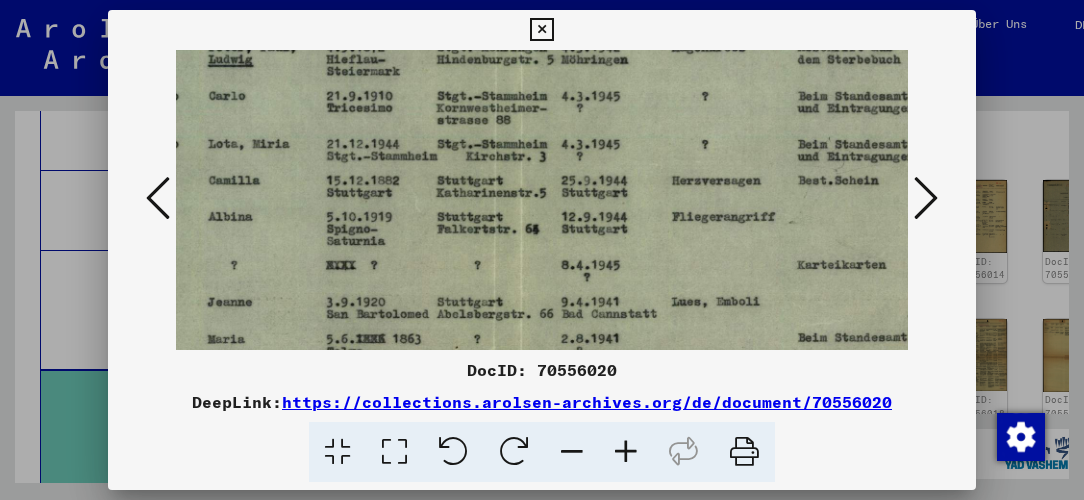 drag, startPoint x: 560, startPoint y: 247, endPoint x: 562, endPoint y: 125, distance: 122.016396 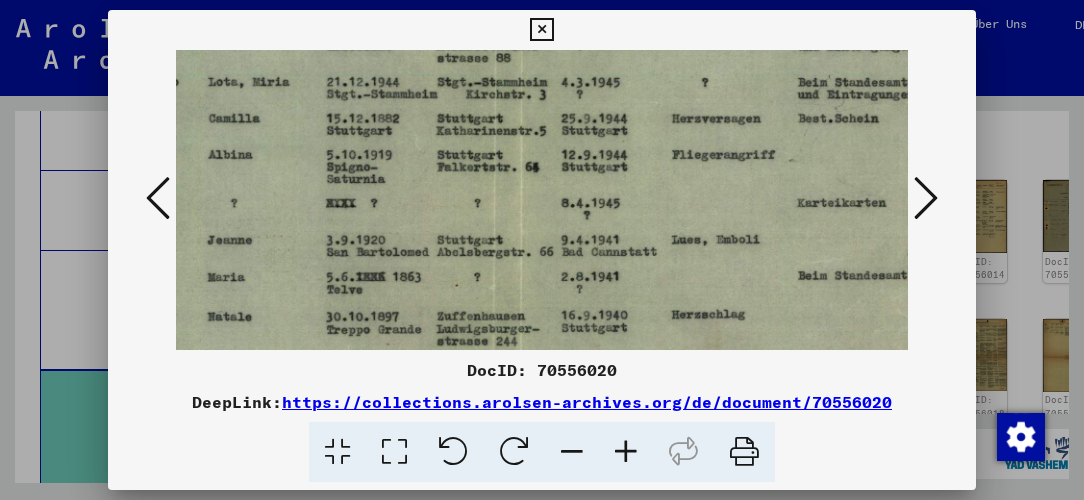 scroll, scrollTop: 550, scrollLeft: 277, axis: both 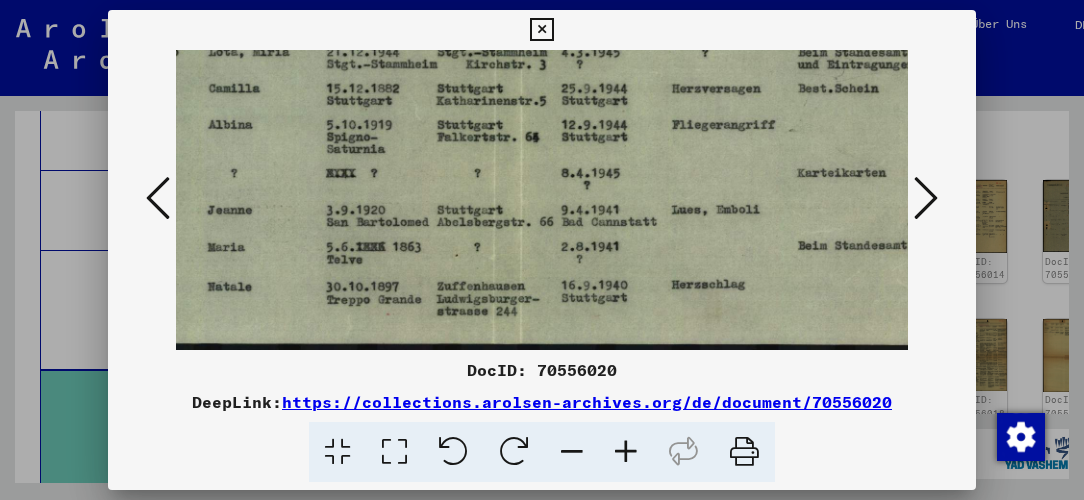 drag, startPoint x: 554, startPoint y: 222, endPoint x: 554, endPoint y: 112, distance: 110 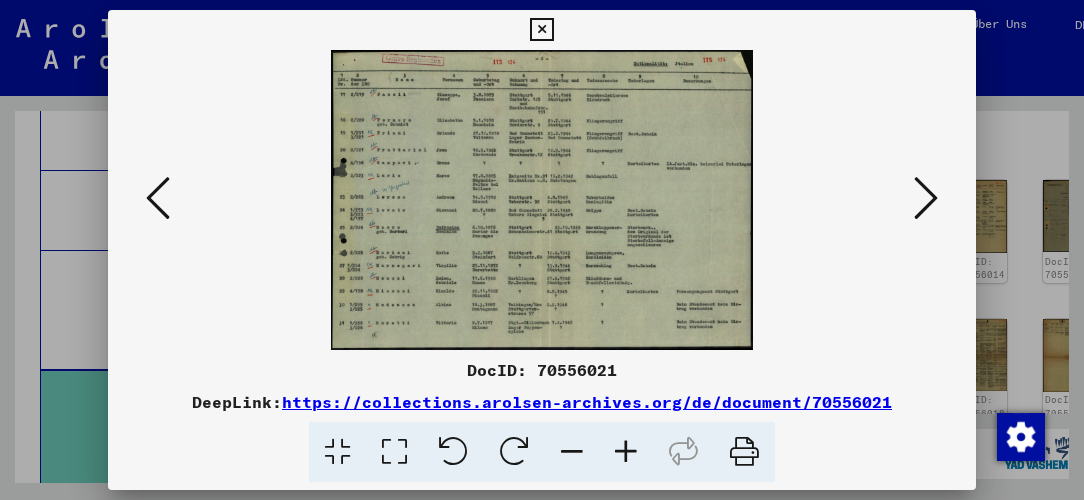 click at bounding box center (626, 452) 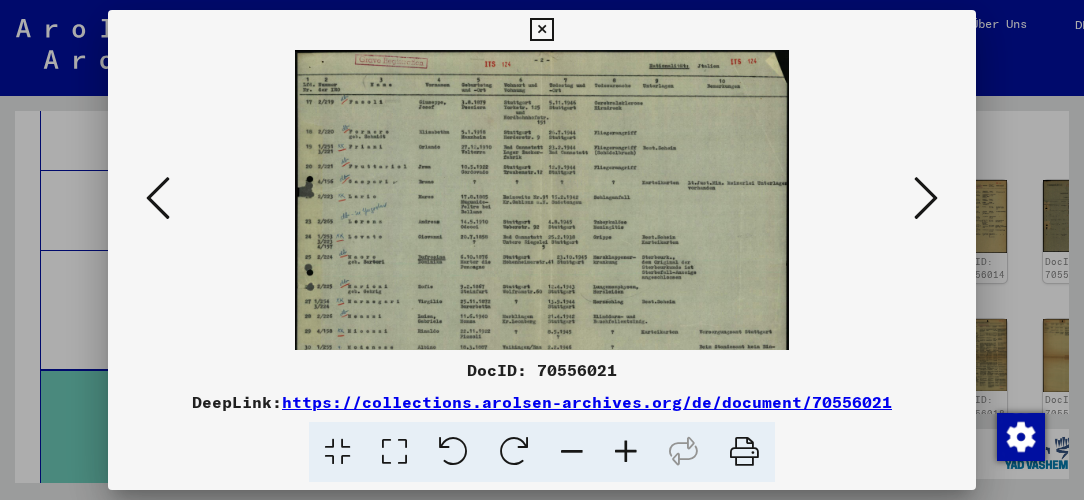 click at bounding box center [626, 452] 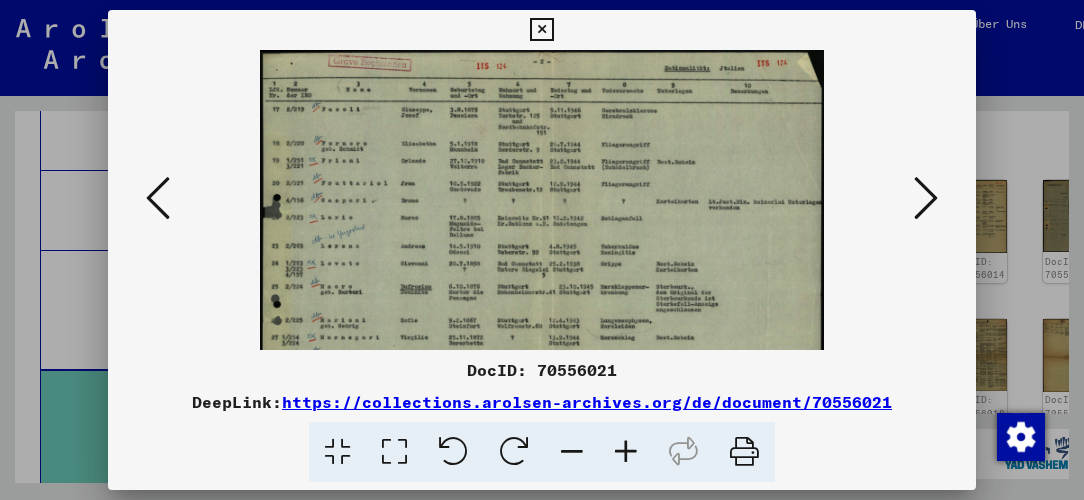 click at bounding box center (626, 452) 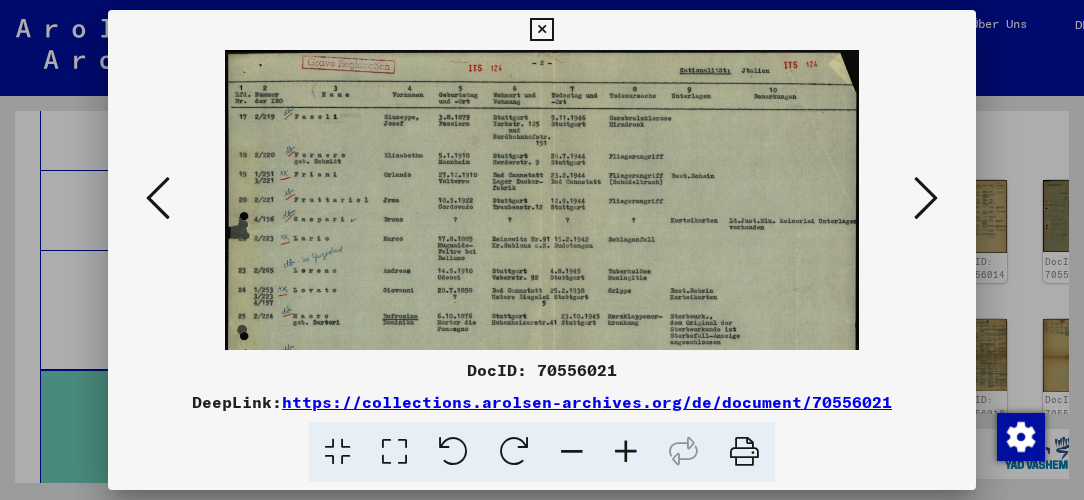 click at bounding box center [626, 452] 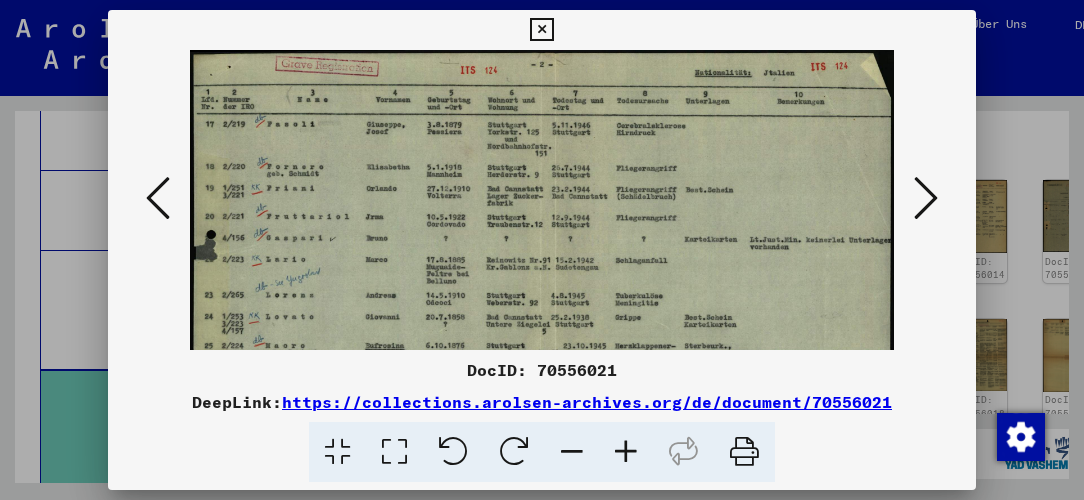click at bounding box center (626, 452) 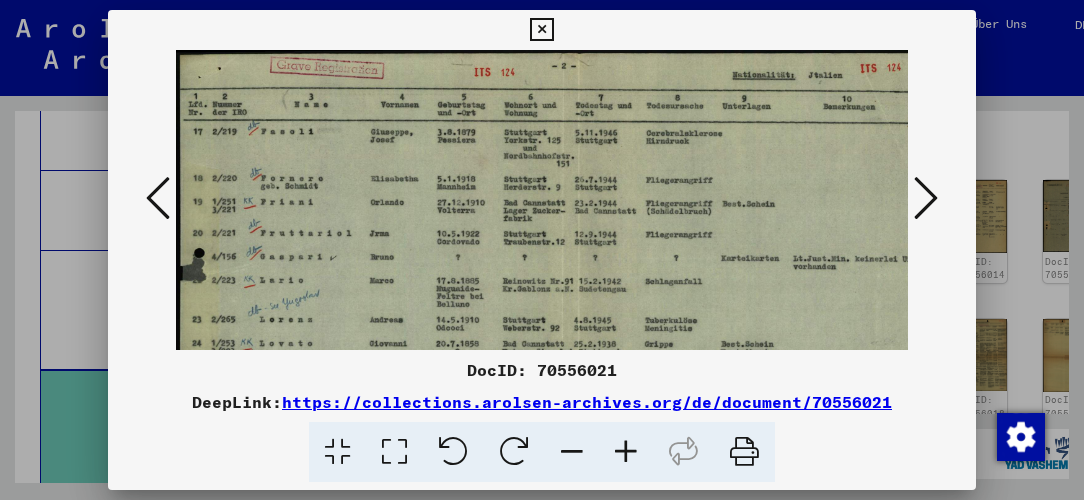 click at bounding box center [626, 452] 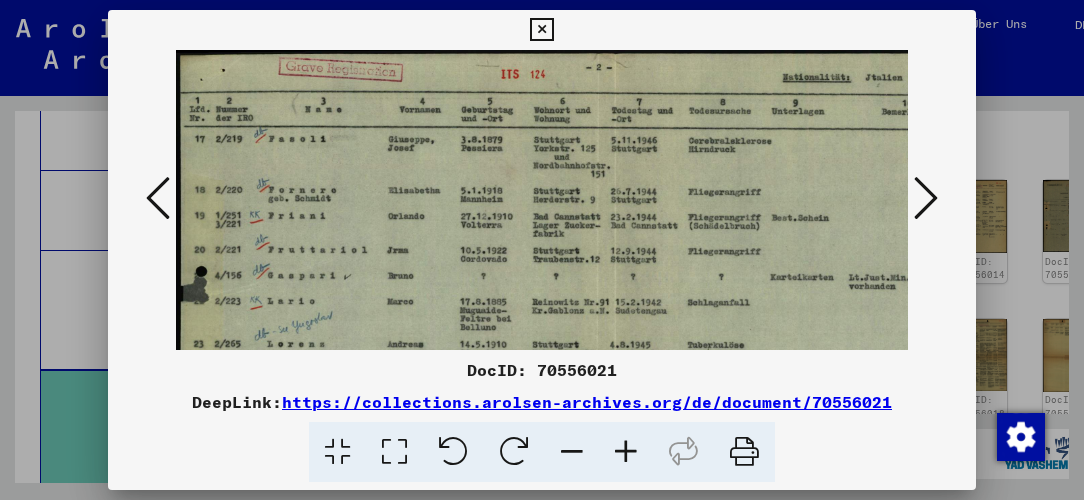 click at bounding box center (626, 452) 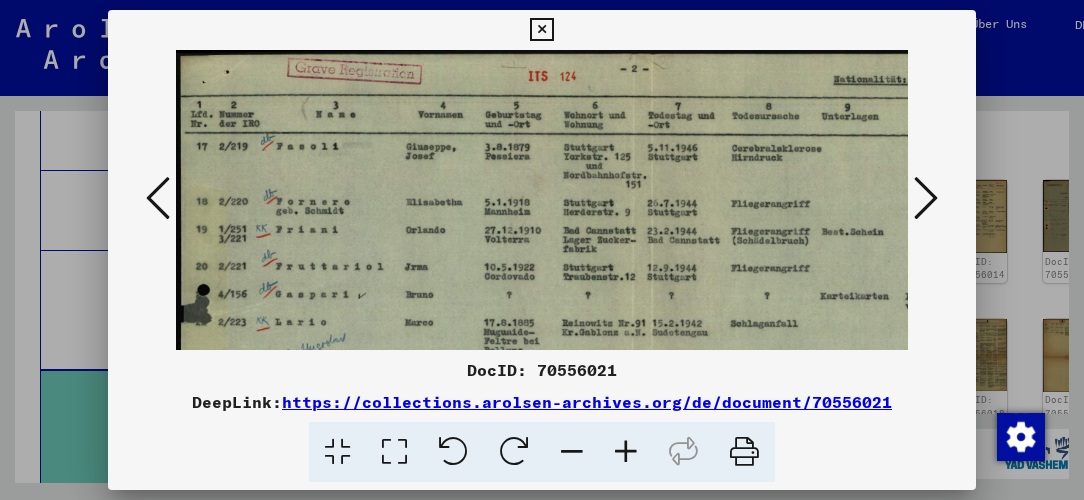 click at bounding box center [626, 452] 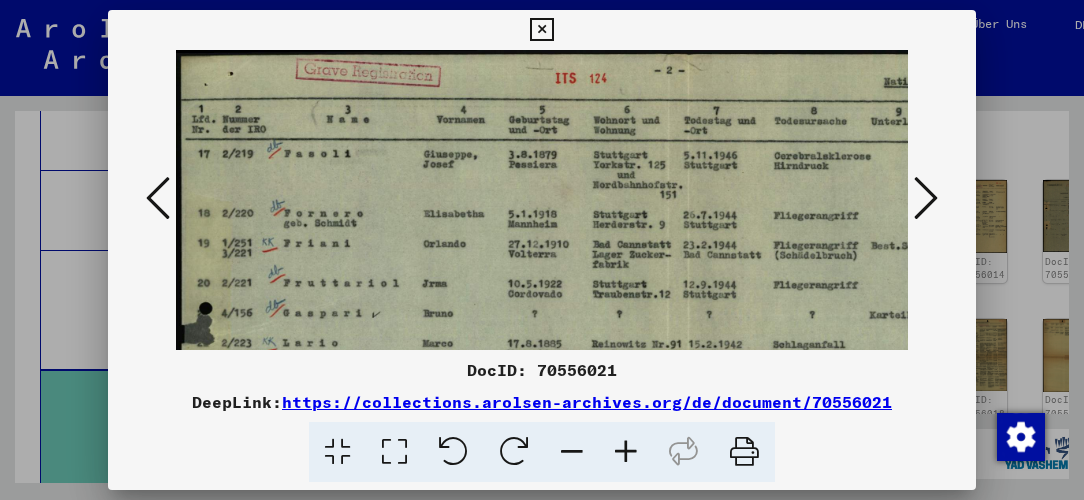 click at bounding box center [626, 452] 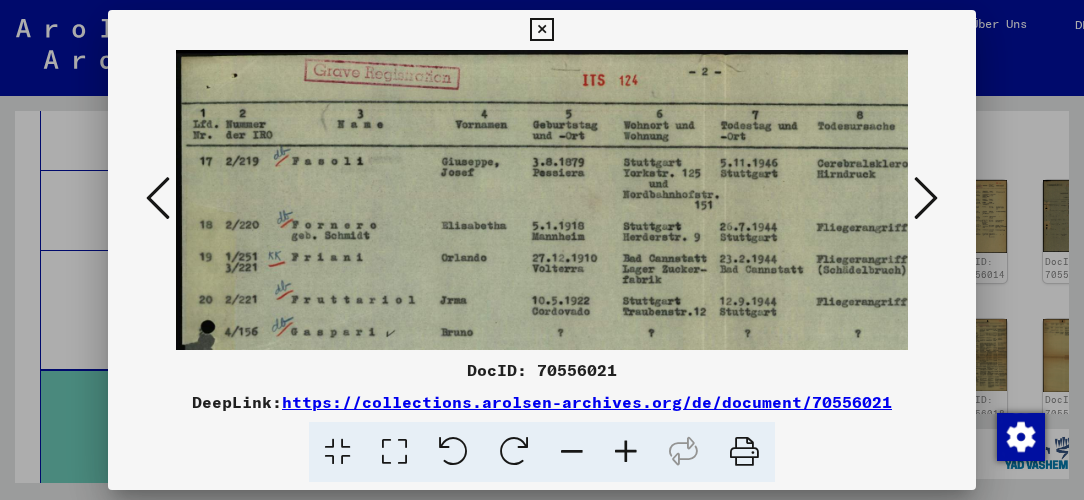 click at bounding box center (626, 452) 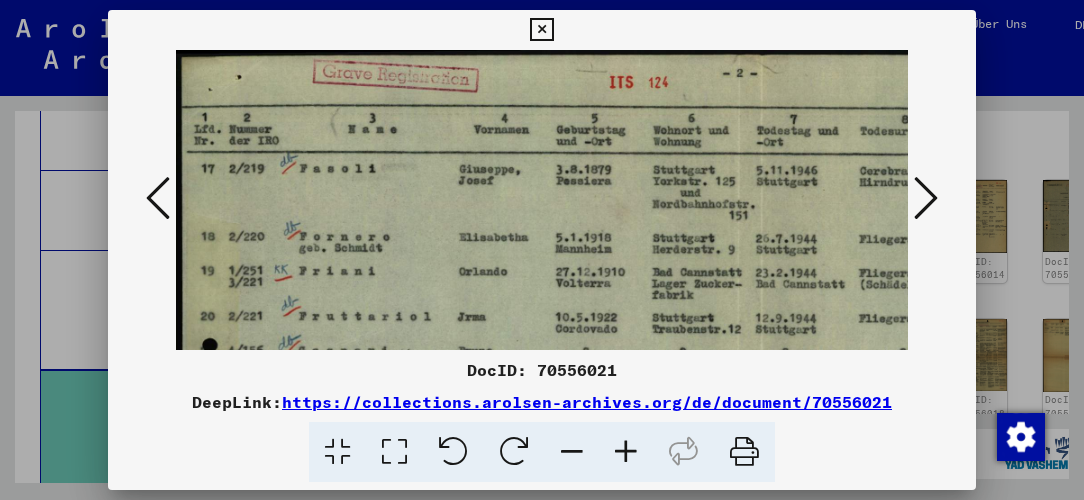 click at bounding box center (626, 452) 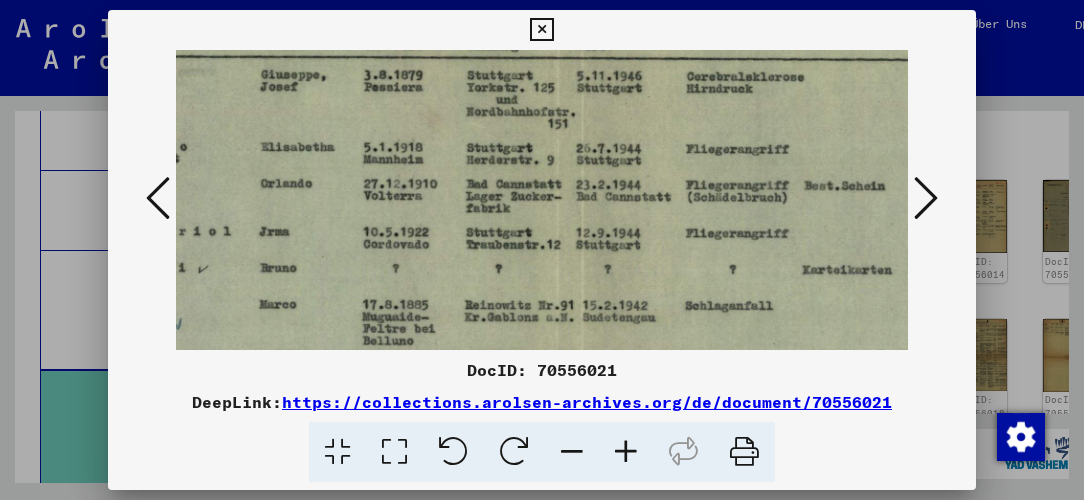 scroll, scrollTop: 98, scrollLeft: 217, axis: both 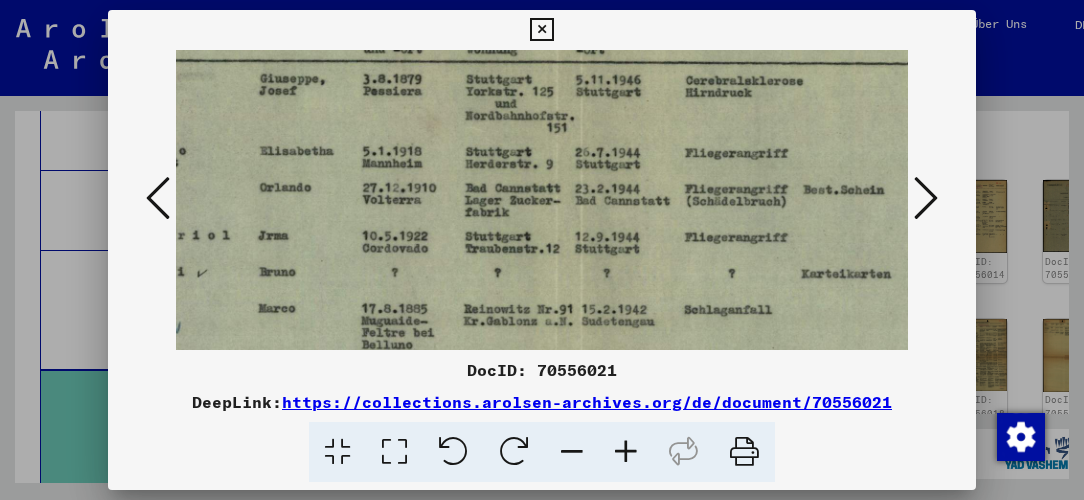 drag, startPoint x: 690, startPoint y: 239, endPoint x: 478, endPoint y: 145, distance: 231.90515 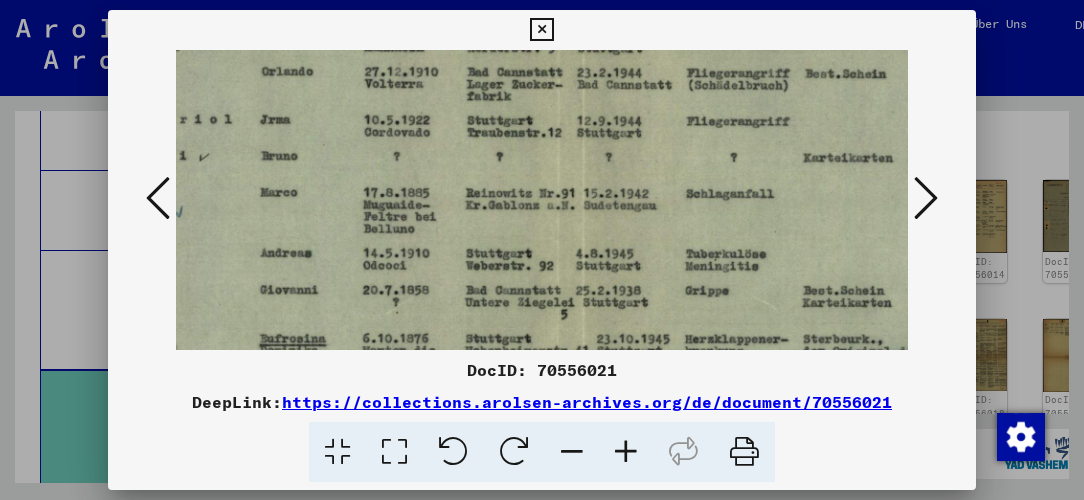 scroll, scrollTop: 224, scrollLeft: 215, axis: both 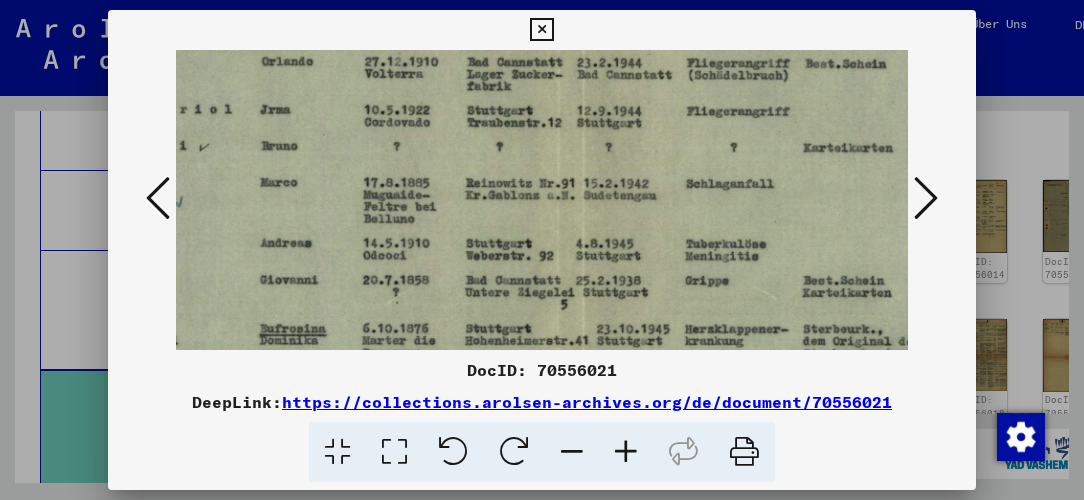 drag, startPoint x: 505, startPoint y: 261, endPoint x: 507, endPoint y: 136, distance: 125.016 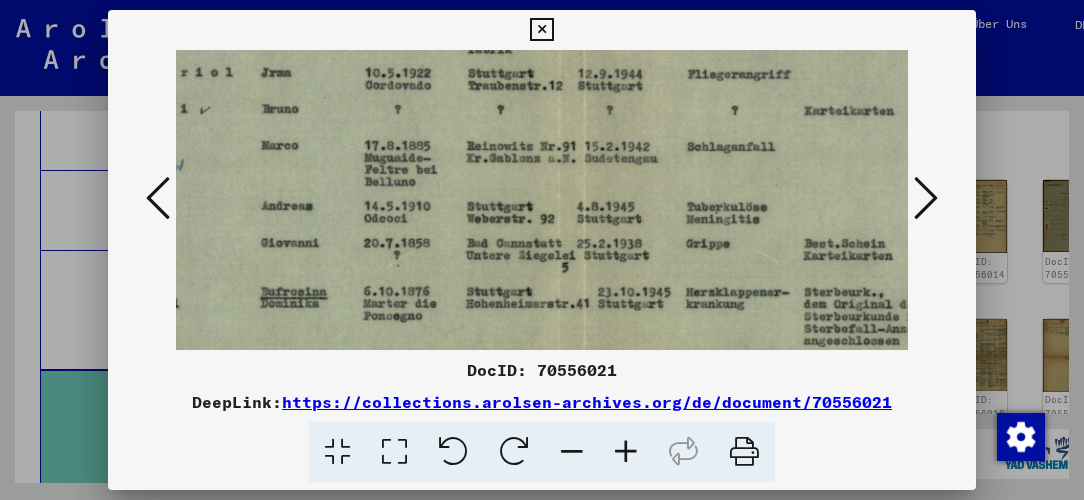 scroll, scrollTop: 262, scrollLeft: 215, axis: both 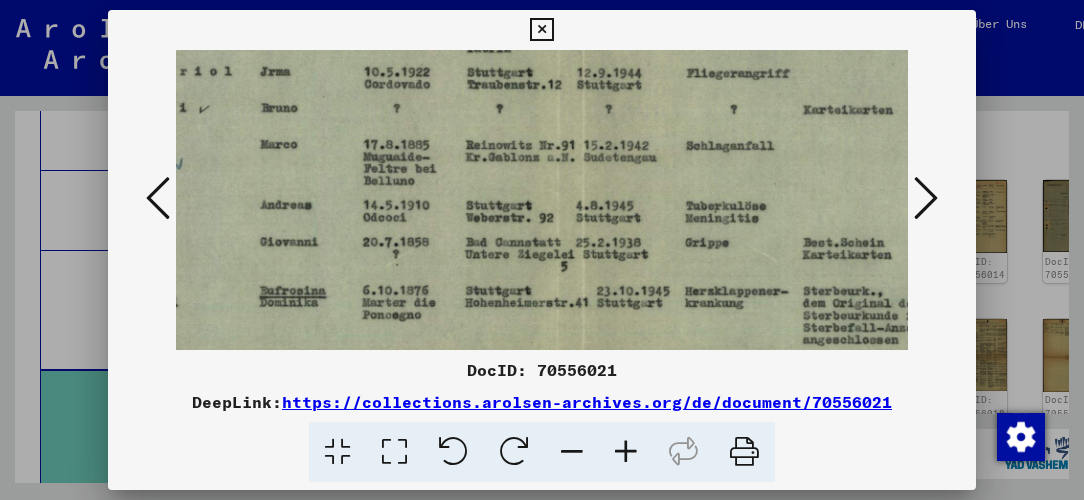 drag, startPoint x: 513, startPoint y: 240, endPoint x: 513, endPoint y: 202, distance: 38 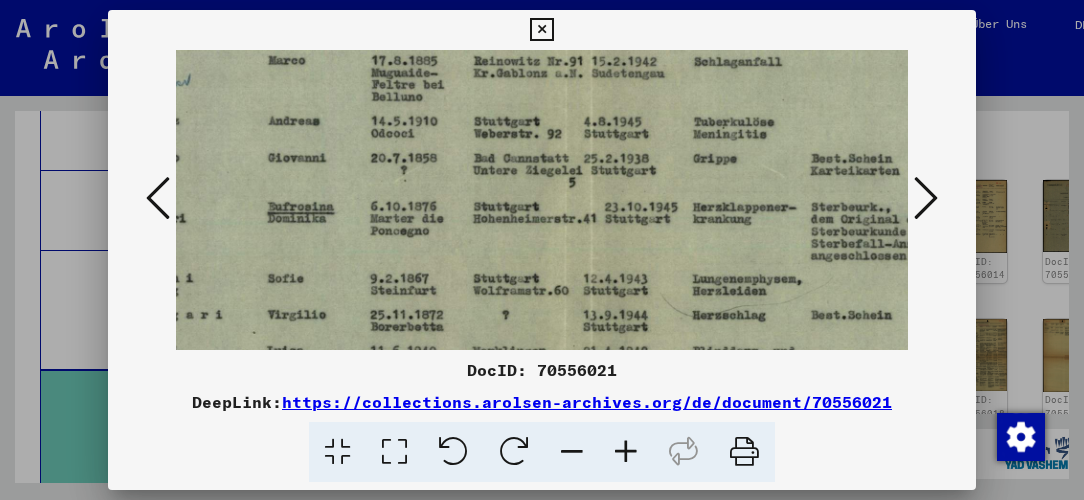 scroll, scrollTop: 355, scrollLeft: 207, axis: both 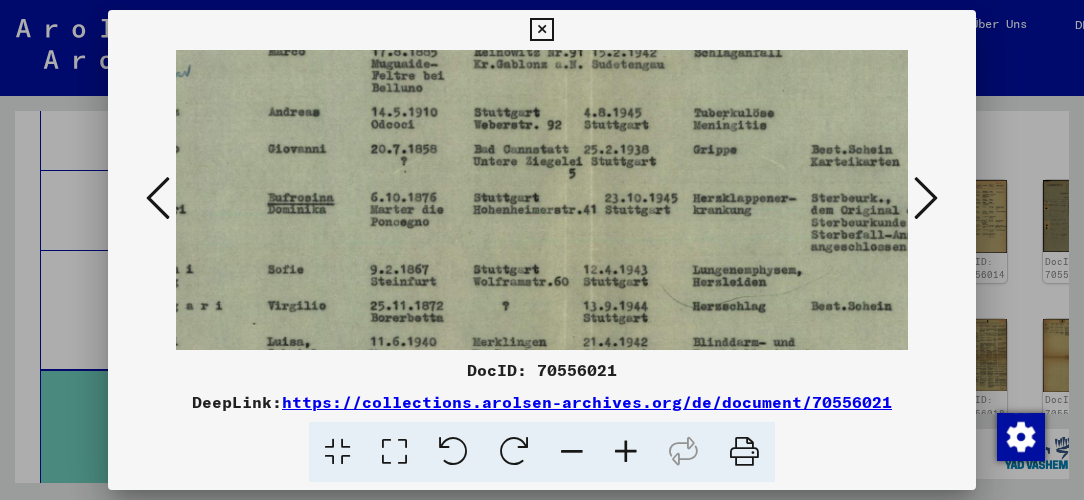drag, startPoint x: 485, startPoint y: 267, endPoint x: 493, endPoint y: 176, distance: 91.350975 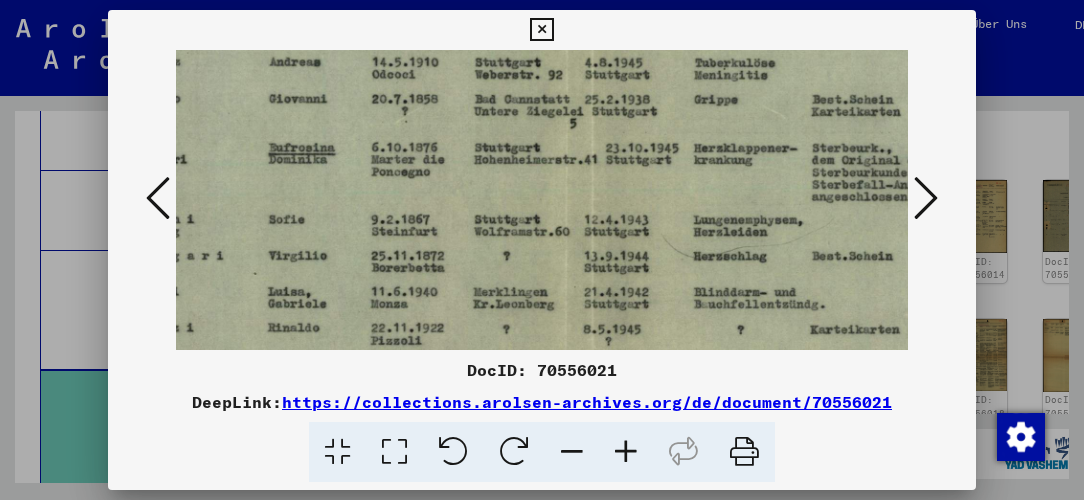 scroll, scrollTop: 411, scrollLeft: 206, axis: both 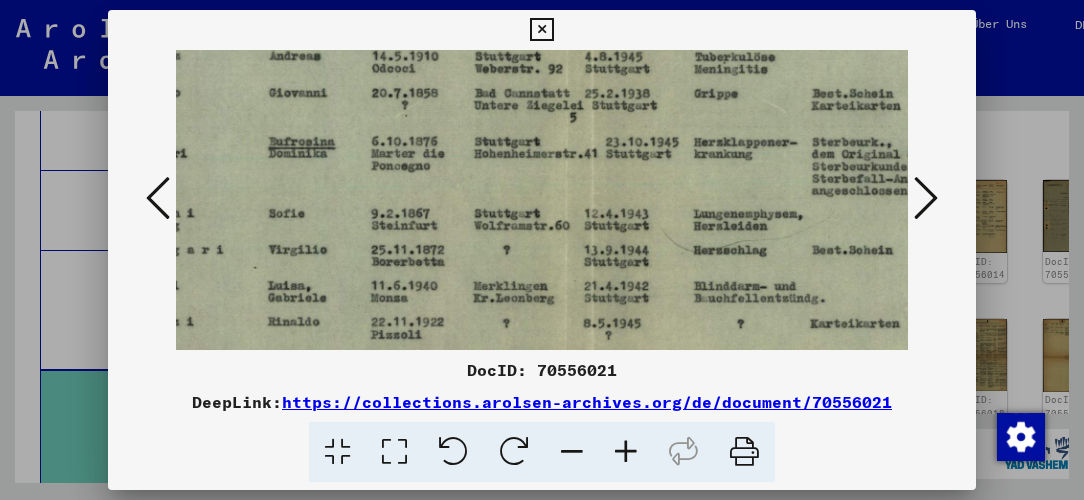 drag, startPoint x: 508, startPoint y: 262, endPoint x: 509, endPoint y: 209, distance: 53.009434 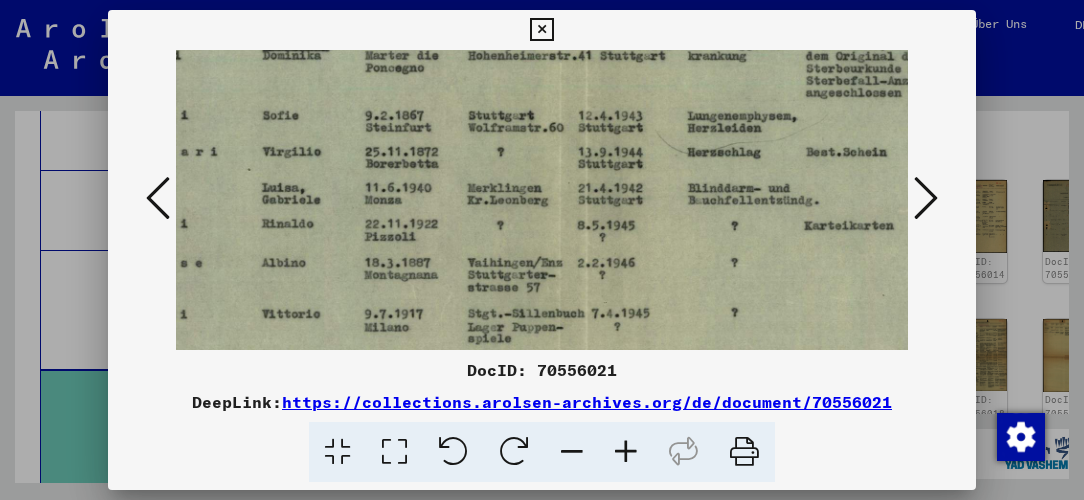 scroll, scrollTop: 510, scrollLeft: 213, axis: both 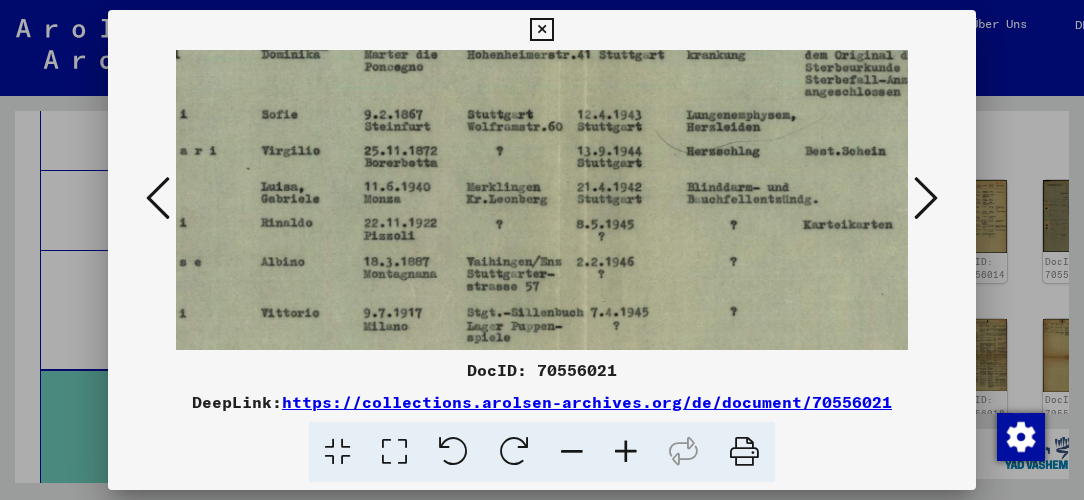 drag, startPoint x: 506, startPoint y: 267, endPoint x: 500, endPoint y: 169, distance: 98.1835 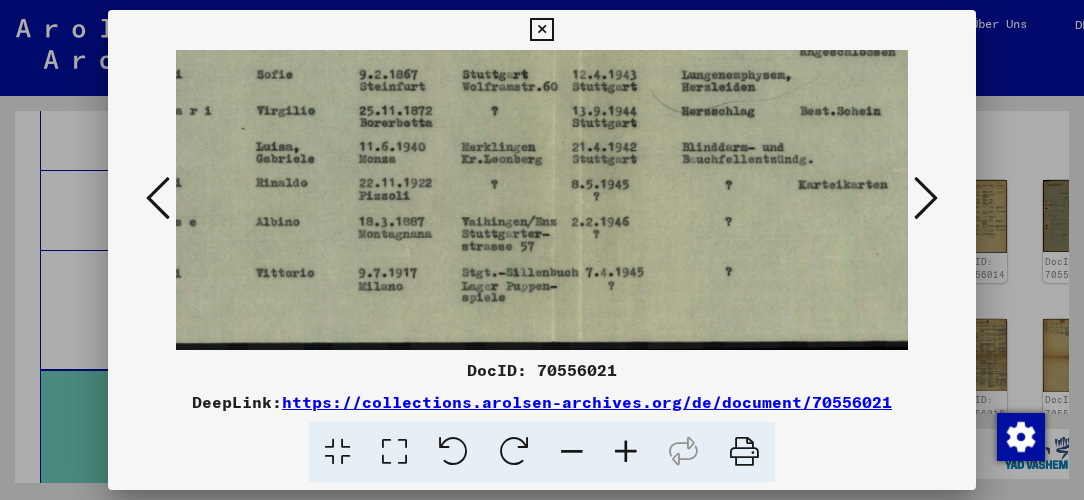 scroll, scrollTop: 550, scrollLeft: 221, axis: both 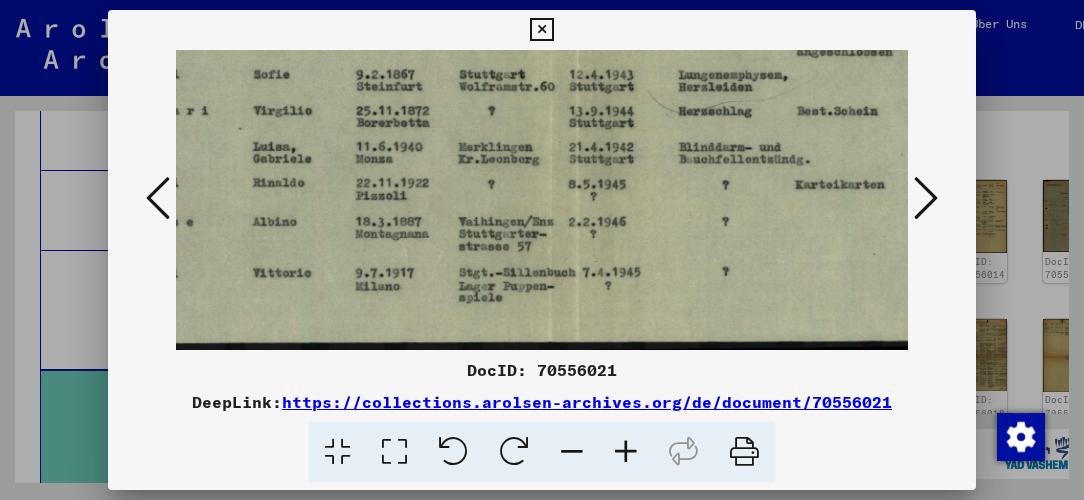 drag, startPoint x: 508, startPoint y: 270, endPoint x: 502, endPoint y: 150, distance: 120.14991 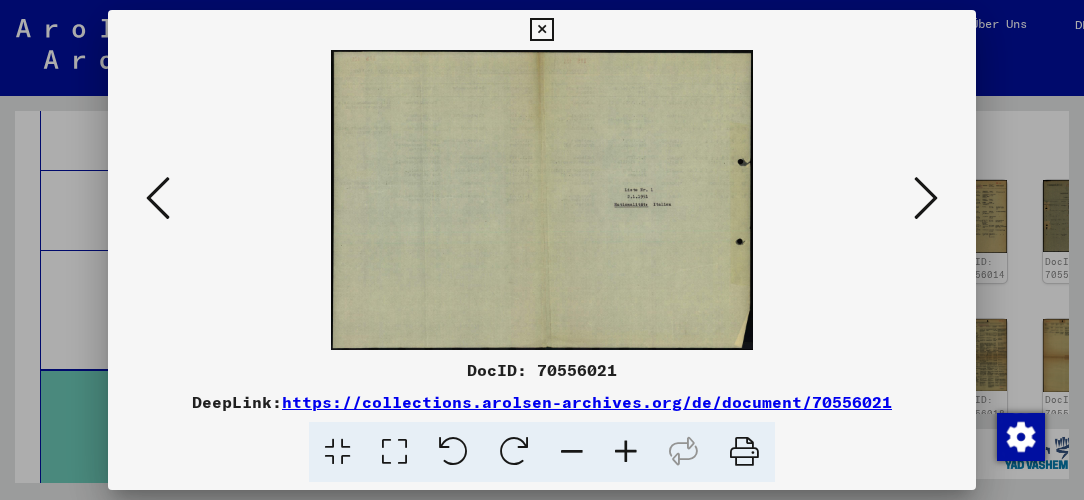 click at bounding box center [626, 452] 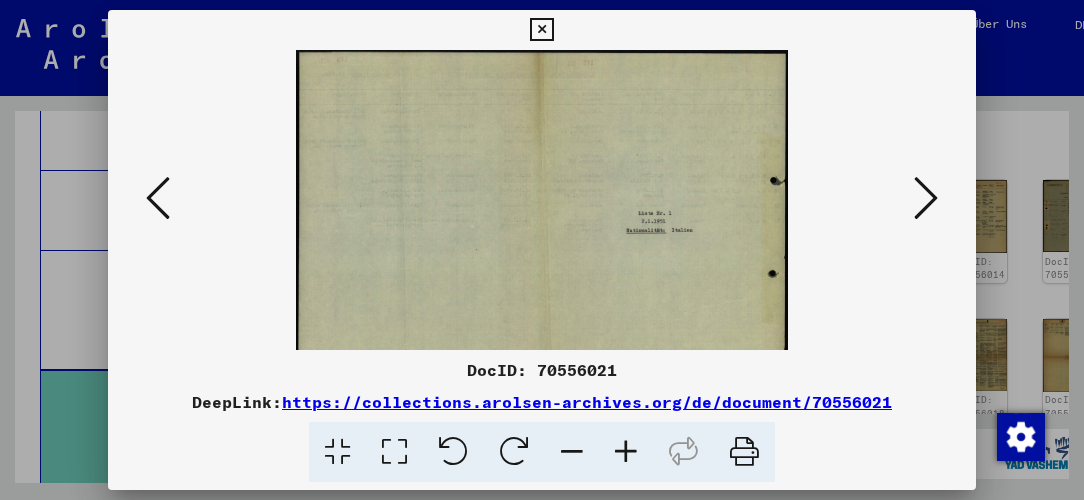 click at bounding box center [626, 452] 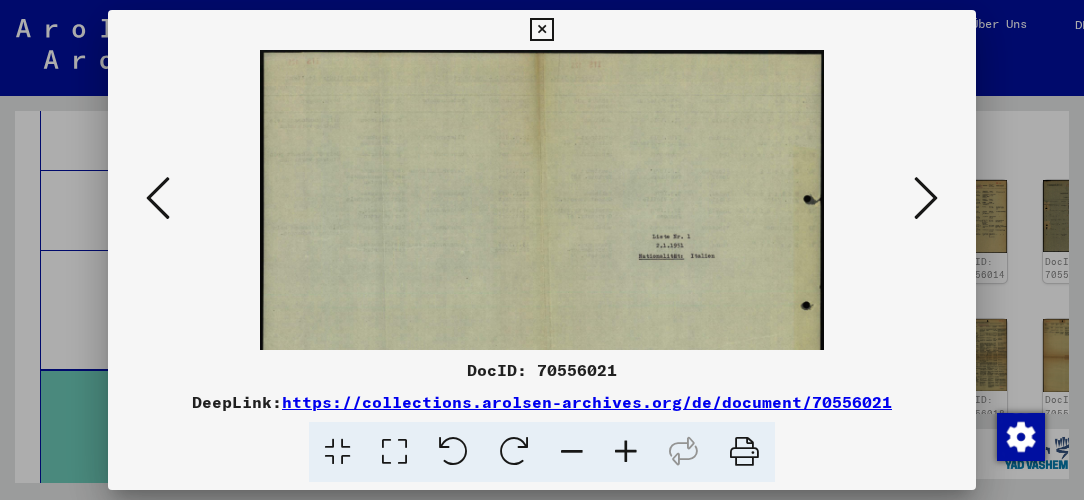 click at bounding box center (626, 452) 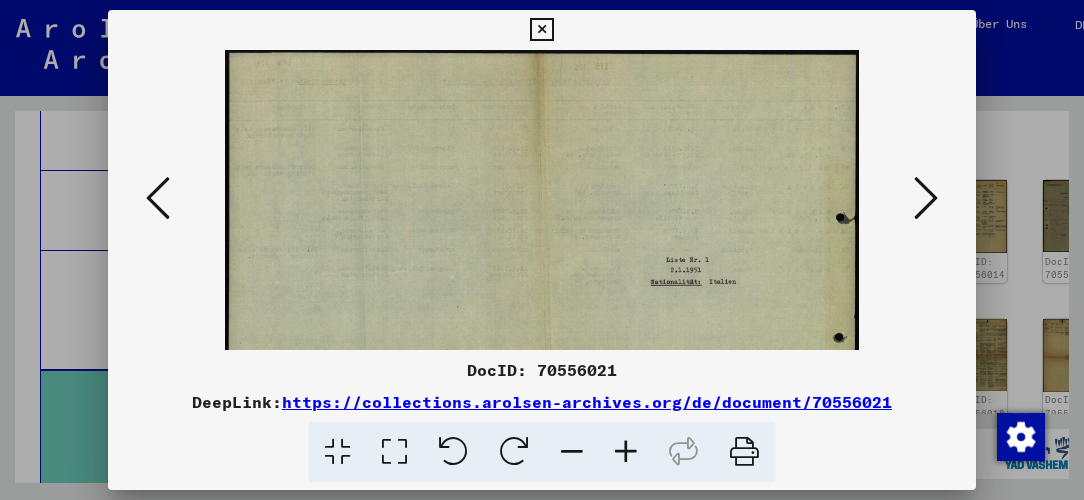 click at bounding box center [626, 452] 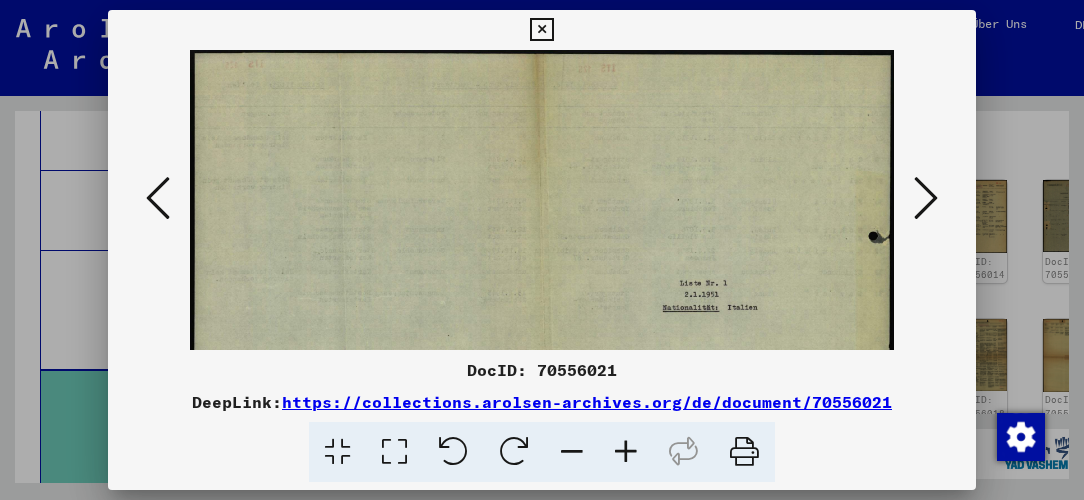 click at bounding box center [926, 198] 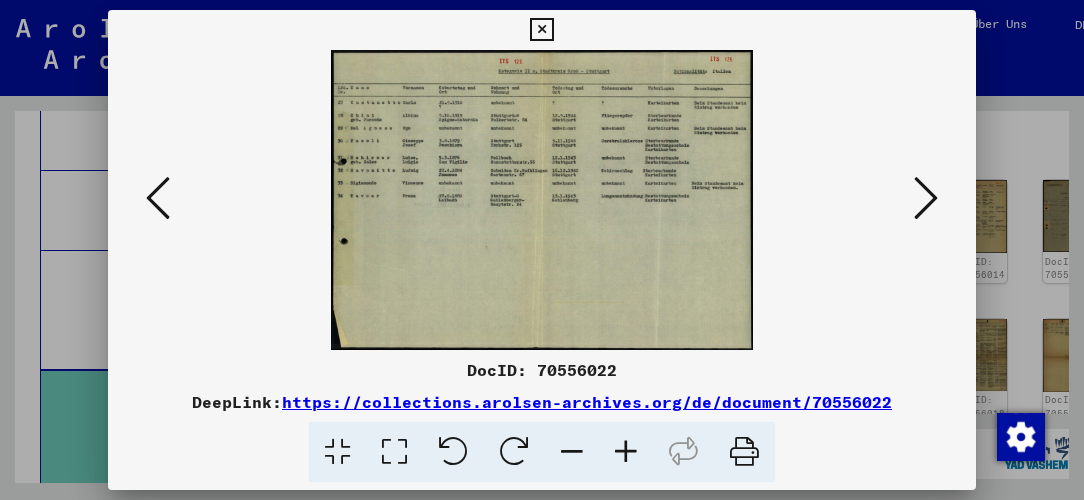 click at bounding box center (626, 452) 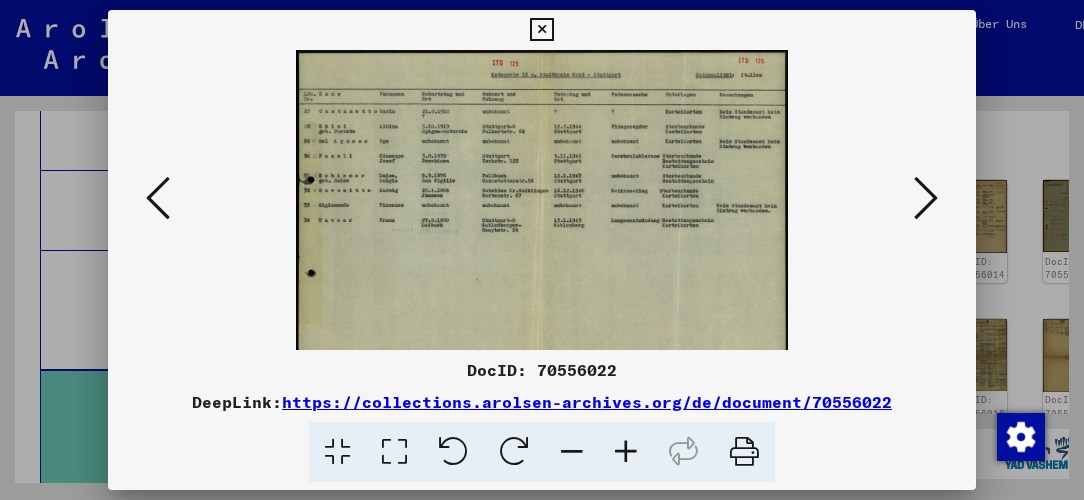 click at bounding box center (626, 452) 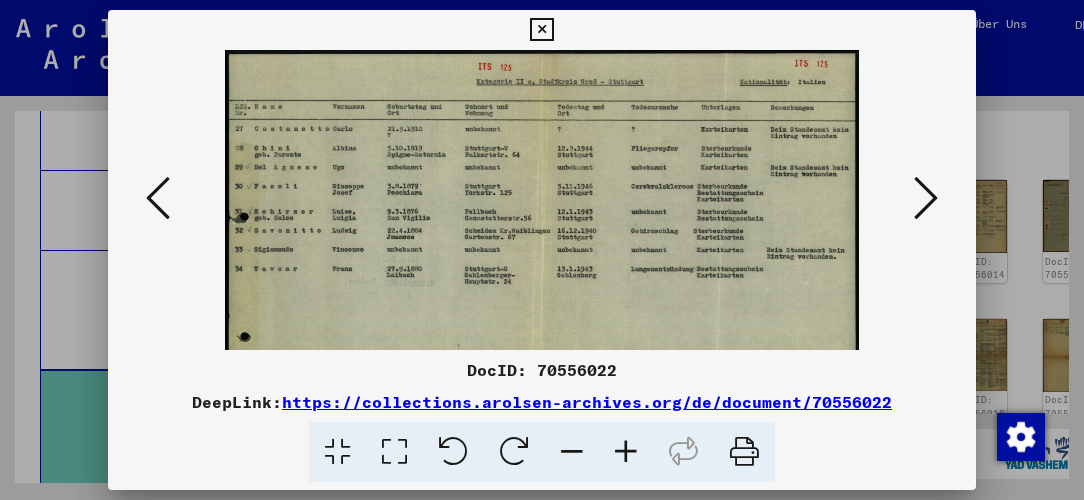 click at bounding box center [626, 452] 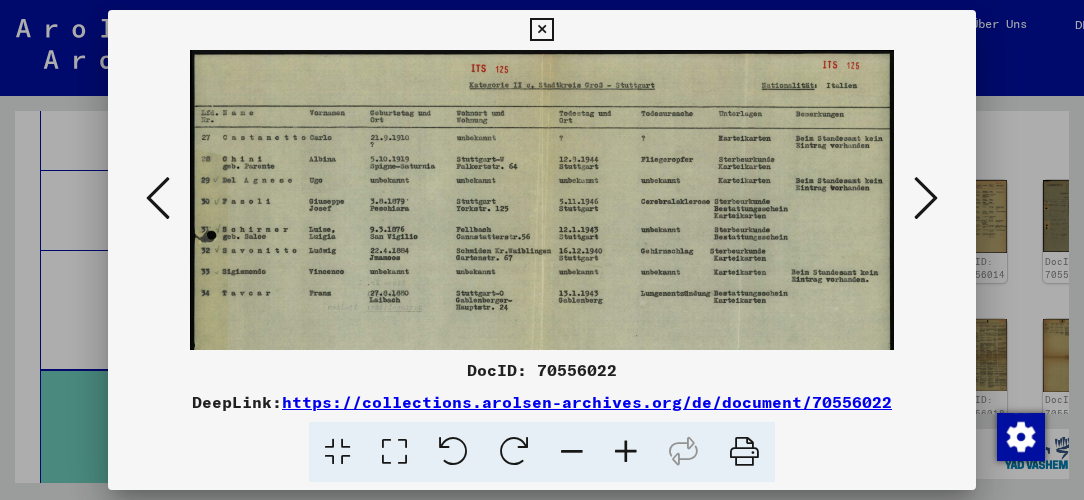 click at bounding box center (626, 452) 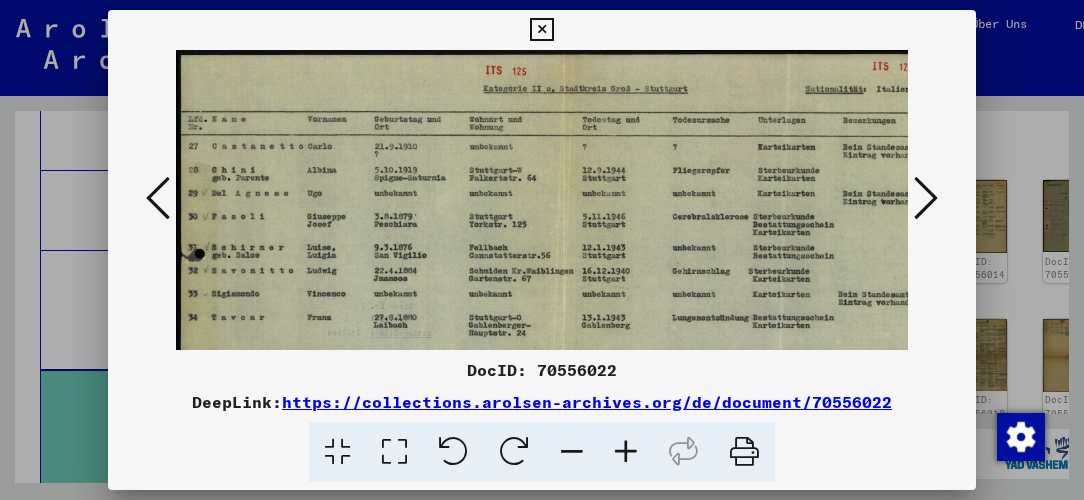 click at bounding box center (626, 452) 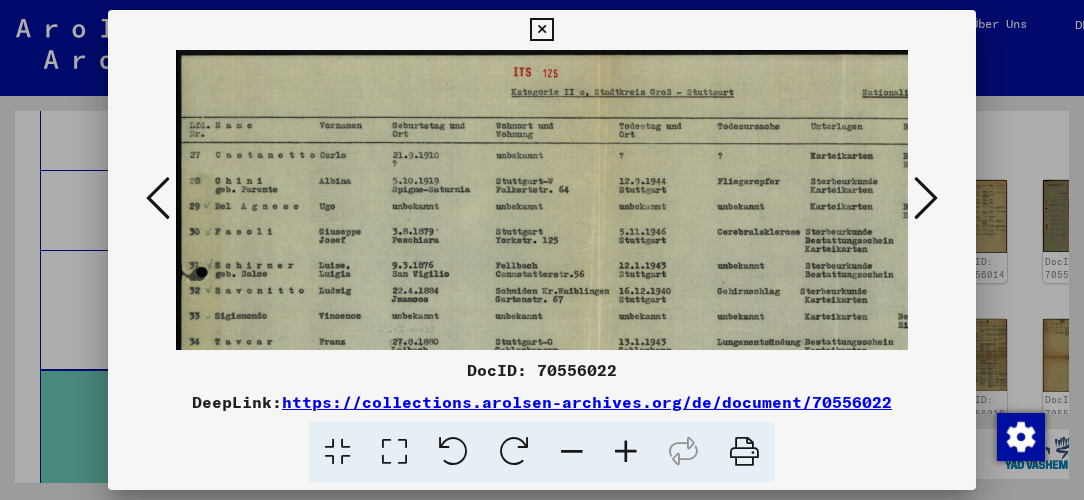 click at bounding box center [626, 452] 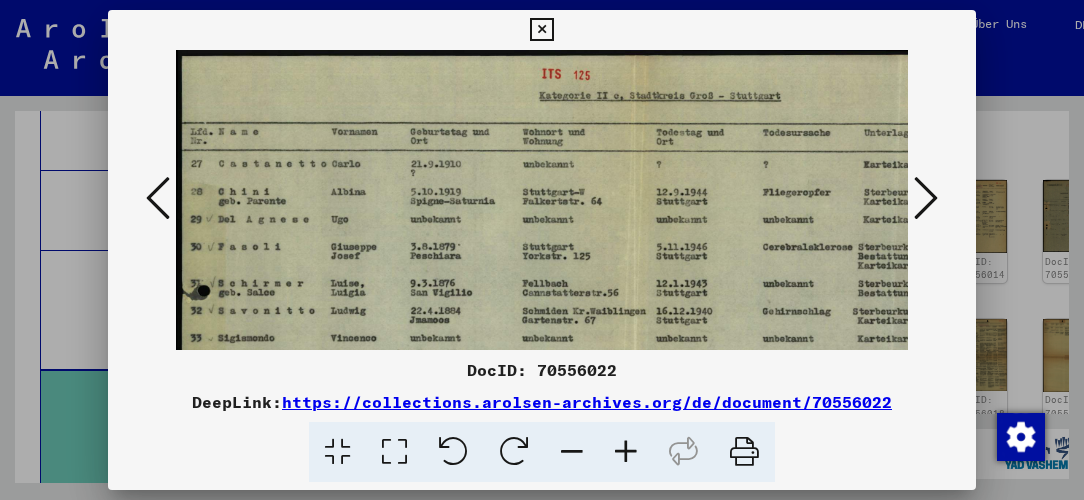click at bounding box center (626, 452) 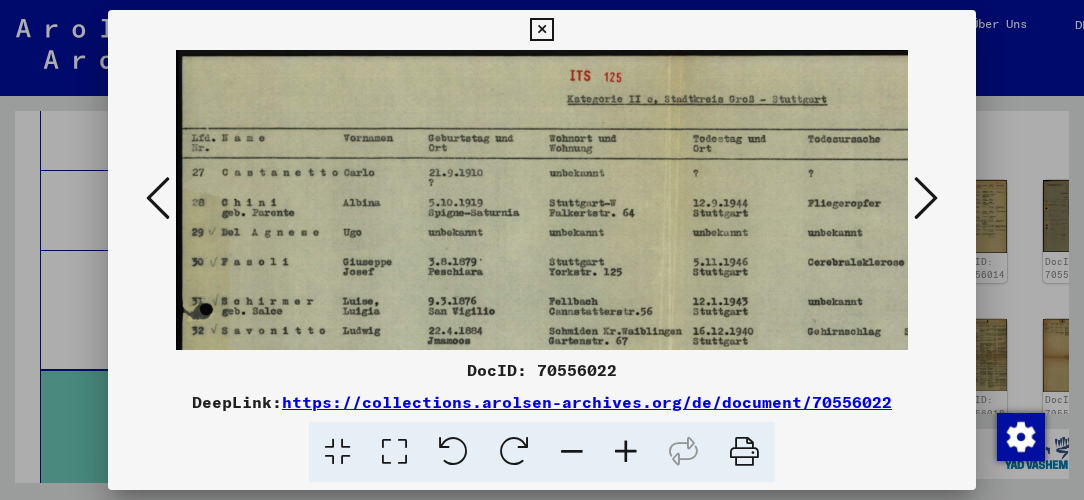 click at bounding box center [626, 452] 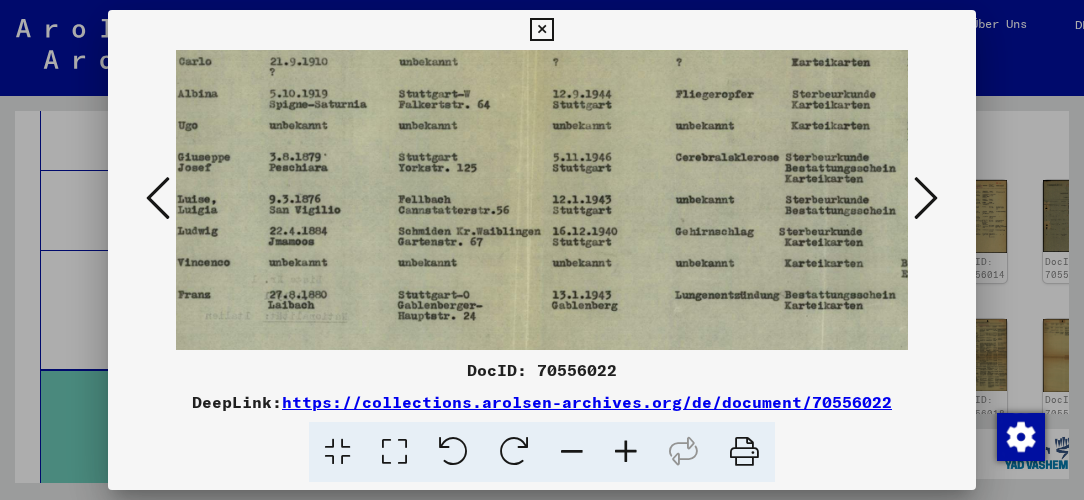 scroll, scrollTop: 120, scrollLeft: 178, axis: both 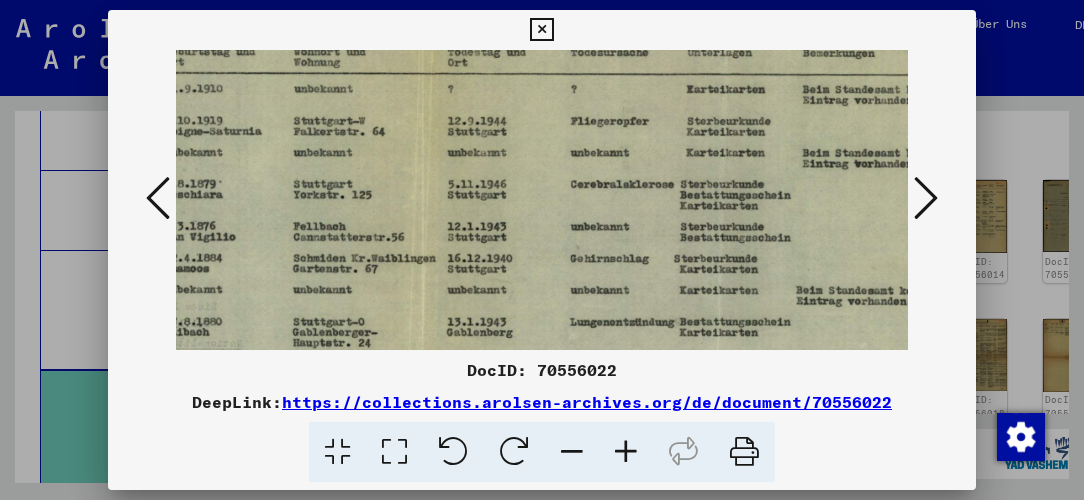 drag, startPoint x: 667, startPoint y: 283, endPoint x: 390, endPoint y: 193, distance: 291.25418 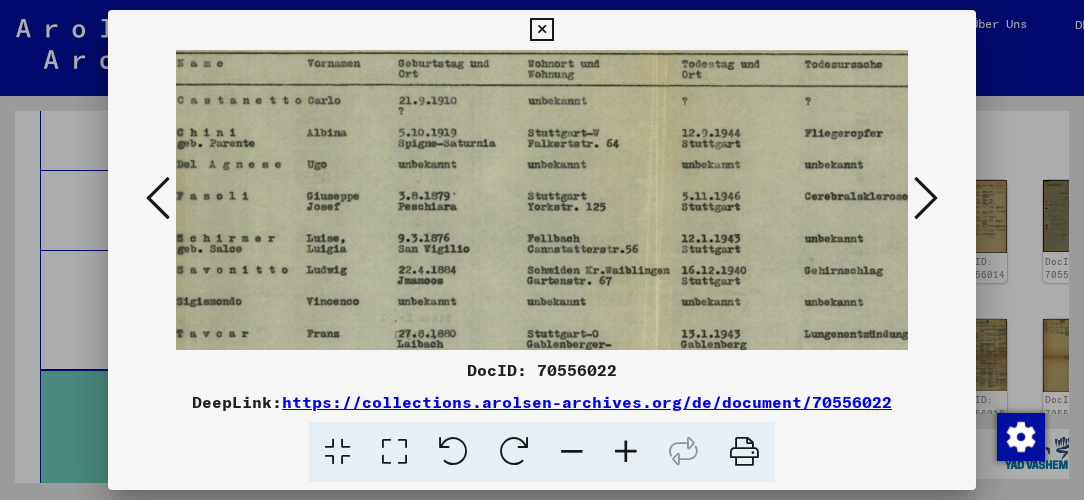 scroll, scrollTop: 113, scrollLeft: 0, axis: vertical 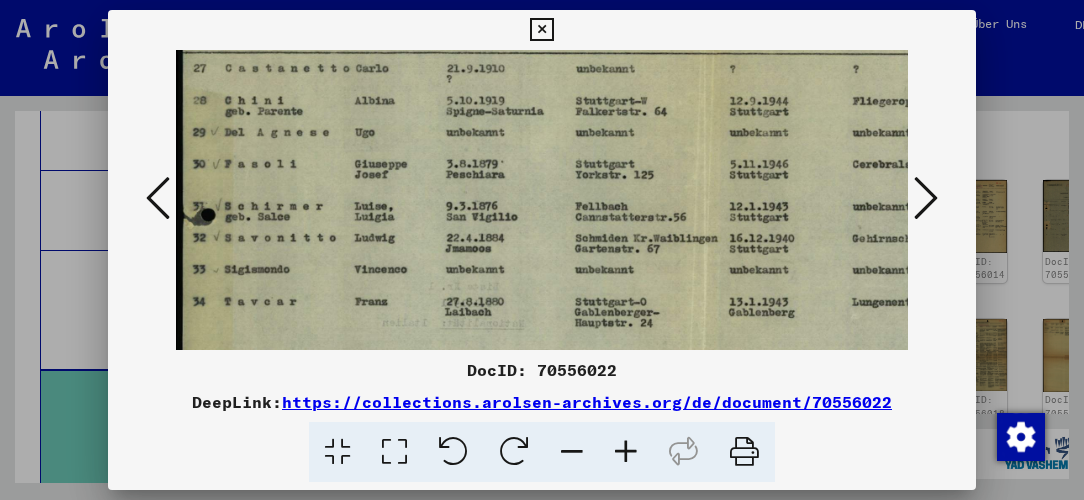 drag, startPoint x: 459, startPoint y: 199, endPoint x: 773, endPoint y: 182, distance: 314.45987 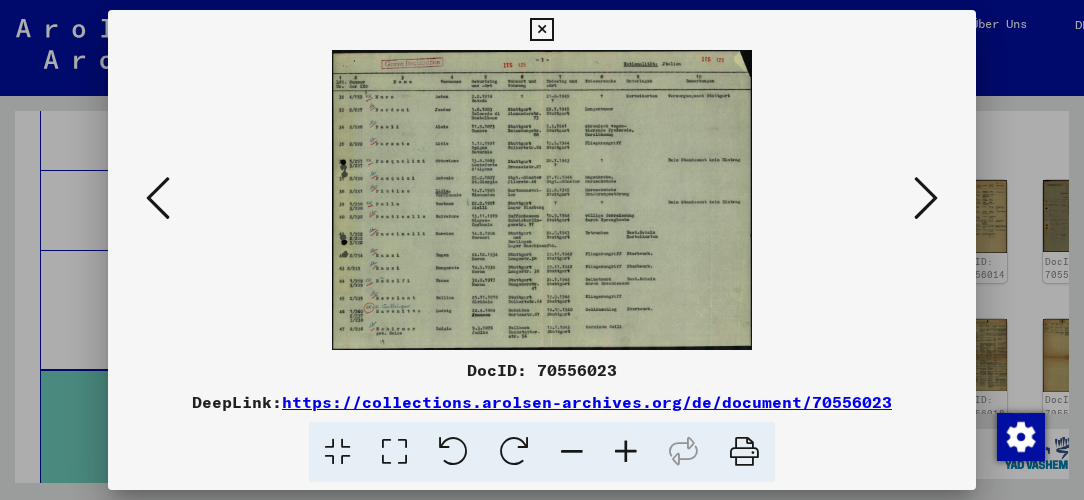 click at bounding box center [626, 452] 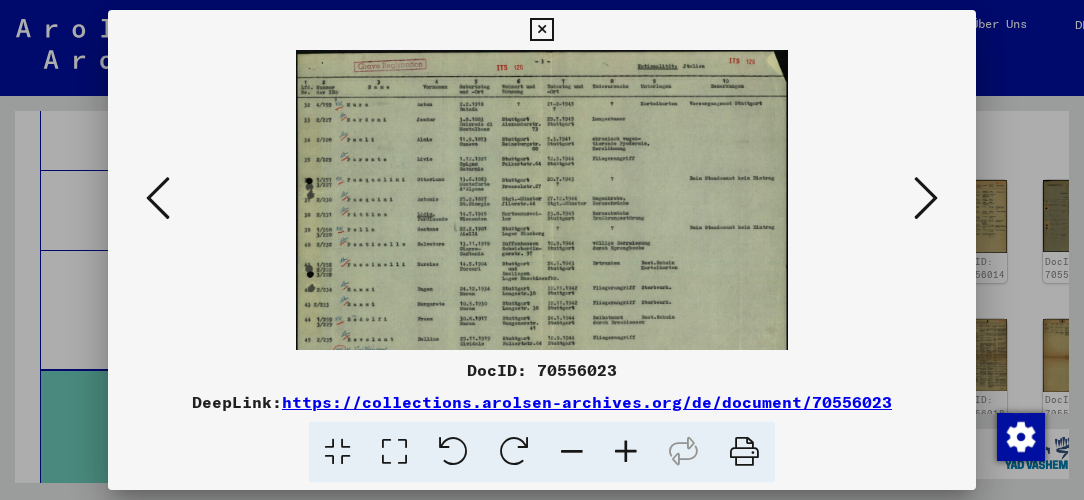 click at bounding box center [626, 452] 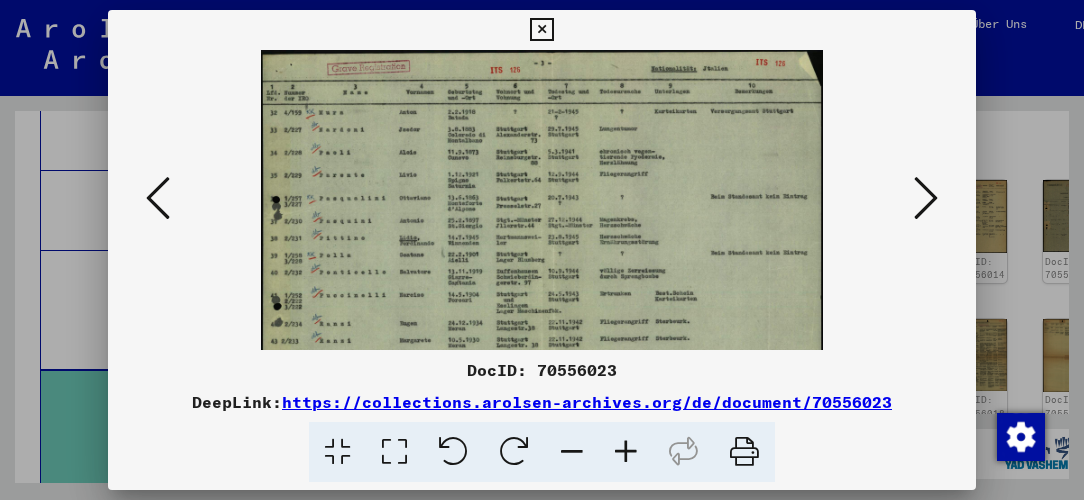 click at bounding box center (626, 452) 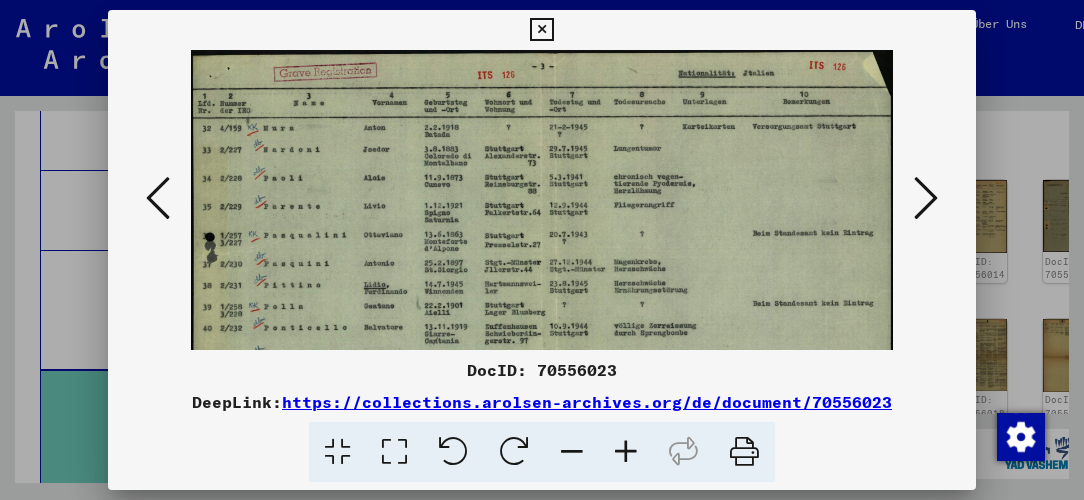 click at bounding box center (626, 452) 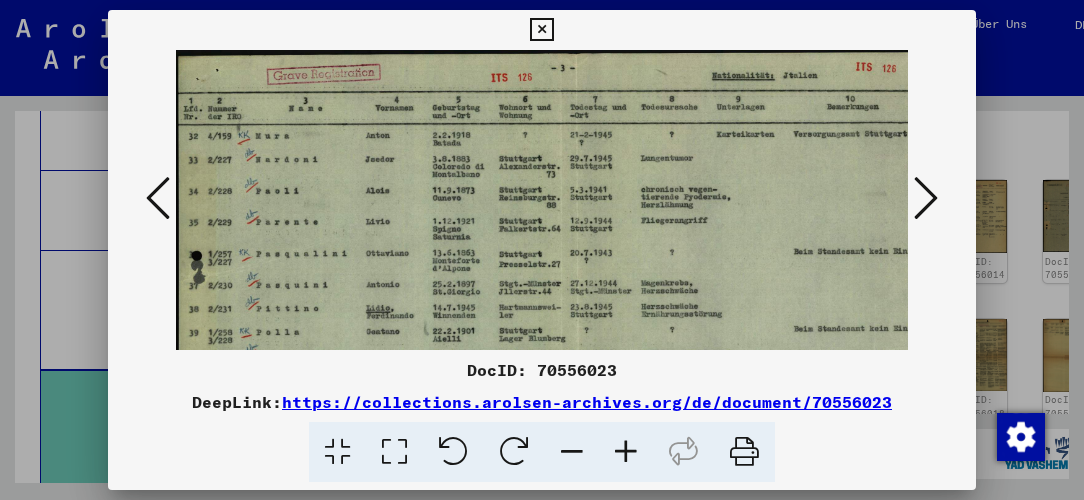 click at bounding box center [626, 452] 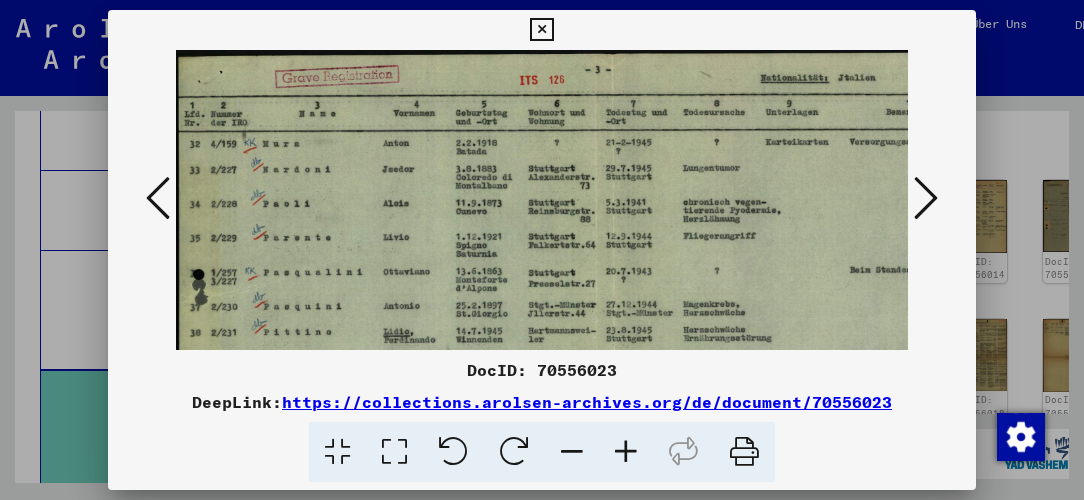 click at bounding box center (626, 452) 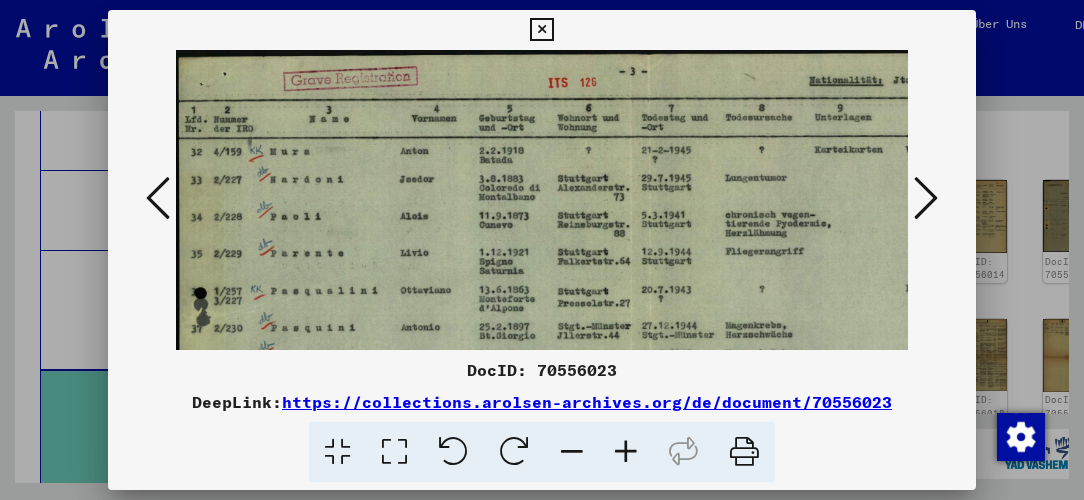 click at bounding box center (626, 452) 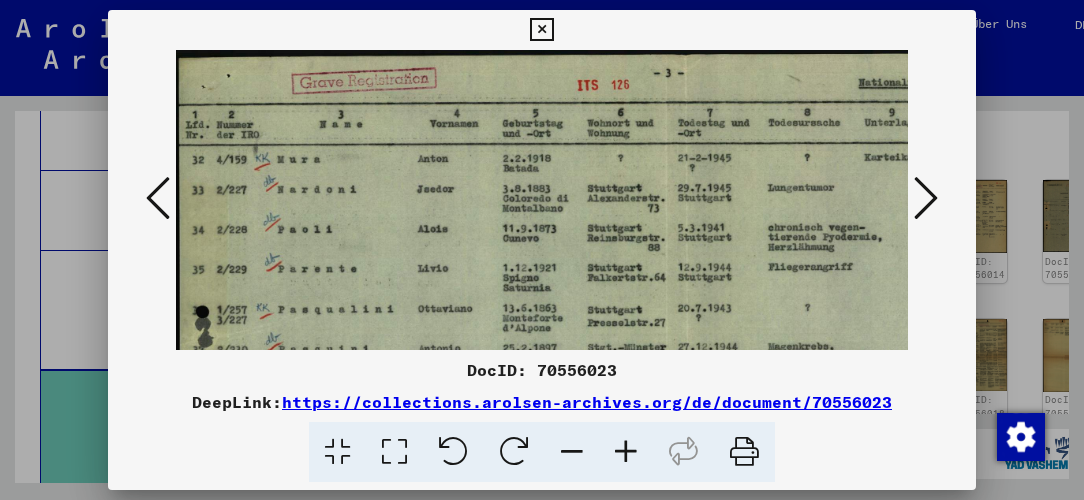 click at bounding box center [626, 452] 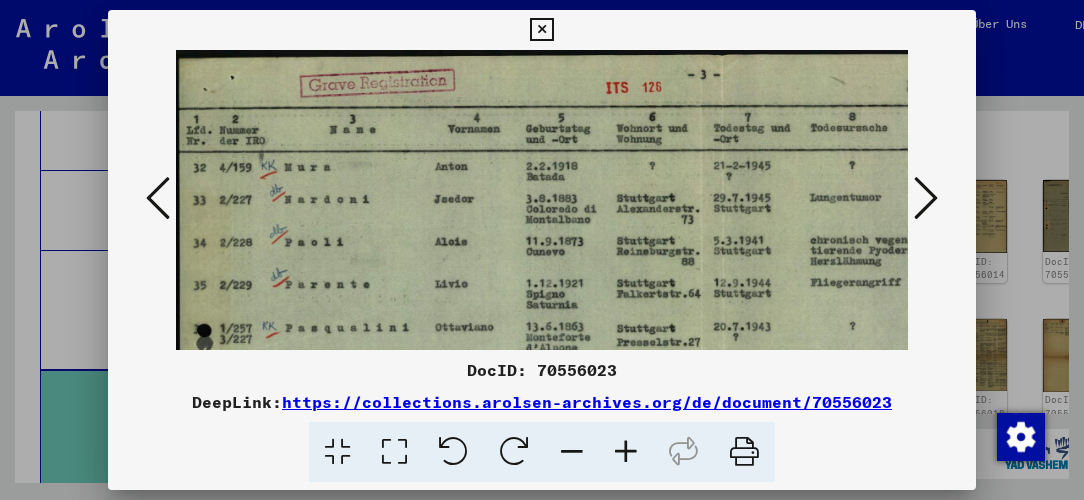 click at bounding box center [626, 452] 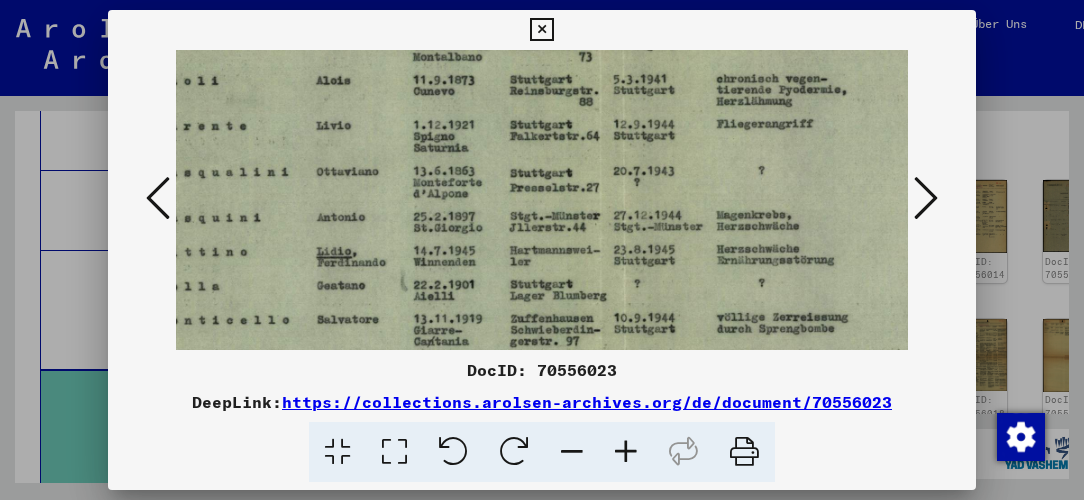scroll, scrollTop: 177, scrollLeft: 137, axis: both 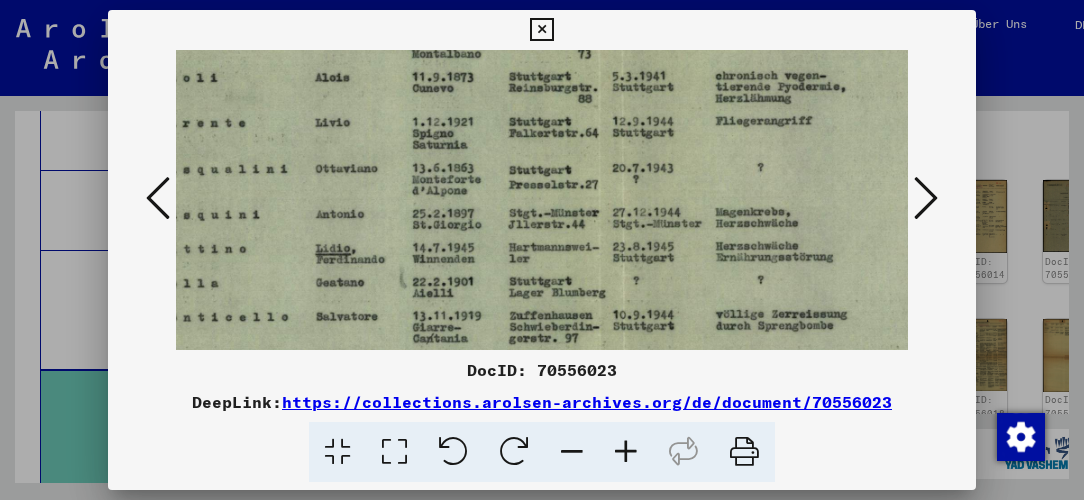 drag, startPoint x: 767, startPoint y: 312, endPoint x: 633, endPoint y: 136, distance: 221.20578 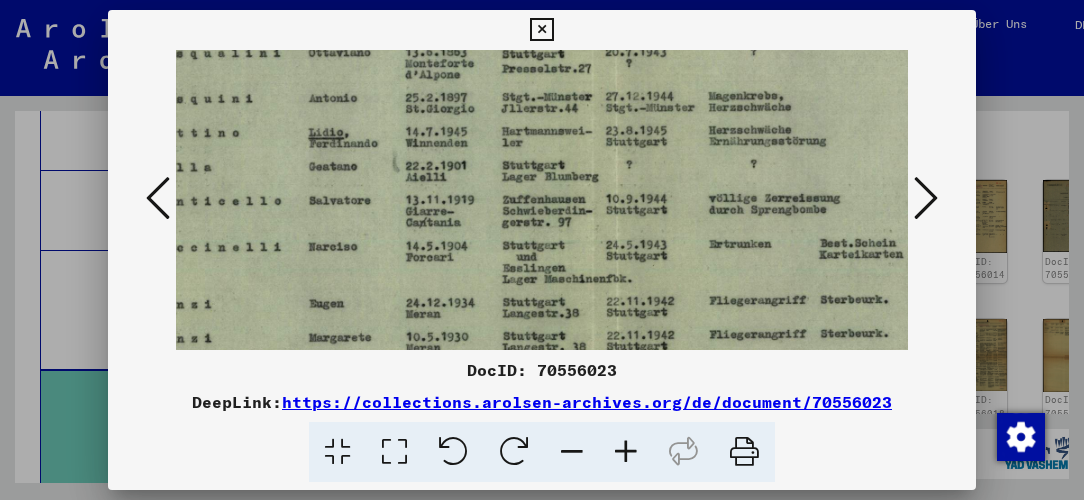 scroll, scrollTop: 306, scrollLeft: 145, axis: both 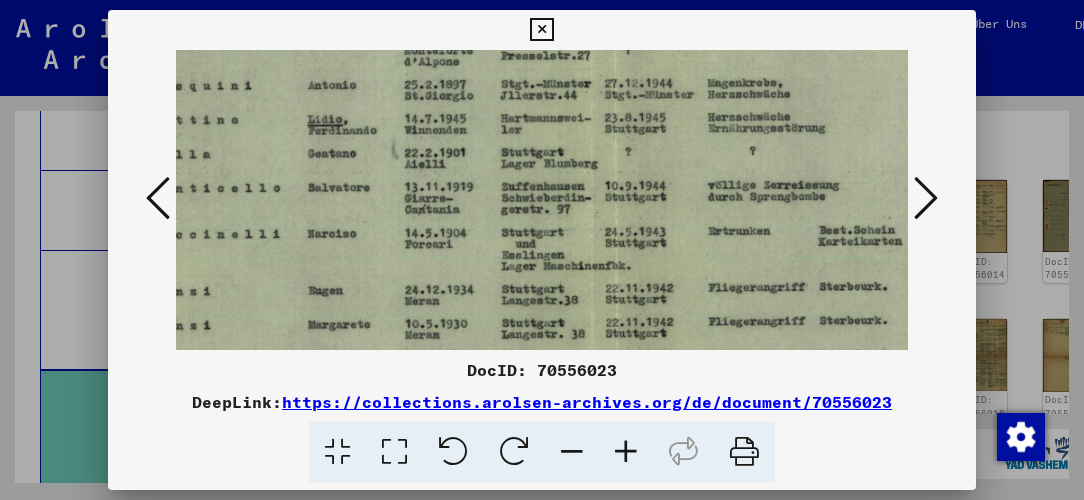 drag, startPoint x: 590, startPoint y: 293, endPoint x: 583, endPoint y: 165, distance: 128.19127 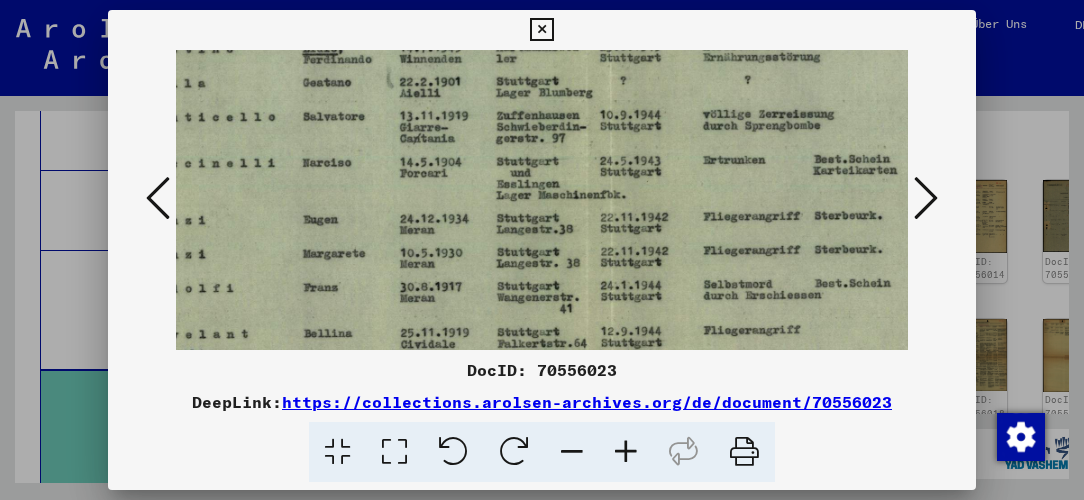 scroll, scrollTop: 393, scrollLeft: 150, axis: both 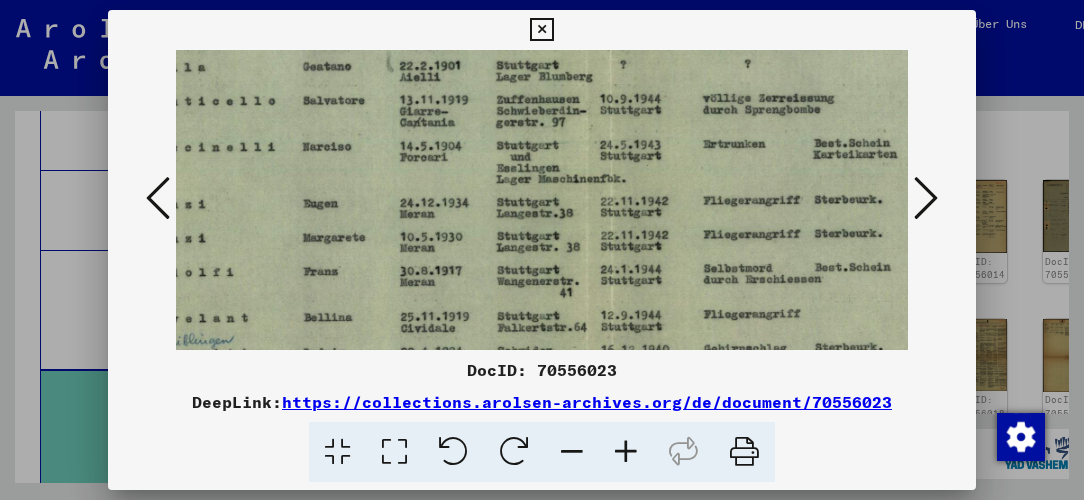drag, startPoint x: 578, startPoint y: 291, endPoint x: 573, endPoint y: 204, distance: 87.14356 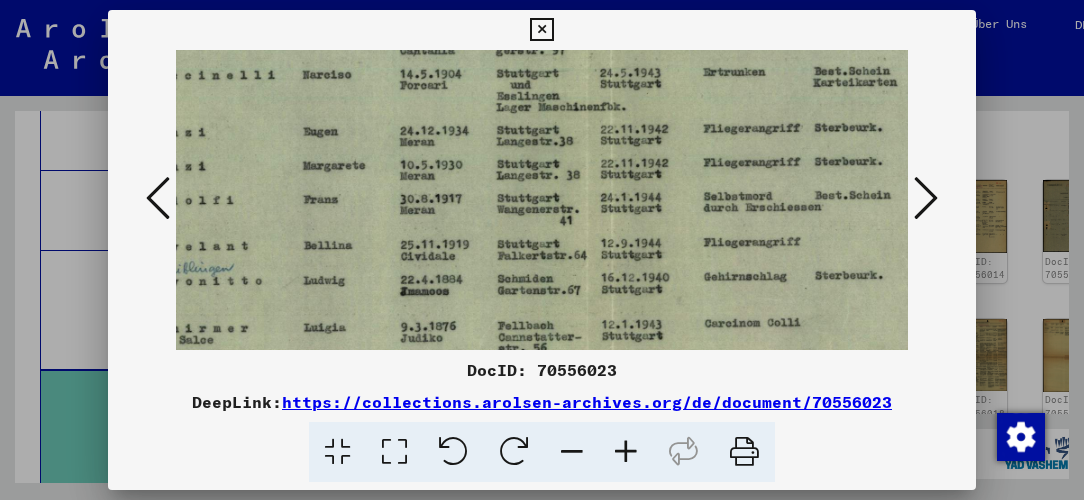 scroll, scrollTop: 500, scrollLeft: 150, axis: both 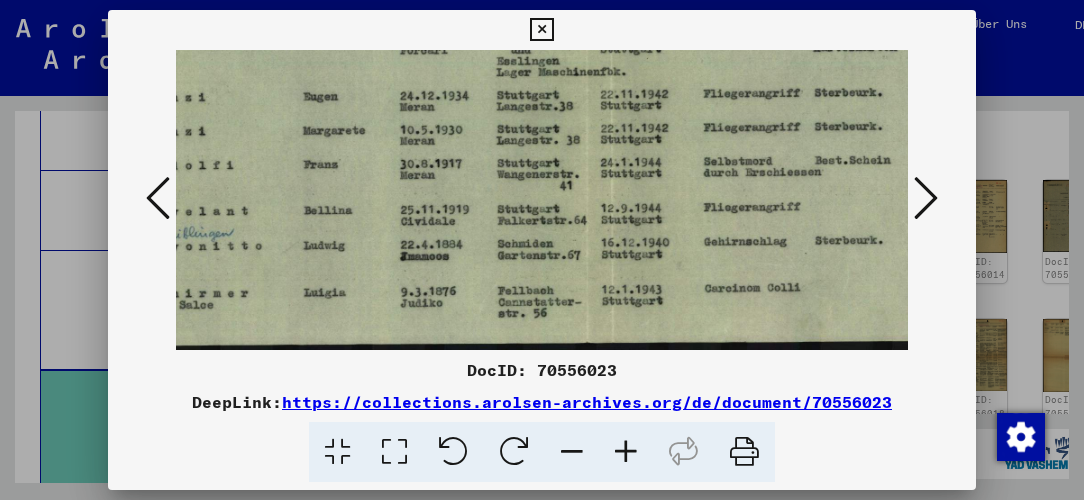 drag, startPoint x: 563, startPoint y: 304, endPoint x: 563, endPoint y: 186, distance: 118 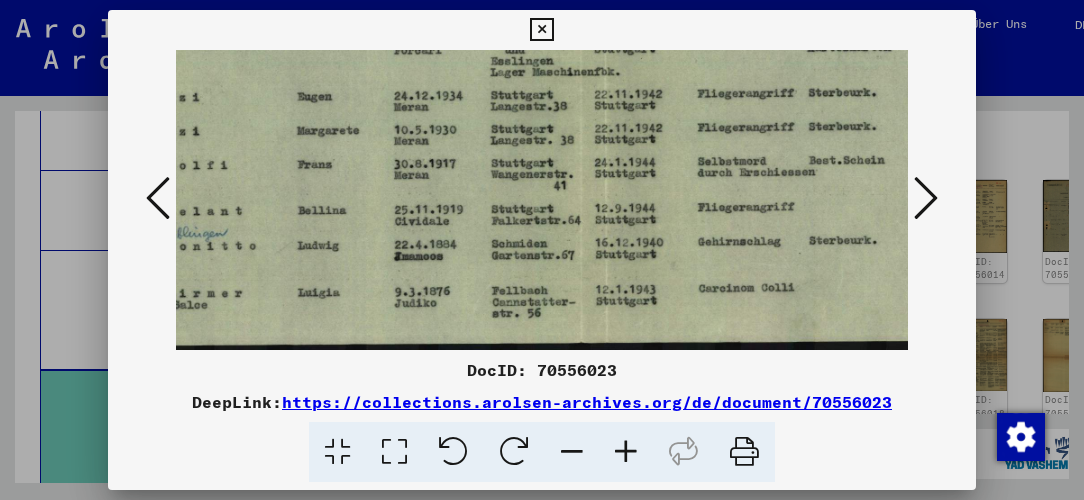 drag, startPoint x: 562, startPoint y: 320, endPoint x: 557, endPoint y: 290, distance: 30.413813 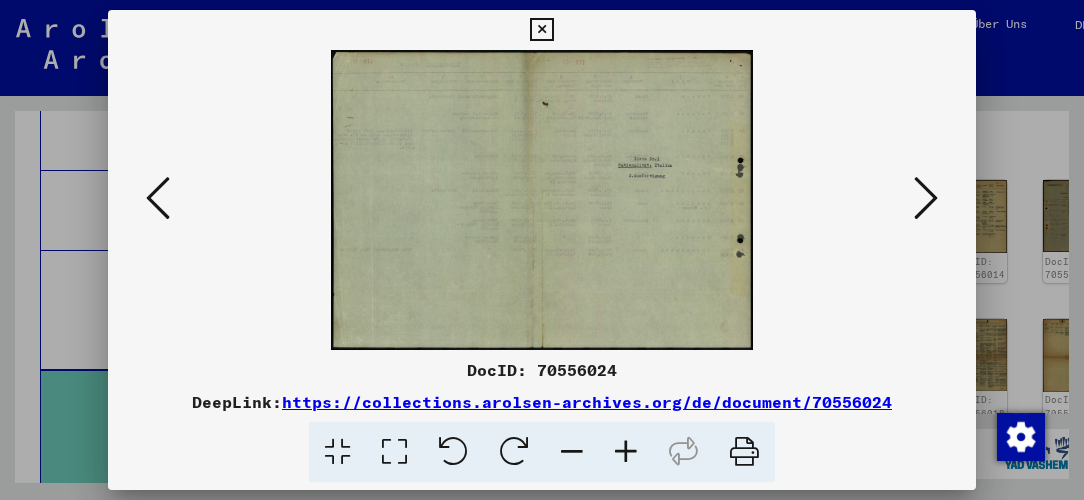 scroll, scrollTop: 0, scrollLeft: 0, axis: both 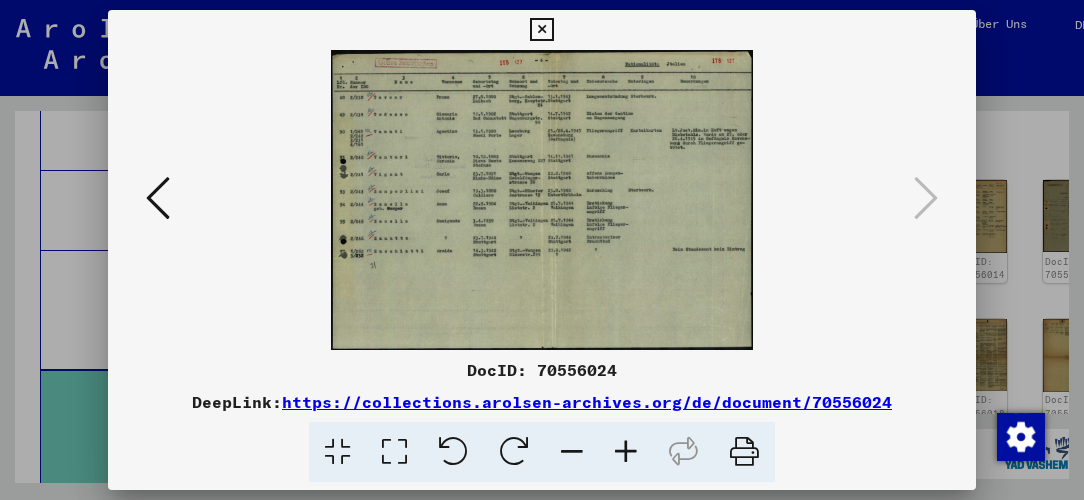 click at bounding box center (626, 452) 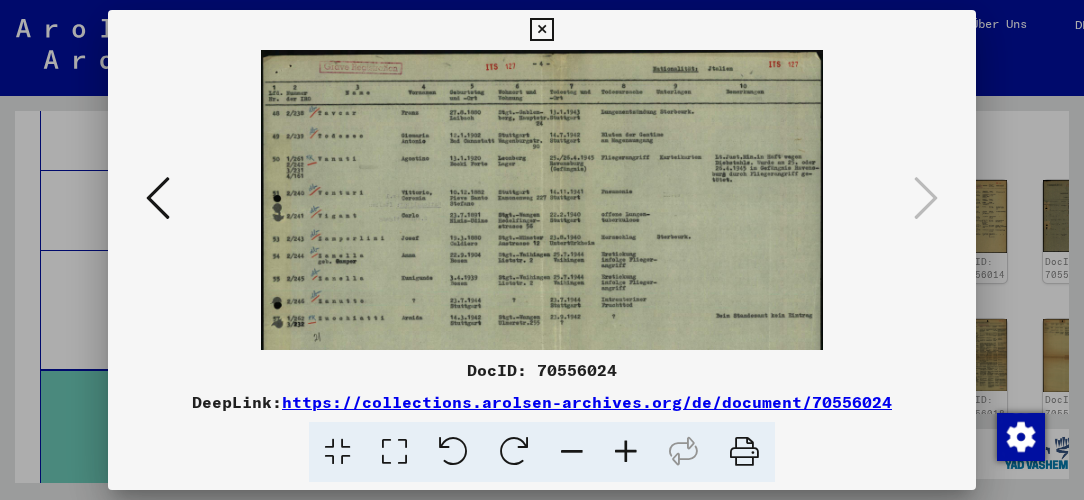 click at bounding box center (626, 452) 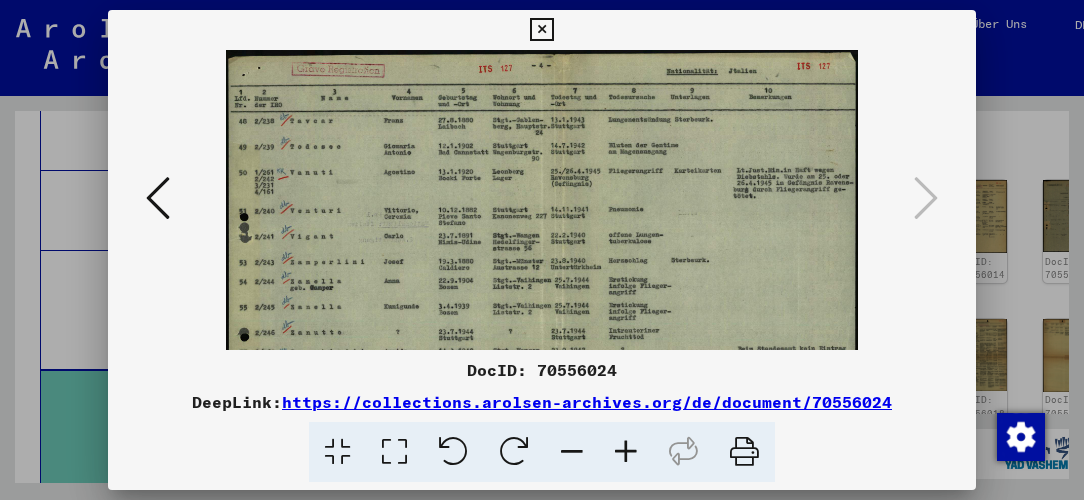 click at bounding box center (626, 452) 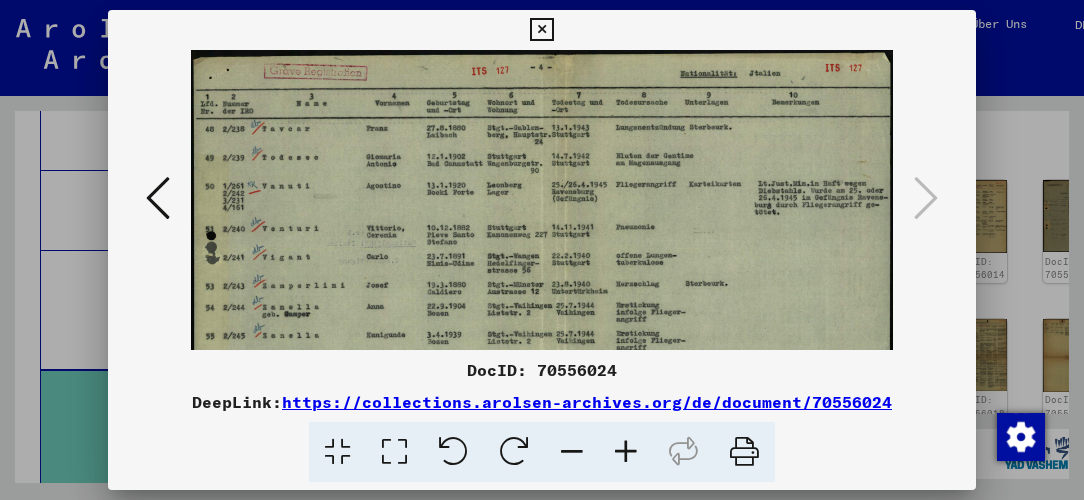 click at bounding box center (626, 452) 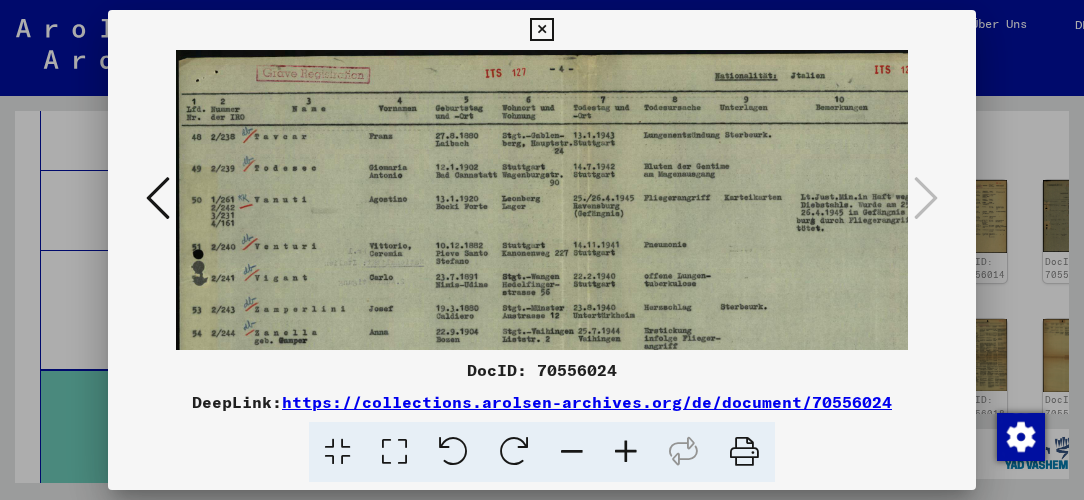 click at bounding box center (626, 452) 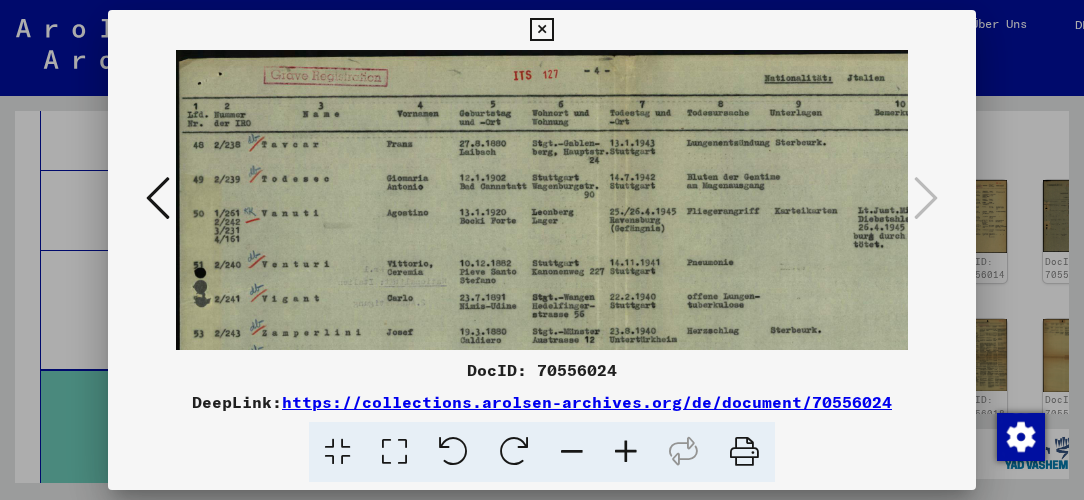 click at bounding box center [626, 452] 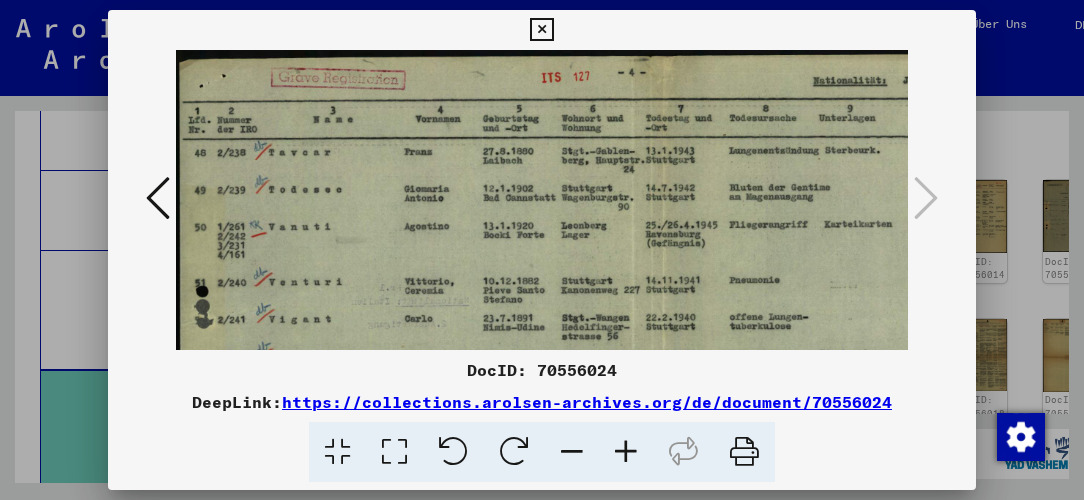 click at bounding box center (626, 452) 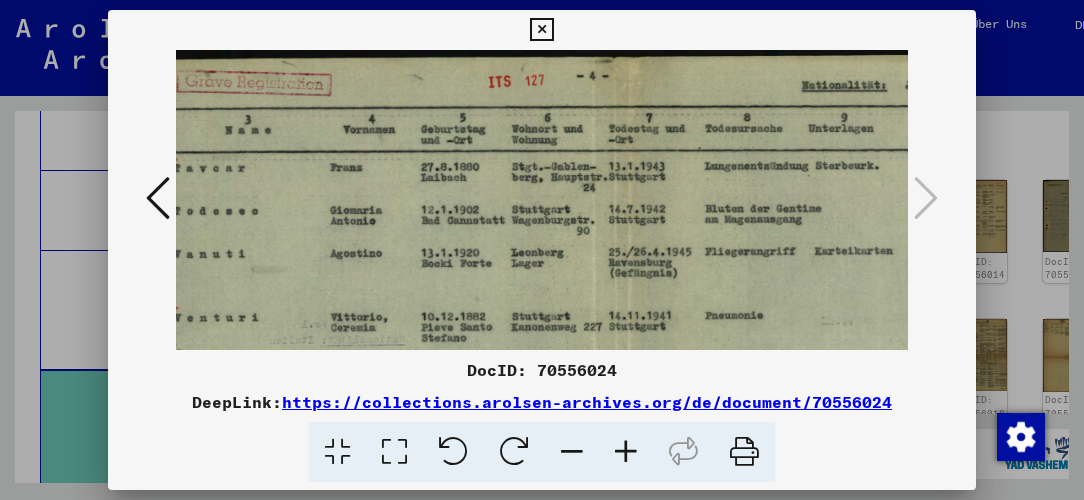scroll, scrollTop: 1, scrollLeft: 112, axis: both 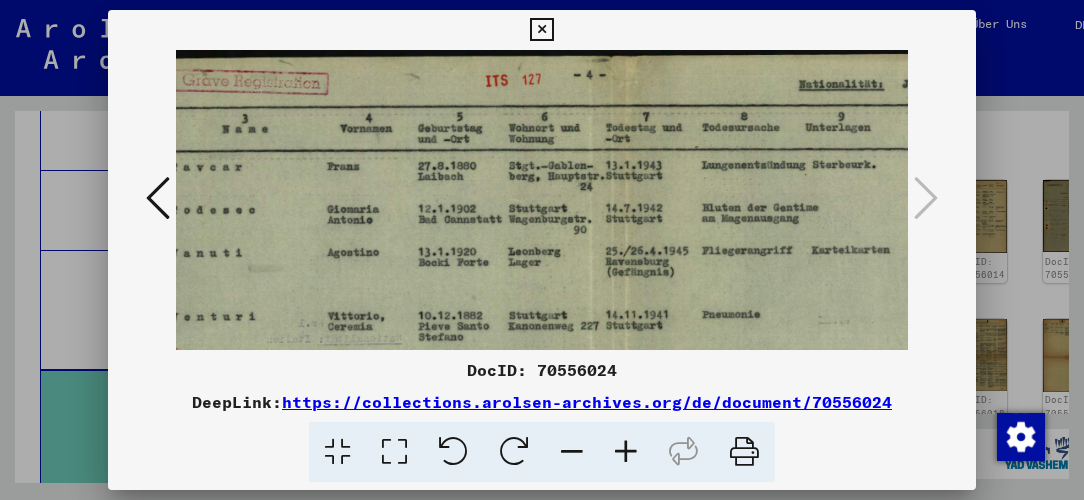 drag, startPoint x: 724, startPoint y: 310, endPoint x: 614, endPoint y: 309, distance: 110.00455 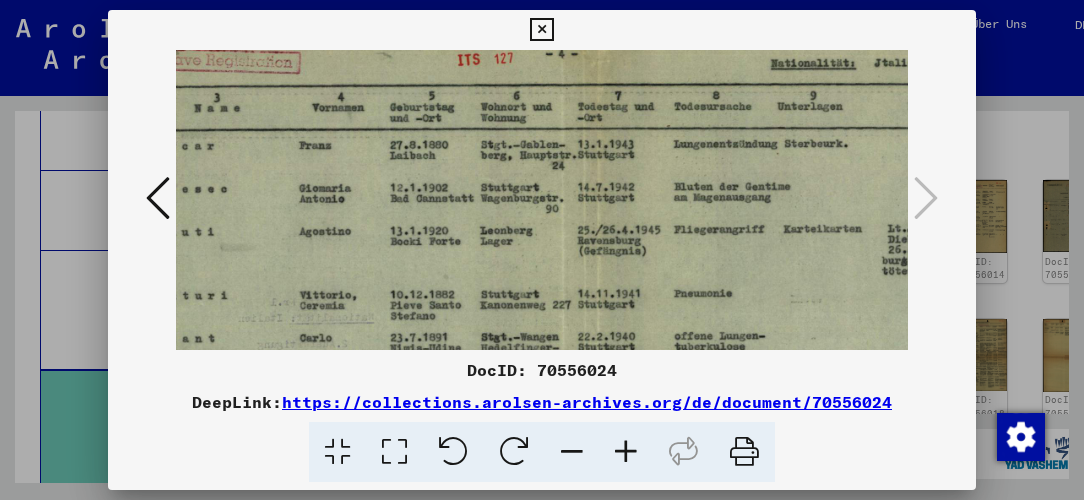 scroll, scrollTop: 28, scrollLeft: 125, axis: both 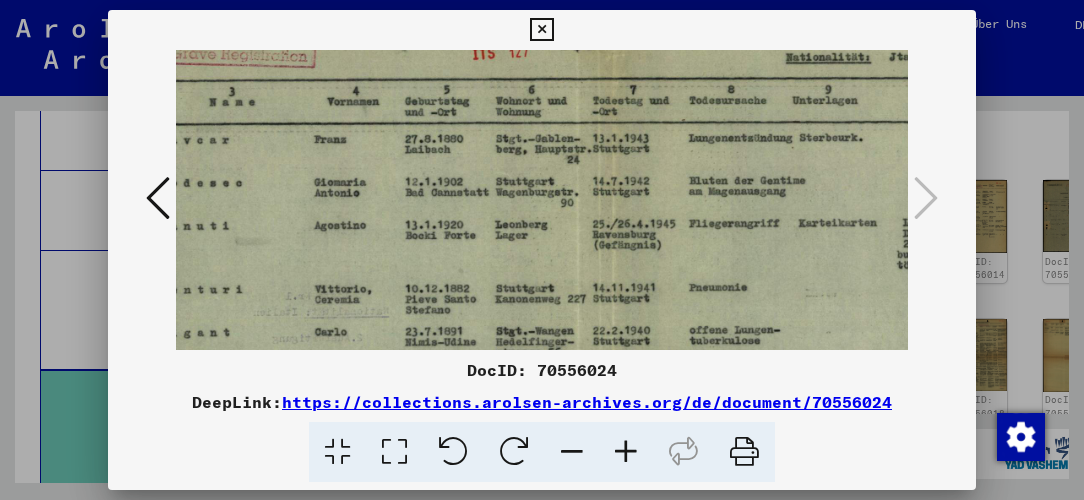 drag, startPoint x: 732, startPoint y: 280, endPoint x: 720, endPoint y: 254, distance: 28.635643 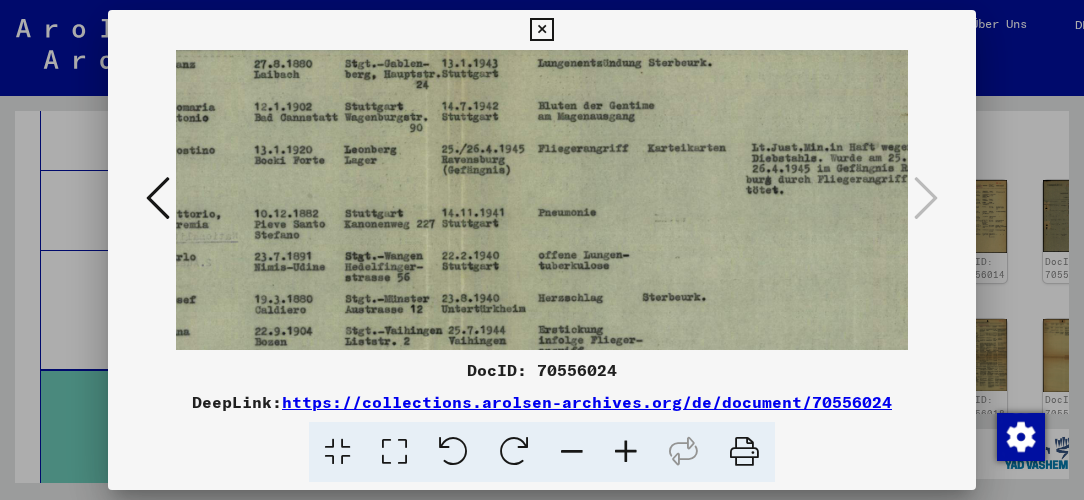 scroll, scrollTop: 105, scrollLeft: 283, axis: both 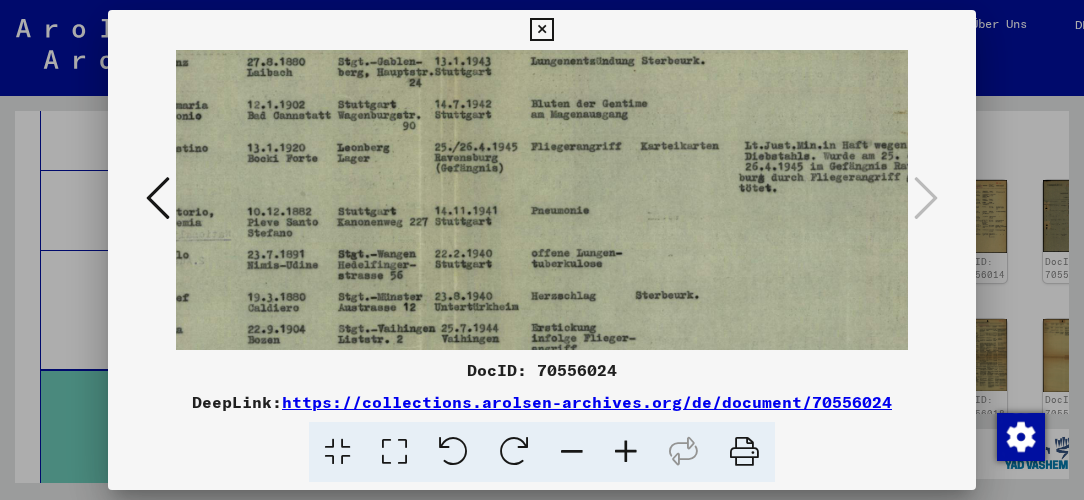 drag, startPoint x: 611, startPoint y: 277, endPoint x: 460, endPoint y: 206, distance: 166.85922 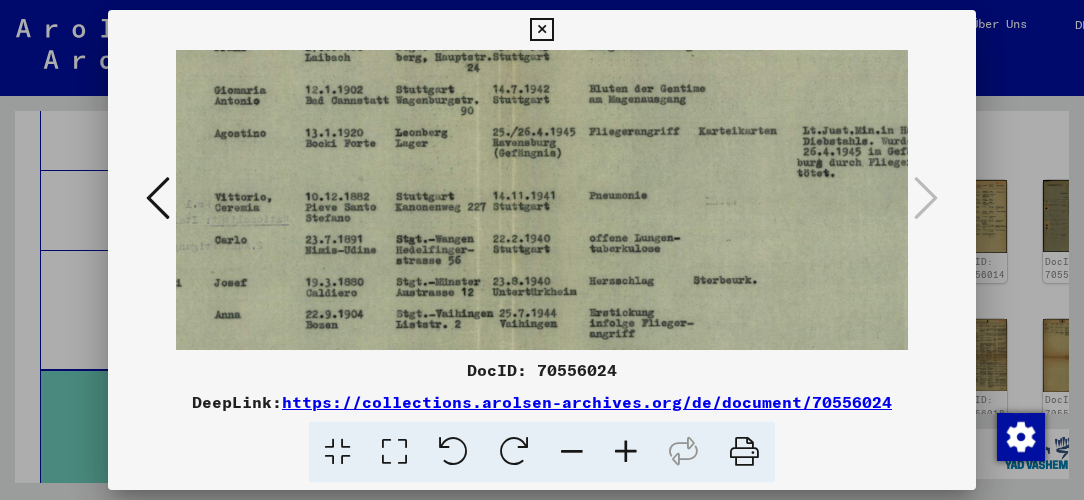 scroll, scrollTop: 129, scrollLeft: 220, axis: both 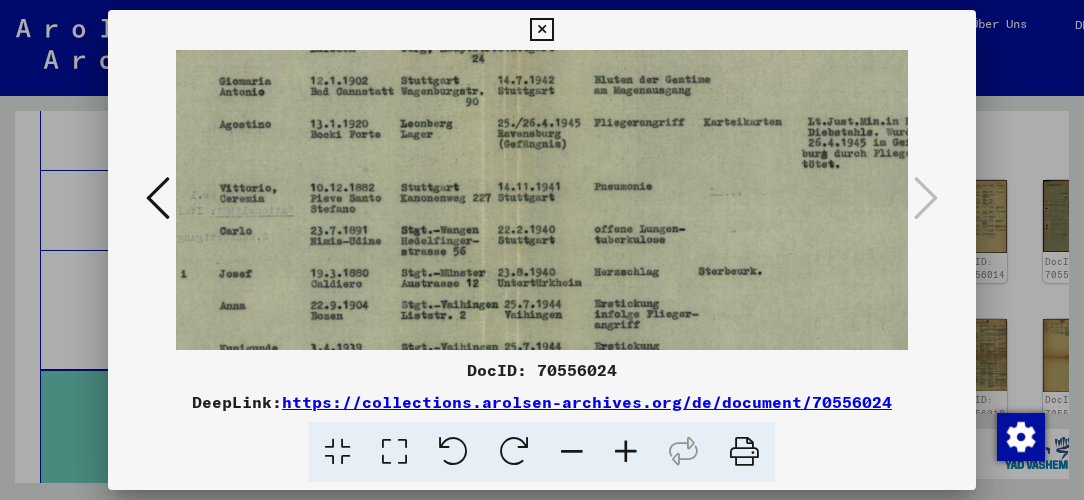 drag, startPoint x: 564, startPoint y: 202, endPoint x: 583, endPoint y: 180, distance: 29.068884 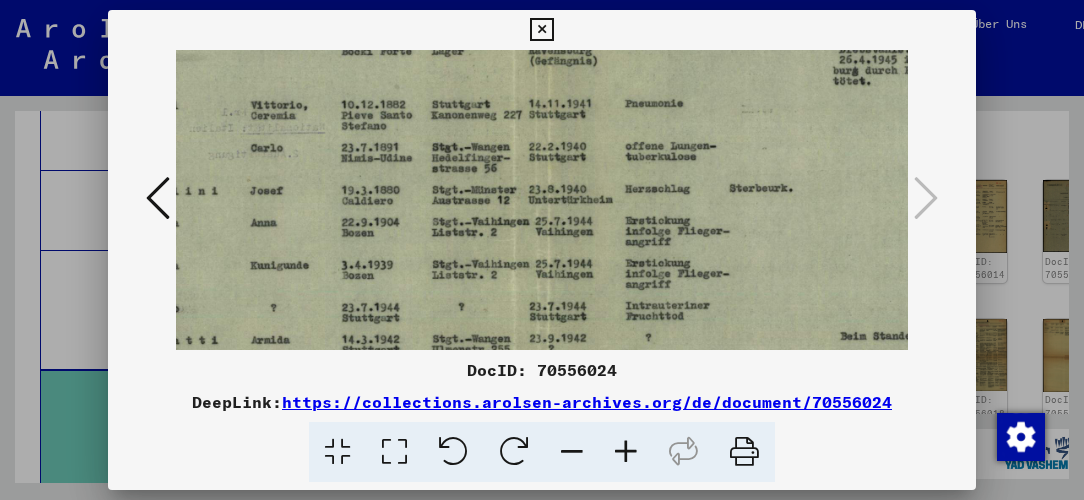 scroll, scrollTop: 218, scrollLeft: 187, axis: both 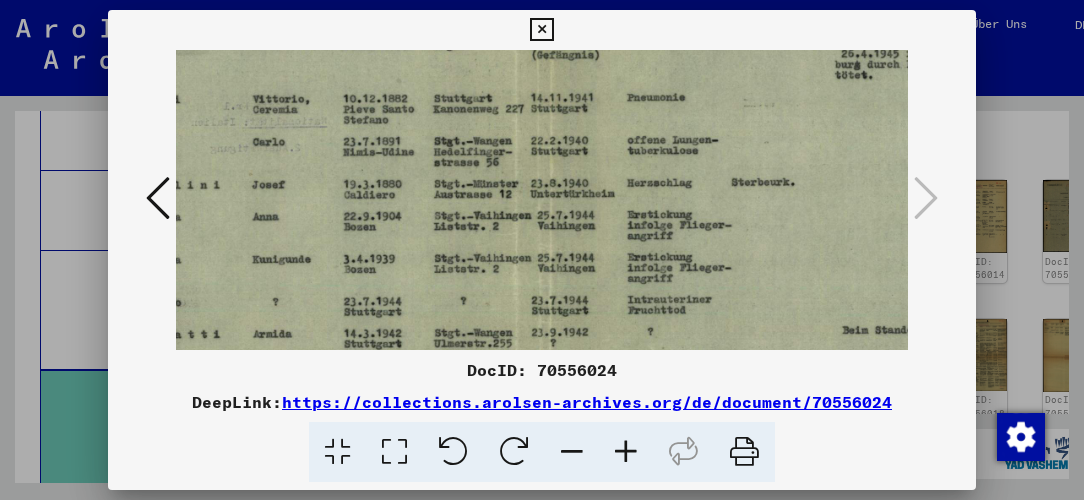 drag, startPoint x: 532, startPoint y: 225, endPoint x: 567, endPoint y: 136, distance: 95.63472 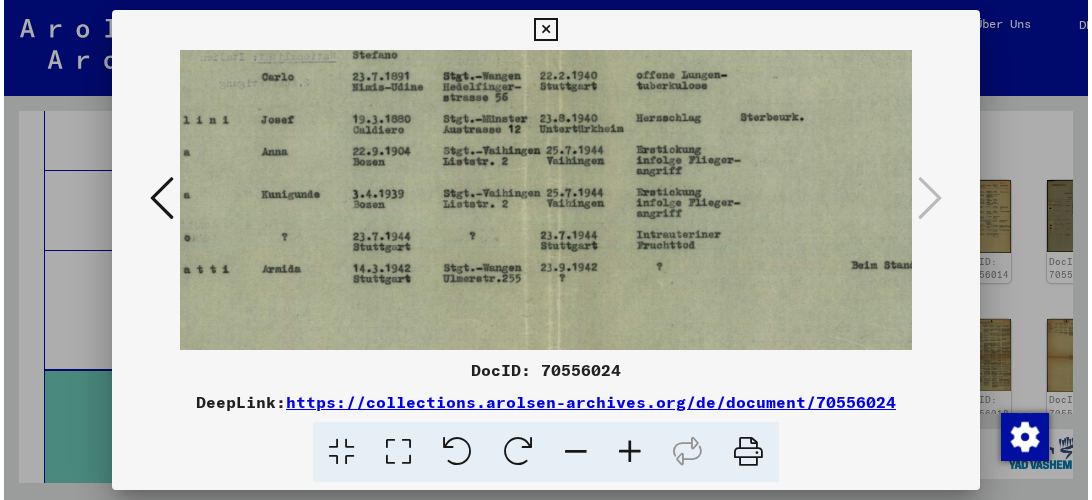 scroll, scrollTop: 334, scrollLeft: 174, axis: both 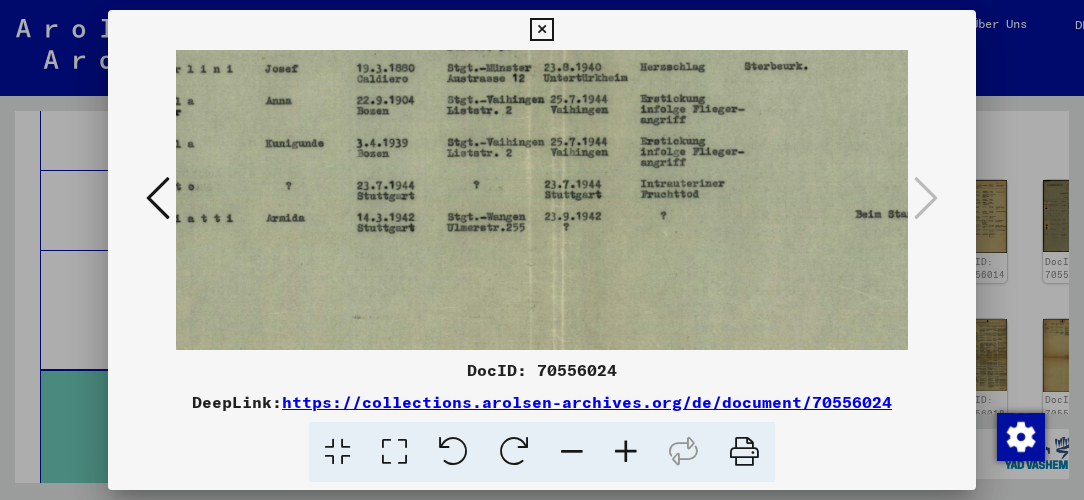 drag, startPoint x: 518, startPoint y: 222, endPoint x: 530, endPoint y: 108, distance: 114.62984 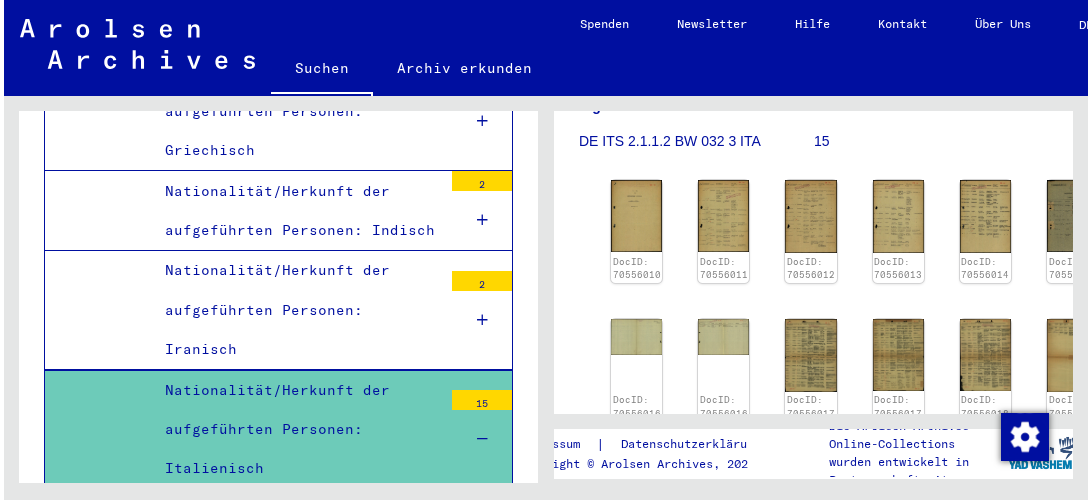 scroll, scrollTop: 5269, scrollLeft: 0, axis: vertical 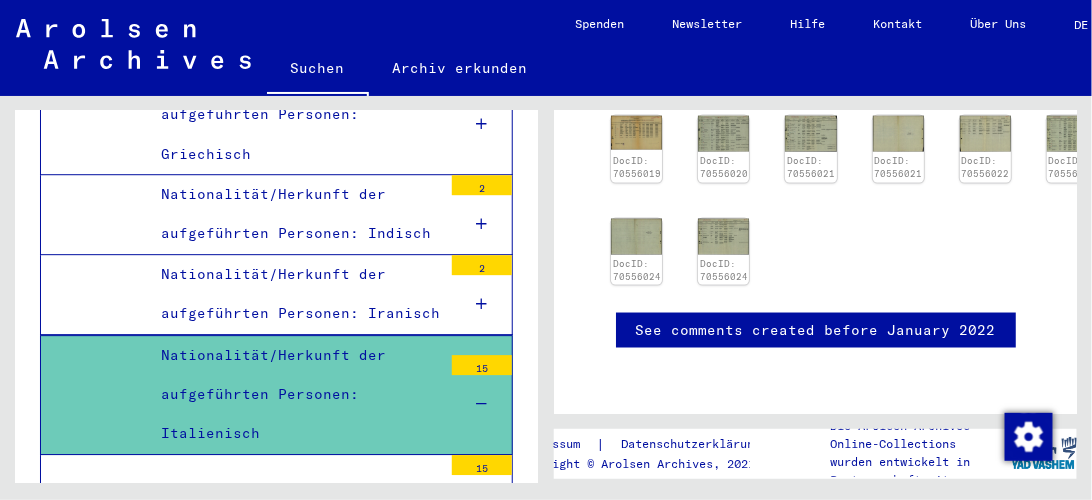 click on "Ursprüngliche Erhebung" at bounding box center (301, 502) 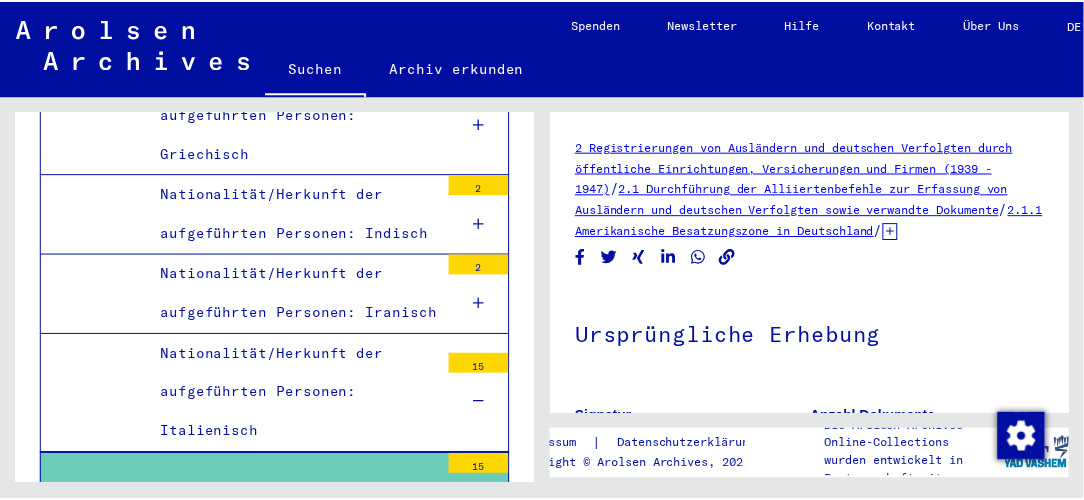 scroll, scrollTop: 228, scrollLeft: 0, axis: vertical 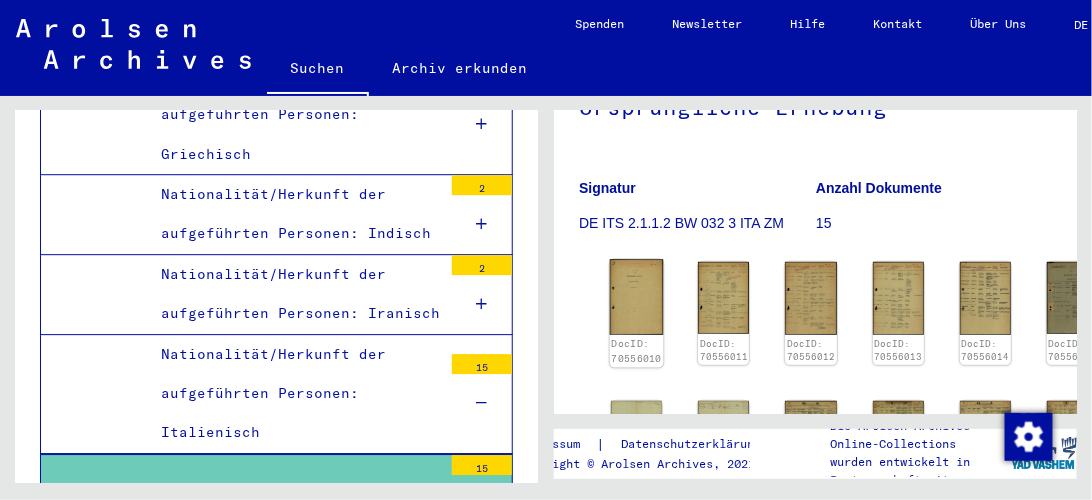 click 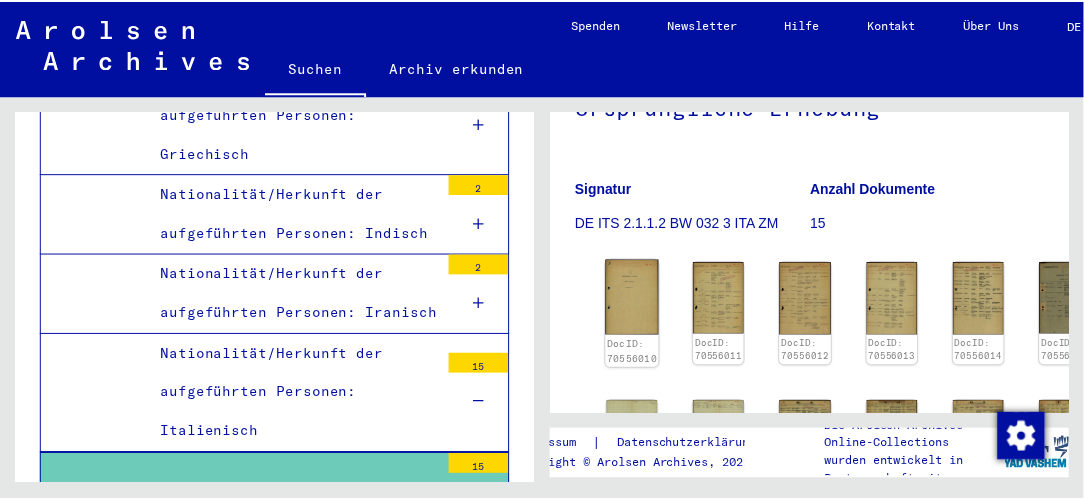 scroll, scrollTop: 5426, scrollLeft: 0, axis: vertical 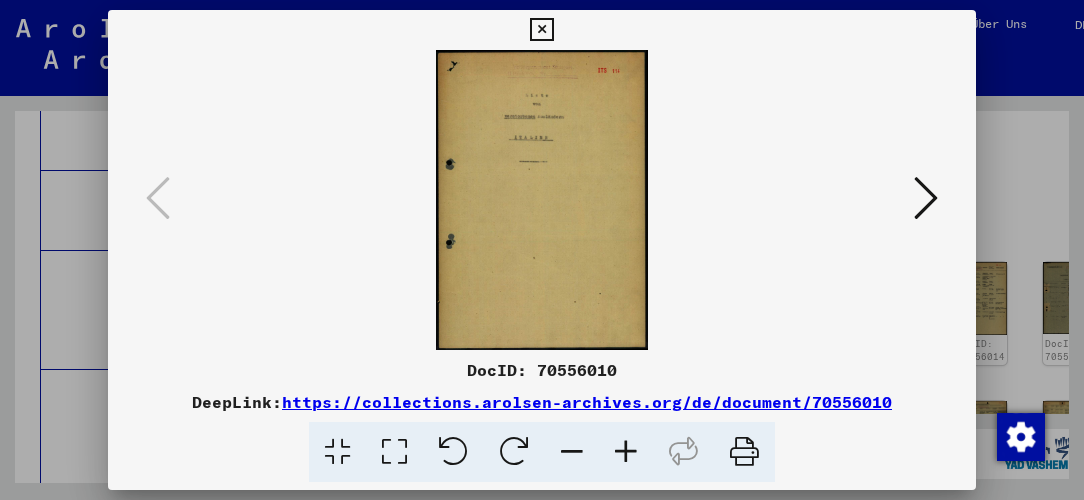 click at bounding box center [926, 198] 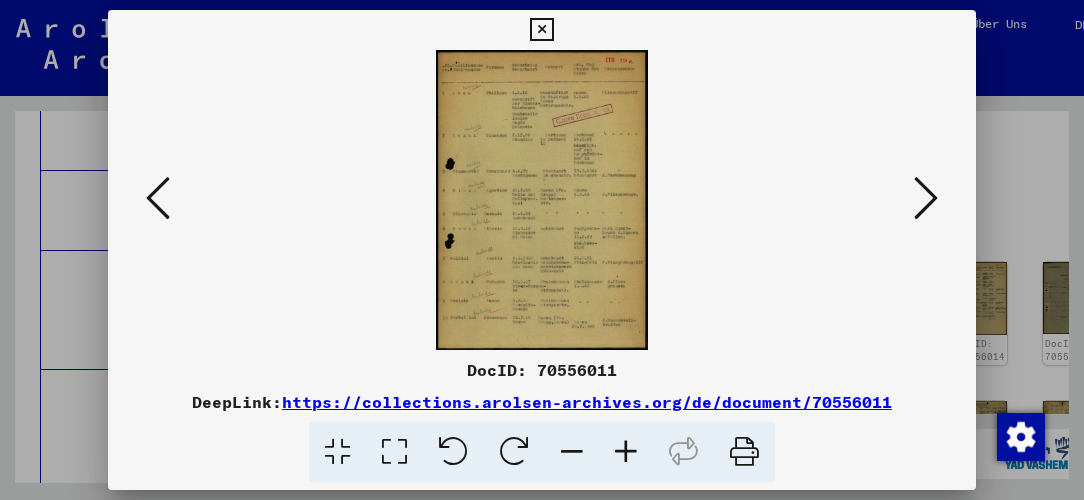 click at bounding box center [626, 452] 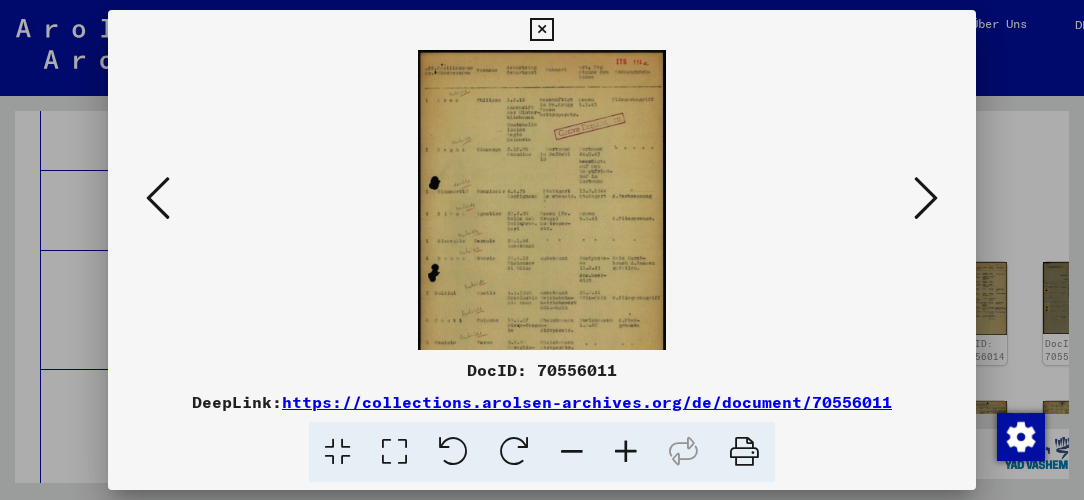 click at bounding box center [626, 452] 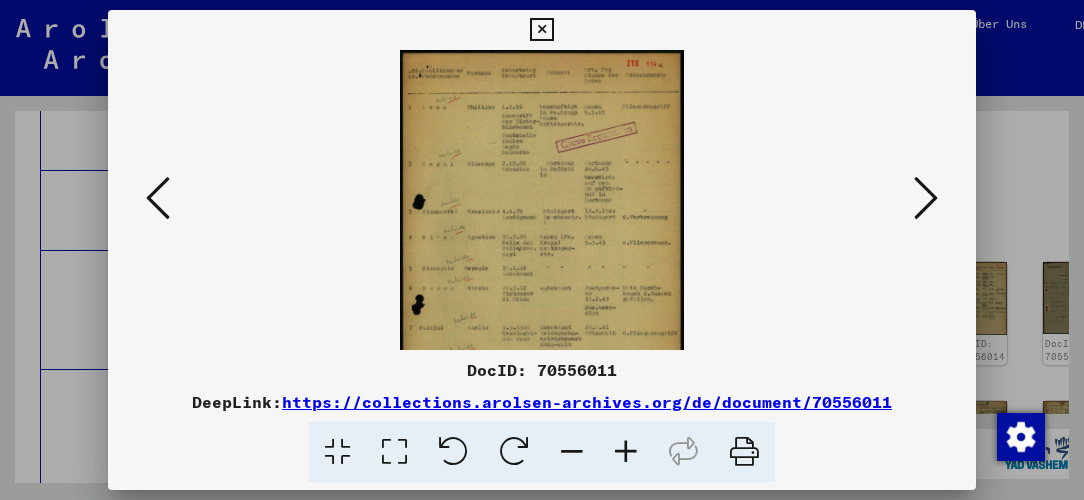 click at bounding box center [626, 452] 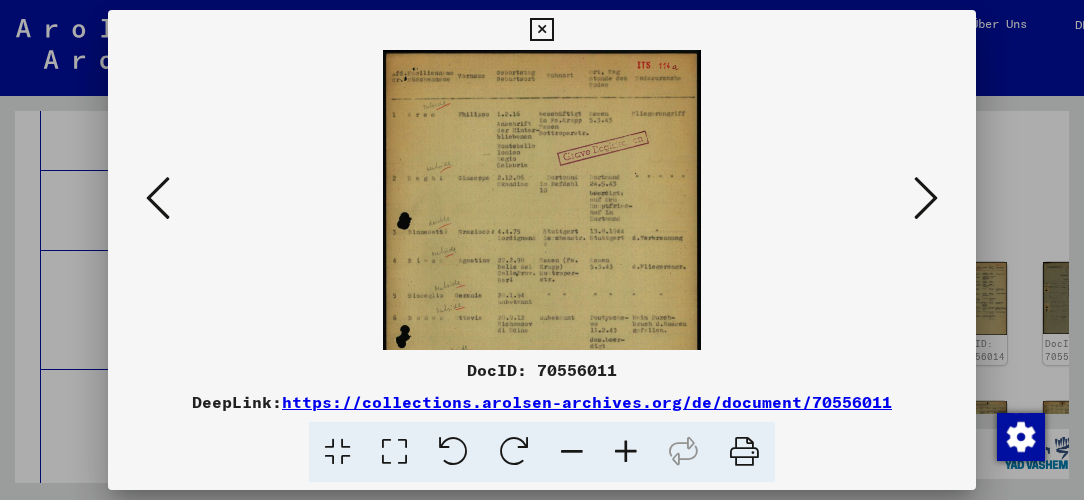 click at bounding box center [626, 452] 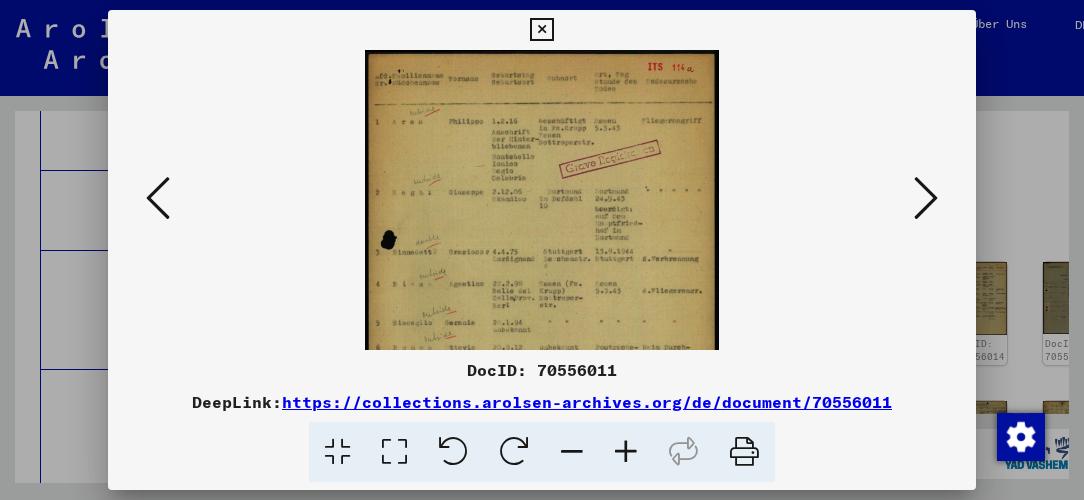 click at bounding box center (626, 452) 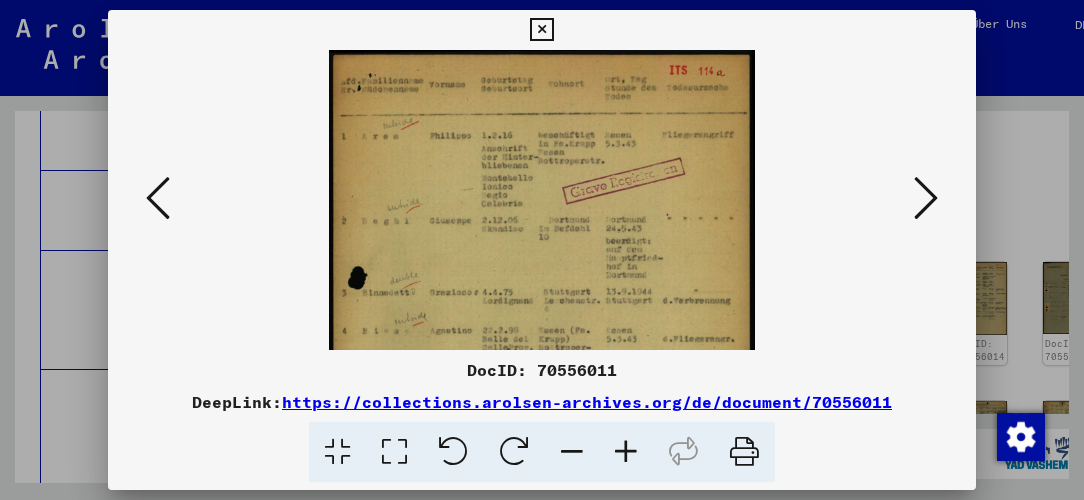click at bounding box center (626, 452) 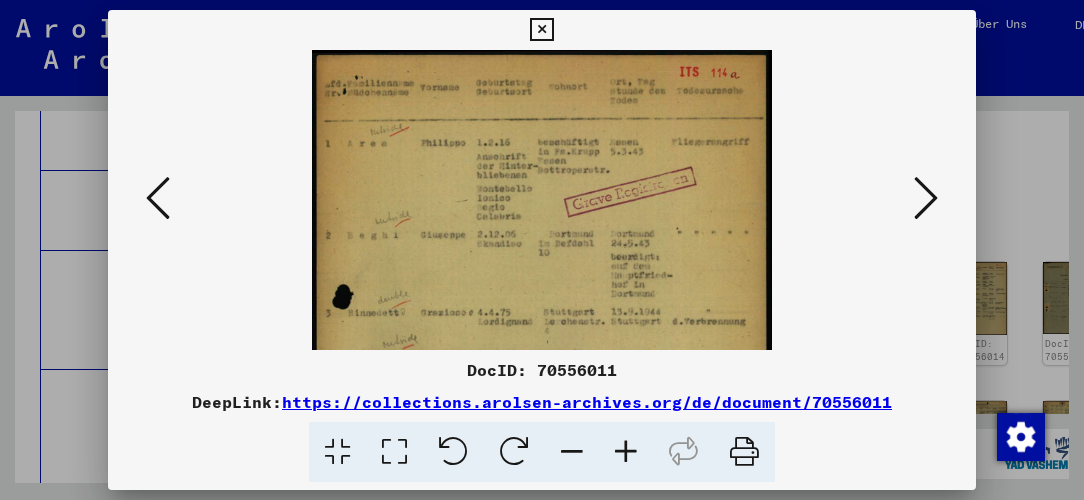 click at bounding box center (626, 452) 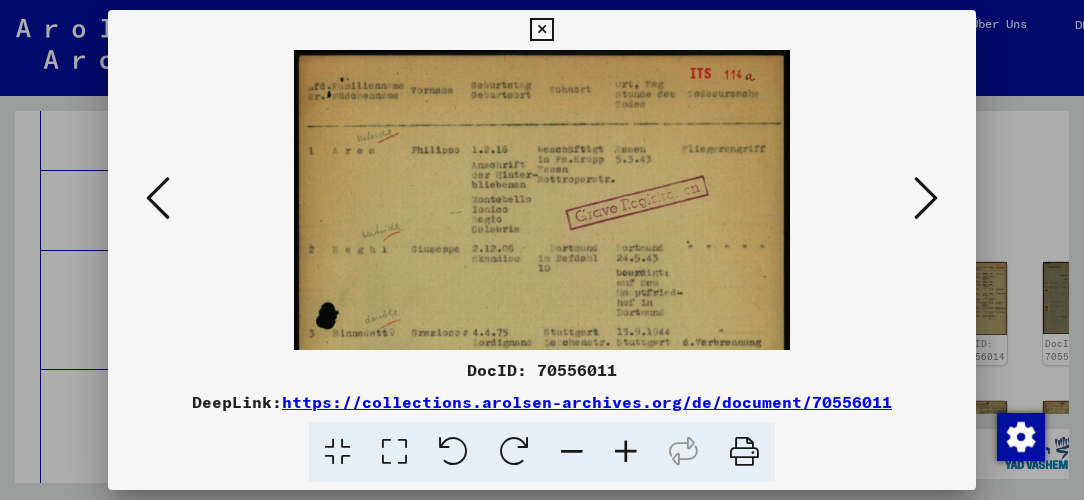 click at bounding box center (626, 452) 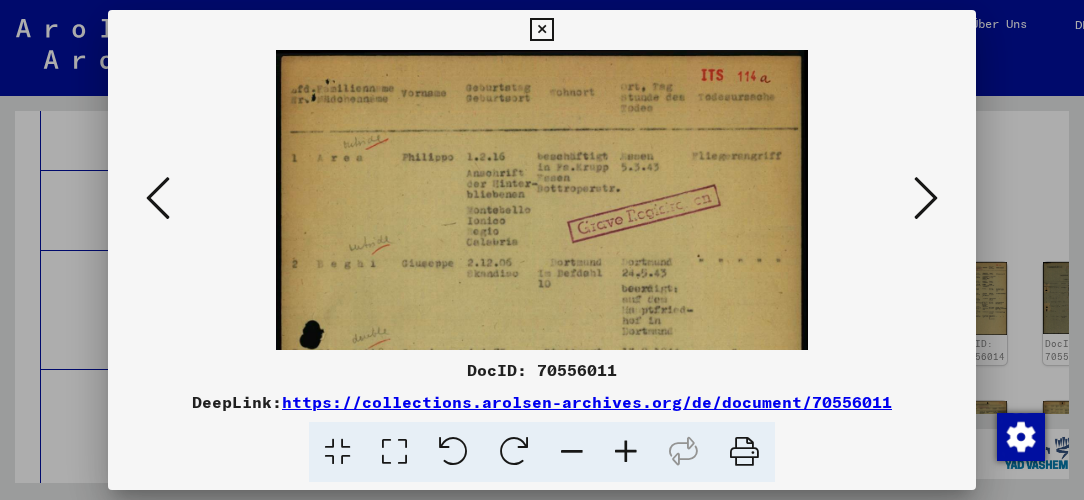 click at bounding box center [626, 452] 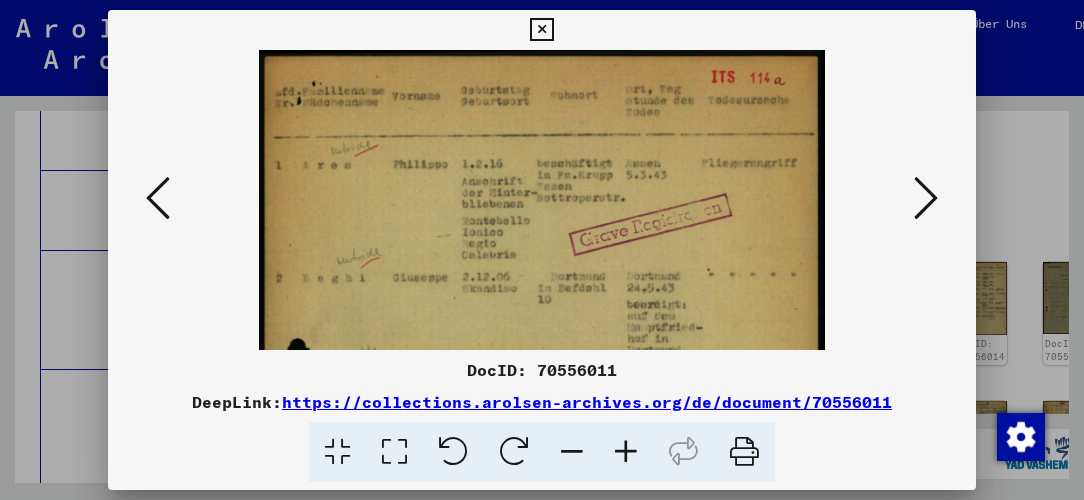 click at bounding box center [626, 452] 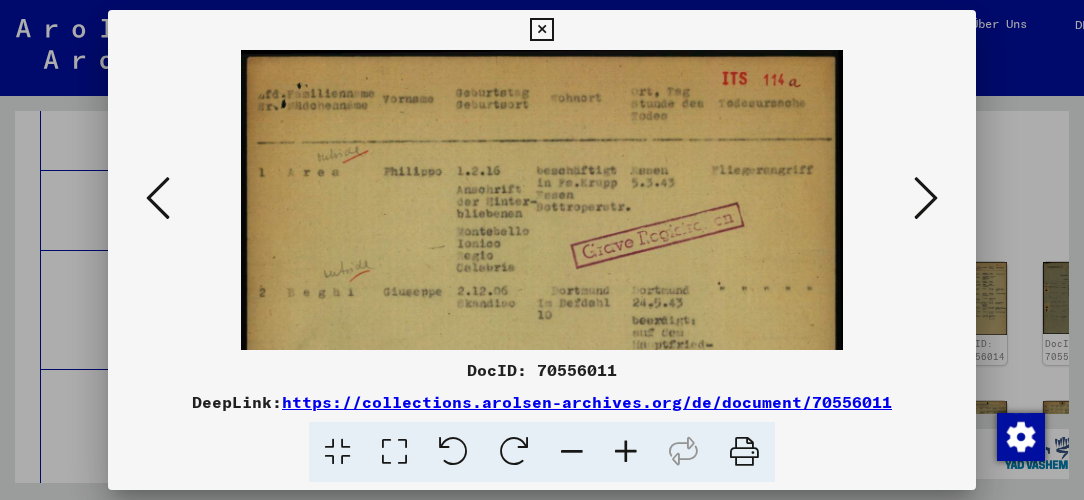 click at bounding box center (626, 452) 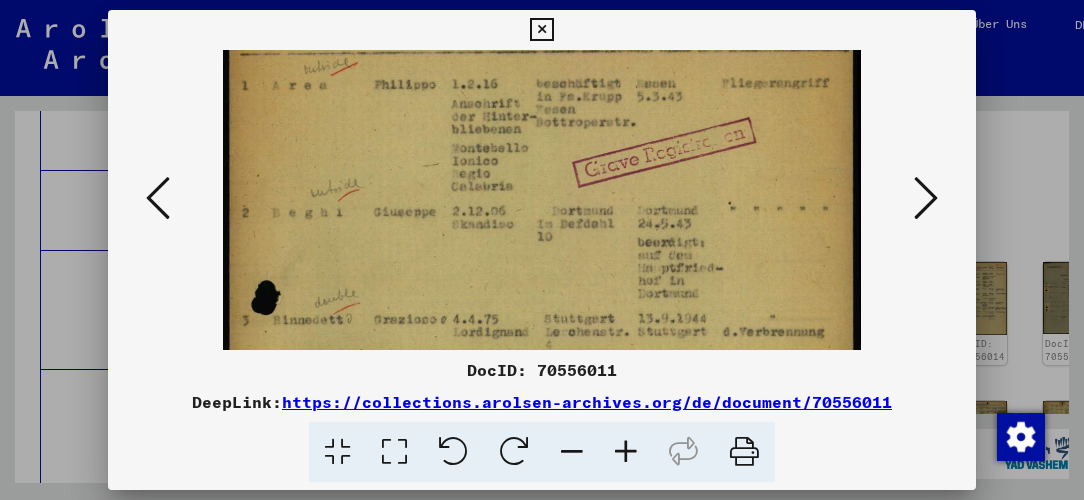 scroll, scrollTop: 186, scrollLeft: 0, axis: vertical 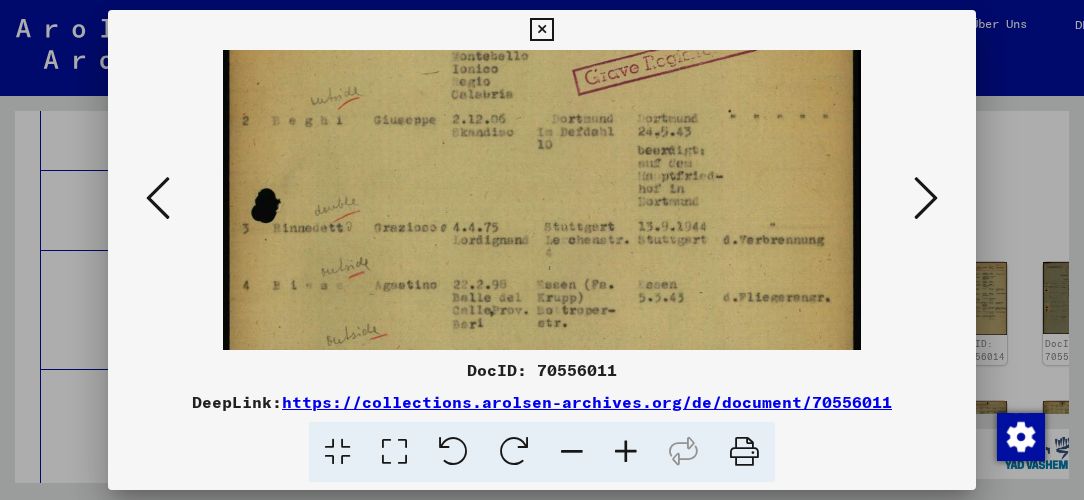 drag, startPoint x: 540, startPoint y: 274, endPoint x: 515, endPoint y: 89, distance: 186.68155 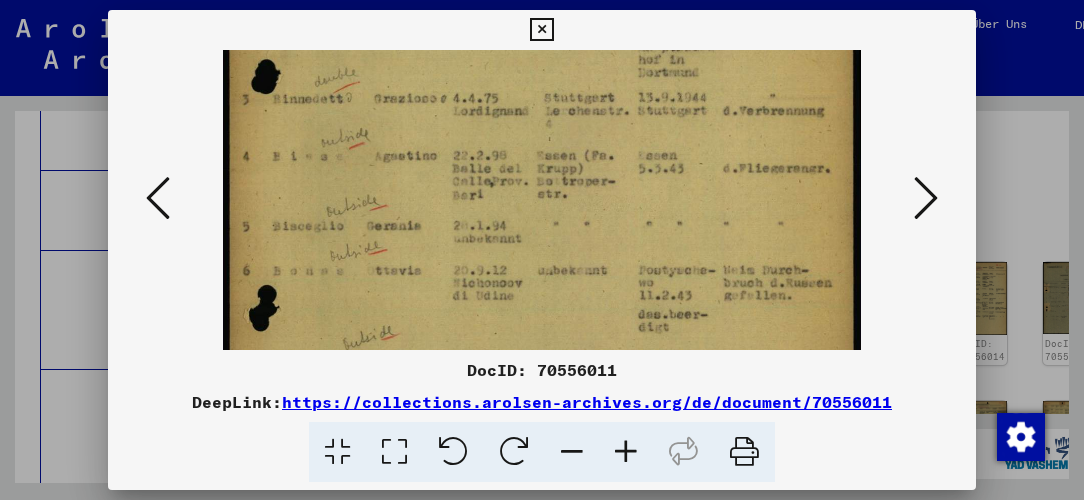scroll, scrollTop: 376, scrollLeft: 0, axis: vertical 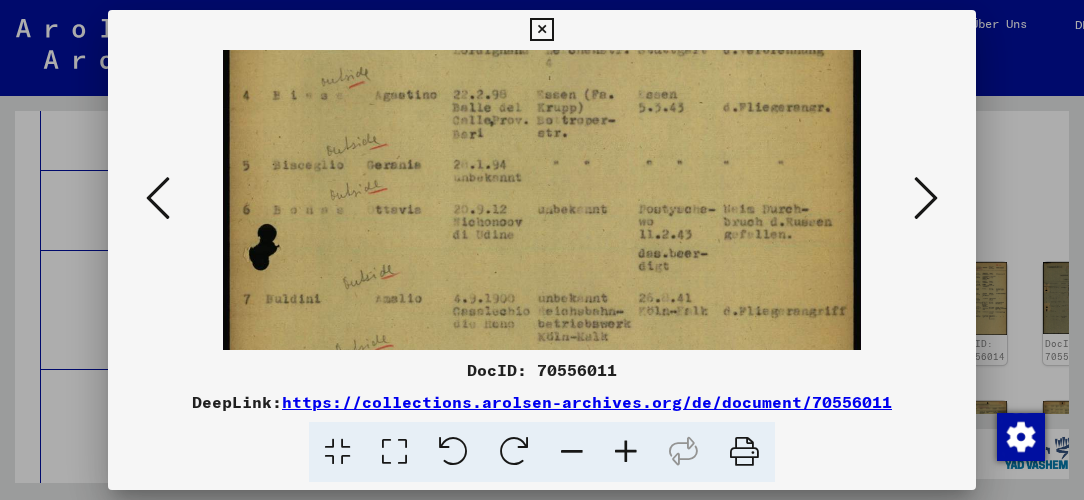 drag, startPoint x: 512, startPoint y: 270, endPoint x: 512, endPoint y: 81, distance: 189 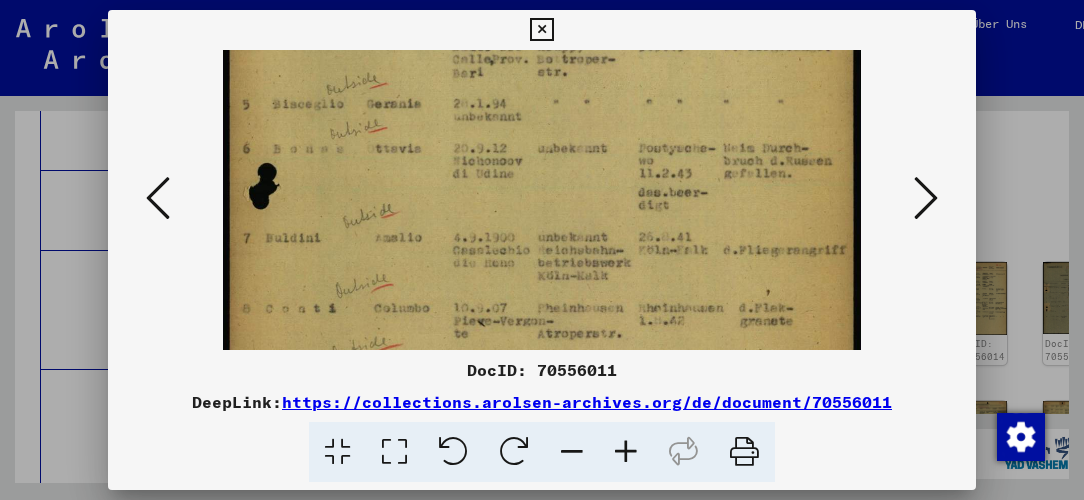 scroll, scrollTop: 502, scrollLeft: 0, axis: vertical 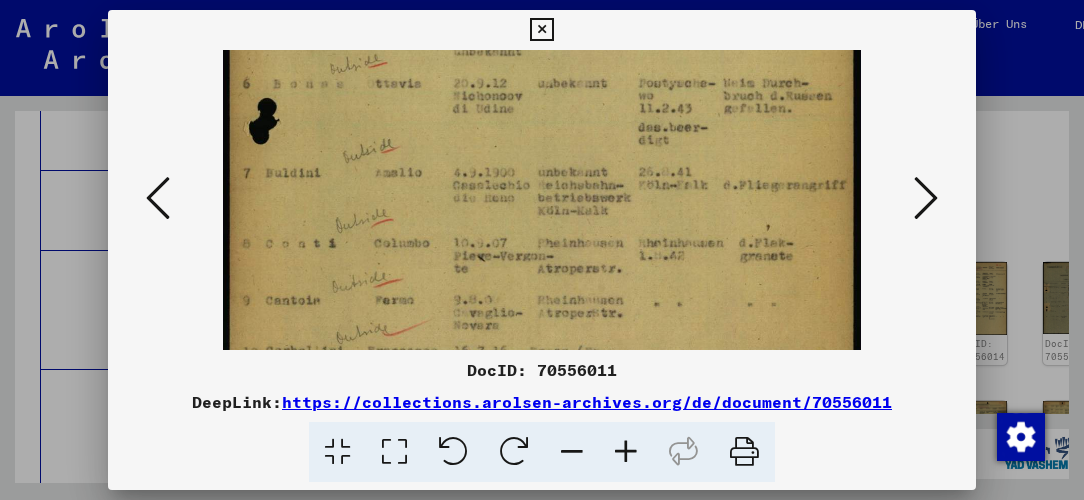 drag, startPoint x: 498, startPoint y: 261, endPoint x: 498, endPoint y: 137, distance: 124 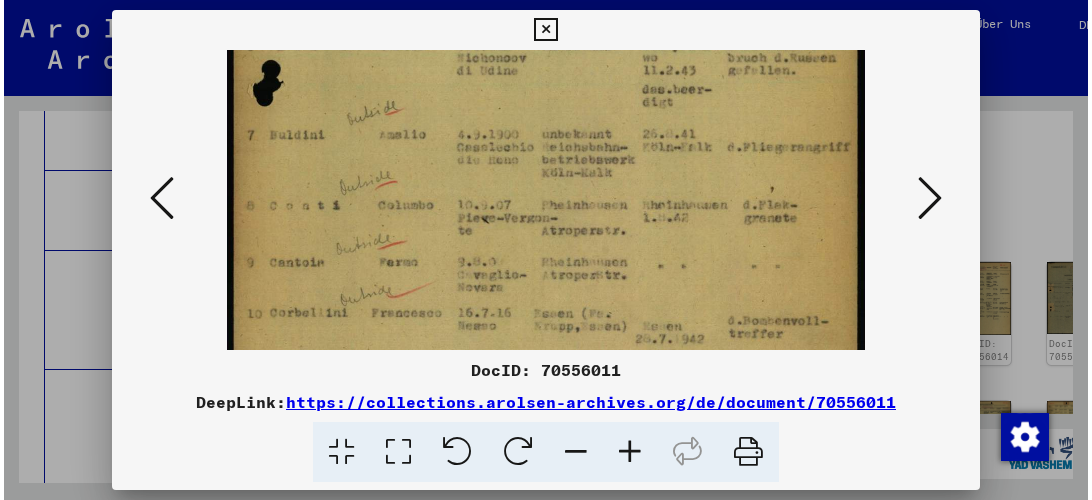 scroll, scrollTop: 600, scrollLeft: 0, axis: vertical 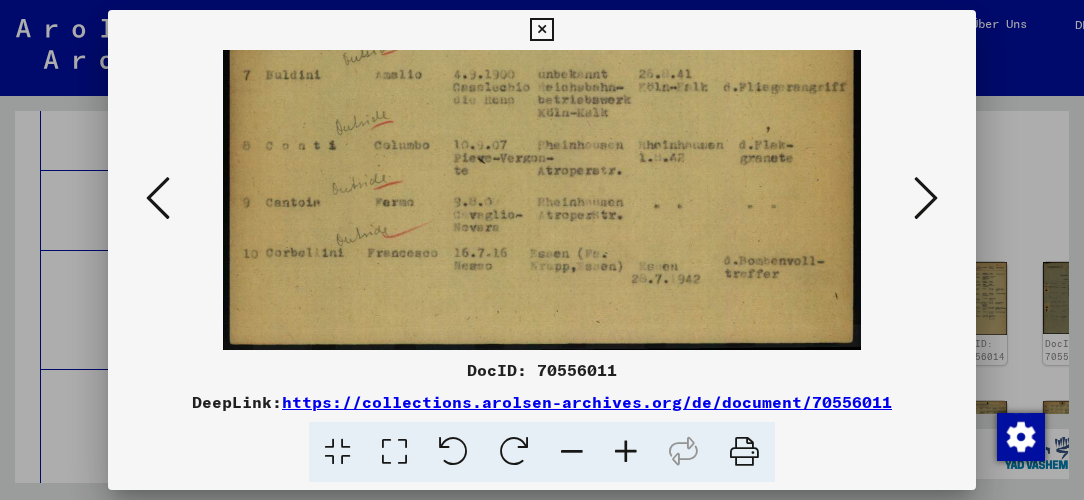 drag, startPoint x: 531, startPoint y: 258, endPoint x: 544, endPoint y: 128, distance: 130.64838 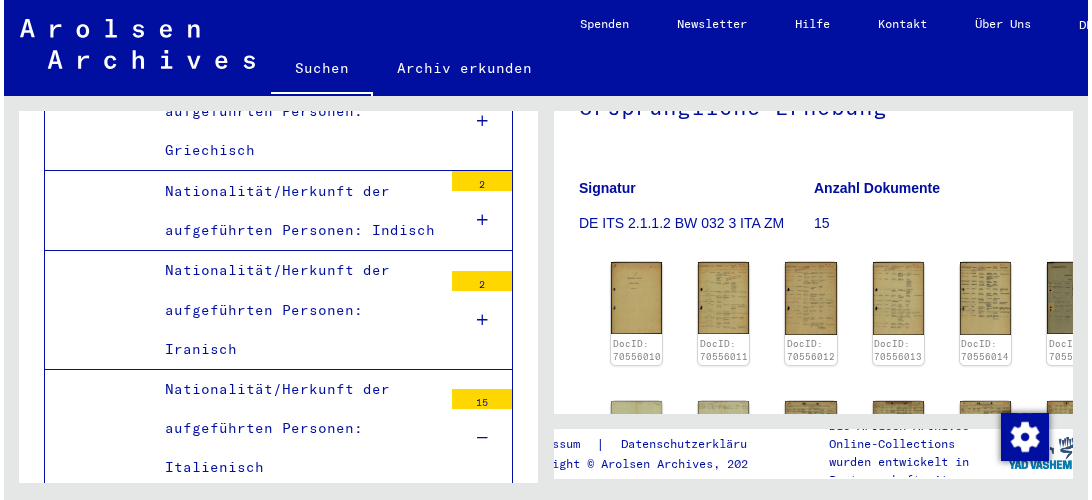 scroll, scrollTop: 5269, scrollLeft: 0, axis: vertical 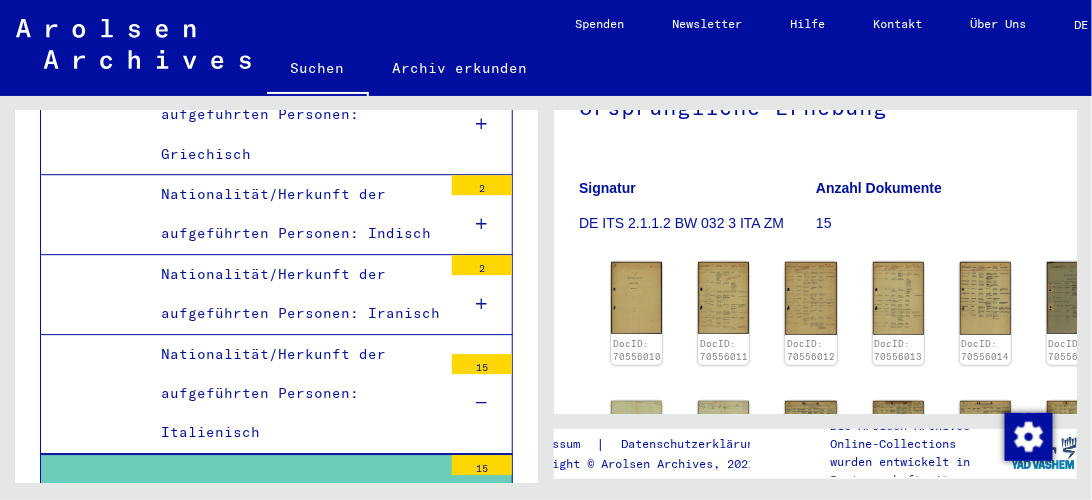 click on "Nationalität/Herkunft der aufgeführten Personen: Jüdisch" at bounding box center [294, 590] 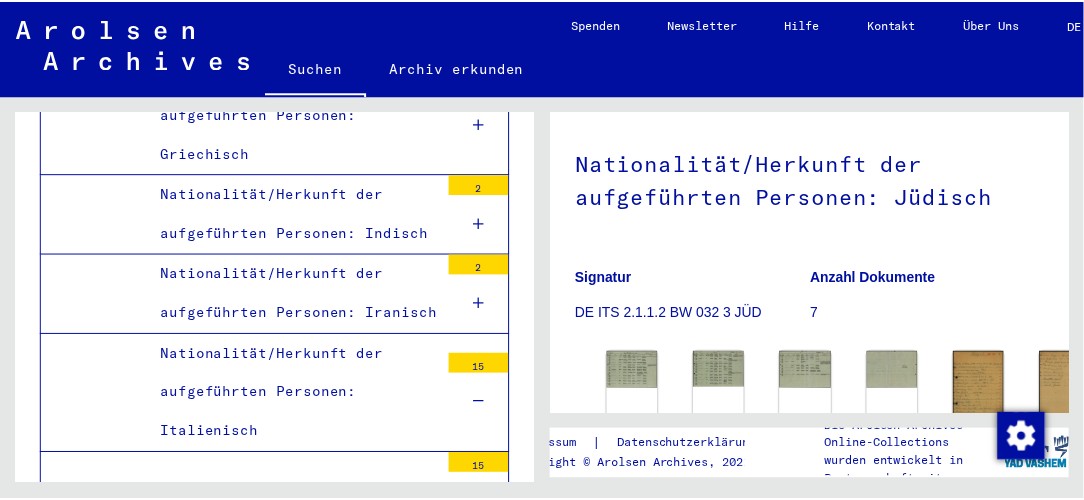 scroll, scrollTop: 285, scrollLeft: 0, axis: vertical 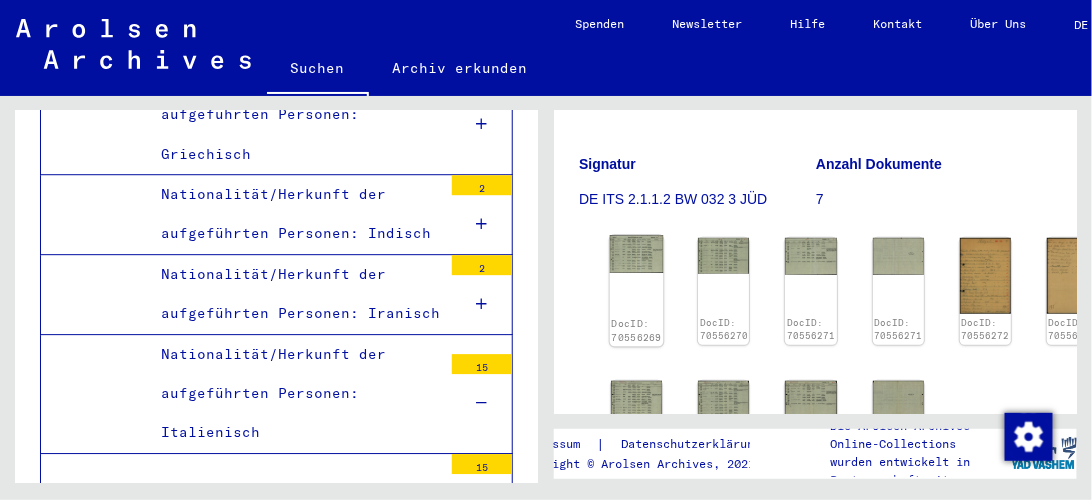 click 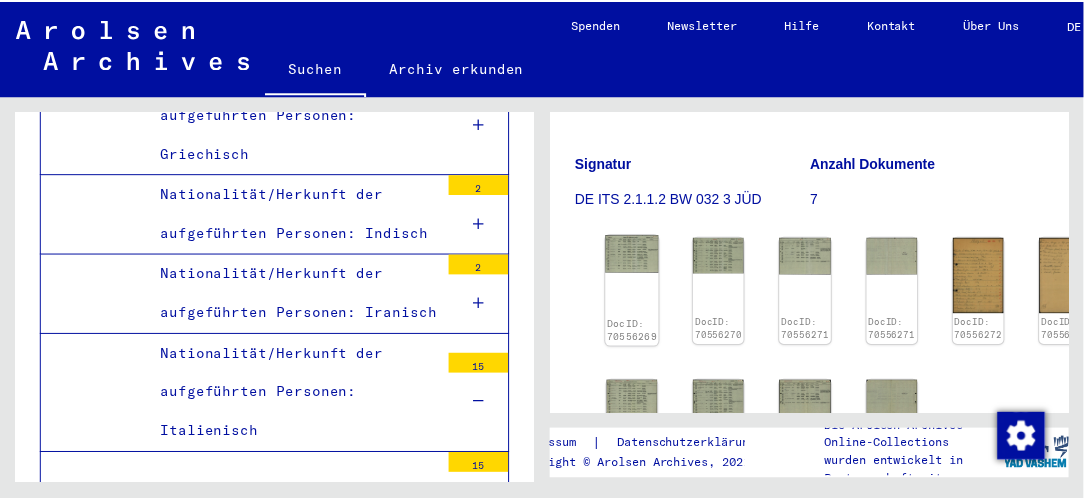 scroll, scrollTop: 5426, scrollLeft: 0, axis: vertical 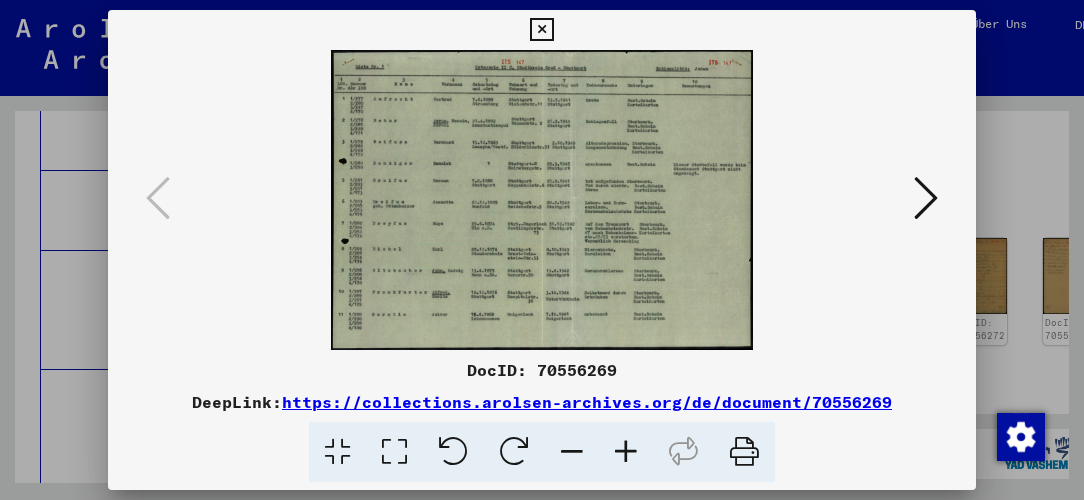 click at bounding box center (626, 452) 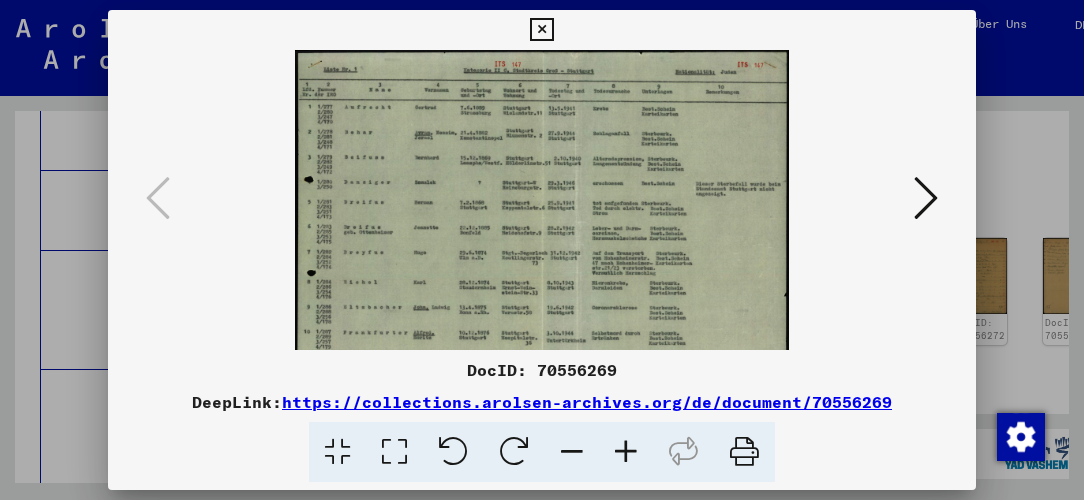 click at bounding box center (626, 452) 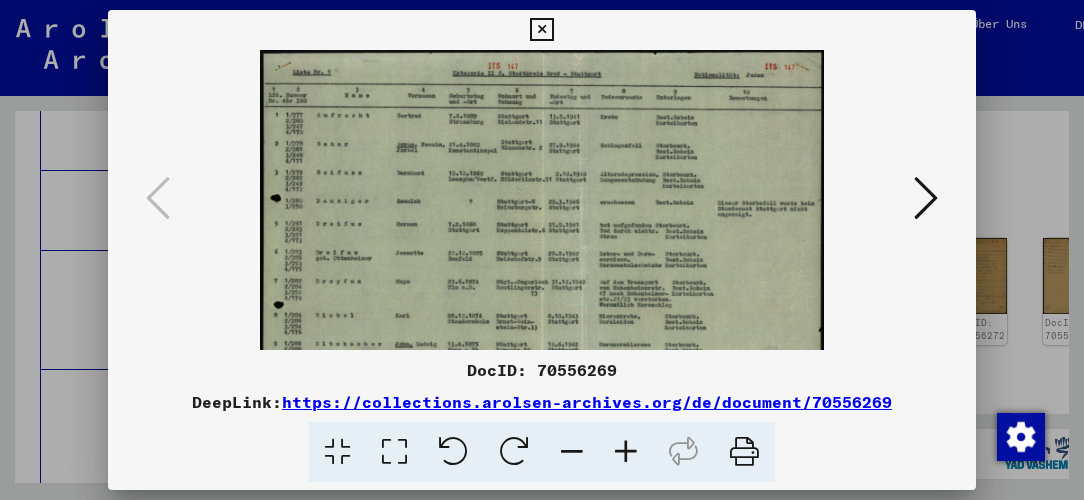 click at bounding box center (626, 452) 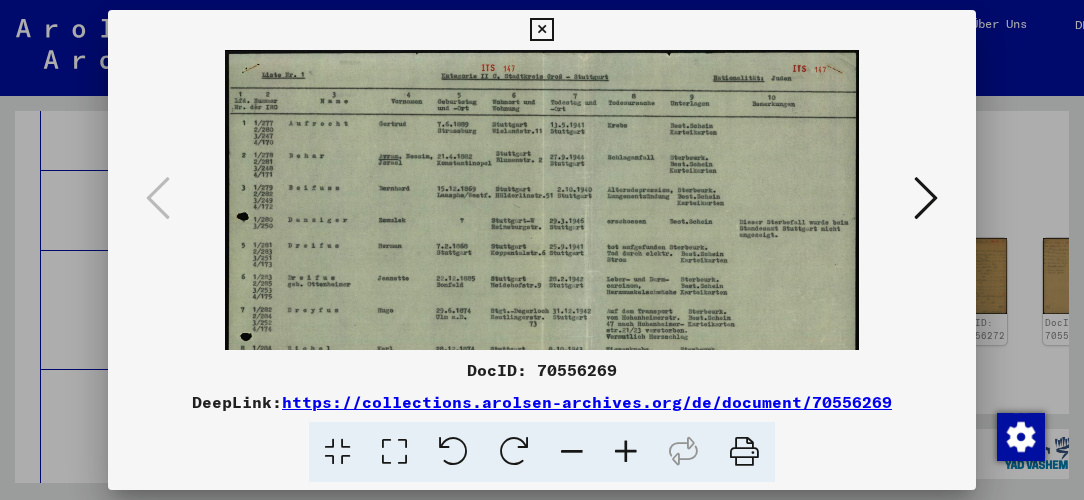 click at bounding box center [626, 452] 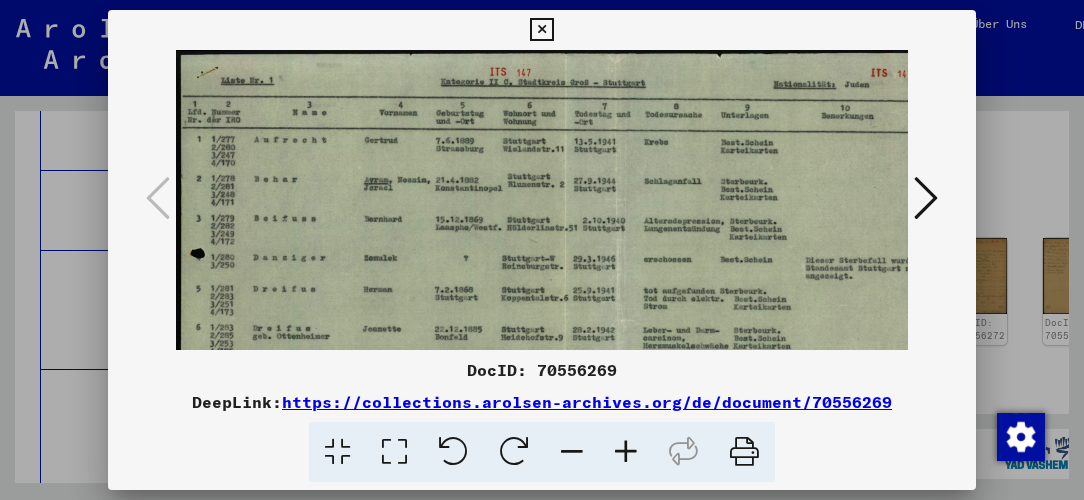 click at bounding box center (626, 452) 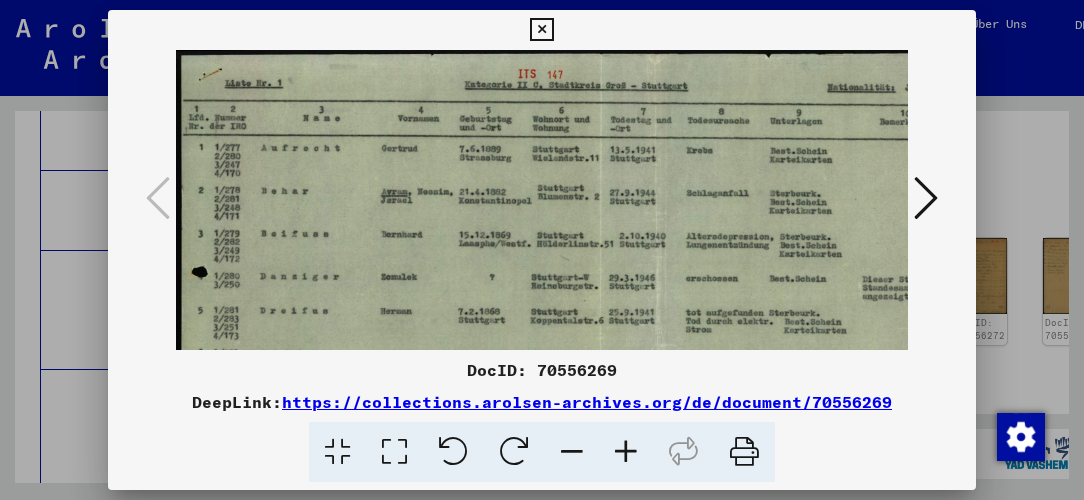 click at bounding box center (626, 452) 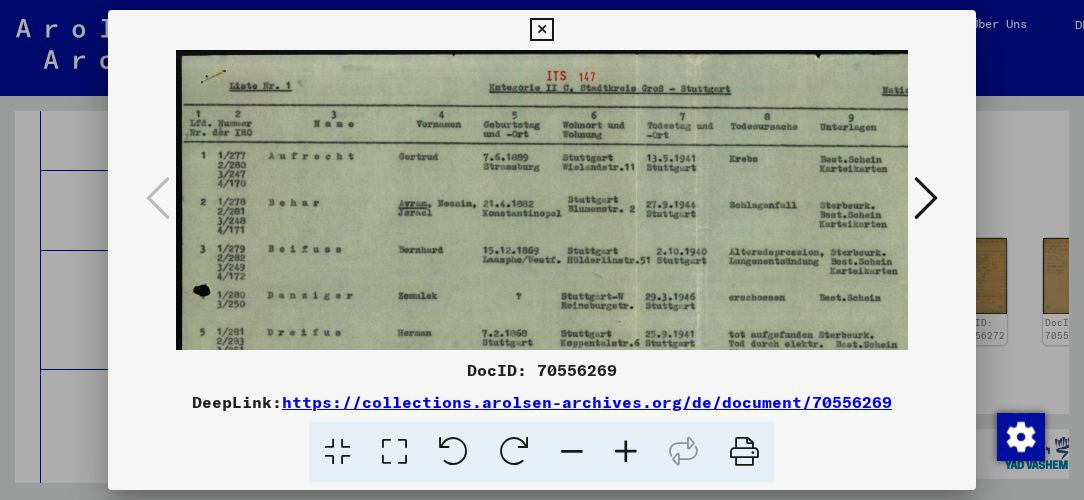click at bounding box center (626, 452) 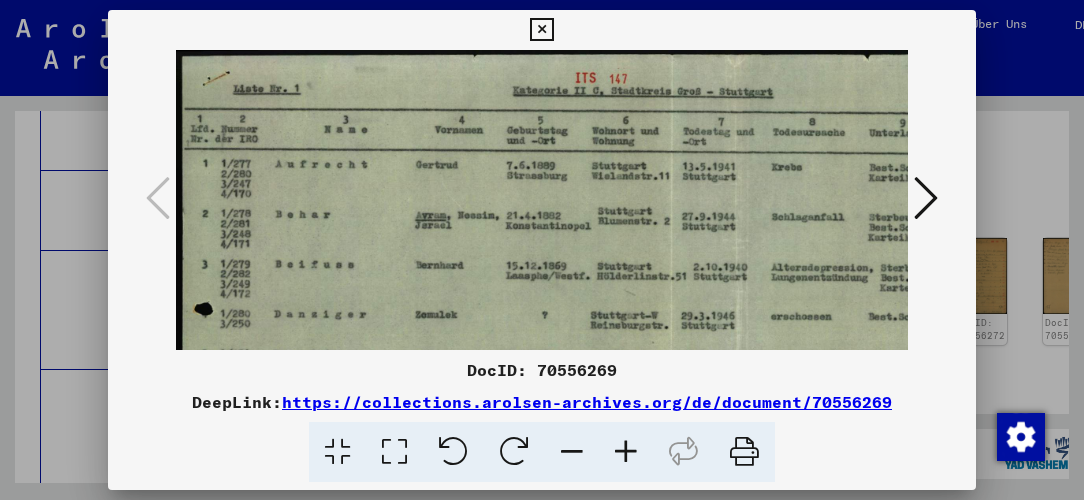 click at bounding box center (626, 452) 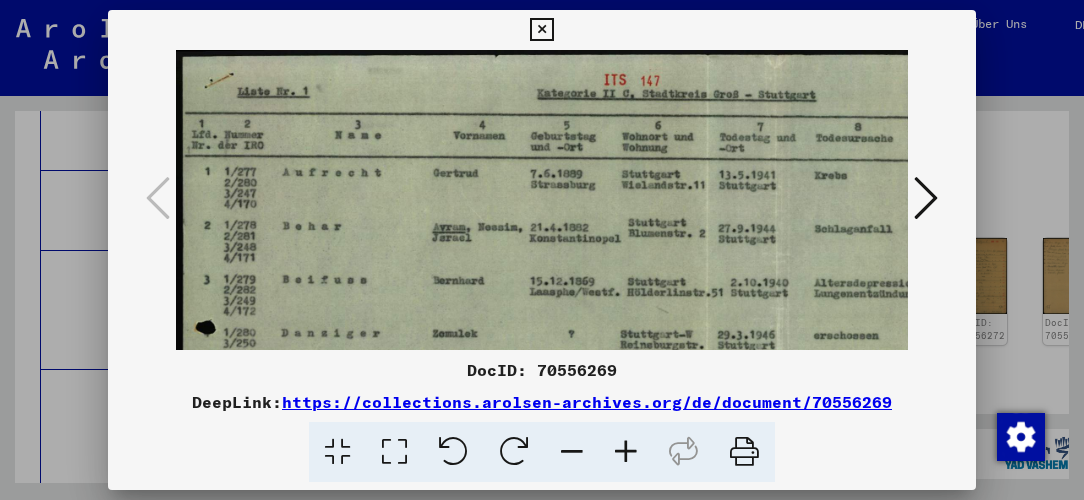 click at bounding box center [626, 452] 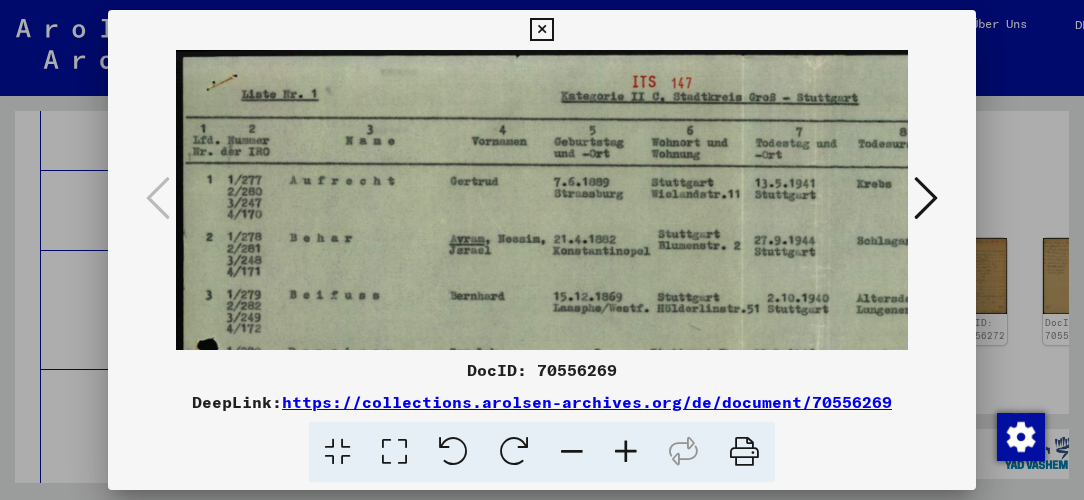 click at bounding box center (626, 452) 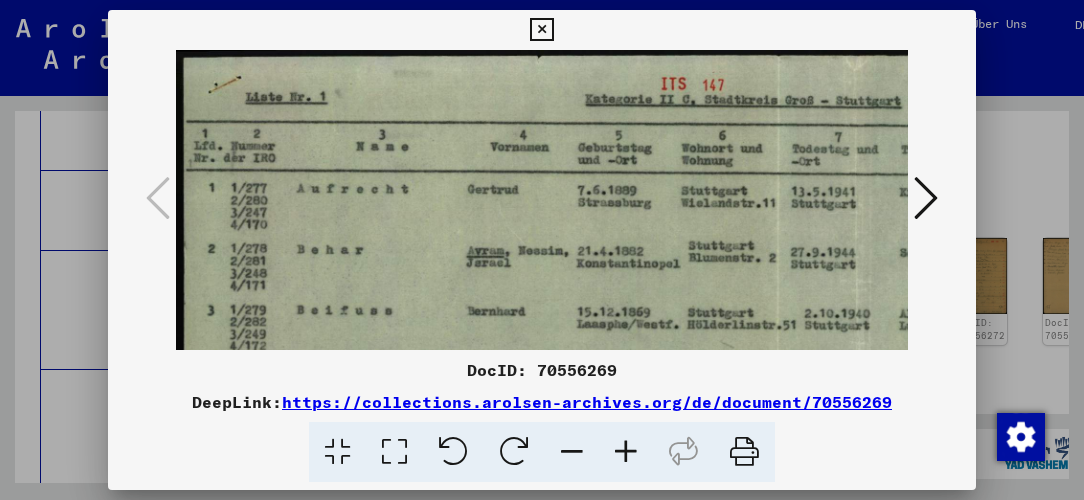 click at bounding box center (626, 452) 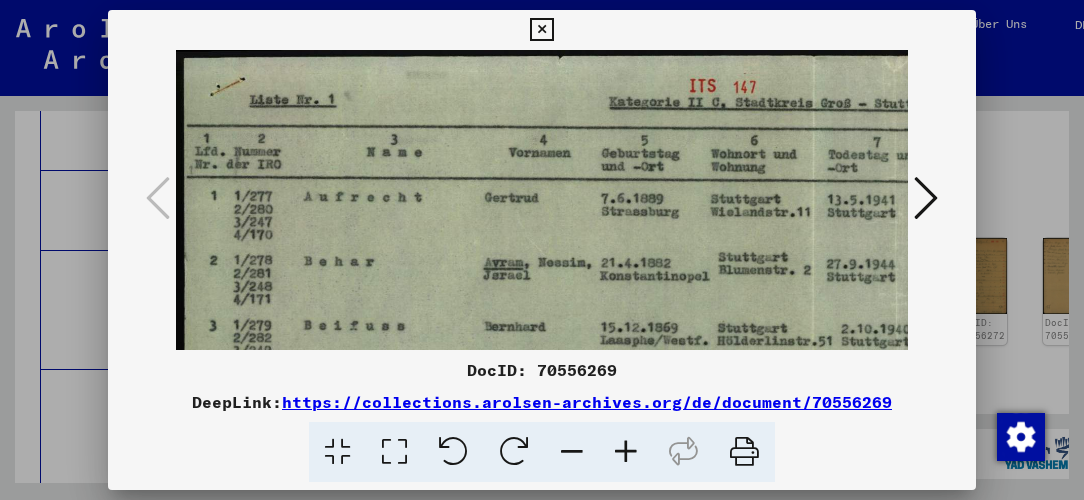 click at bounding box center [626, 452] 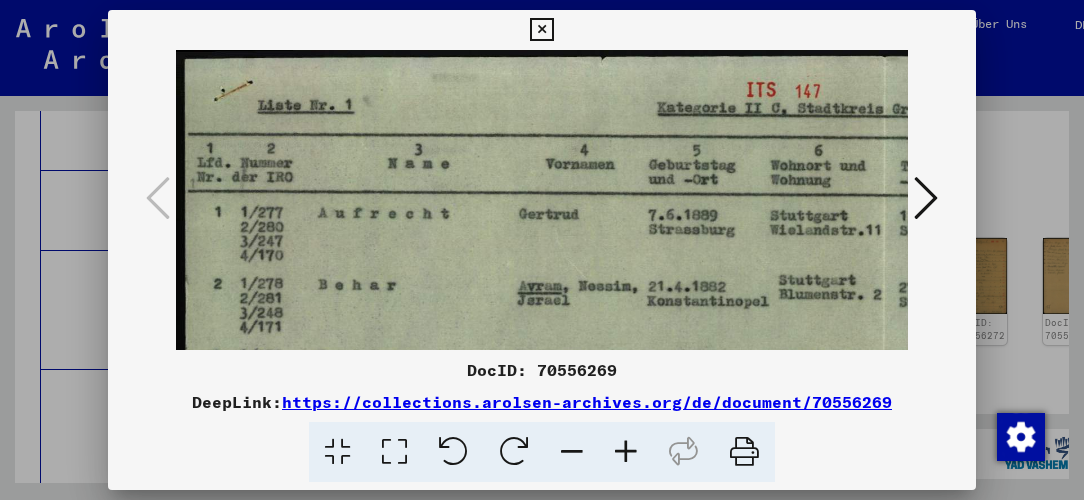 click at bounding box center (626, 452) 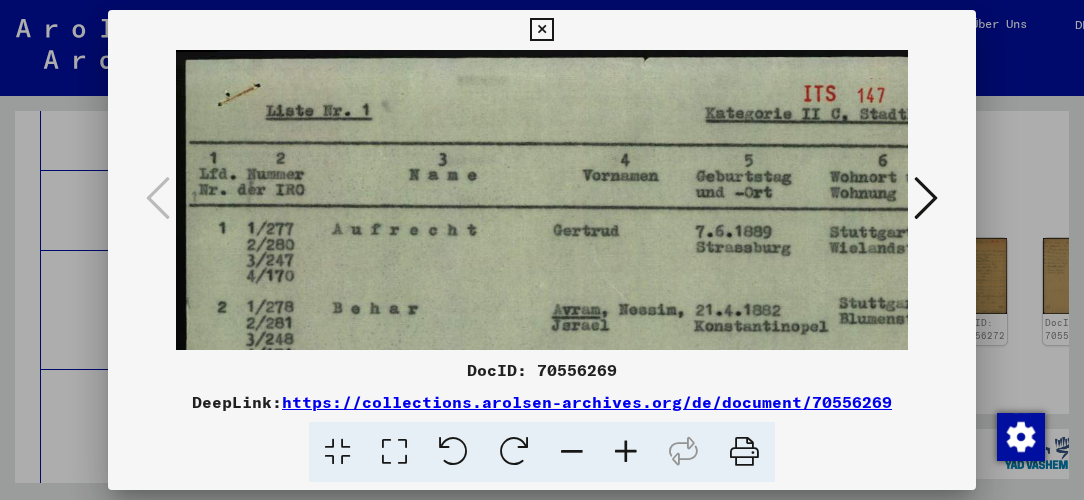click at bounding box center (626, 452) 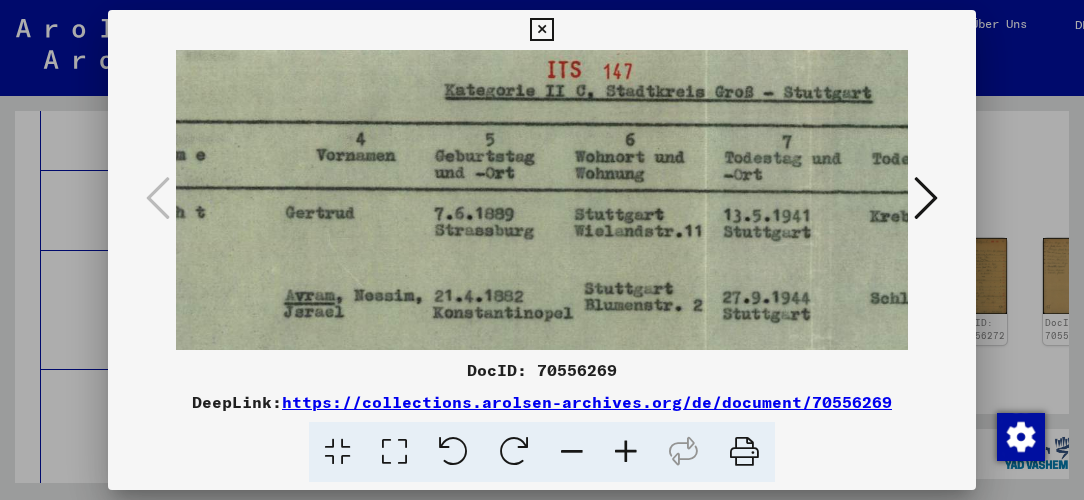 scroll, scrollTop: 37, scrollLeft: 294, axis: both 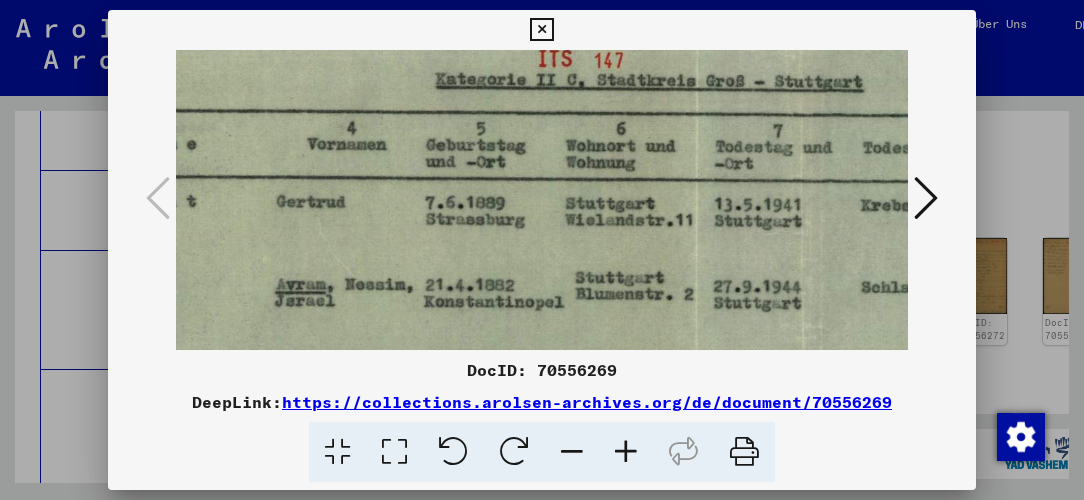 drag, startPoint x: 774, startPoint y: 282, endPoint x: 481, endPoint y: 250, distance: 294.74225 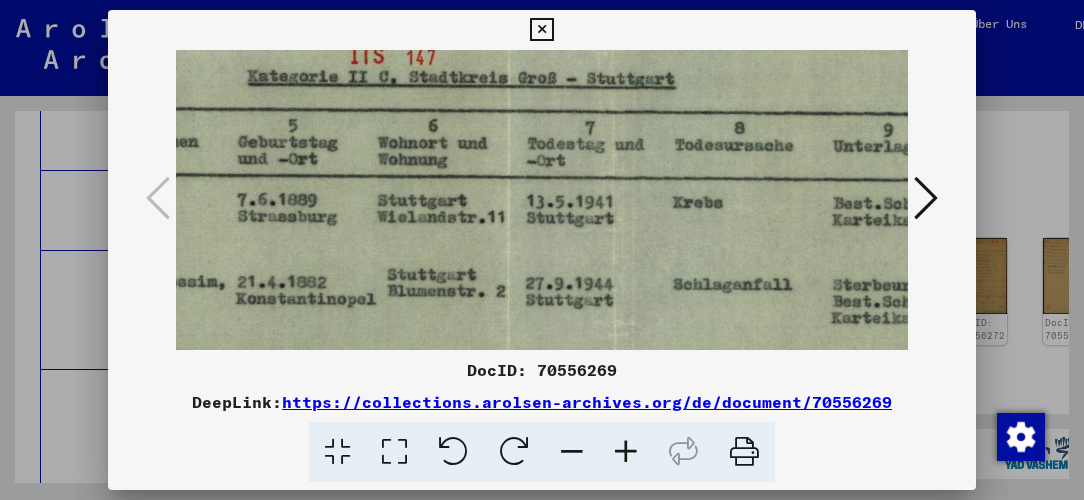 scroll, scrollTop: 21, scrollLeft: 488, axis: both 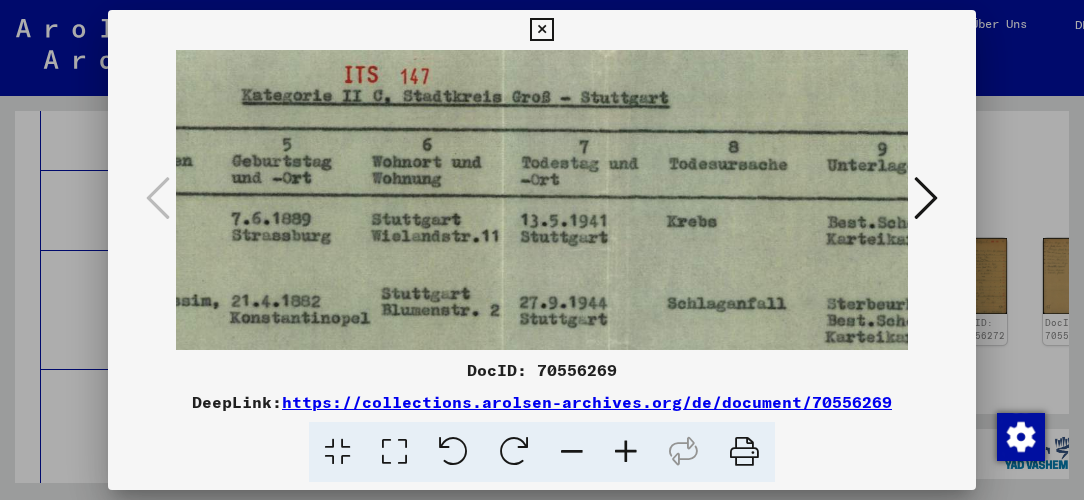 drag, startPoint x: 645, startPoint y: 256, endPoint x: 453, endPoint y: 273, distance: 192.75113 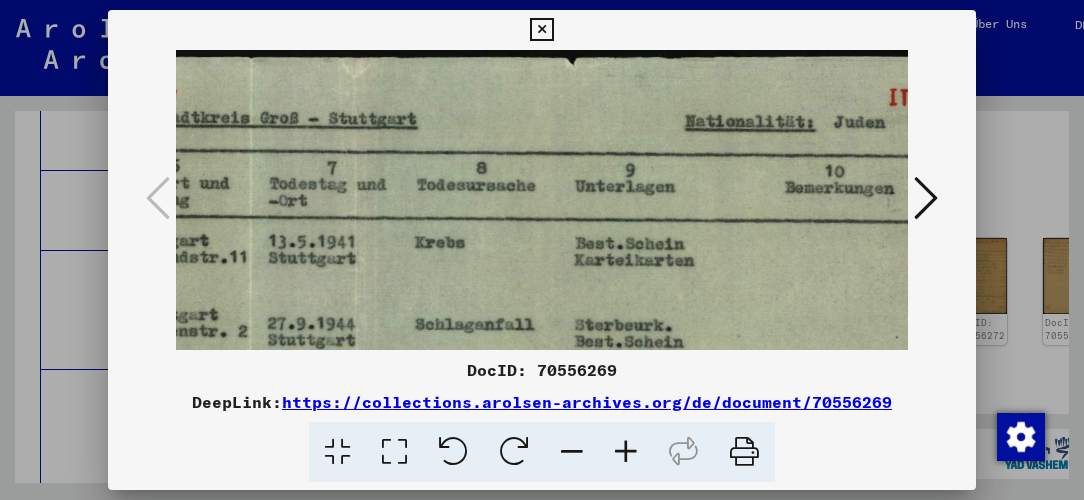 drag, startPoint x: 608, startPoint y: 249, endPoint x: 357, endPoint y: 270, distance: 251.87695 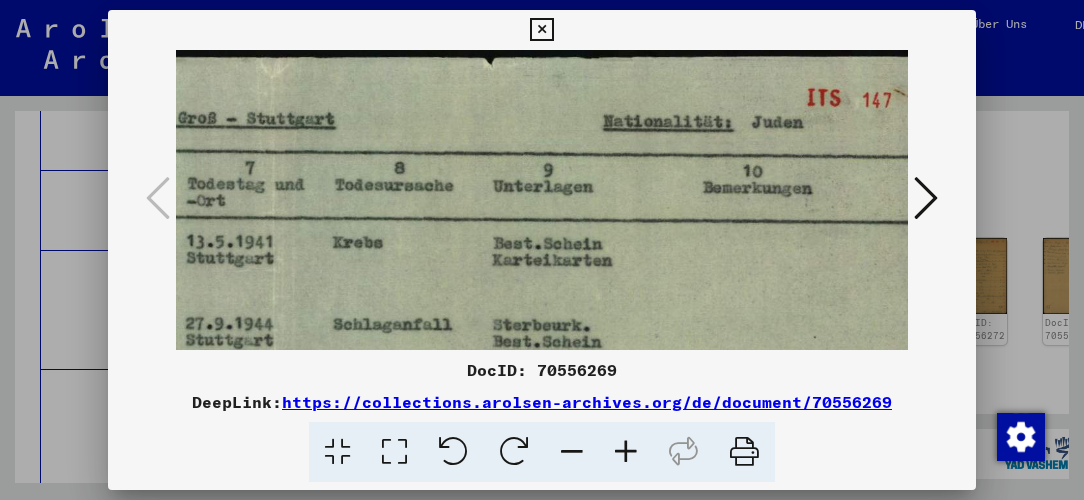 scroll, scrollTop: 0, scrollLeft: 844, axis: horizontal 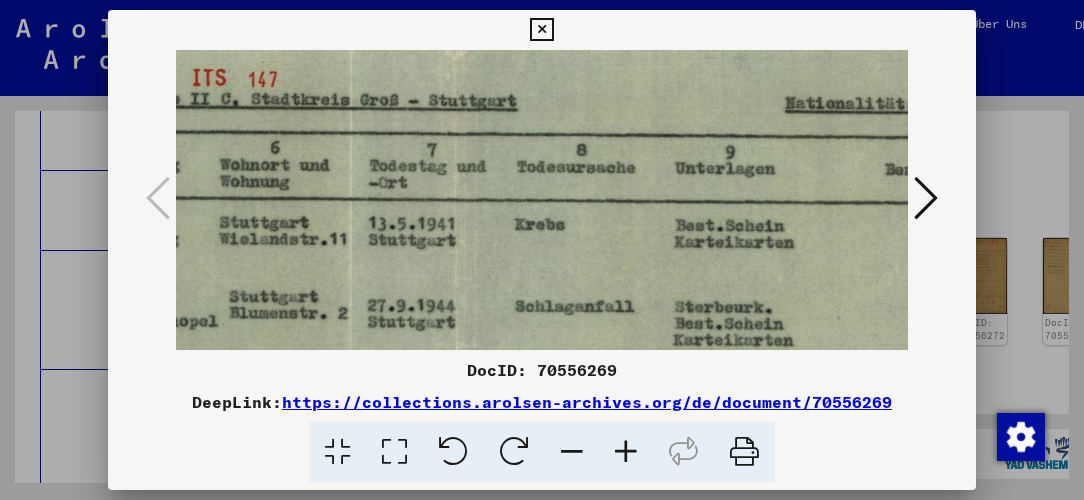 drag, startPoint x: 575, startPoint y: 252, endPoint x: 683, endPoint y: 236, distance: 109.17875 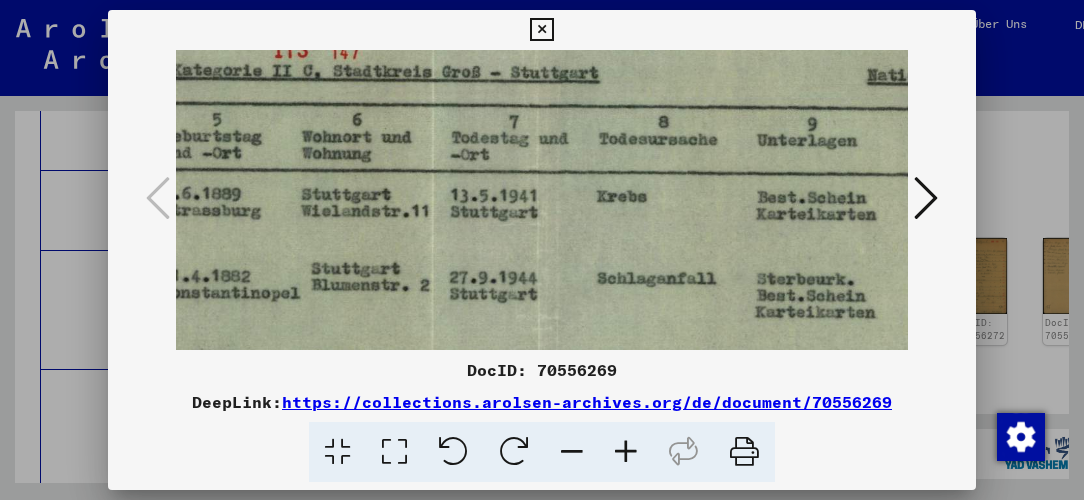 scroll, scrollTop: 105, scrollLeft: 522, axis: both 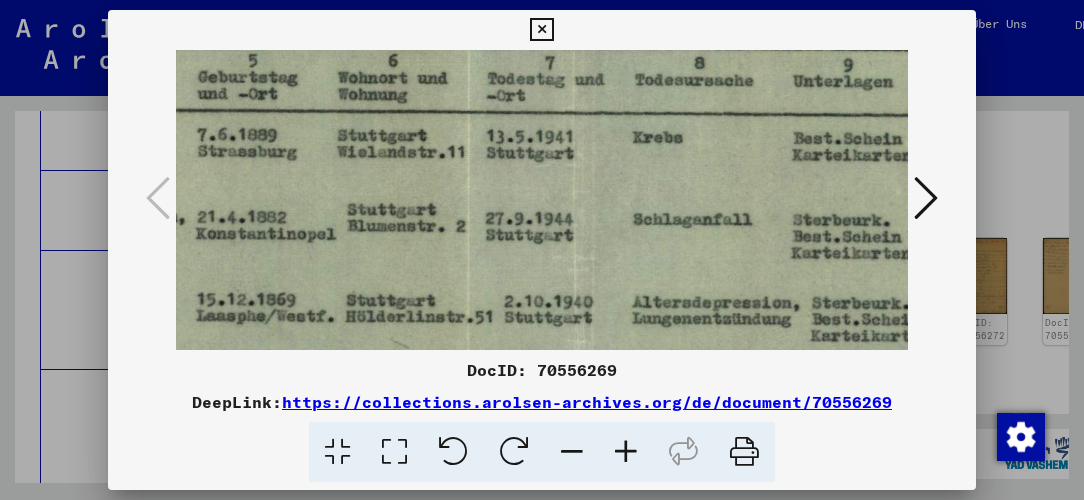 drag, startPoint x: 462, startPoint y: 256, endPoint x: 574, endPoint y: 170, distance: 141.20906 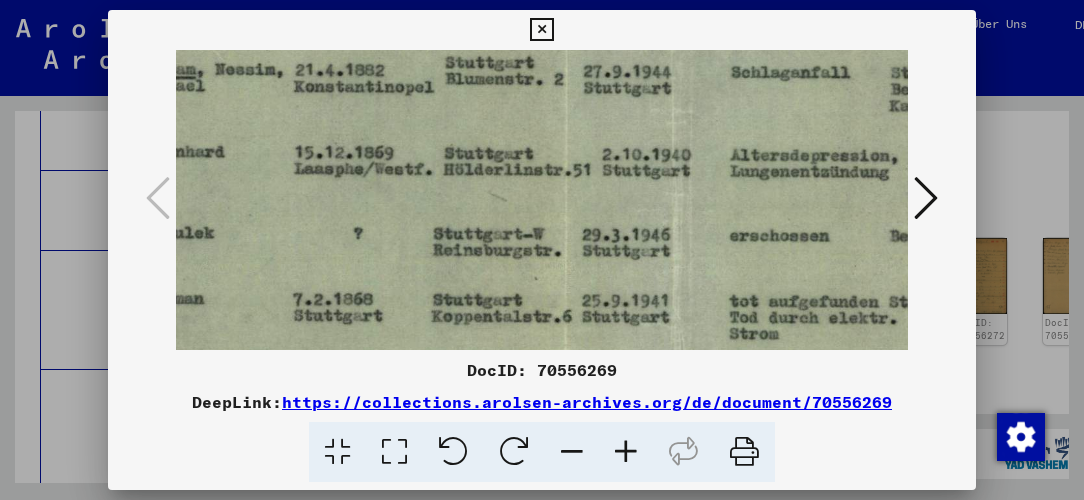 scroll, scrollTop: 255, scrollLeft: 424, axis: both 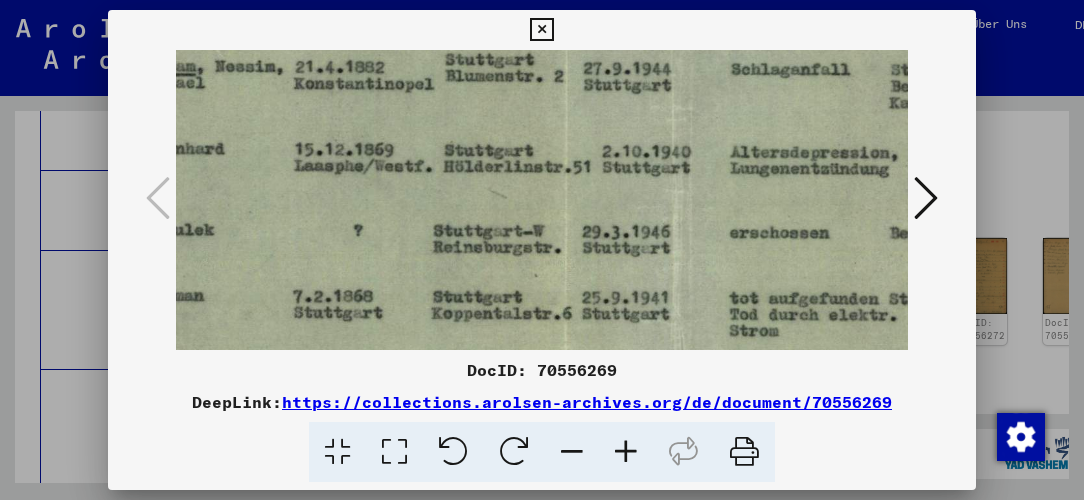 drag, startPoint x: 443, startPoint y: 266, endPoint x: 542, endPoint y: 120, distance: 176.40012 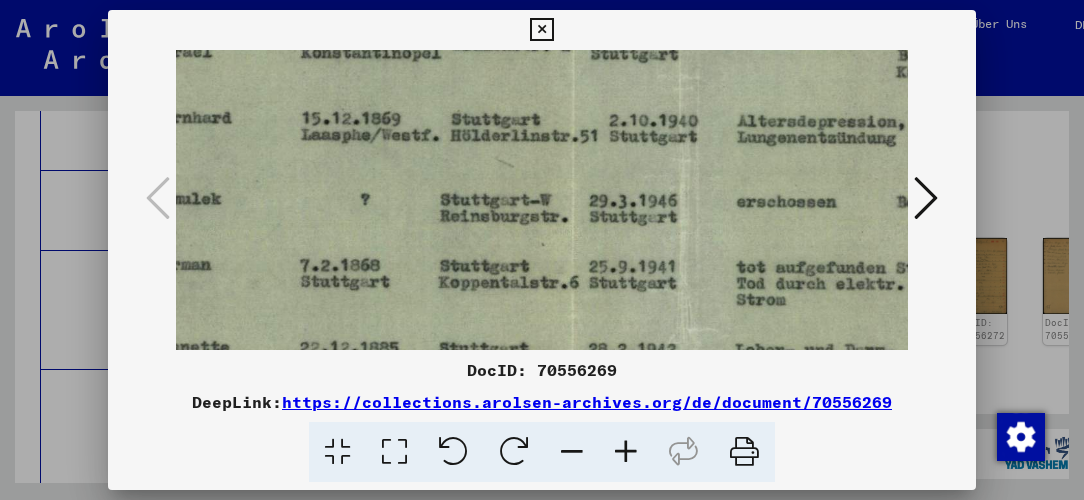 scroll, scrollTop: 289, scrollLeft: 417, axis: both 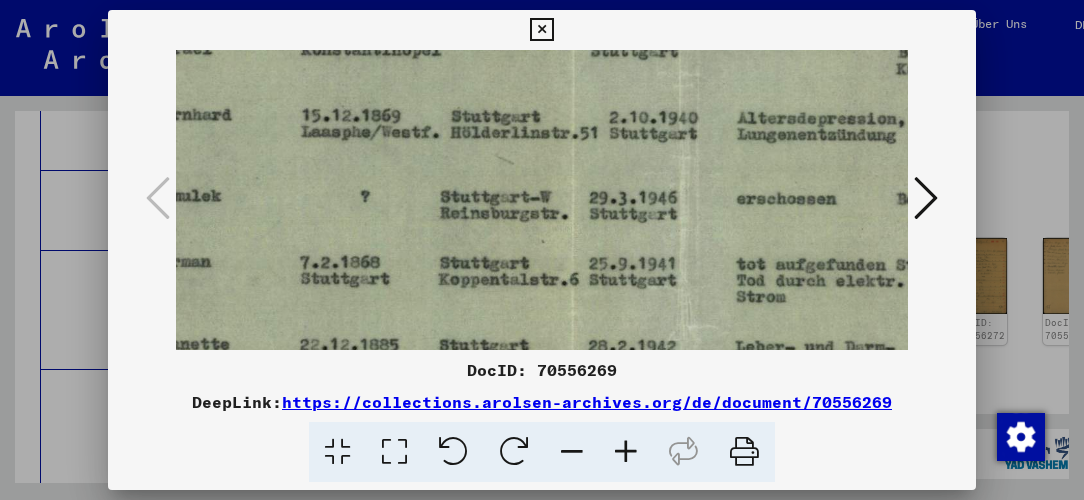 drag, startPoint x: 622, startPoint y: 222, endPoint x: 629, endPoint y: 189, distance: 33.734257 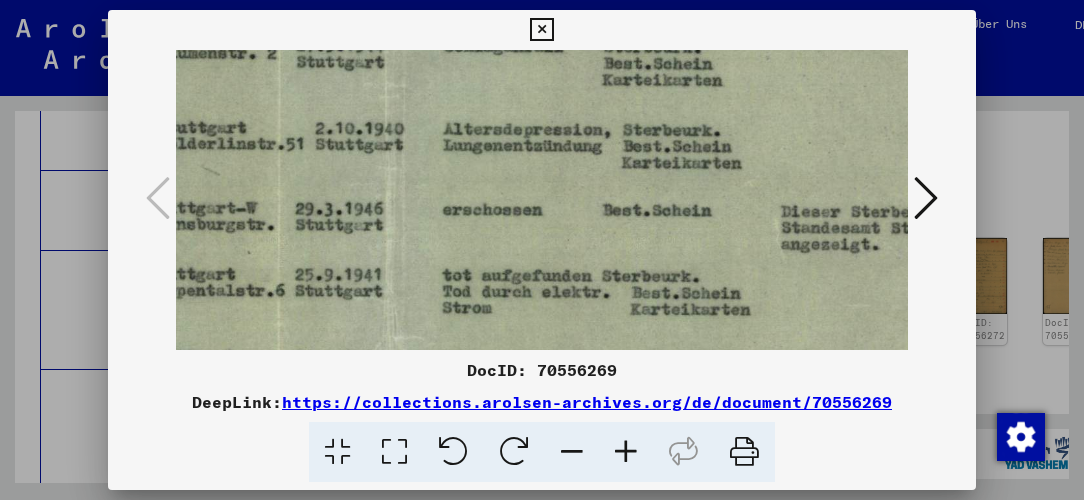 drag, startPoint x: 652, startPoint y: 227, endPoint x: 359, endPoint y: 240, distance: 293.28827 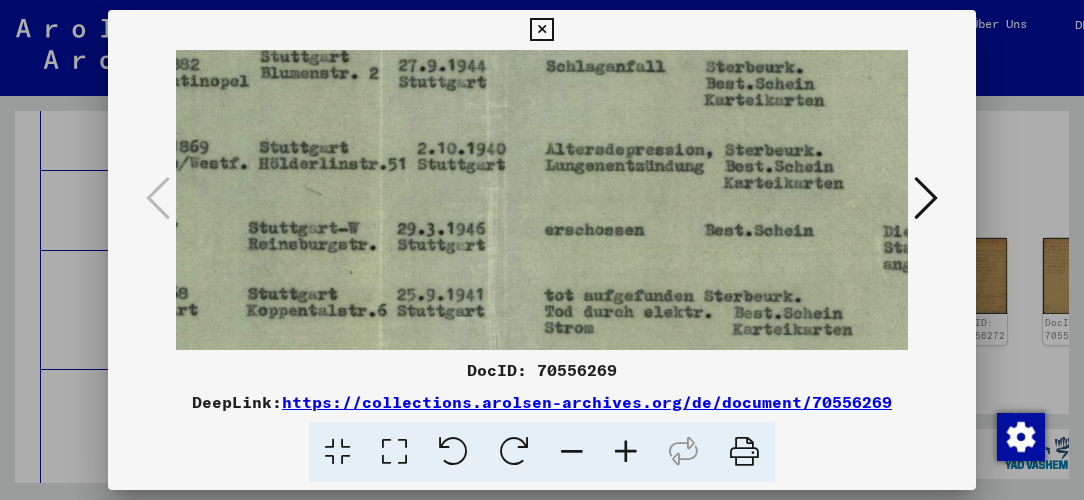 scroll, scrollTop: 258, scrollLeft: 568, axis: both 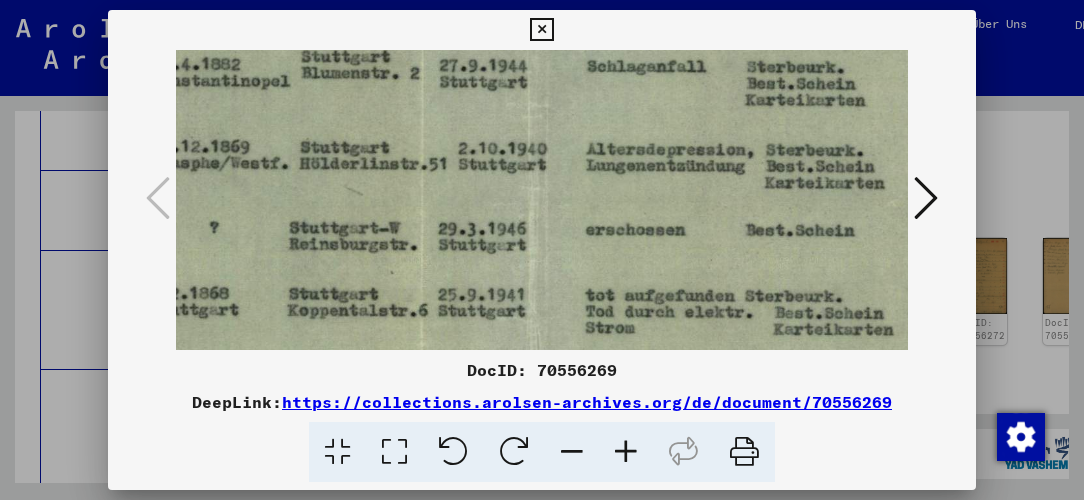 drag, startPoint x: 607, startPoint y: 233, endPoint x: 696, endPoint y: 253, distance: 91.21951 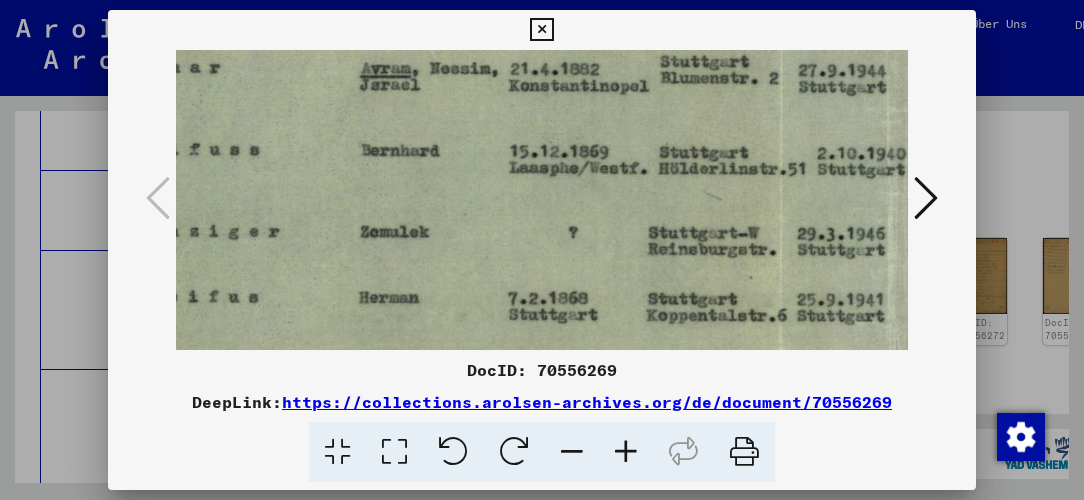 drag, startPoint x: 438, startPoint y: 272, endPoint x: 798, endPoint y: 277, distance: 360.03473 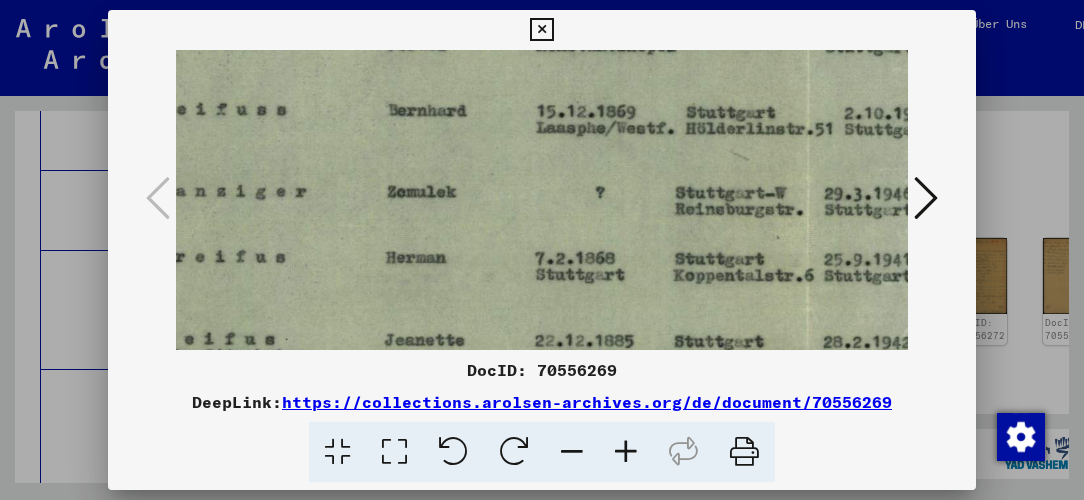 scroll, scrollTop: 305, scrollLeft: 262, axis: both 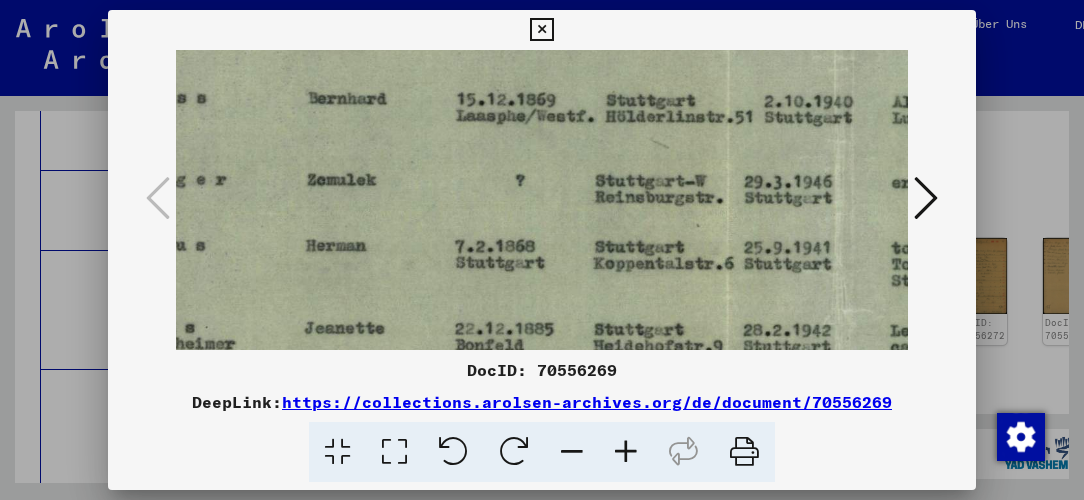 drag, startPoint x: 513, startPoint y: 275, endPoint x: 462, endPoint y: 226, distance: 70.724815 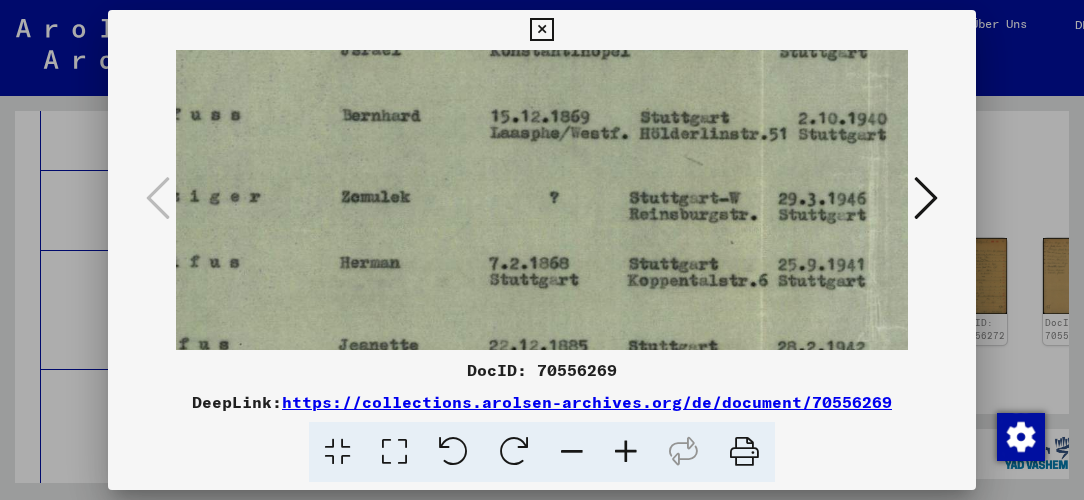 scroll, scrollTop: 288, scrollLeft: 255, axis: both 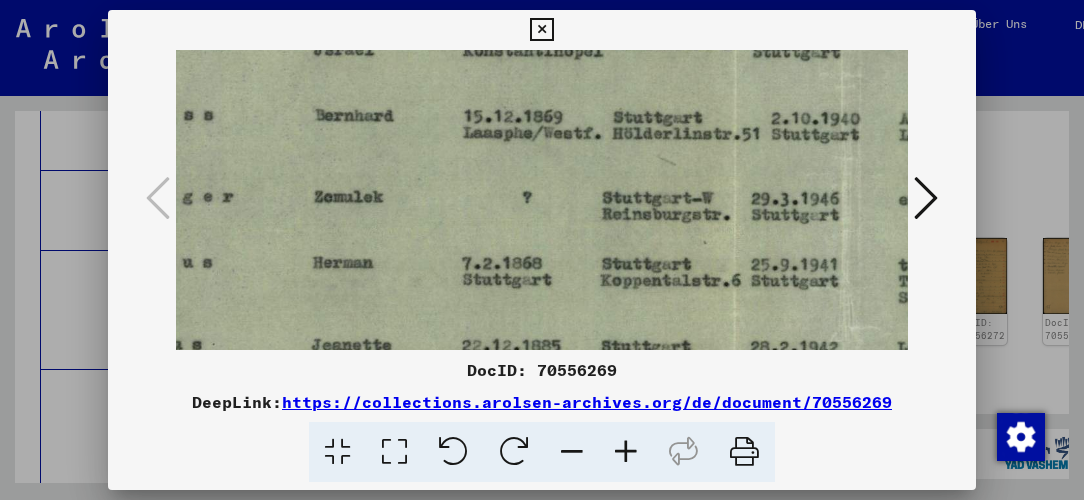 drag, startPoint x: 694, startPoint y: 224, endPoint x: 706, endPoint y: 242, distance: 21.633308 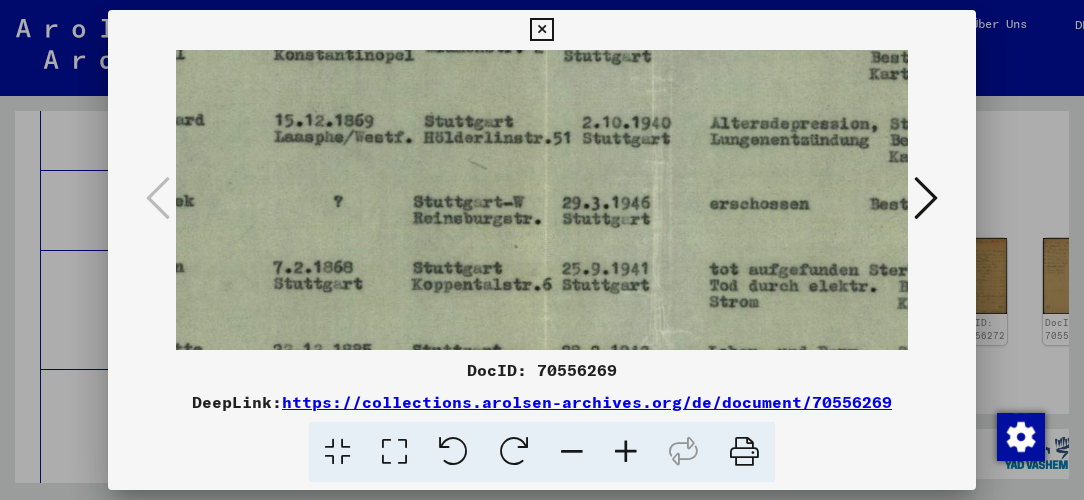 scroll, scrollTop: 284, scrollLeft: 452, axis: both 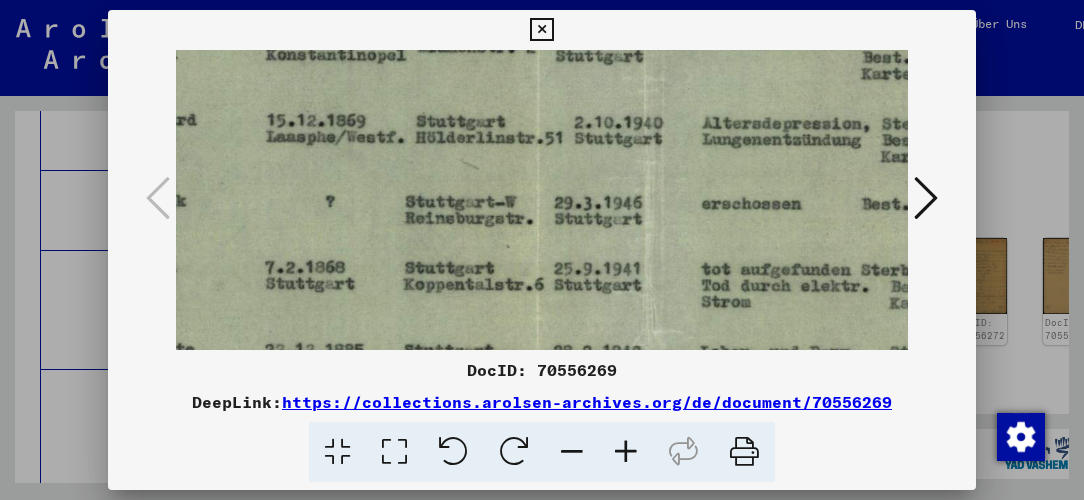drag, startPoint x: 827, startPoint y: 244, endPoint x: 633, endPoint y: 247, distance: 194.0232 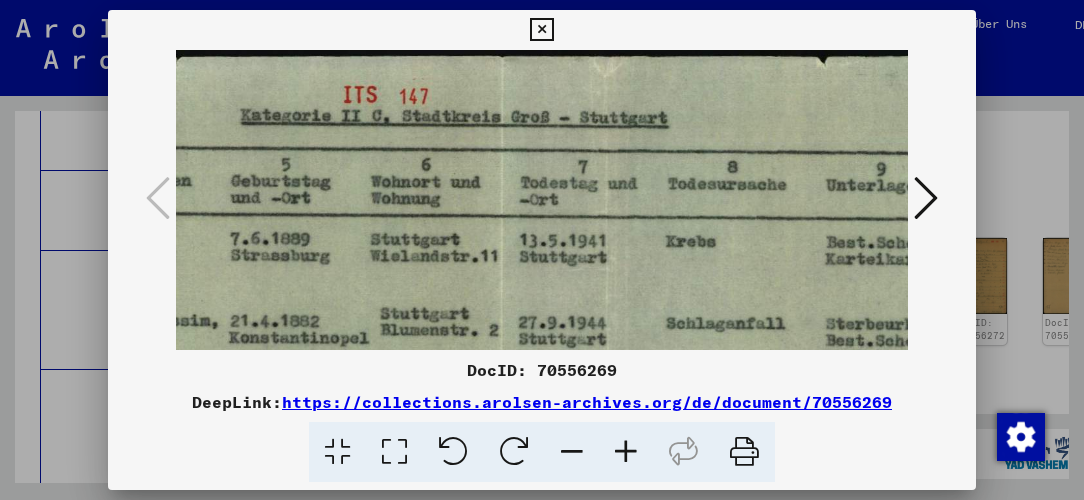 scroll, scrollTop: 0, scrollLeft: 489, axis: horizontal 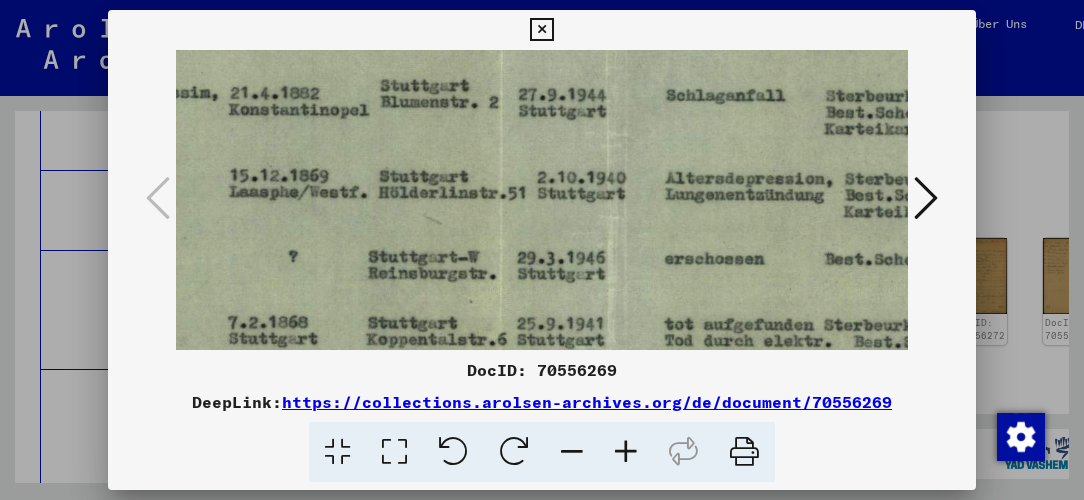 drag, startPoint x: 734, startPoint y: 129, endPoint x: 698, endPoint y: 188, distance: 69.115845 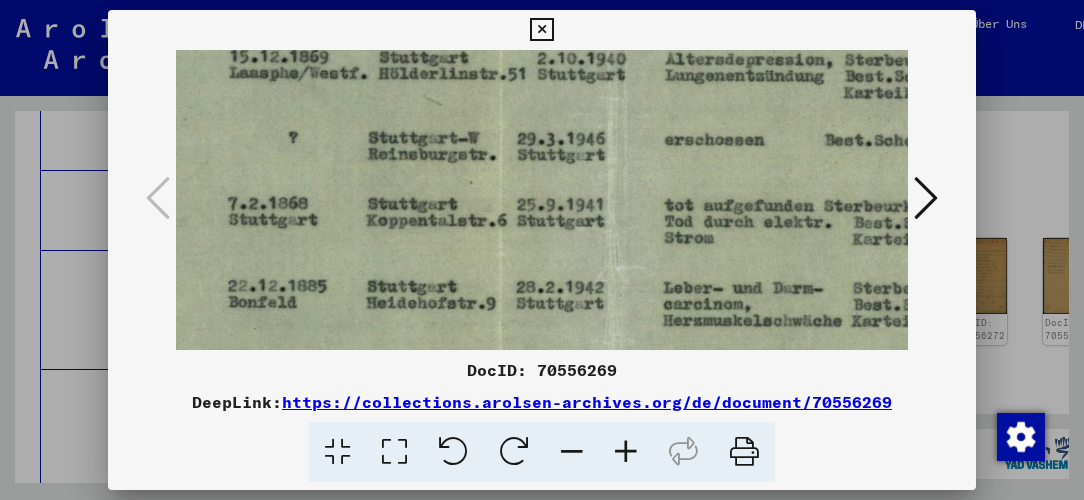 scroll, scrollTop: 350, scrollLeft: 489, axis: both 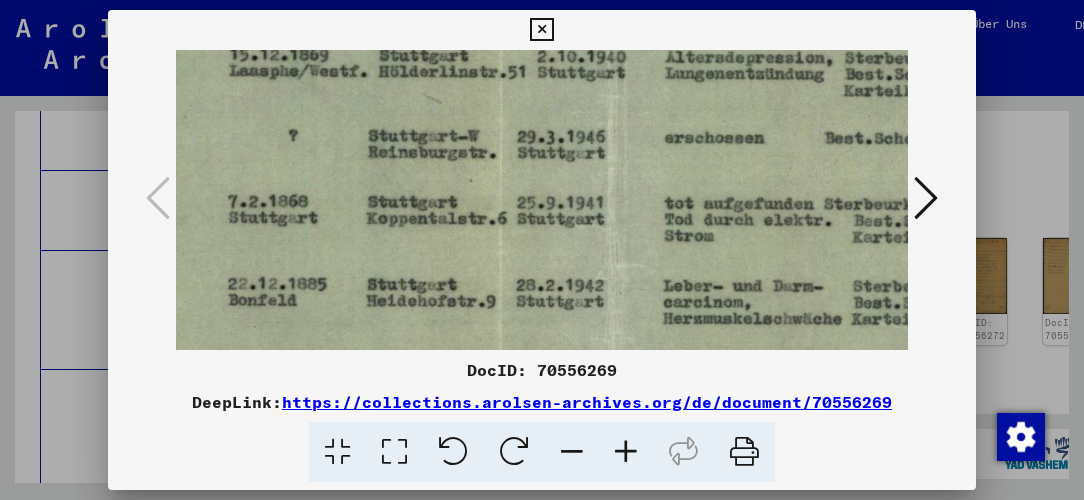 drag, startPoint x: 700, startPoint y: 219, endPoint x: 700, endPoint y: 173, distance: 46 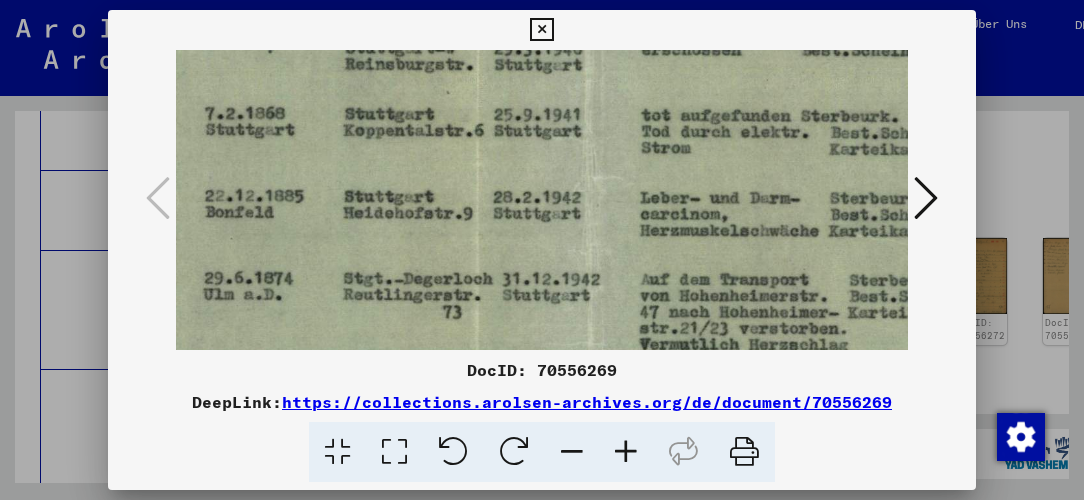 scroll, scrollTop: 460, scrollLeft: 513, axis: both 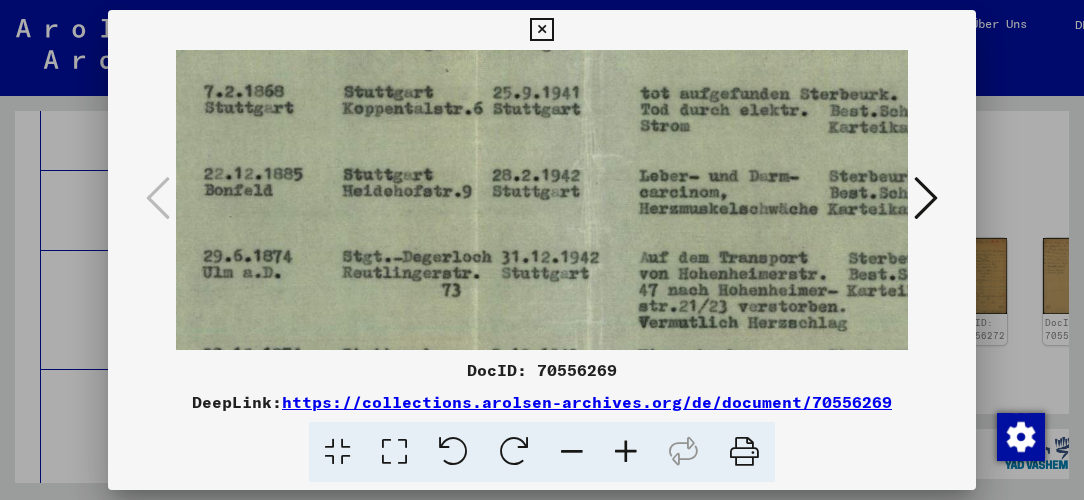 drag, startPoint x: 766, startPoint y: 264, endPoint x: 744, endPoint y: 157, distance: 109.23827 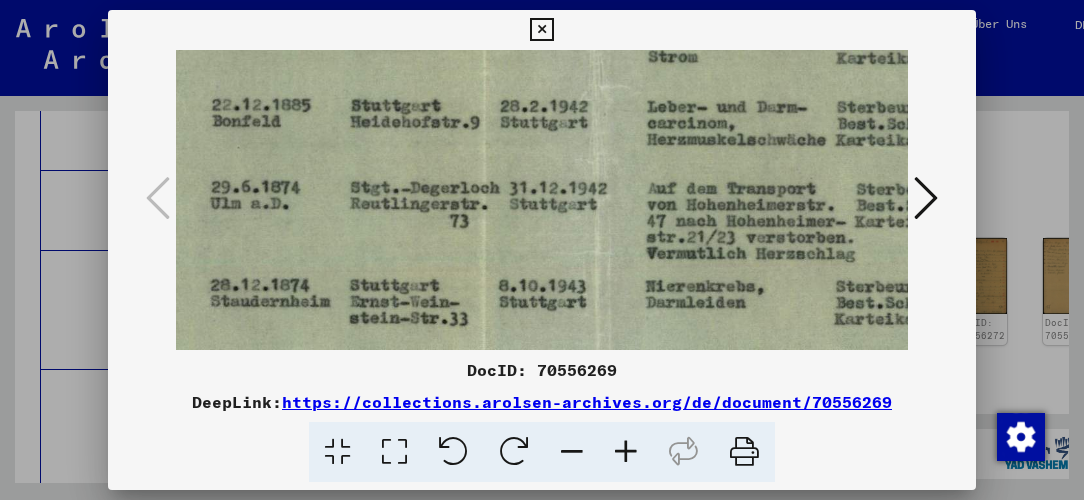 scroll, scrollTop: 565, scrollLeft: 498, axis: both 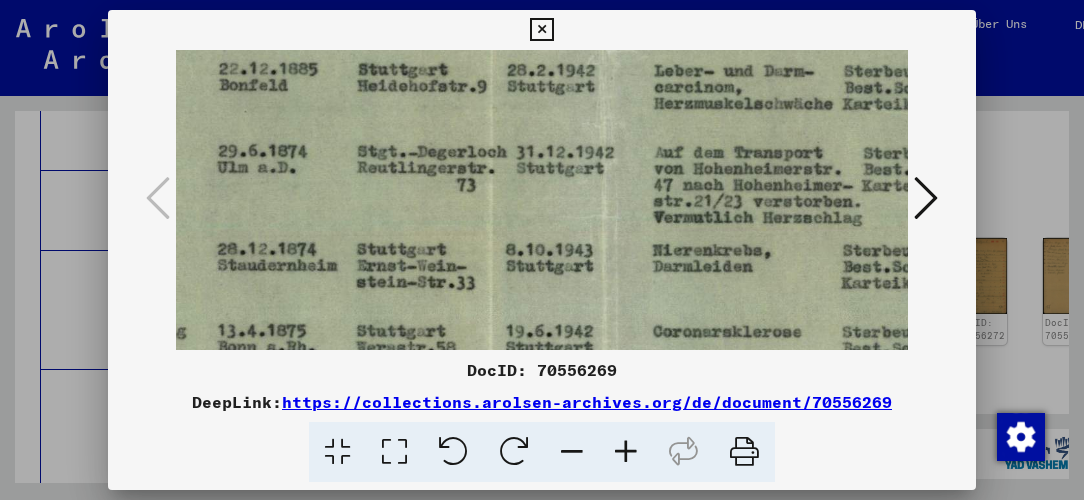 drag, startPoint x: 706, startPoint y: 234, endPoint x: 720, endPoint y: 128, distance: 106.92053 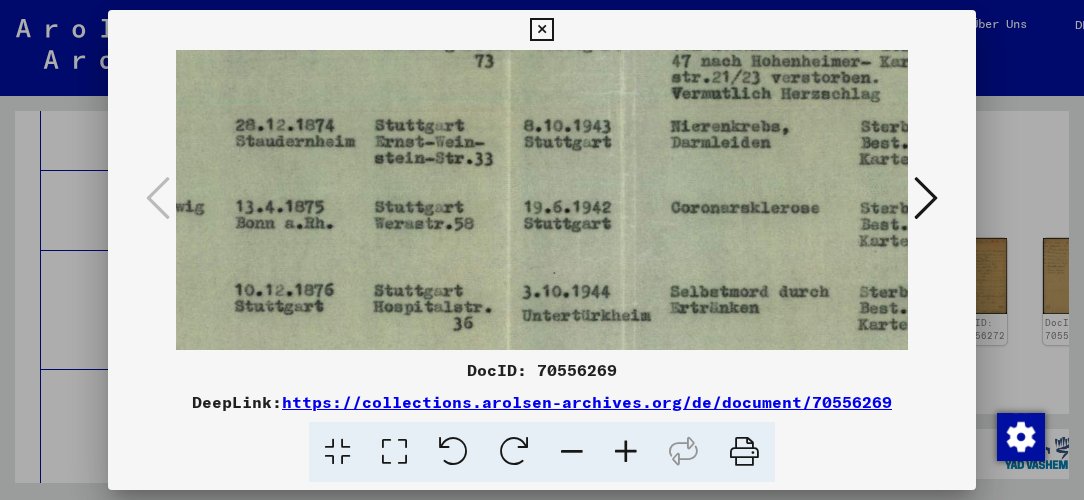scroll, scrollTop: 721, scrollLeft: 471, axis: both 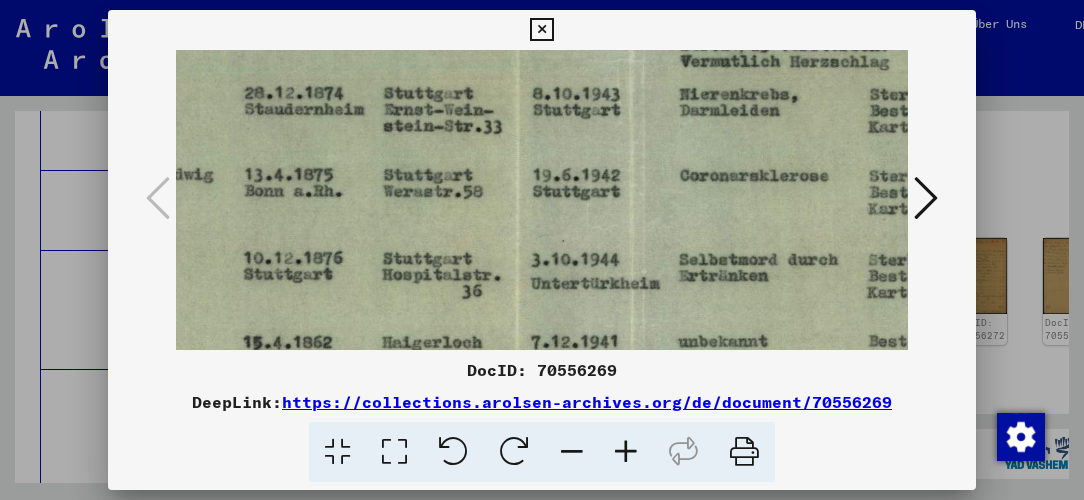 drag, startPoint x: 681, startPoint y: 248, endPoint x: 708, endPoint y: 98, distance: 152.41063 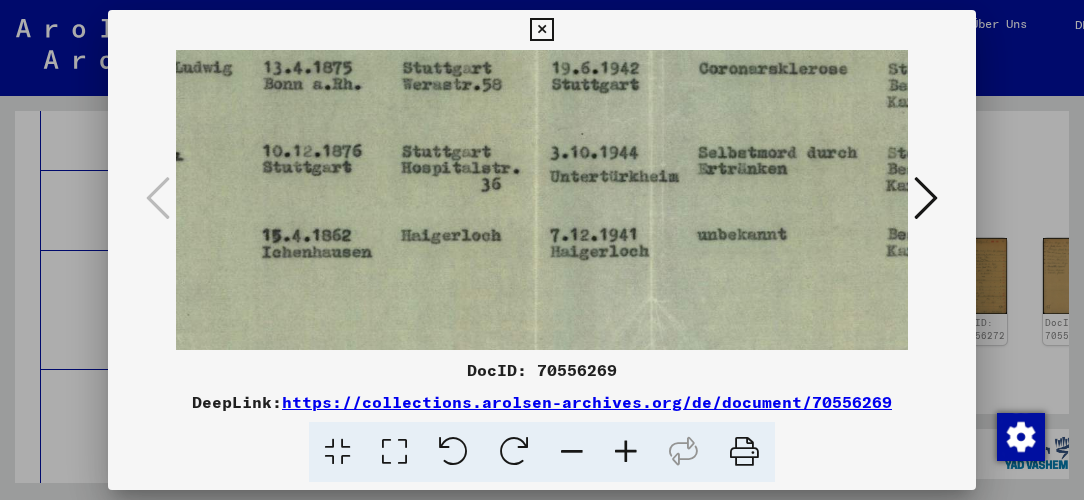 scroll, scrollTop: 837, scrollLeft: 451, axis: both 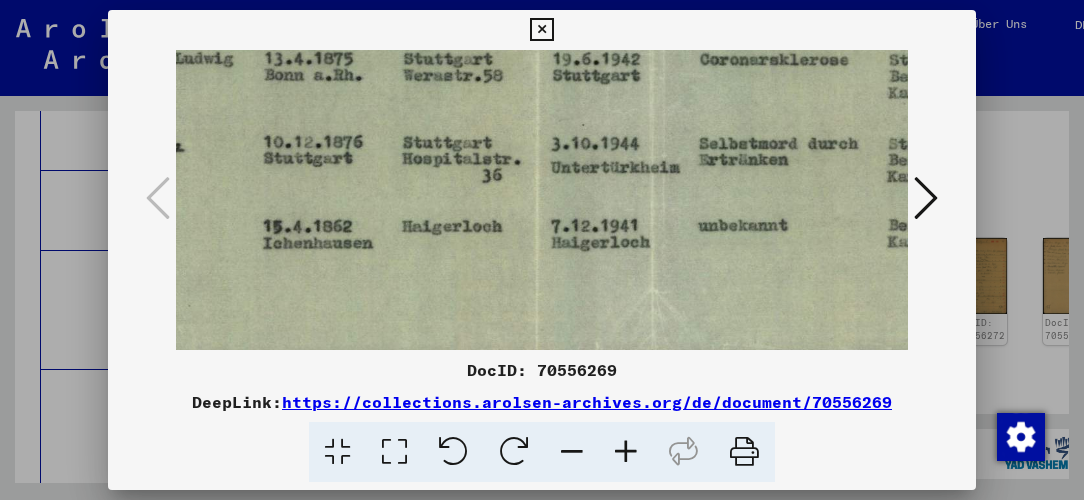 drag, startPoint x: 687, startPoint y: 220, endPoint x: 706, endPoint y: 106, distance: 115.57249 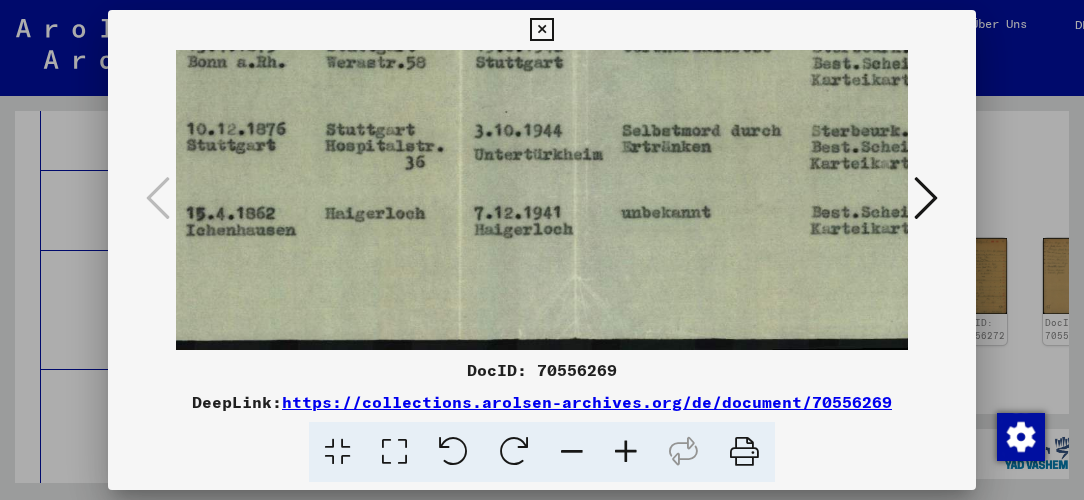 drag, startPoint x: 601, startPoint y: 182, endPoint x: 526, endPoint y: 62, distance: 141.50972 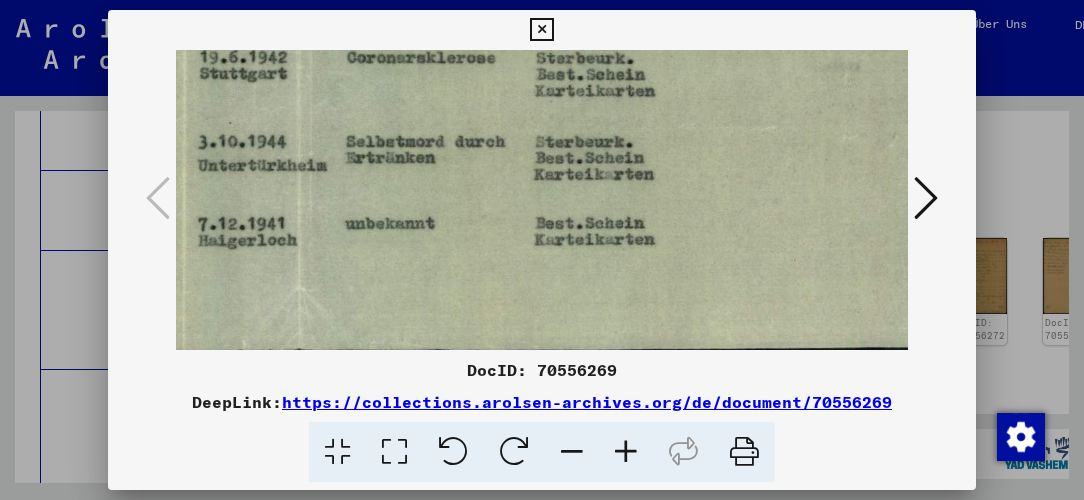 scroll, scrollTop: 839, scrollLeft: 857, axis: both 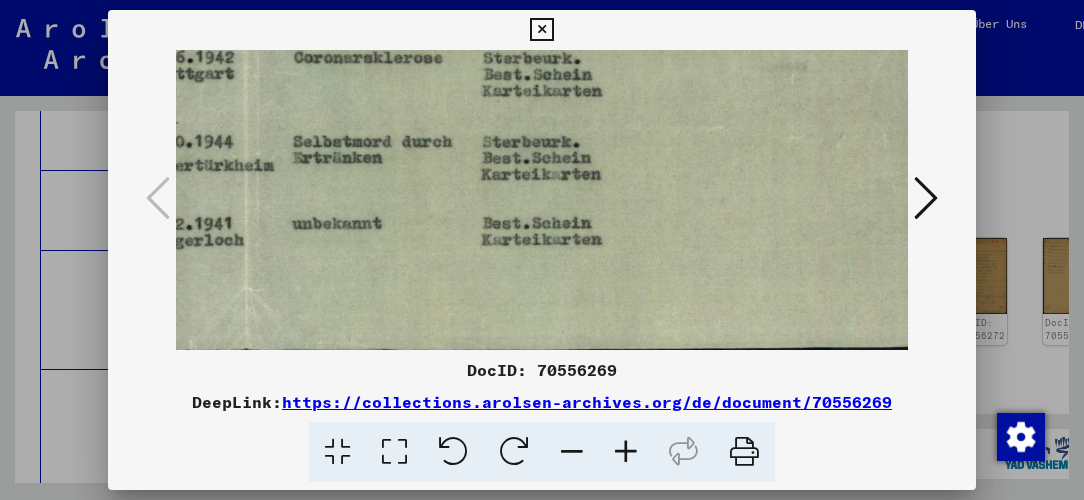 drag, startPoint x: 826, startPoint y: 101, endPoint x: 497, endPoint y: 112, distance: 329.18384 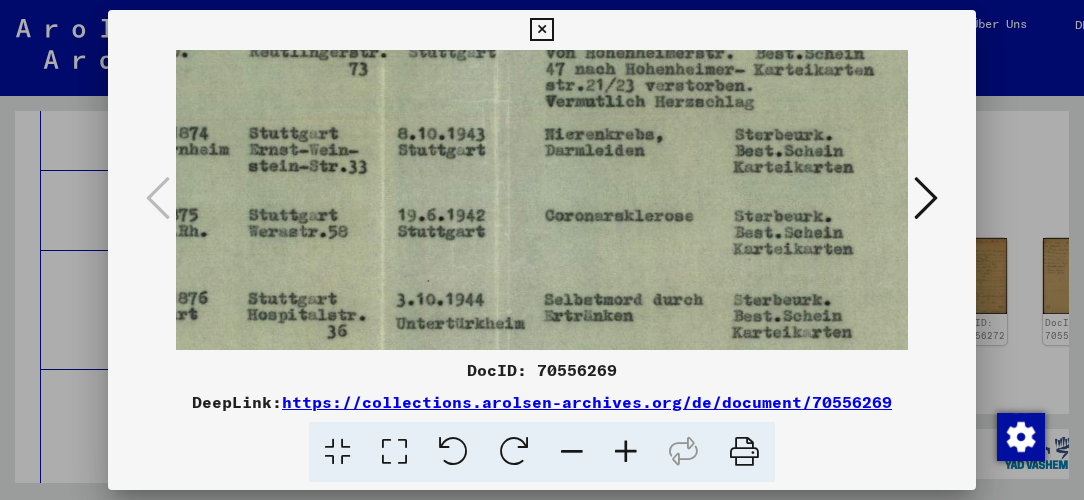scroll, scrollTop: 677, scrollLeft: 595, axis: both 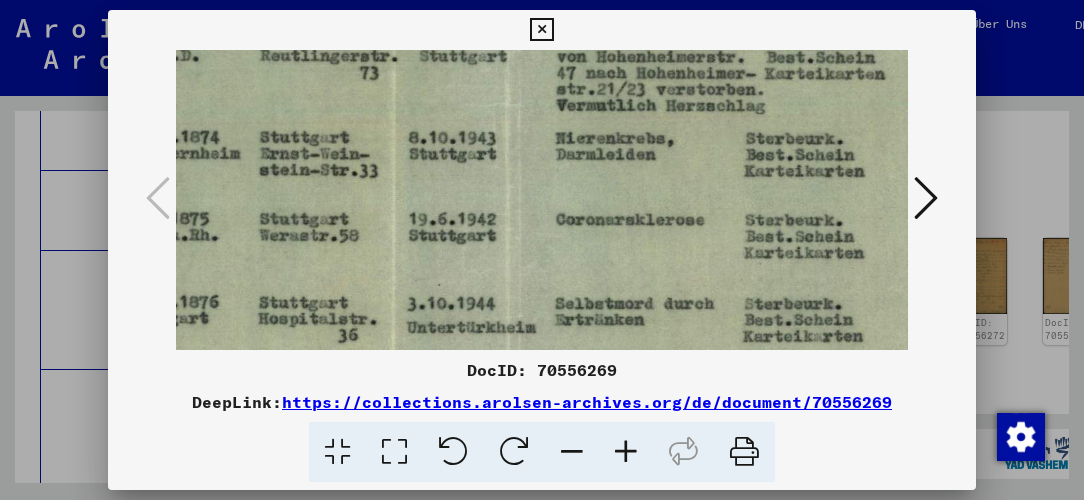 drag, startPoint x: 522, startPoint y: 108, endPoint x: 786, endPoint y: 272, distance: 310.79254 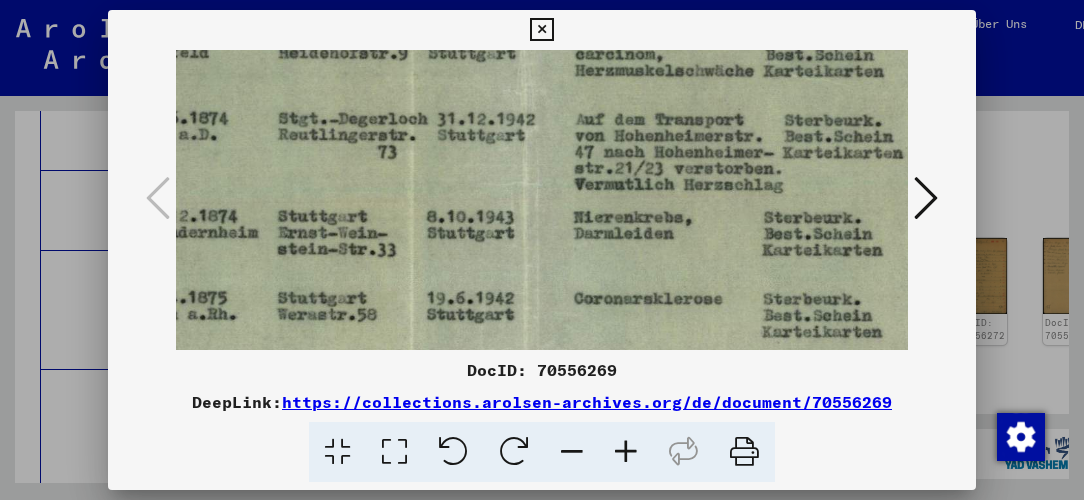 scroll, scrollTop: 536, scrollLeft: 562, axis: both 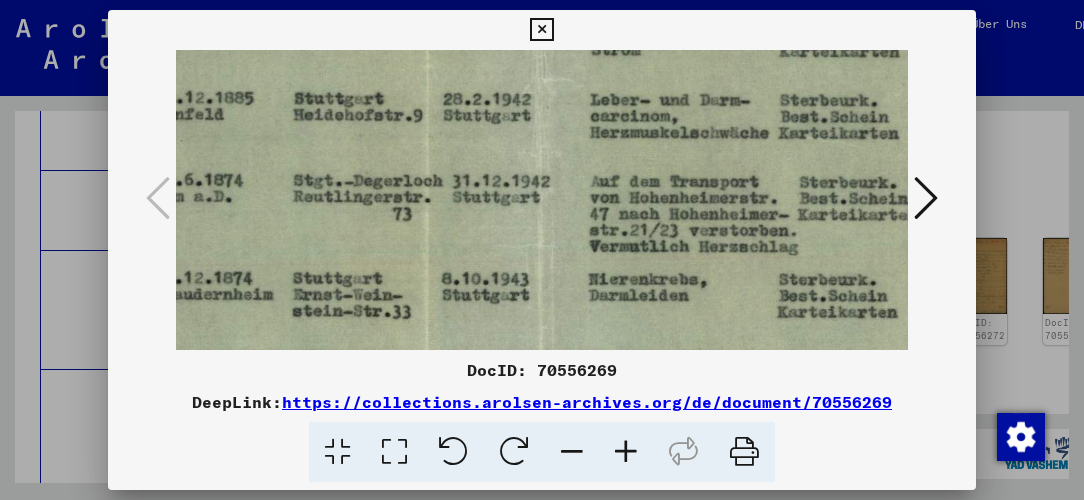 drag, startPoint x: 682, startPoint y: 165, endPoint x: 713, endPoint y: 297, distance: 135.5913 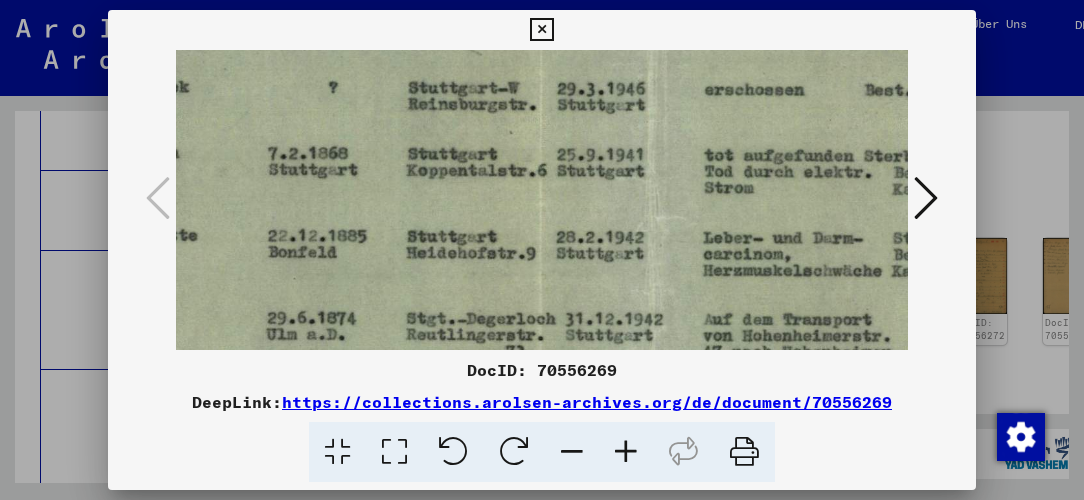 drag, startPoint x: 618, startPoint y: 158, endPoint x: 733, endPoint y: 297, distance: 180.4051 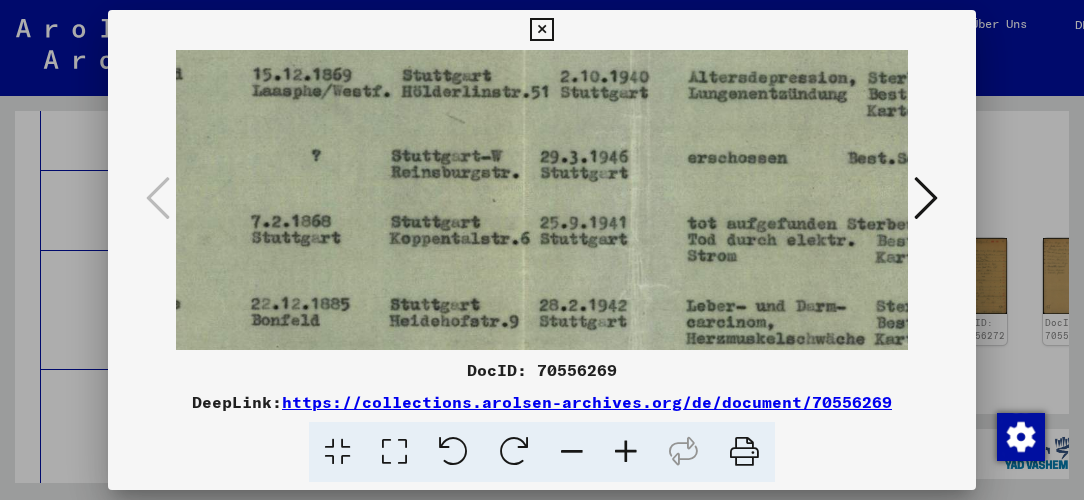 scroll, scrollTop: 329, scrollLeft: 468, axis: both 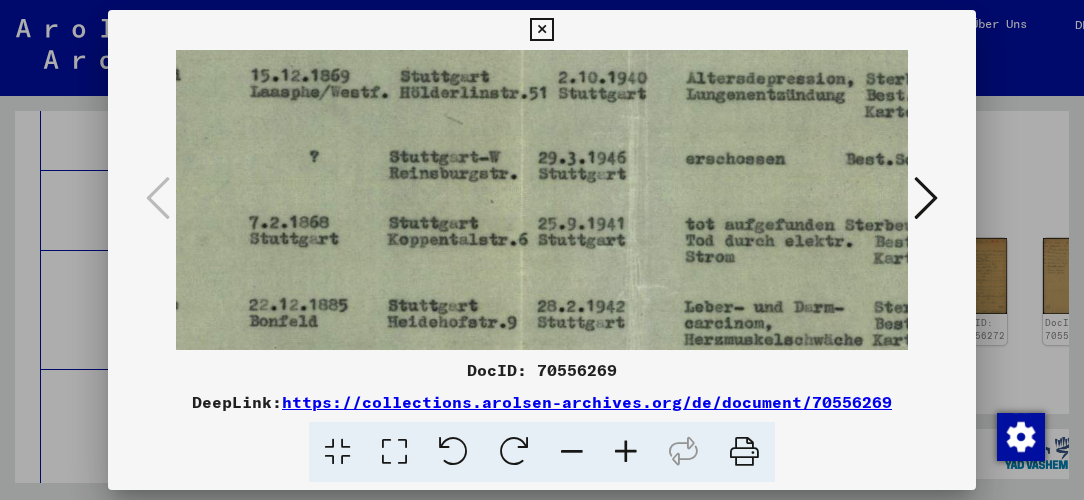 drag, startPoint x: 742, startPoint y: 168, endPoint x: 724, endPoint y: 238, distance: 72.277245 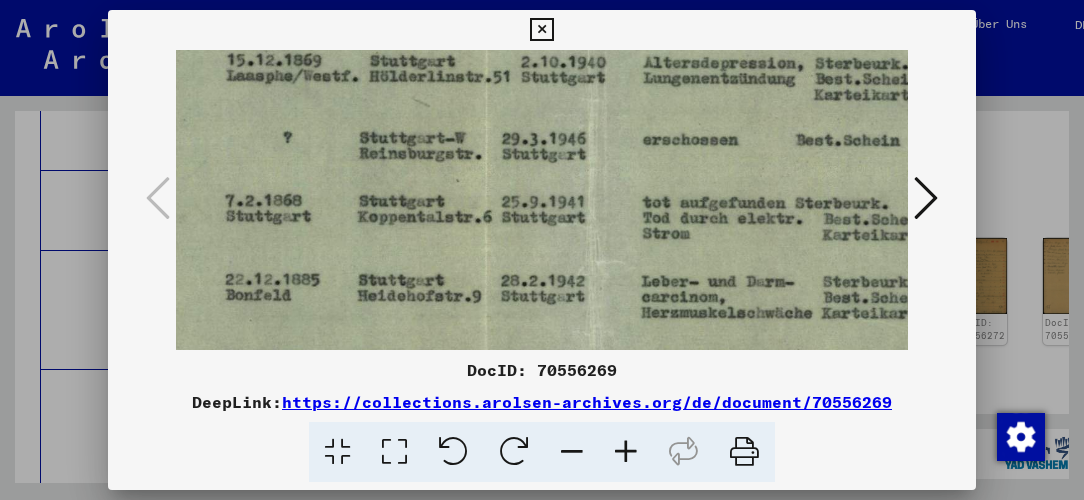 click at bounding box center (572, 452) 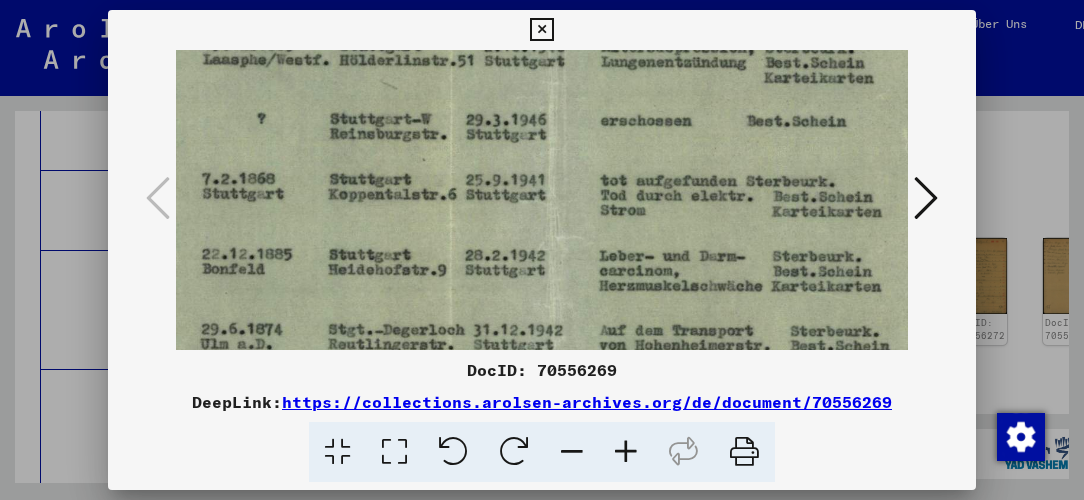 click at bounding box center (572, 452) 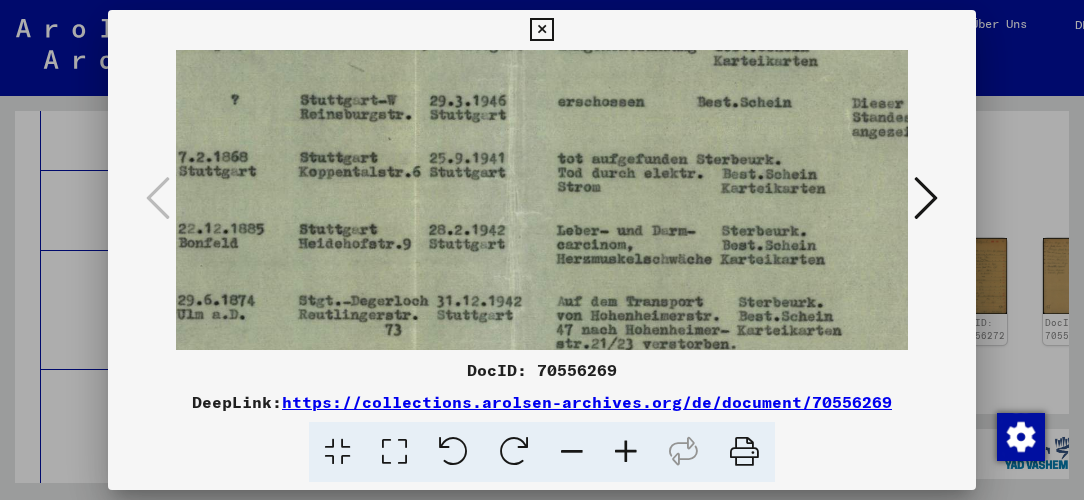 click at bounding box center [572, 452] 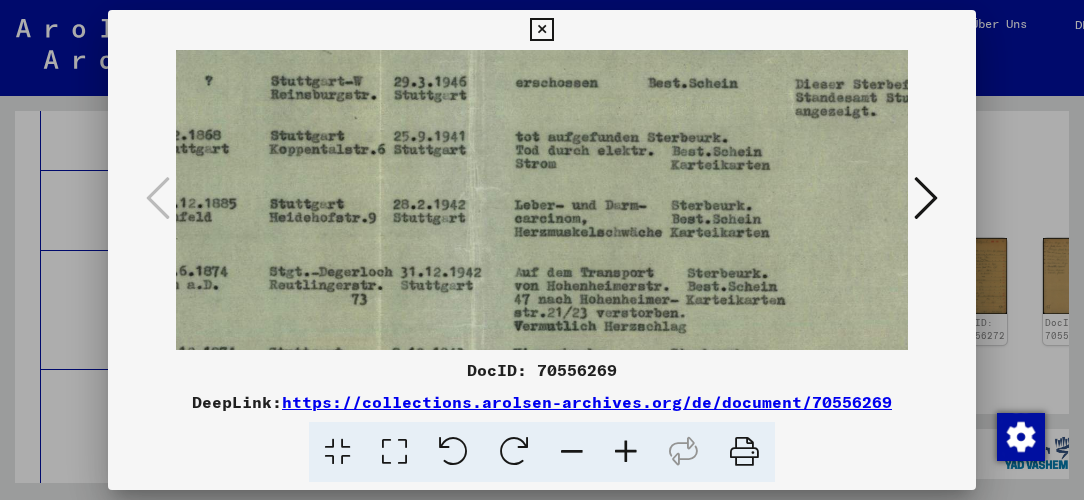 click at bounding box center [572, 452] 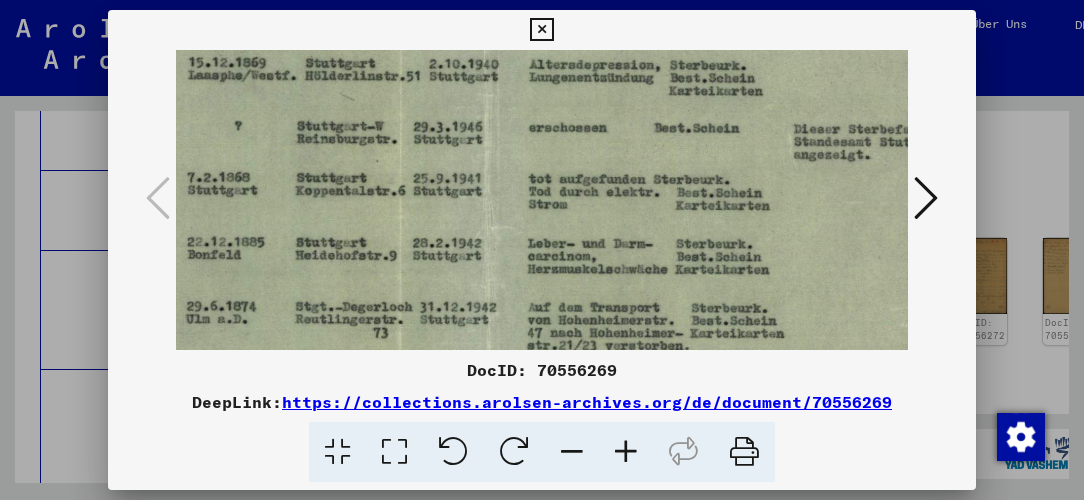 scroll, scrollTop: 261, scrollLeft: 410, axis: both 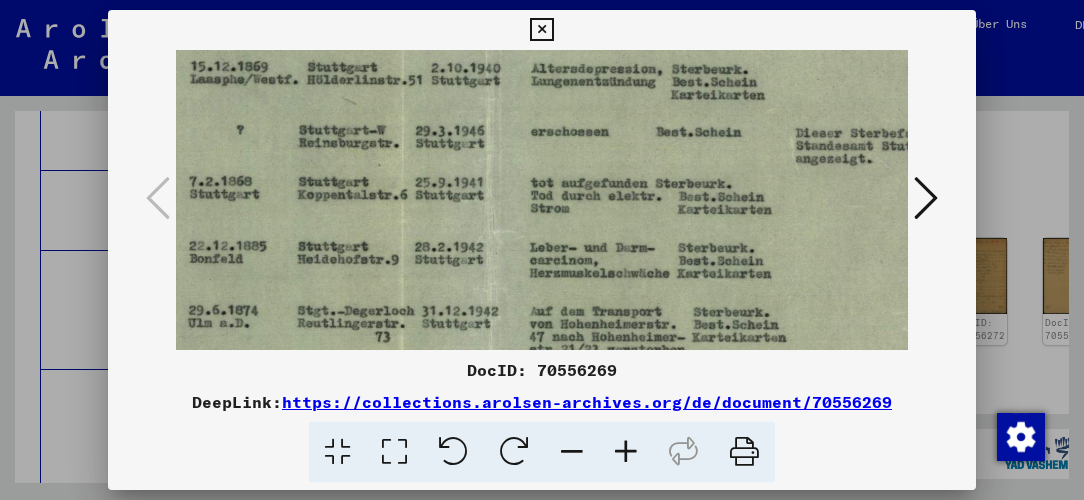 drag, startPoint x: 580, startPoint y: 218, endPoint x: 639, endPoint y: 288, distance: 91.5478 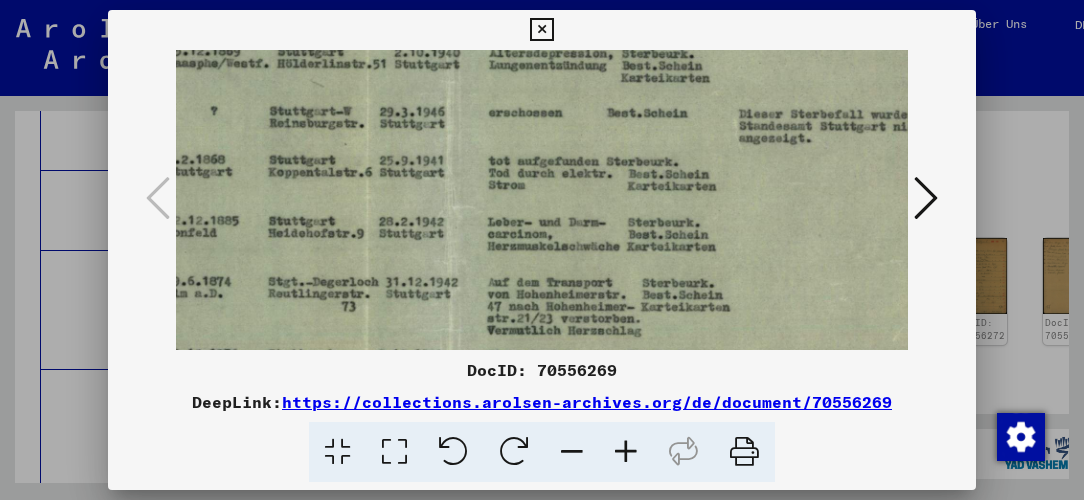 click at bounding box center (572, 452) 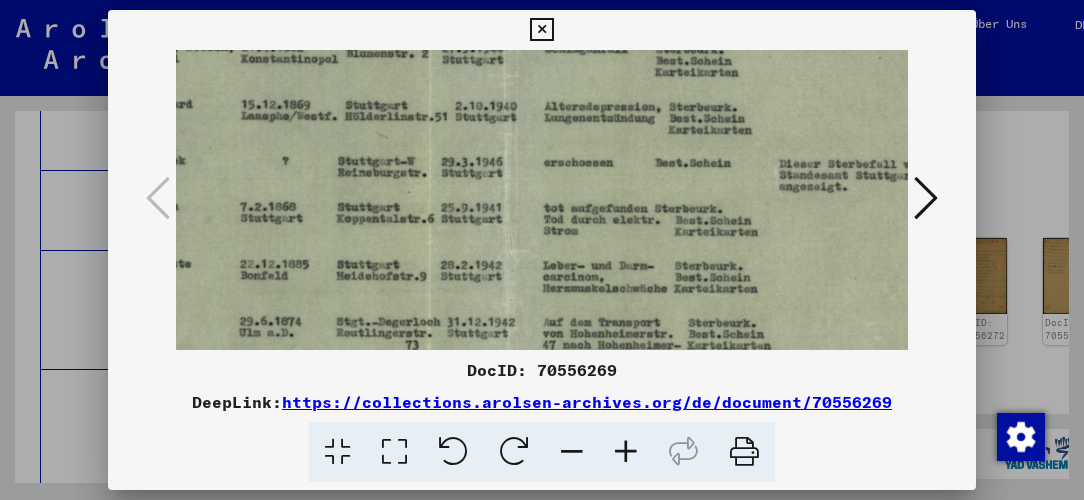 scroll, scrollTop: 190, scrollLeft: 304, axis: both 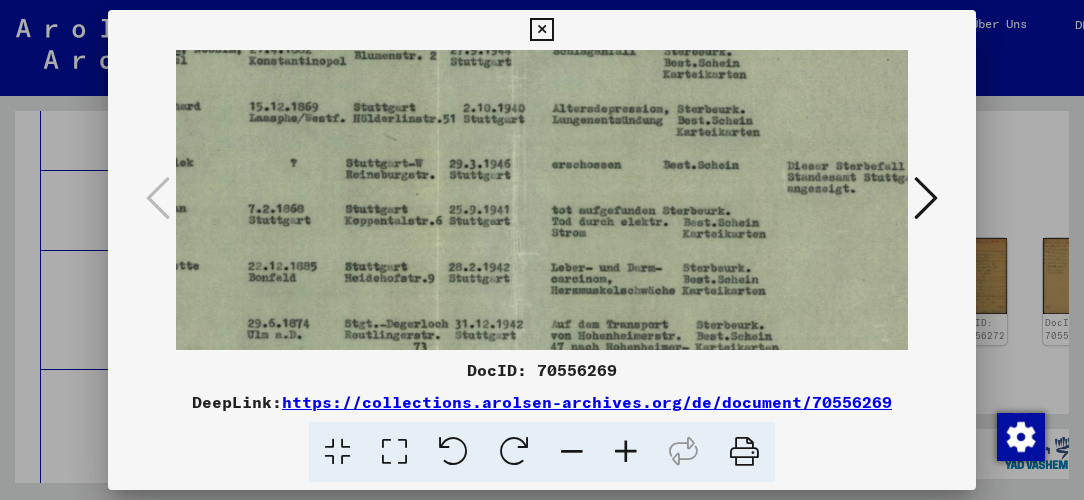 drag, startPoint x: 604, startPoint y: 138, endPoint x: 689, endPoint y: 209, distance: 110.751976 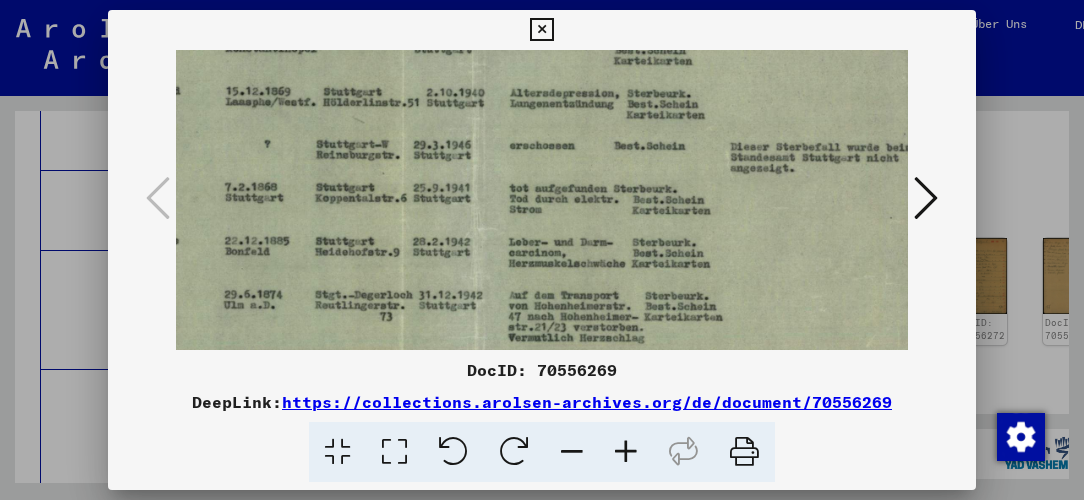 click at bounding box center [572, 452] 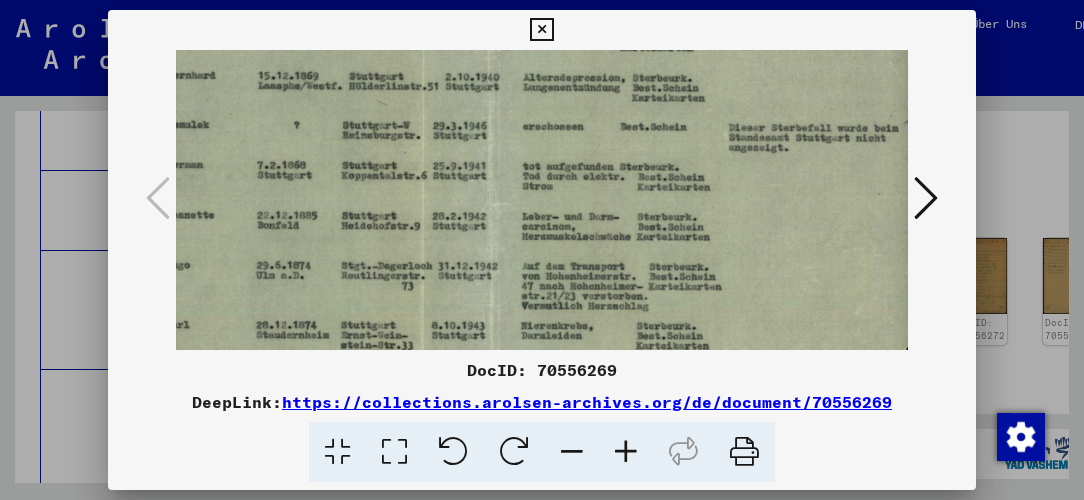 click at bounding box center (572, 452) 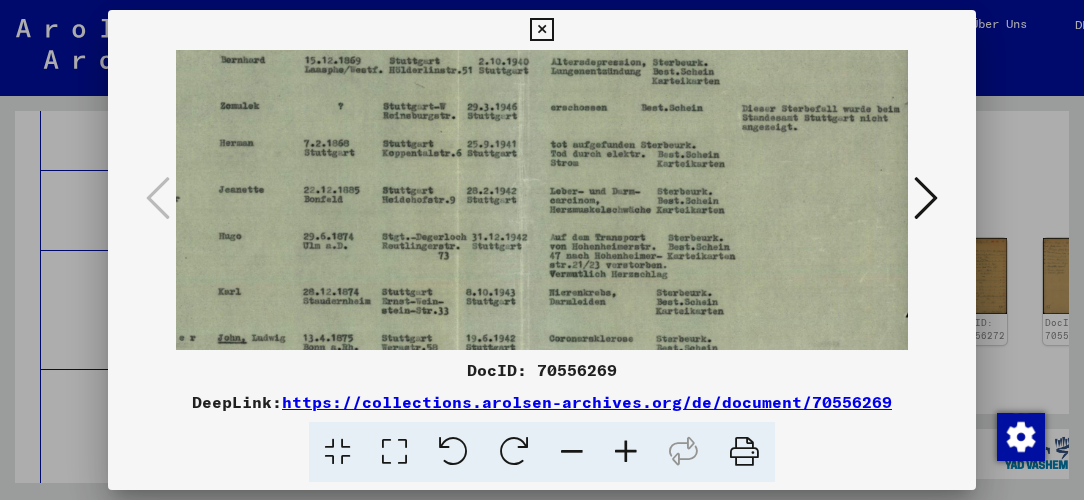 click at bounding box center [926, 198] 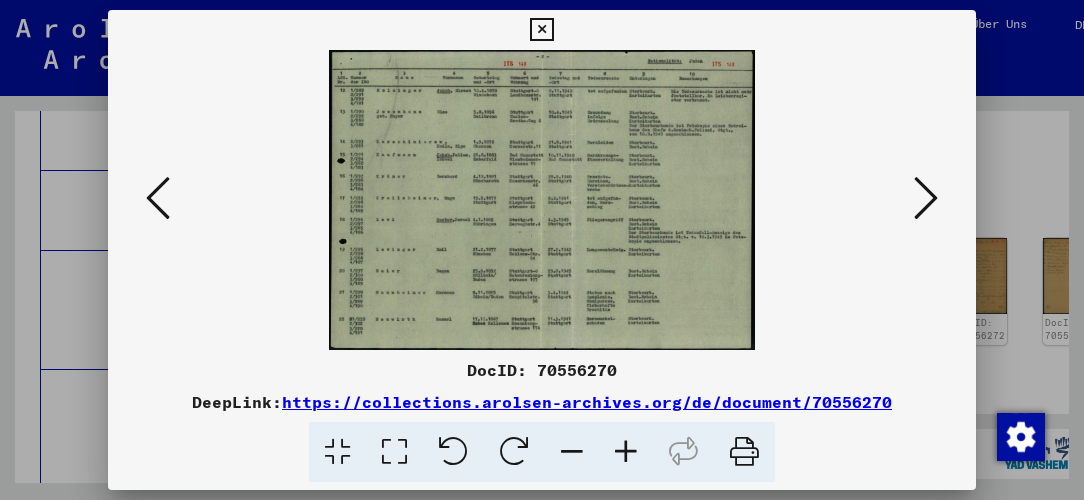 click at bounding box center (626, 452) 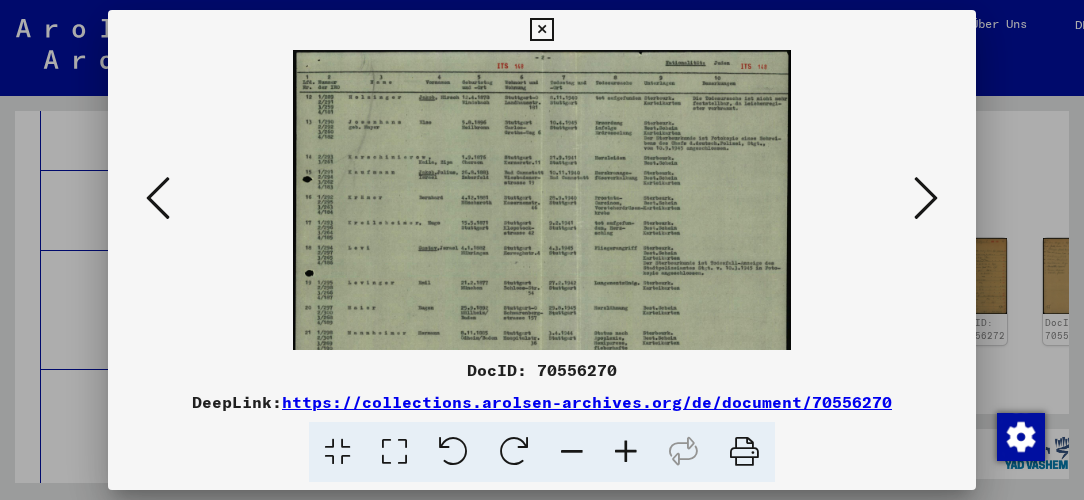 click at bounding box center [626, 452] 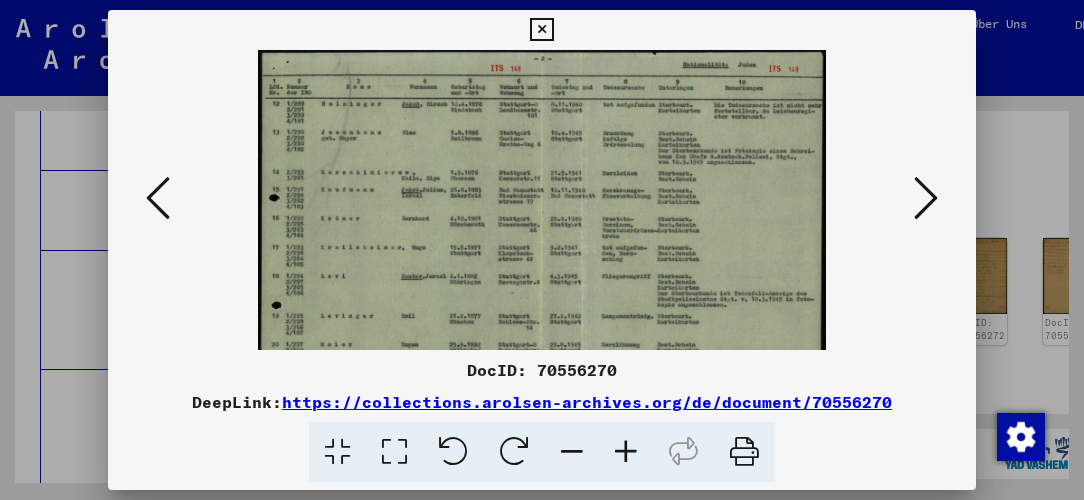 click at bounding box center [626, 452] 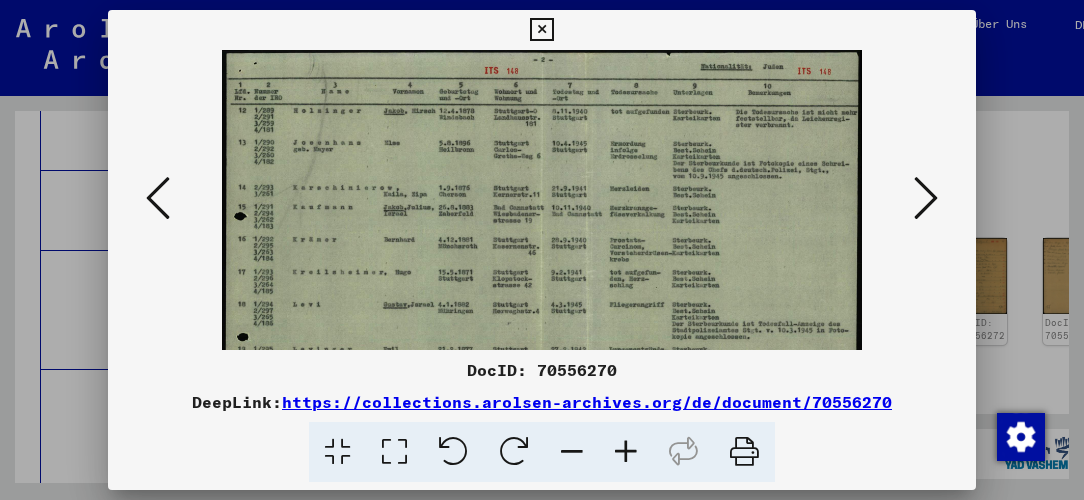 click at bounding box center (626, 452) 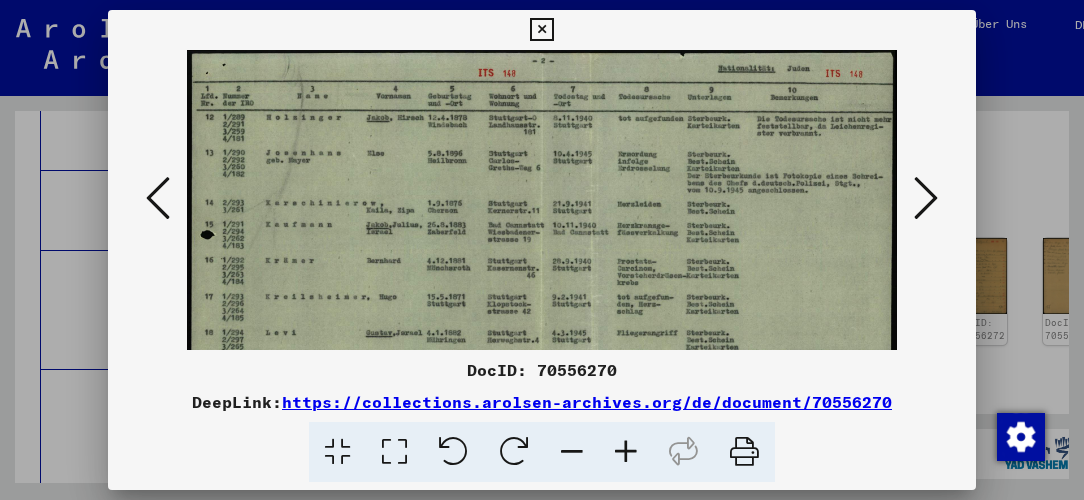 click at bounding box center [626, 452] 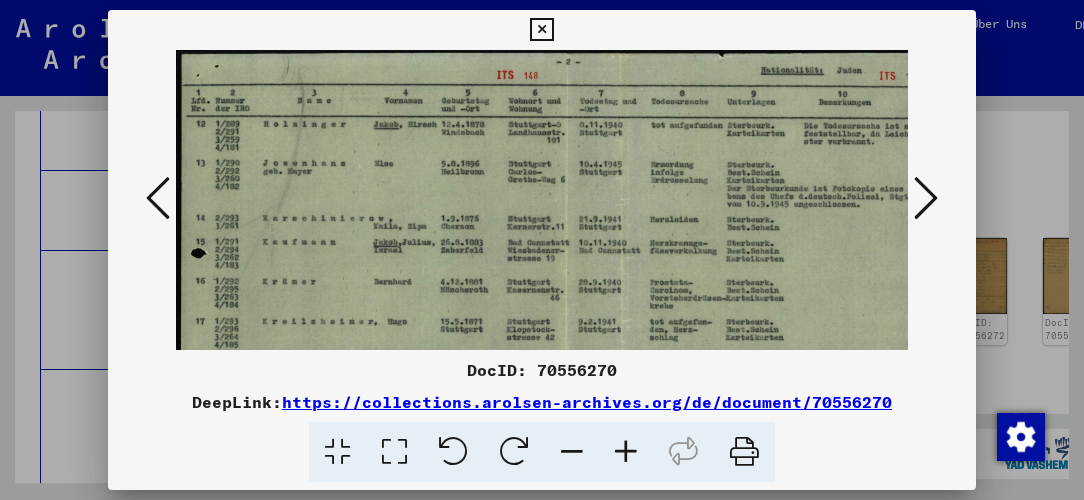 click at bounding box center (626, 452) 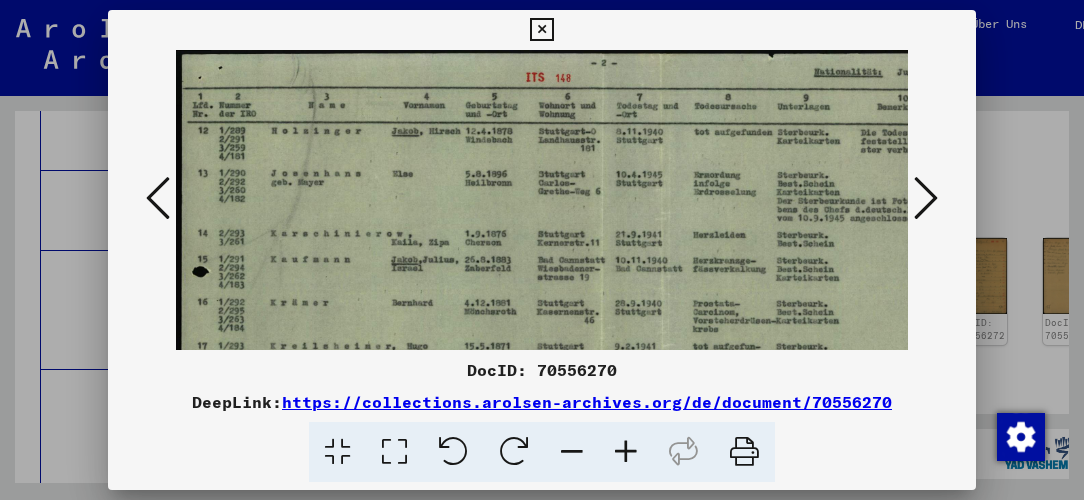 click at bounding box center [626, 452] 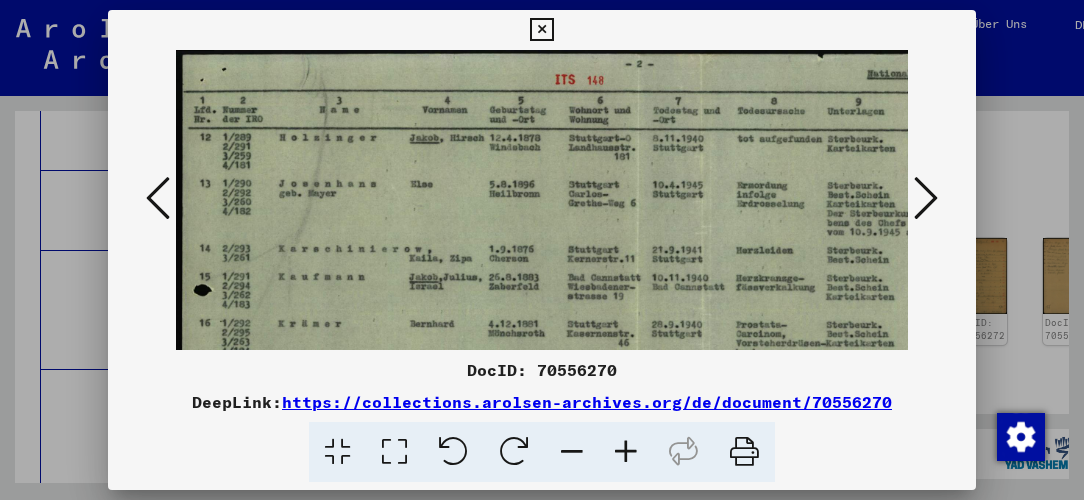 click at bounding box center [626, 452] 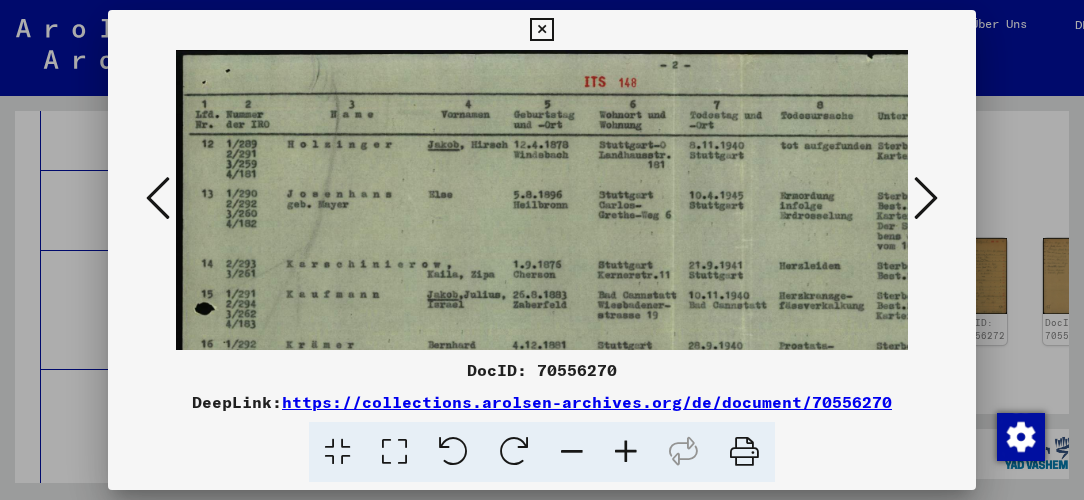 click at bounding box center (626, 452) 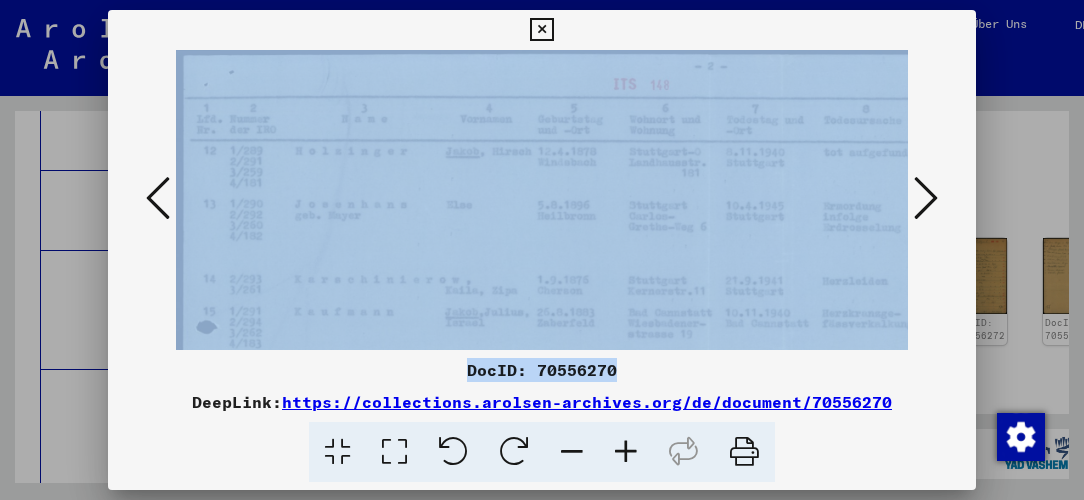 drag, startPoint x: 713, startPoint y: 358, endPoint x: 549, endPoint y: 332, distance: 166.04819 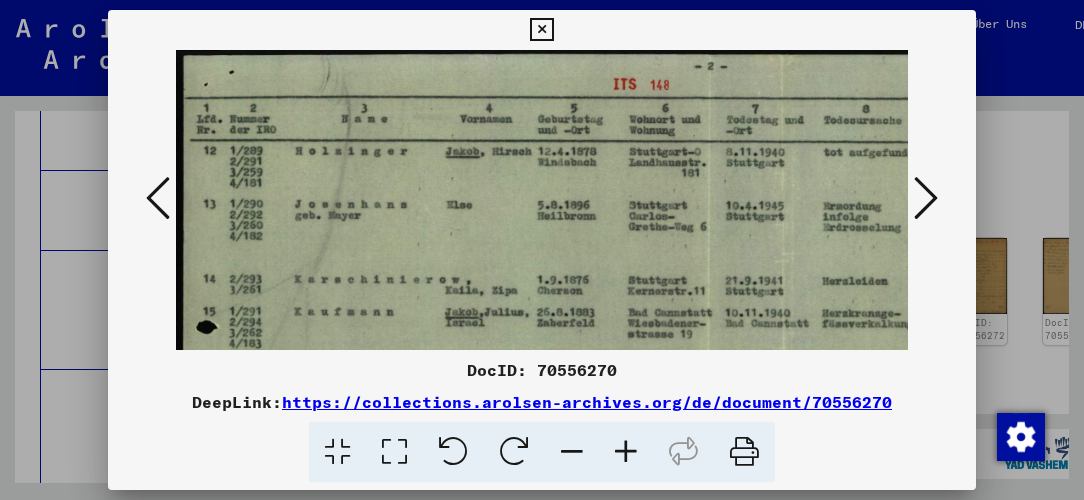 click on "DocID: 70556270  DeepLink:  https://collections.arolsen-archives.org/de/document/70556270" at bounding box center (541, 246) 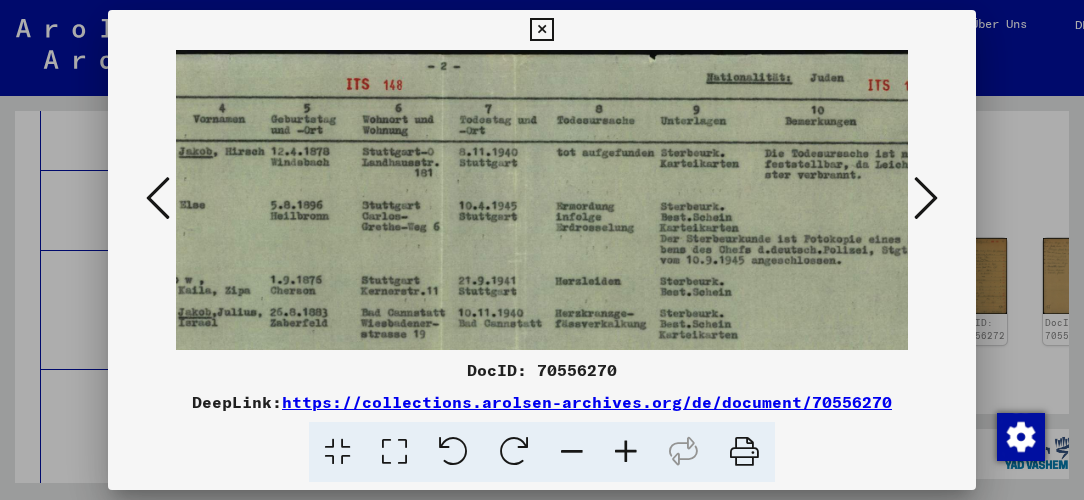scroll, scrollTop: 0, scrollLeft: 285, axis: horizontal 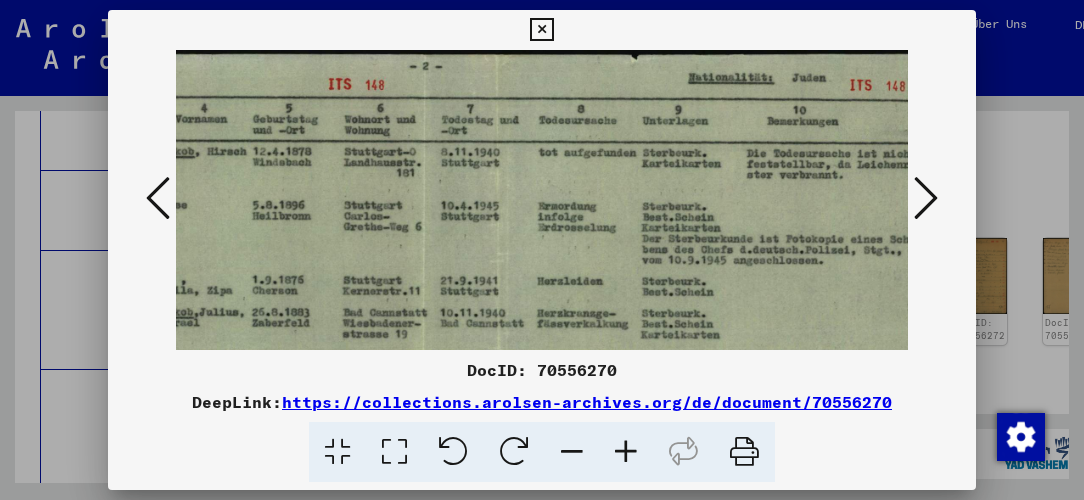 drag, startPoint x: 837, startPoint y: 161, endPoint x: 554, endPoint y: 213, distance: 287.73773 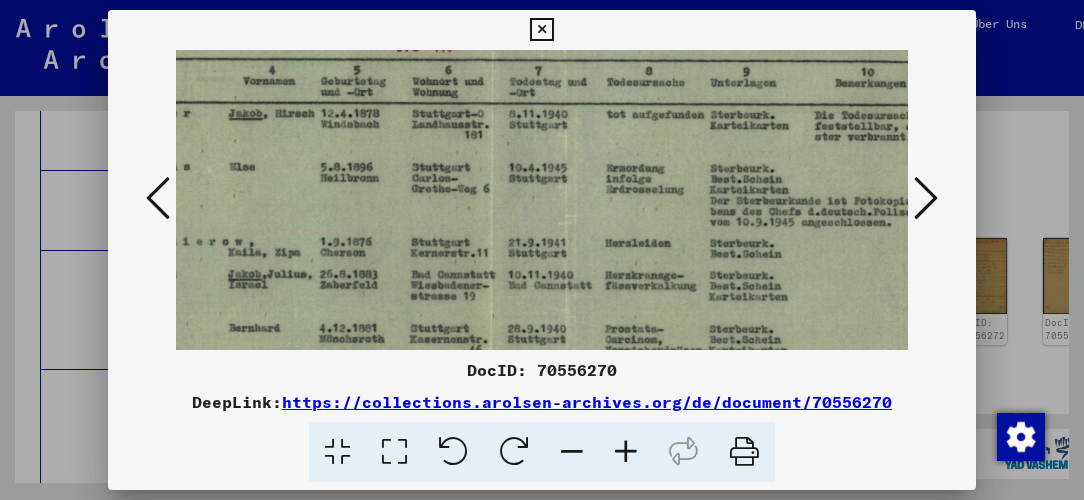 scroll, scrollTop: 94, scrollLeft: 201, axis: both 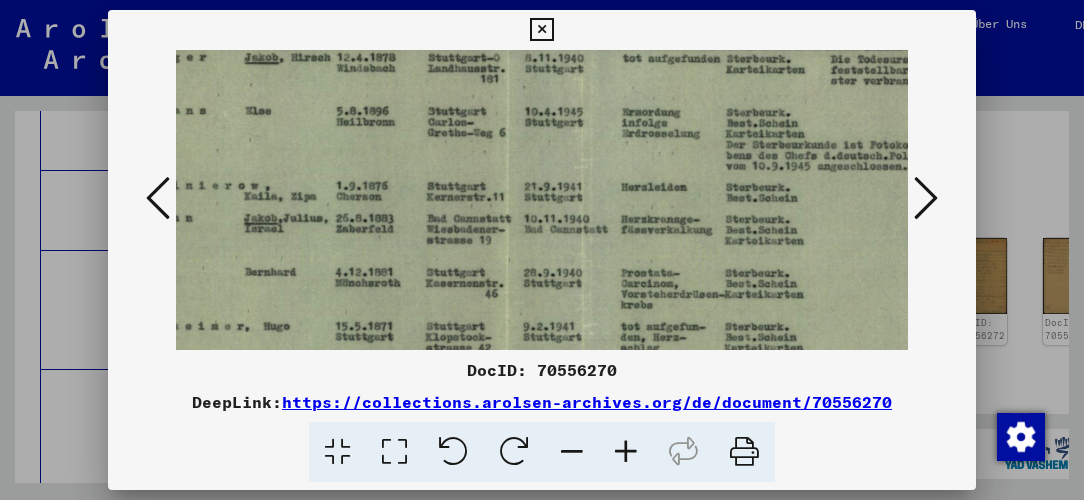 drag, startPoint x: 575, startPoint y: 181, endPoint x: 660, endPoint y: 89, distance: 125.25574 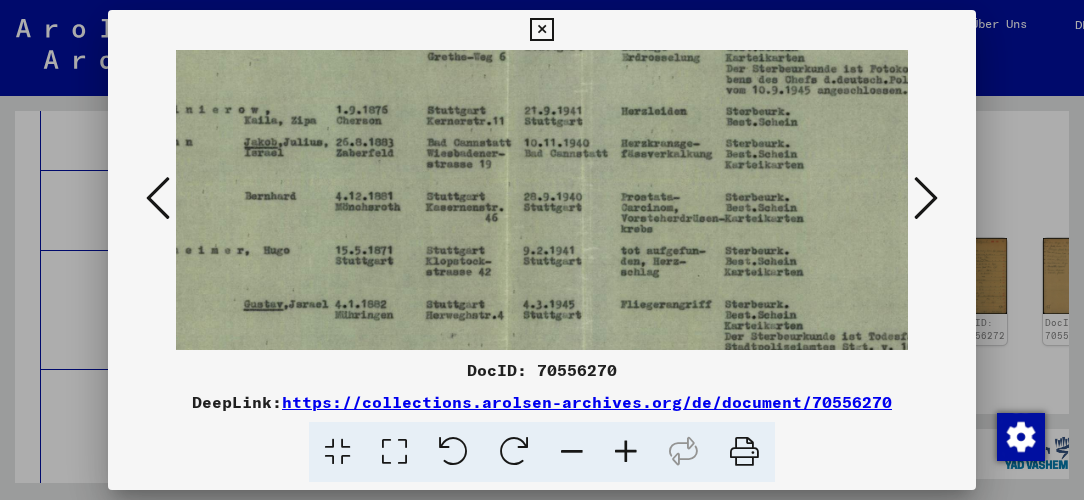 scroll, scrollTop: 171, scrollLeft: 201, axis: both 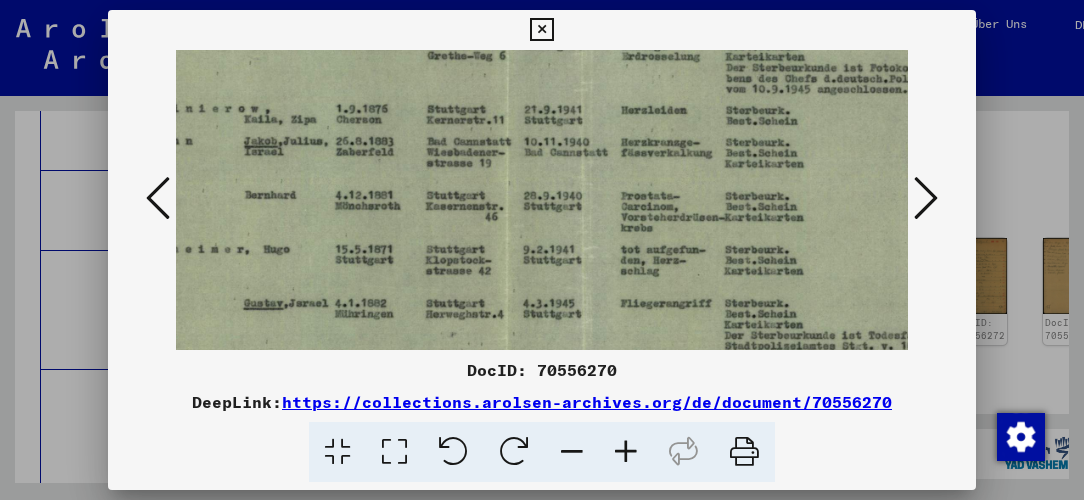 drag, startPoint x: 633, startPoint y: 197, endPoint x: 633, endPoint y: 121, distance: 76 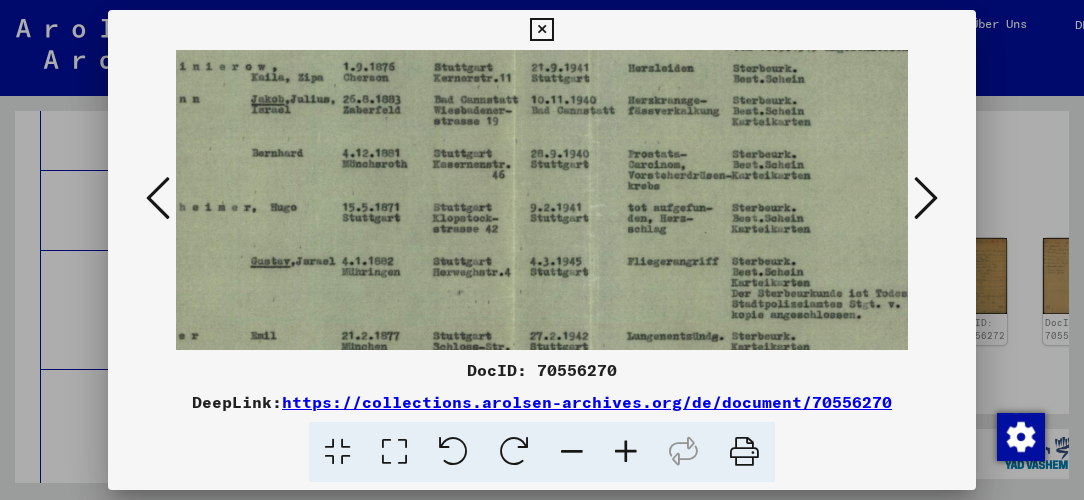 scroll, scrollTop: 229, scrollLeft: 194, axis: both 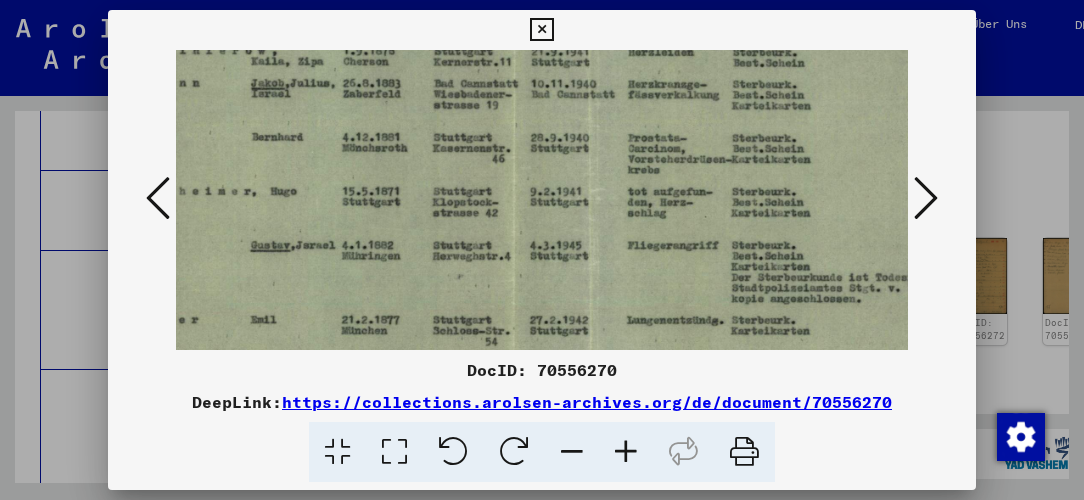 drag, startPoint x: 616, startPoint y: 274, endPoint x: 622, endPoint y: 217, distance: 57.31492 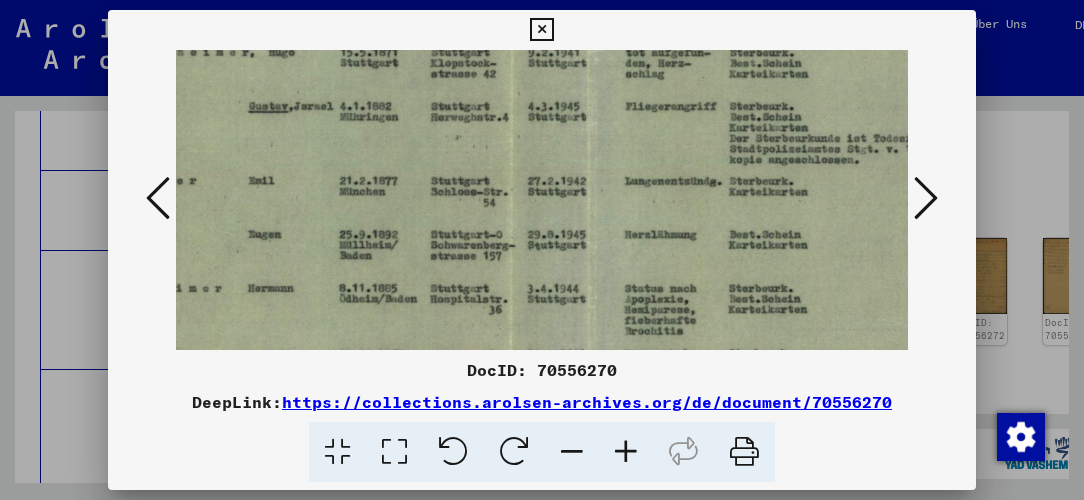 scroll, scrollTop: 373, scrollLeft: 196, axis: both 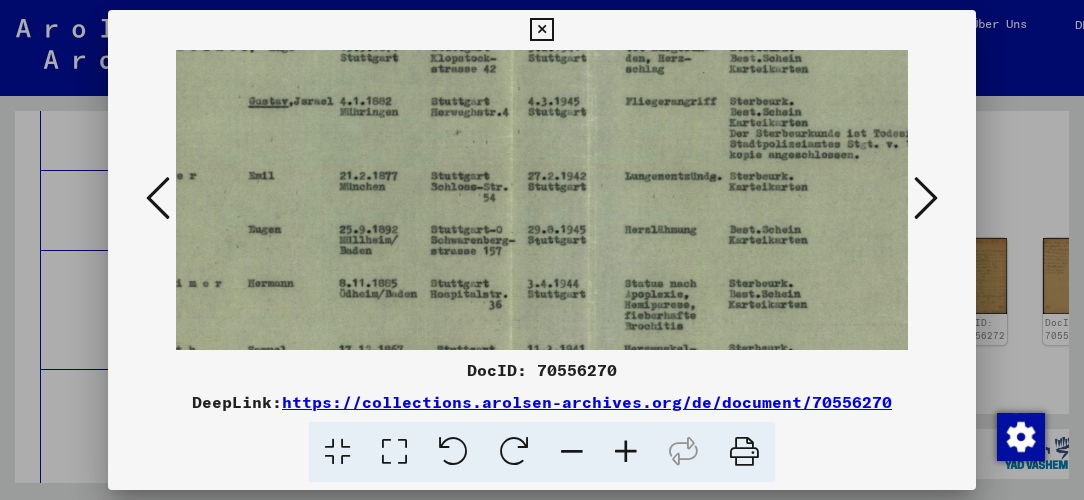 drag, startPoint x: 634, startPoint y: 275, endPoint x: 633, endPoint y: 132, distance: 143.0035 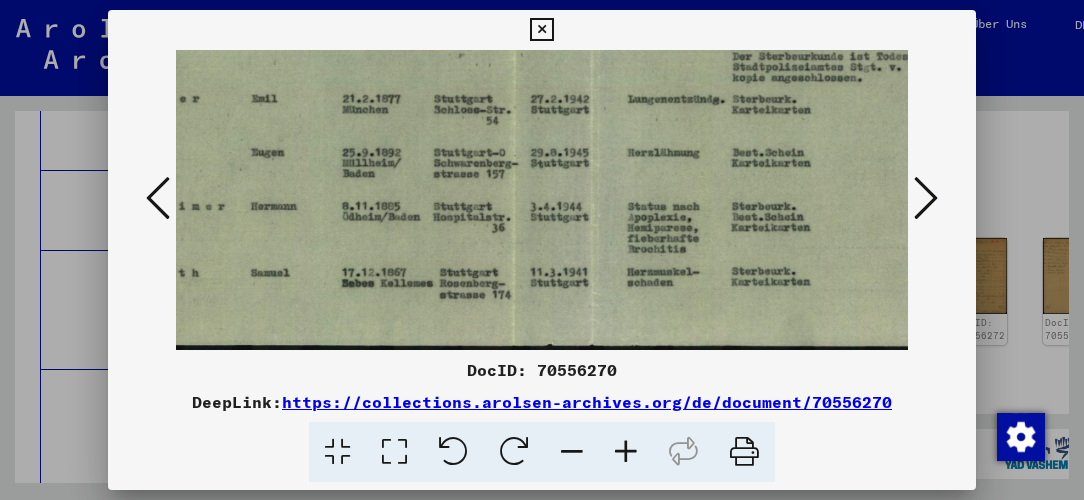 scroll, scrollTop: 450, scrollLeft: 192, axis: both 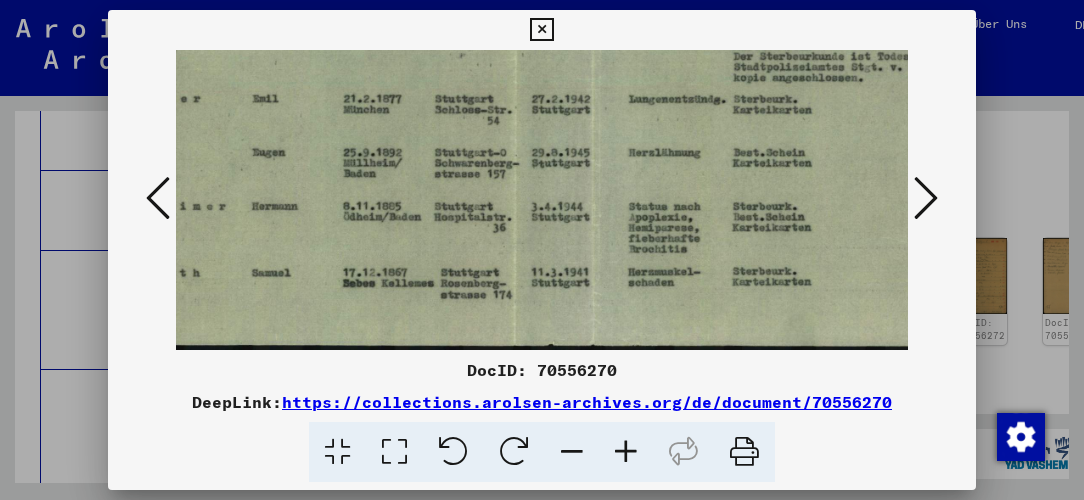 drag, startPoint x: 634, startPoint y: 240, endPoint x: 638, endPoint y: 137, distance: 103.077644 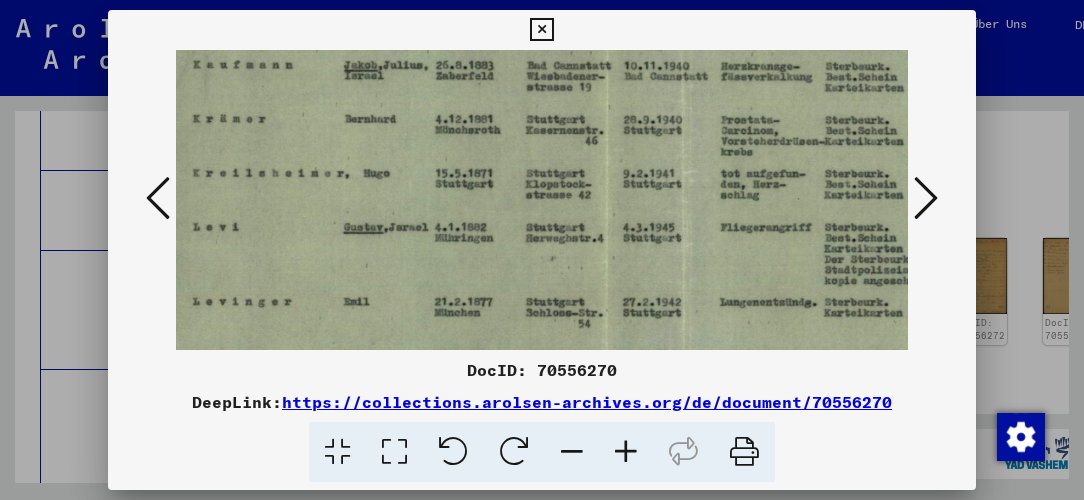 drag, startPoint x: 617, startPoint y: 149, endPoint x: 707, endPoint y: 352, distance: 222.0563 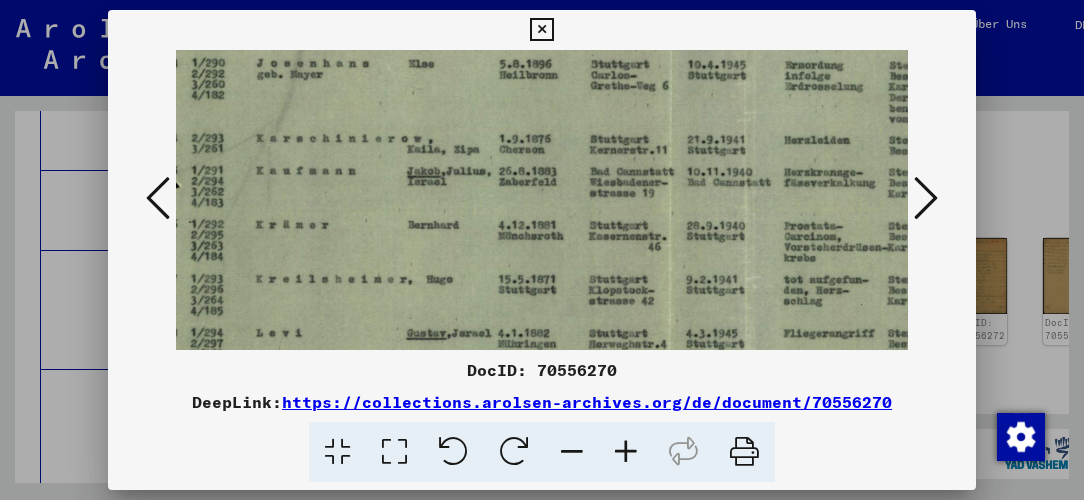 scroll, scrollTop: 109, scrollLeft: 16, axis: both 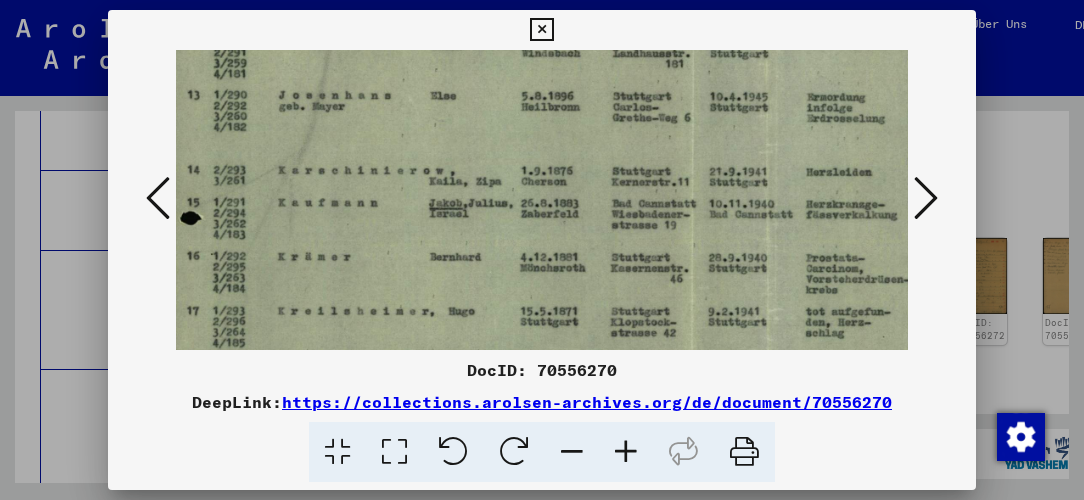 drag, startPoint x: 589, startPoint y: 190, endPoint x: 675, endPoint y: 330, distance: 164.3046 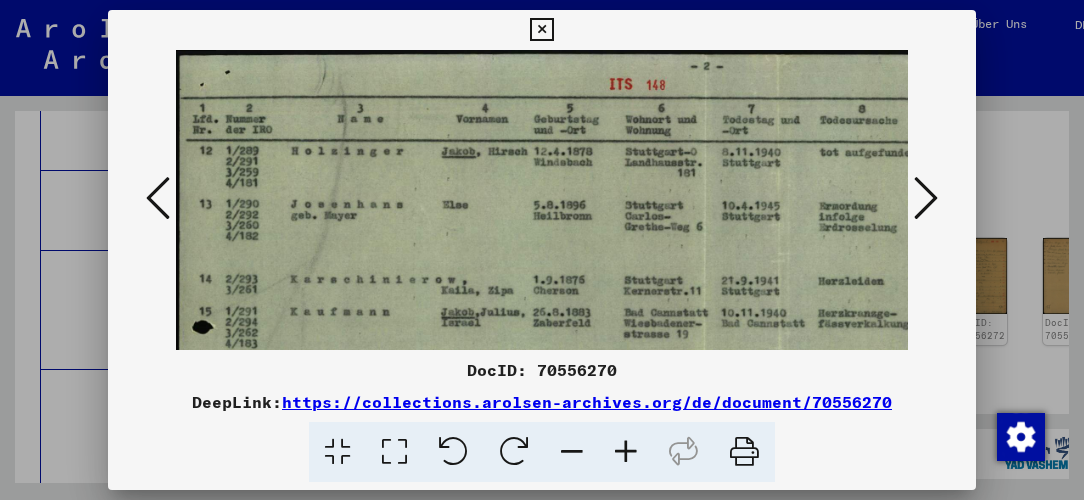 drag, startPoint x: 647, startPoint y: 188, endPoint x: 660, endPoint y: 332, distance: 144.58562 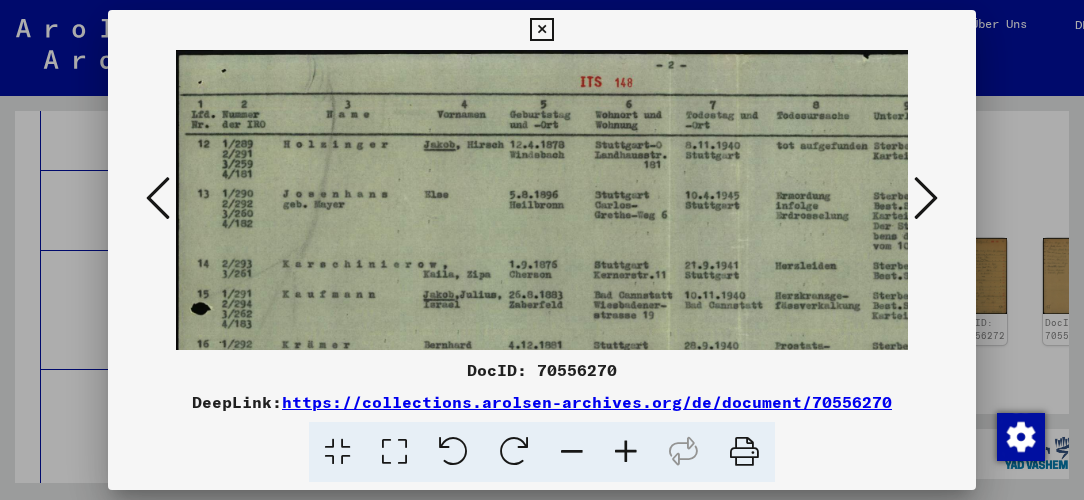 click 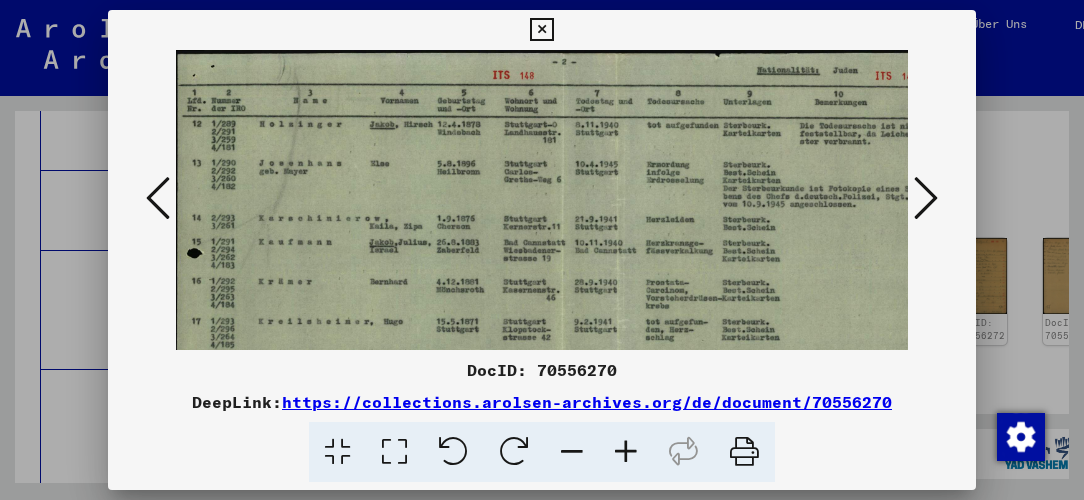 scroll, scrollTop: 0, scrollLeft: 0, axis: both 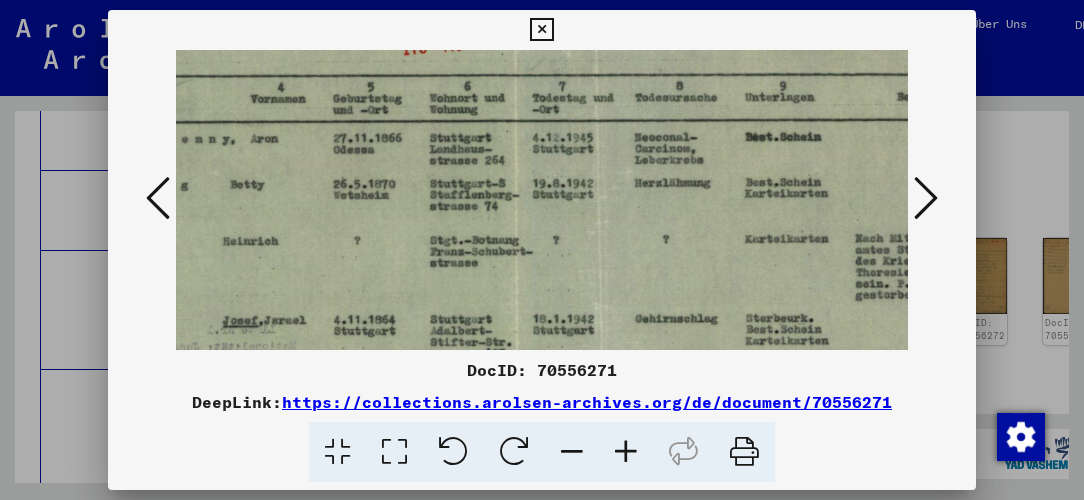 drag, startPoint x: 834, startPoint y: 274, endPoint x: 626, endPoint y: 238, distance: 211.09239 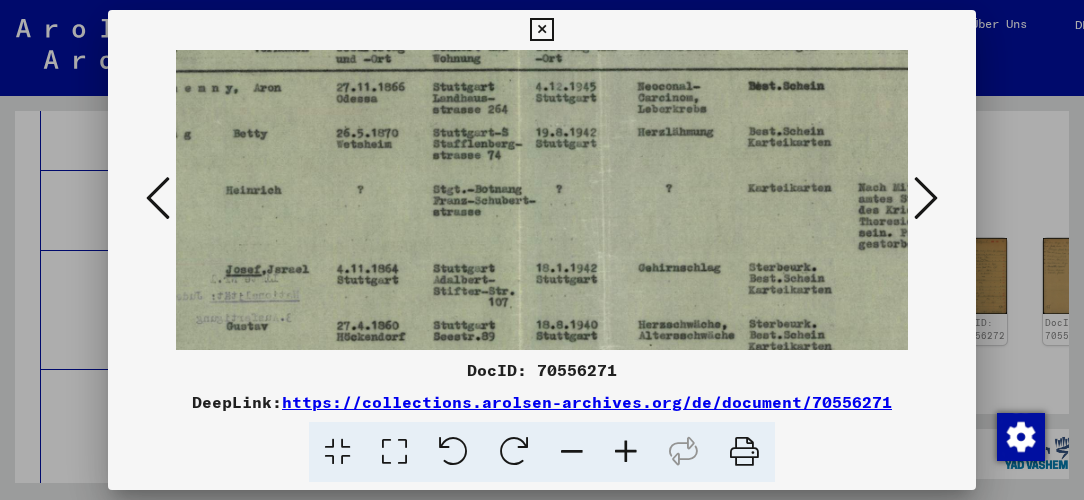scroll, scrollTop: 170, scrollLeft: 216, axis: both 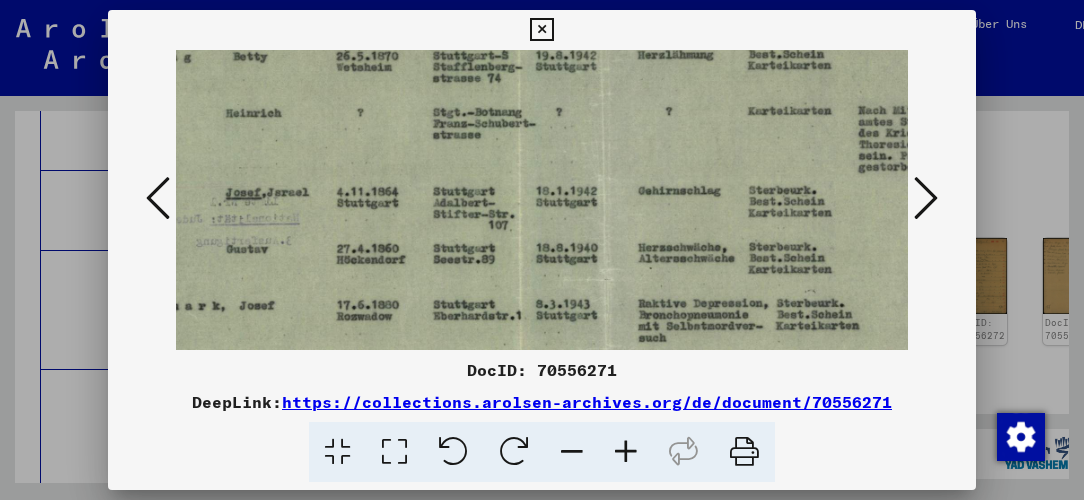 drag, startPoint x: 686, startPoint y: 292, endPoint x: 689, endPoint y: 166, distance: 126.035706 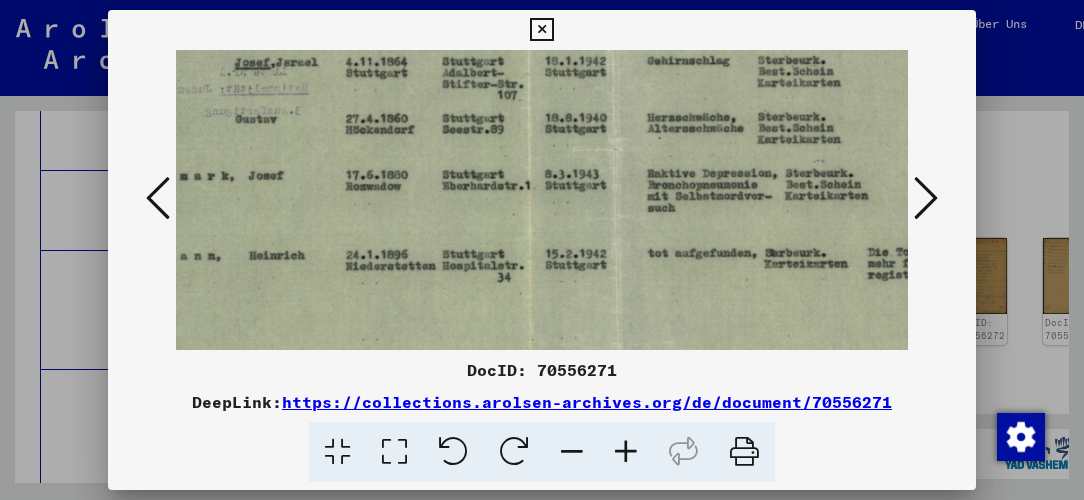 scroll, scrollTop: 325, scrollLeft: 206, axis: both 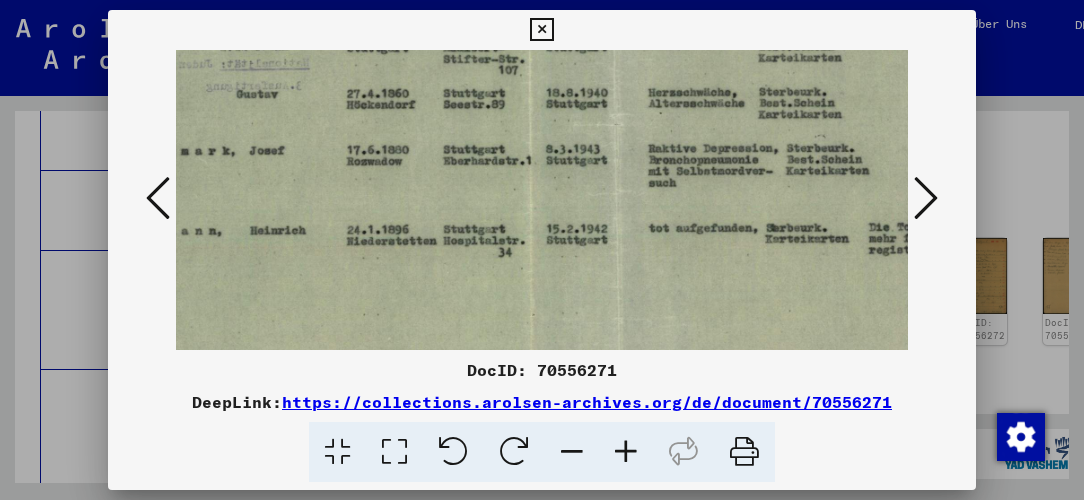 drag, startPoint x: 701, startPoint y: 296, endPoint x: 711, endPoint y: 146, distance: 150.33296 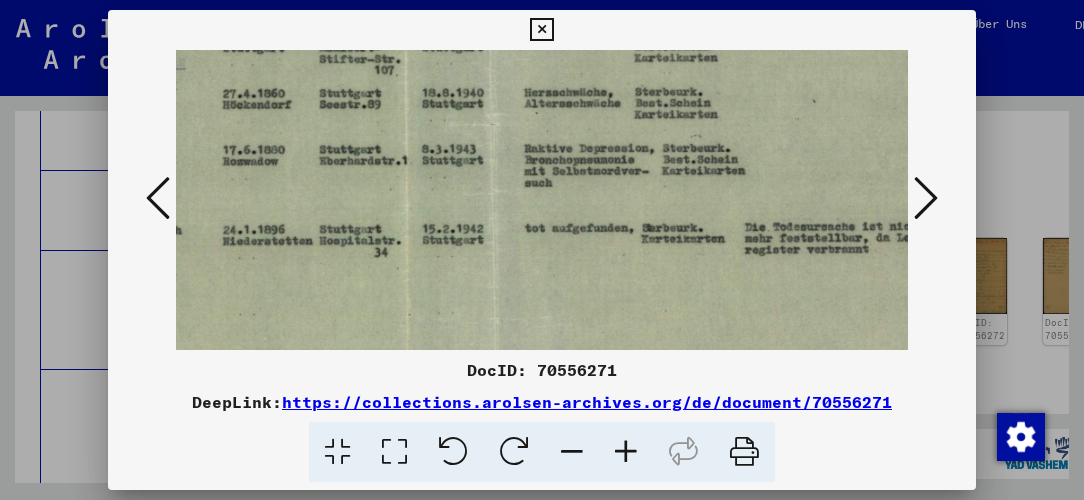 scroll, scrollTop: 328, scrollLeft: 357, axis: both 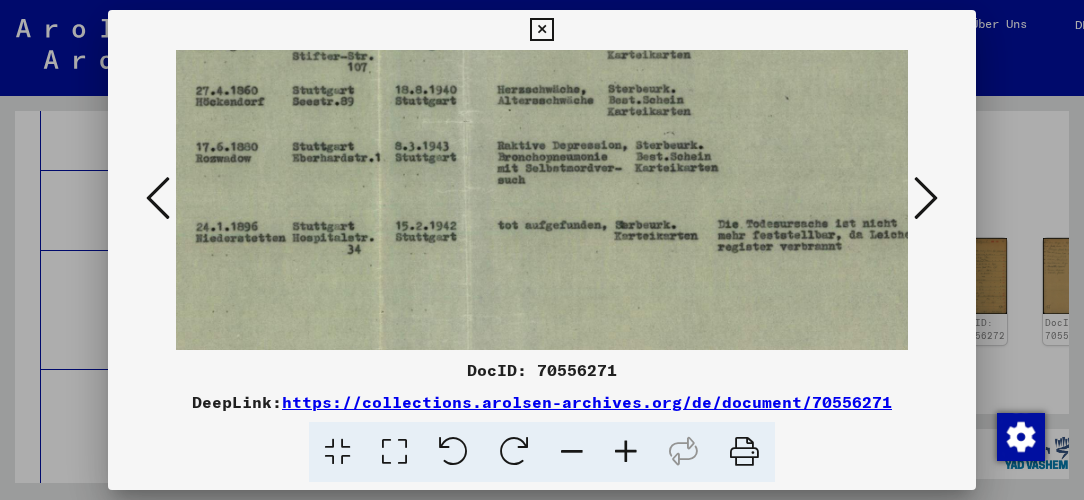 drag, startPoint x: 741, startPoint y: 205, endPoint x: 590, endPoint y: 202, distance: 151.0298 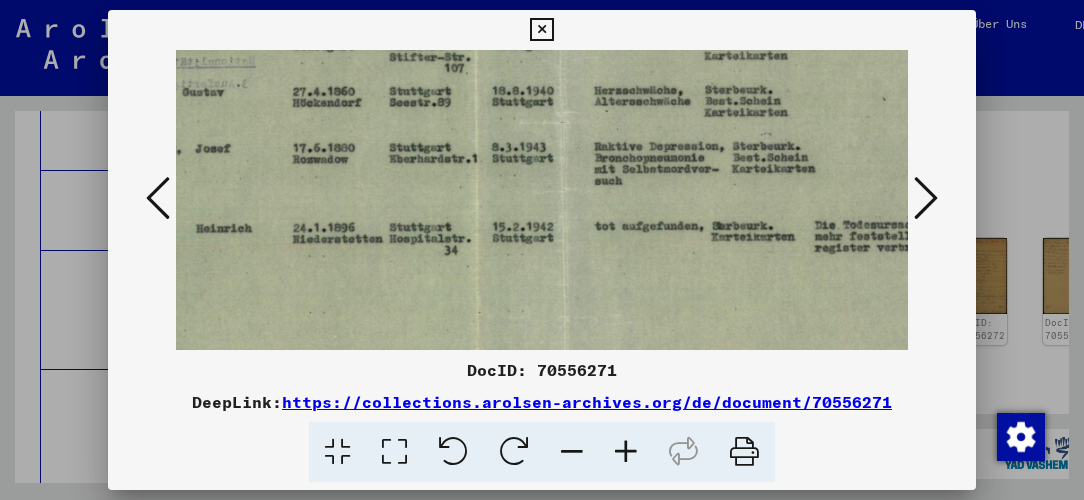 scroll, scrollTop: 327, scrollLeft: 253, axis: both 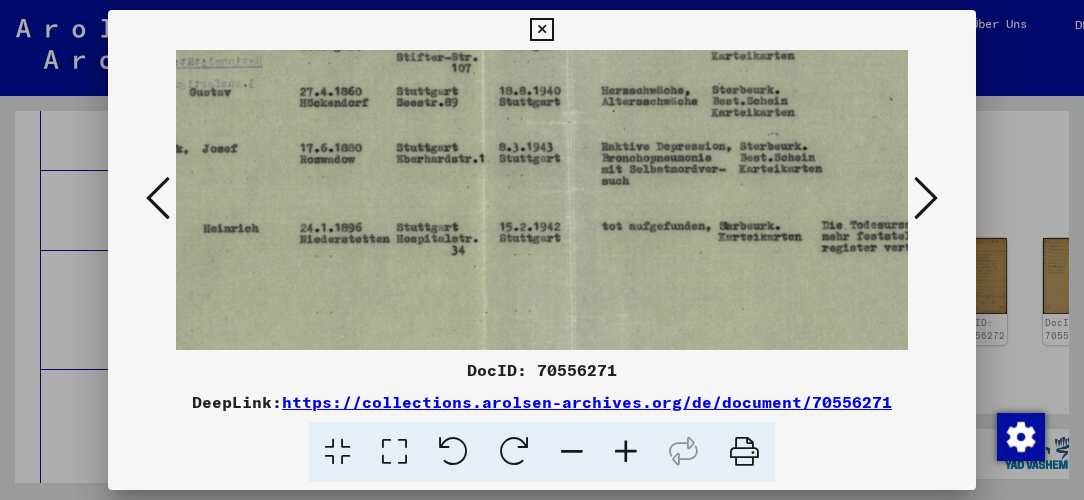drag, startPoint x: 651, startPoint y: 200, endPoint x: 715, endPoint y: 201, distance: 64.00781 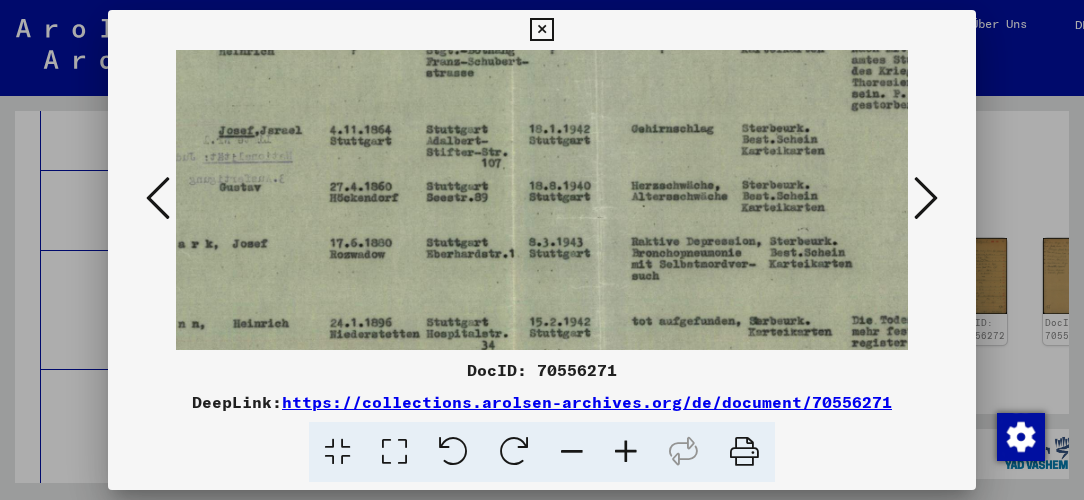 drag, startPoint x: 619, startPoint y: 200, endPoint x: 656, endPoint y: 289, distance: 96.38464 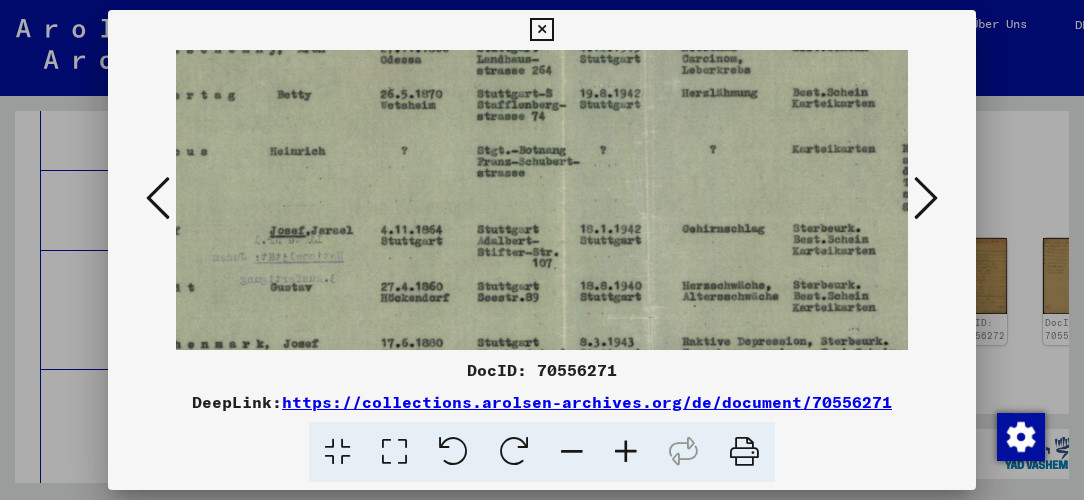 scroll, scrollTop: 107, scrollLeft: 161, axis: both 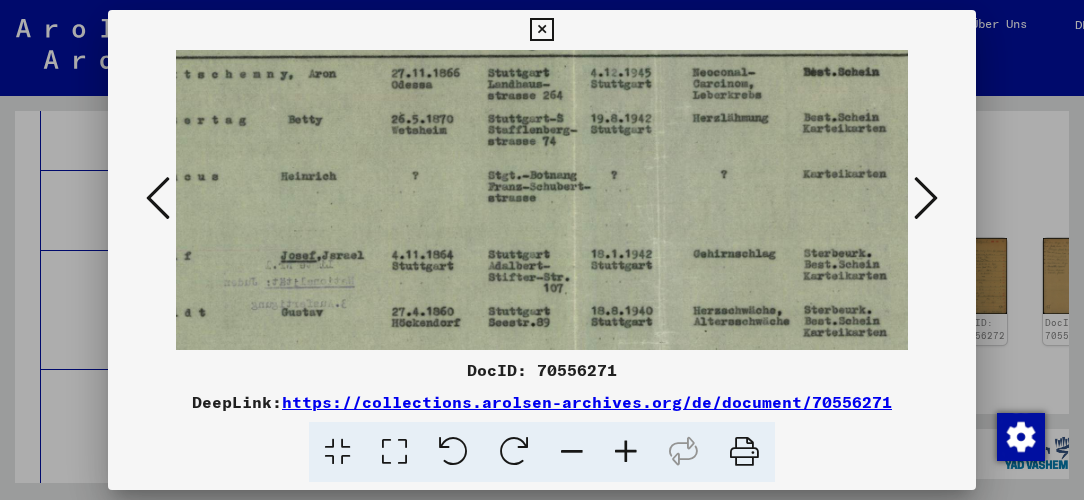 drag, startPoint x: 694, startPoint y: 162, endPoint x: 757, endPoint y: 288, distance: 140.87228 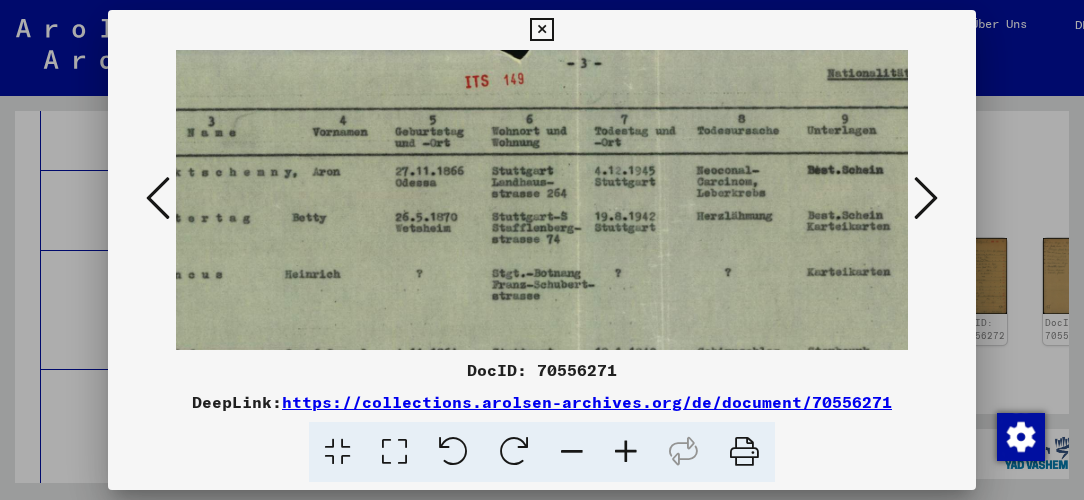 scroll, scrollTop: 8, scrollLeft: 157, axis: both 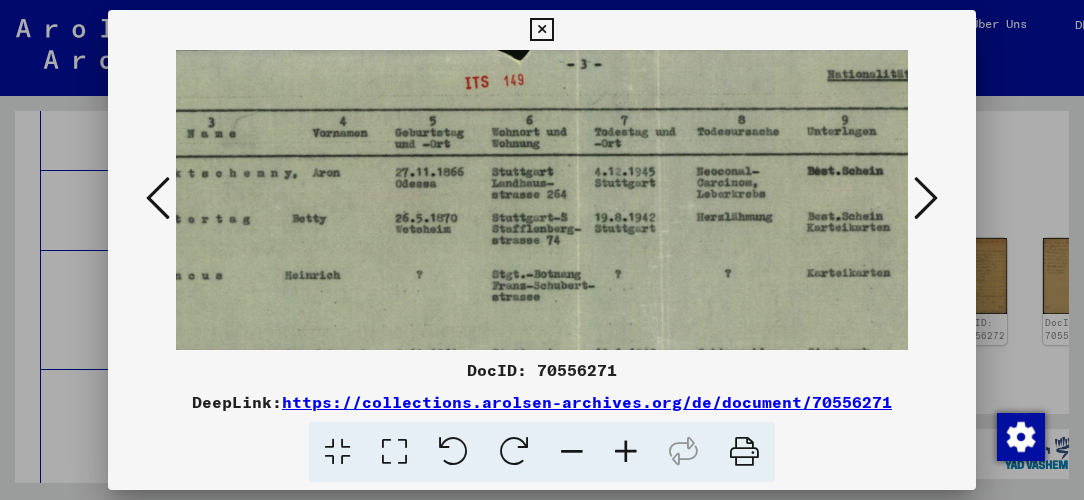drag, startPoint x: 766, startPoint y: 210, endPoint x: 772, endPoint y: 309, distance: 99.18165 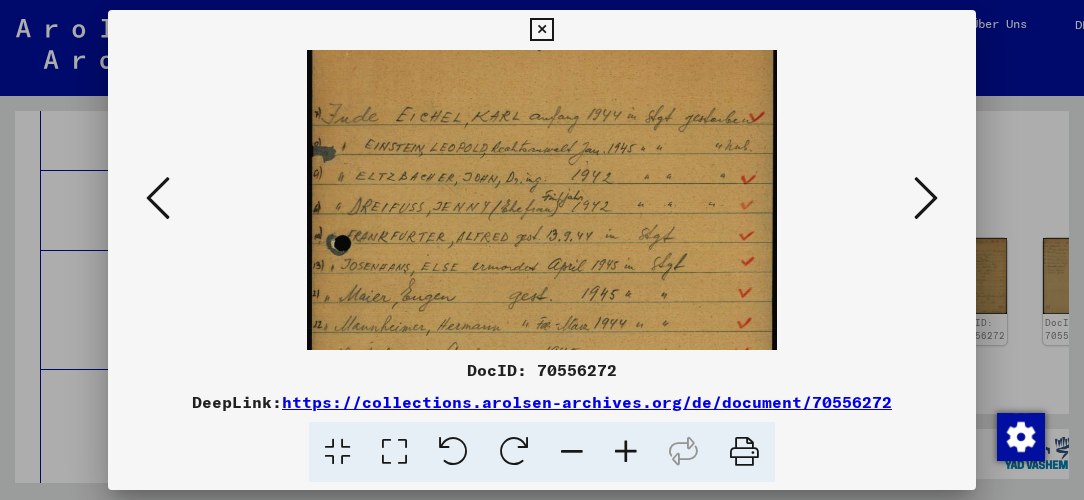 scroll, scrollTop: 72, scrollLeft: 0, axis: vertical 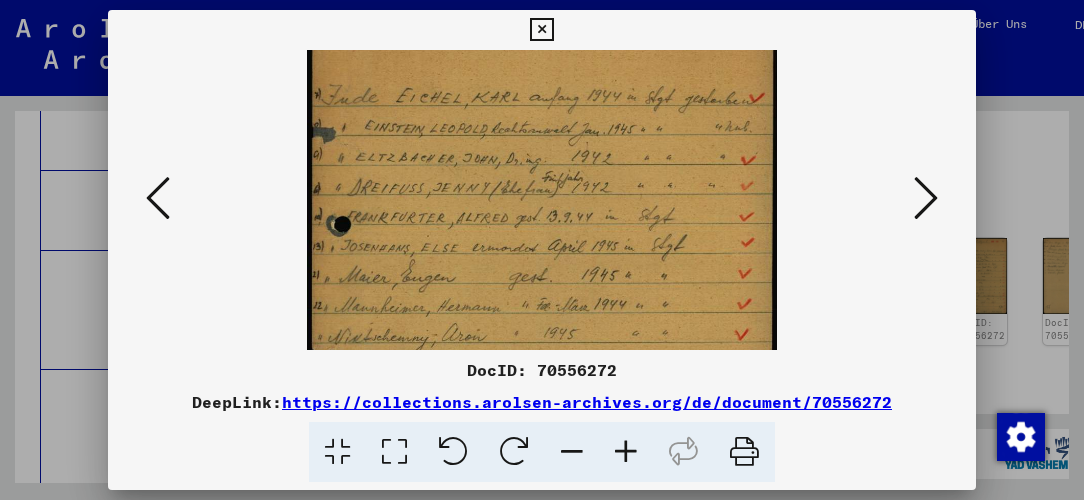 drag, startPoint x: 704, startPoint y: 289, endPoint x: 707, endPoint y: 217, distance: 72.06247 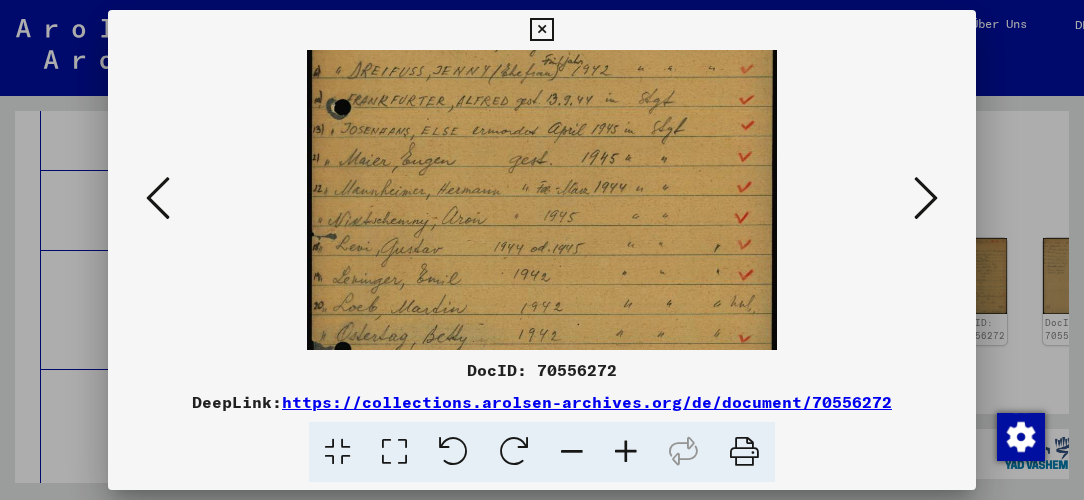 scroll, scrollTop: 192, scrollLeft: 0, axis: vertical 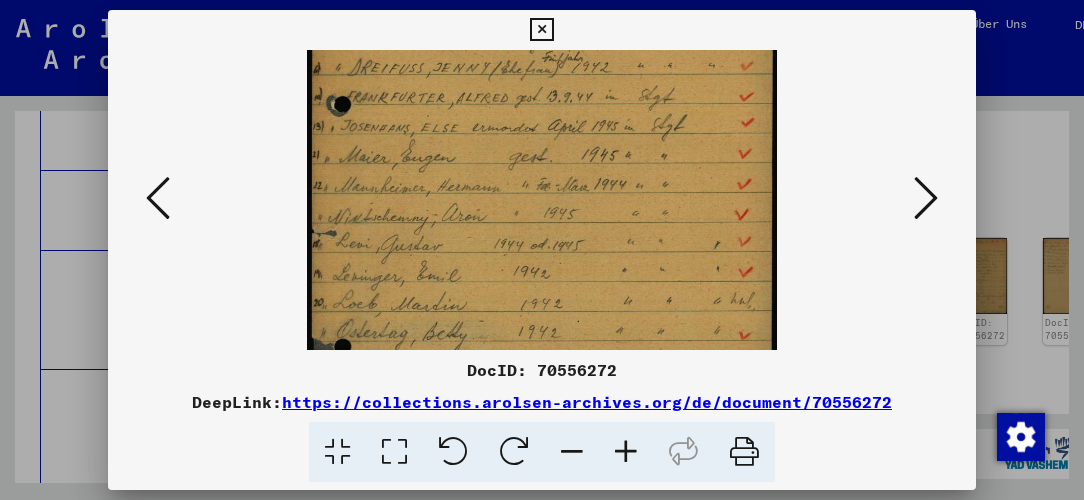 drag, startPoint x: 708, startPoint y: 230, endPoint x: 700, endPoint y: 112, distance: 118.270874 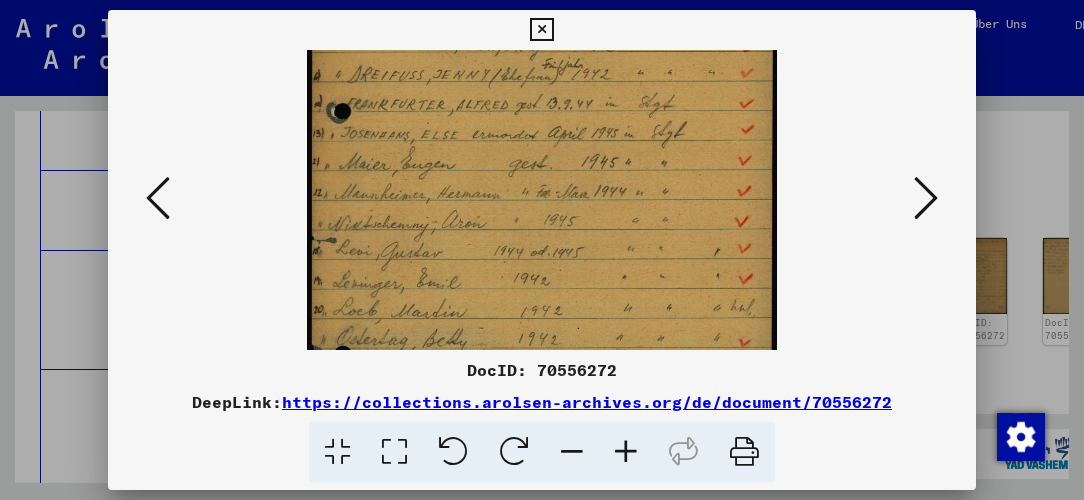 scroll, scrollTop: 163, scrollLeft: 0, axis: vertical 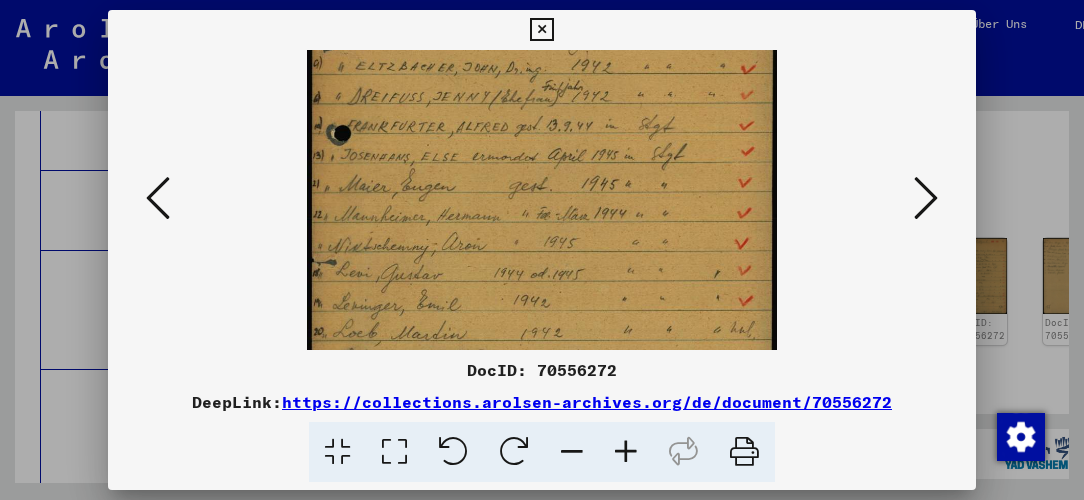 drag, startPoint x: 705, startPoint y: 209, endPoint x: 756, endPoint y: 244, distance: 61.854668 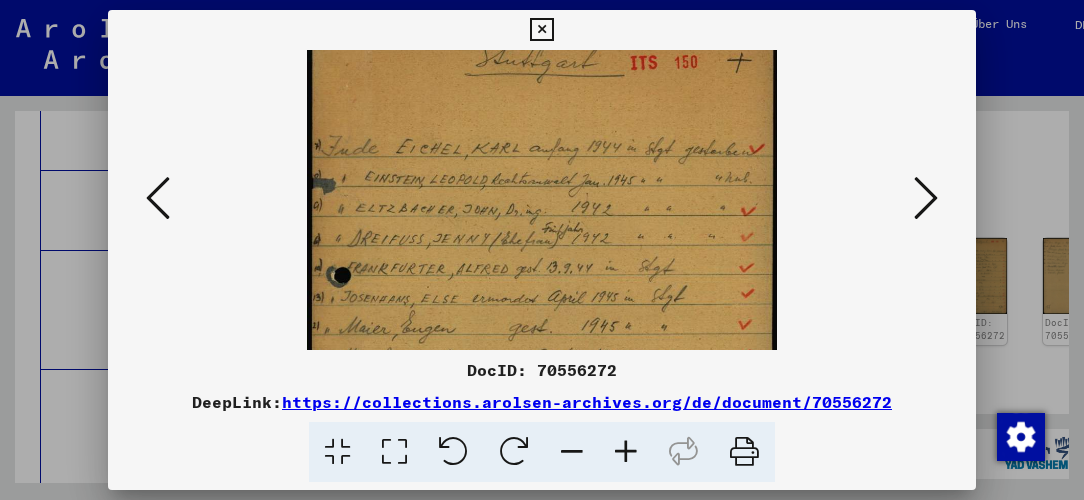 scroll, scrollTop: 0, scrollLeft: 0, axis: both 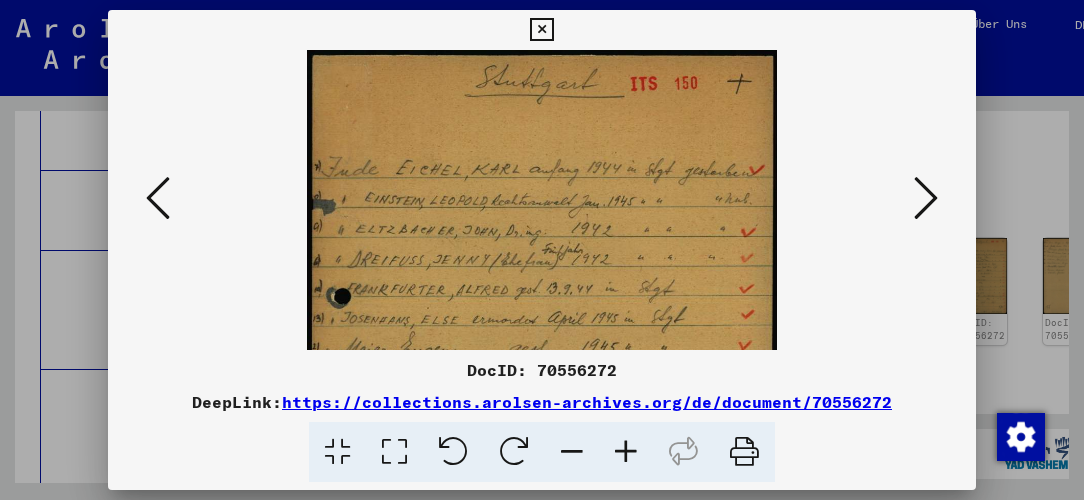 drag, startPoint x: 719, startPoint y: 76, endPoint x: 732, endPoint y: 328, distance: 252.3351 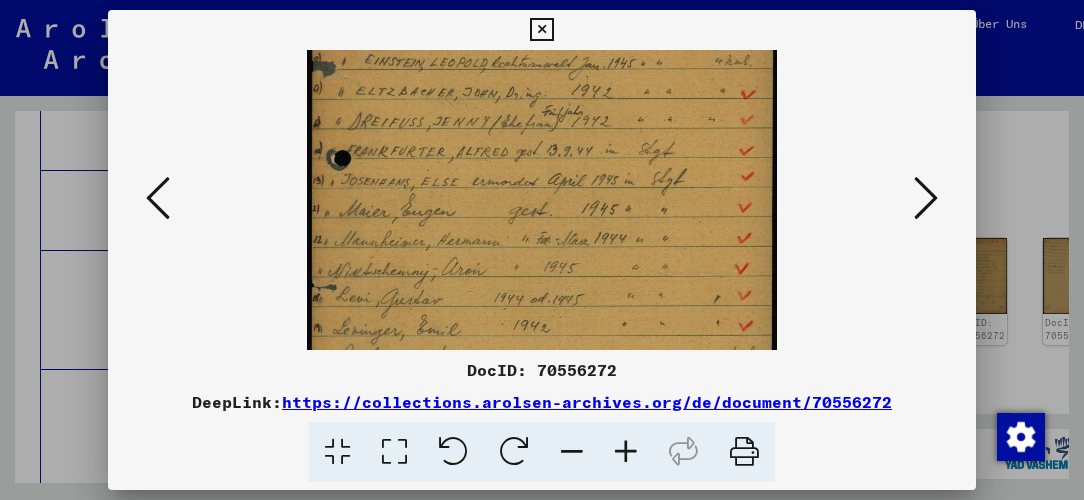 scroll, scrollTop: 140, scrollLeft: 0, axis: vertical 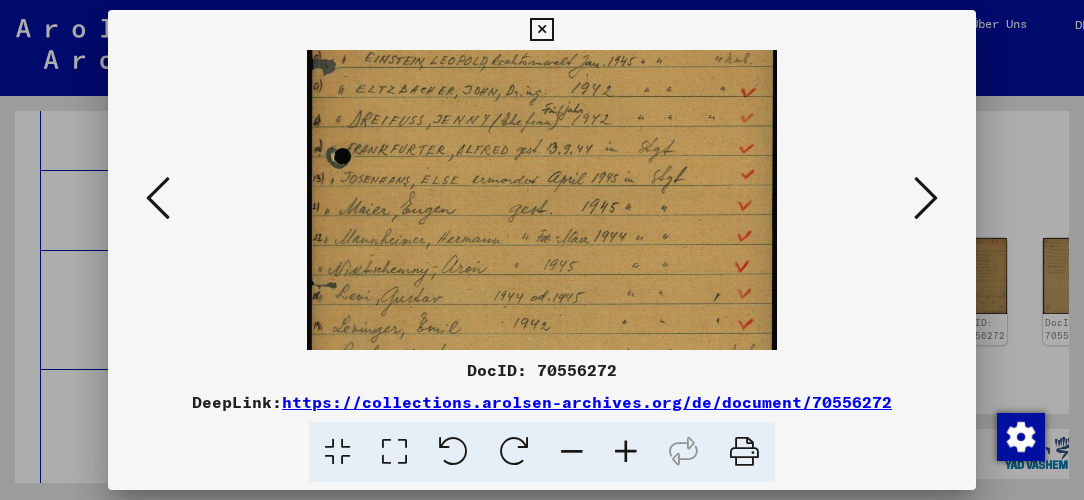 drag, startPoint x: 726, startPoint y: 286, endPoint x: 745, endPoint y: 150, distance: 137.32079 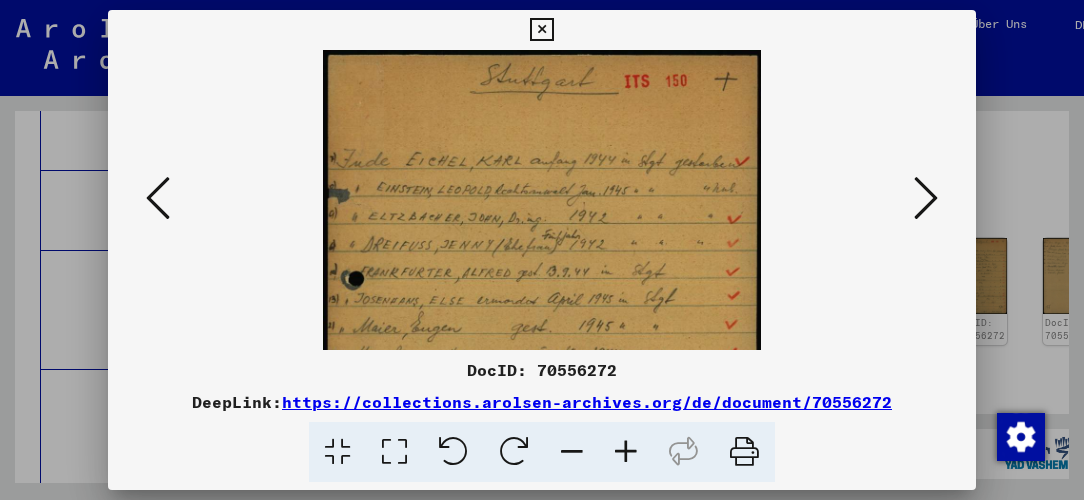 scroll, scrollTop: 0, scrollLeft: 0, axis: both 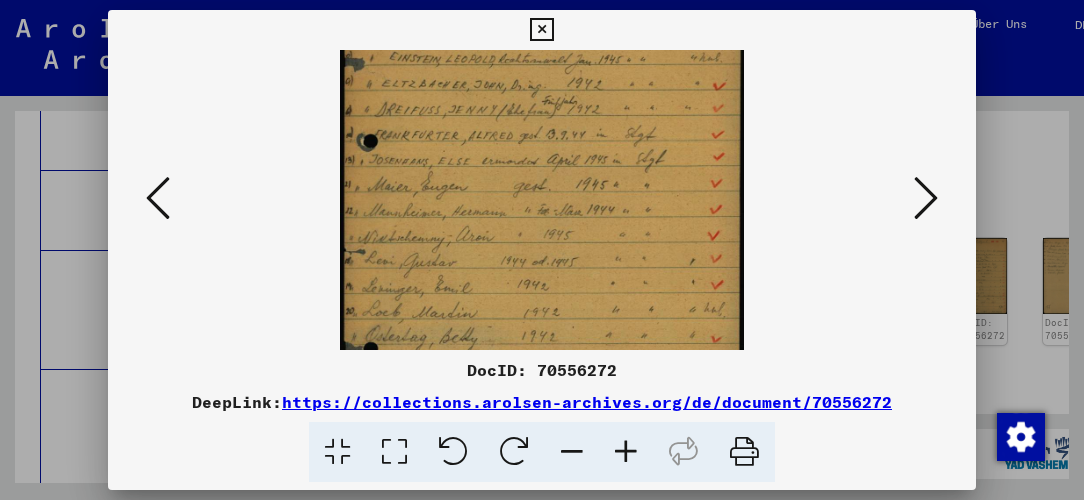 drag, startPoint x: 627, startPoint y: 281, endPoint x: 638, endPoint y: 163, distance: 118.511604 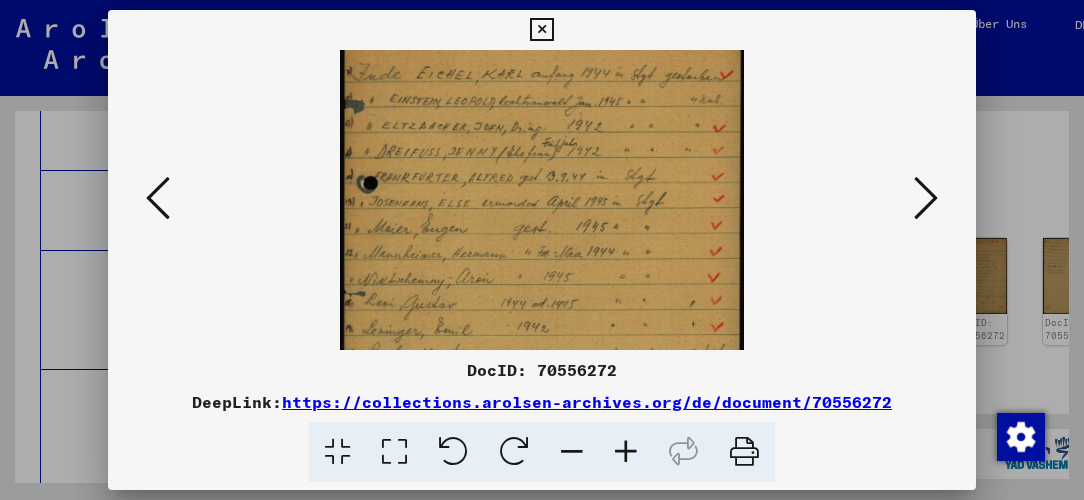 scroll, scrollTop: 57, scrollLeft: 0, axis: vertical 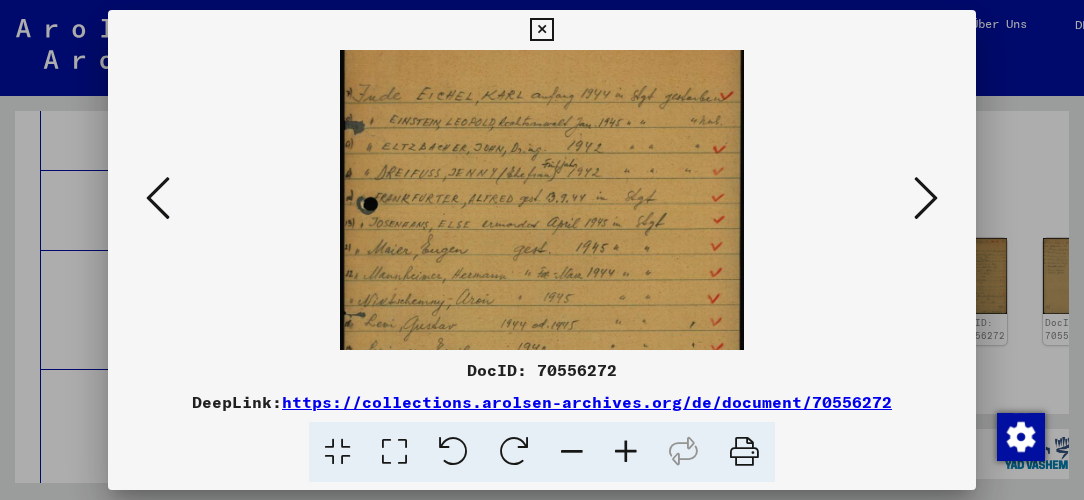 drag, startPoint x: 634, startPoint y: 283, endPoint x: 658, endPoint y: 349, distance: 70.2282 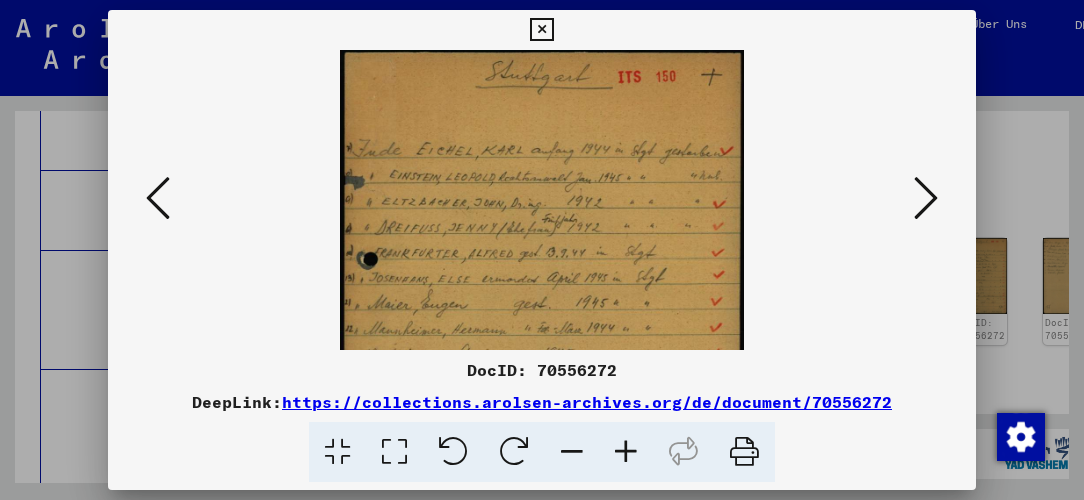 scroll, scrollTop: 0, scrollLeft: 0, axis: both 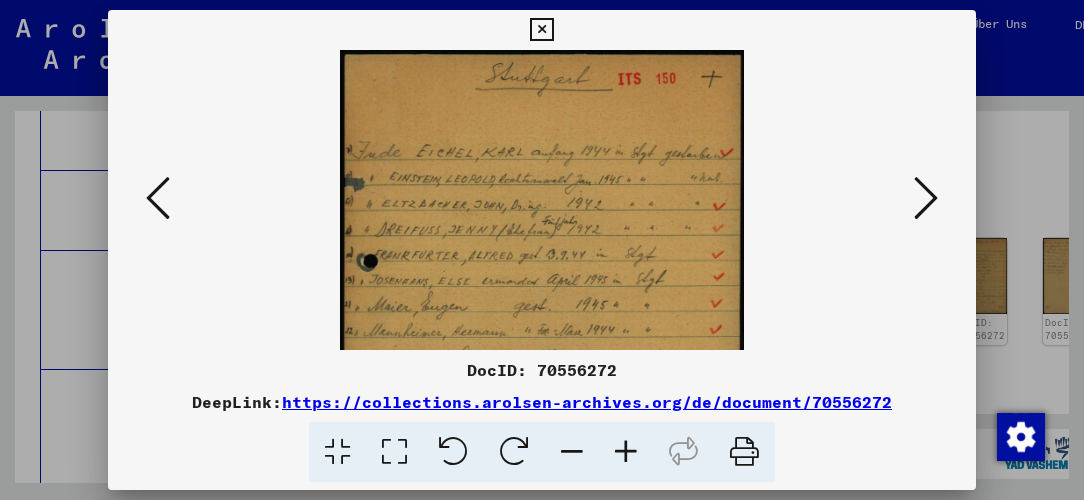 drag, startPoint x: 641, startPoint y: 236, endPoint x: 837, endPoint y: 239, distance: 196.02296 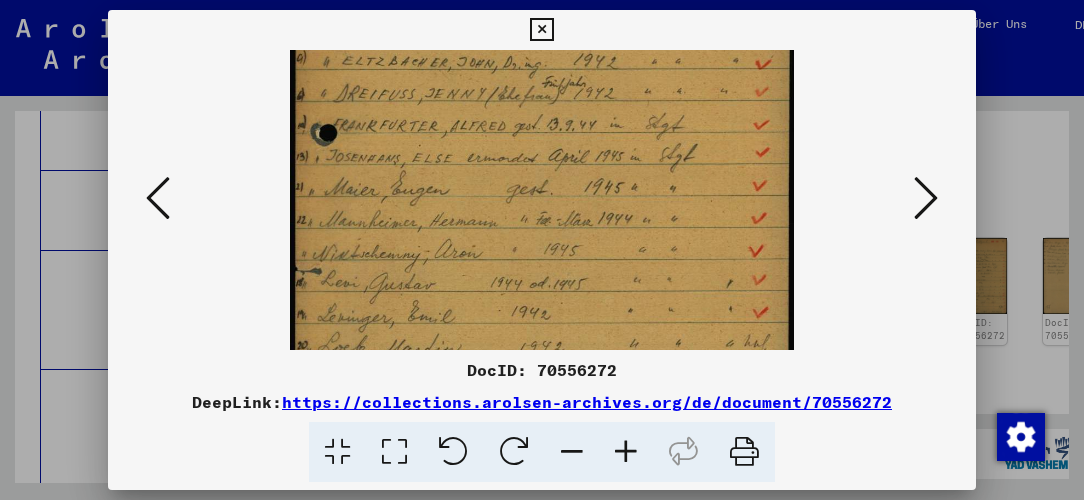 drag, startPoint x: 649, startPoint y: 264, endPoint x: 652, endPoint y: 84, distance: 180.025 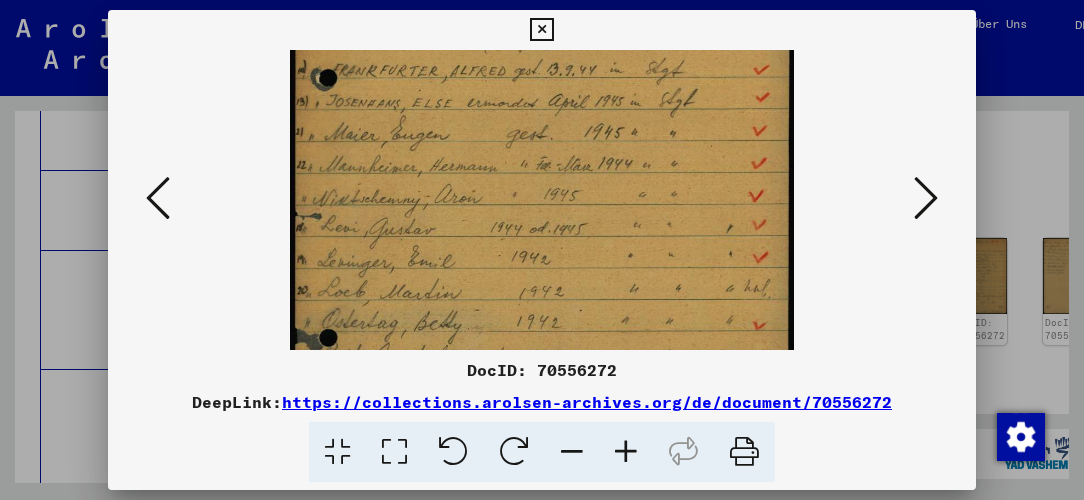 scroll, scrollTop: 330, scrollLeft: 0, axis: vertical 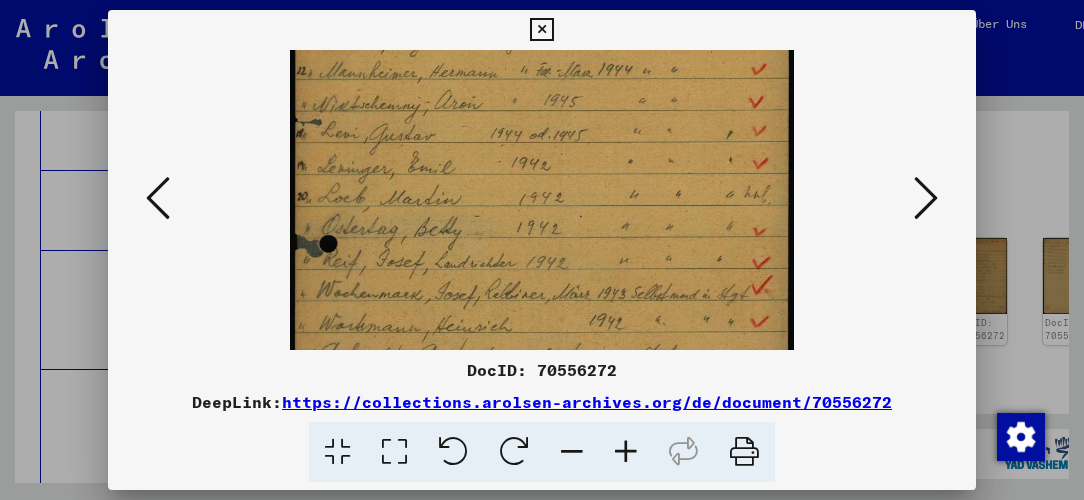 drag, startPoint x: 673, startPoint y: 270, endPoint x: 674, endPoint y: 121, distance: 149.00336 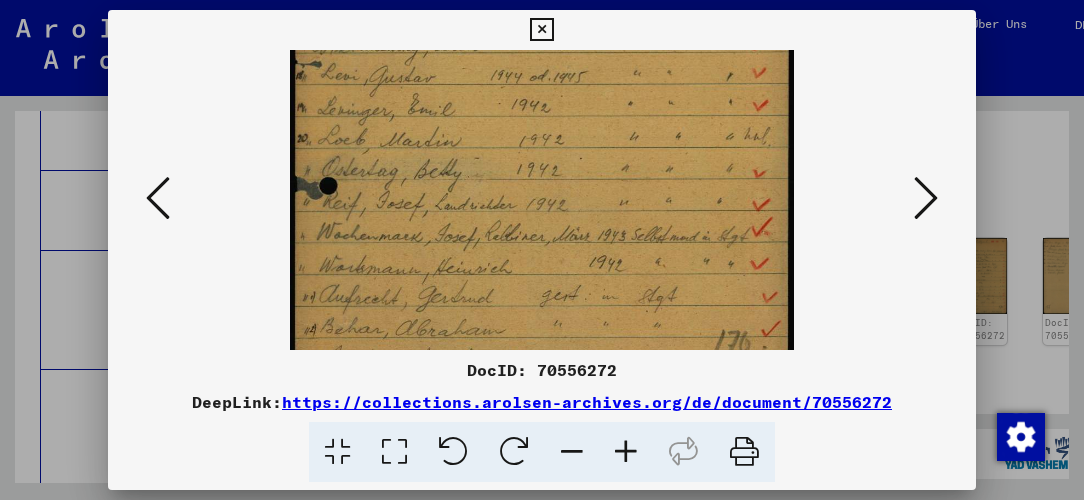 scroll, scrollTop: 441, scrollLeft: 0, axis: vertical 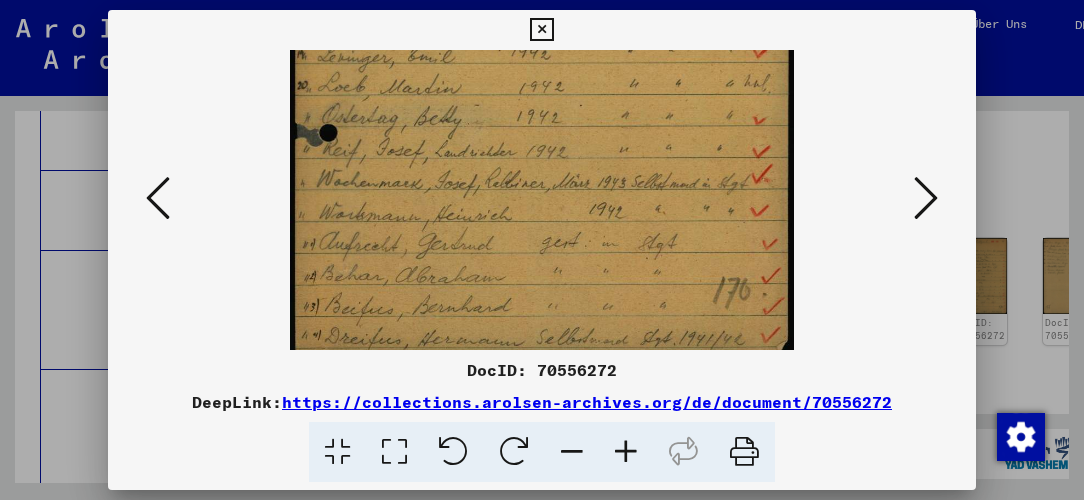 drag, startPoint x: 668, startPoint y: 276, endPoint x: 689, endPoint y: 167, distance: 111.0045 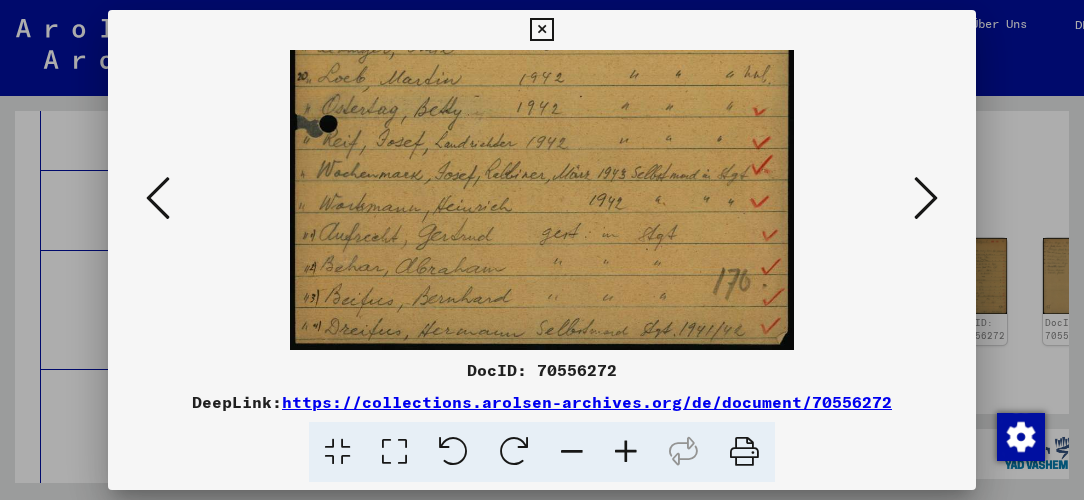 drag, startPoint x: 672, startPoint y: 296, endPoint x: 713, endPoint y: 80, distance: 219.85677 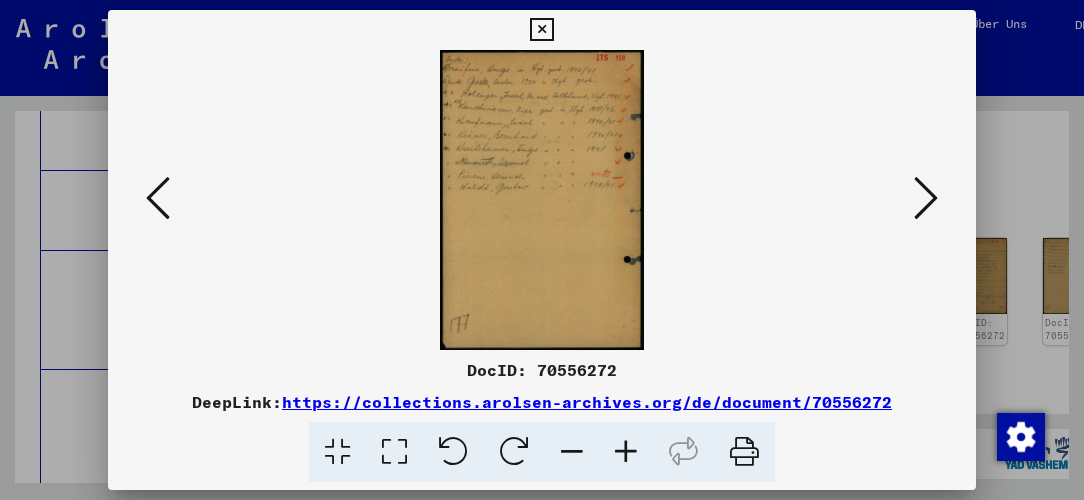 scroll, scrollTop: 0, scrollLeft: 0, axis: both 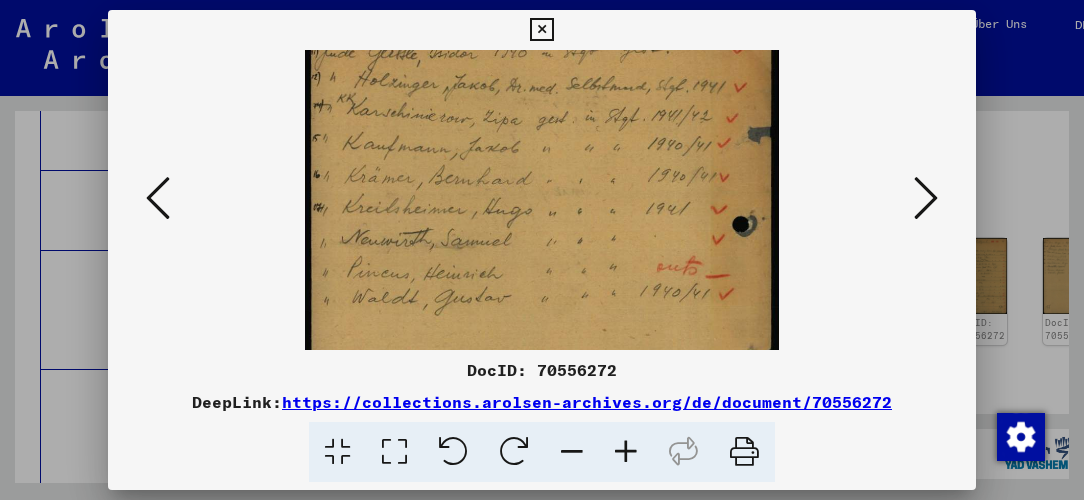drag, startPoint x: 608, startPoint y: 282, endPoint x: 617, endPoint y: 211, distance: 71.568146 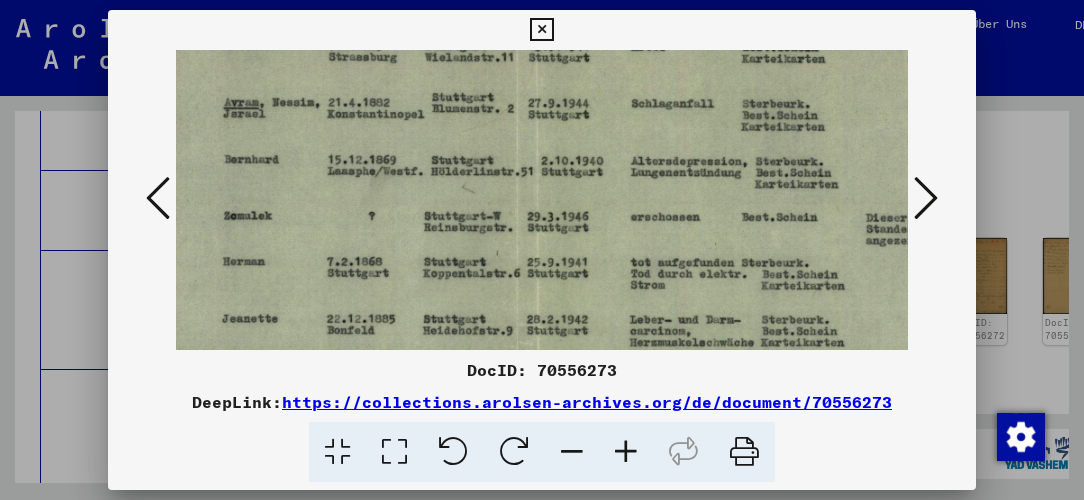 scroll, scrollTop: 156, scrollLeft: 228, axis: both 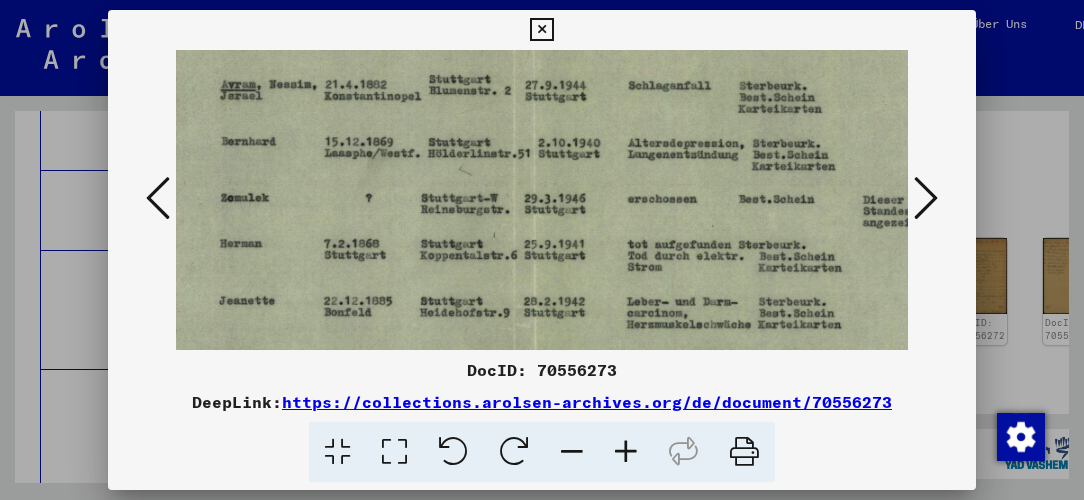 drag, startPoint x: 756, startPoint y: 252, endPoint x: 532, endPoint y: 100, distance: 270.7028 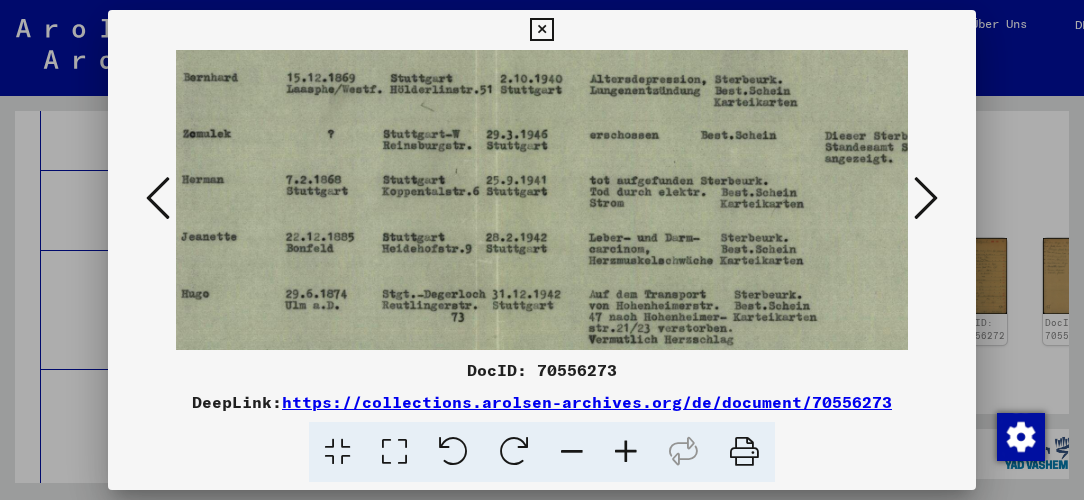 scroll, scrollTop: 222, scrollLeft: 266, axis: both 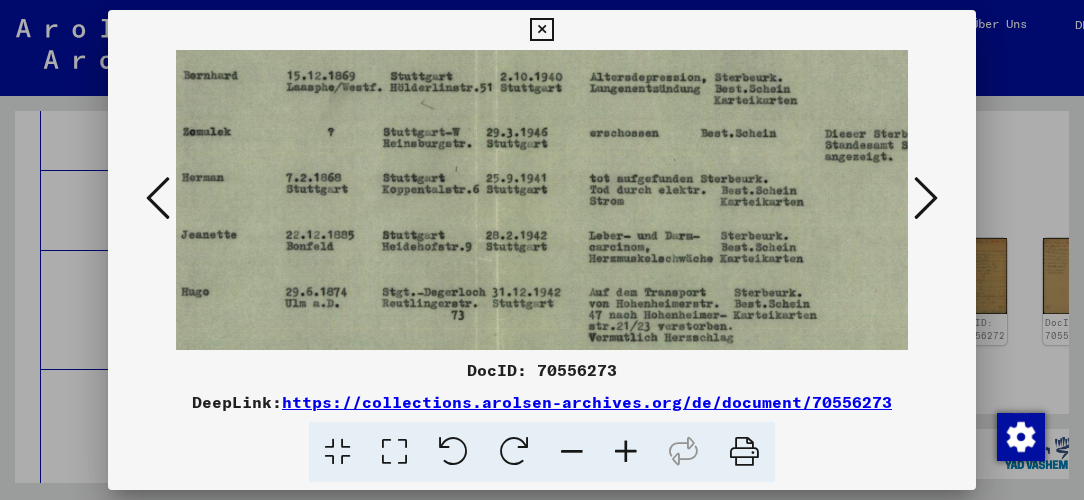 drag, startPoint x: 610, startPoint y: 187, endPoint x: 573, endPoint y: 123, distance: 73.92564 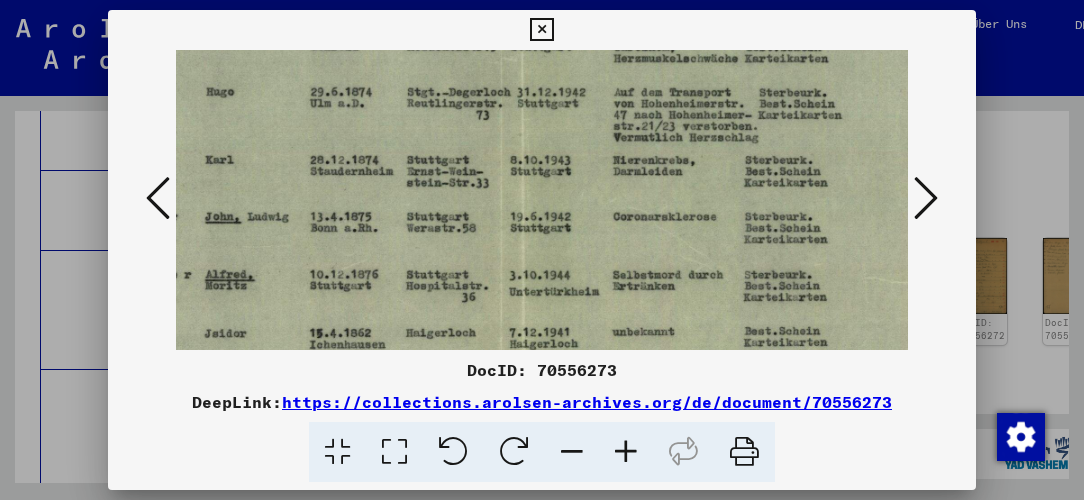 scroll, scrollTop: 490, scrollLeft: 241, axis: both 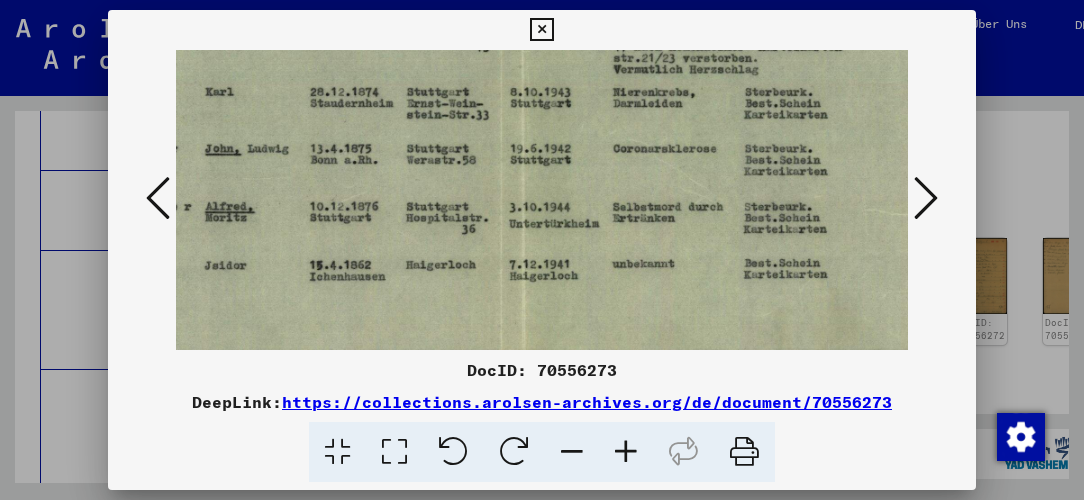 drag, startPoint x: 560, startPoint y: 297, endPoint x: 586, endPoint y: 32, distance: 266.27243 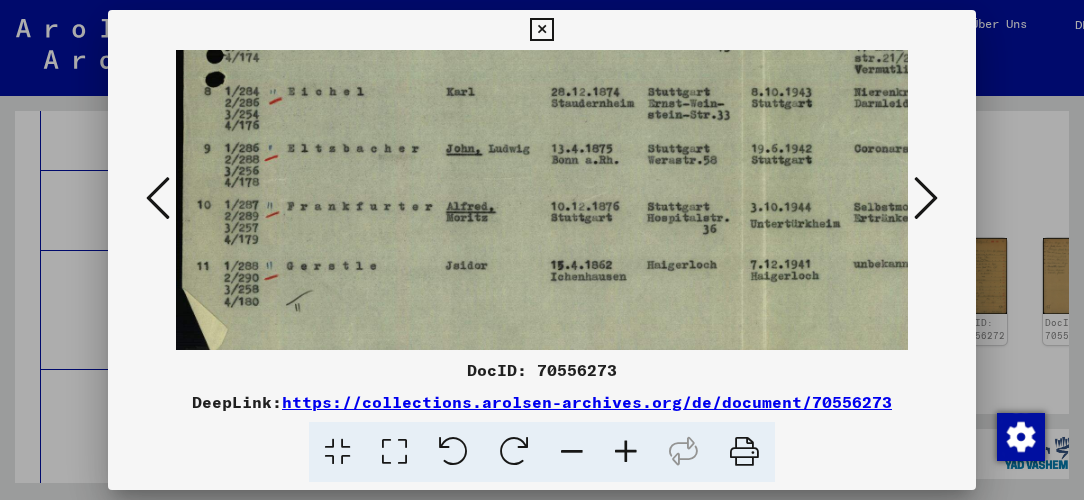 scroll, scrollTop: 500, scrollLeft: 3, axis: both 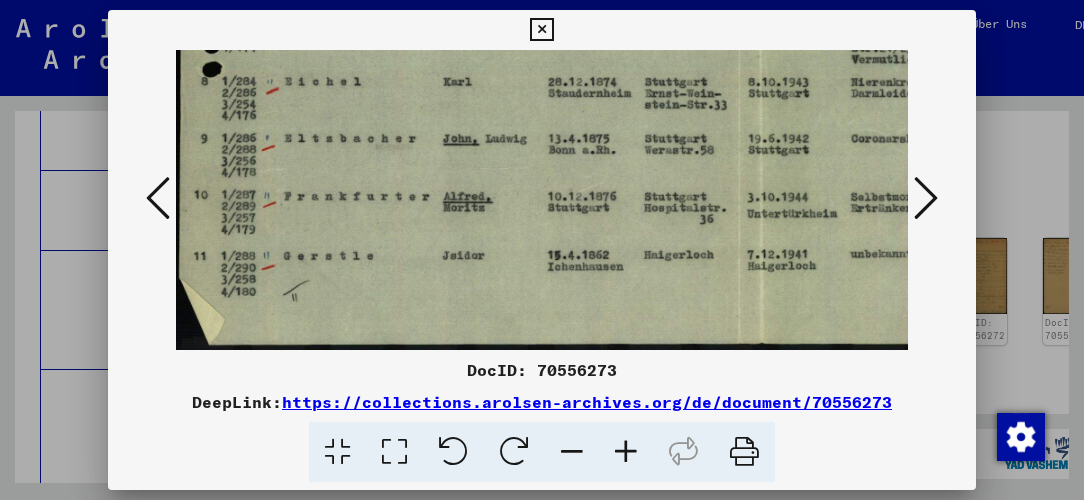 drag, startPoint x: 511, startPoint y: 205, endPoint x: 786, endPoint y: 173, distance: 276.85556 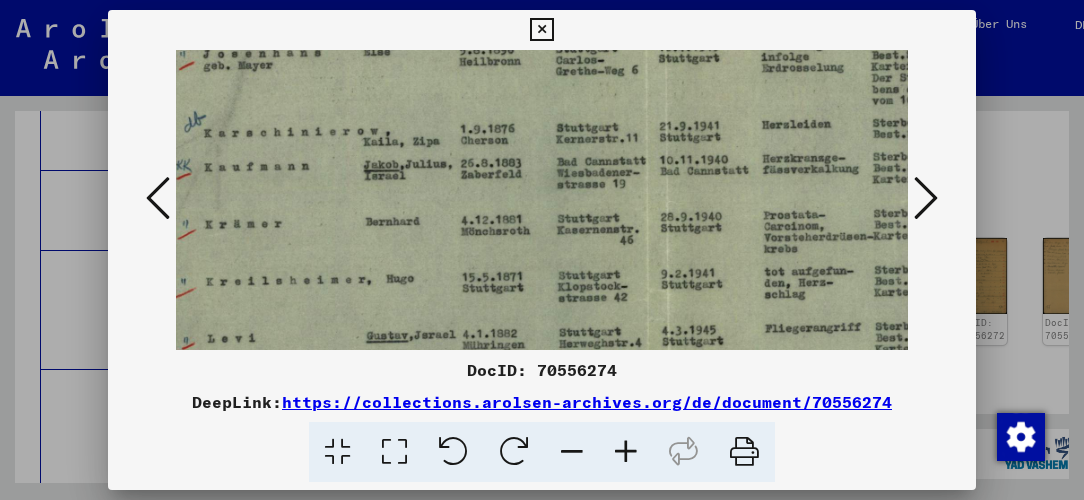 scroll, scrollTop: 177, scrollLeft: 94, axis: both 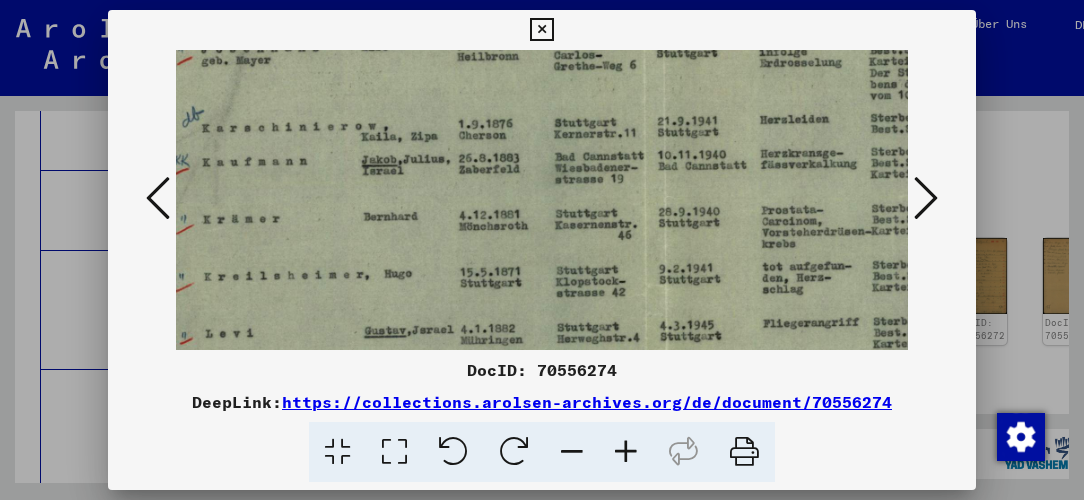 drag, startPoint x: 727, startPoint y: 273, endPoint x: 635, endPoint y: 97, distance: 198.59506 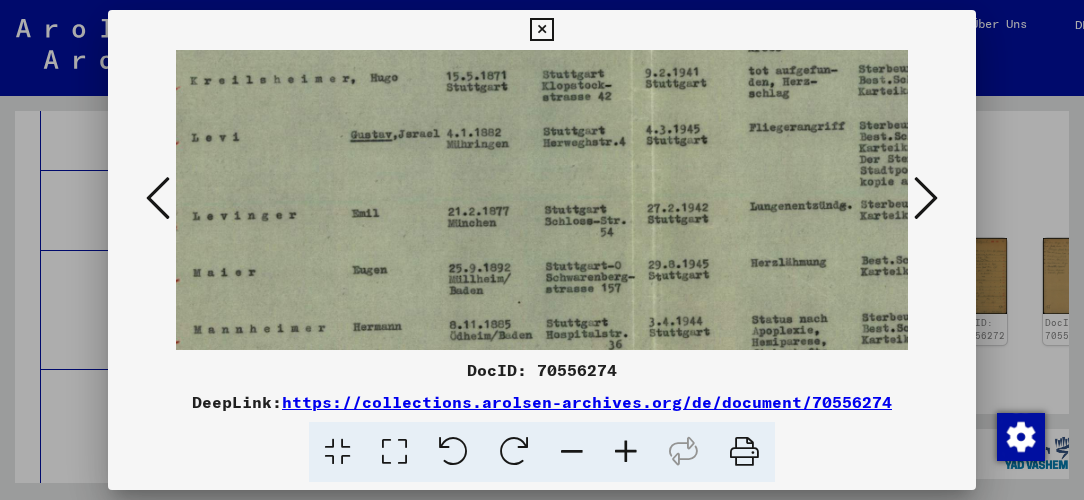 drag, startPoint x: 609, startPoint y: 292, endPoint x: 595, endPoint y: 98, distance: 194.5045 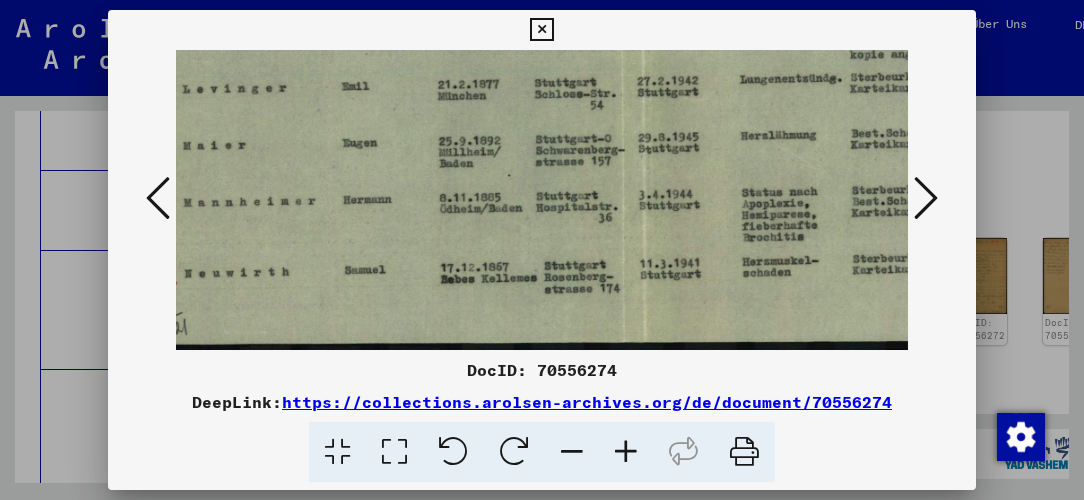 scroll, scrollTop: 500, scrollLeft: 124, axis: both 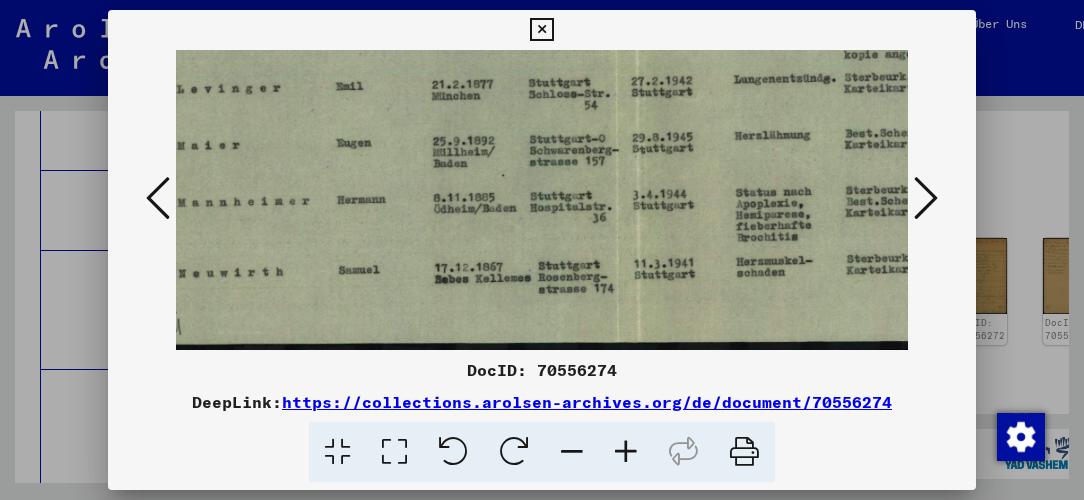 drag, startPoint x: 608, startPoint y: 262, endPoint x: 593, endPoint y: 86, distance: 176.63805 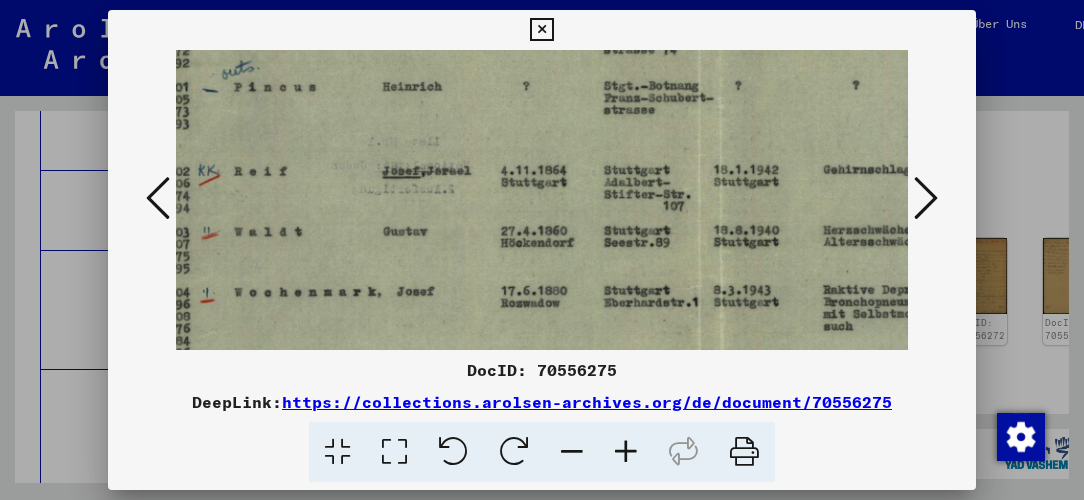scroll, scrollTop: 222, scrollLeft: 89, axis: both 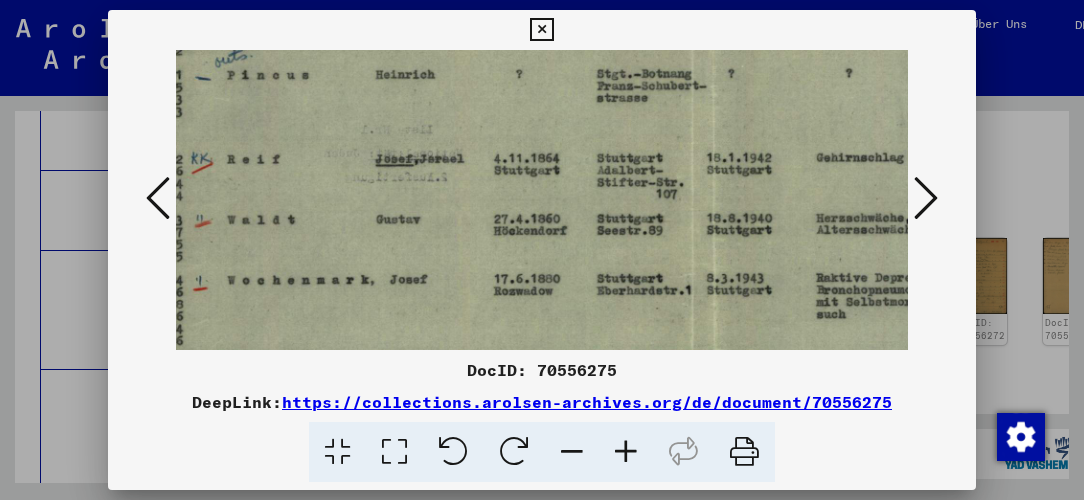 drag, startPoint x: 751, startPoint y: 290, endPoint x: 663, endPoint y: 76, distance: 231.38712 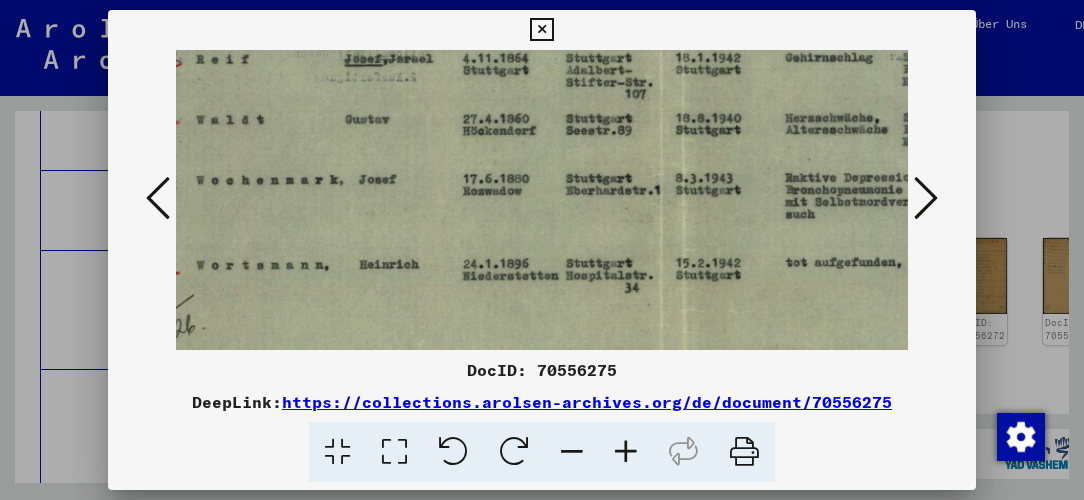 scroll, scrollTop: 398, scrollLeft: 138, axis: both 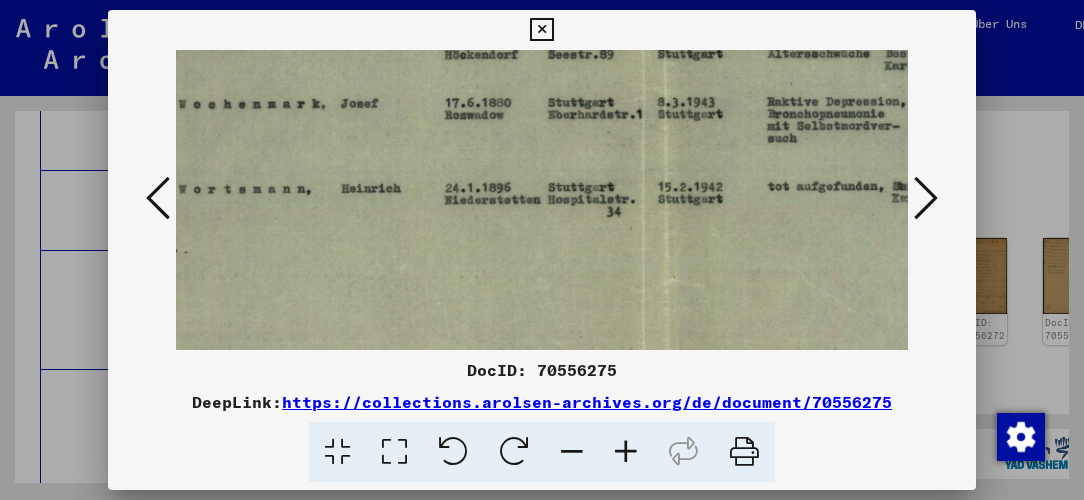 drag, startPoint x: 661, startPoint y: 293, endPoint x: 613, endPoint y: 119, distance: 180.49931 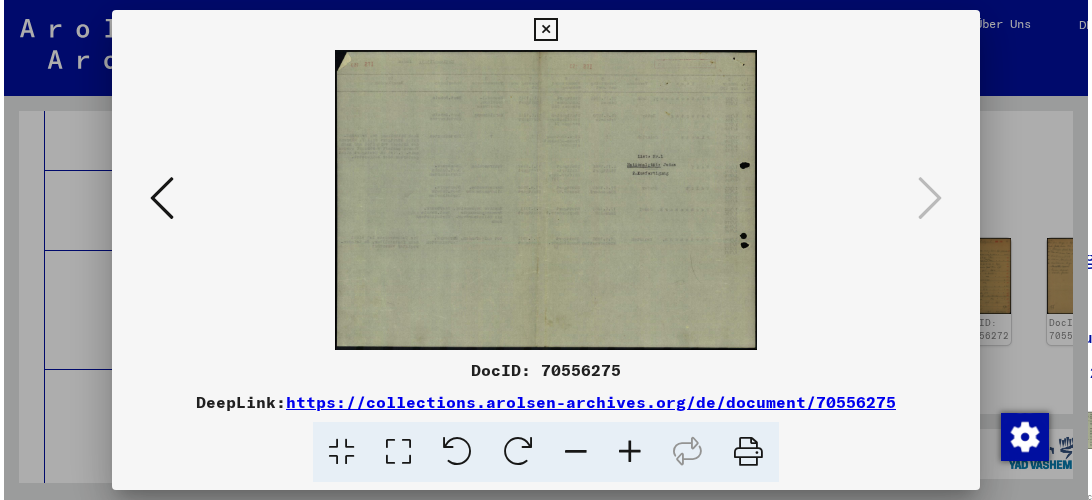 scroll, scrollTop: 0, scrollLeft: 0, axis: both 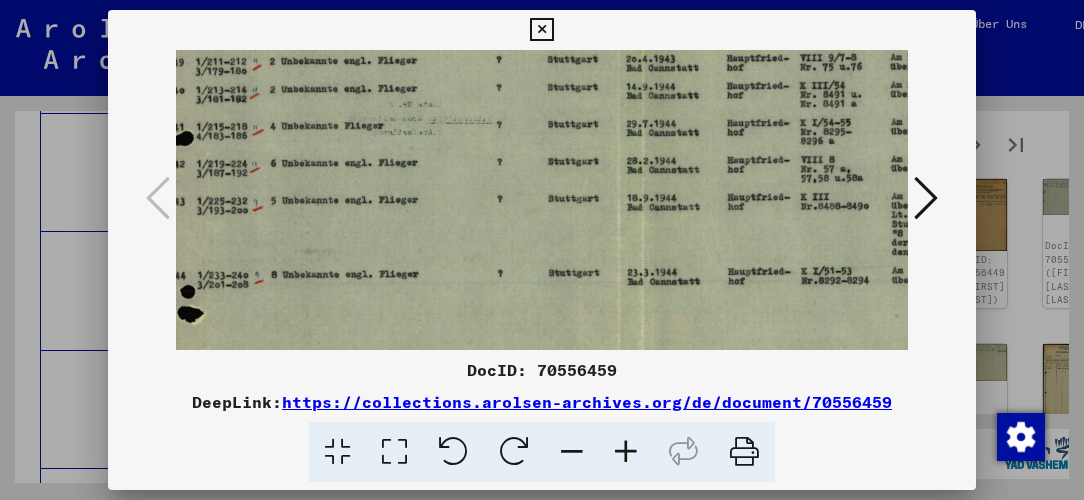 drag, startPoint x: 736, startPoint y: 315, endPoint x: 724, endPoint y: 177, distance: 138.52075 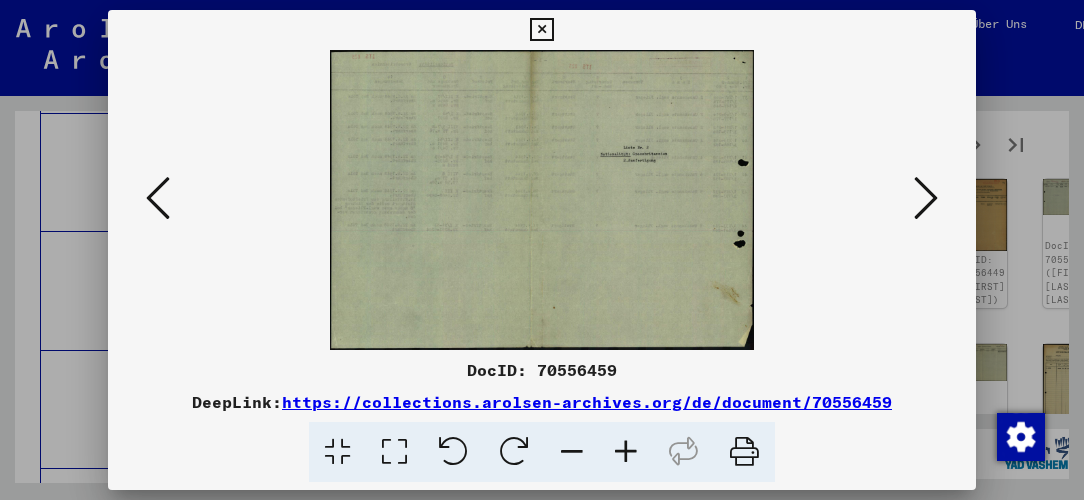 scroll, scrollTop: 0, scrollLeft: 0, axis: both 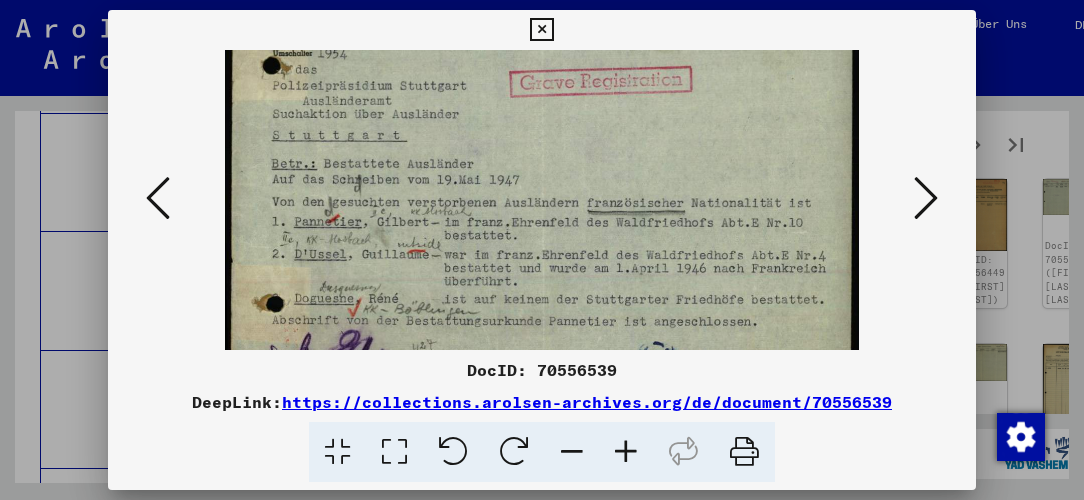 drag, startPoint x: 558, startPoint y: 258, endPoint x: 541, endPoint y: 174, distance: 85.70297 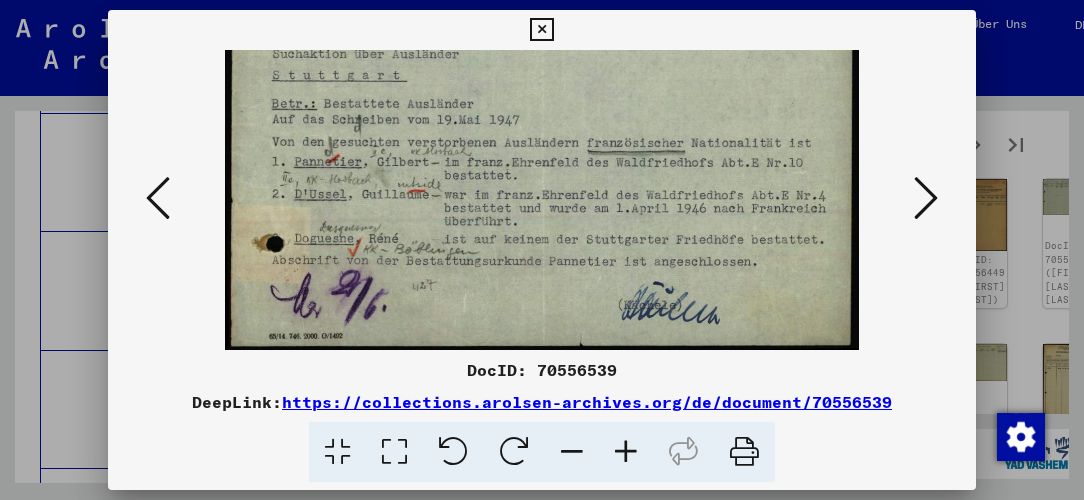 scroll, scrollTop: 150, scrollLeft: 0, axis: vertical 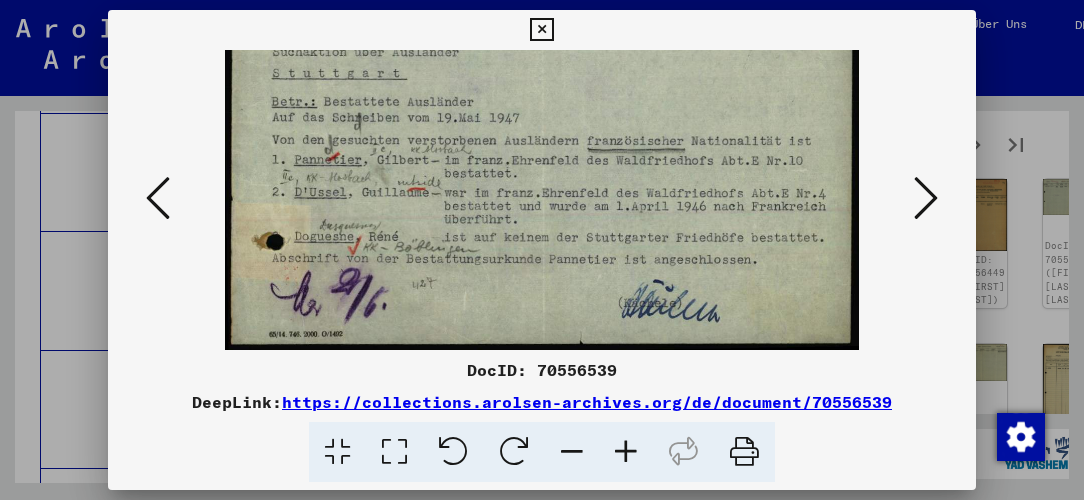 drag, startPoint x: 568, startPoint y: 285, endPoint x: 562, endPoint y: 223, distance: 62.289646 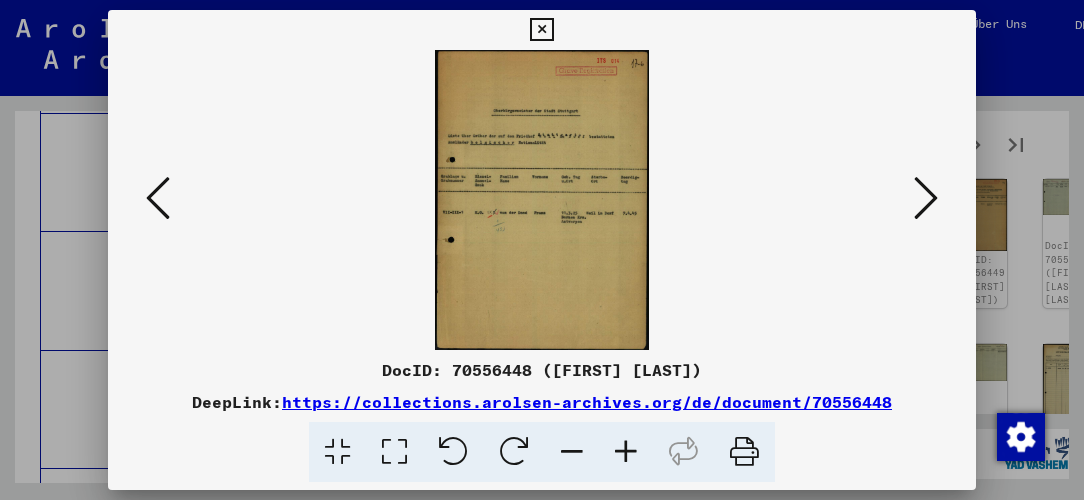 scroll, scrollTop: 0, scrollLeft: 0, axis: both 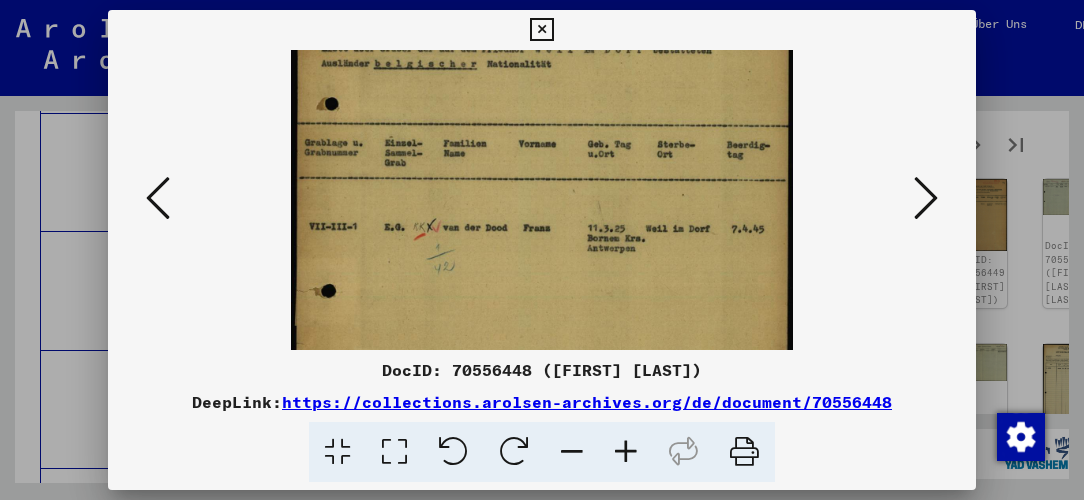 drag, startPoint x: 573, startPoint y: 310, endPoint x: 549, endPoint y: 110, distance: 201.43486 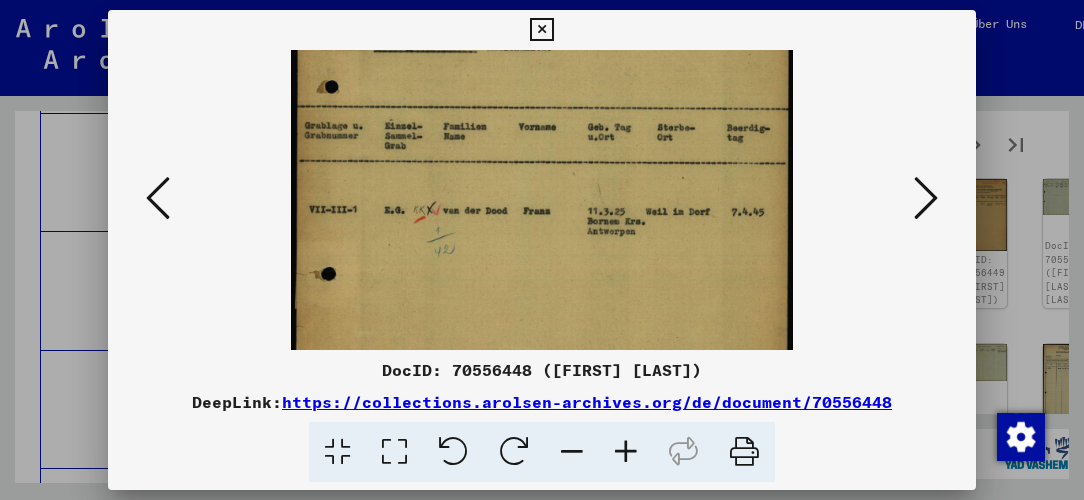 drag, startPoint x: 510, startPoint y: 305, endPoint x: 528, endPoint y: 292, distance: 22.203604 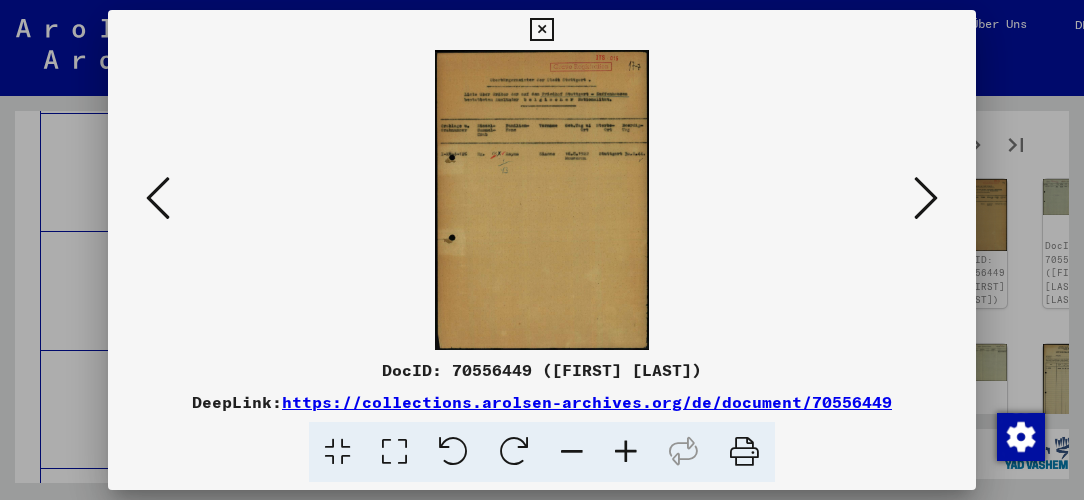 scroll, scrollTop: 0, scrollLeft: 0, axis: both 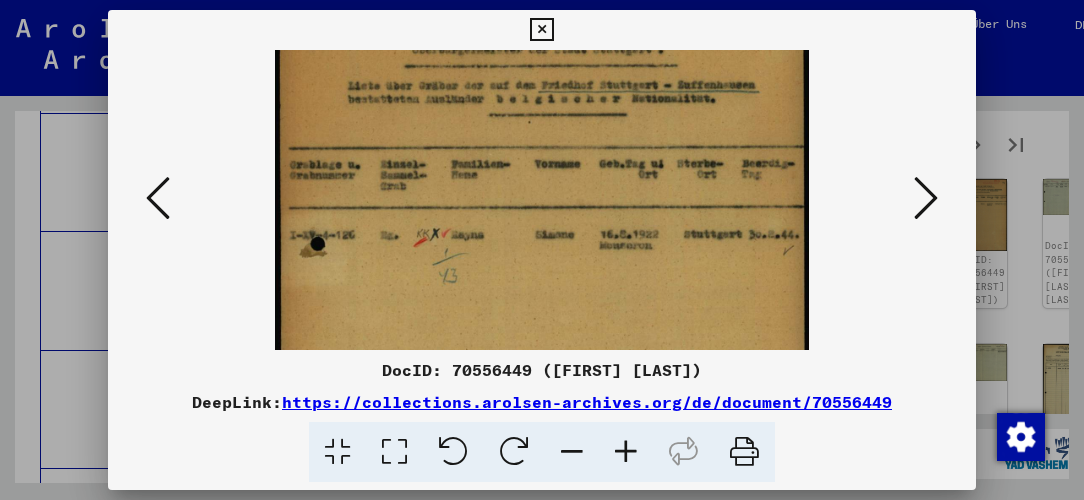 drag, startPoint x: 712, startPoint y: 276, endPoint x: 668, endPoint y: 205, distance: 83.528435 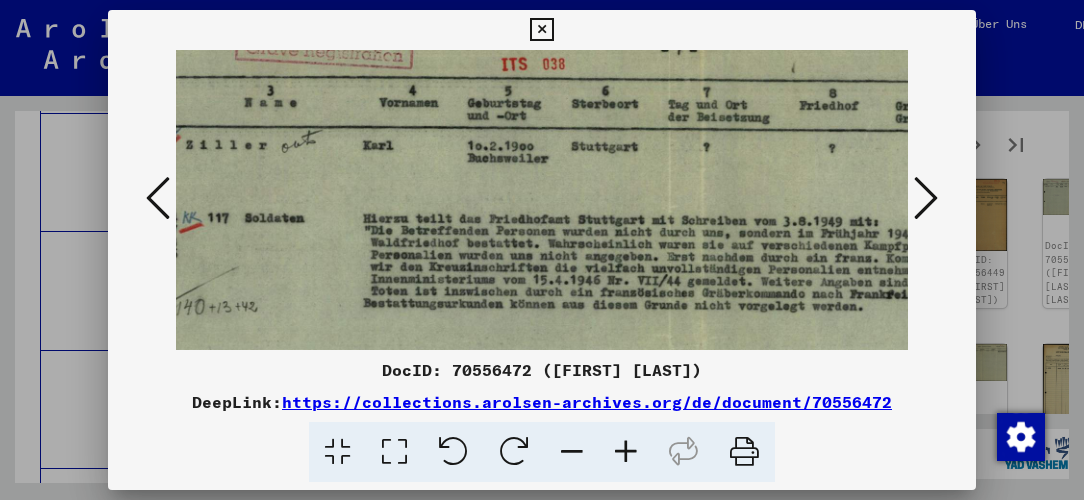 scroll, scrollTop: 35, scrollLeft: 128, axis: both 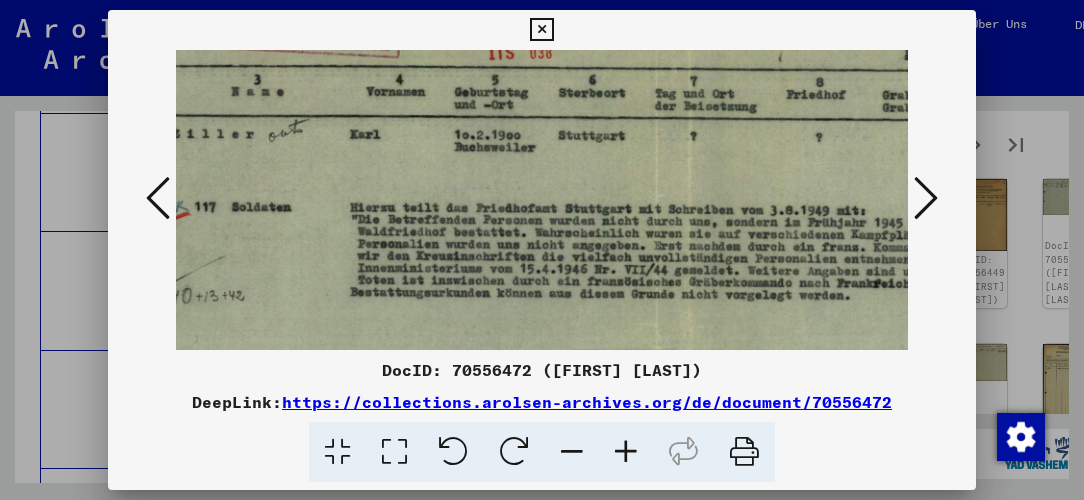 drag, startPoint x: 749, startPoint y: 333, endPoint x: 621, endPoint y: 300, distance: 132.18547 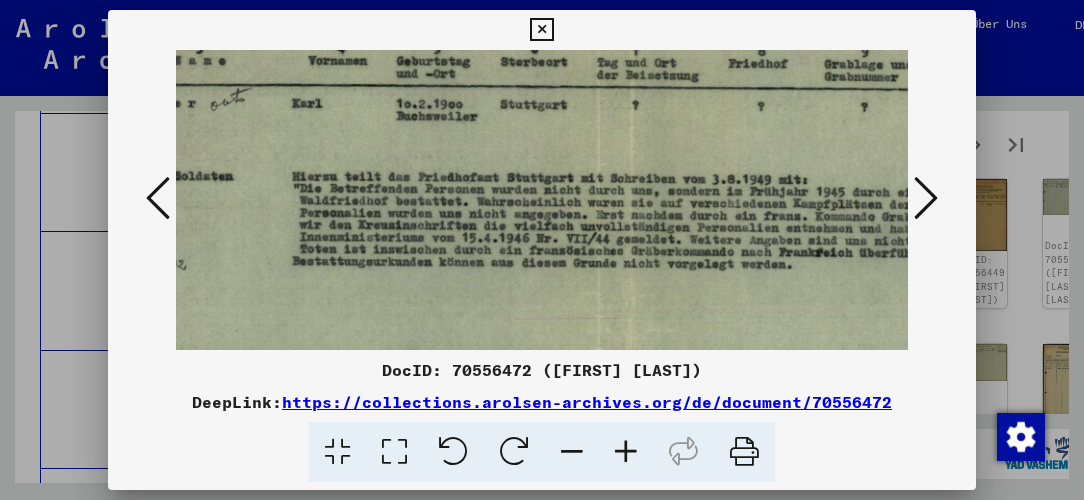 scroll, scrollTop: 76, scrollLeft: 242, axis: both 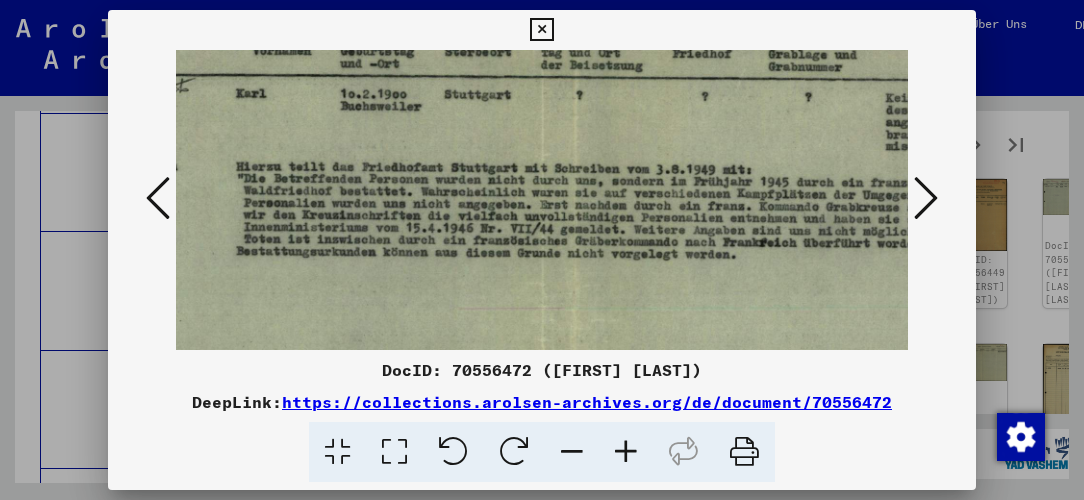 drag, startPoint x: 632, startPoint y: 273, endPoint x: 566, endPoint y: 234, distance: 76.66159 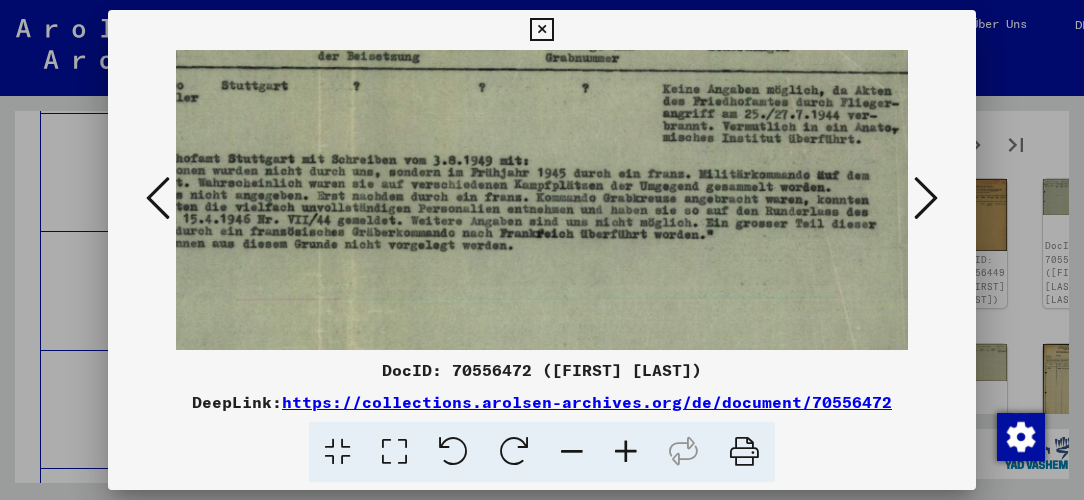 scroll, scrollTop: 85, scrollLeft: 469, axis: both 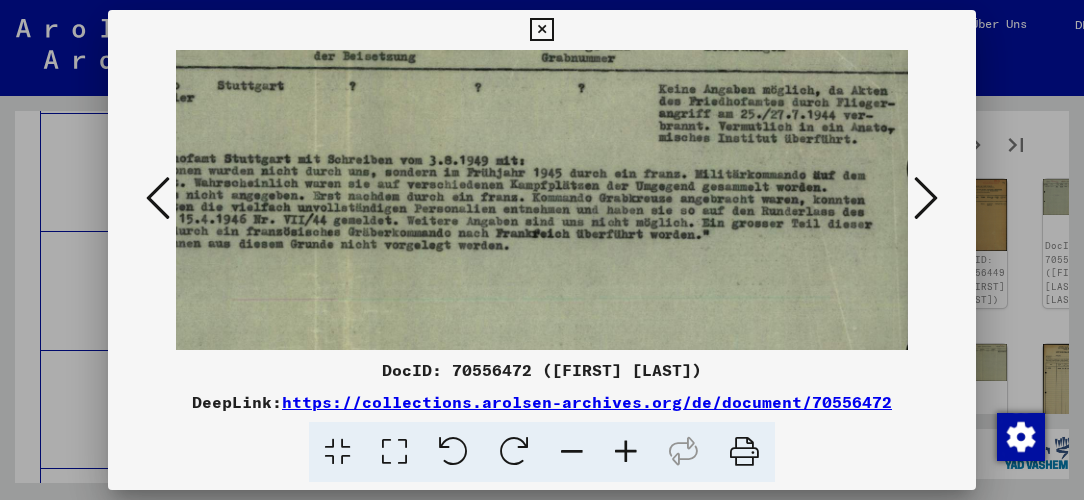 drag, startPoint x: 776, startPoint y: 328, endPoint x: 548, endPoint y: 320, distance: 228.1403 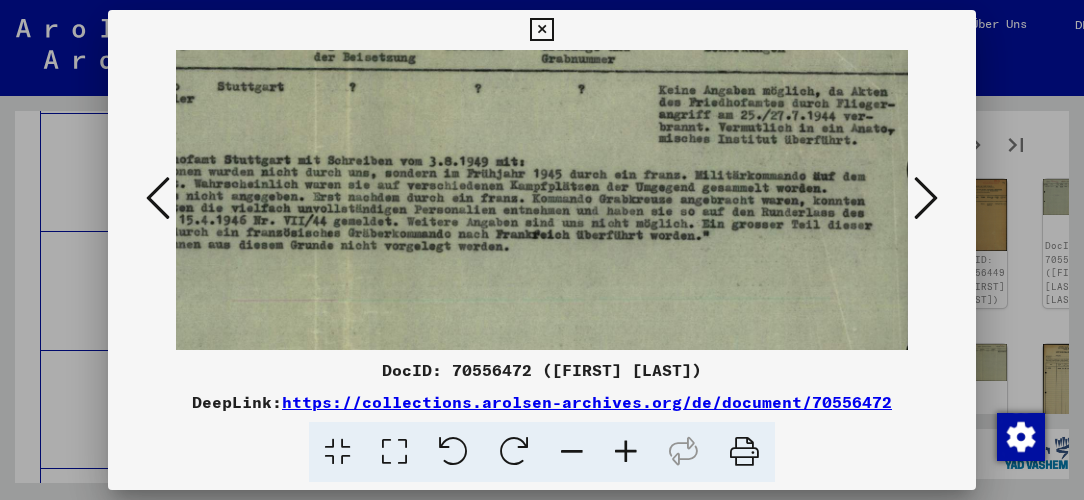 drag, startPoint x: 554, startPoint y: 314, endPoint x: 537, endPoint y: 317, distance: 17.262676 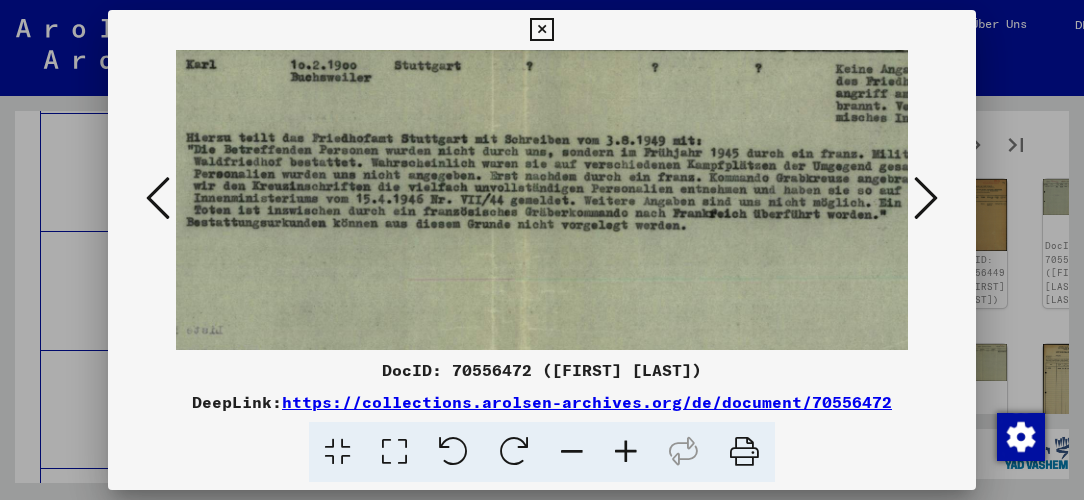 scroll, scrollTop: 105, scrollLeft: 367, axis: both 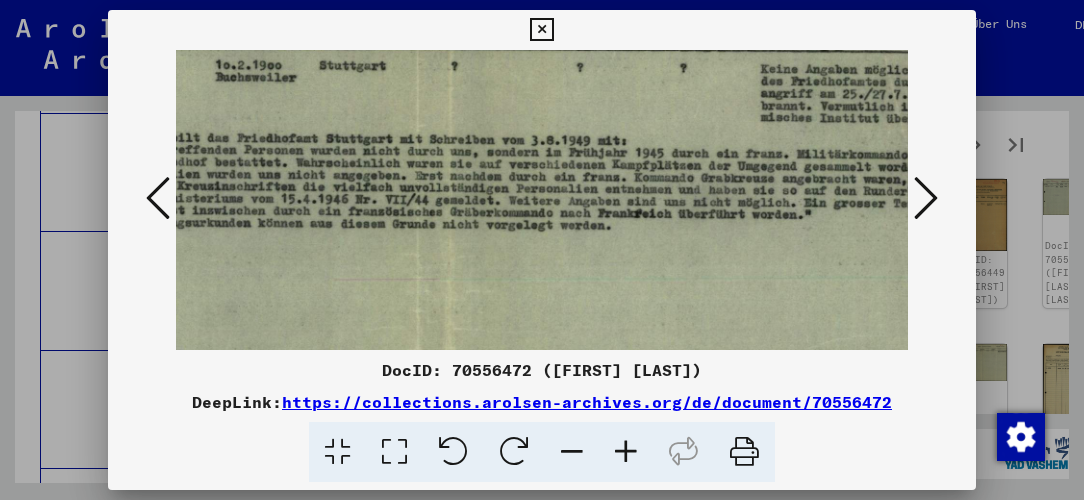 drag, startPoint x: 624, startPoint y: 305, endPoint x: 677, endPoint y: 285, distance: 56.648037 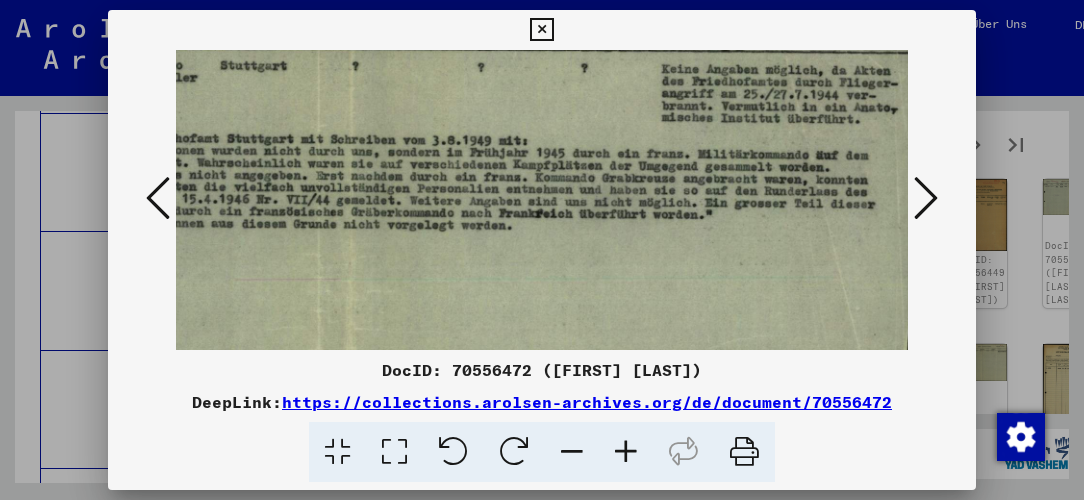 scroll, scrollTop: 105, scrollLeft: 469, axis: both 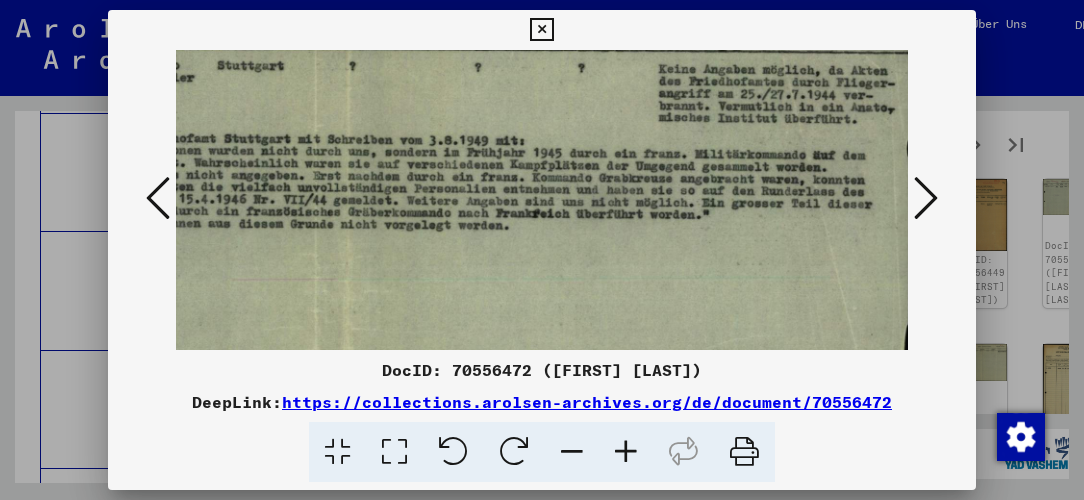drag, startPoint x: 750, startPoint y: 285, endPoint x: 624, endPoint y: 285, distance: 126 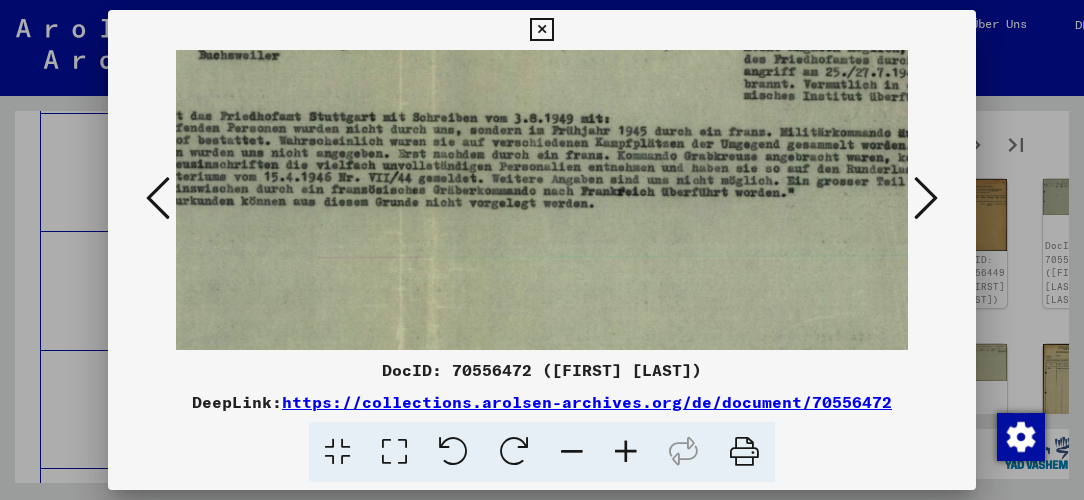 scroll, scrollTop: 124, scrollLeft: 452, axis: both 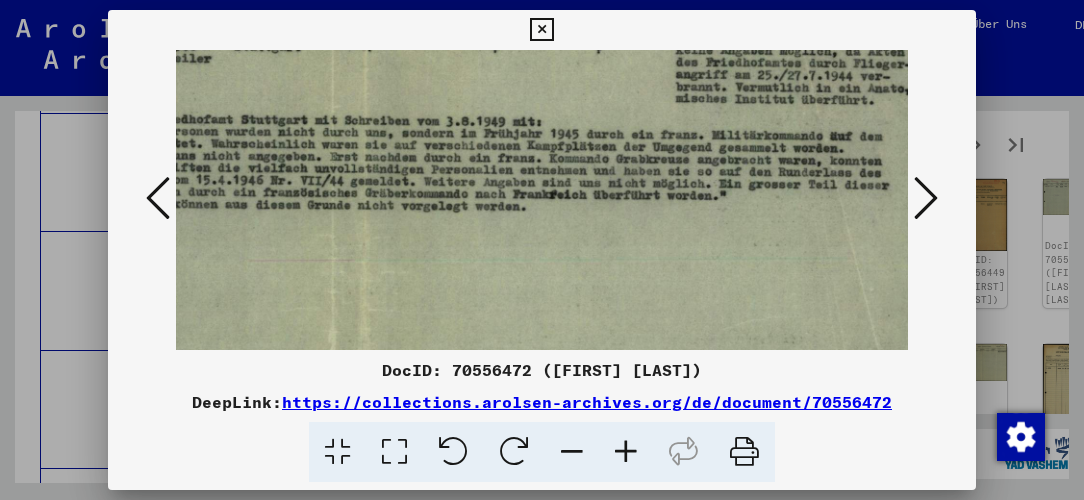 drag, startPoint x: 585, startPoint y: 288, endPoint x: 606, endPoint y: 272, distance: 26.400757 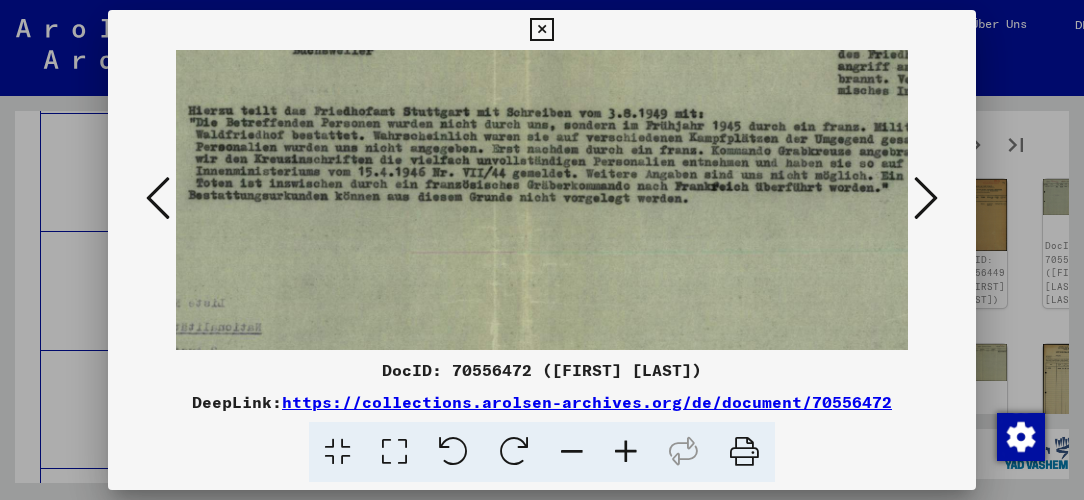 scroll, scrollTop: 132, scrollLeft: 306, axis: both 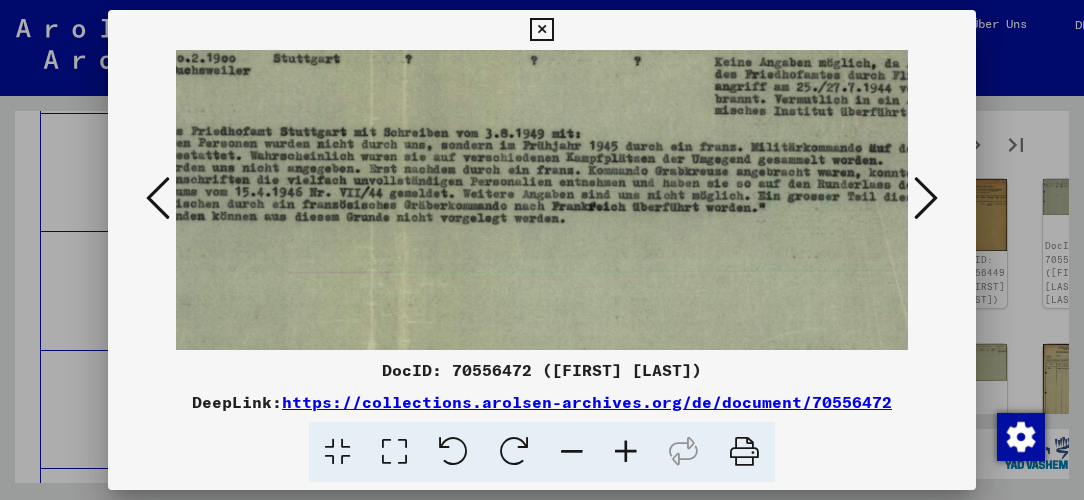 drag, startPoint x: 704, startPoint y: 274, endPoint x: 664, endPoint y: 287, distance: 42.059483 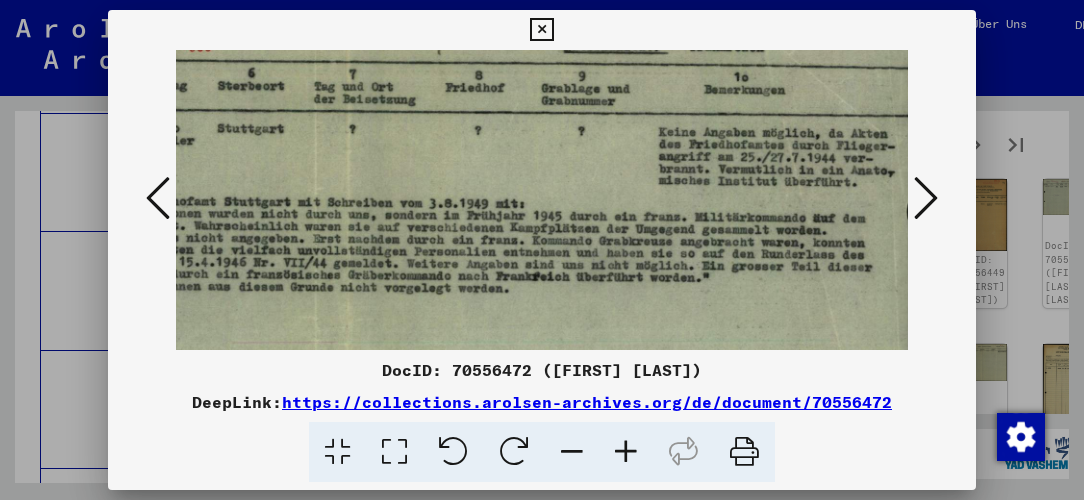 scroll, scrollTop: 36, scrollLeft: 469, axis: both 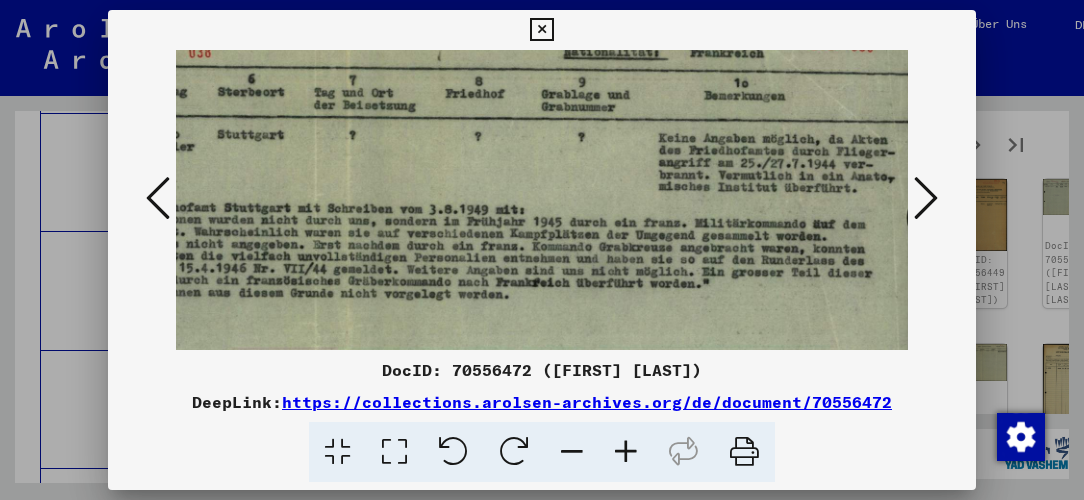 drag, startPoint x: 706, startPoint y: 208, endPoint x: 626, endPoint y: 285, distance: 111.03603 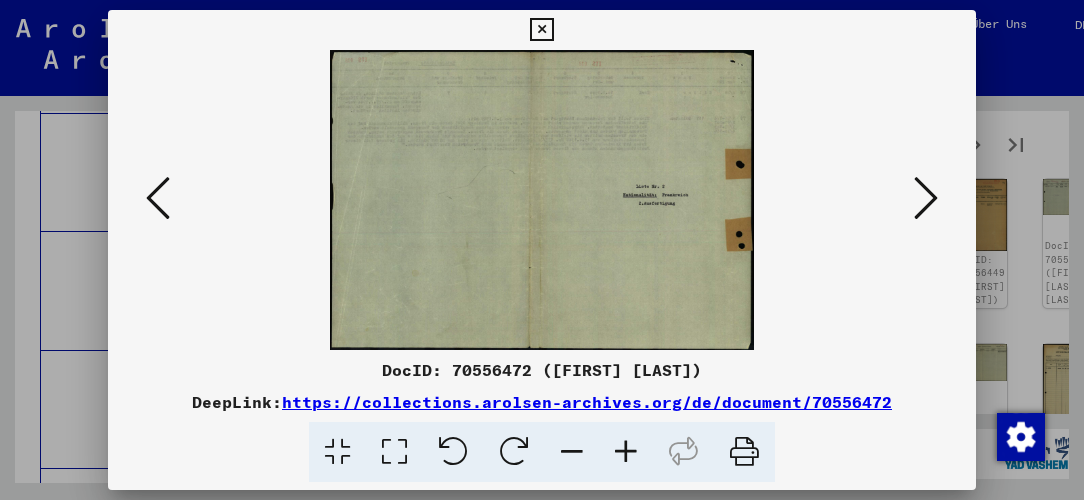 scroll, scrollTop: 0, scrollLeft: 0, axis: both 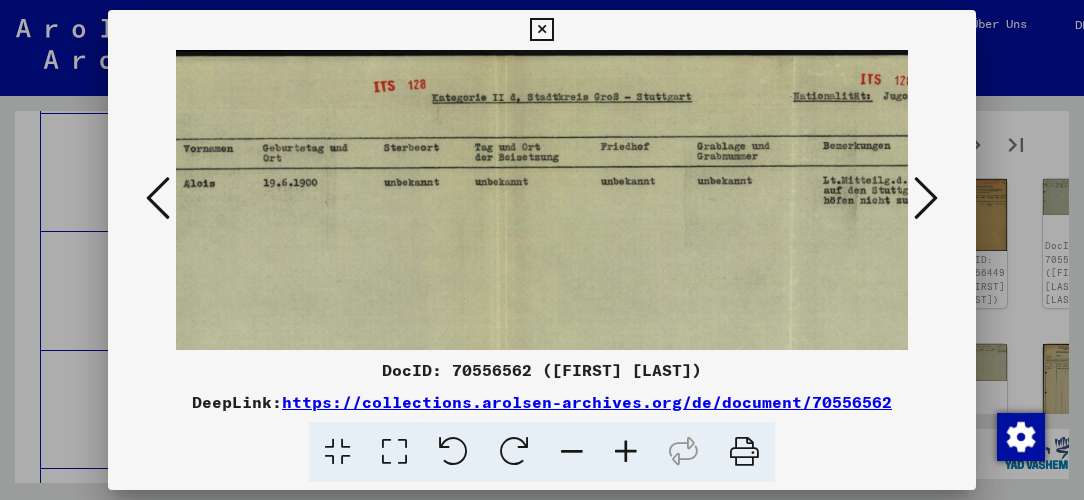 drag, startPoint x: 812, startPoint y: 270, endPoint x: 650, endPoint y: 292, distance: 163.487 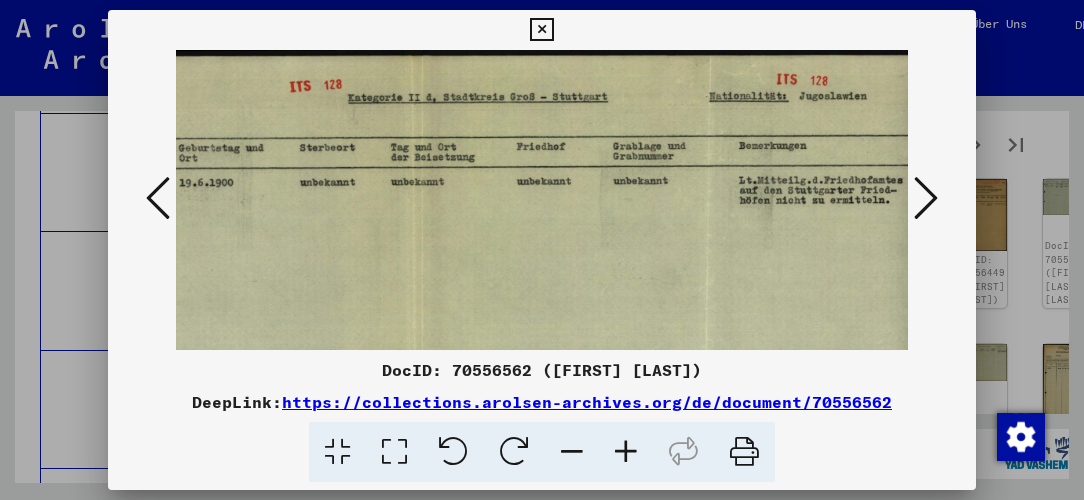 drag, startPoint x: 750, startPoint y: 292, endPoint x: 626, endPoint y: 313, distance: 125.765656 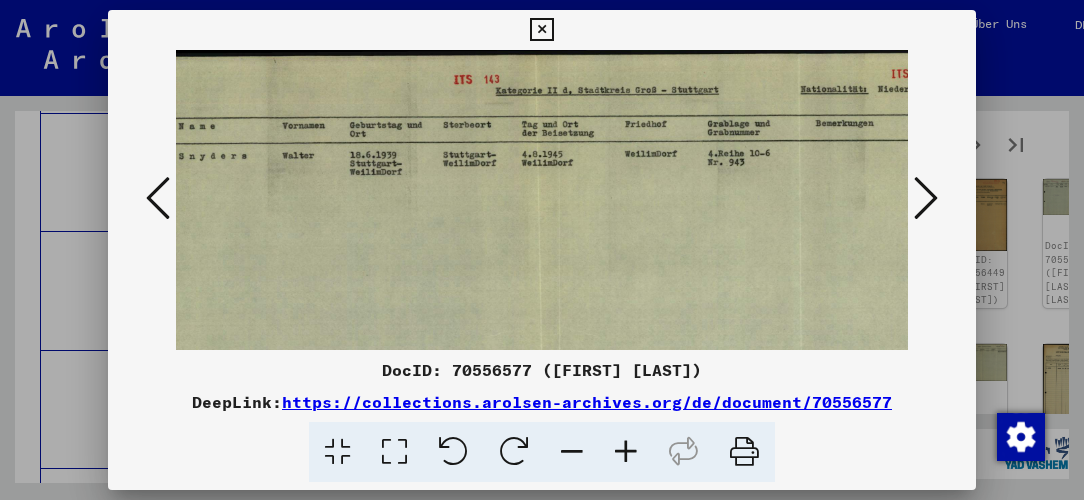 scroll, scrollTop: 0, scrollLeft: 20, axis: horizontal 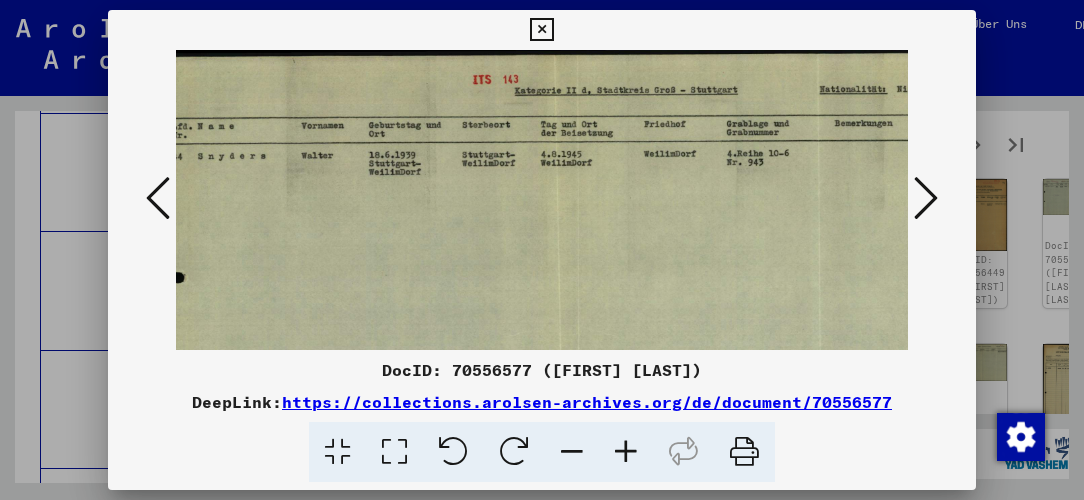 drag, startPoint x: 590, startPoint y: 268, endPoint x: 524, endPoint y: 297, distance: 72.09022 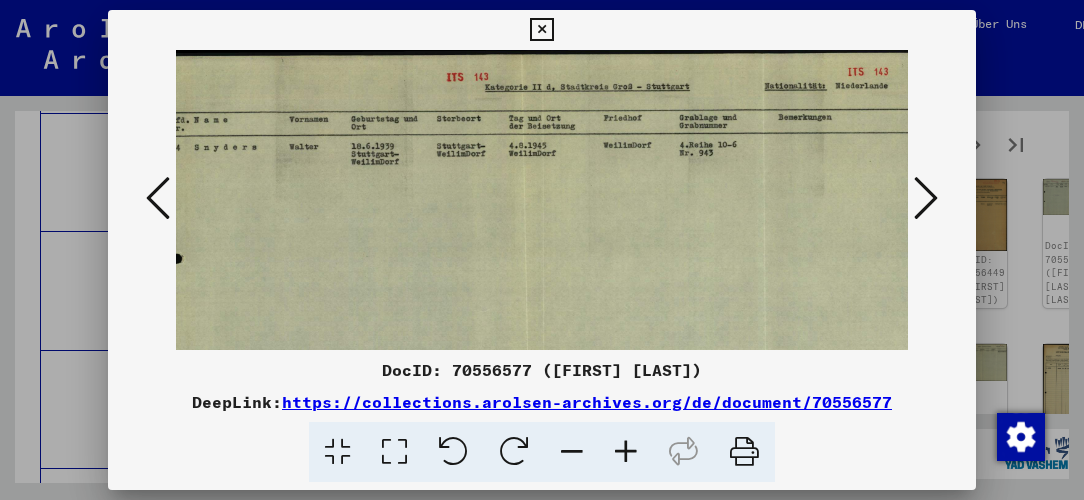 scroll, scrollTop: 0, scrollLeft: 0, axis: both 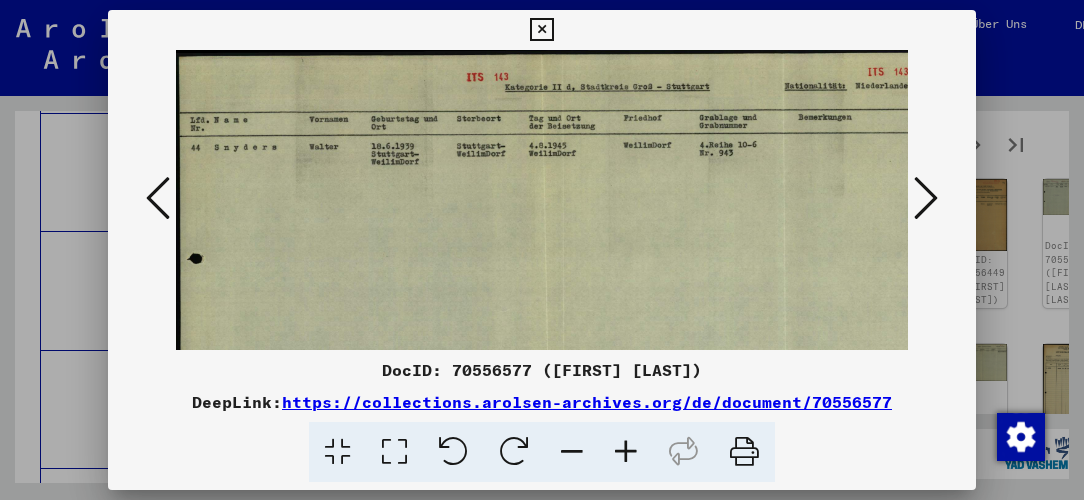 drag, startPoint x: 501, startPoint y: 307, endPoint x: 523, endPoint y: 309, distance: 22.090721 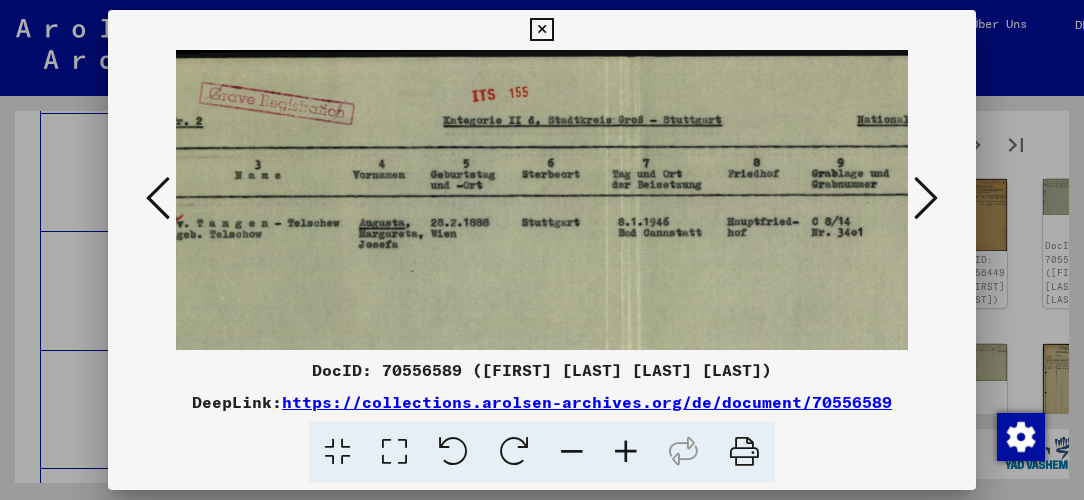 drag, startPoint x: 797, startPoint y: 304, endPoint x: 709, endPoint y: 297, distance: 88.27797 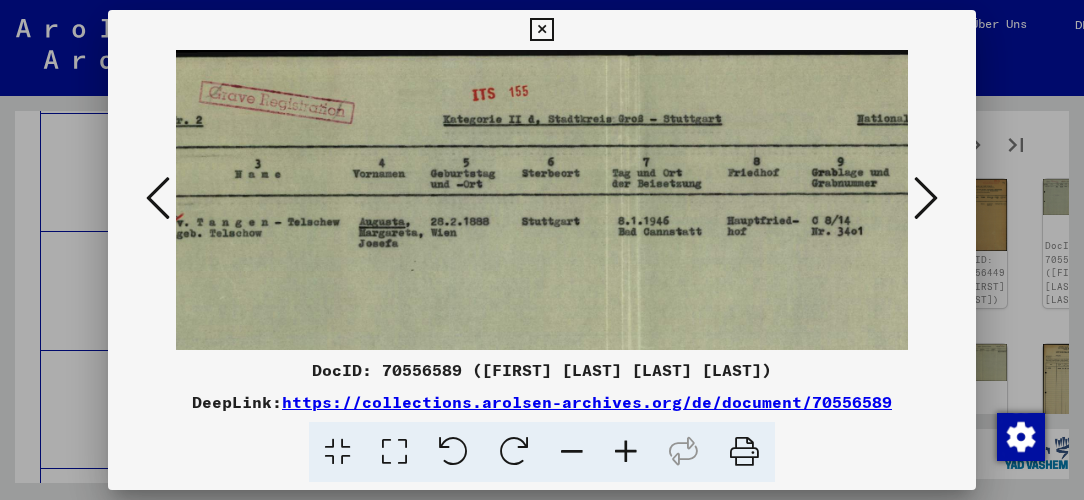 scroll, scrollTop: 0, scrollLeft: 0, axis: both 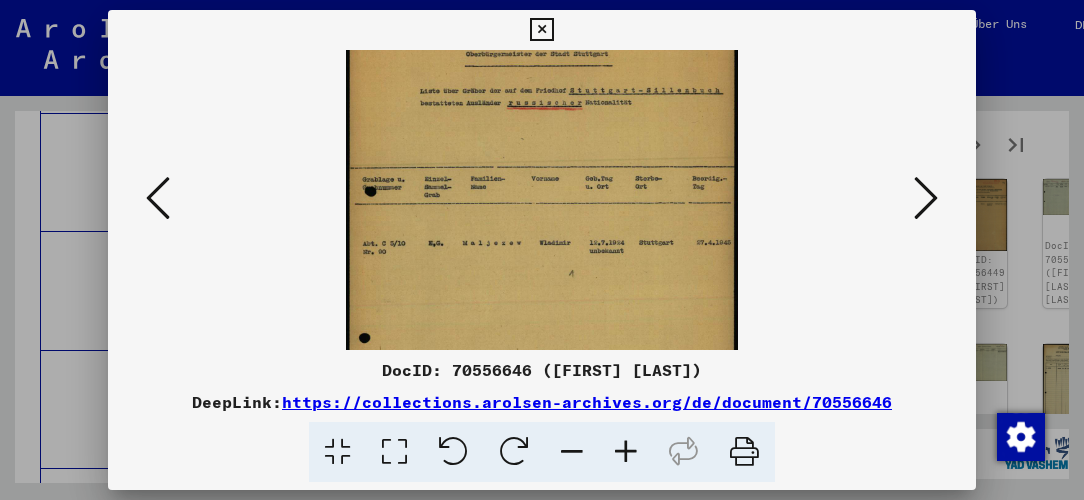 drag, startPoint x: 647, startPoint y: 298, endPoint x: 658, endPoint y: 221, distance: 77.781746 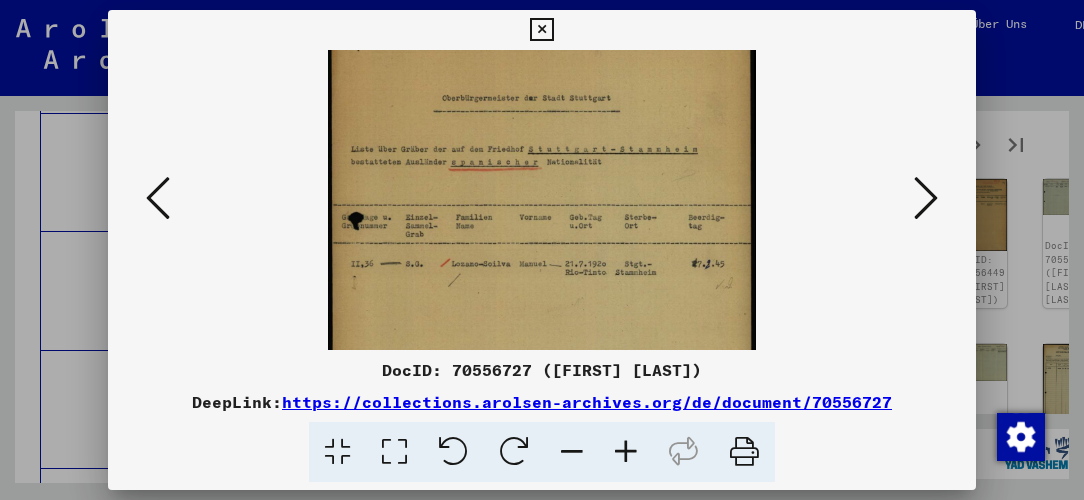 scroll, scrollTop: 84, scrollLeft: 0, axis: vertical 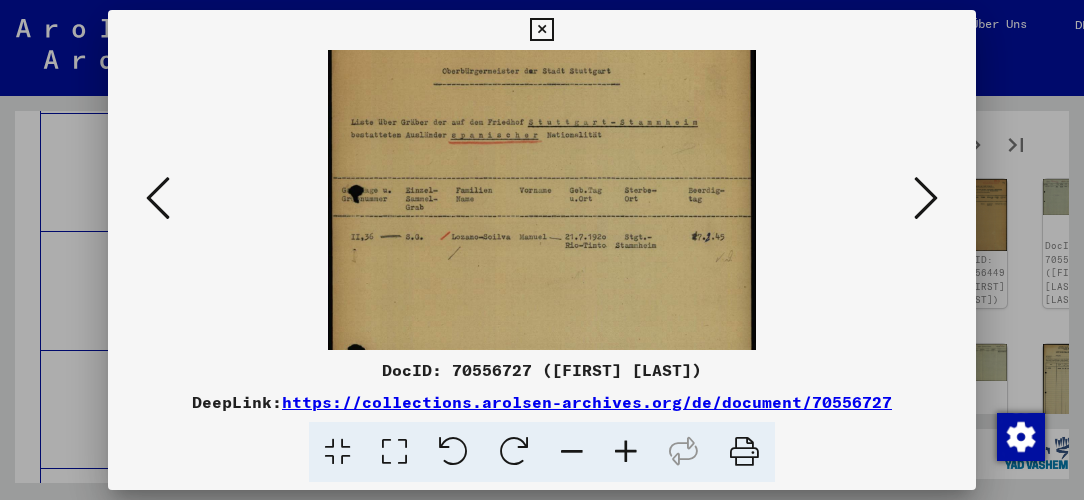 drag, startPoint x: 633, startPoint y: 290, endPoint x: 633, endPoint y: 207, distance: 83 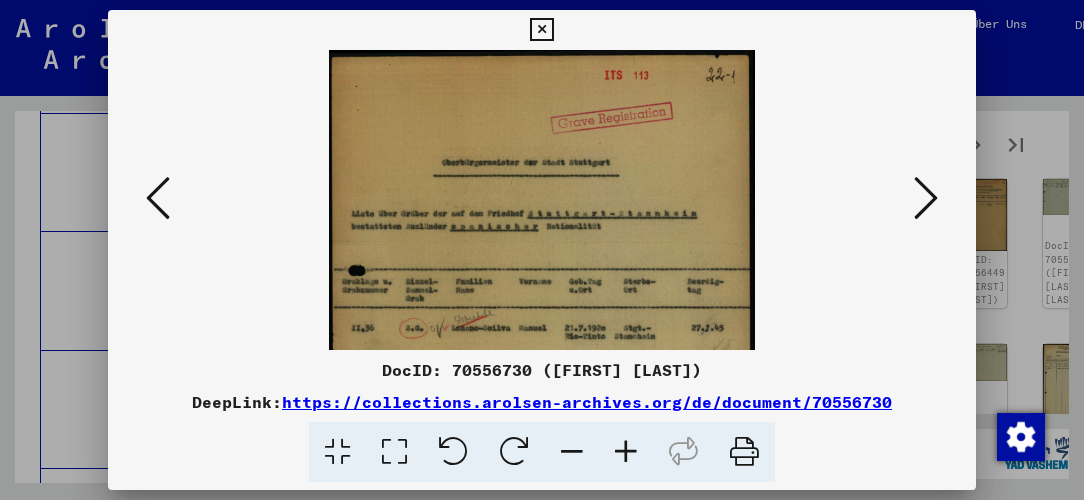 scroll, scrollTop: 101, scrollLeft: 0, axis: vertical 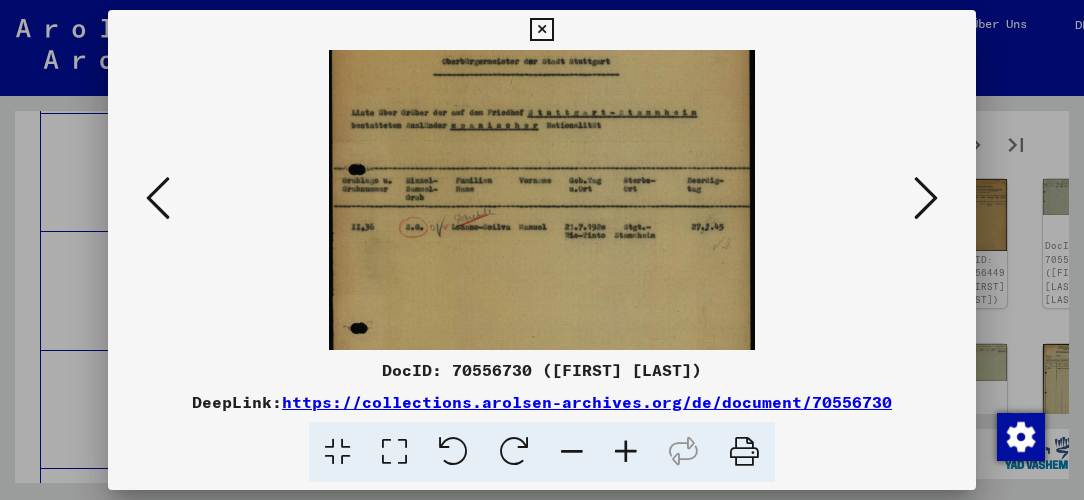 drag, startPoint x: 621, startPoint y: 309, endPoint x: 622, endPoint y: 208, distance: 101.00495 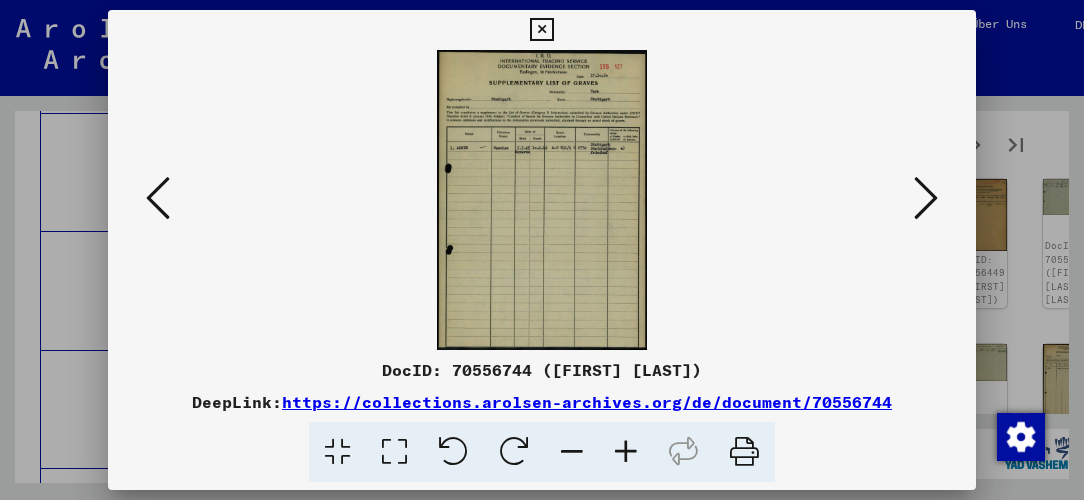 scroll, scrollTop: 0, scrollLeft: 0, axis: both 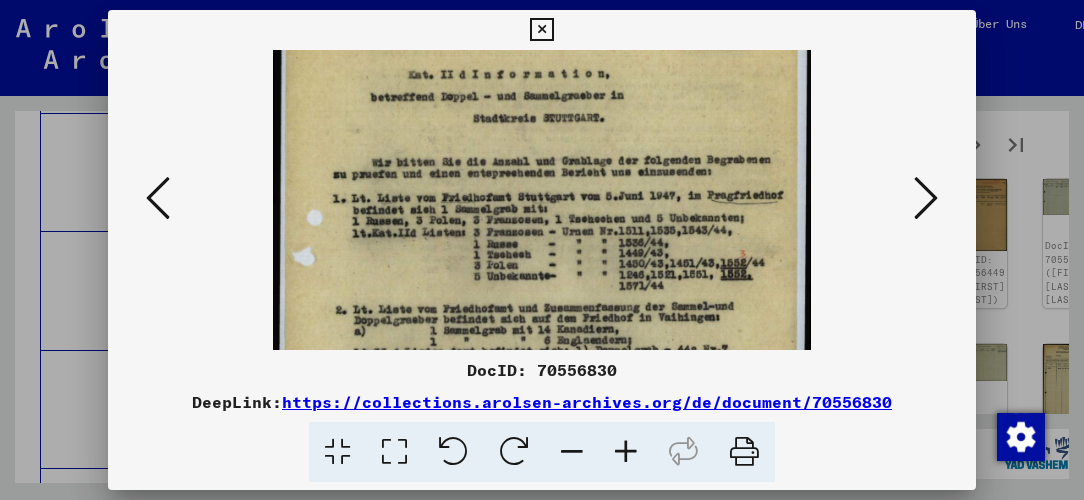 drag, startPoint x: 615, startPoint y: 257, endPoint x: 633, endPoint y: 143, distance: 115.41231 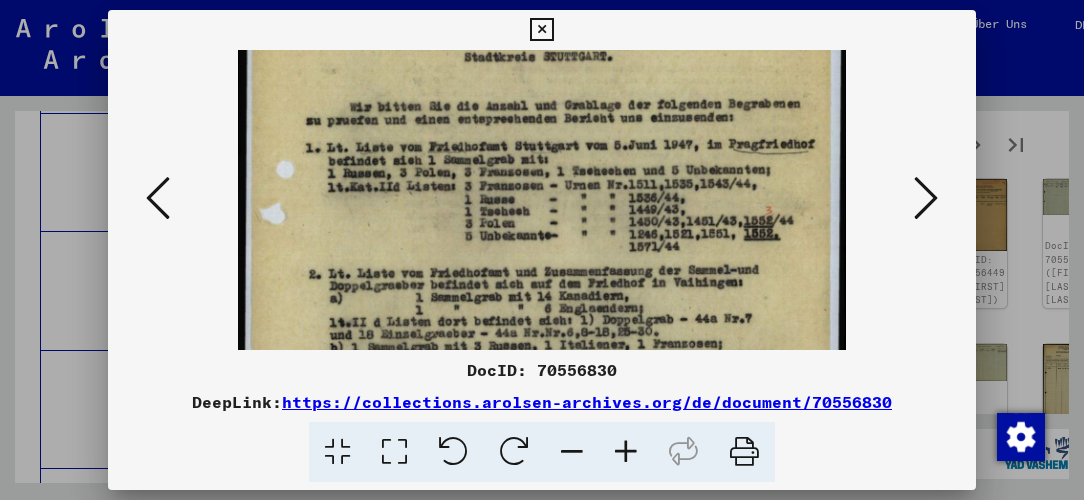 scroll, scrollTop: 208, scrollLeft: 0, axis: vertical 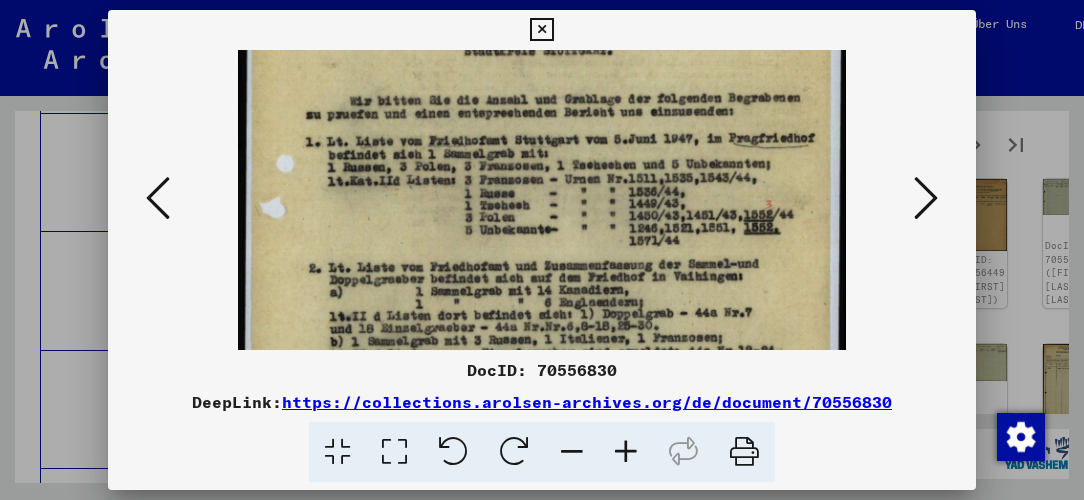 drag, startPoint x: 665, startPoint y: 309, endPoint x: 665, endPoint y: 221, distance: 88 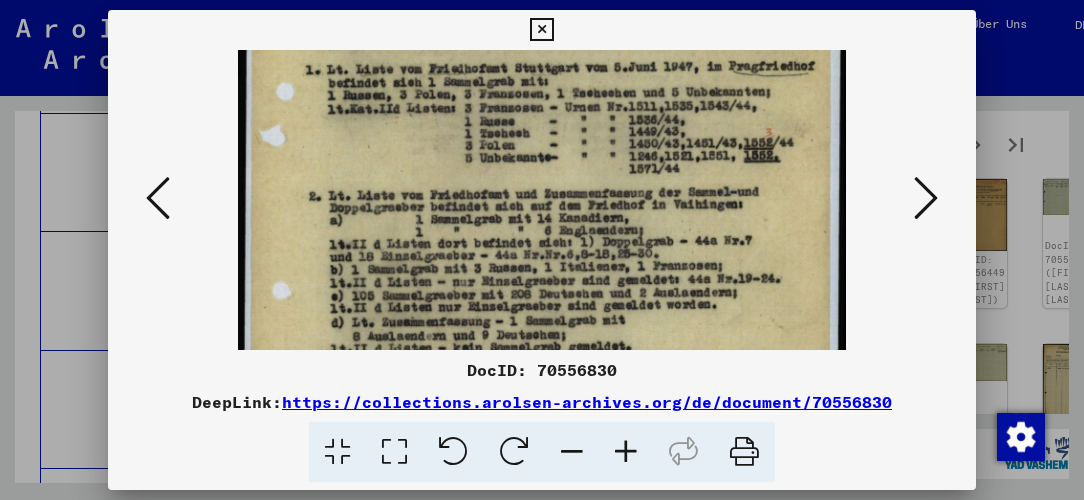 scroll, scrollTop: 289, scrollLeft: 0, axis: vertical 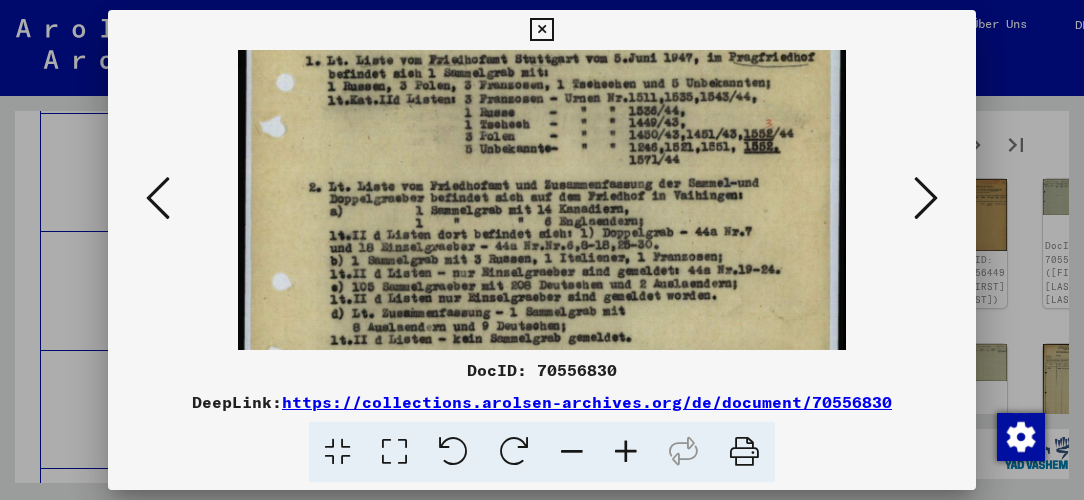 drag, startPoint x: 600, startPoint y: 216, endPoint x: 605, endPoint y: 137, distance: 79.15807 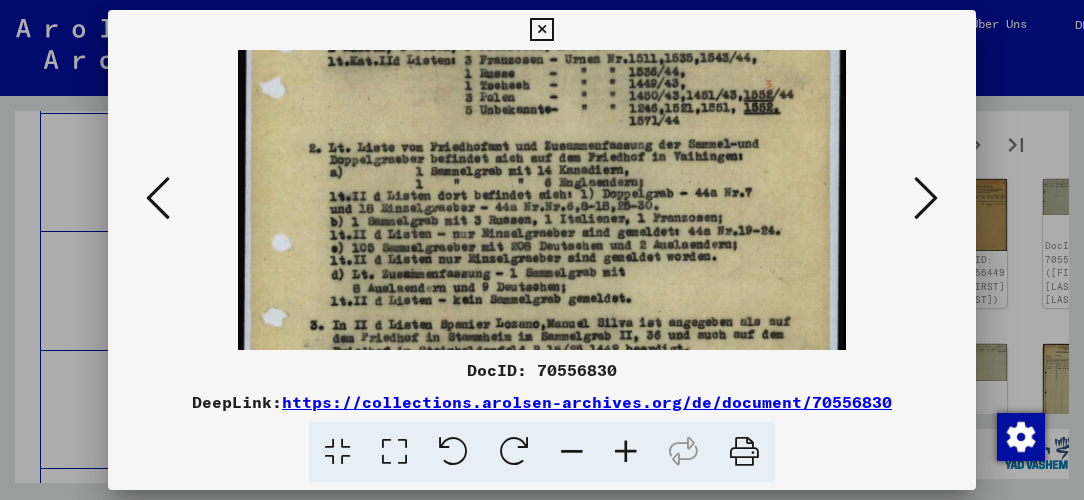 scroll, scrollTop: 336, scrollLeft: 0, axis: vertical 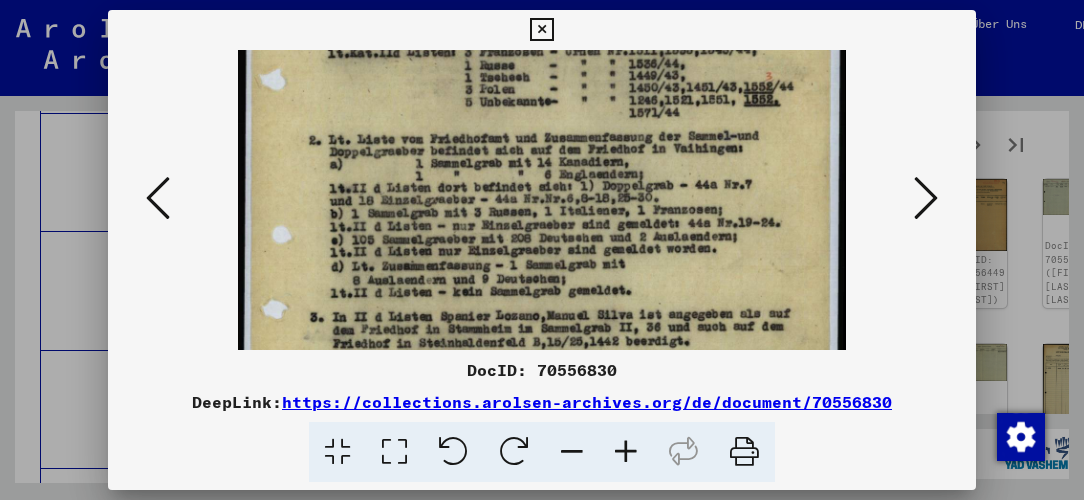 drag, startPoint x: 684, startPoint y: 204, endPoint x: 684, endPoint y: 161, distance: 43 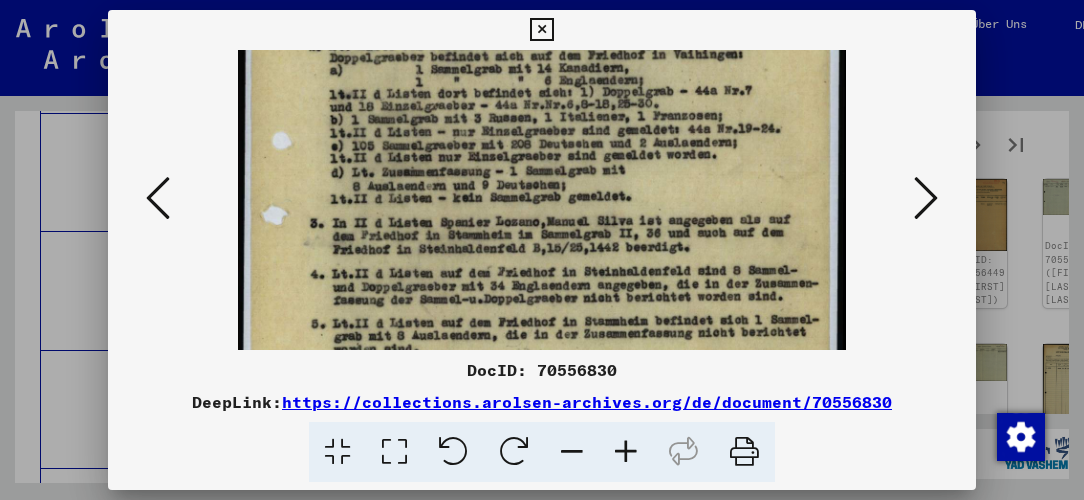 scroll, scrollTop: 438, scrollLeft: 0, axis: vertical 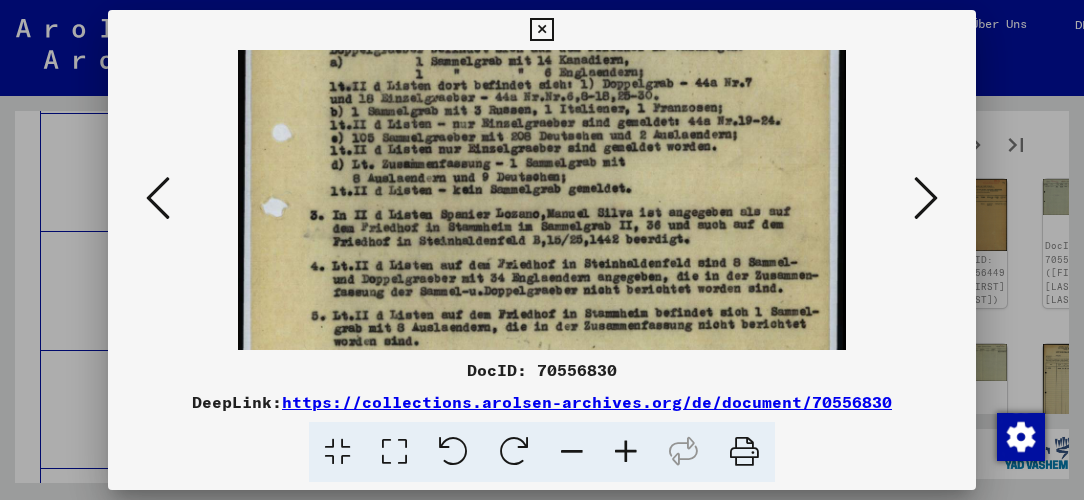 drag, startPoint x: 681, startPoint y: 274, endPoint x: 687, endPoint y: 176, distance: 98.1835 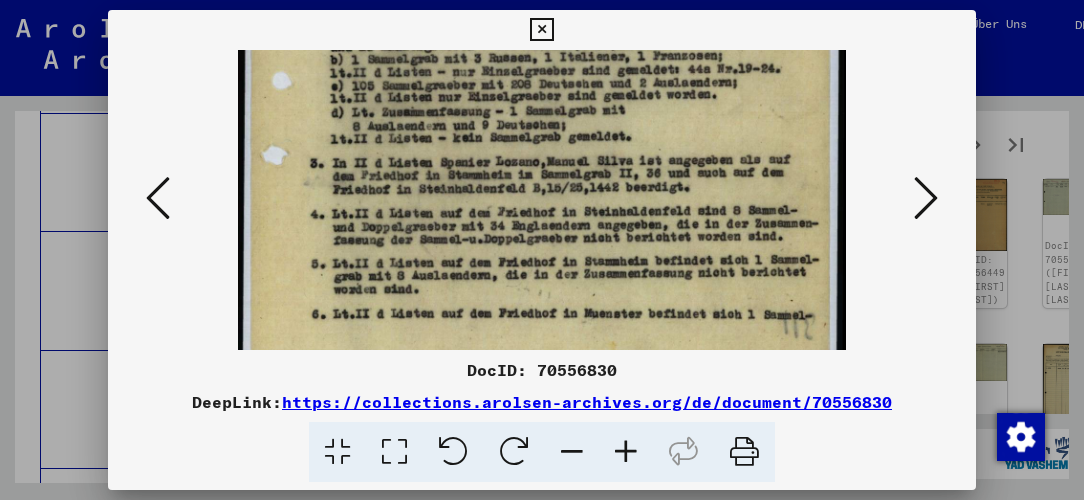 scroll, scrollTop: 514, scrollLeft: 0, axis: vertical 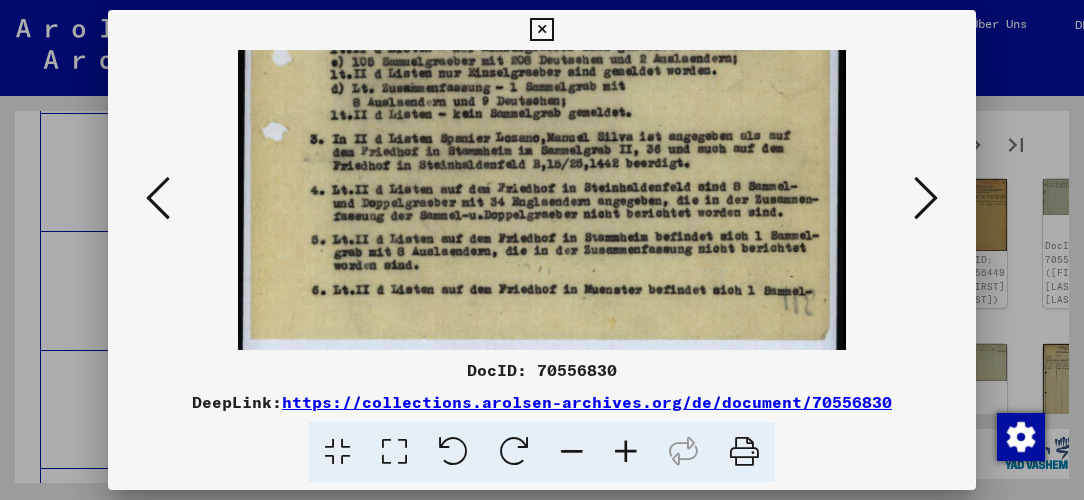 drag, startPoint x: 705, startPoint y: 235, endPoint x: 707, endPoint y: 159, distance: 76.02631 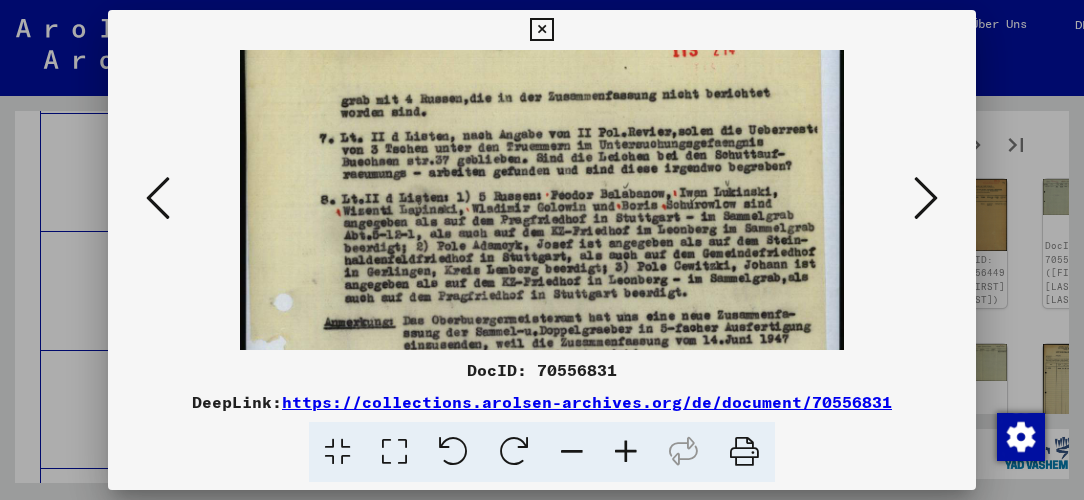 scroll, scrollTop: 79, scrollLeft: 0, axis: vertical 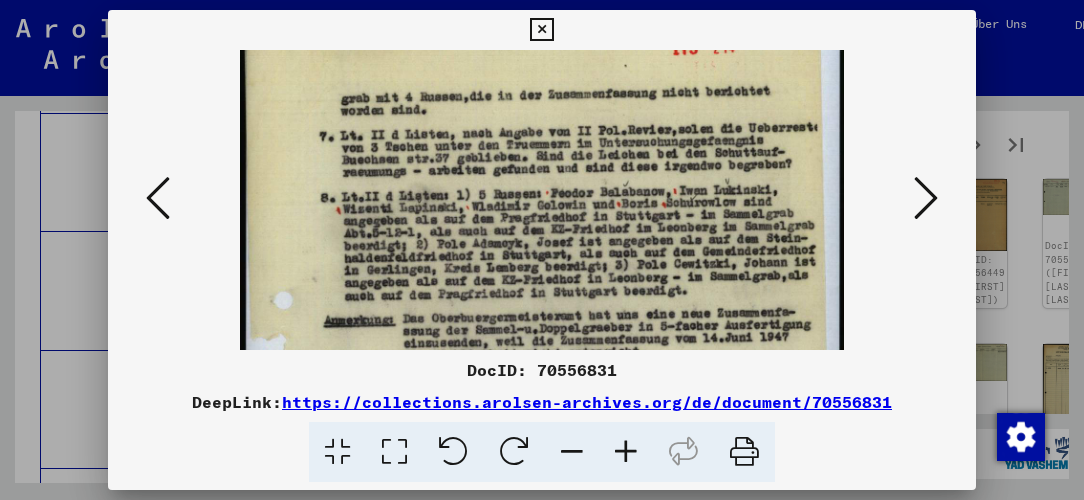 drag, startPoint x: 636, startPoint y: 272, endPoint x: 624, endPoint y: 194, distance: 78.91768 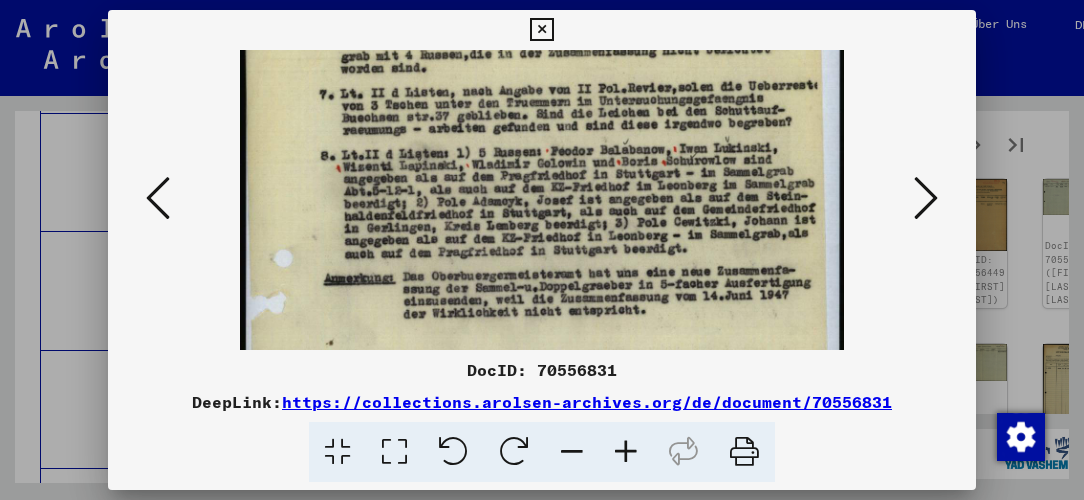 scroll, scrollTop: 126, scrollLeft: 0, axis: vertical 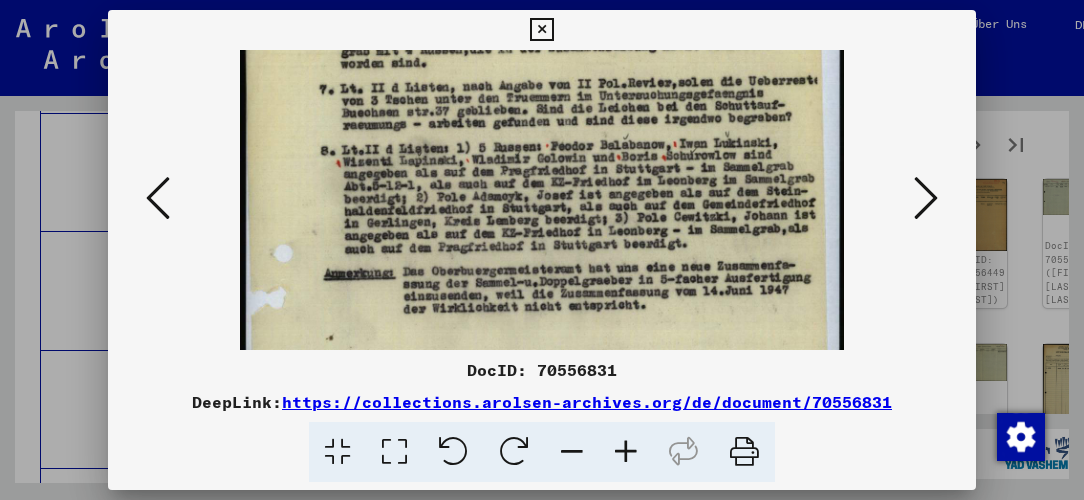 drag, startPoint x: 743, startPoint y: 267, endPoint x: 730, endPoint y: 224, distance: 44.922153 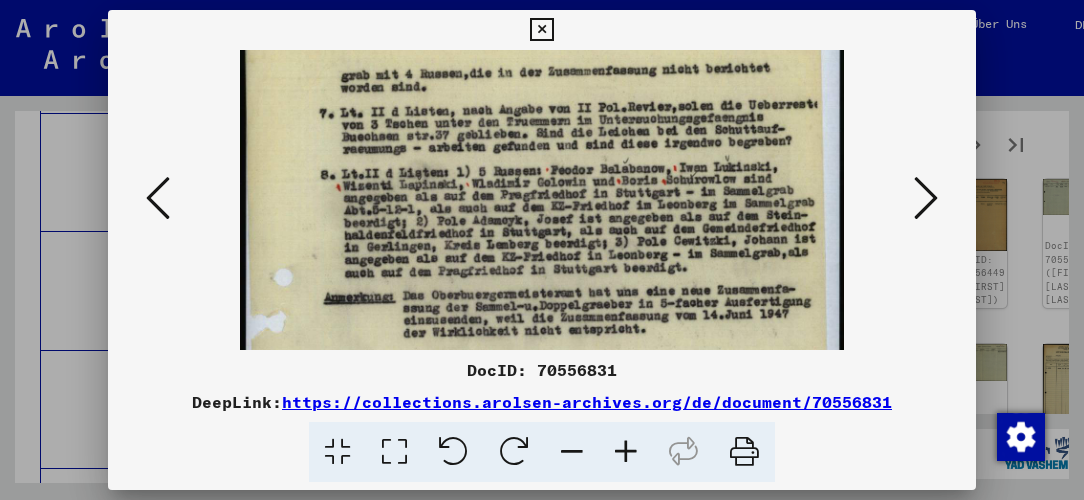scroll, scrollTop: 93, scrollLeft: 0, axis: vertical 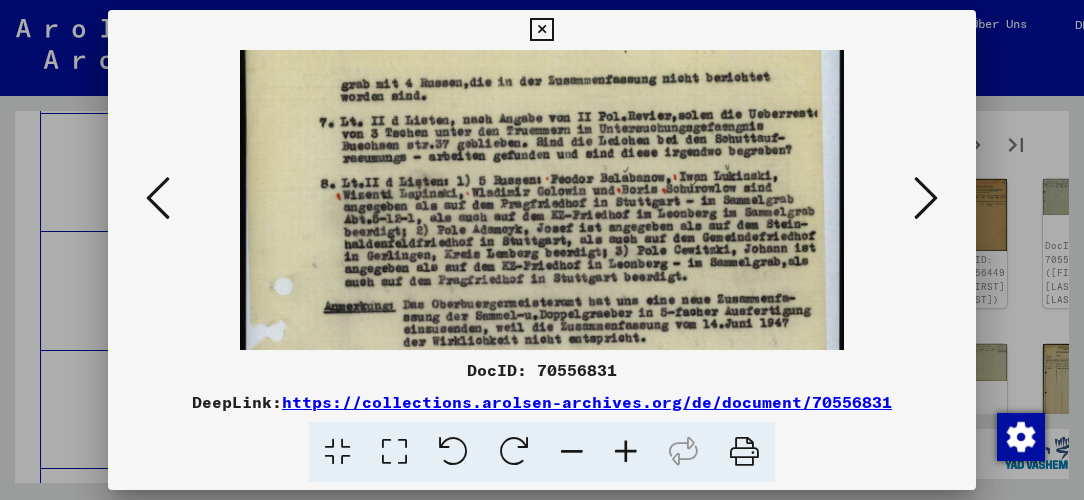 drag, startPoint x: 726, startPoint y: 331, endPoint x: 728, endPoint y: 365, distance: 34.058773 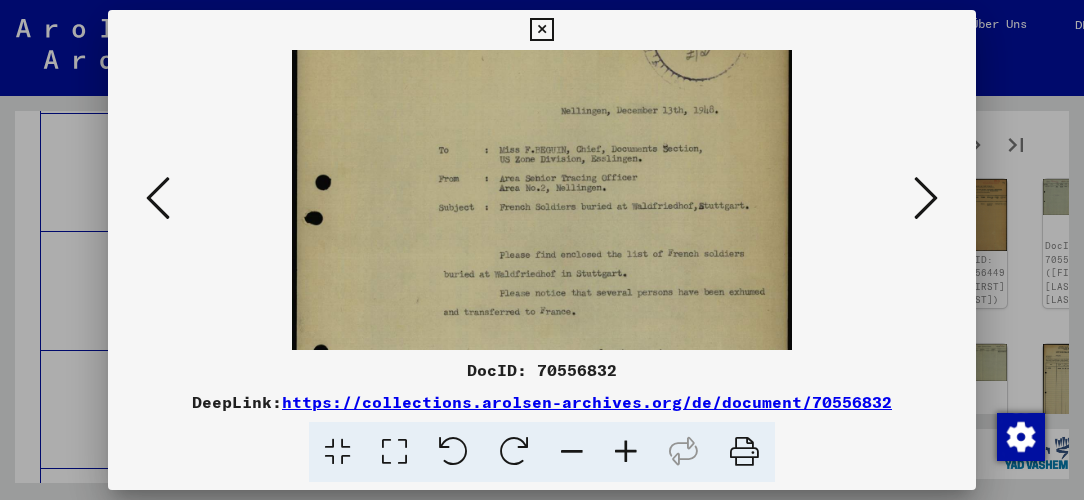 scroll, scrollTop: 106, scrollLeft: 0, axis: vertical 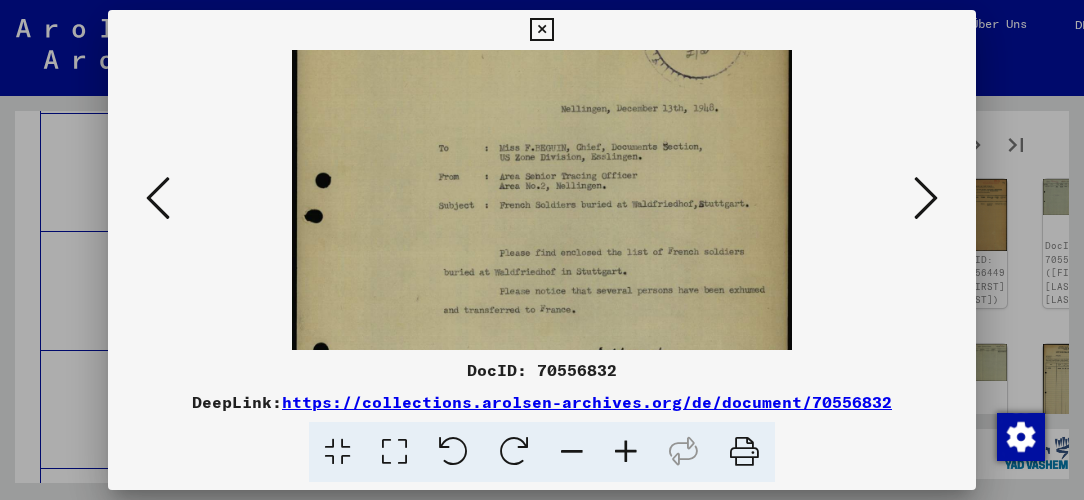 drag, startPoint x: 670, startPoint y: 260, endPoint x: 654, endPoint y: 154, distance: 107.200745 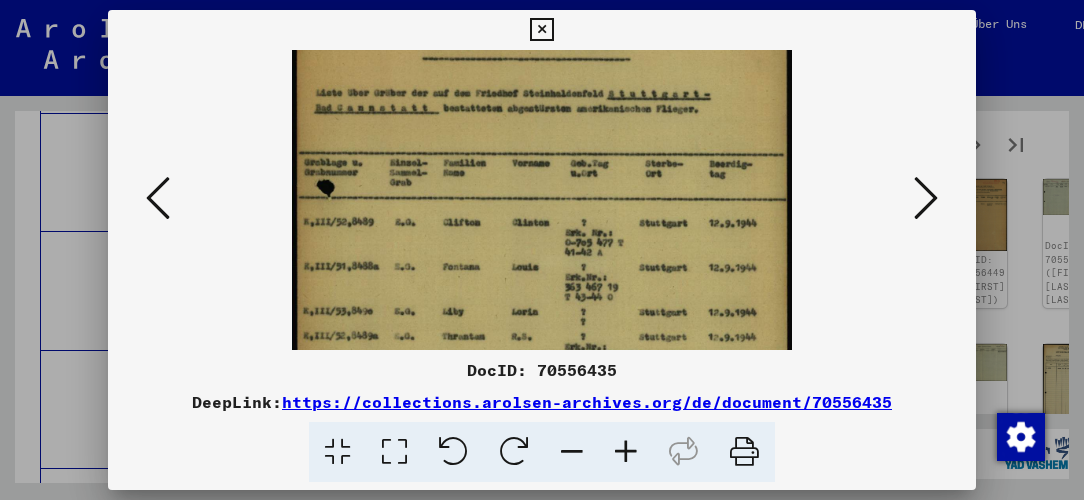 scroll, scrollTop: 124, scrollLeft: 0, axis: vertical 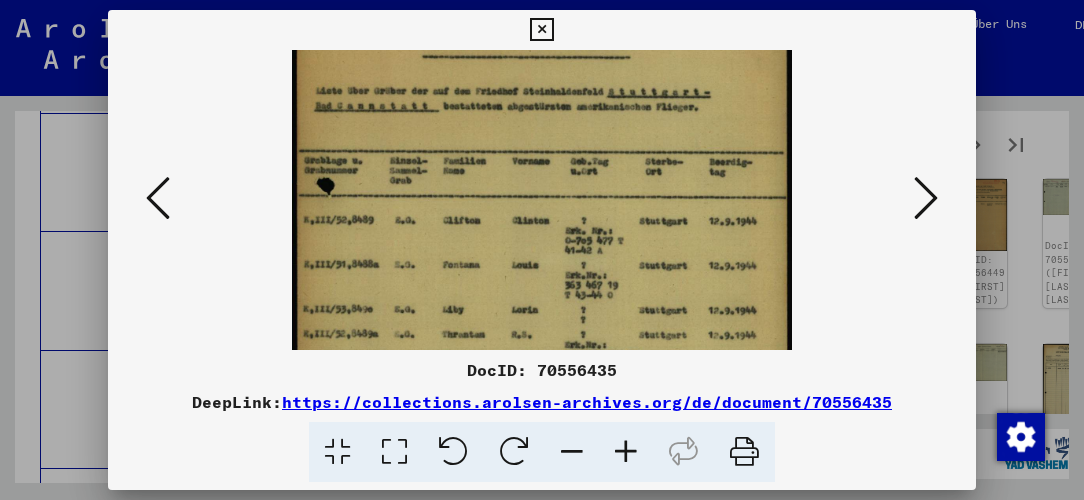 drag, startPoint x: 622, startPoint y: 245, endPoint x: 616, endPoint y: 158, distance: 87.20665 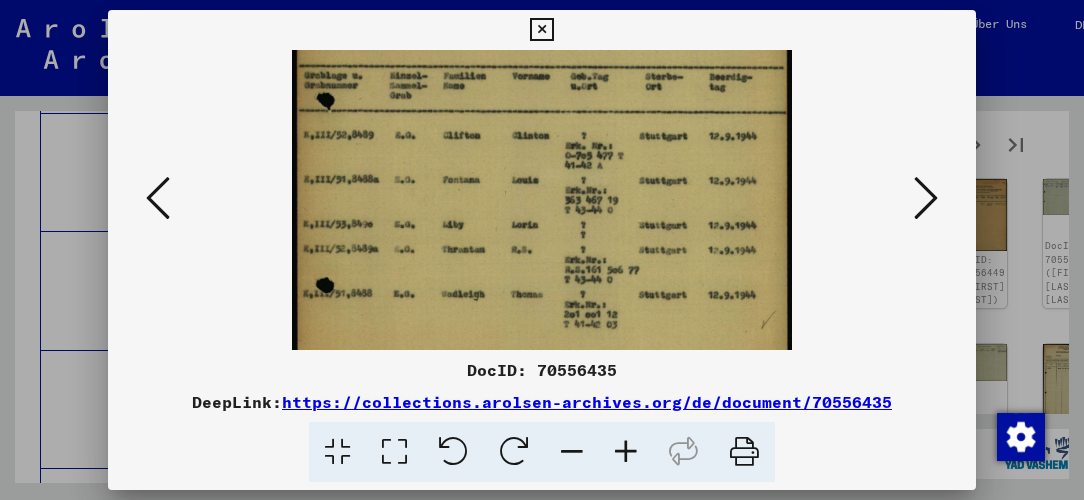 scroll, scrollTop: 217, scrollLeft: 0, axis: vertical 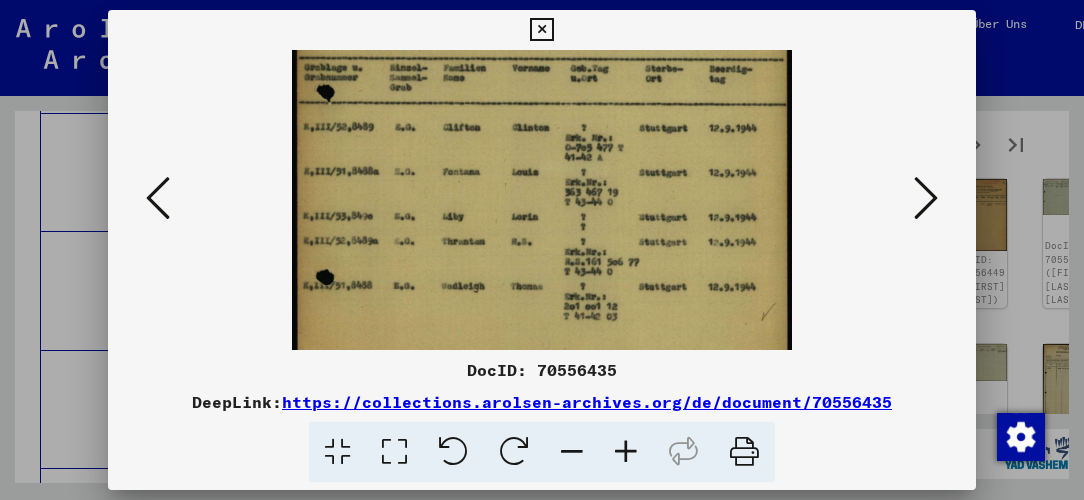 drag, startPoint x: 642, startPoint y: 231, endPoint x: 634, endPoint y: 186, distance: 45.705578 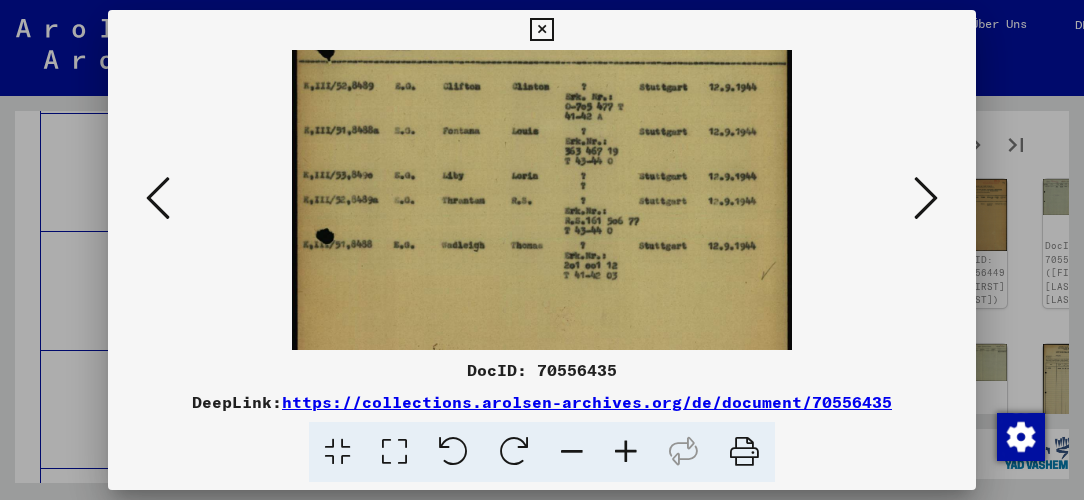 scroll, scrollTop: 261, scrollLeft: 0, axis: vertical 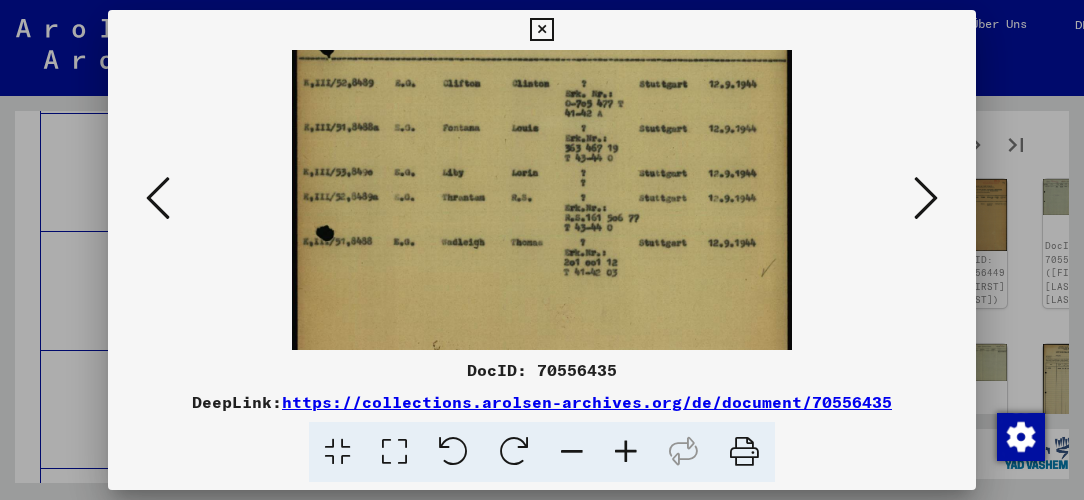 drag, startPoint x: 625, startPoint y: 162, endPoint x: 649, endPoint y: 118, distance: 50.119858 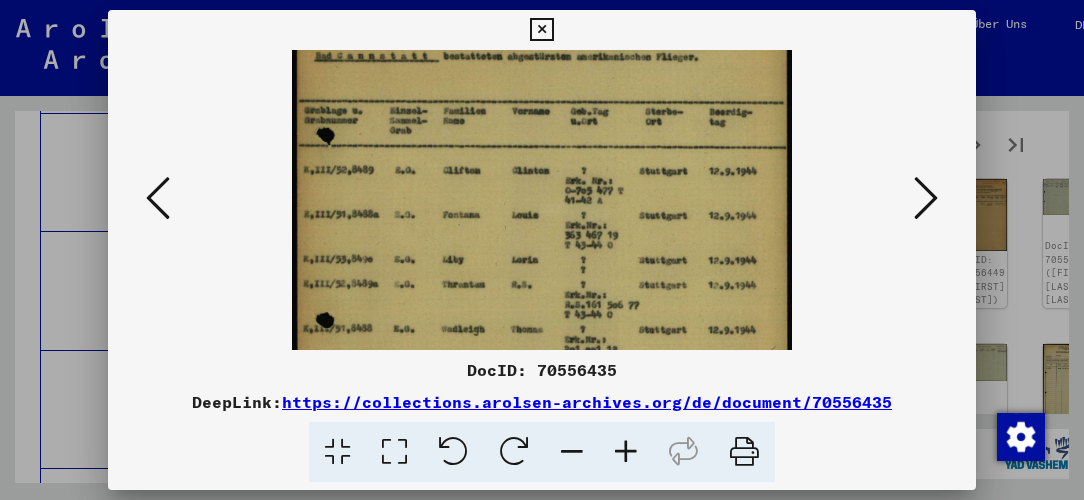 scroll, scrollTop: 81, scrollLeft: 0, axis: vertical 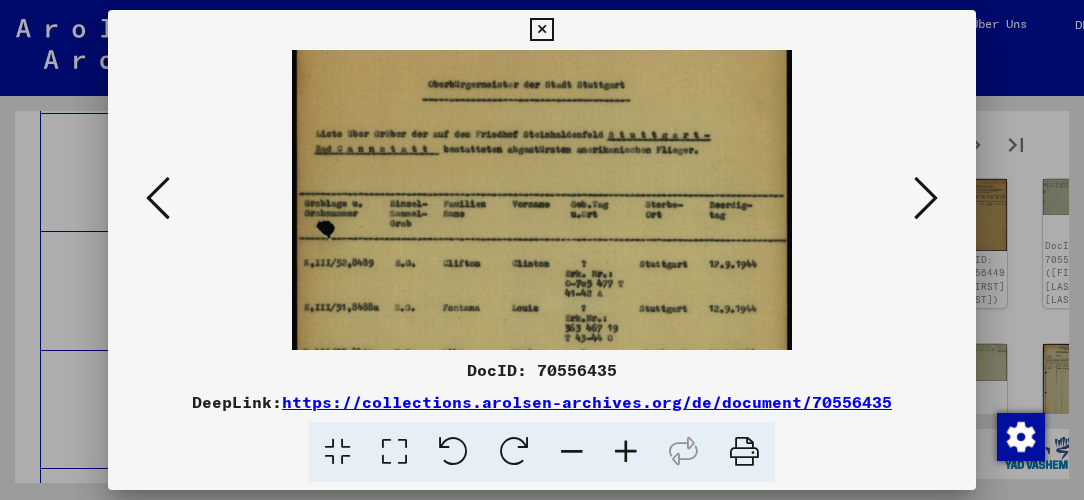 drag, startPoint x: 656, startPoint y: 162, endPoint x: 660, endPoint y: 289, distance: 127.06297 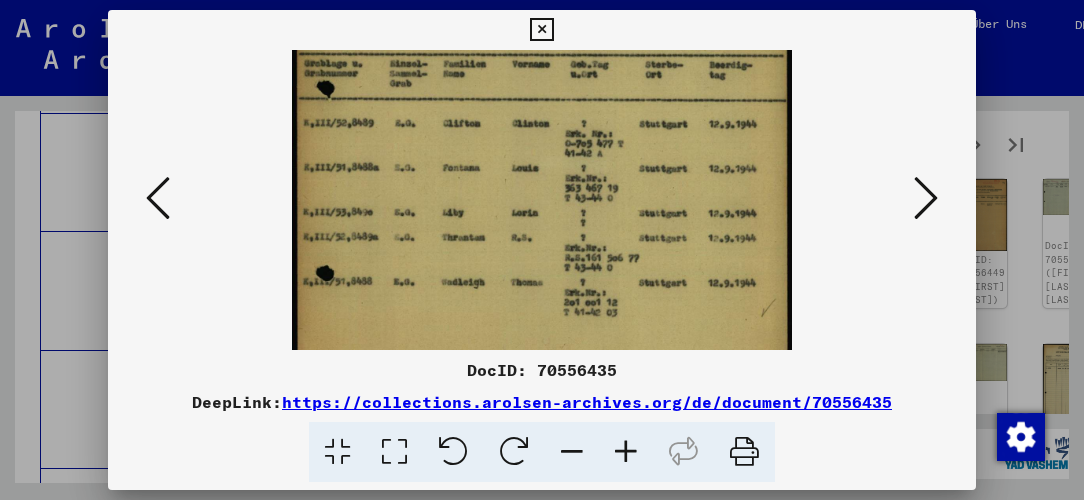 scroll, scrollTop: 270, scrollLeft: 0, axis: vertical 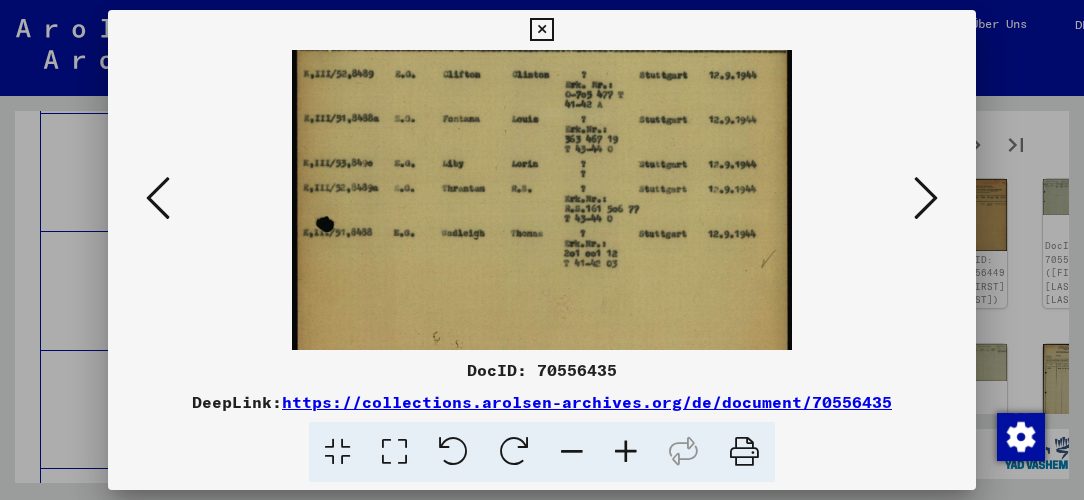 drag, startPoint x: 743, startPoint y: 280, endPoint x: 743, endPoint y: 93, distance: 187 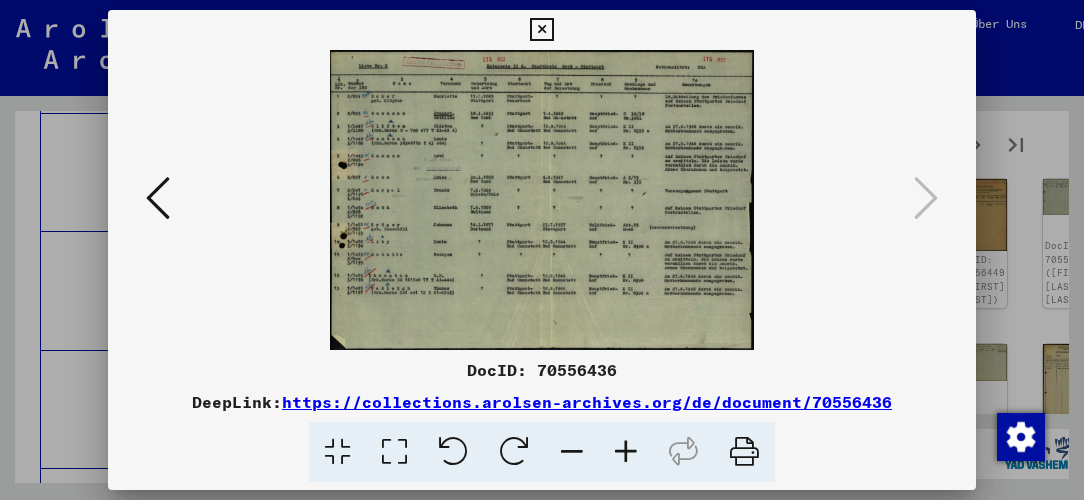 scroll, scrollTop: 0, scrollLeft: 0, axis: both 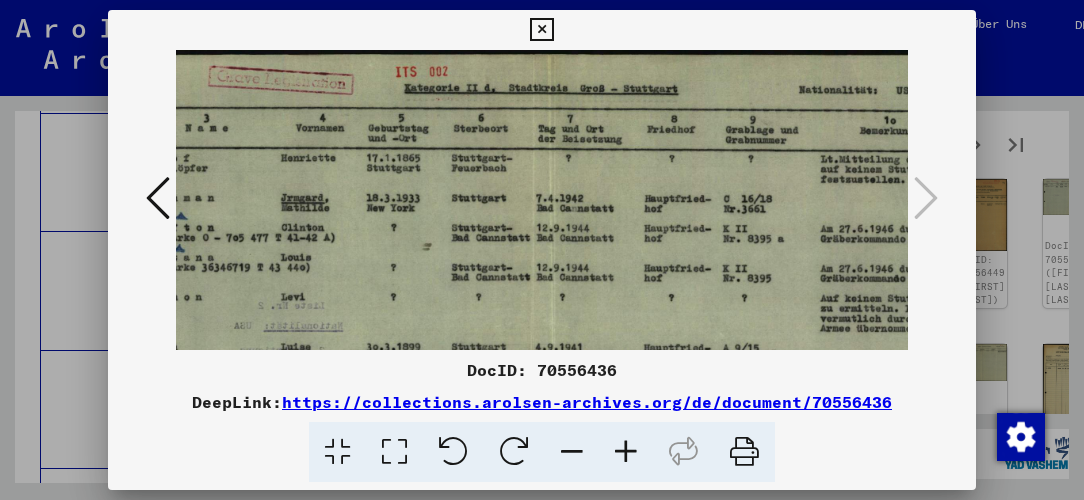drag, startPoint x: 706, startPoint y: 235, endPoint x: 570, endPoint y: 253, distance: 137.186 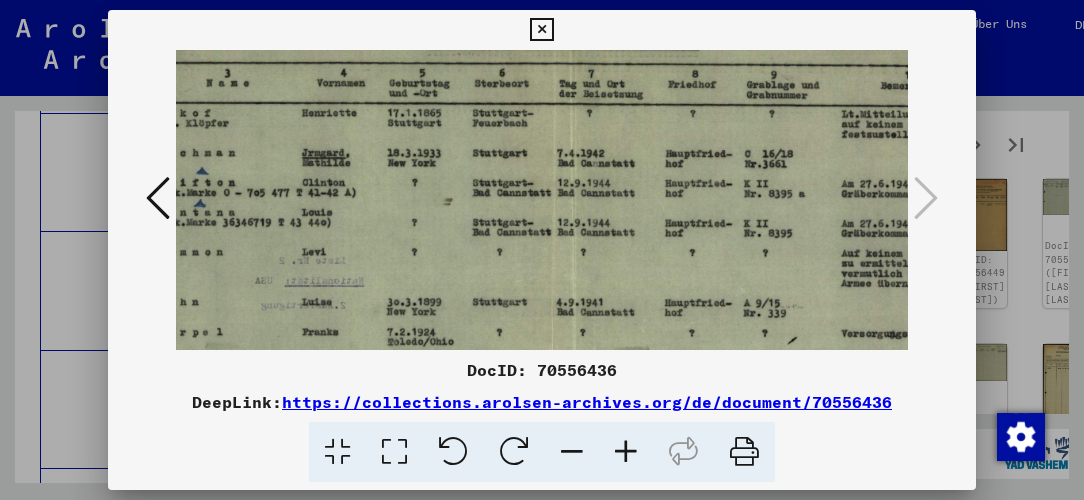 scroll, scrollTop: 46, scrollLeft: 109, axis: both 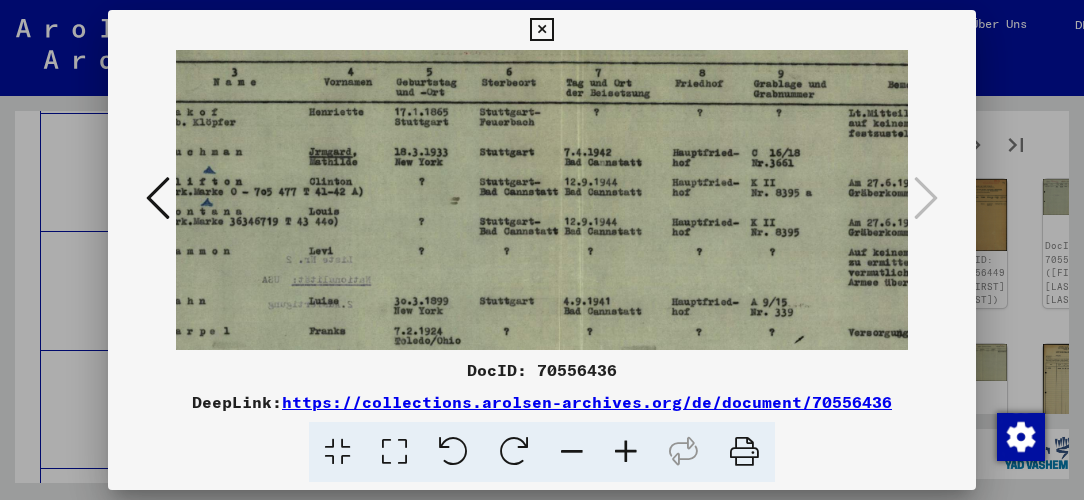 drag, startPoint x: 685, startPoint y: 234, endPoint x: 688, endPoint y: 213, distance: 21.213203 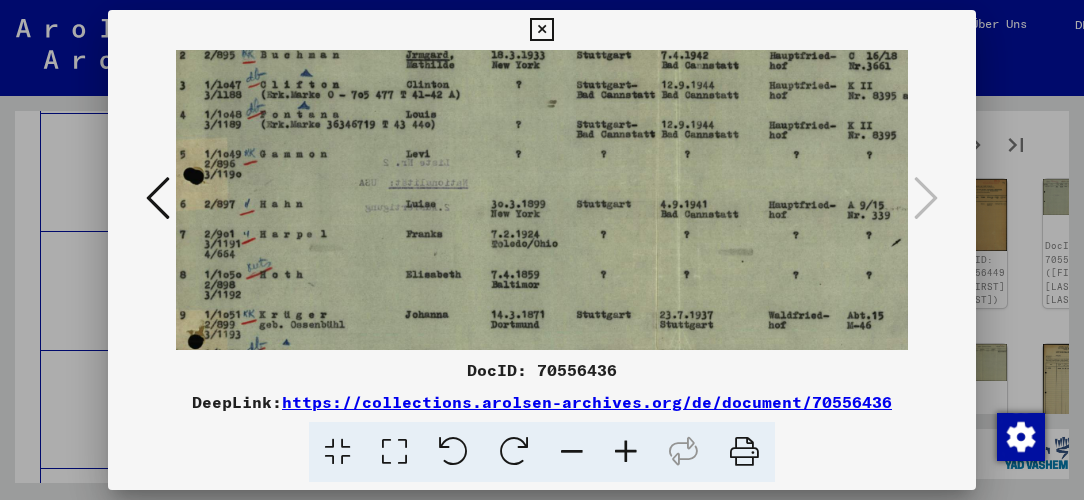 scroll, scrollTop: 167, scrollLeft: 12, axis: both 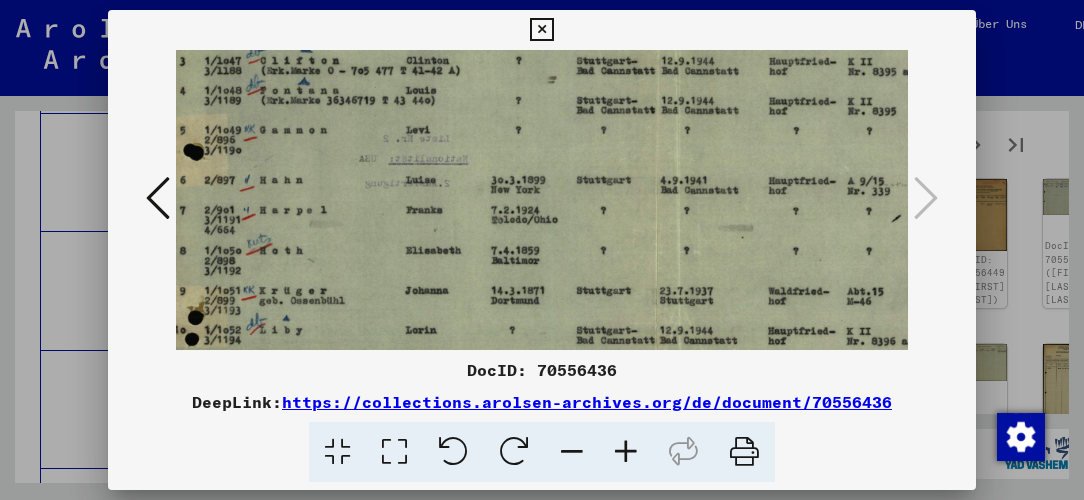 drag, startPoint x: 537, startPoint y: 281, endPoint x: 638, endPoint y: 165, distance: 153.80832 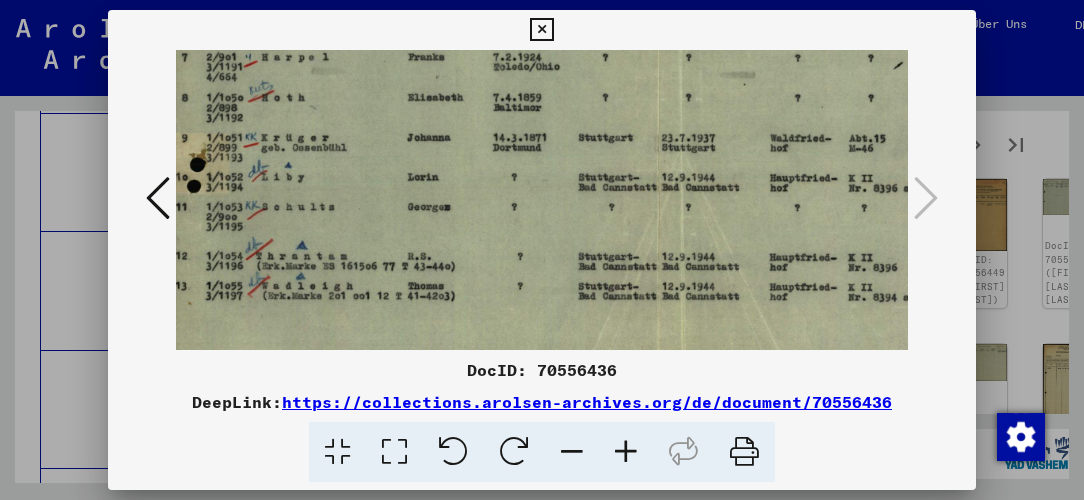 scroll, scrollTop: 322, scrollLeft: 10, axis: both 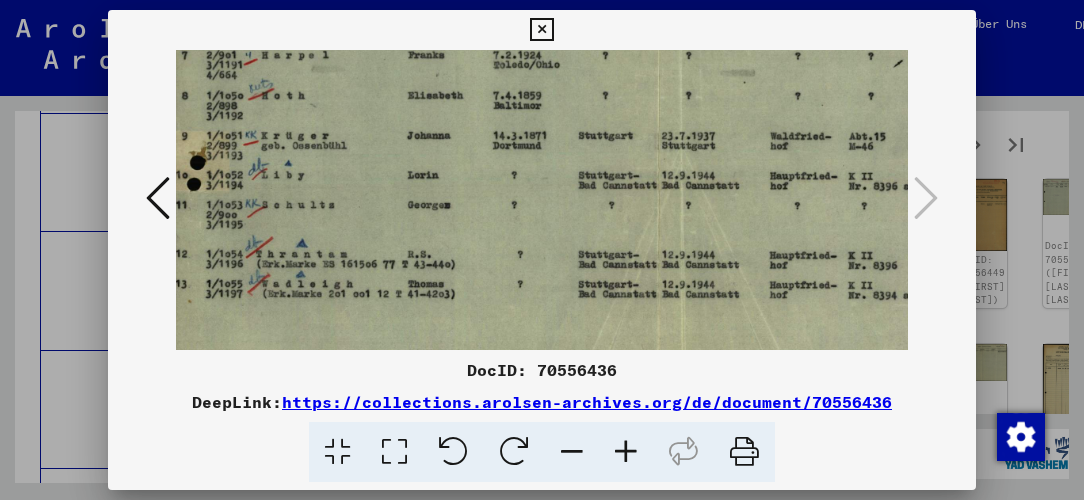 drag, startPoint x: 644, startPoint y: 259, endPoint x: 645, endPoint y: 106, distance: 153.00327 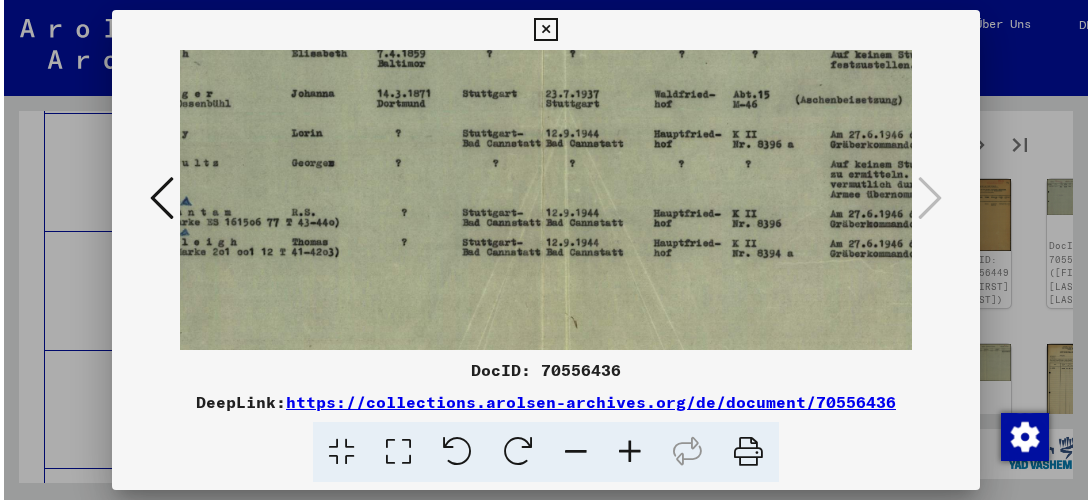 scroll, scrollTop: 364, scrollLeft: 138, axis: both 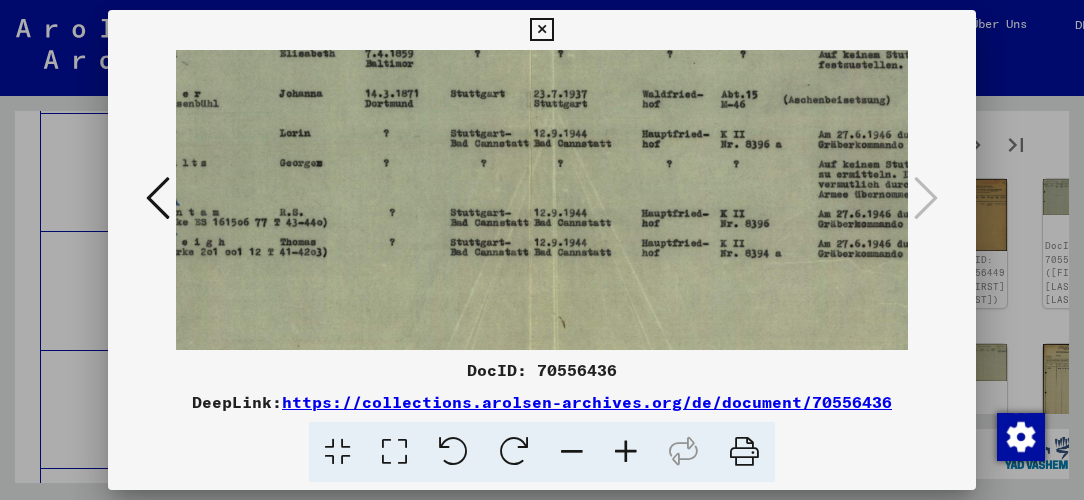 drag, startPoint x: 639, startPoint y: 233, endPoint x: 513, endPoint y: 193, distance: 132.19682 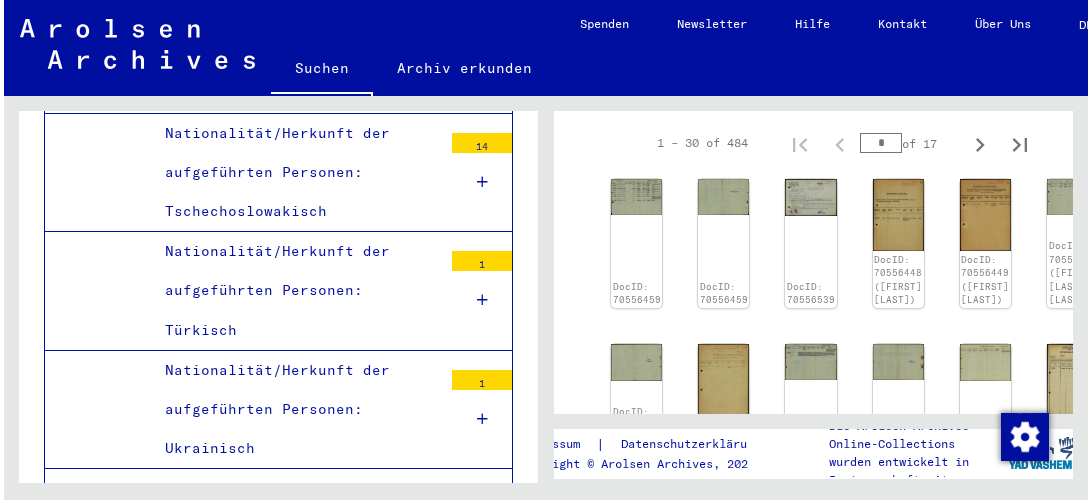 scroll, scrollTop: 7554, scrollLeft: 0, axis: vertical 